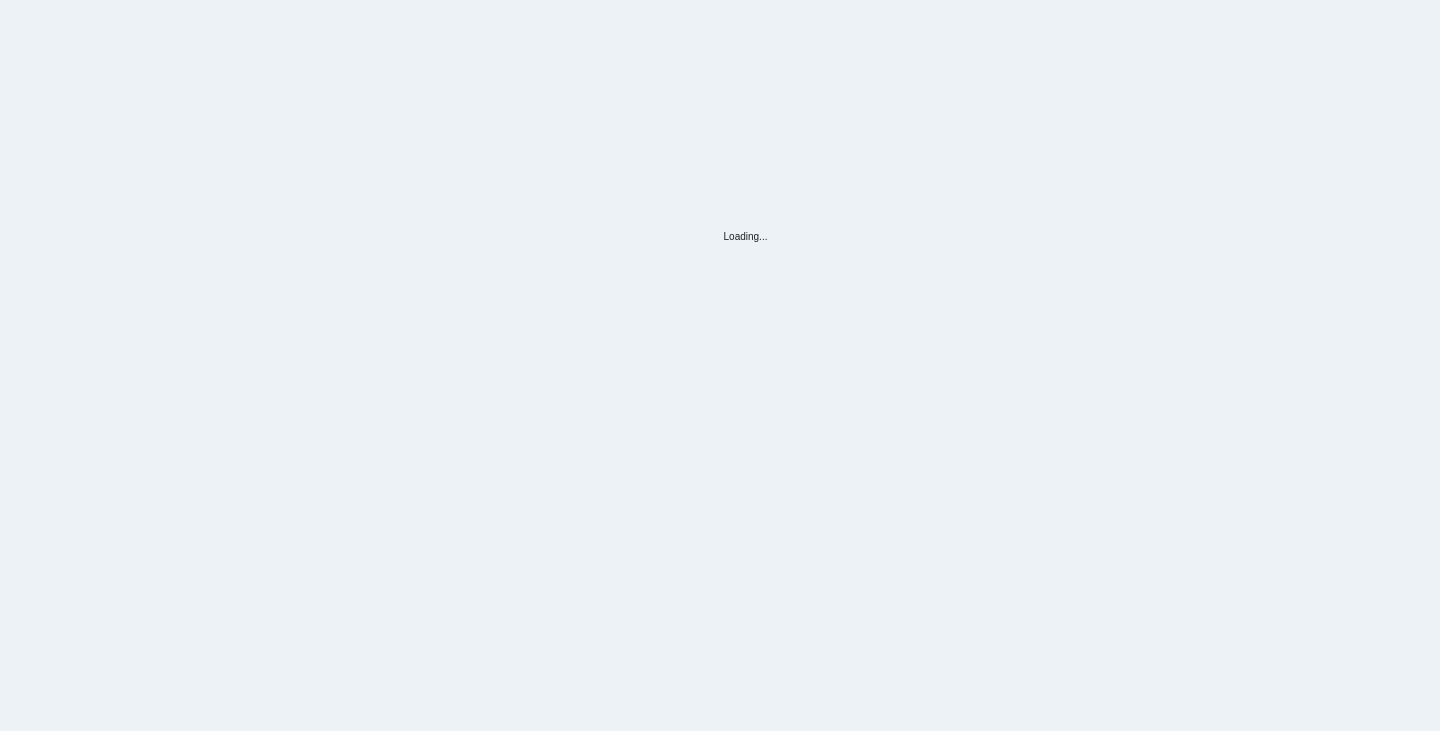 scroll, scrollTop: 0, scrollLeft: 0, axis: both 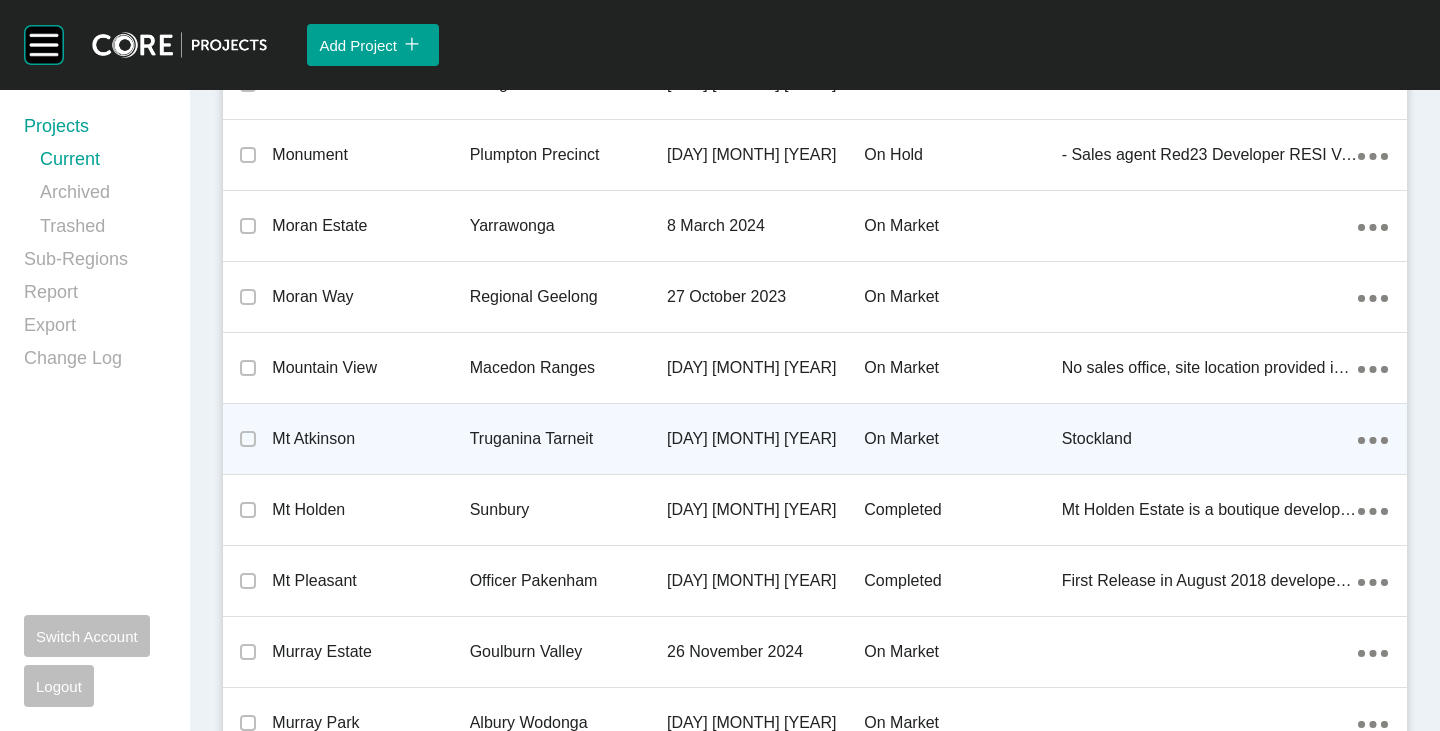 click on "Mt Atkinson" at bounding box center (370, 439) 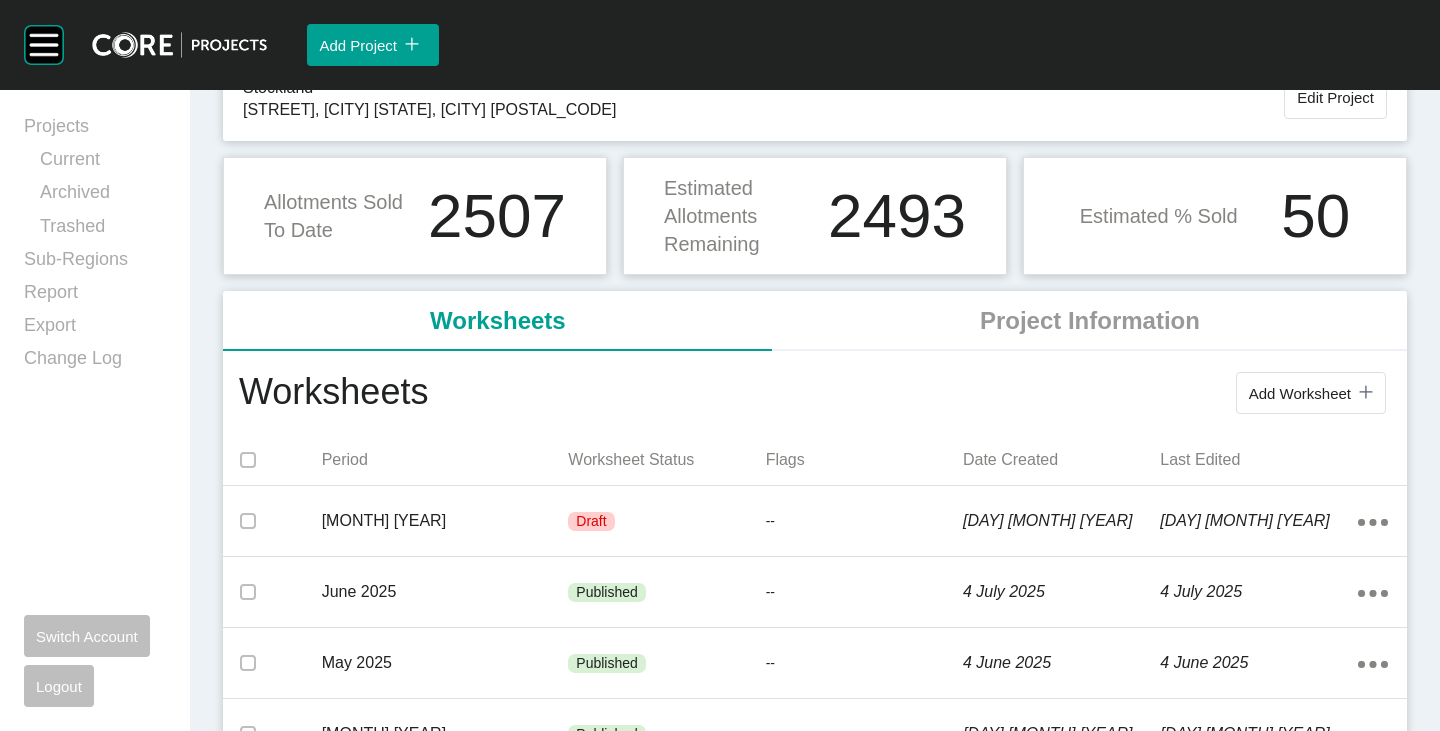 scroll, scrollTop: 200, scrollLeft: 0, axis: vertical 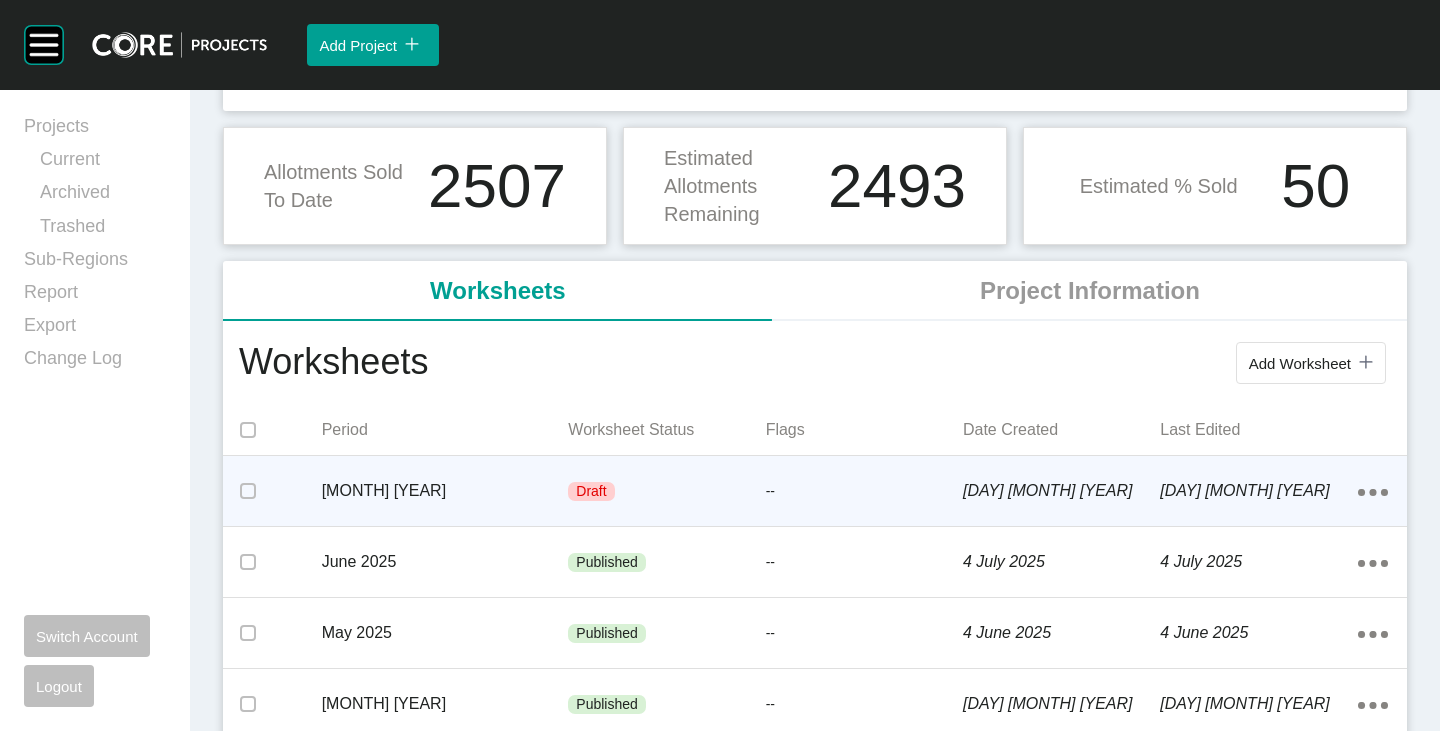 click on "[MONTH] [YEAR]" at bounding box center (445, 491) 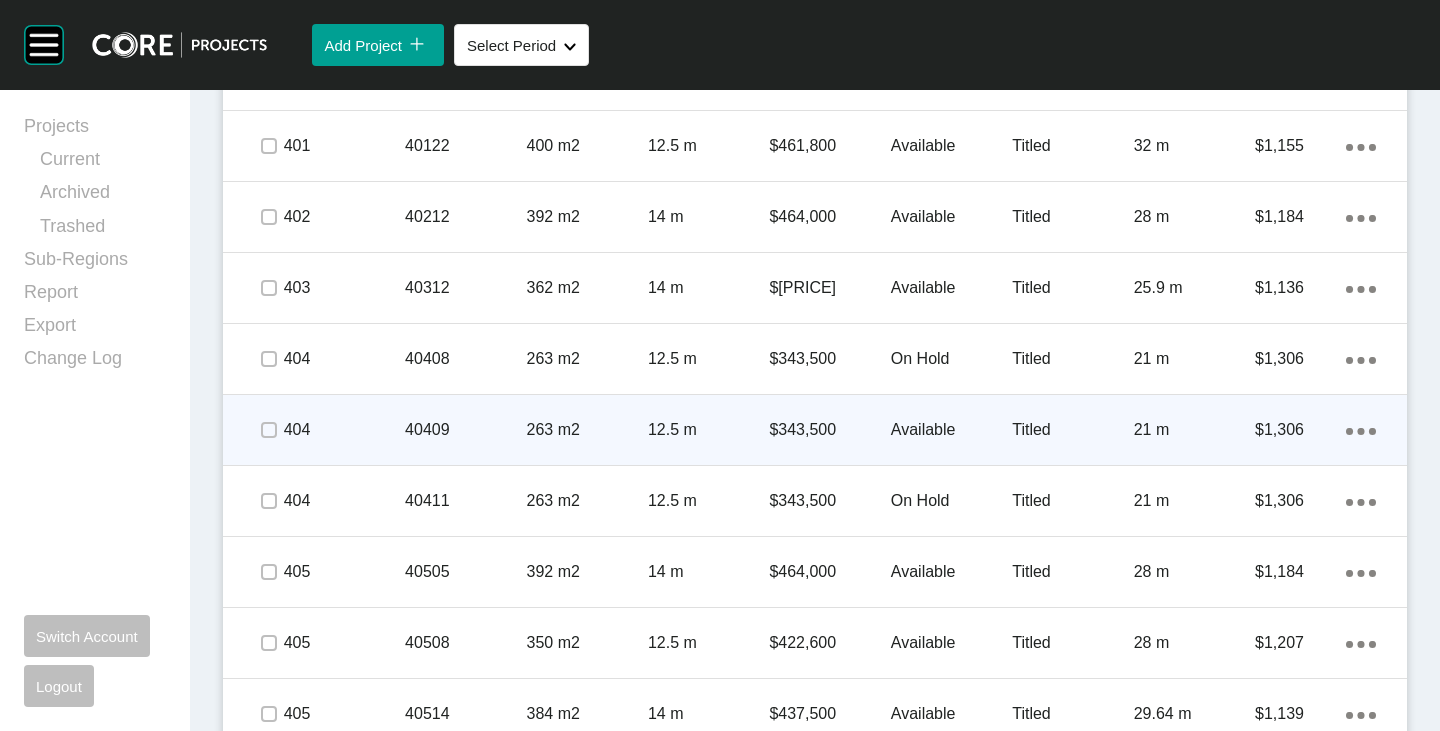 scroll, scrollTop: 2500, scrollLeft: 0, axis: vertical 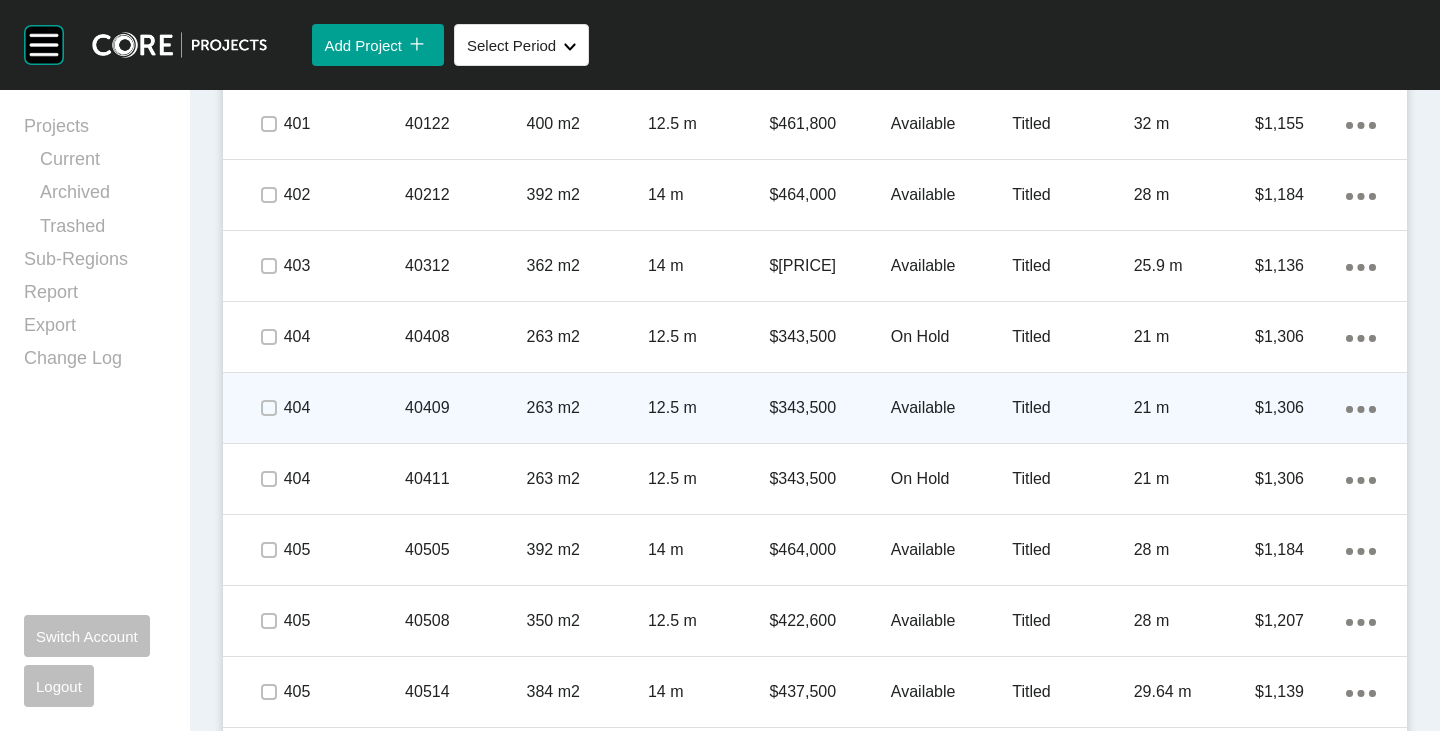 click 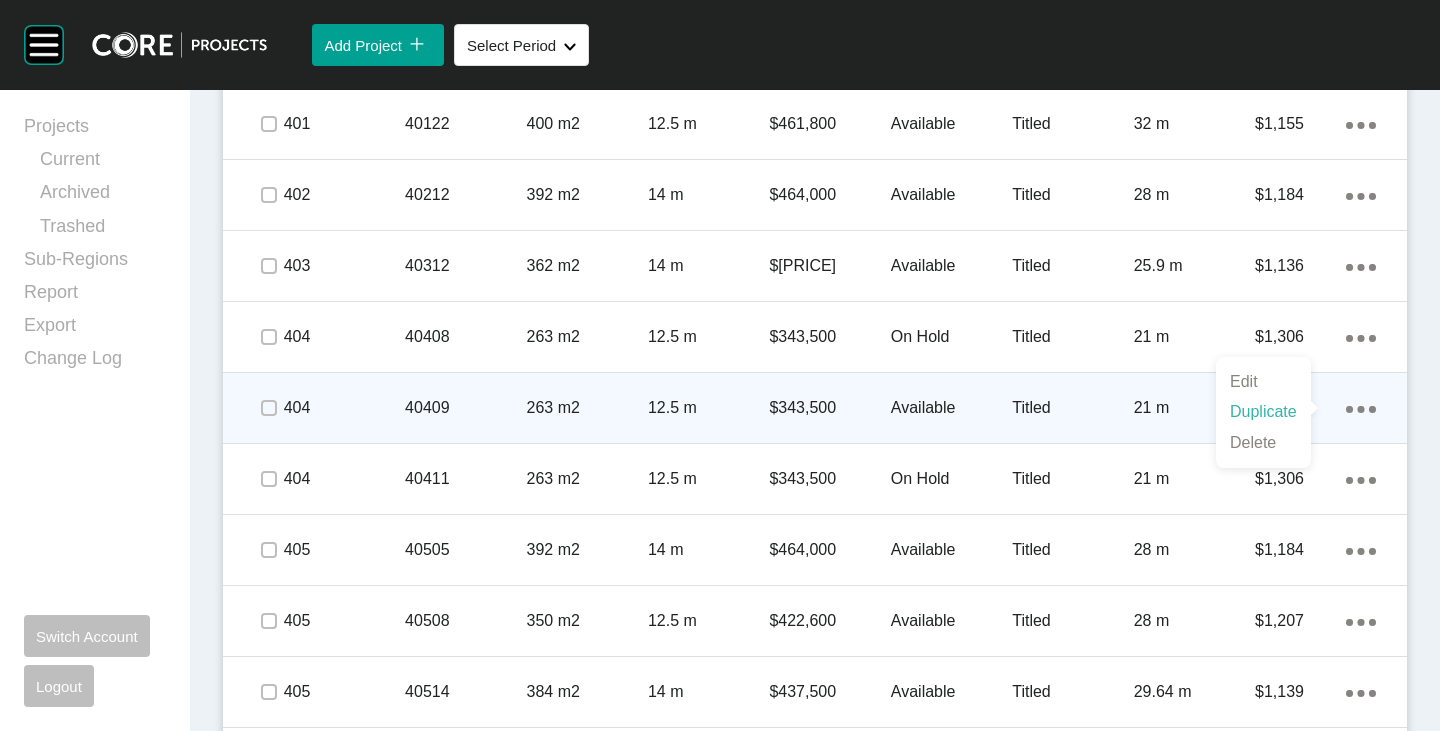 click on "Duplicate" at bounding box center [1263, 412] 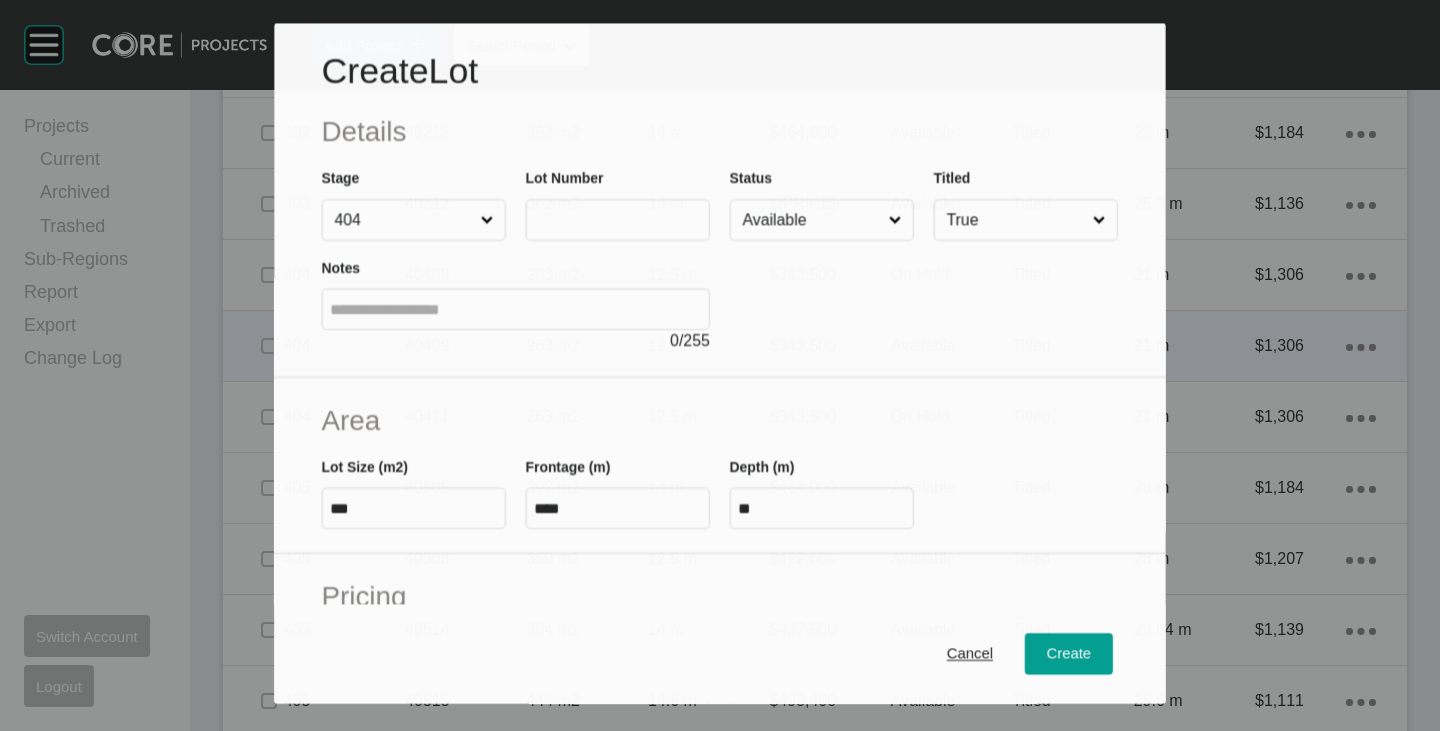 scroll, scrollTop: 2438, scrollLeft: 0, axis: vertical 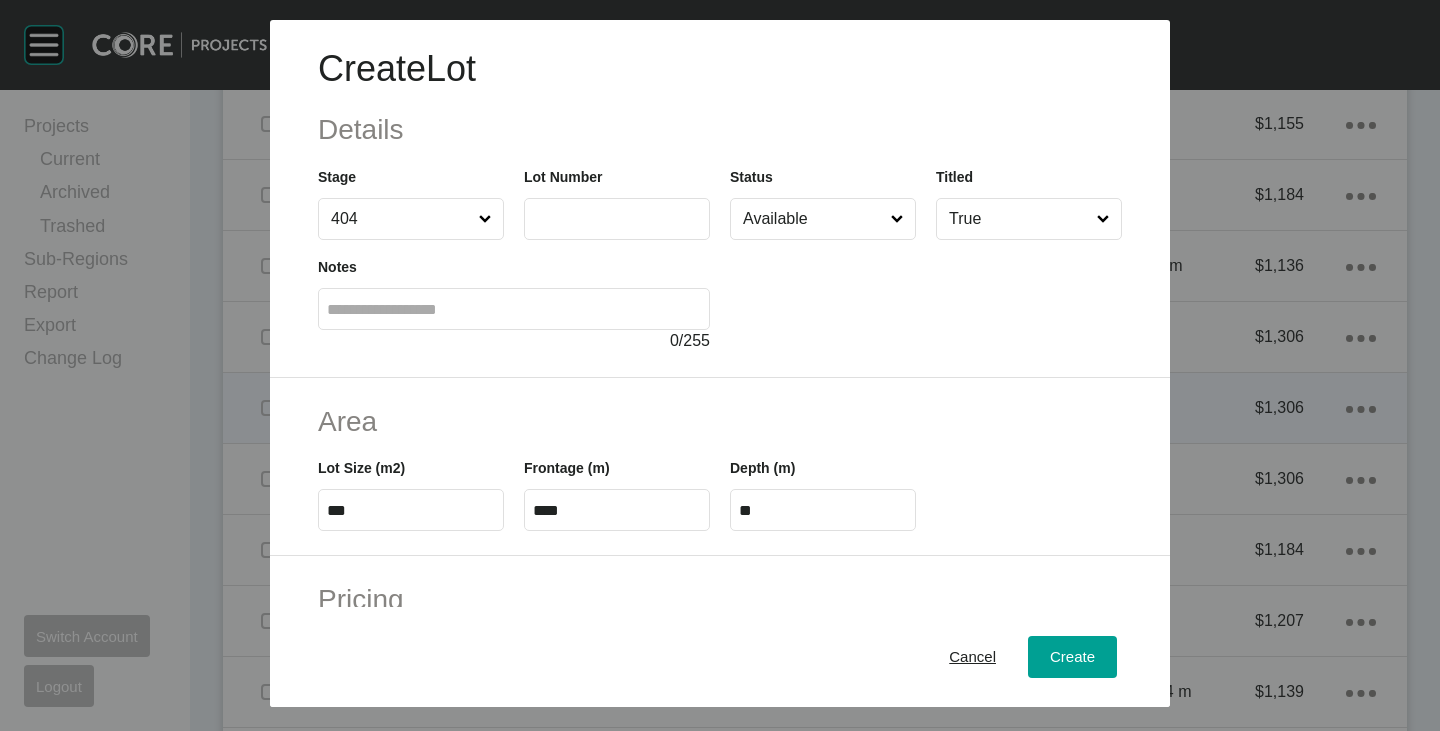 click at bounding box center (617, 219) 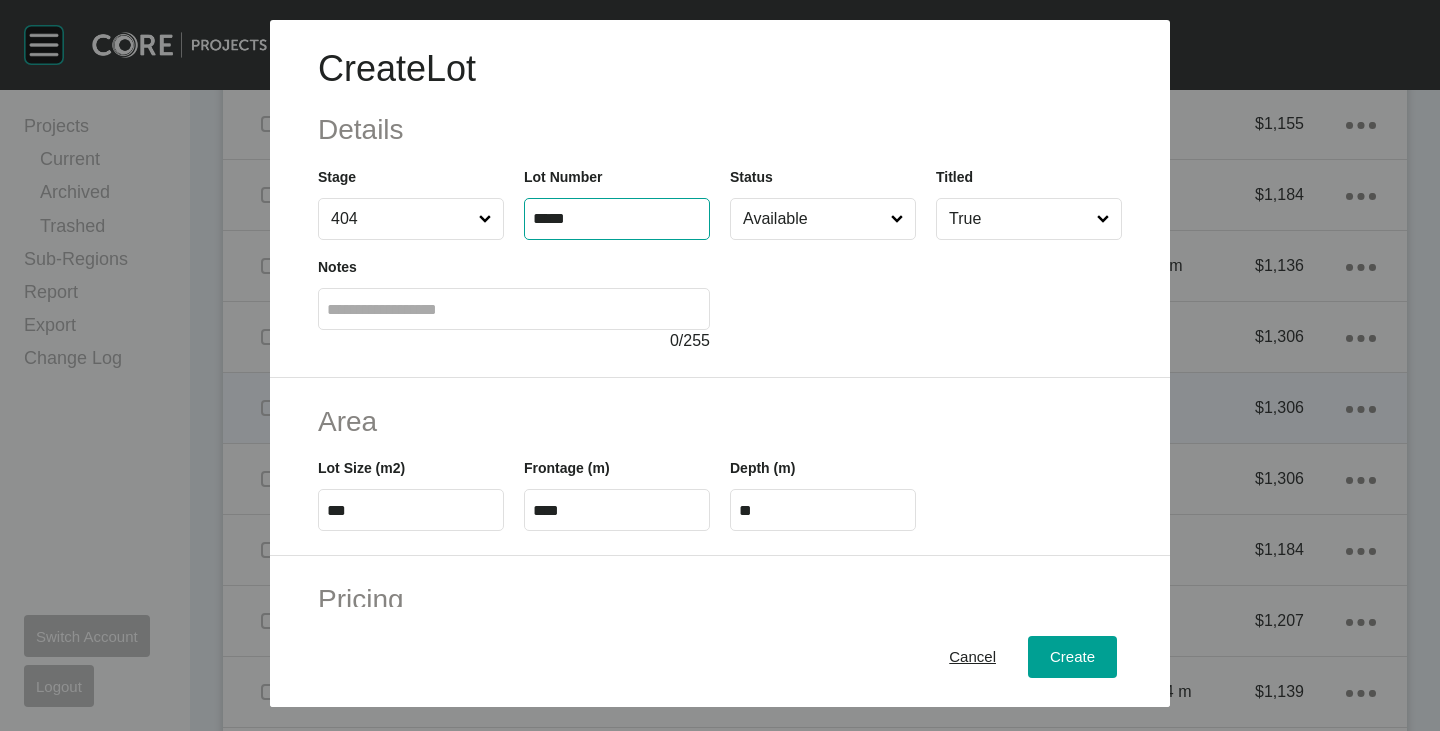 type on "*****" 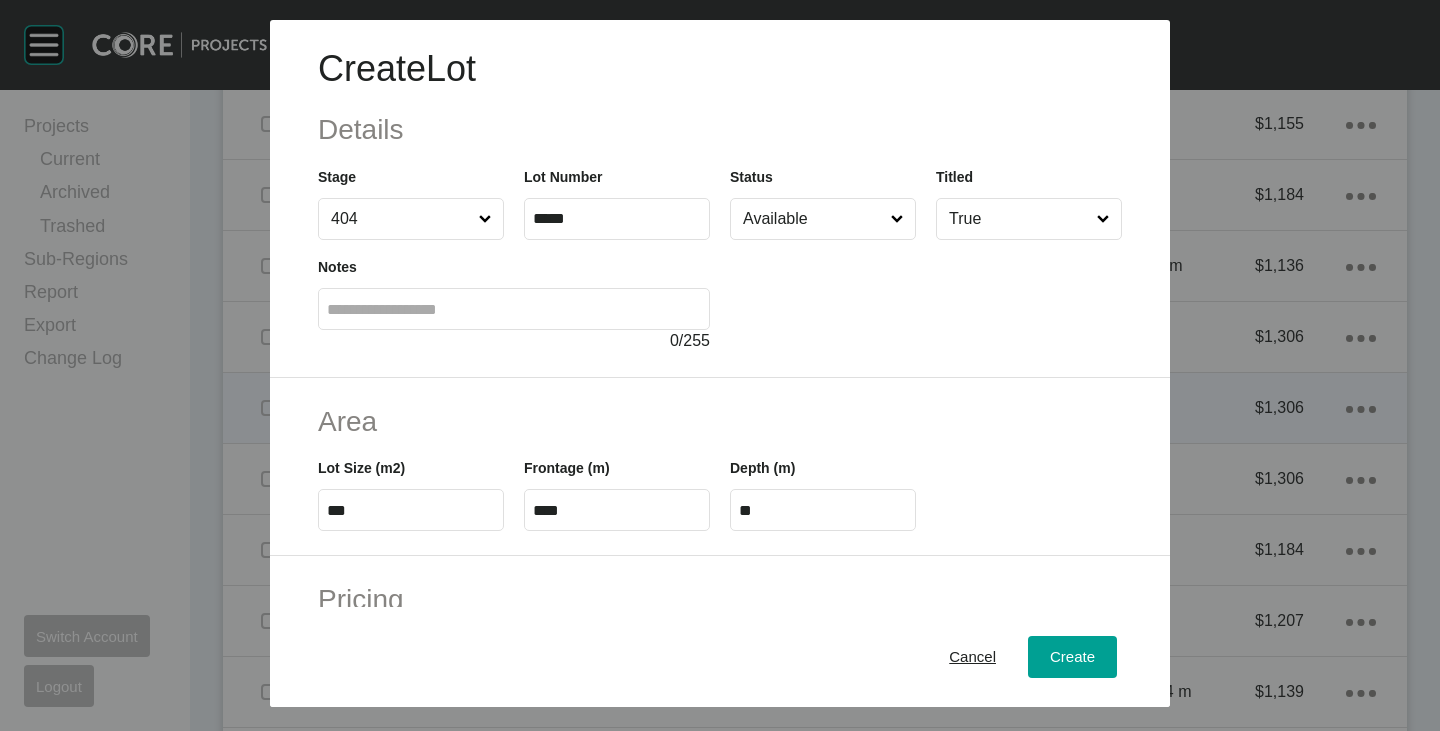 click at bounding box center [926, 296] 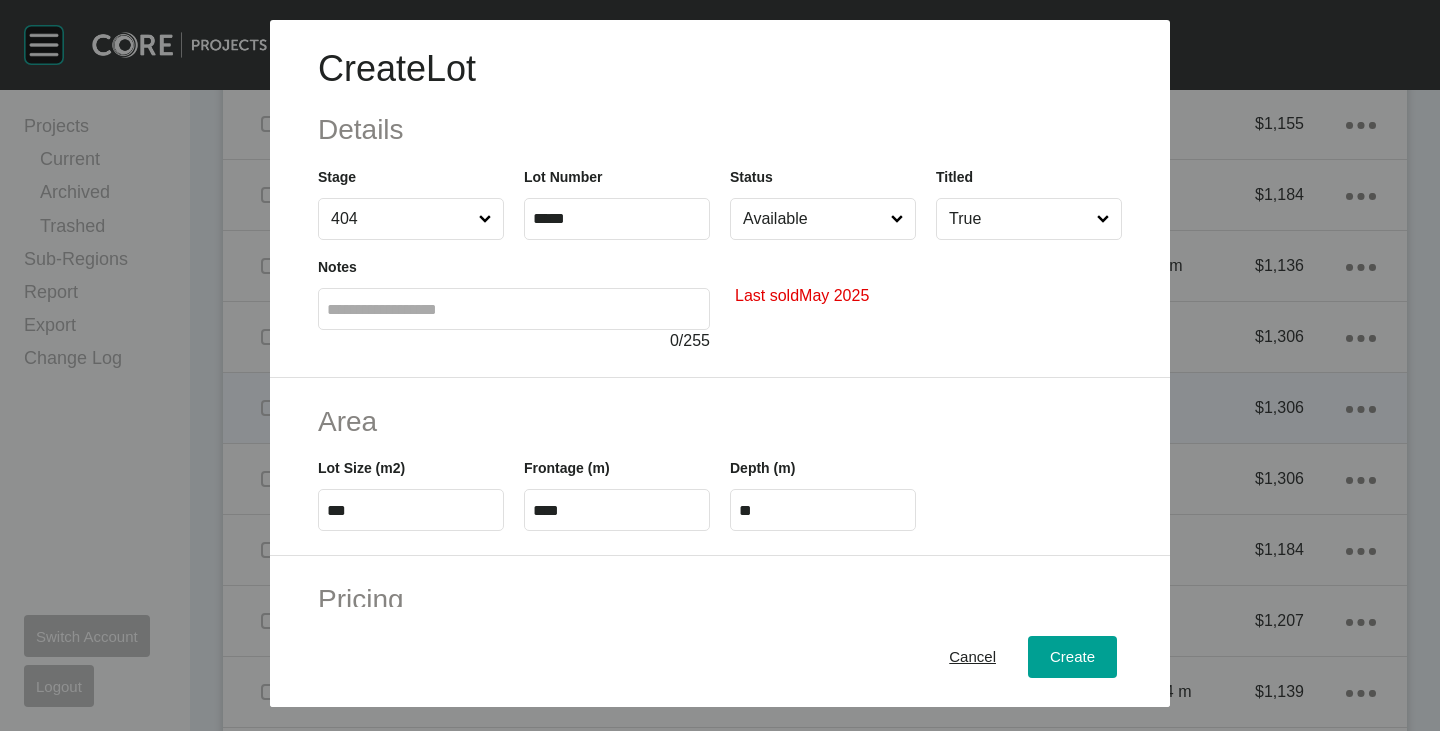 click on "Available" at bounding box center (813, 219) 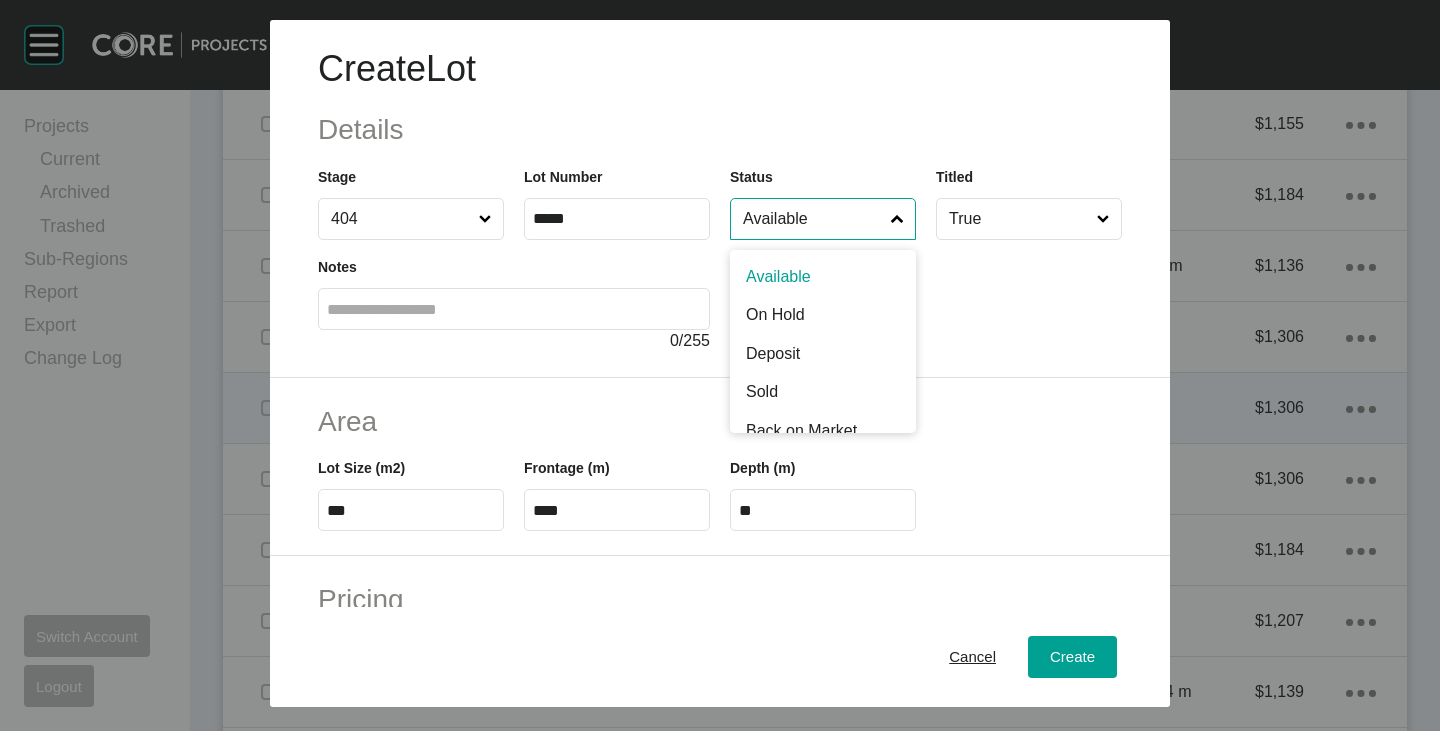 scroll, scrollTop: 100, scrollLeft: 0, axis: vertical 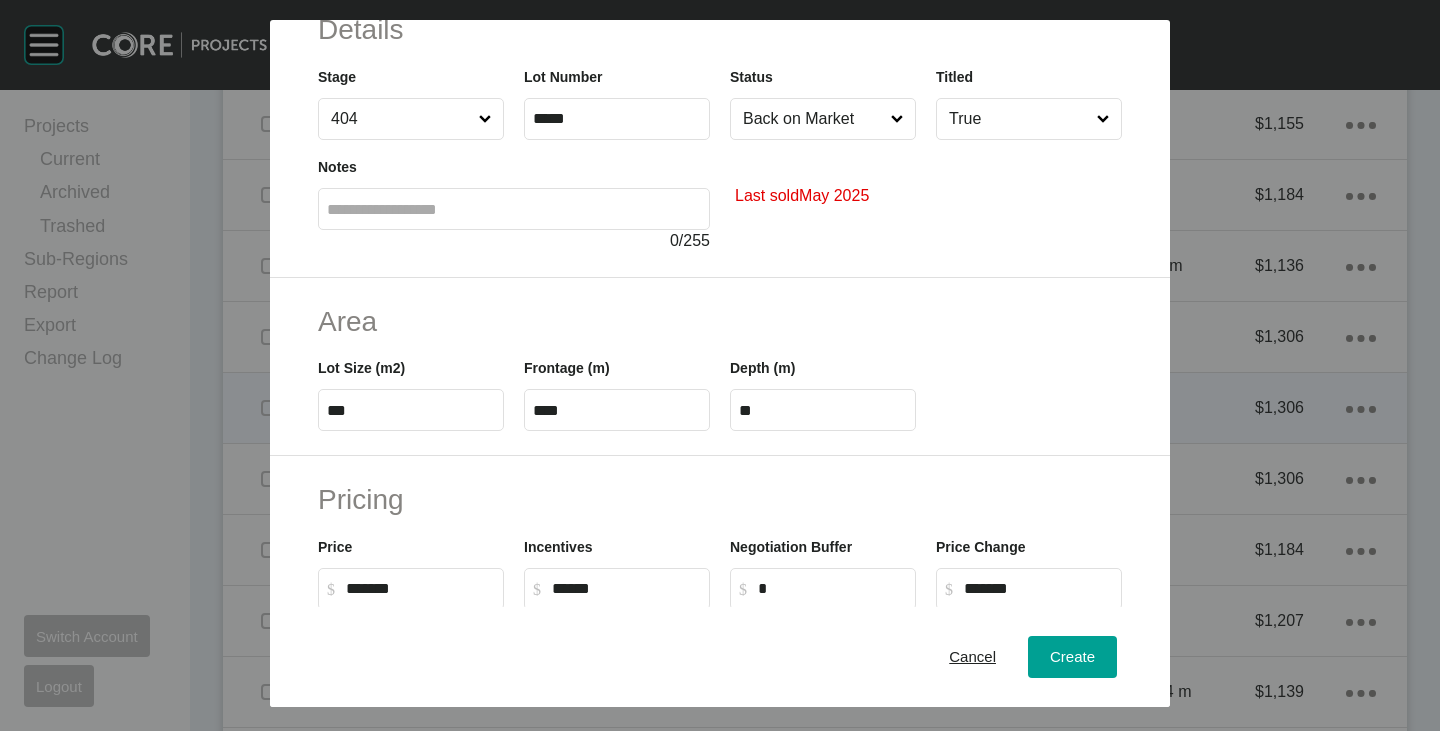 click on "***" at bounding box center [411, 410] 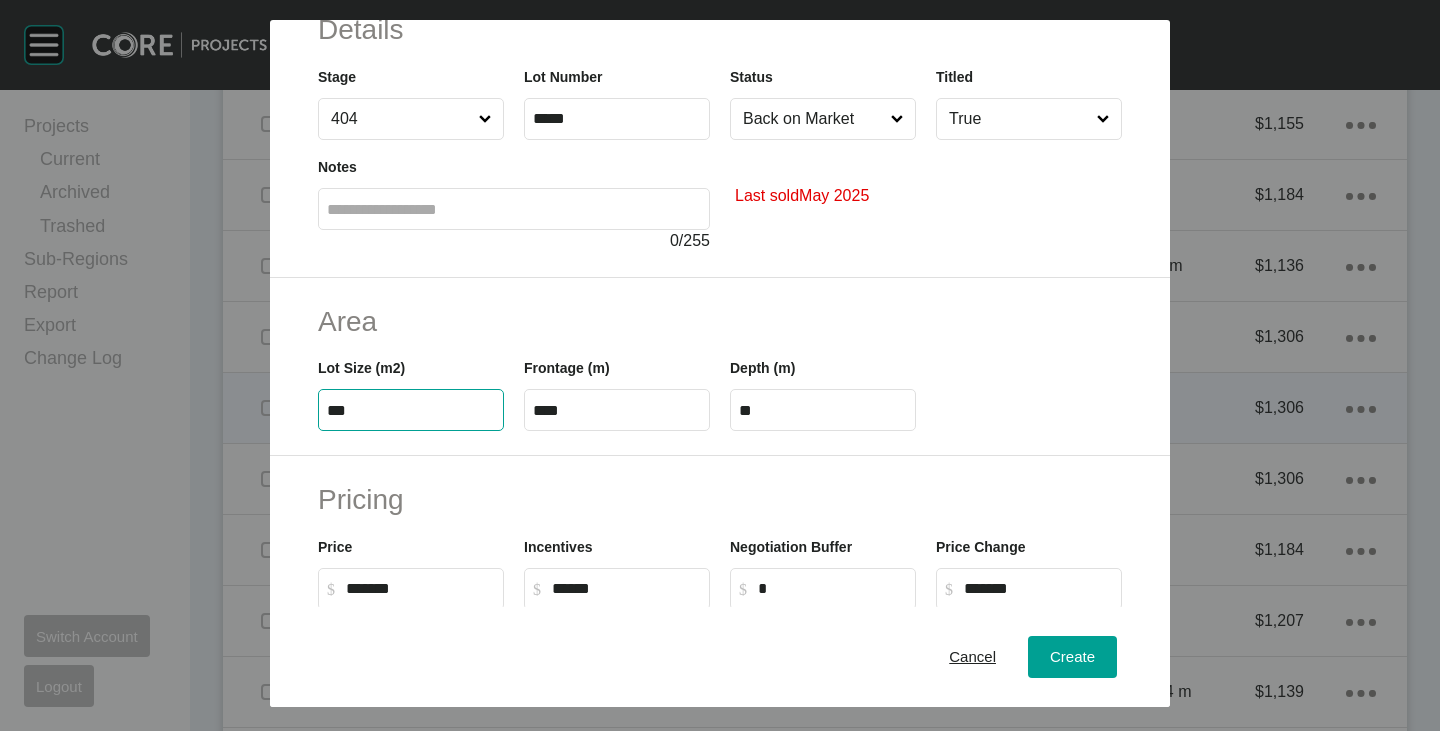 click on "***" at bounding box center (411, 410) 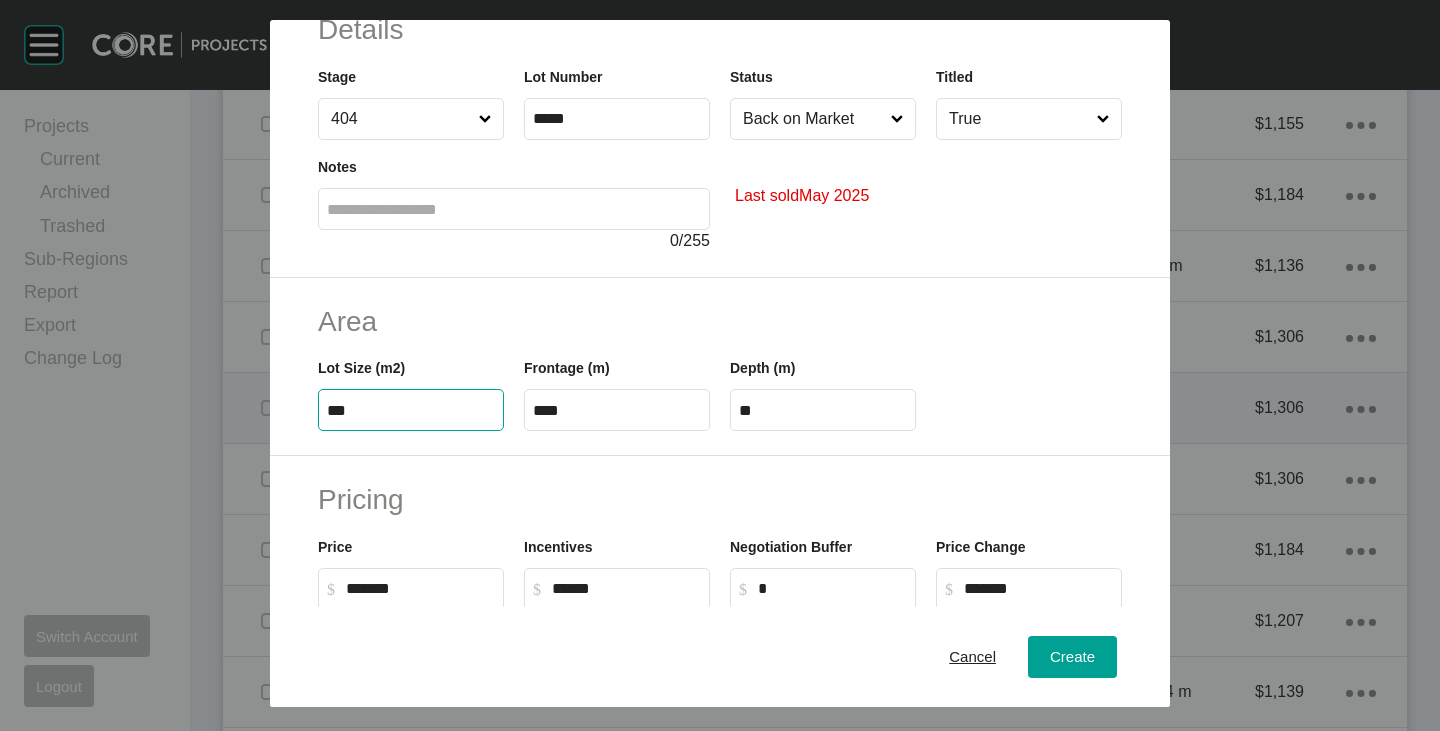 type on "***" 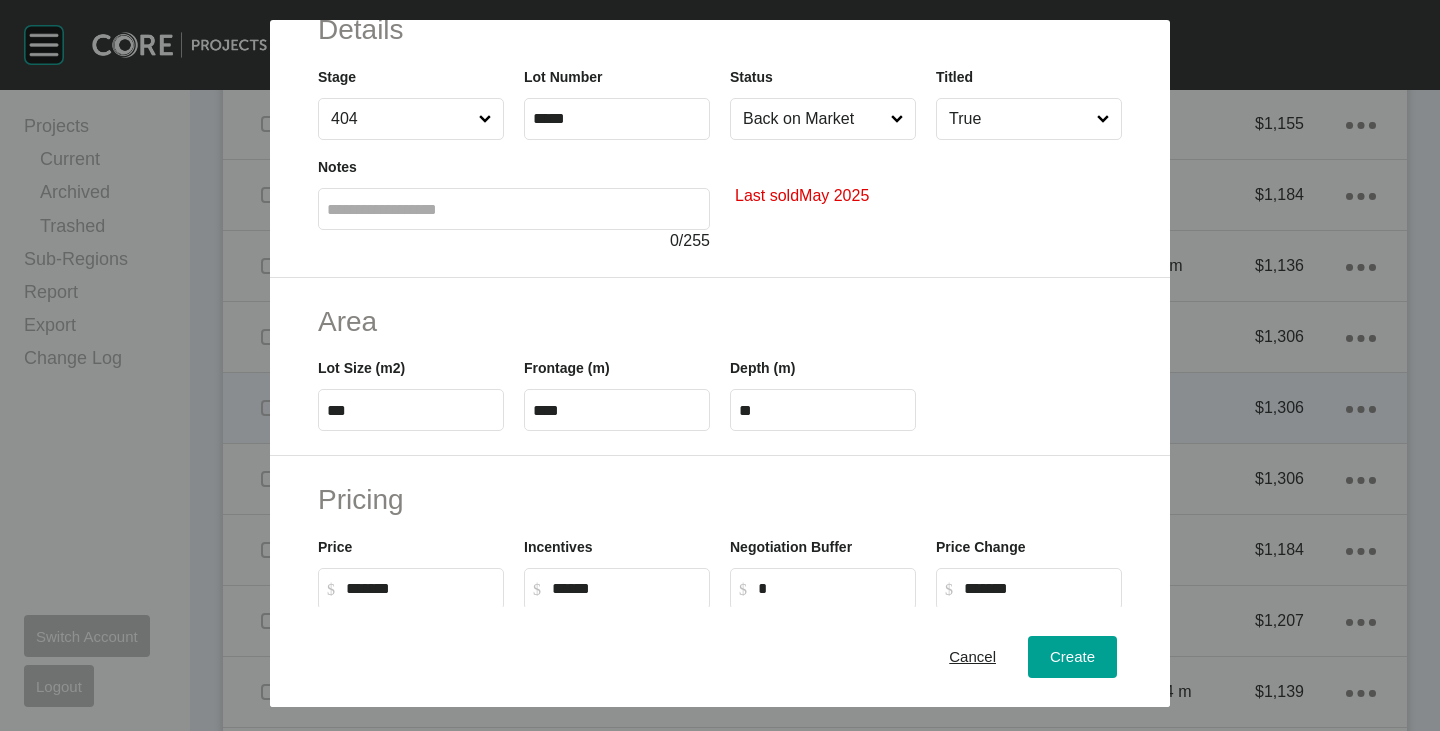 click on "Area" at bounding box center [720, 321] 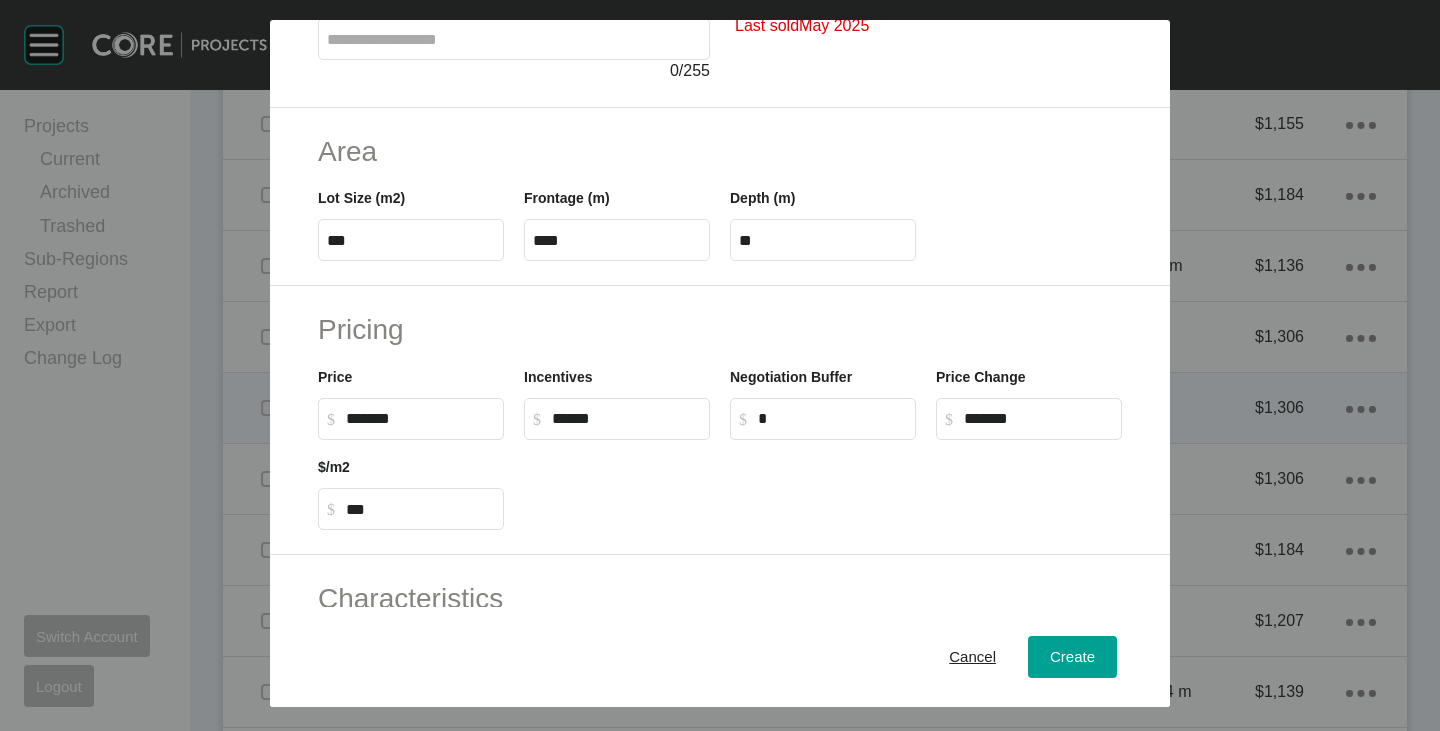 scroll, scrollTop: 400, scrollLeft: 0, axis: vertical 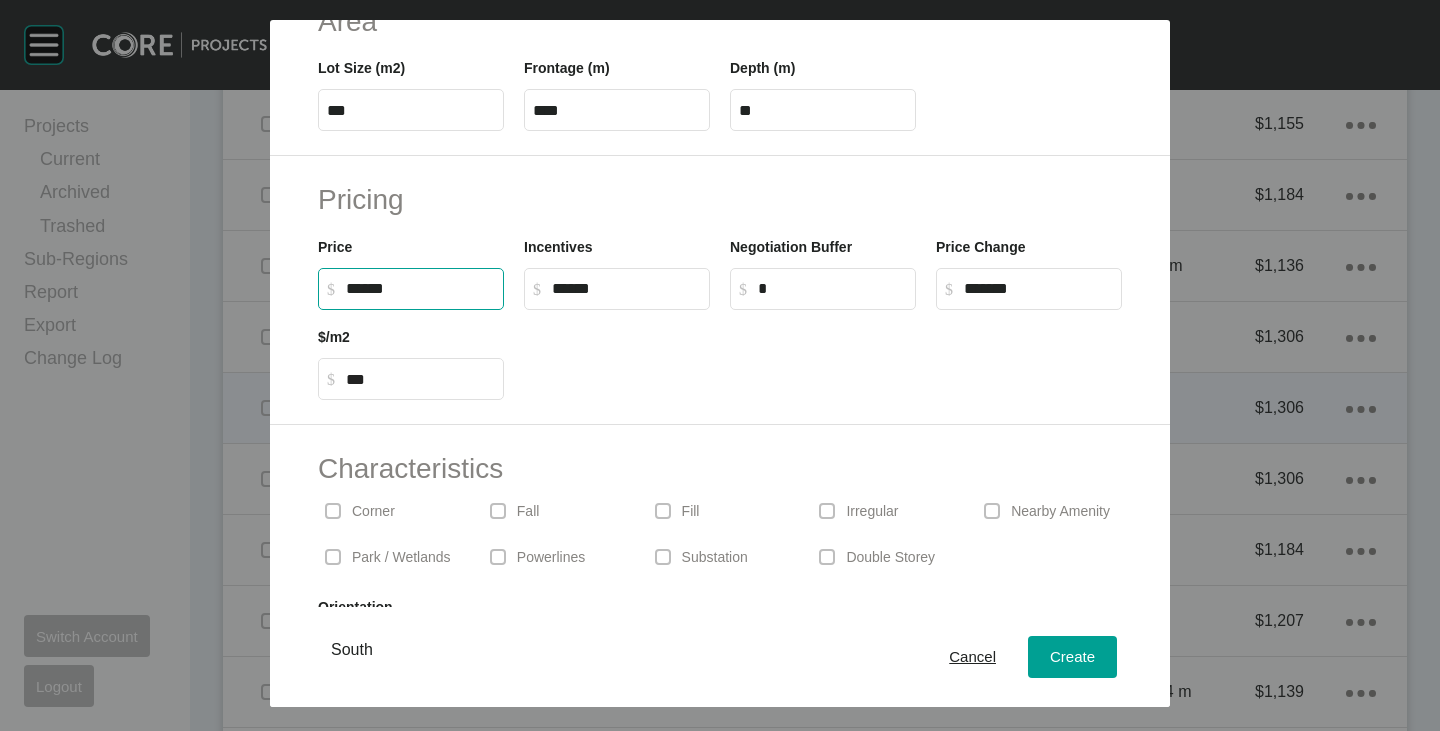 drag, startPoint x: 348, startPoint y: 289, endPoint x: 384, endPoint y: 300, distance: 37.64306 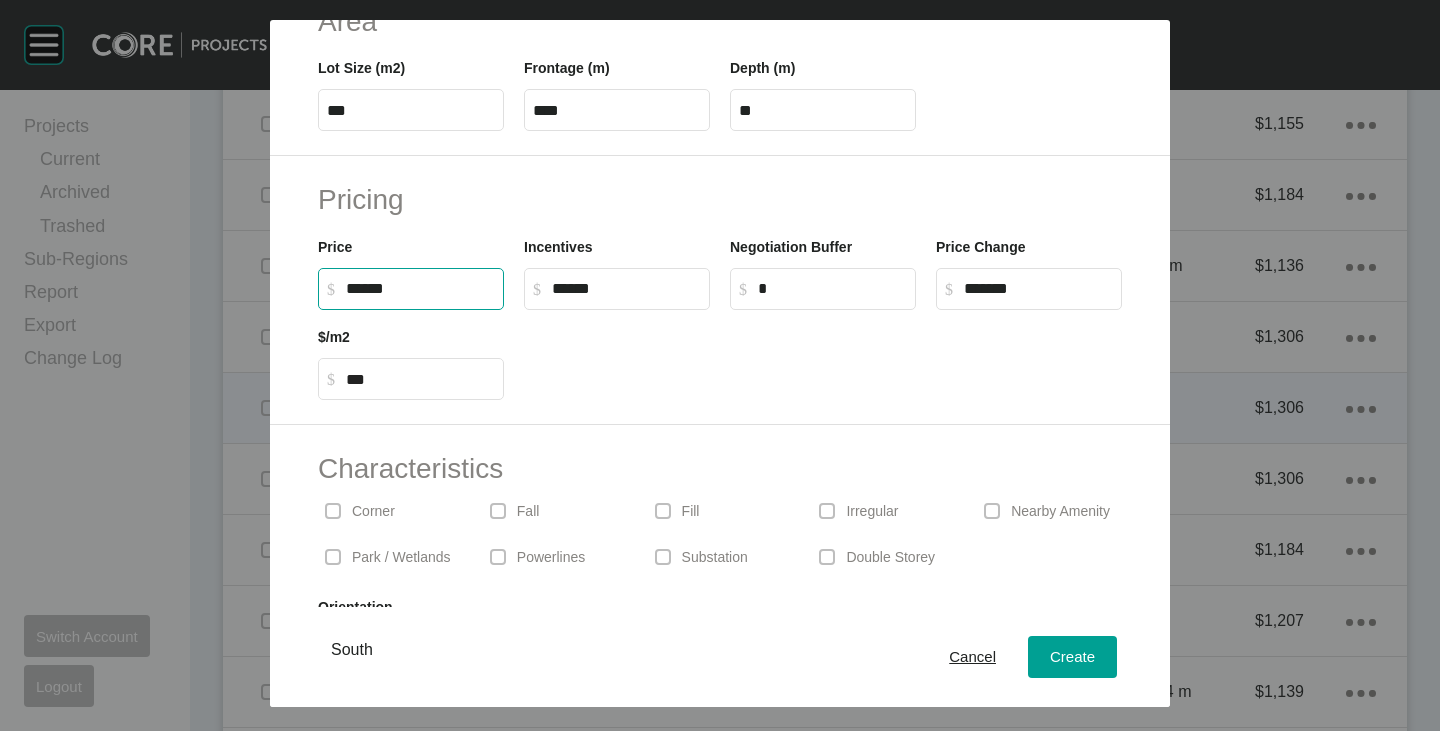 type on "*******" 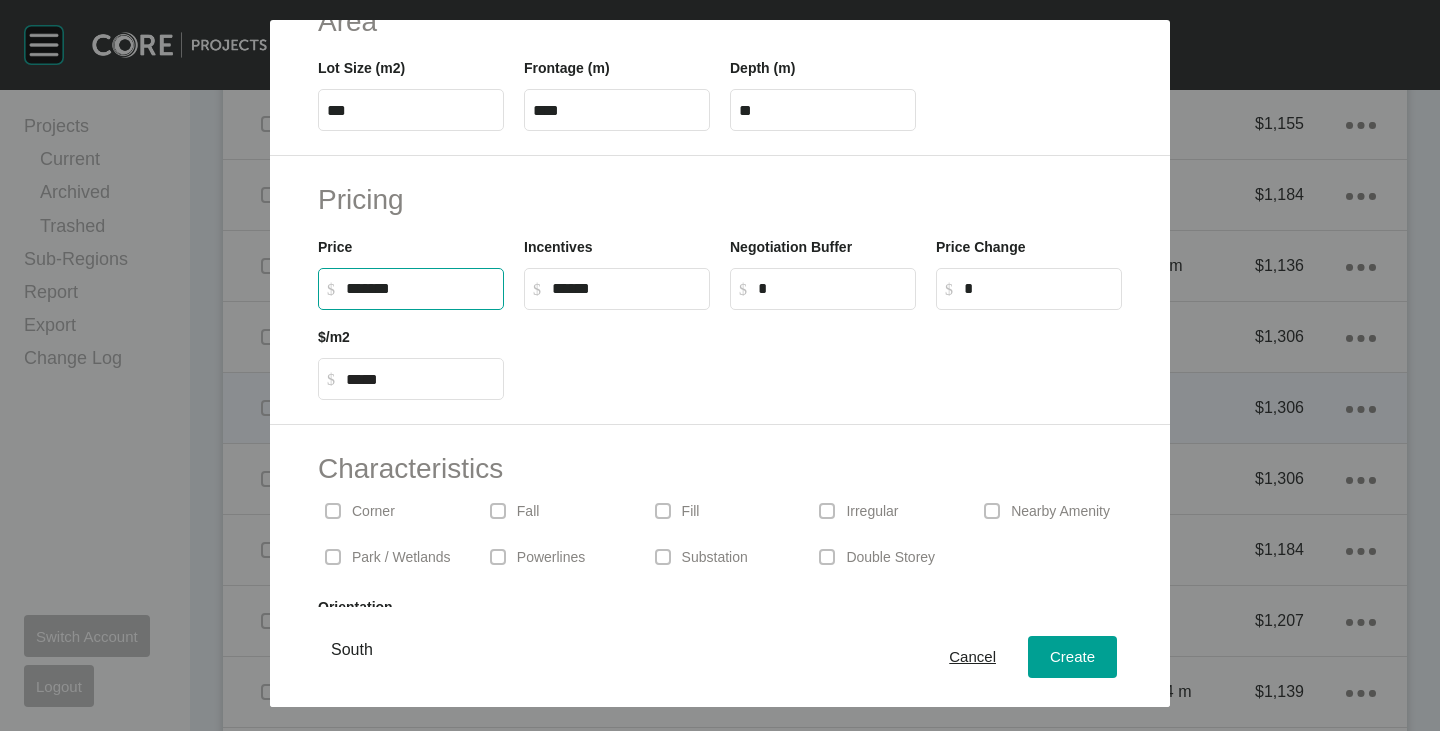 click at bounding box center [823, 355] 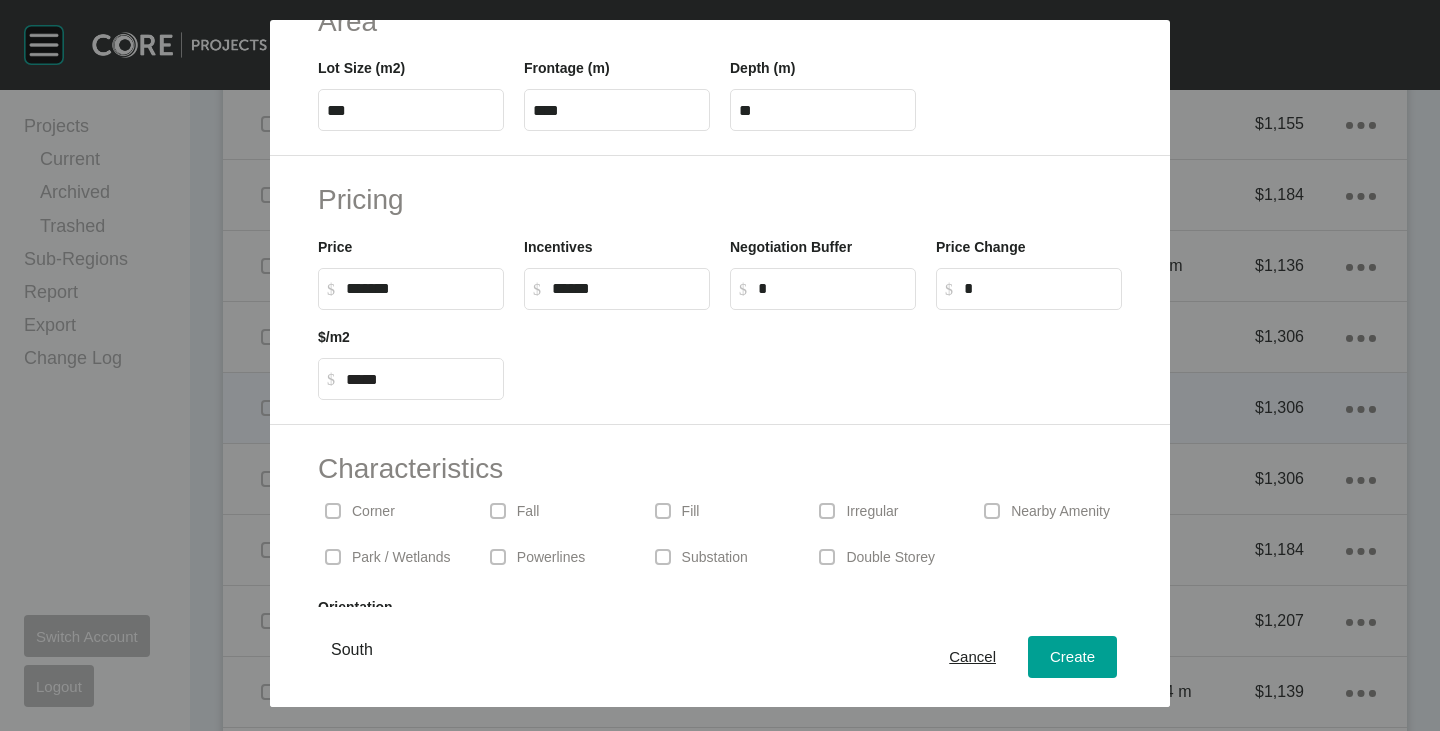 scroll, scrollTop: 489, scrollLeft: 0, axis: vertical 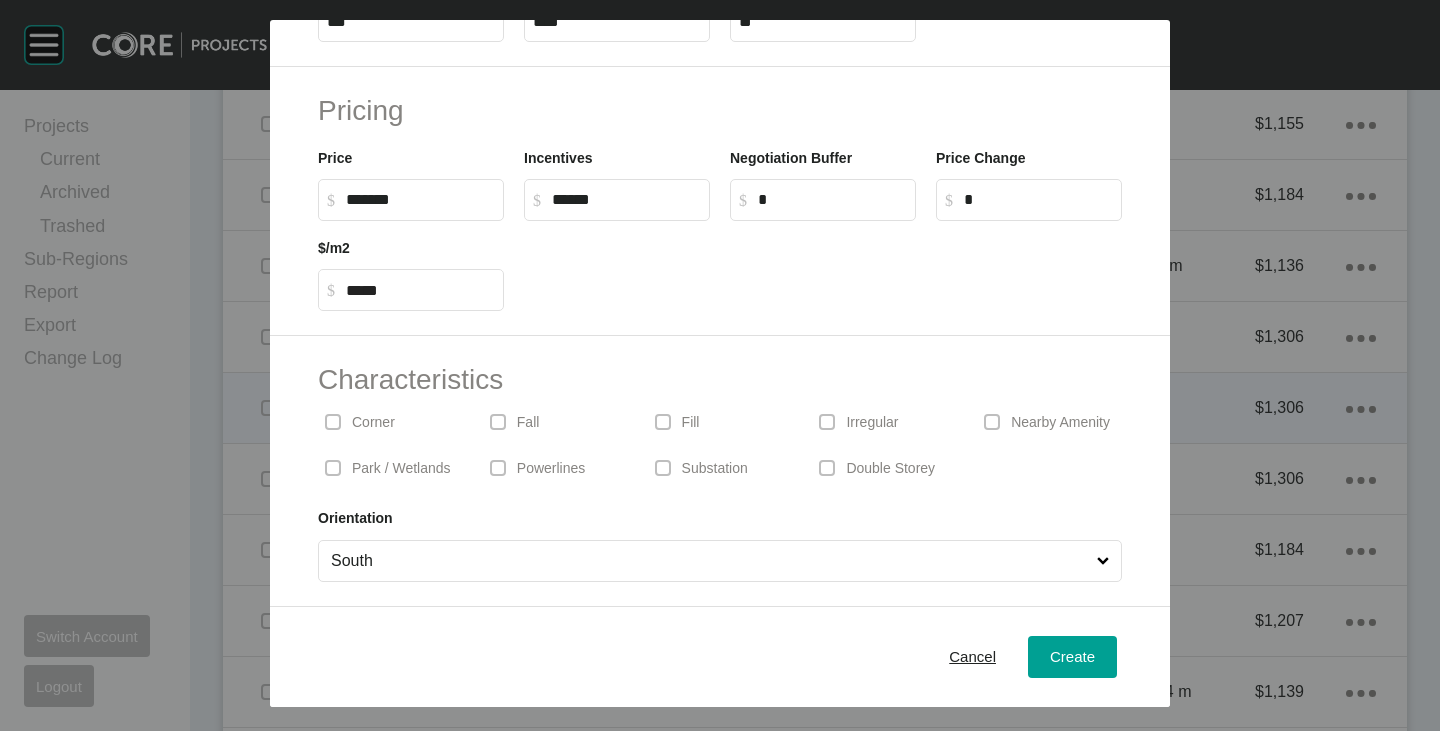 click on "South" at bounding box center (710, 561) 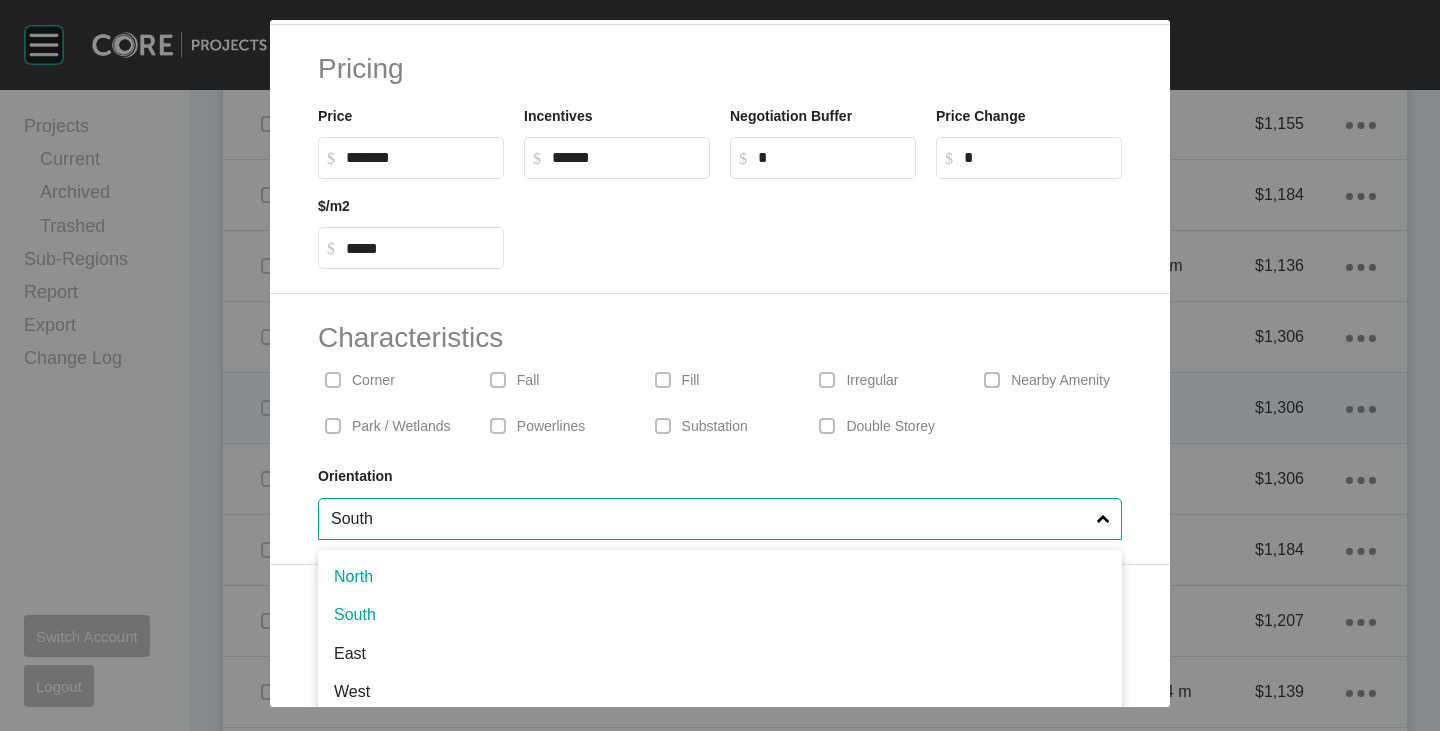 scroll, scrollTop: 543, scrollLeft: 0, axis: vertical 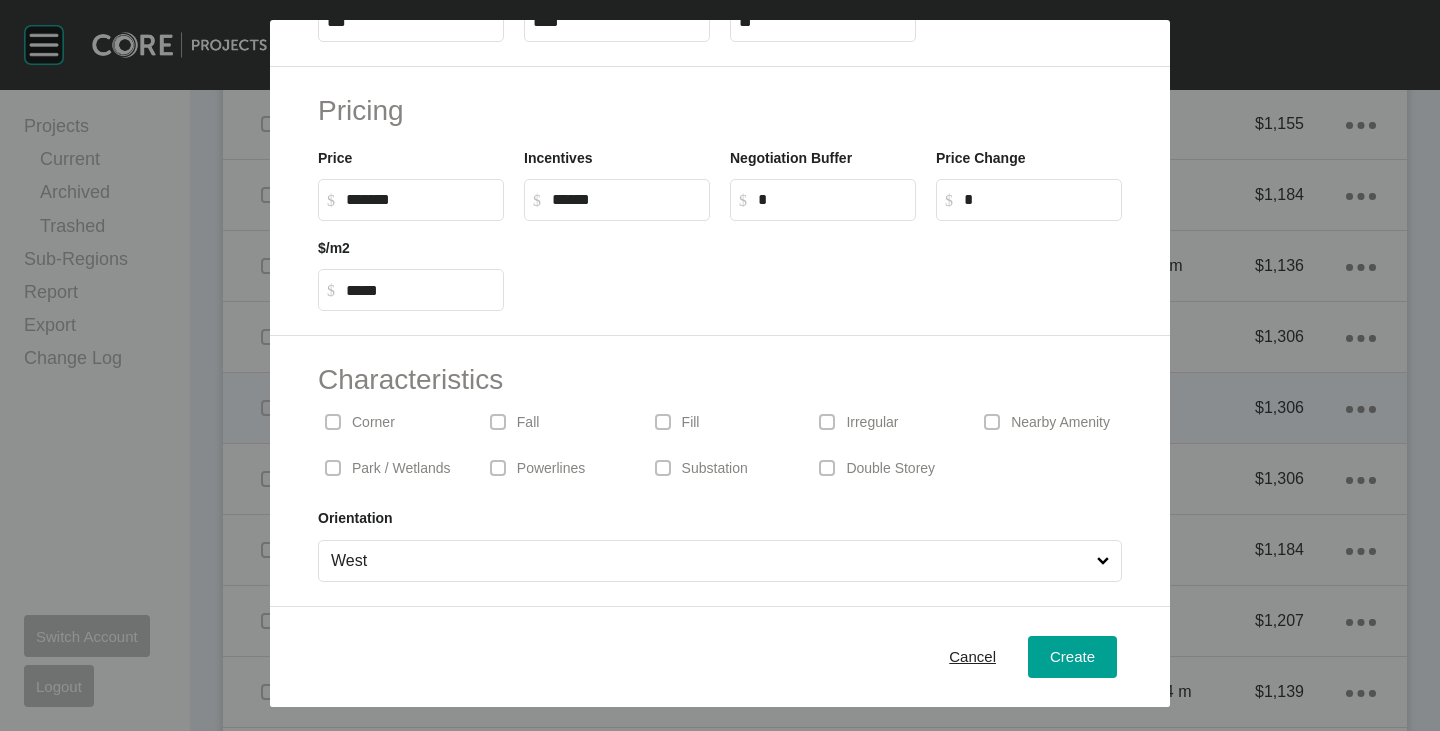 click on "Double Storey" at bounding box center [890, 469] 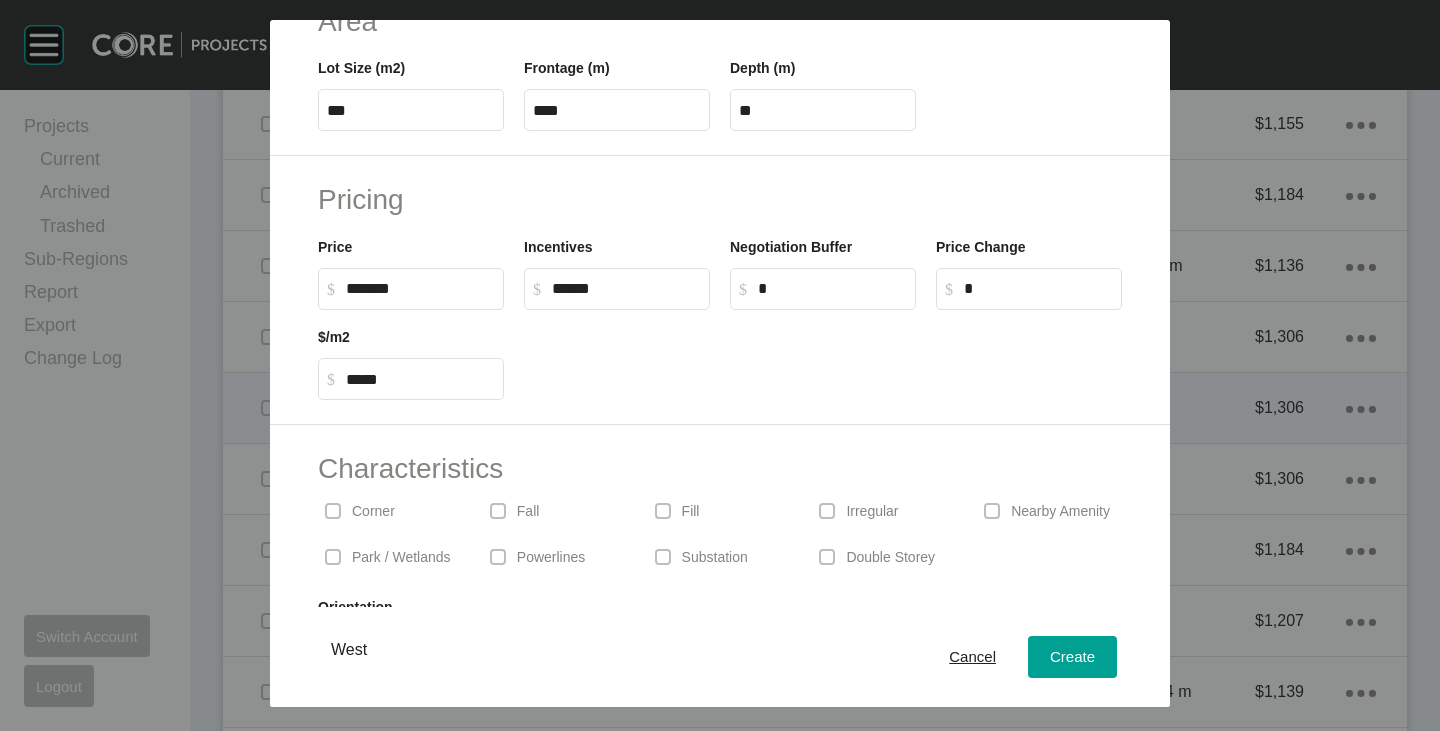 scroll, scrollTop: 489, scrollLeft: 0, axis: vertical 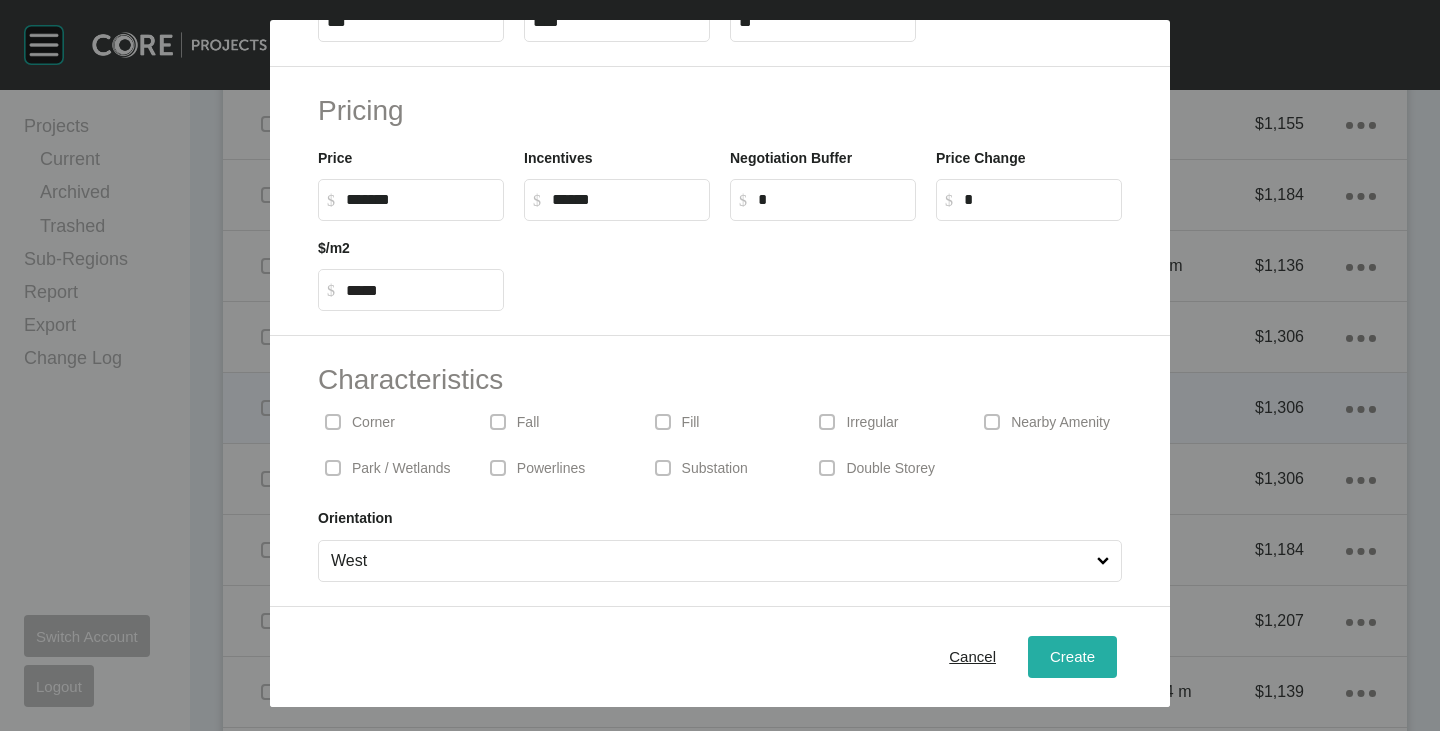 click on "Create" at bounding box center (1072, 656) 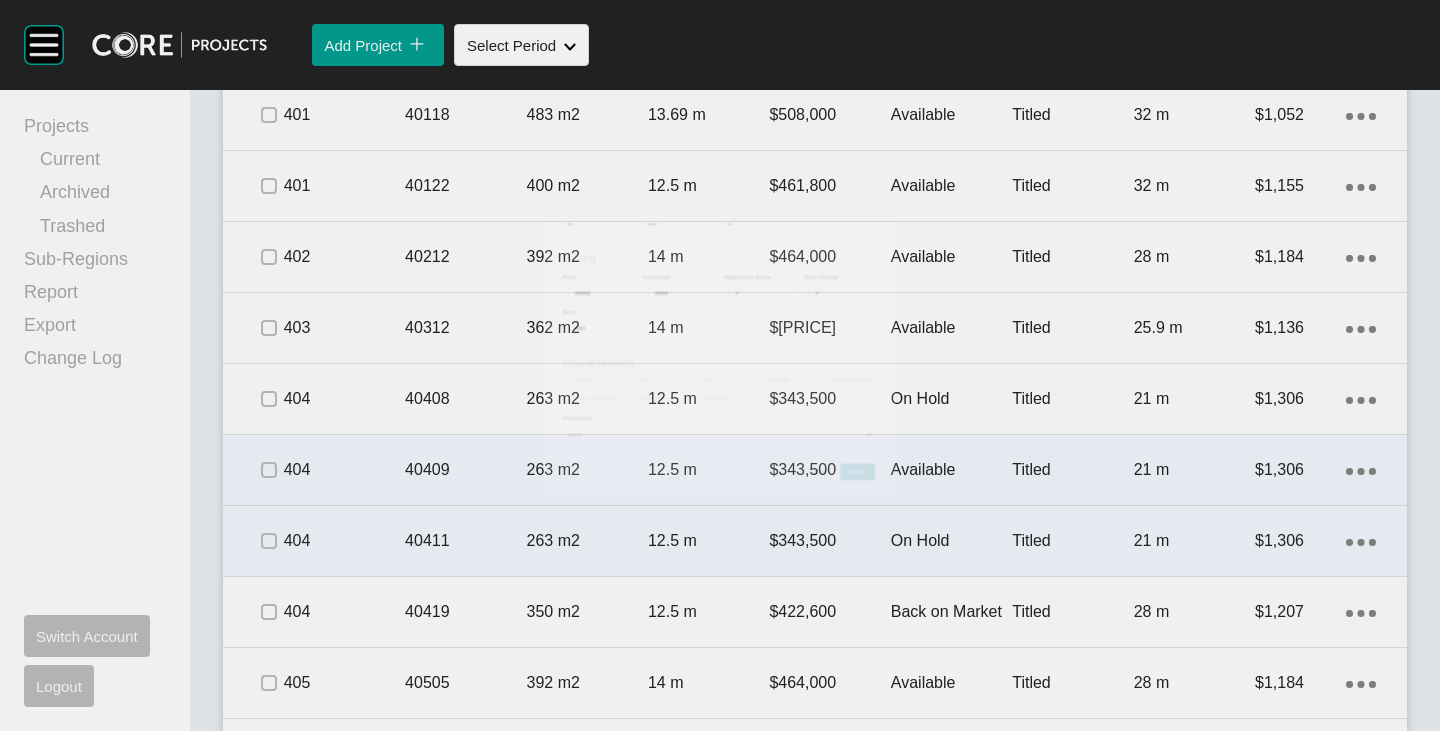 scroll, scrollTop: 2500, scrollLeft: 0, axis: vertical 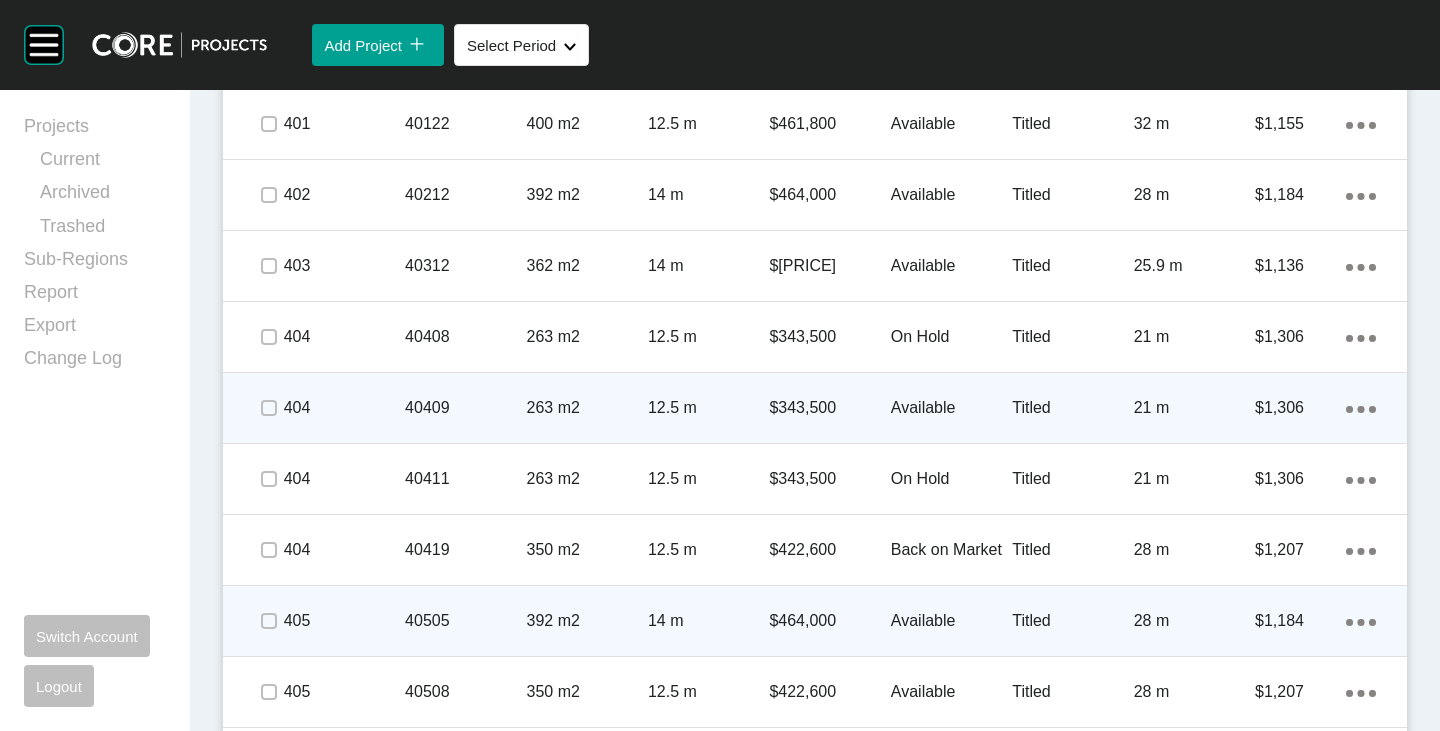 click on "Action Menu Dots Copy 6 Created with Sketch." 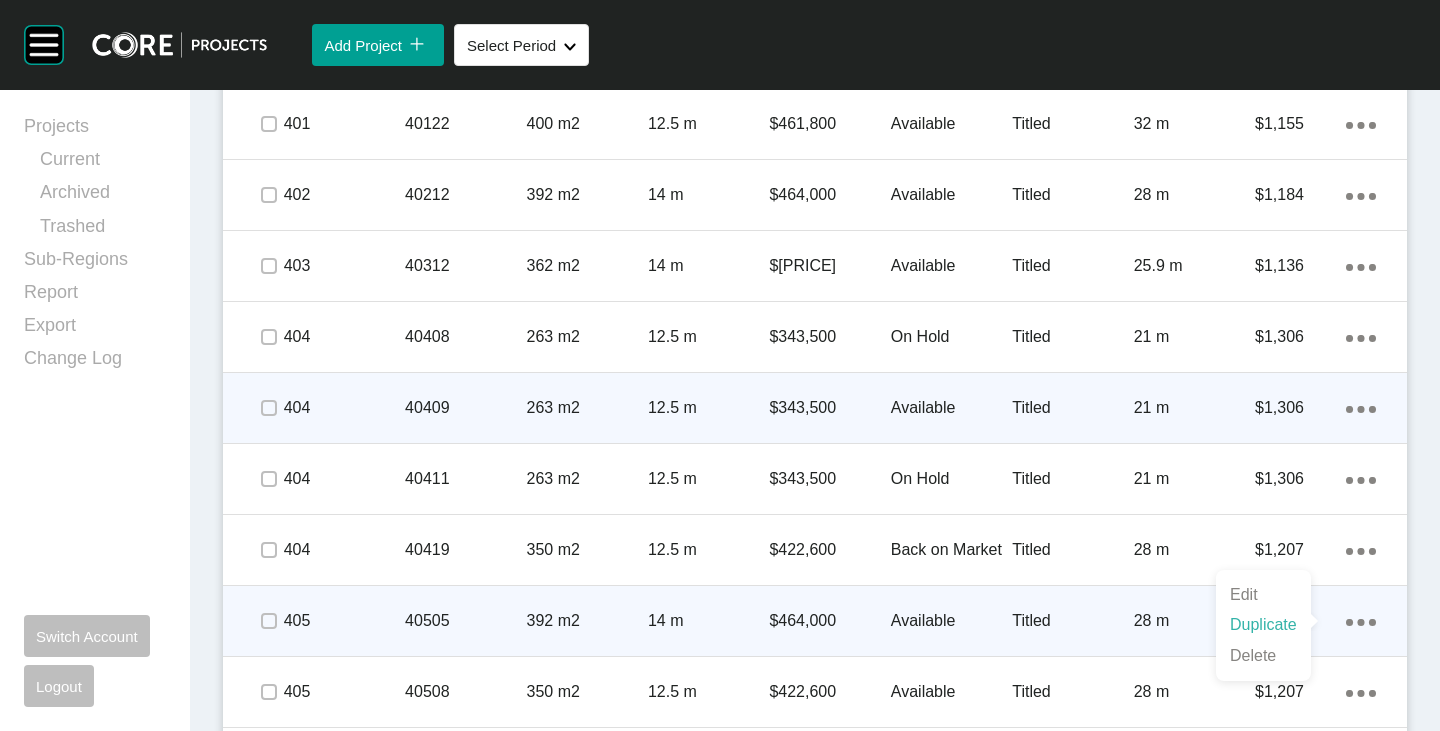 click on "Duplicate" at bounding box center [1263, 625] 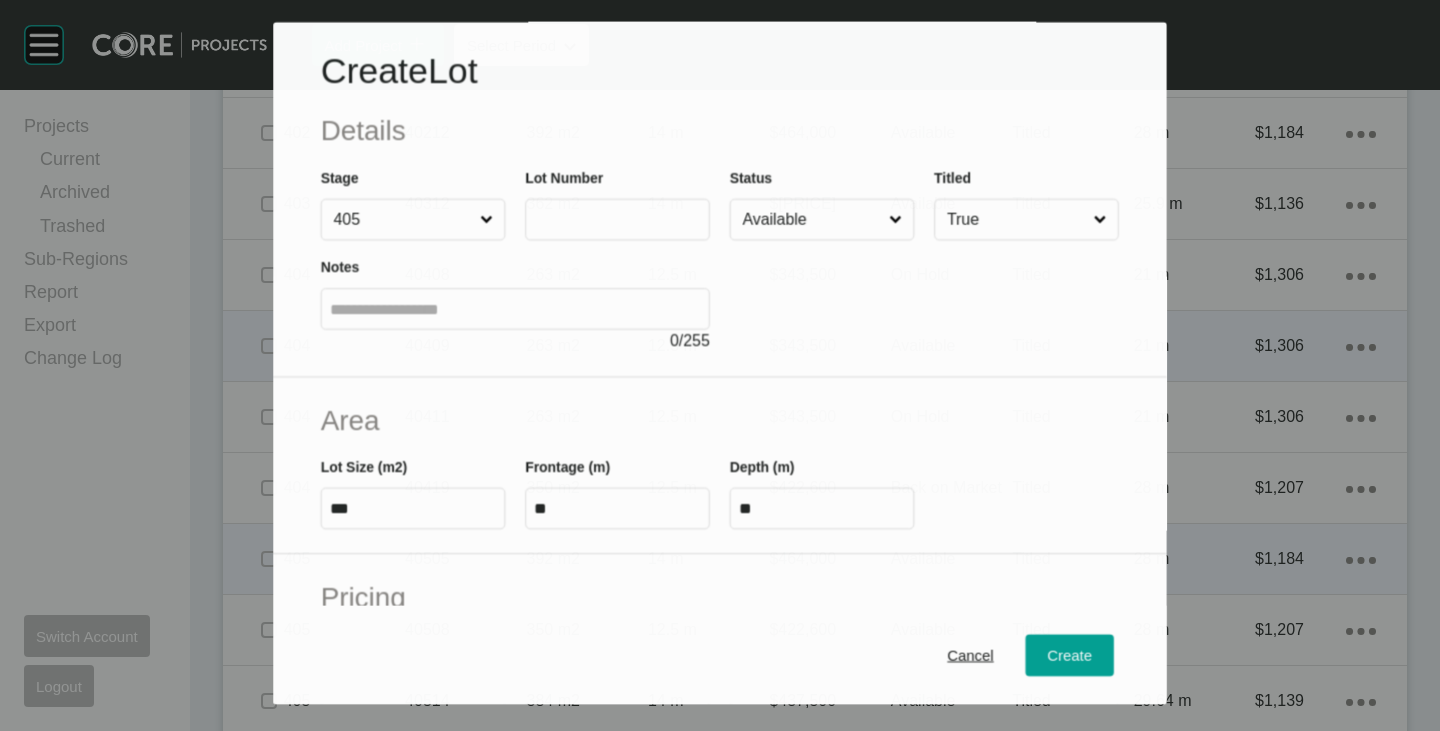 scroll, scrollTop: 2438, scrollLeft: 0, axis: vertical 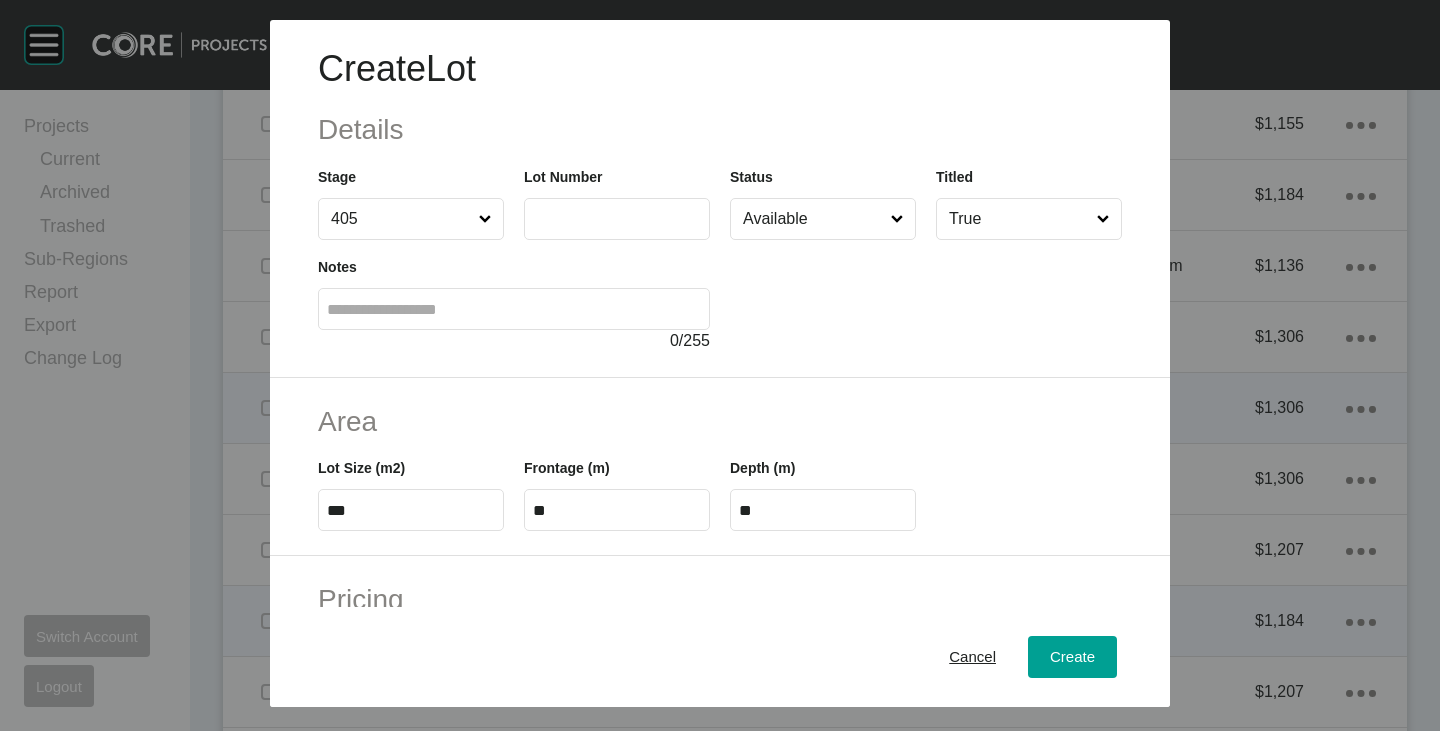 click at bounding box center [617, 219] 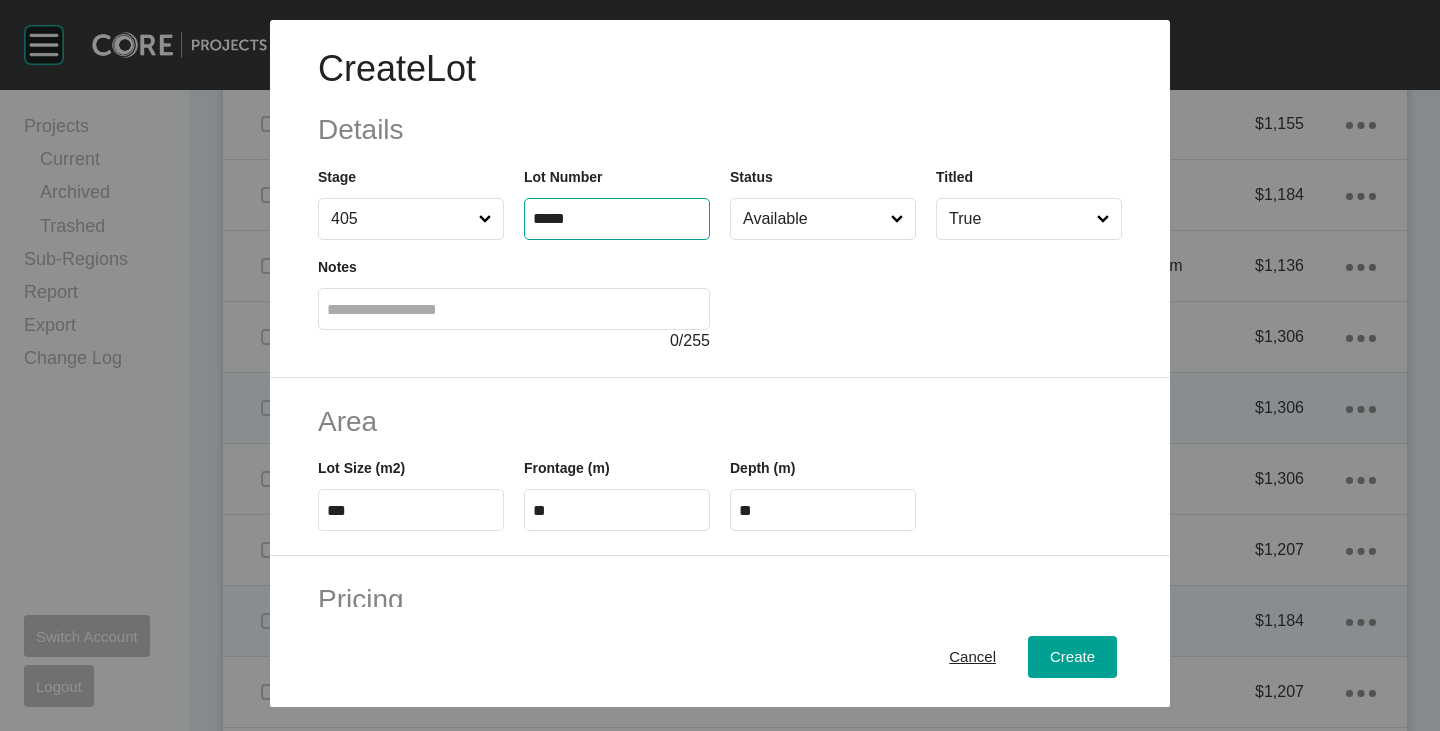 type on "*****" 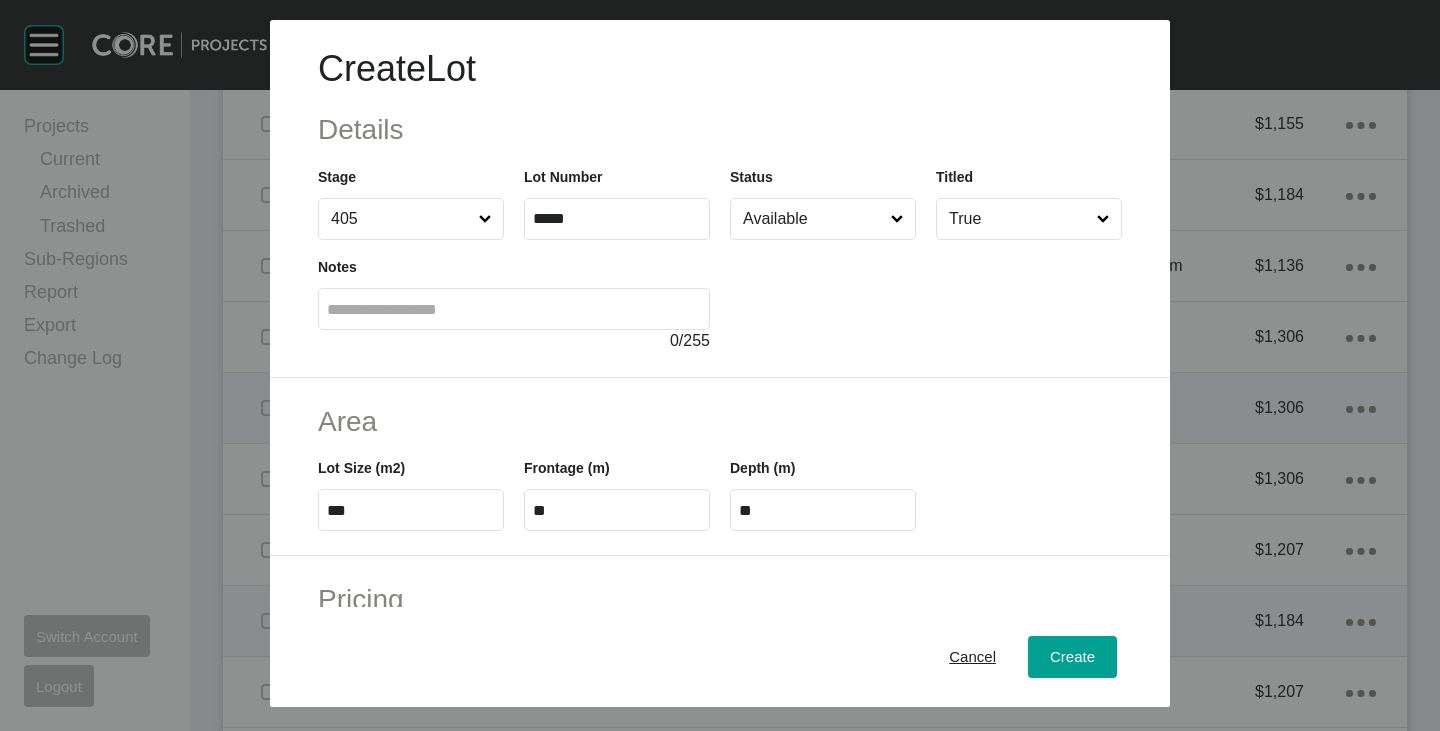 type on "******" 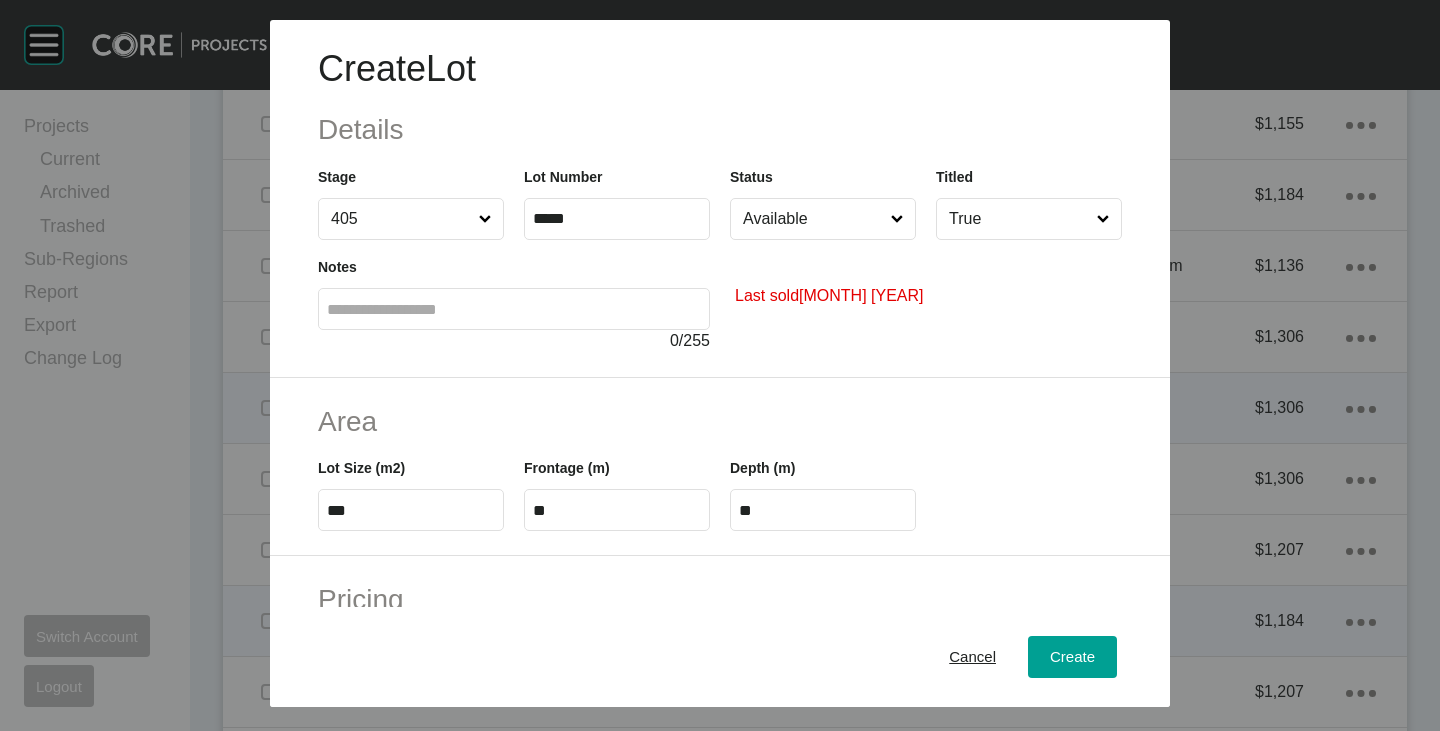 click on "Available" at bounding box center (813, 219) 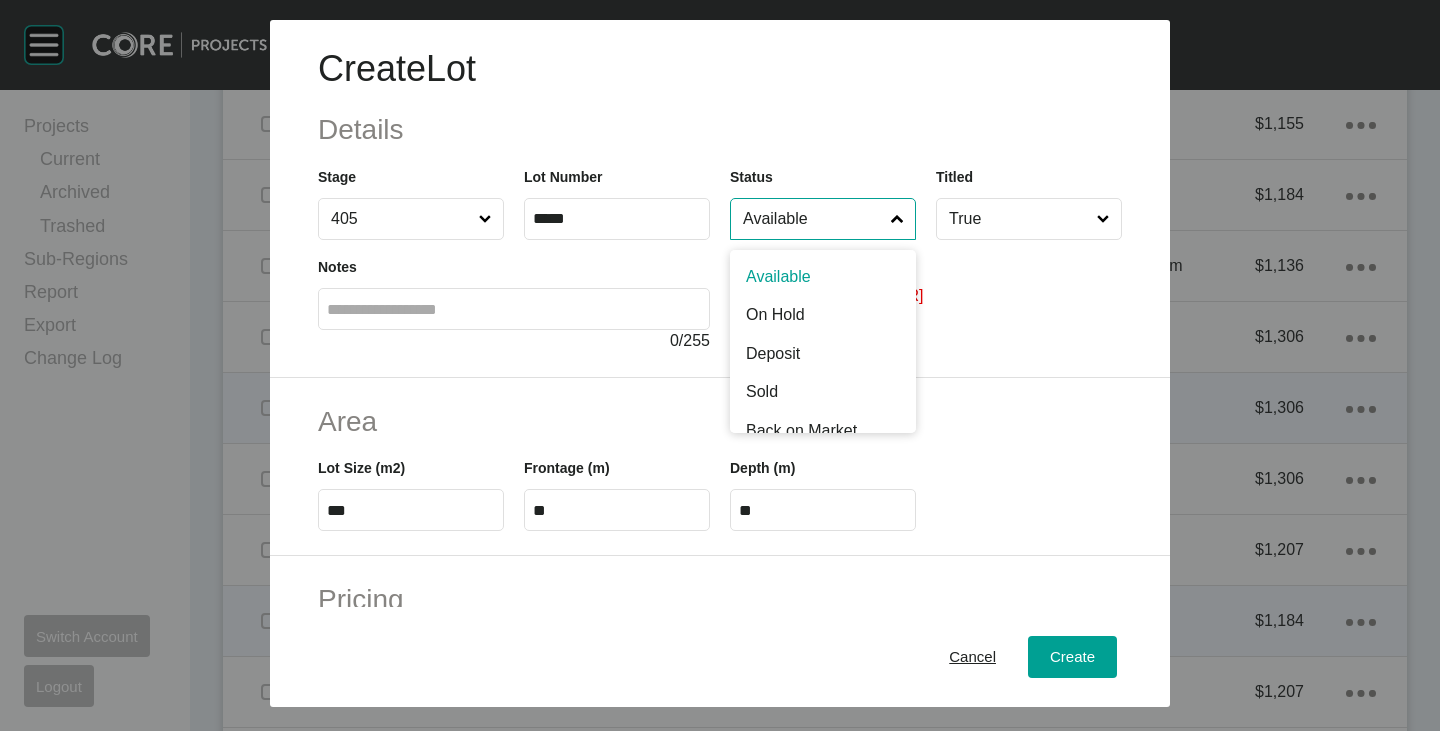 scroll, scrollTop: 100, scrollLeft: 0, axis: vertical 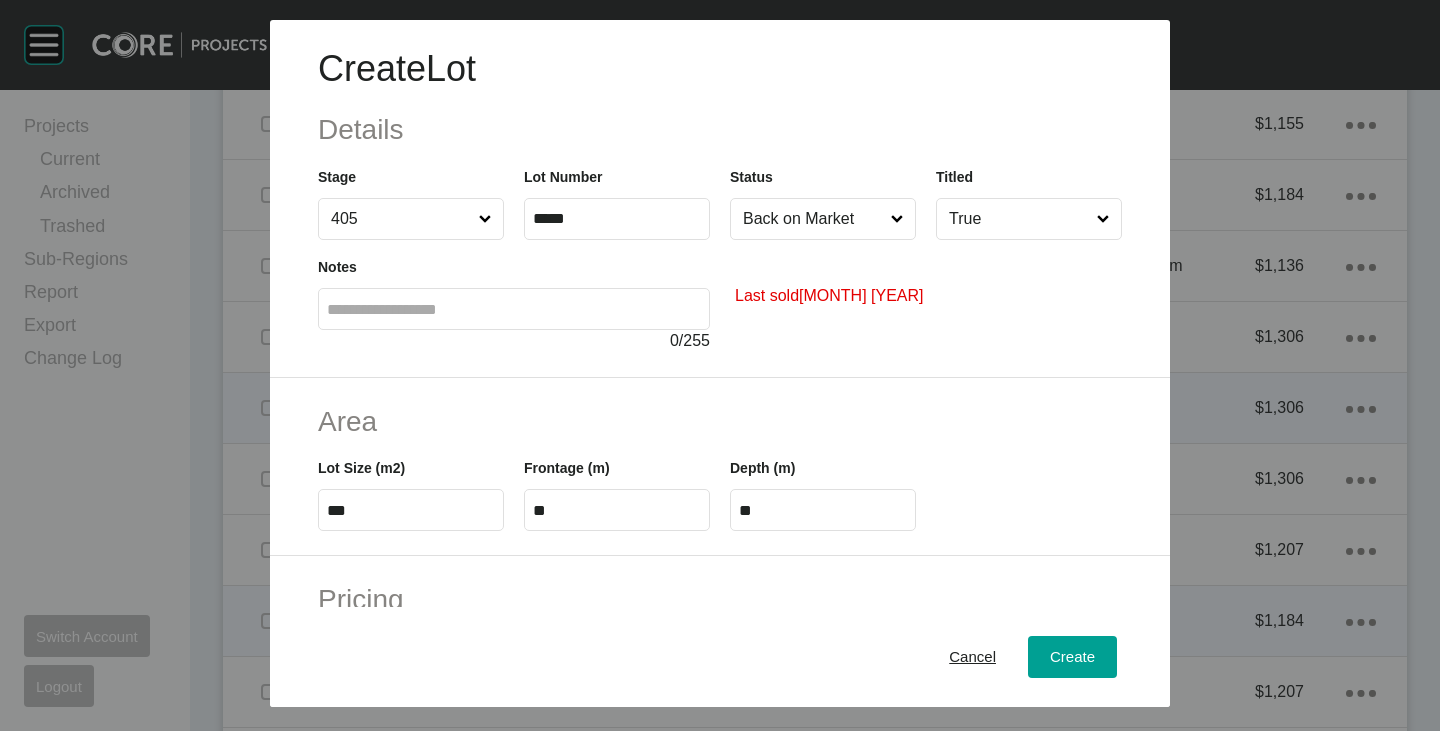 click on "***" at bounding box center (411, 510) 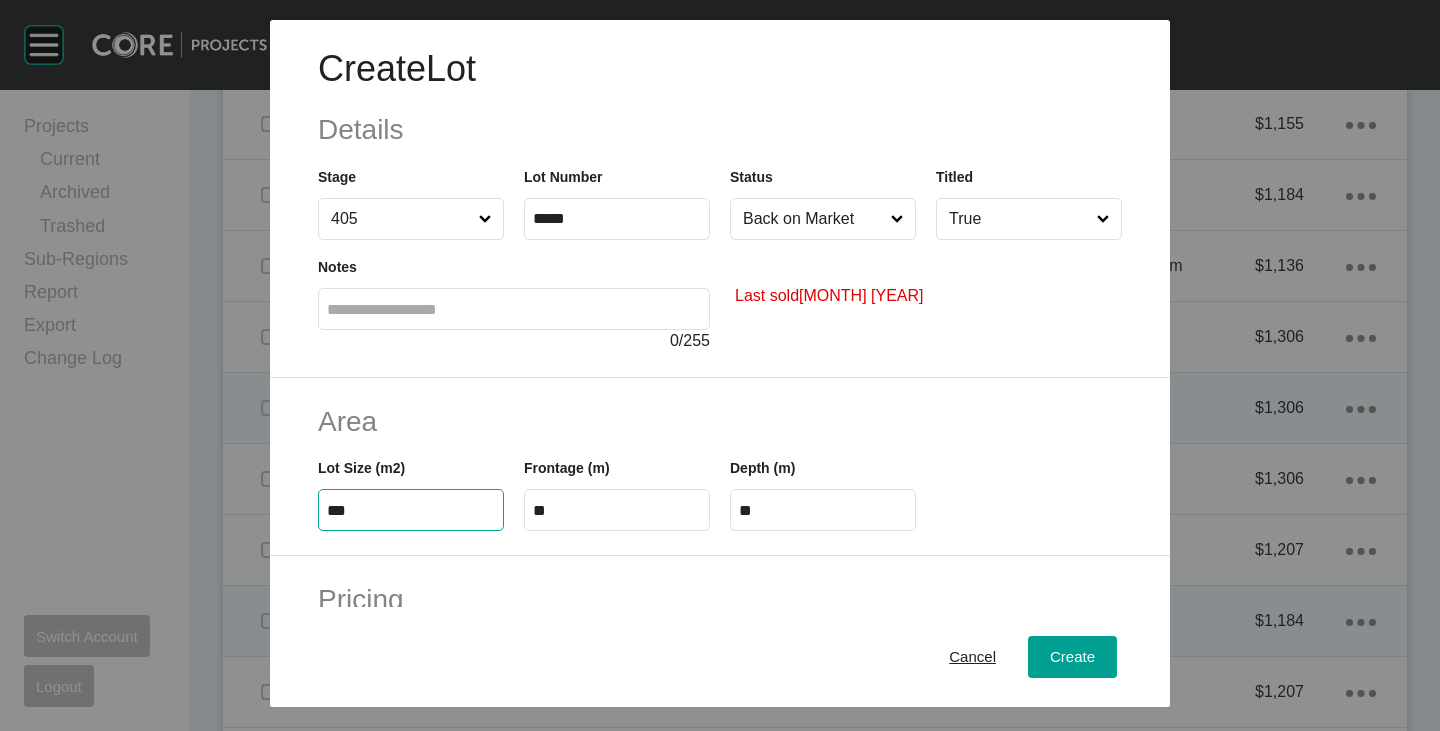 click on "***" at bounding box center (411, 510) 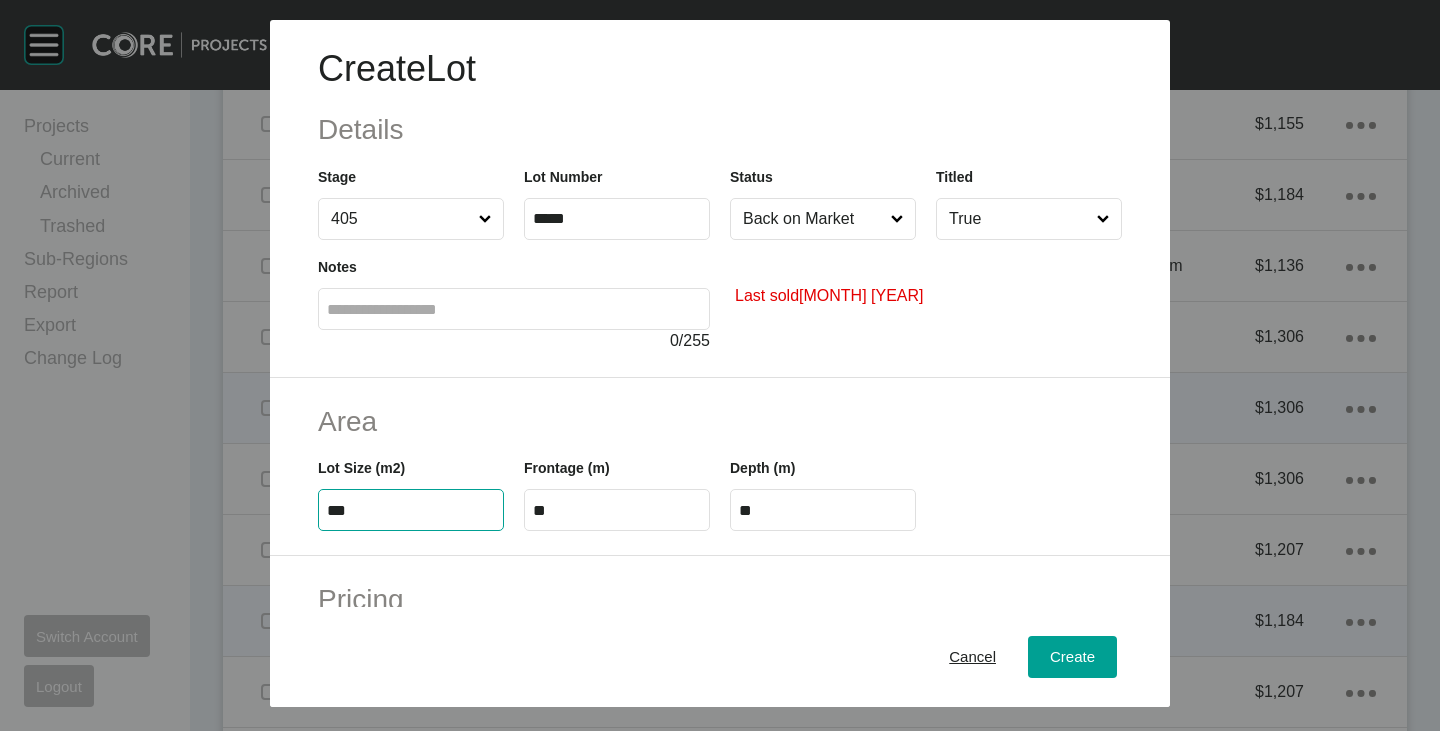type on "***" 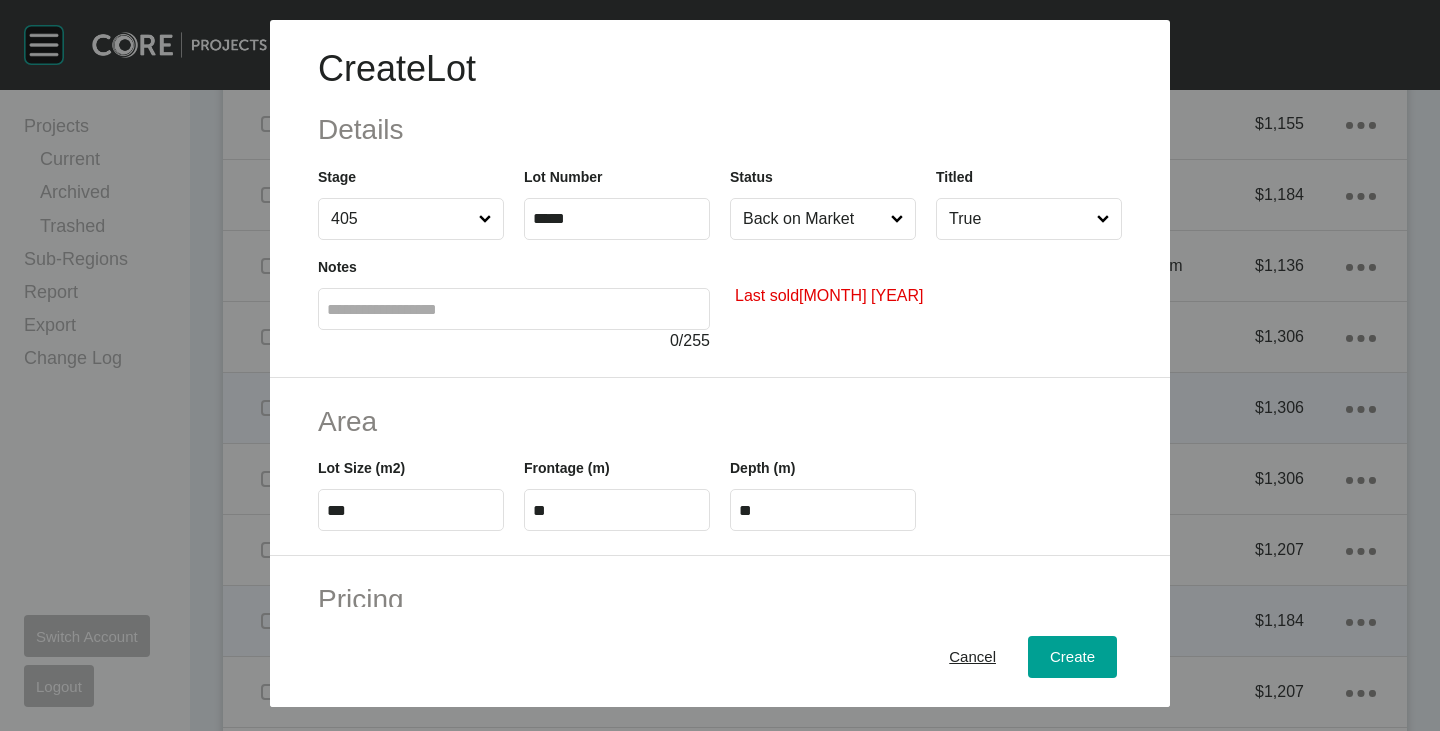 click on "**" at bounding box center (617, 510) 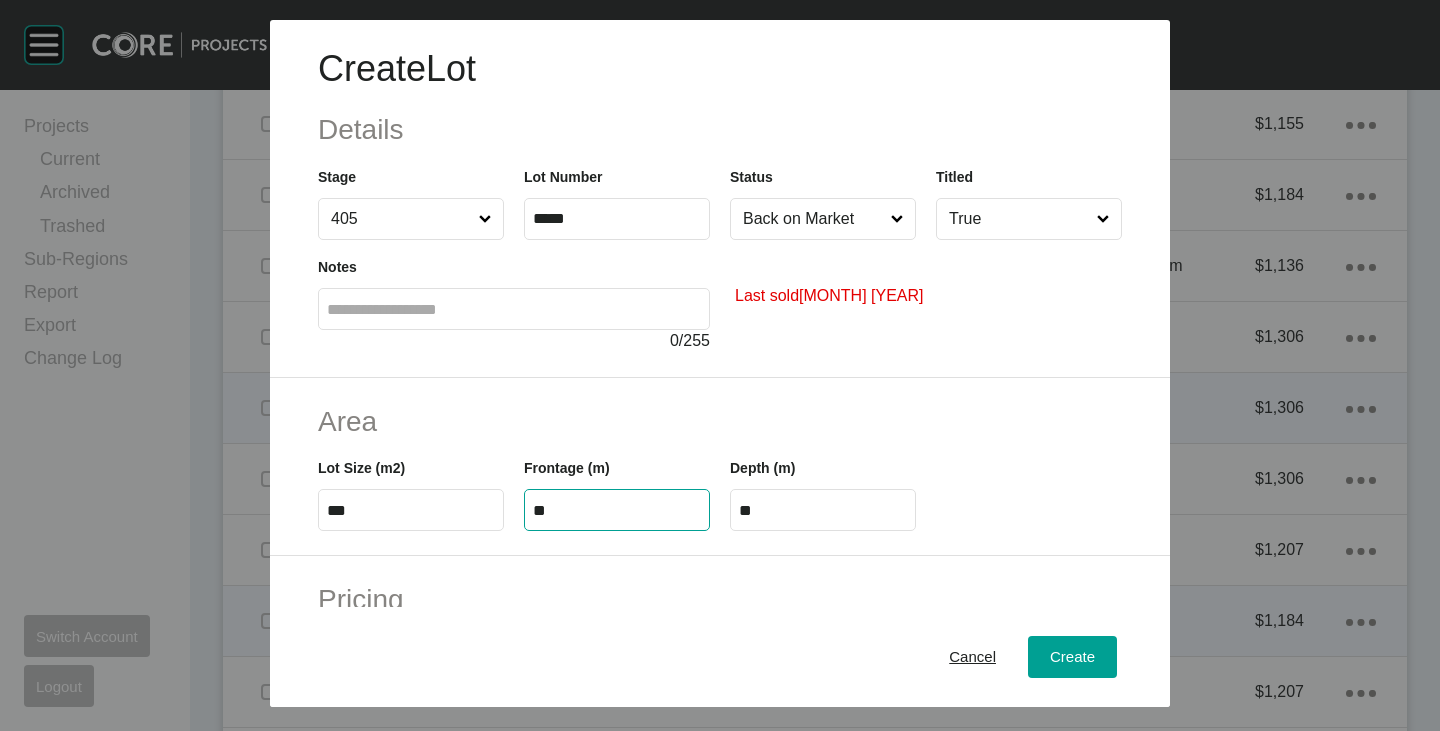 click on "**" at bounding box center [617, 510] 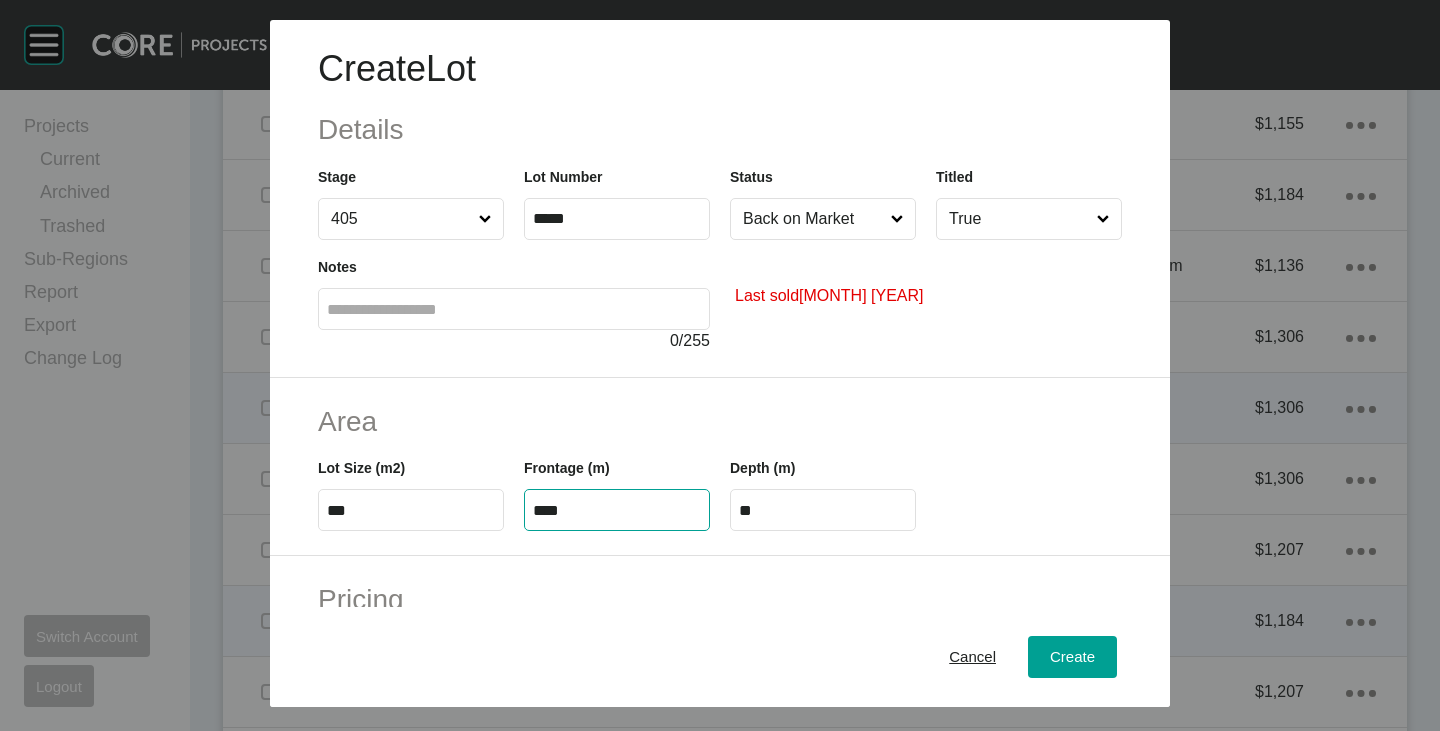 type on "****" 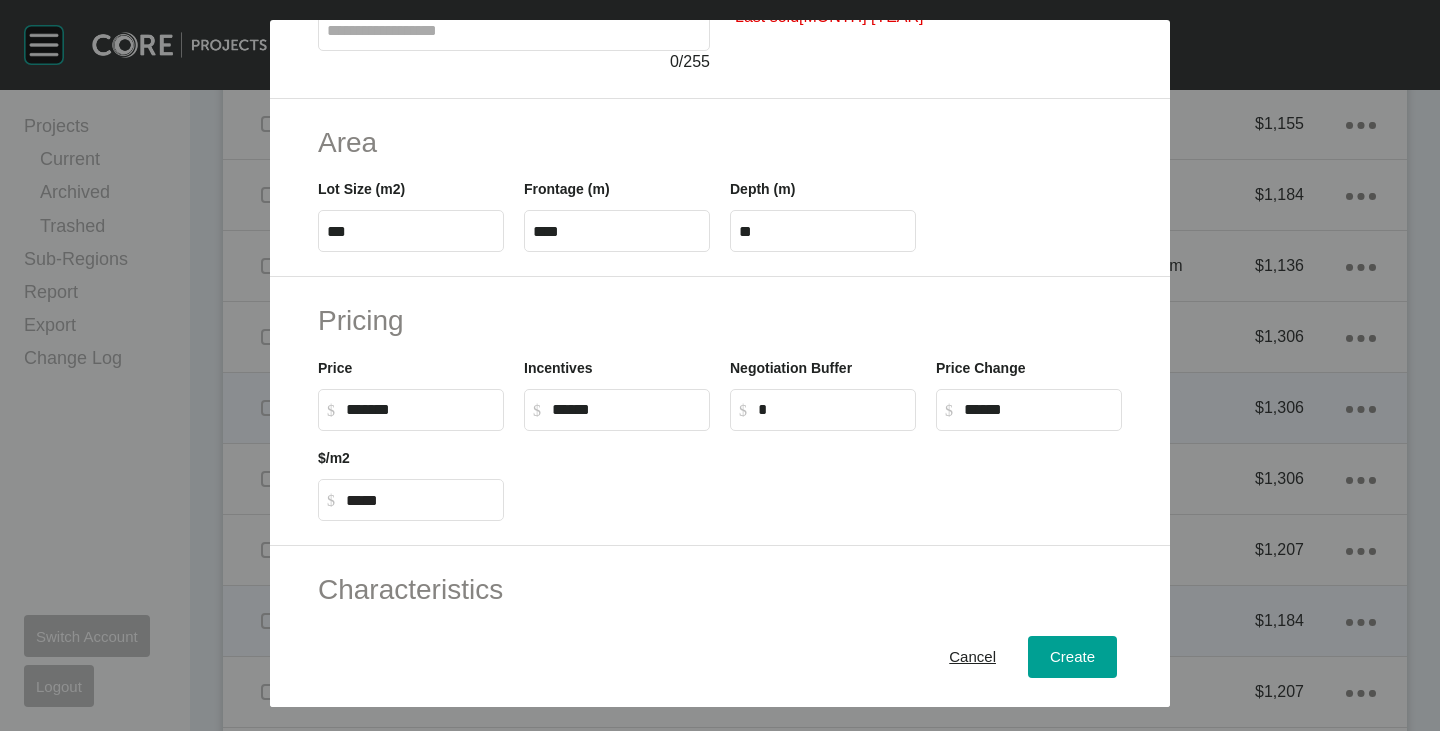 scroll, scrollTop: 300, scrollLeft: 0, axis: vertical 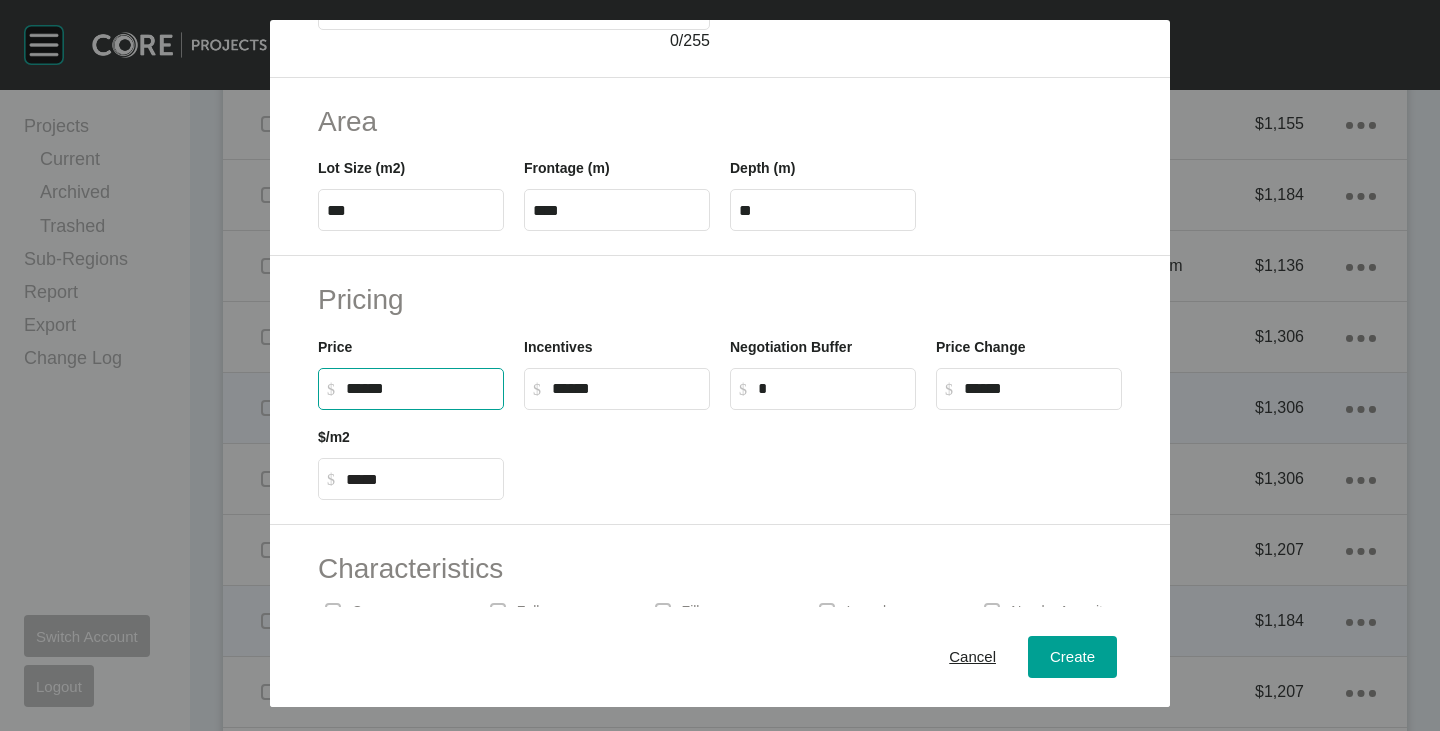 drag, startPoint x: 357, startPoint y: 387, endPoint x: 383, endPoint y: 398, distance: 28.231188 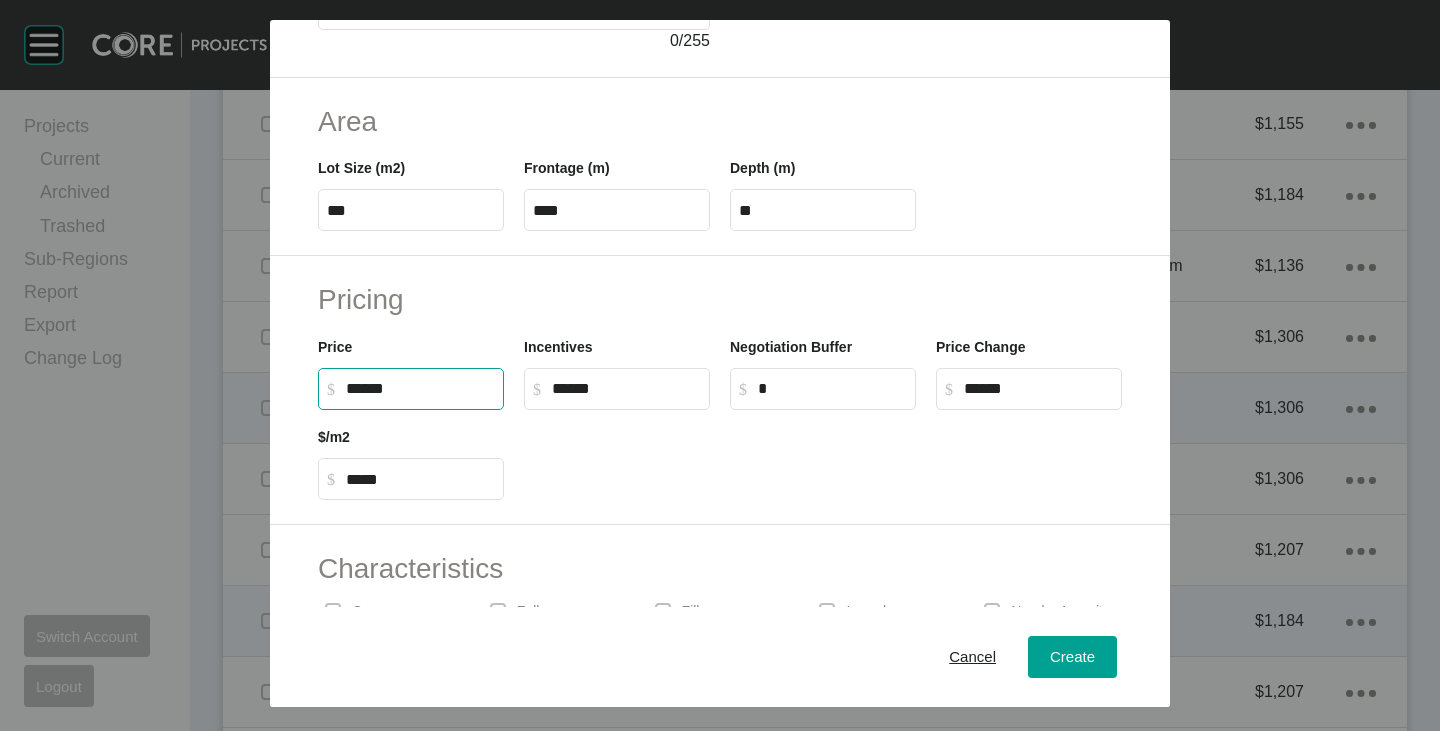 type on "*******" 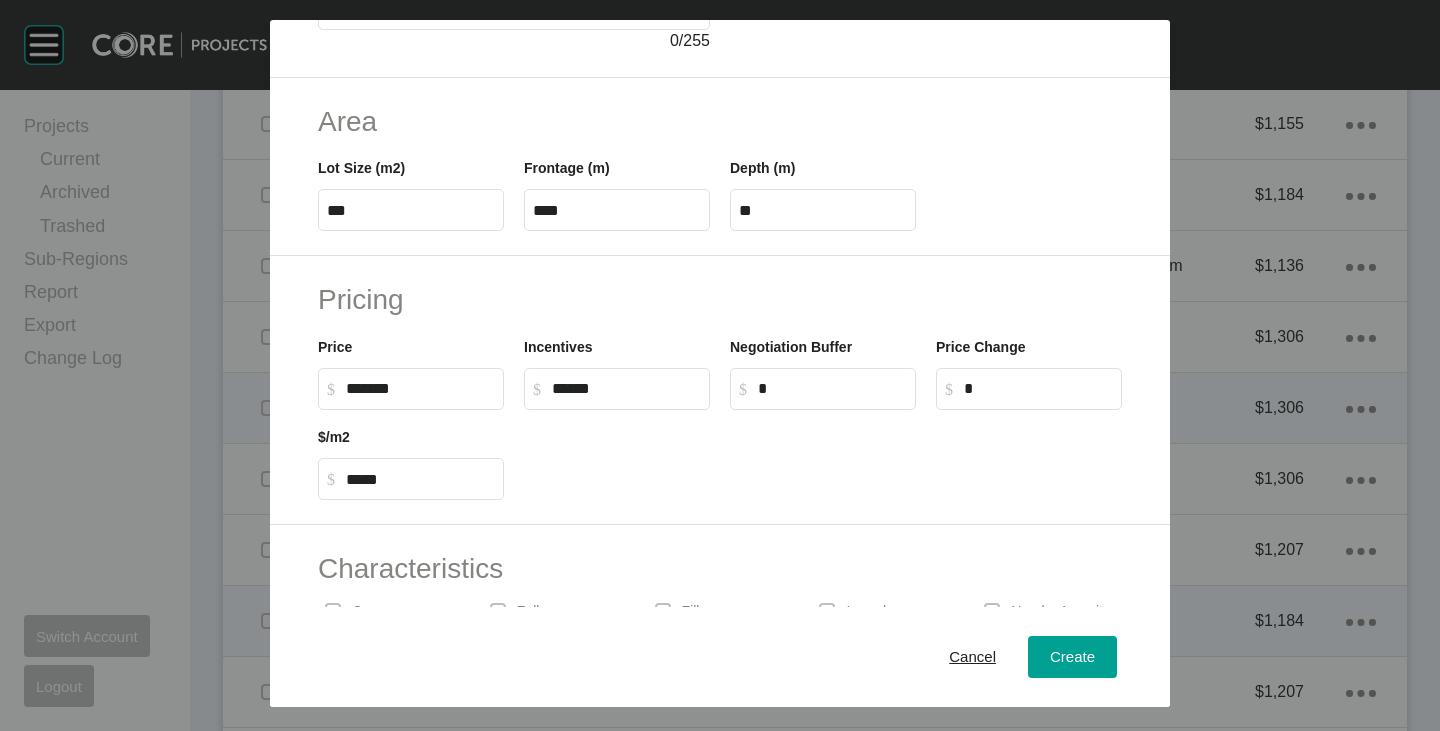 click at bounding box center (823, 455) 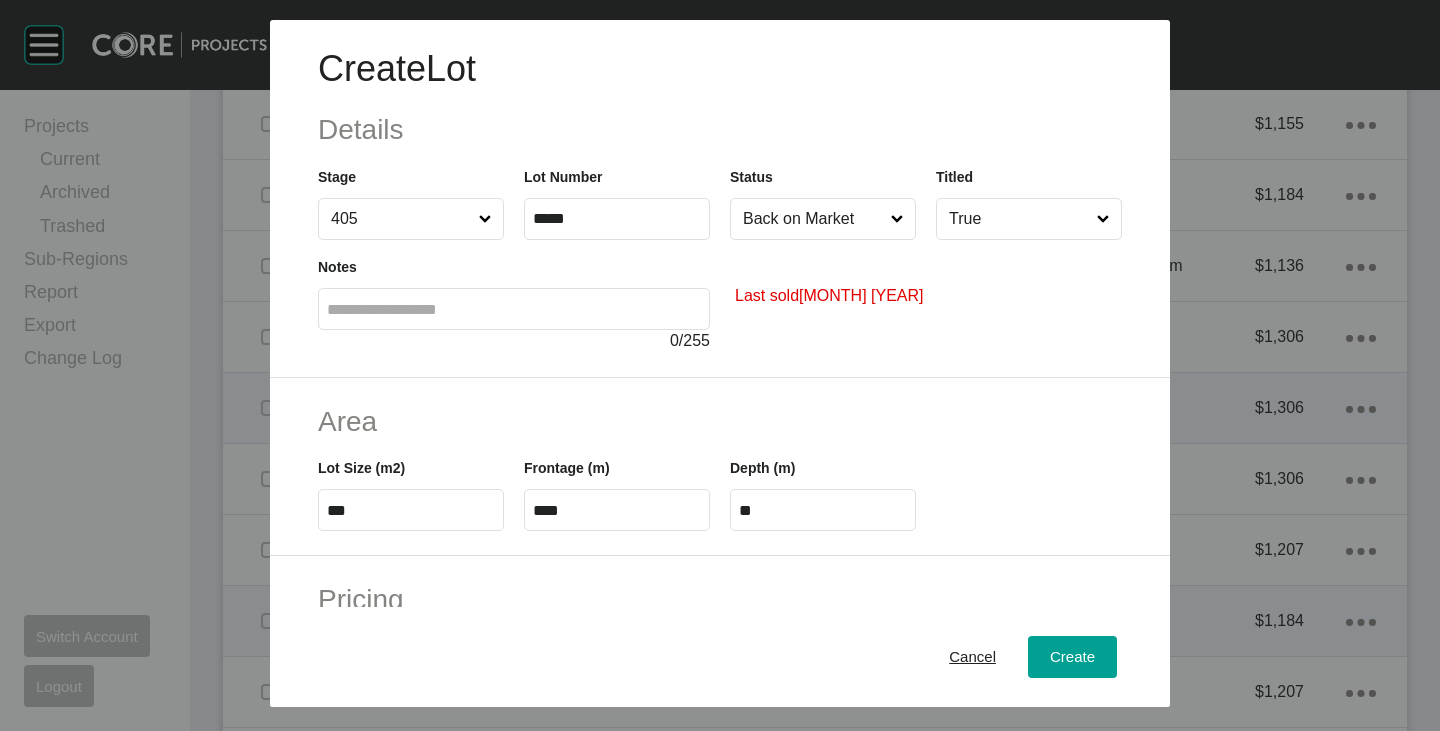 scroll, scrollTop: 489, scrollLeft: 0, axis: vertical 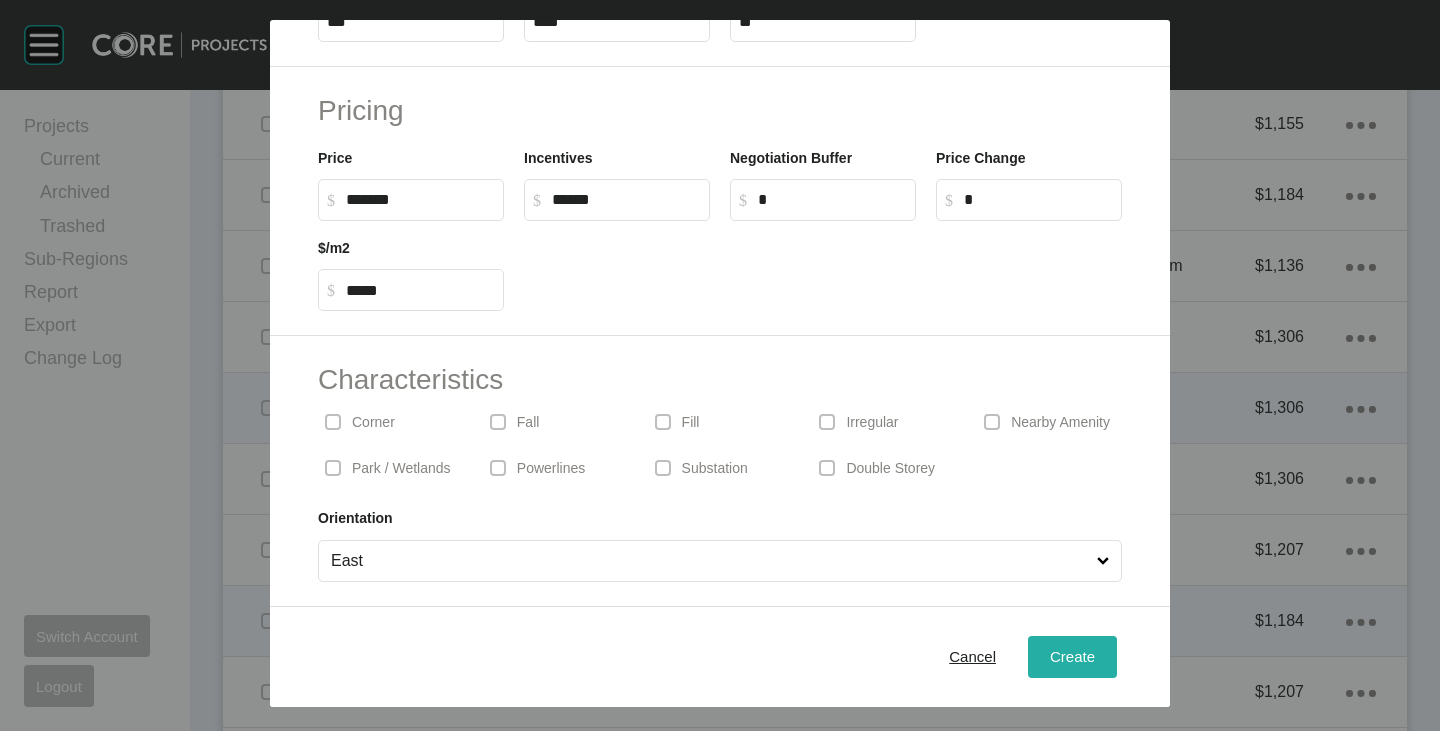 click on "Create" at bounding box center (1072, 656) 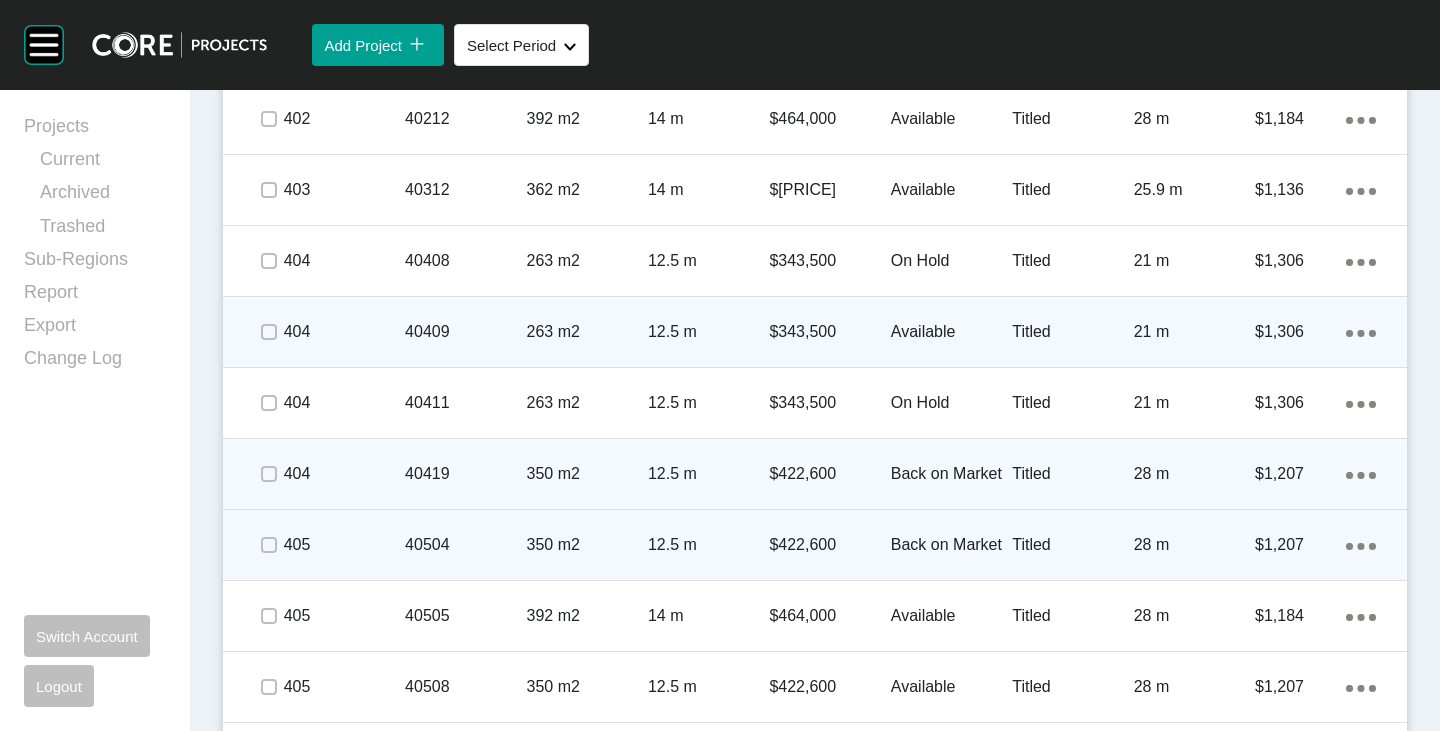 scroll, scrollTop: 2600, scrollLeft: 0, axis: vertical 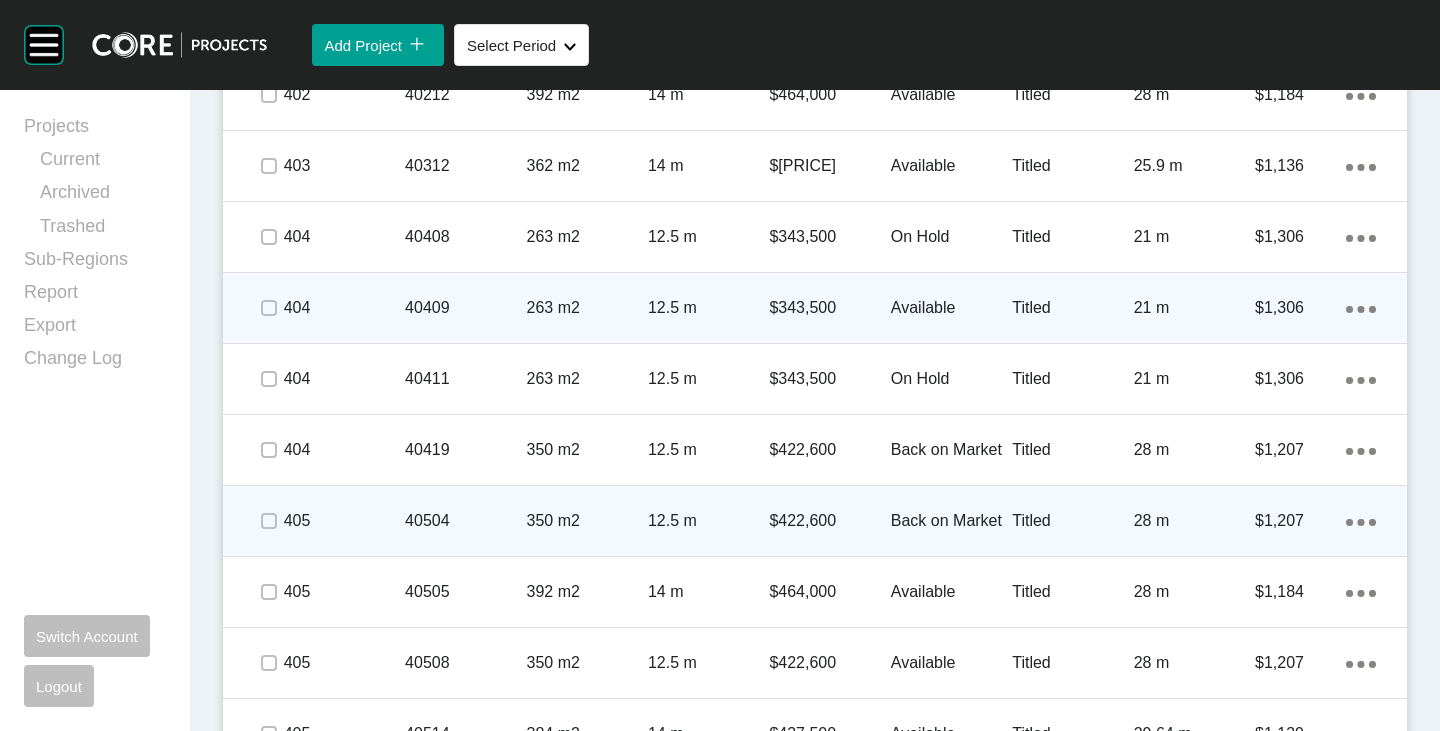 click 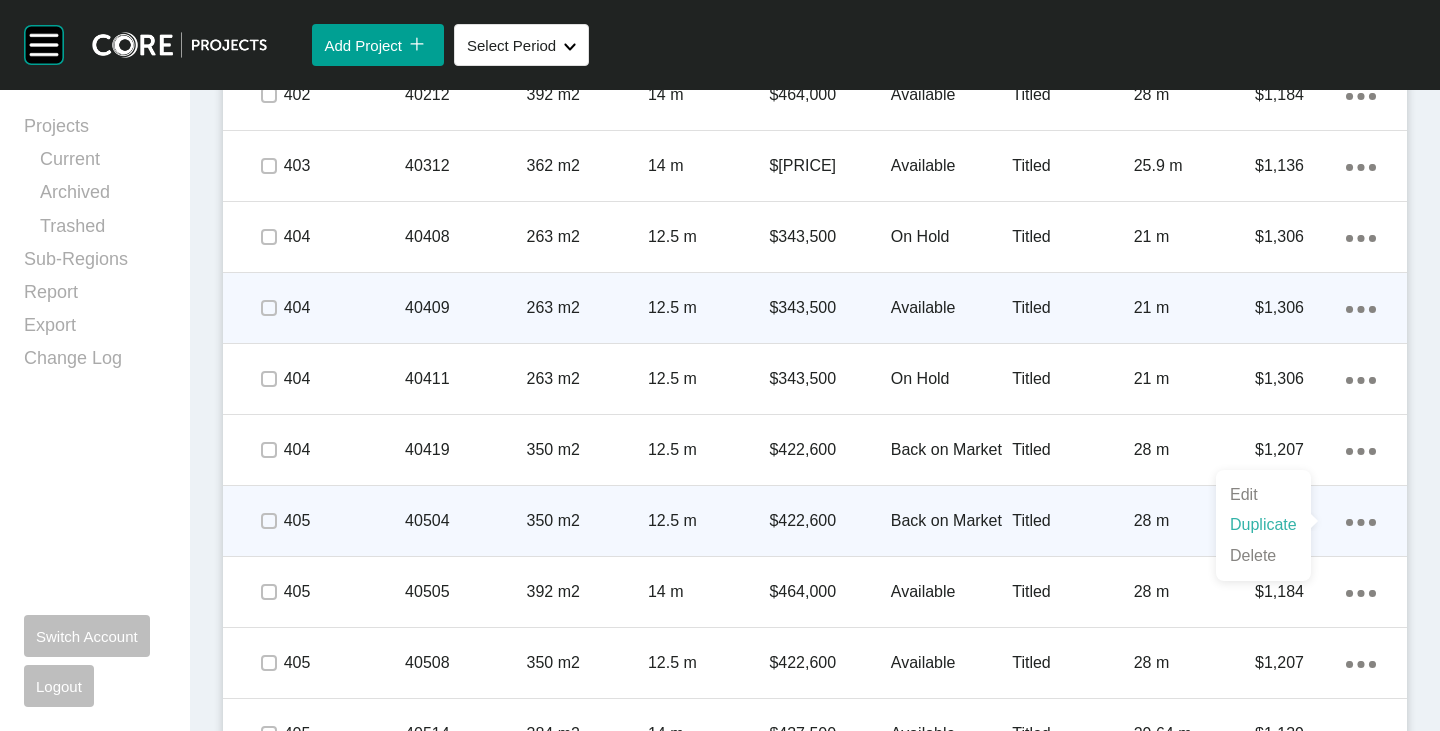 click on "Duplicate" at bounding box center [1263, 525] 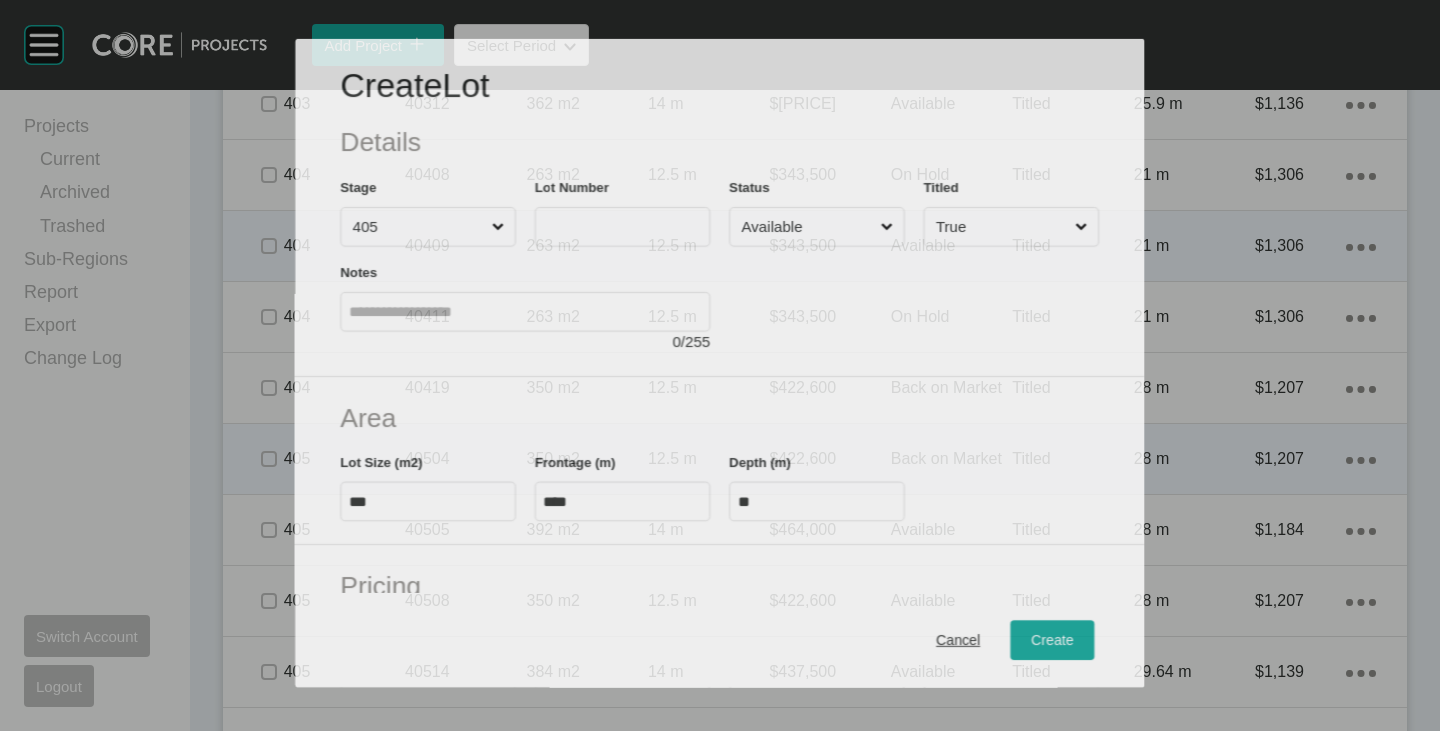 scroll, scrollTop: 2538, scrollLeft: 0, axis: vertical 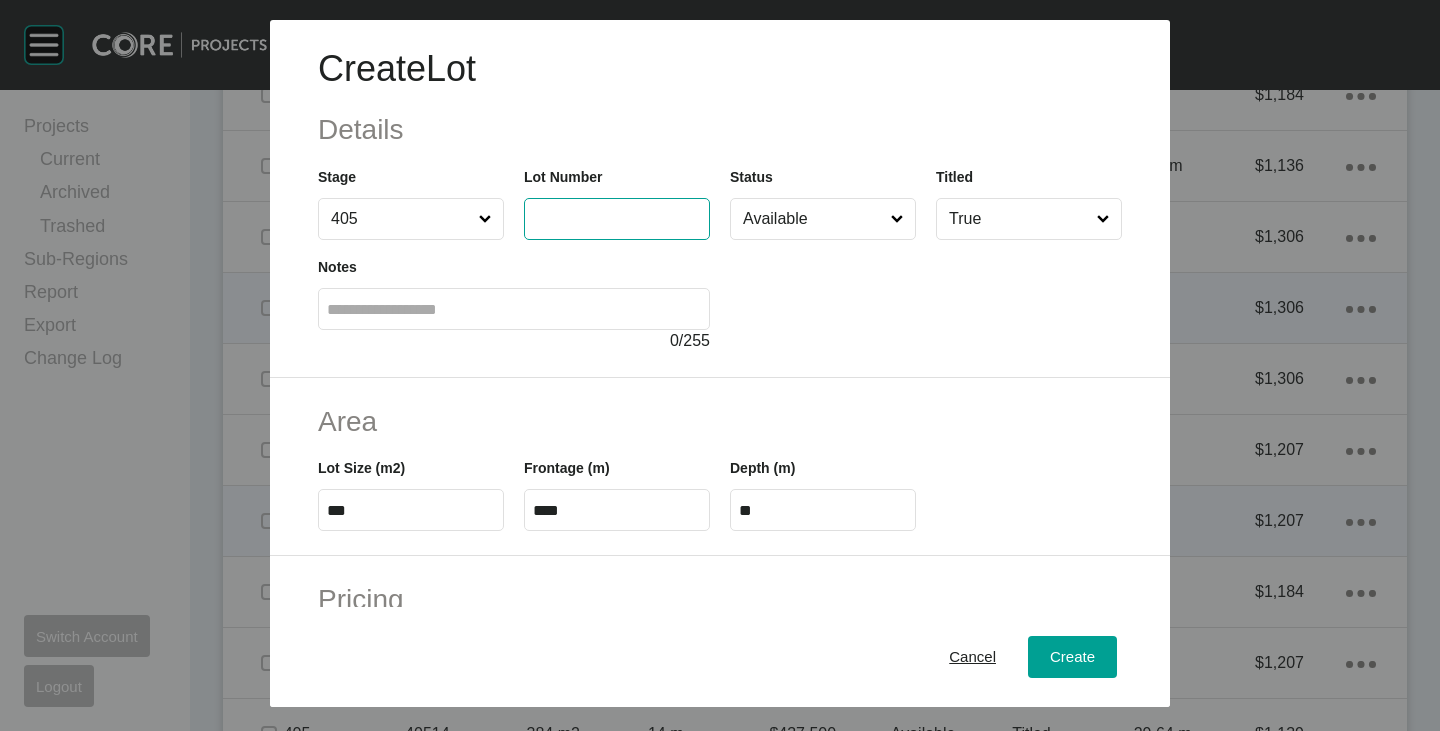 click at bounding box center [617, 218] 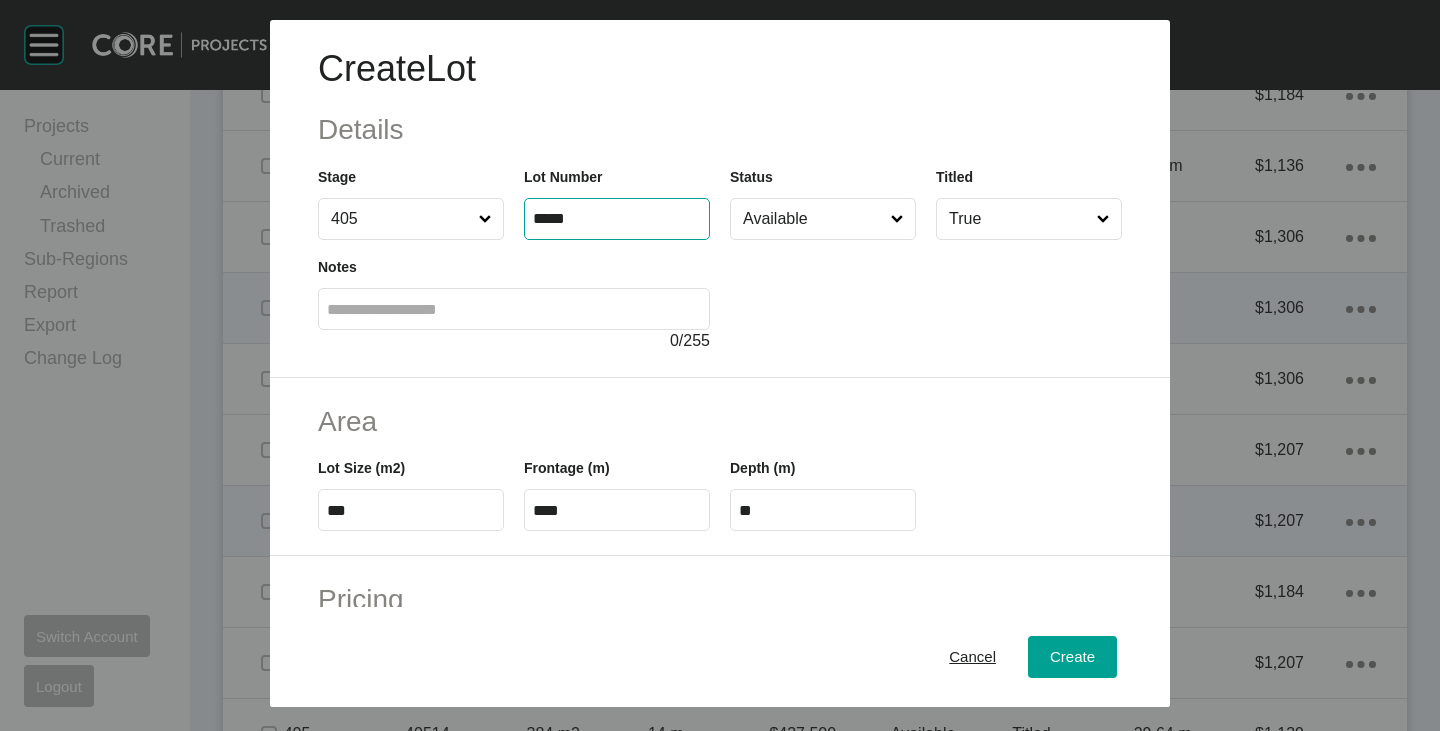 type on "*****" 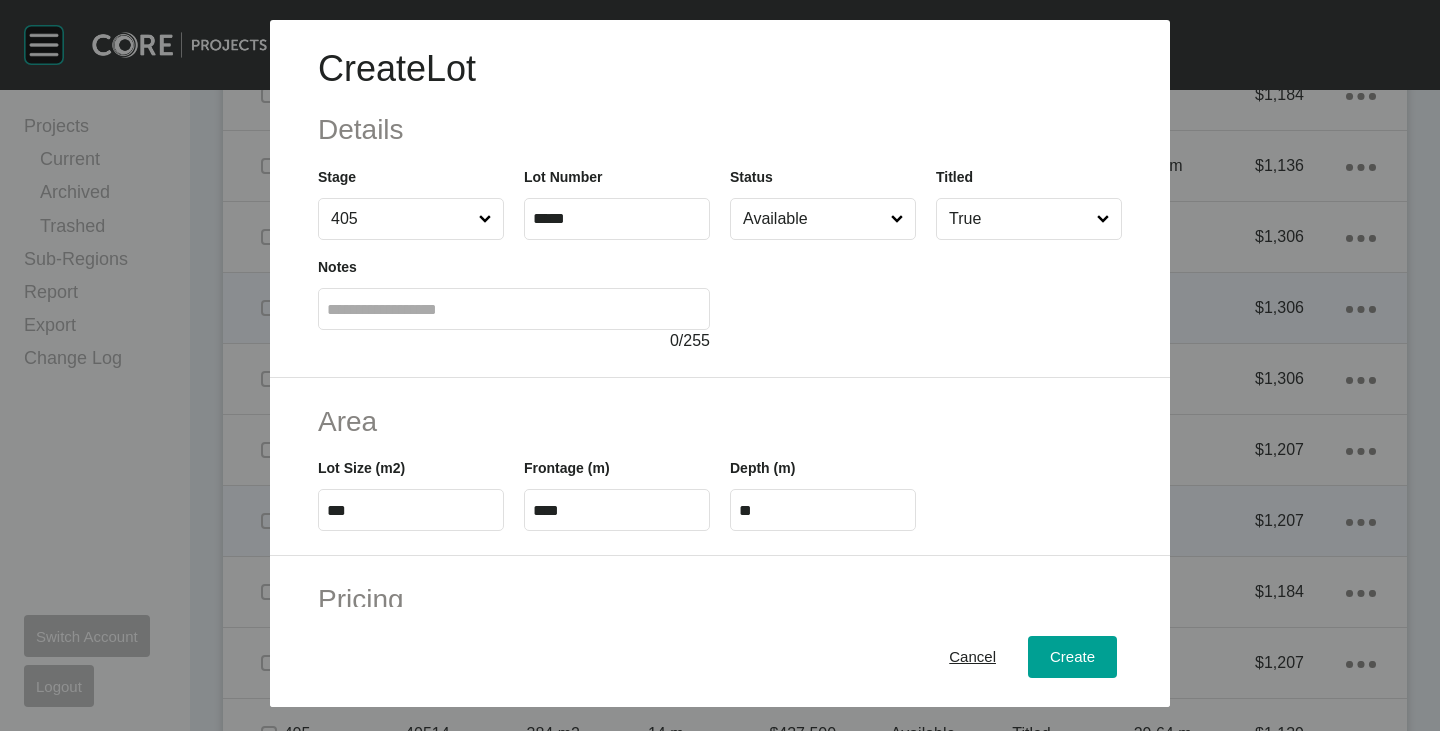 type on "*" 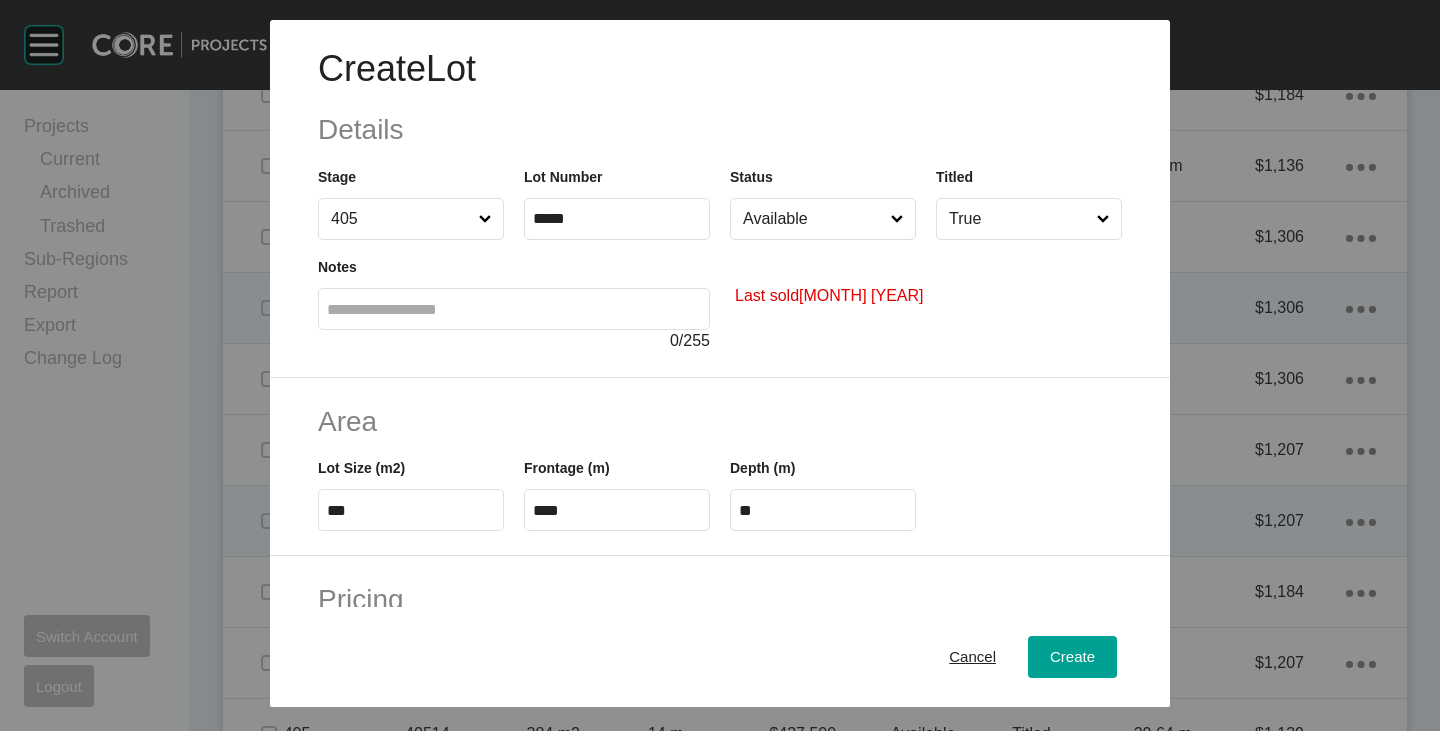click on "Available" at bounding box center (813, 219) 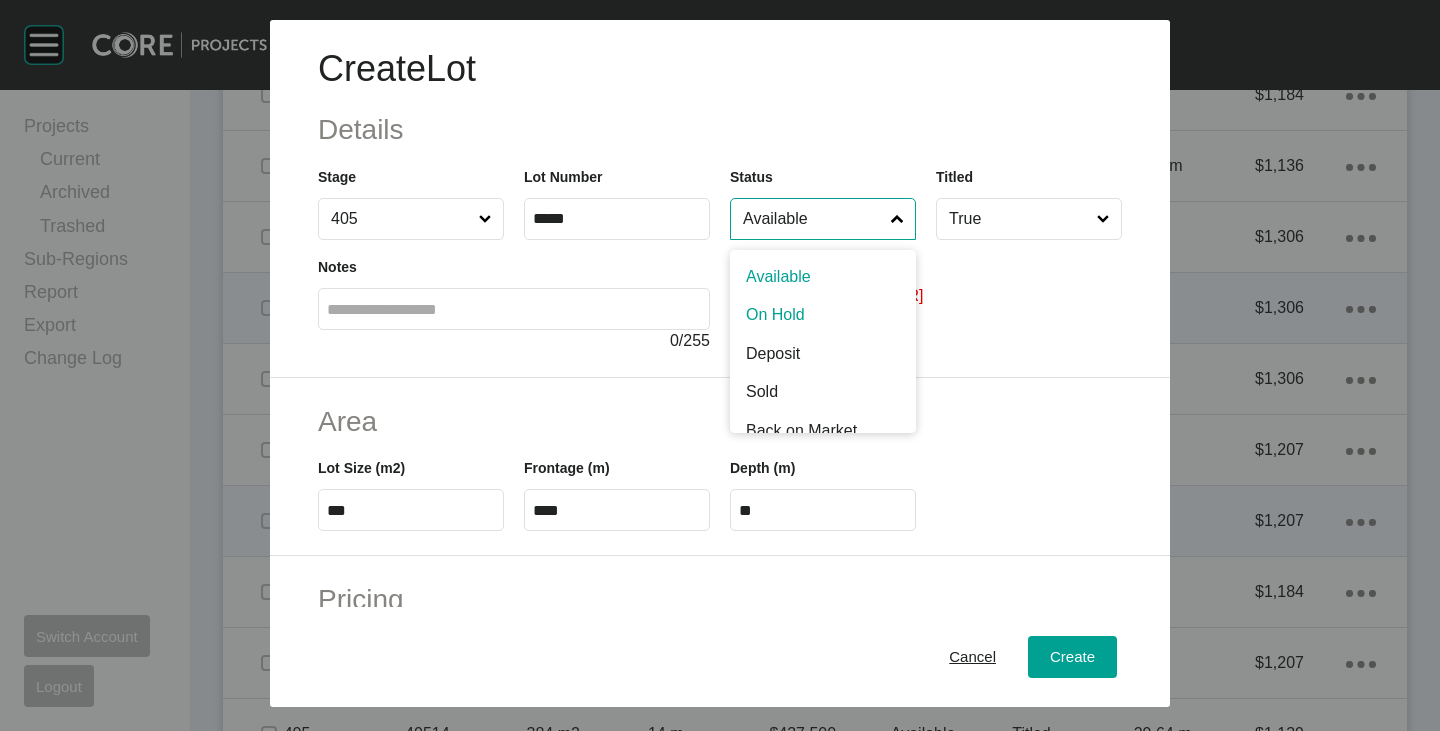scroll, scrollTop: 100, scrollLeft: 0, axis: vertical 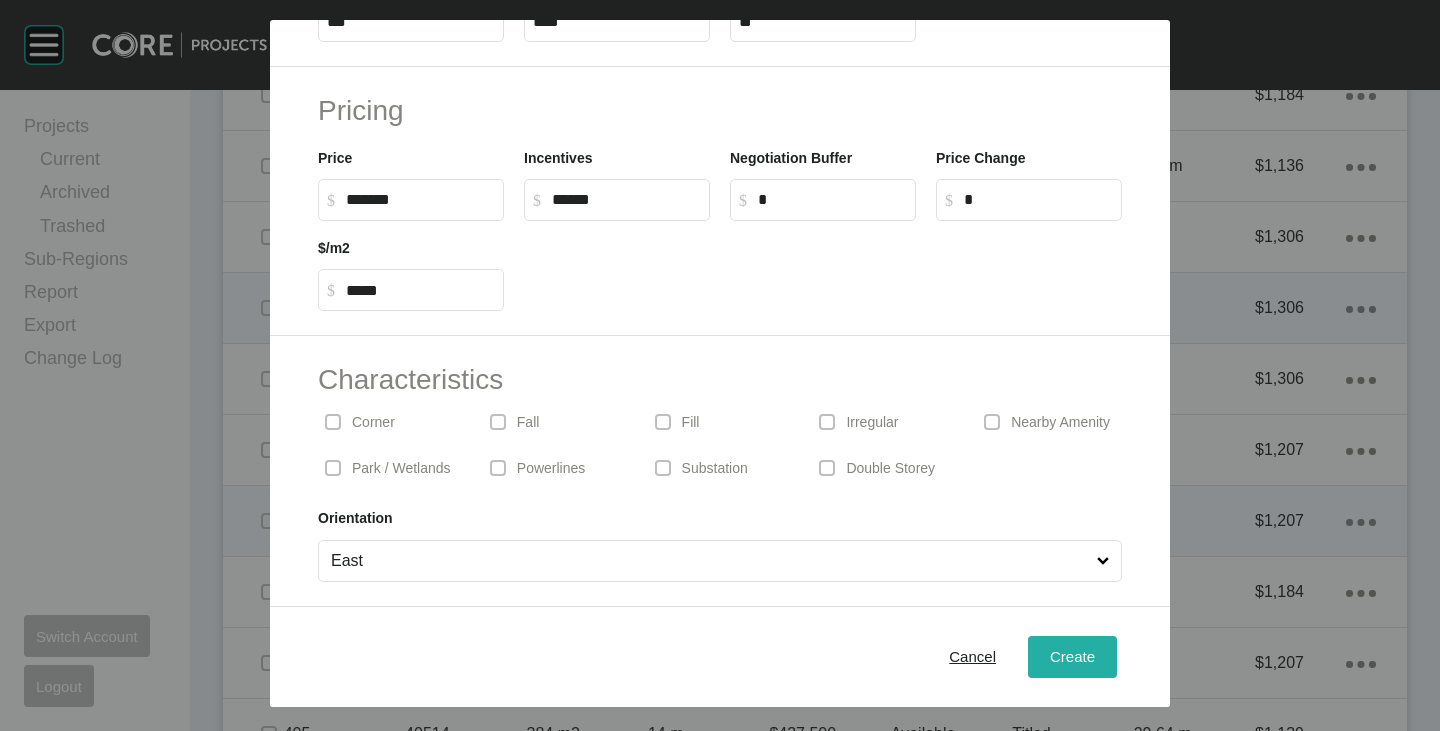 click on "Create" at bounding box center [1072, 657] 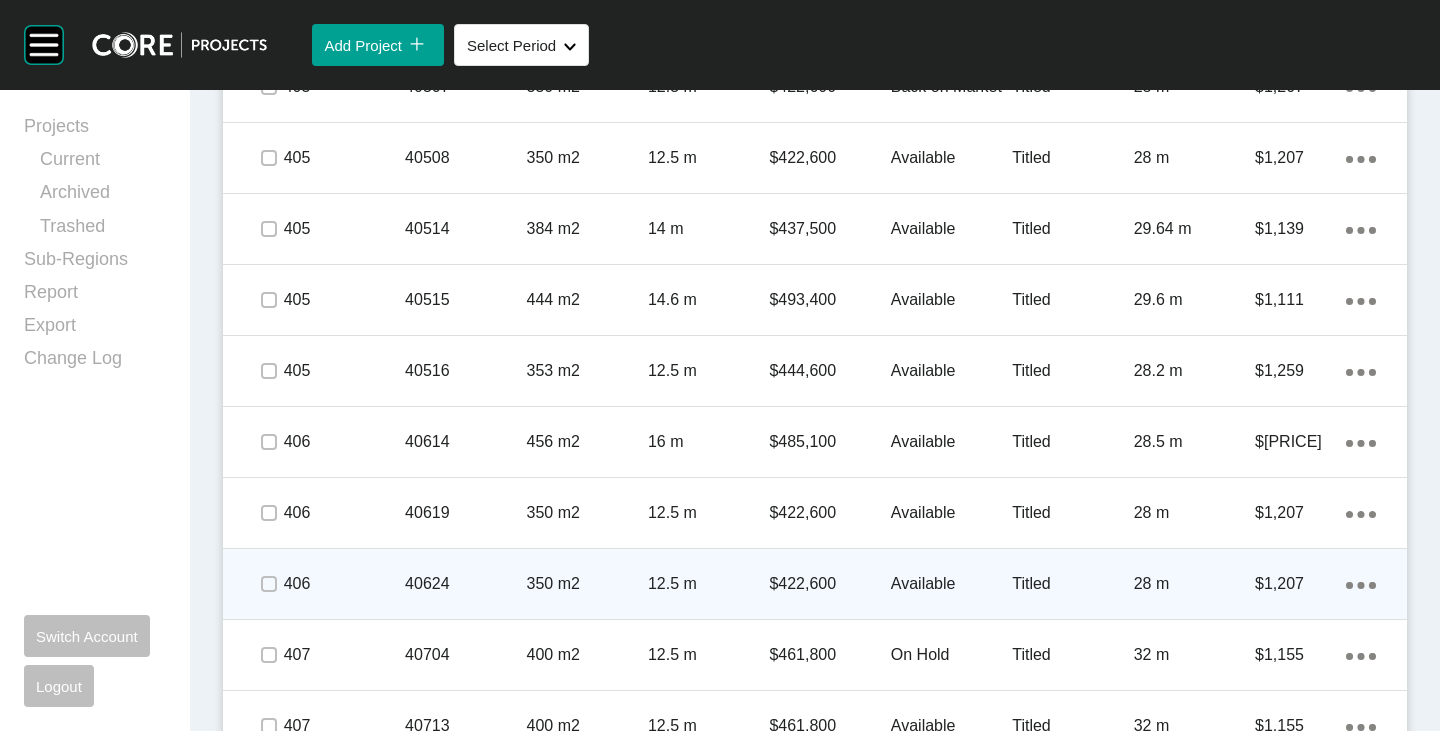 scroll, scrollTop: 3200, scrollLeft: 0, axis: vertical 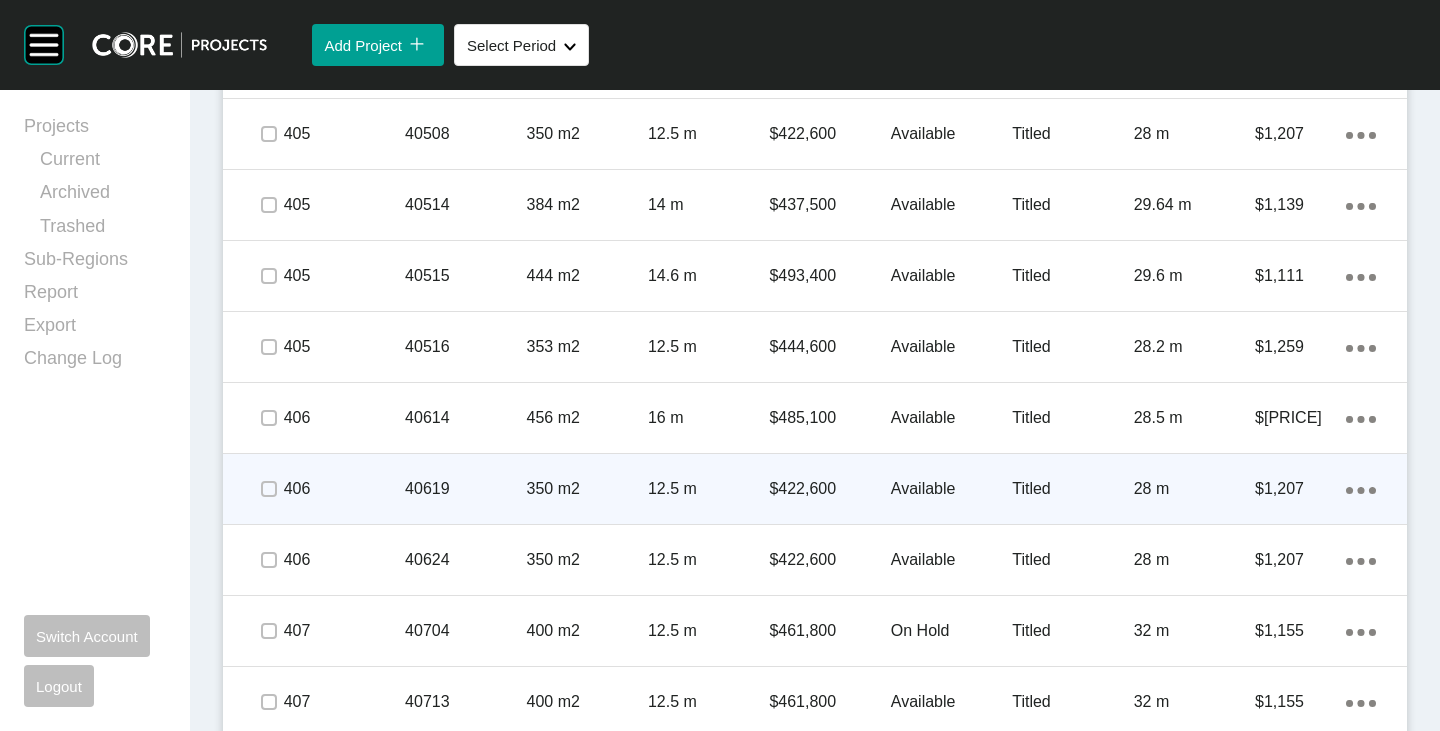 click on "Action Menu Dots Copy 6 Created with Sketch." 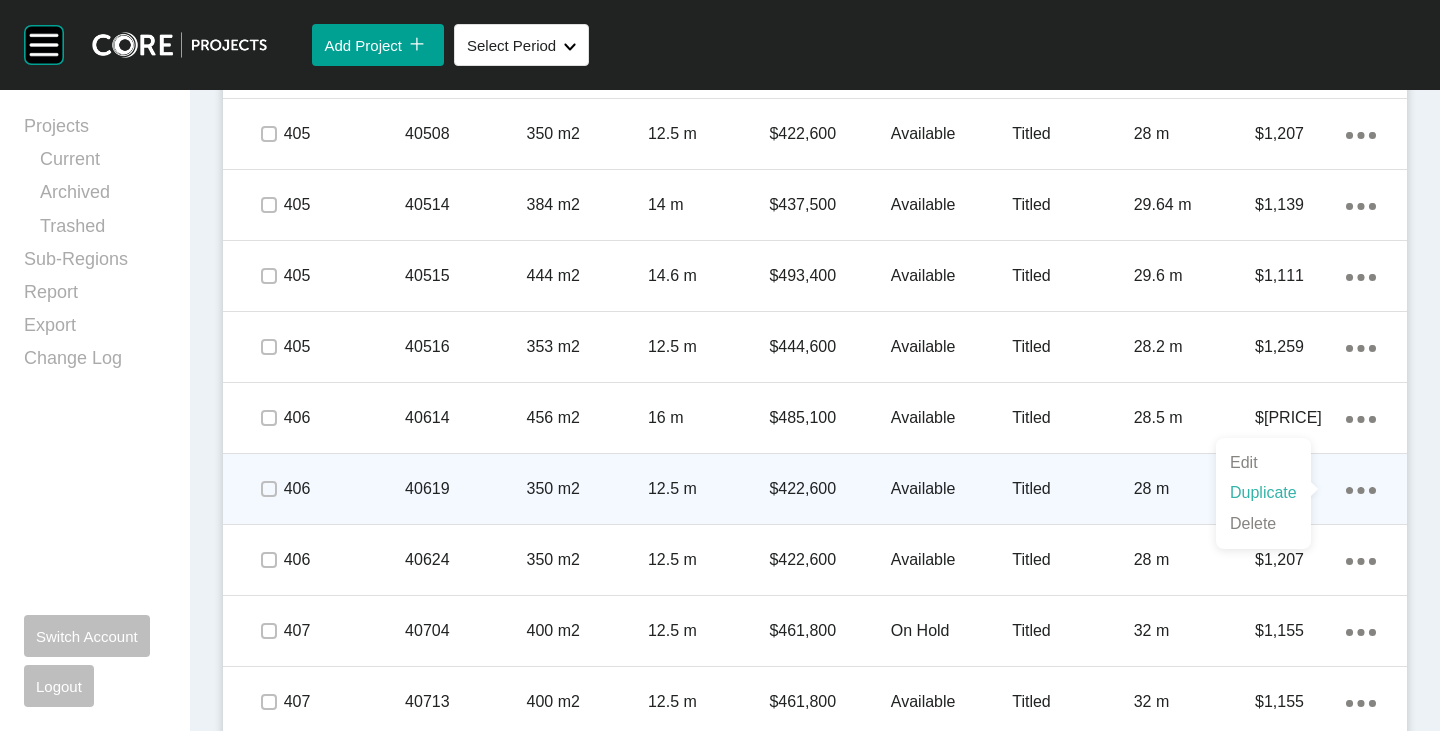 click on "Duplicate" at bounding box center [1263, 493] 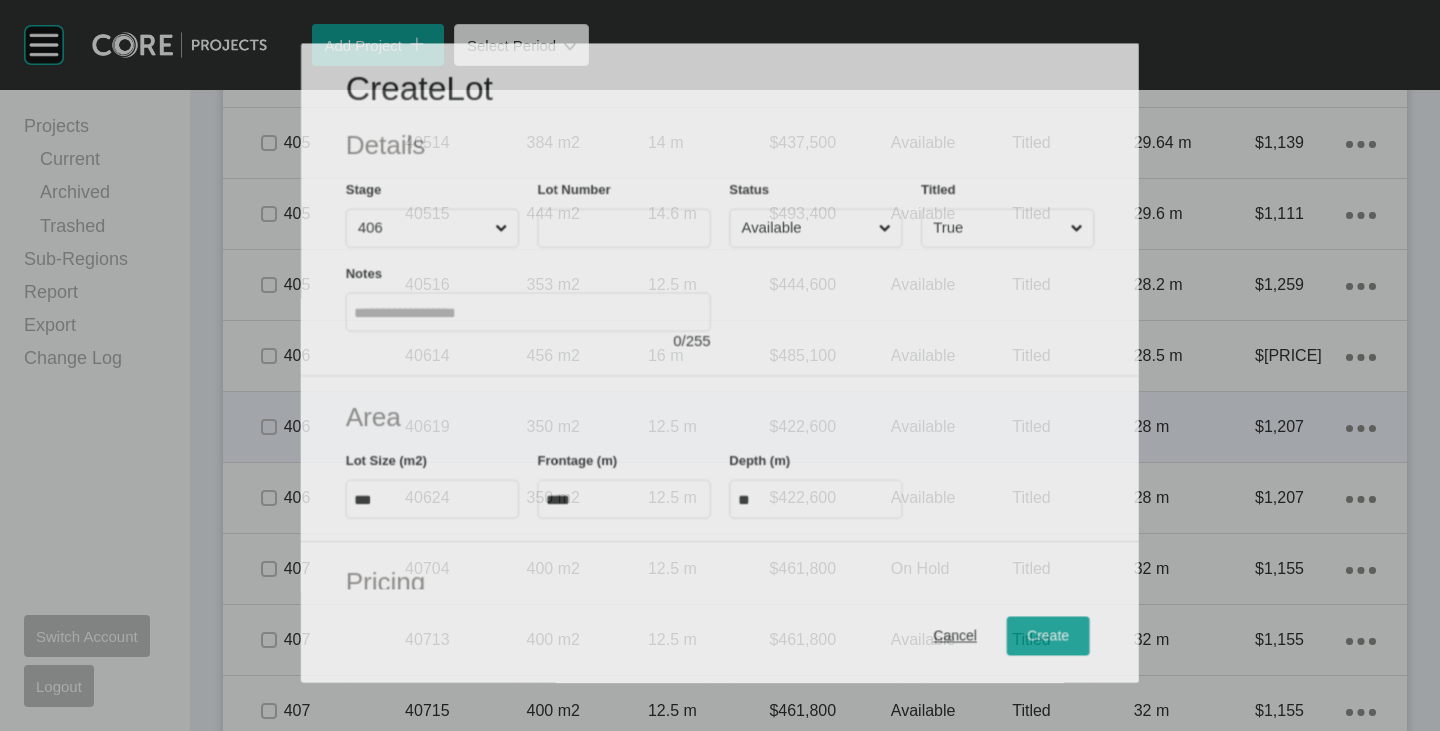scroll, scrollTop: 3138, scrollLeft: 0, axis: vertical 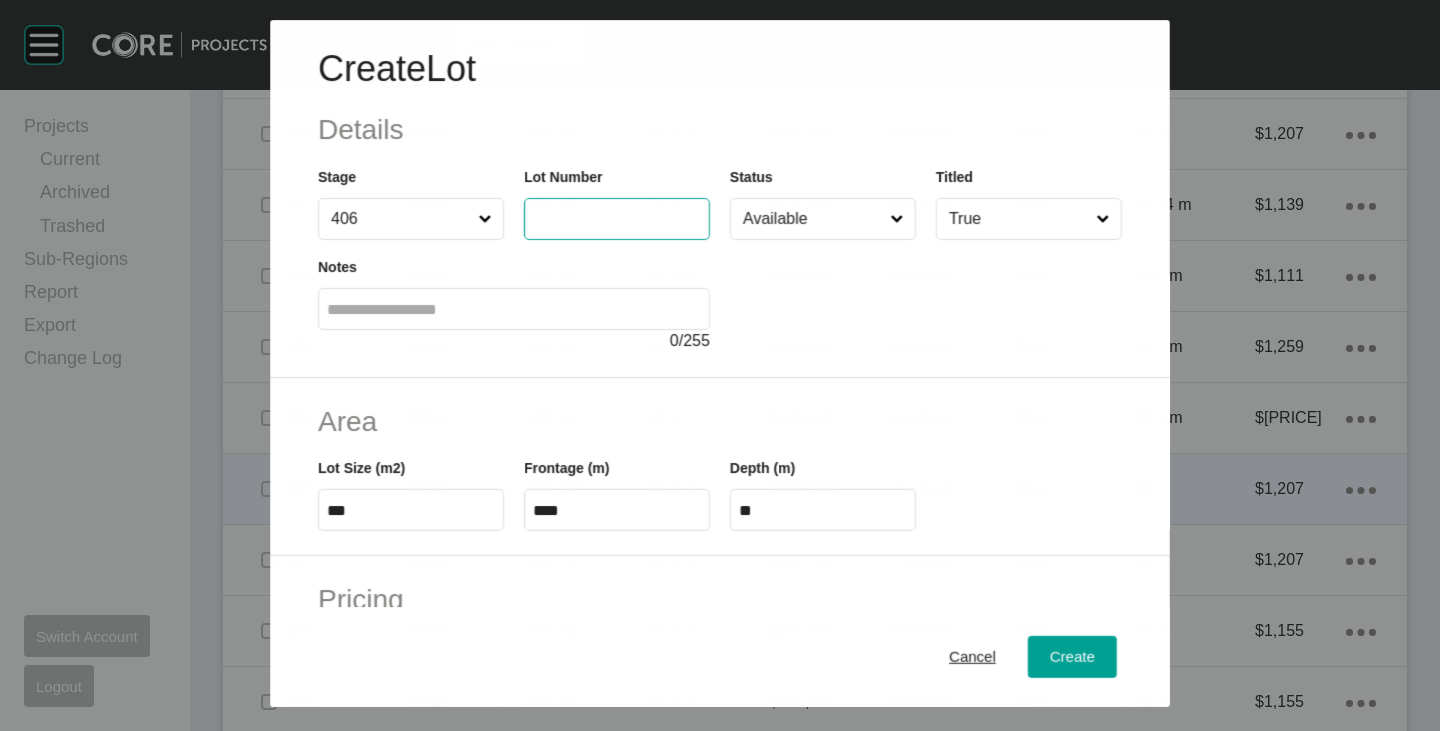 click at bounding box center (617, 219) 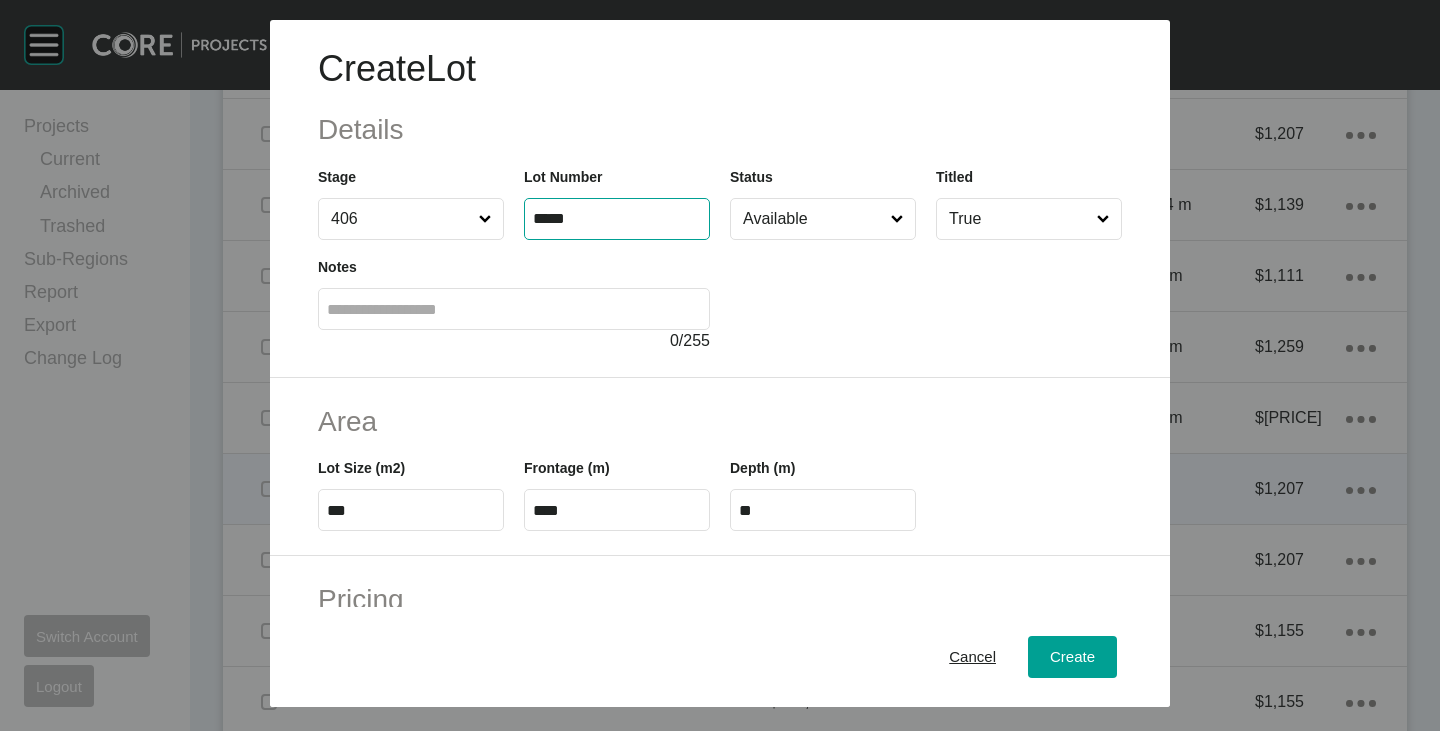 type on "*****" 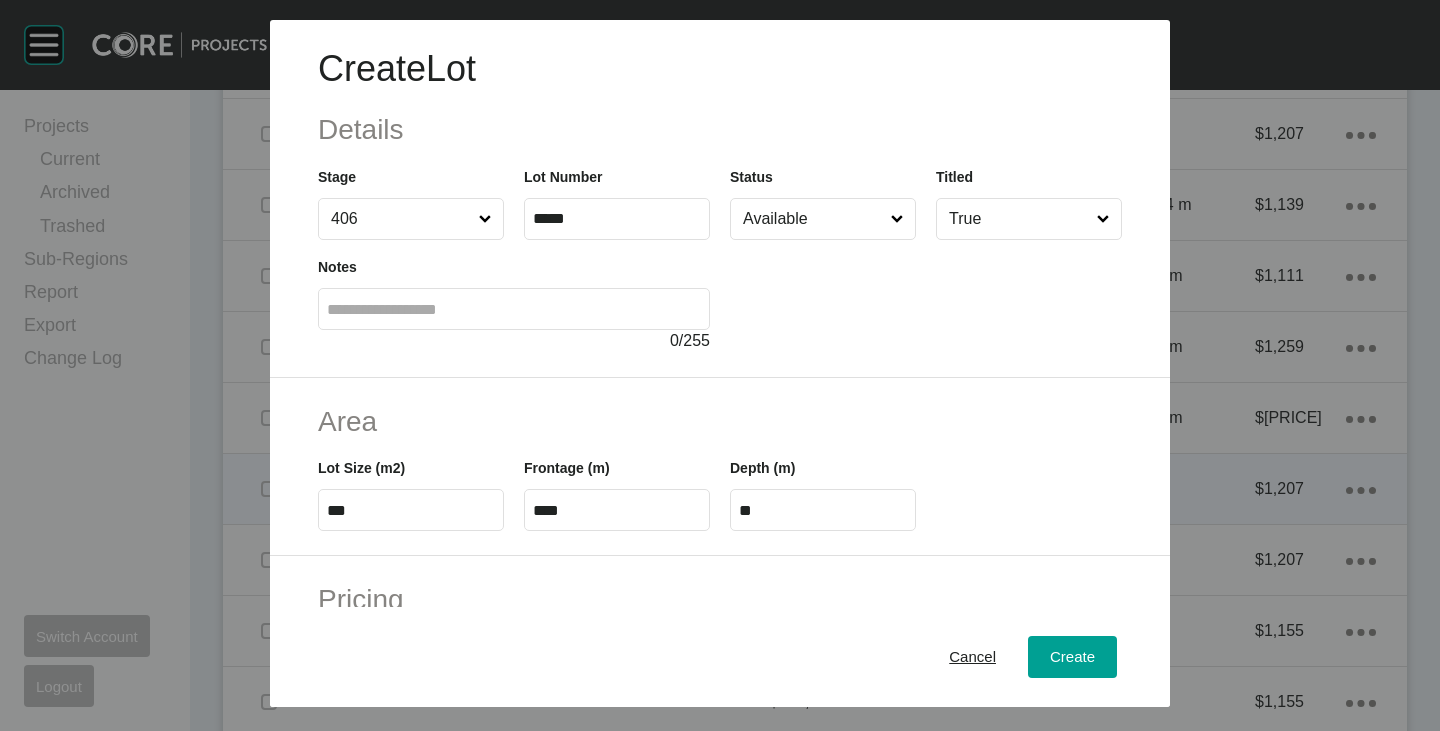 type on "*" 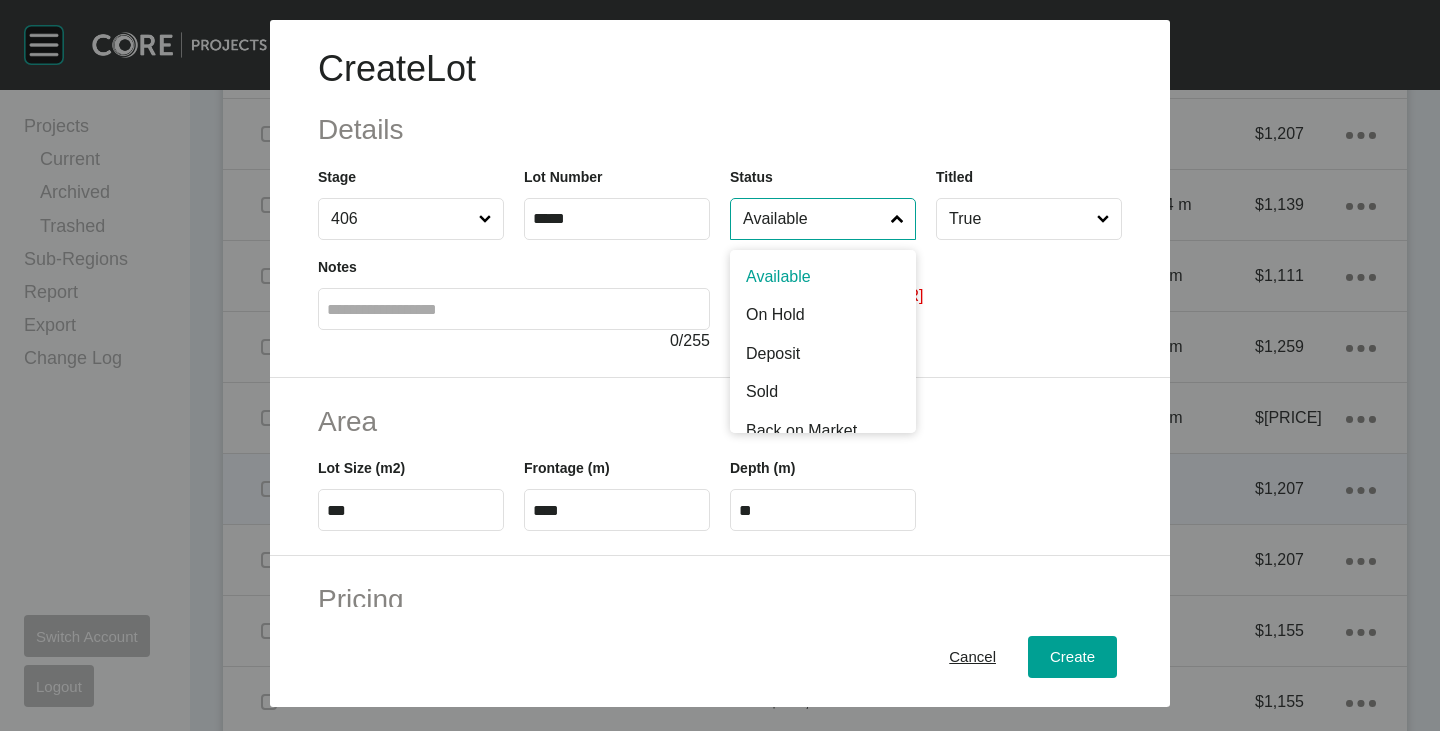 click on "Available" at bounding box center [813, 219] 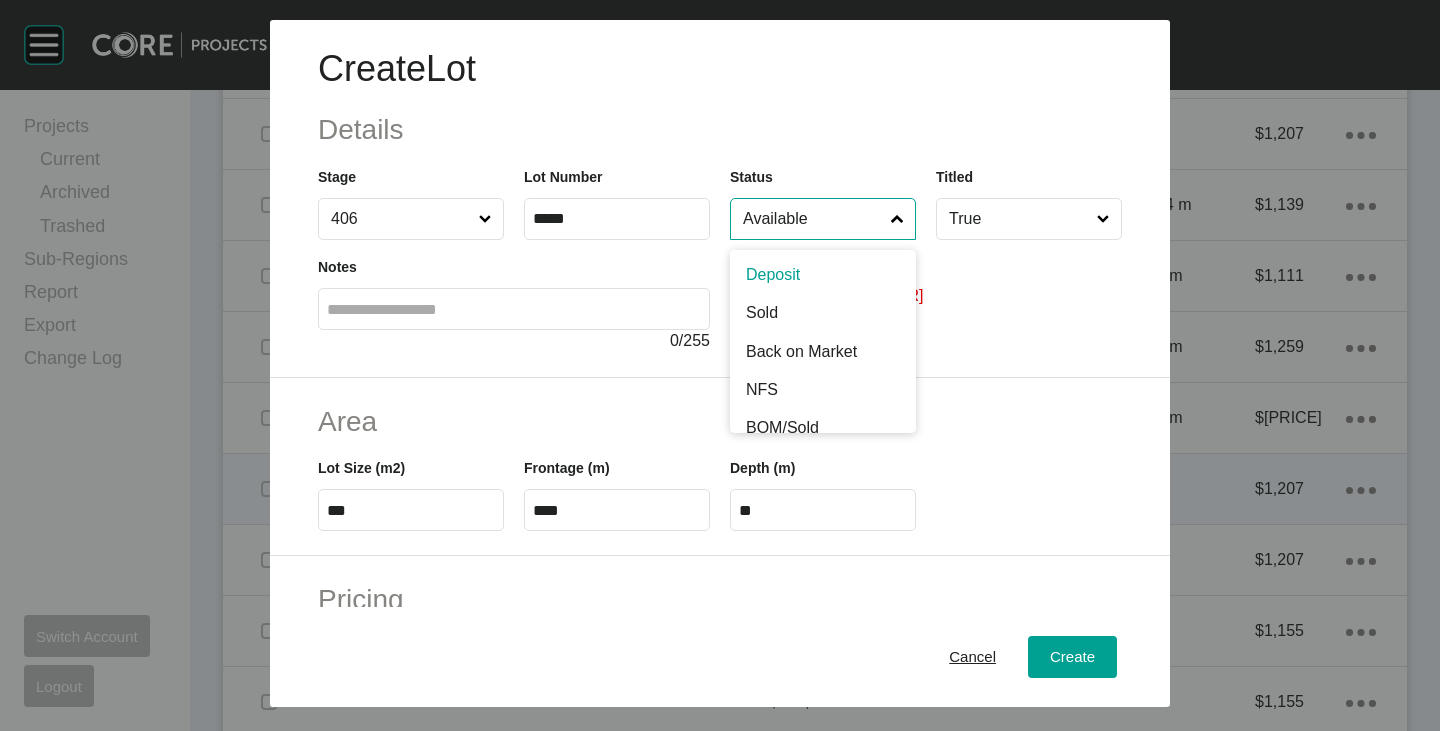 scroll, scrollTop: 85, scrollLeft: 0, axis: vertical 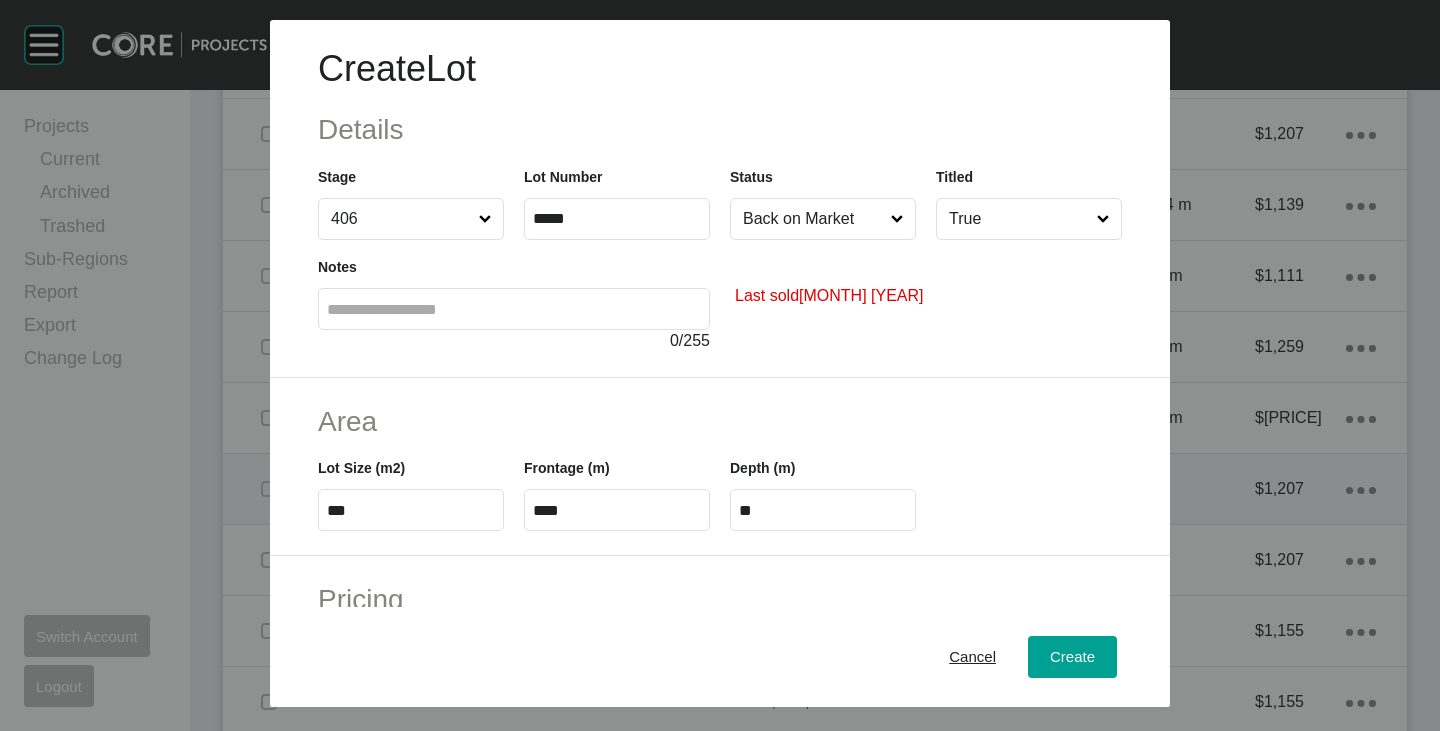click on "****" at bounding box center (617, 510) 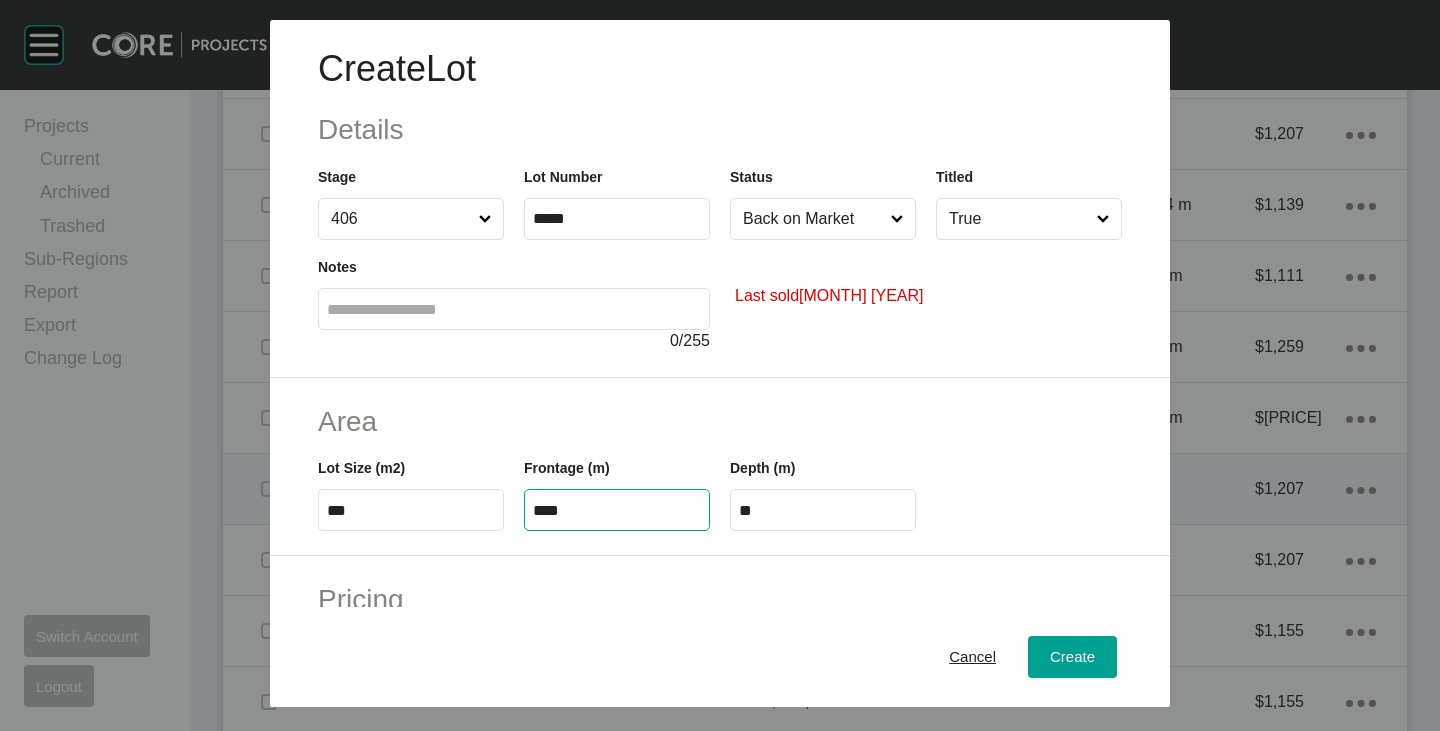 click on "****" at bounding box center (617, 510) 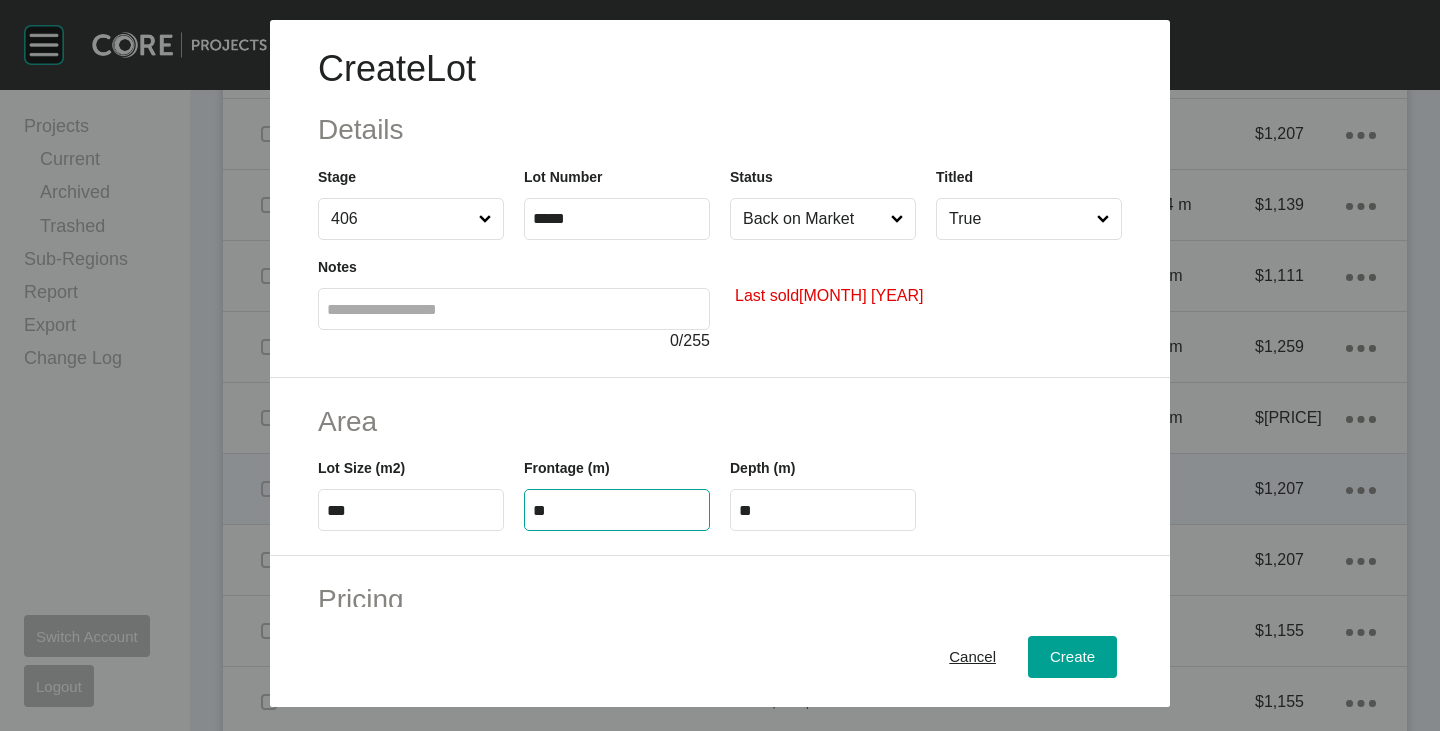 type on "**" 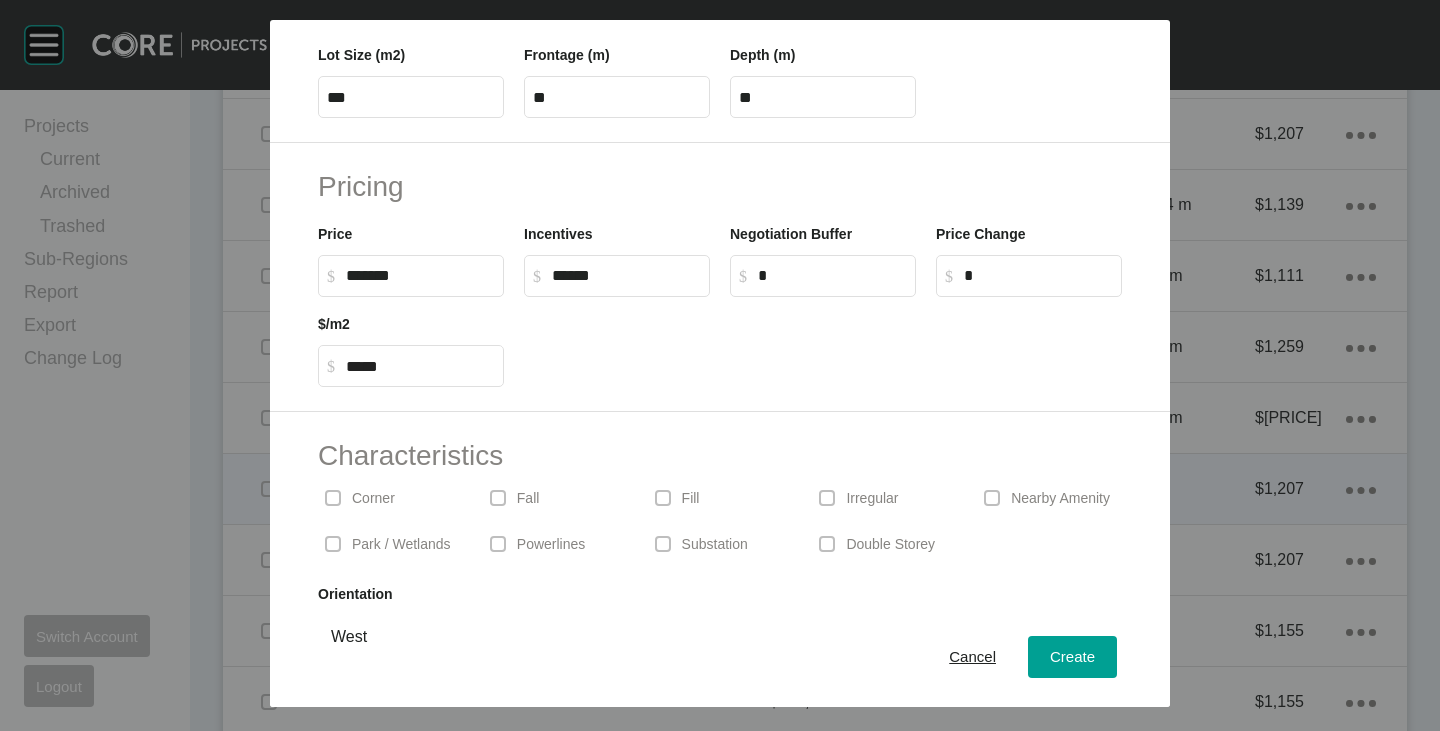 scroll, scrollTop: 489, scrollLeft: 0, axis: vertical 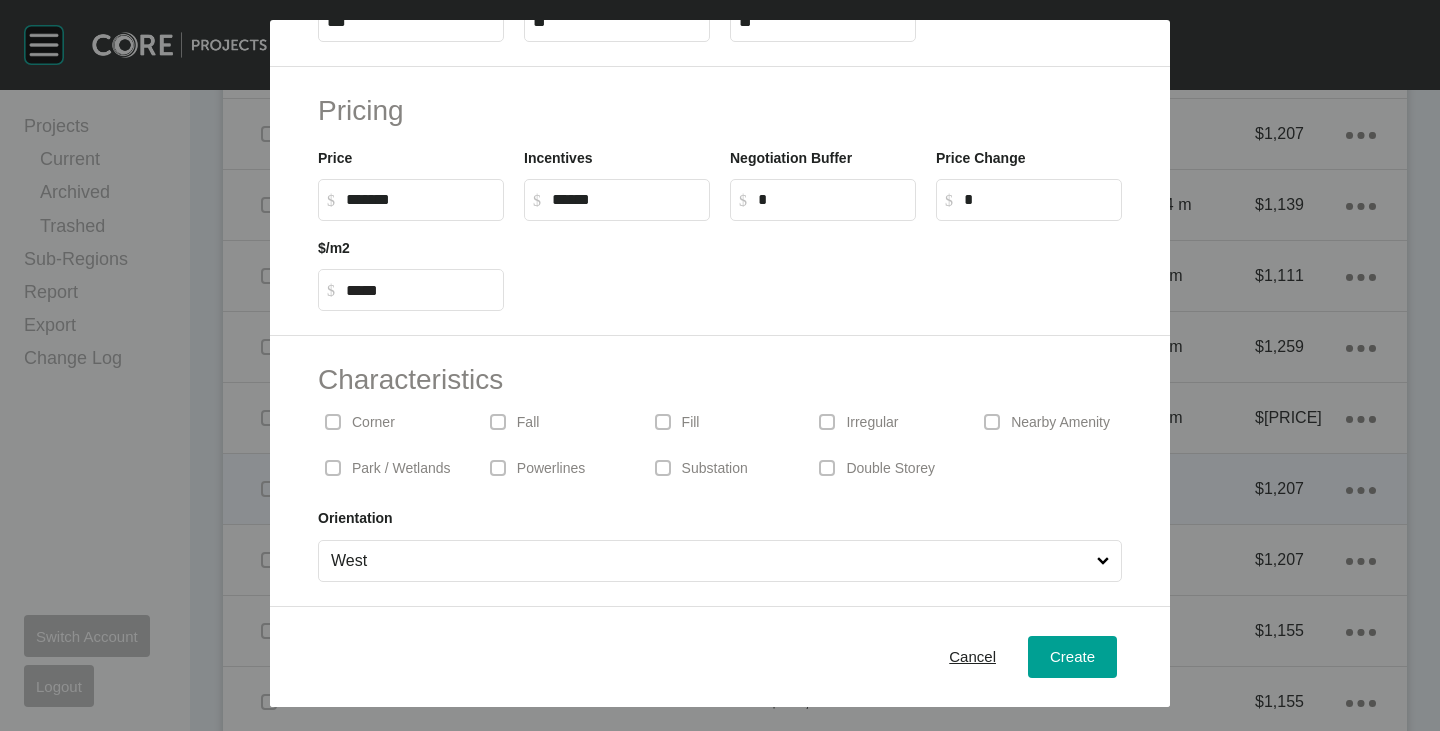 click on "West" at bounding box center [710, 561] 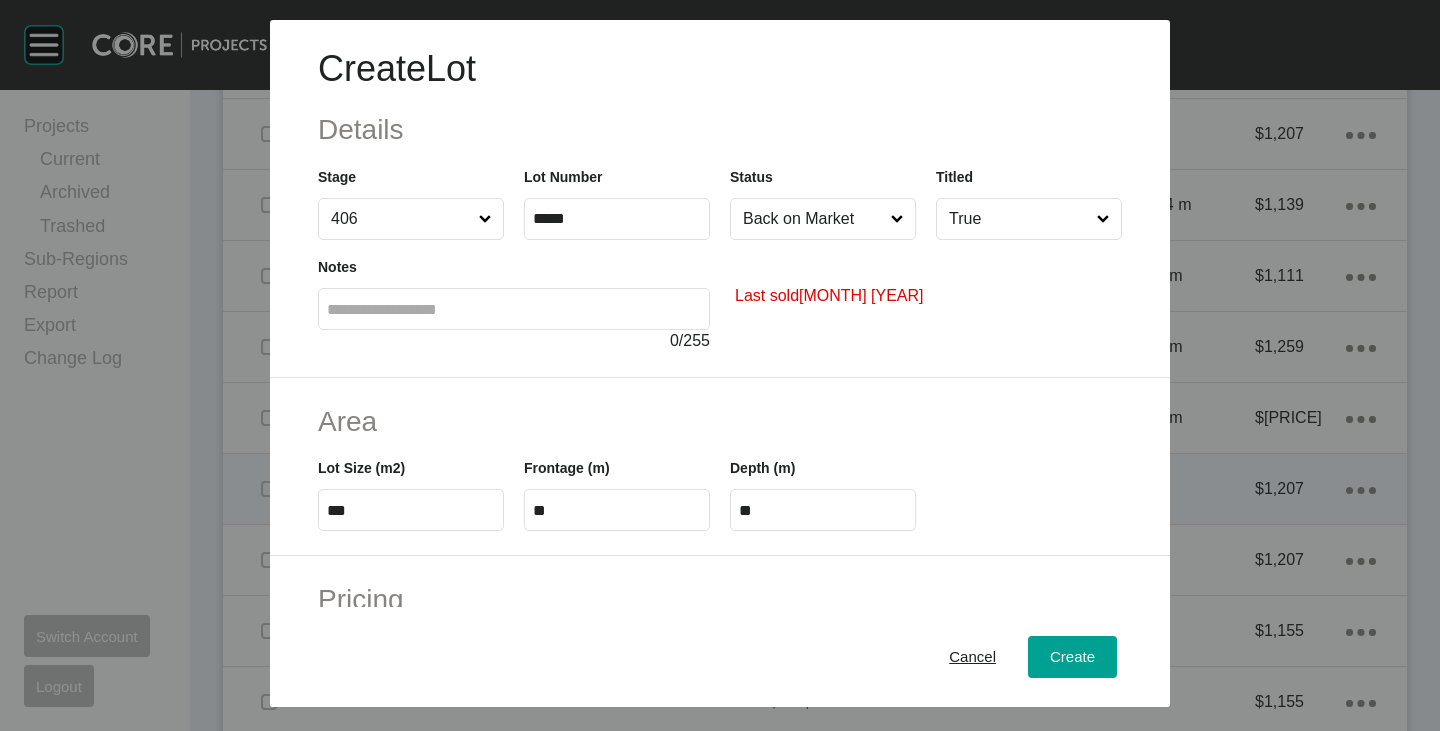 scroll, scrollTop: 489, scrollLeft: 0, axis: vertical 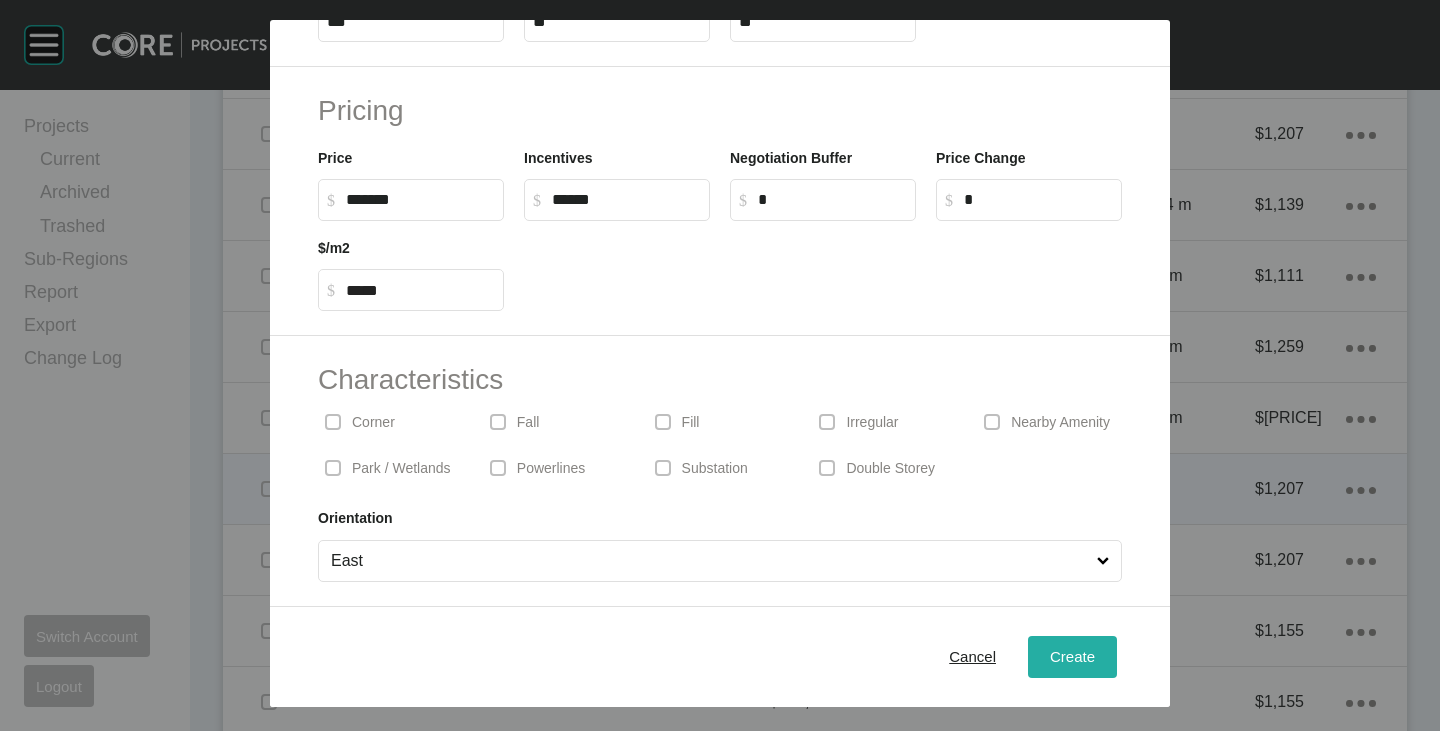 click on "Create" at bounding box center (1072, 656) 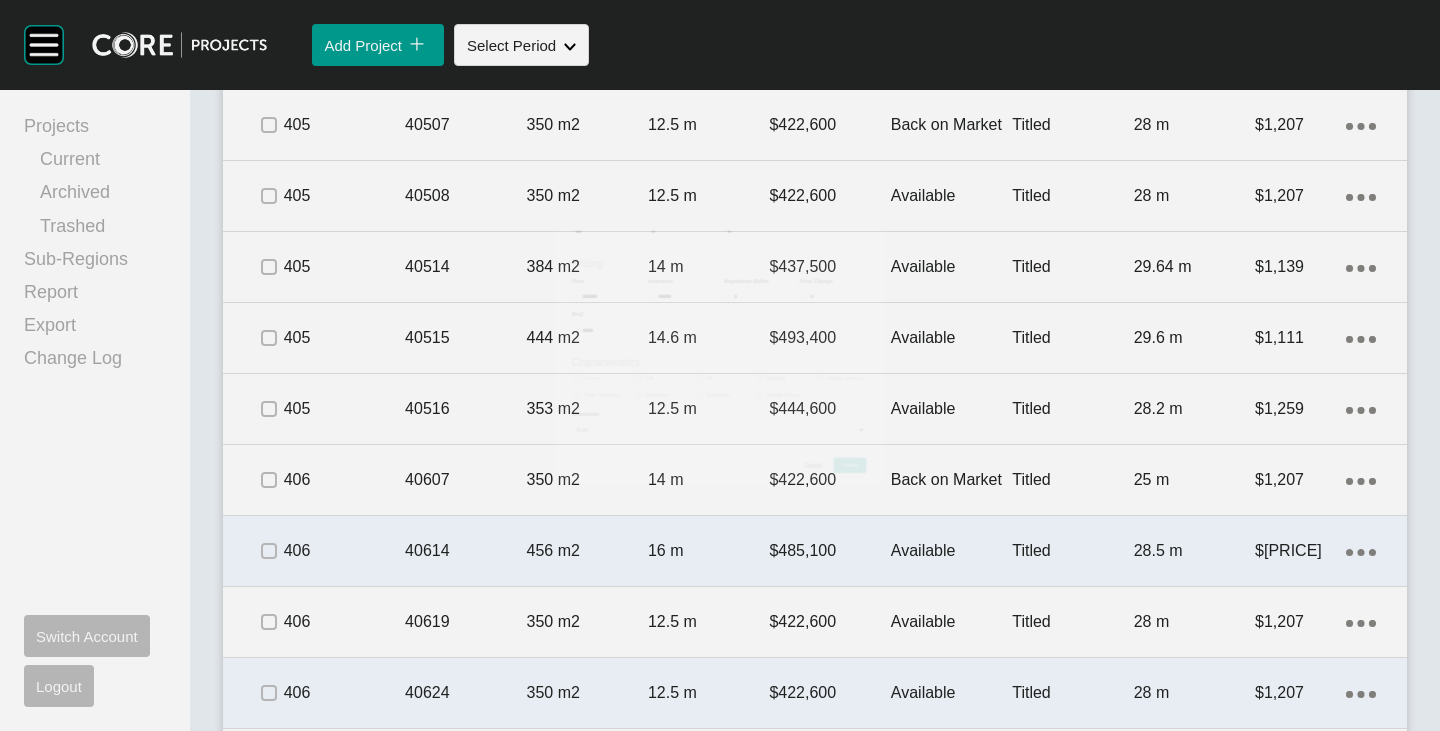 scroll, scrollTop: 3200, scrollLeft: 0, axis: vertical 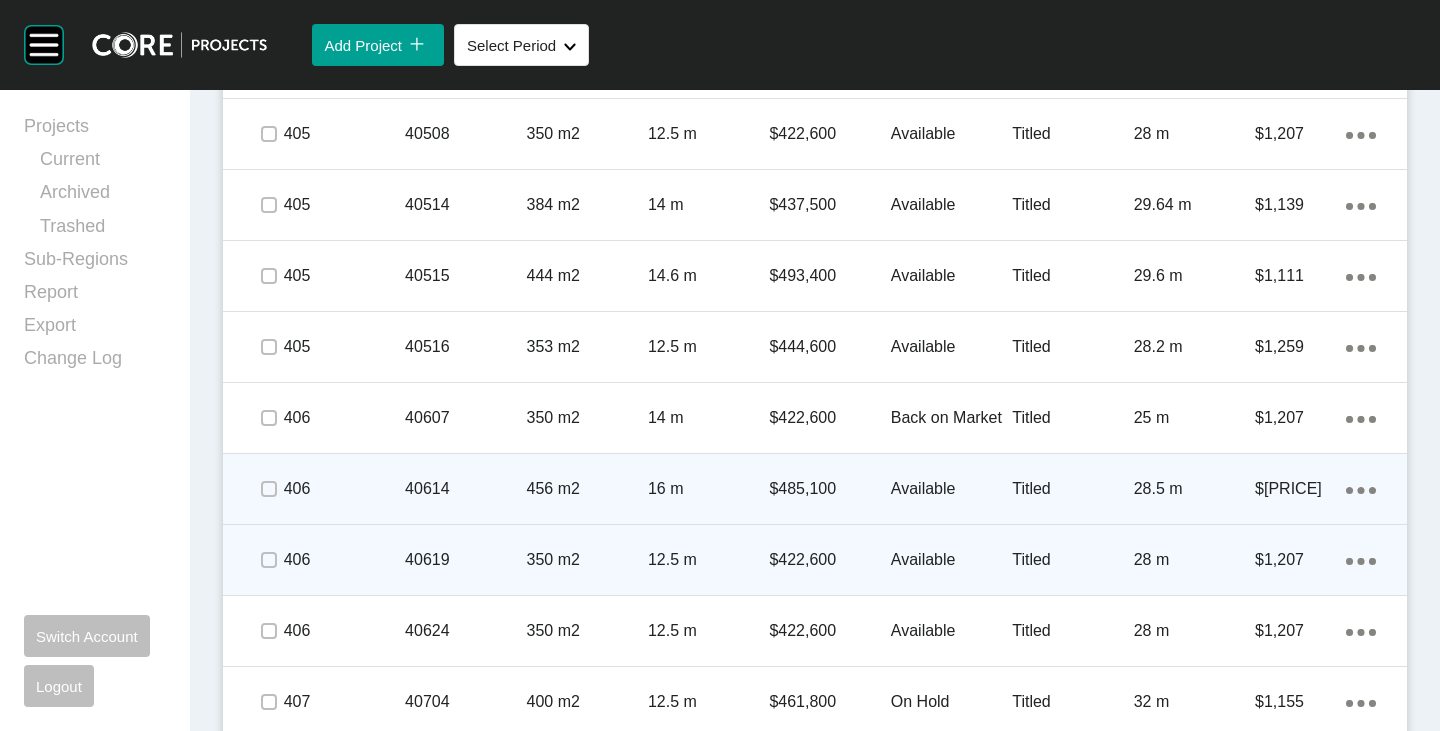 click on "Action Menu Dots Copy 6 Created with Sketch." 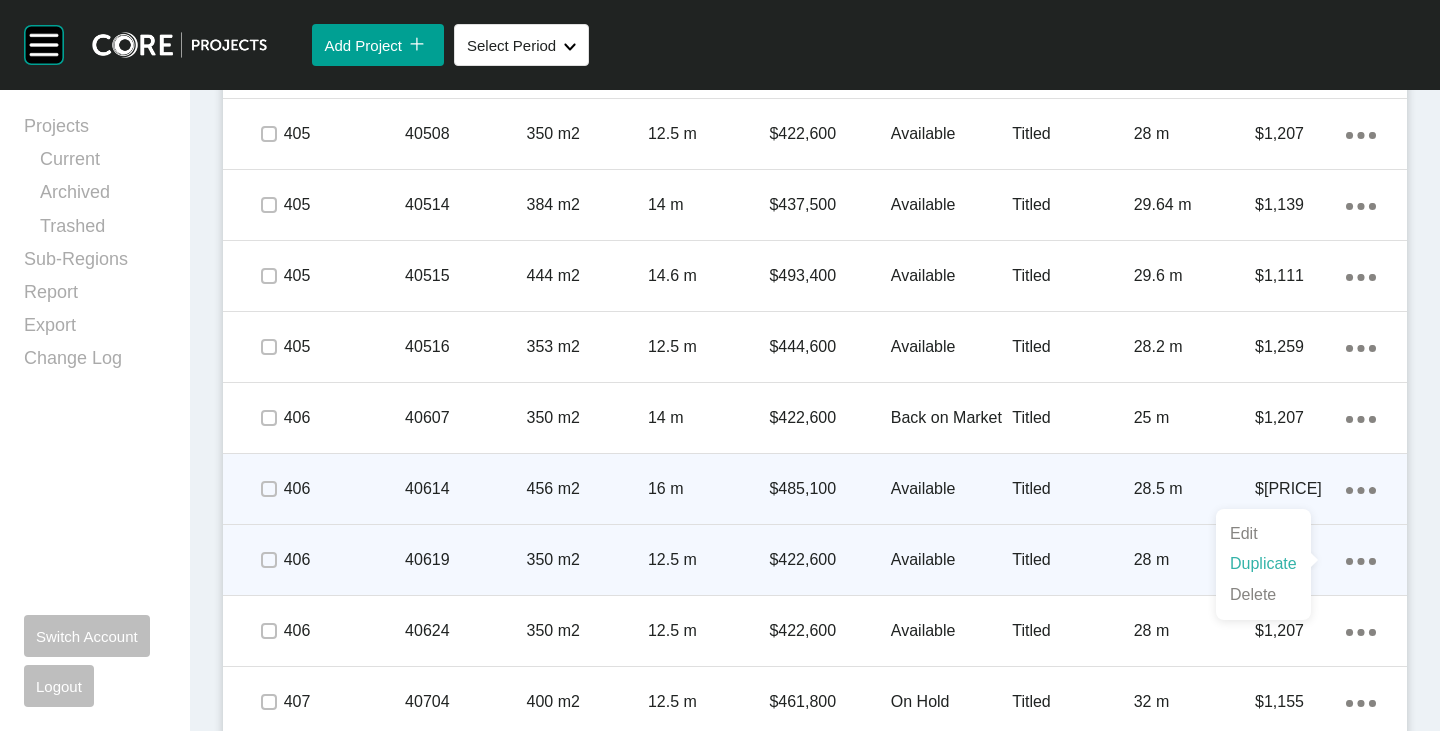 click on "Duplicate" at bounding box center [1263, 564] 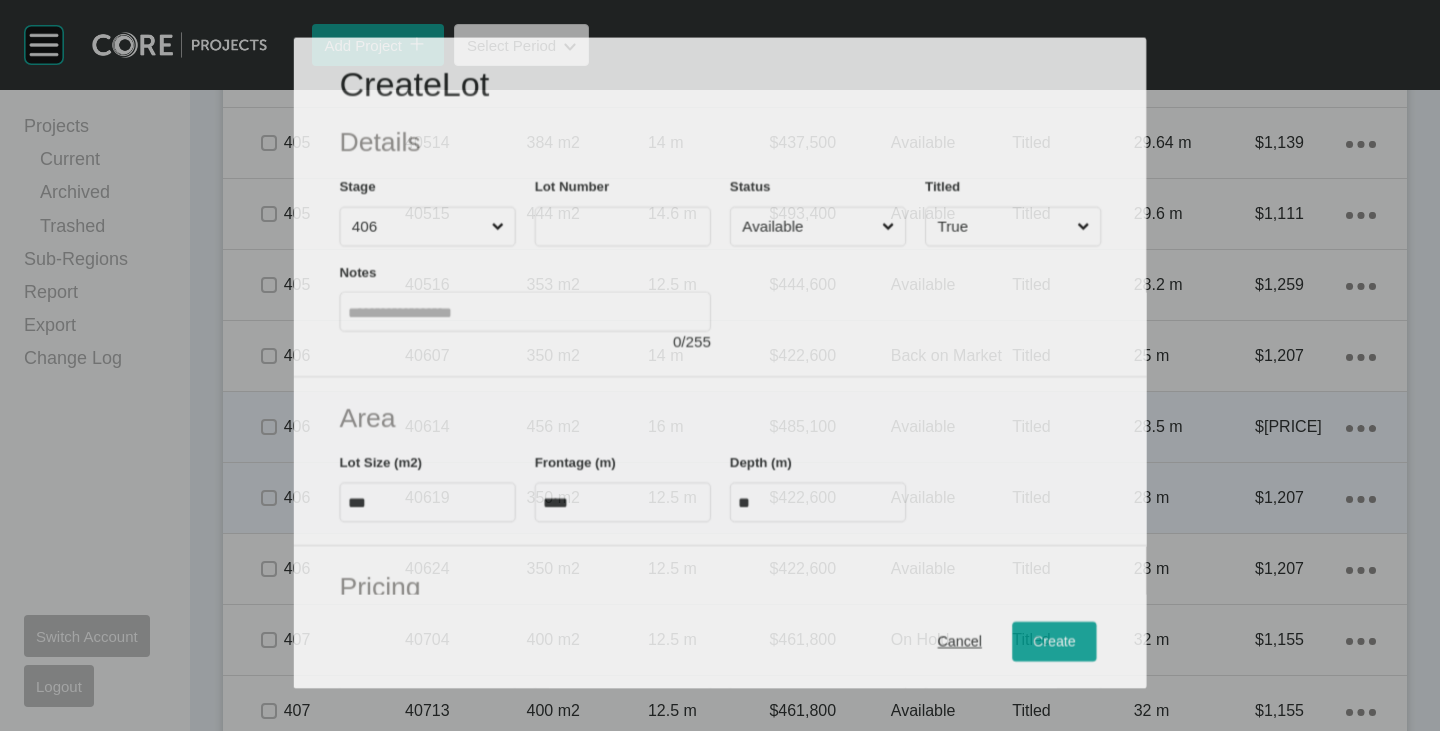 scroll, scrollTop: 3138, scrollLeft: 0, axis: vertical 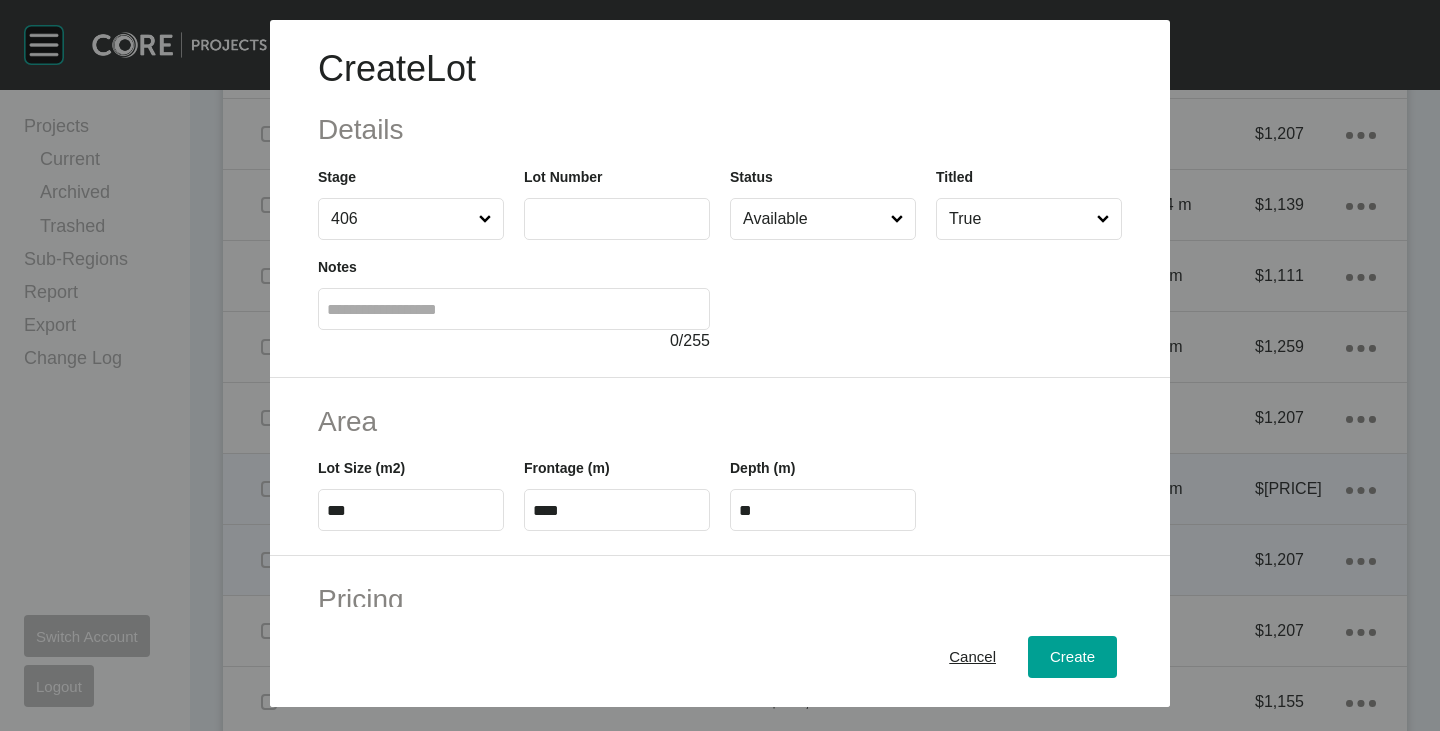 click at bounding box center (617, 218) 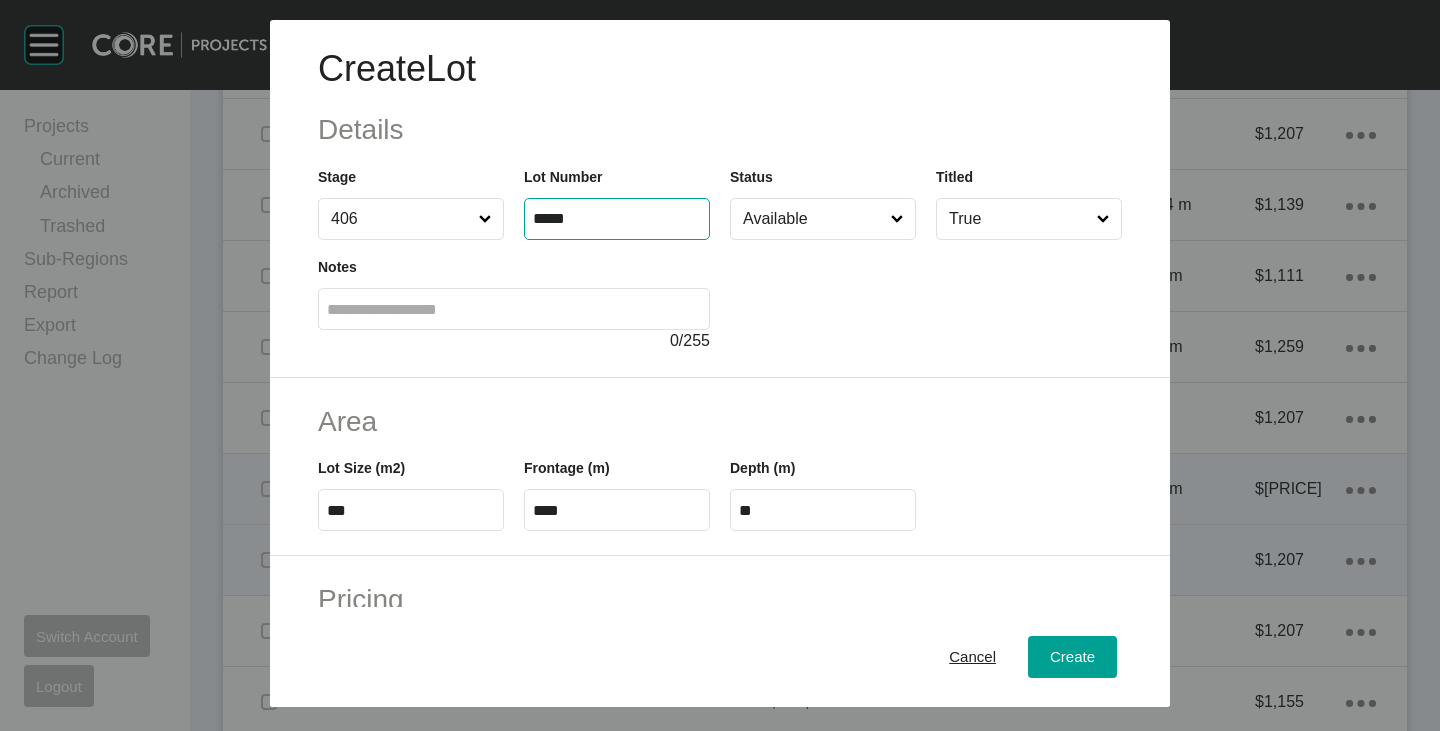 type on "*****" 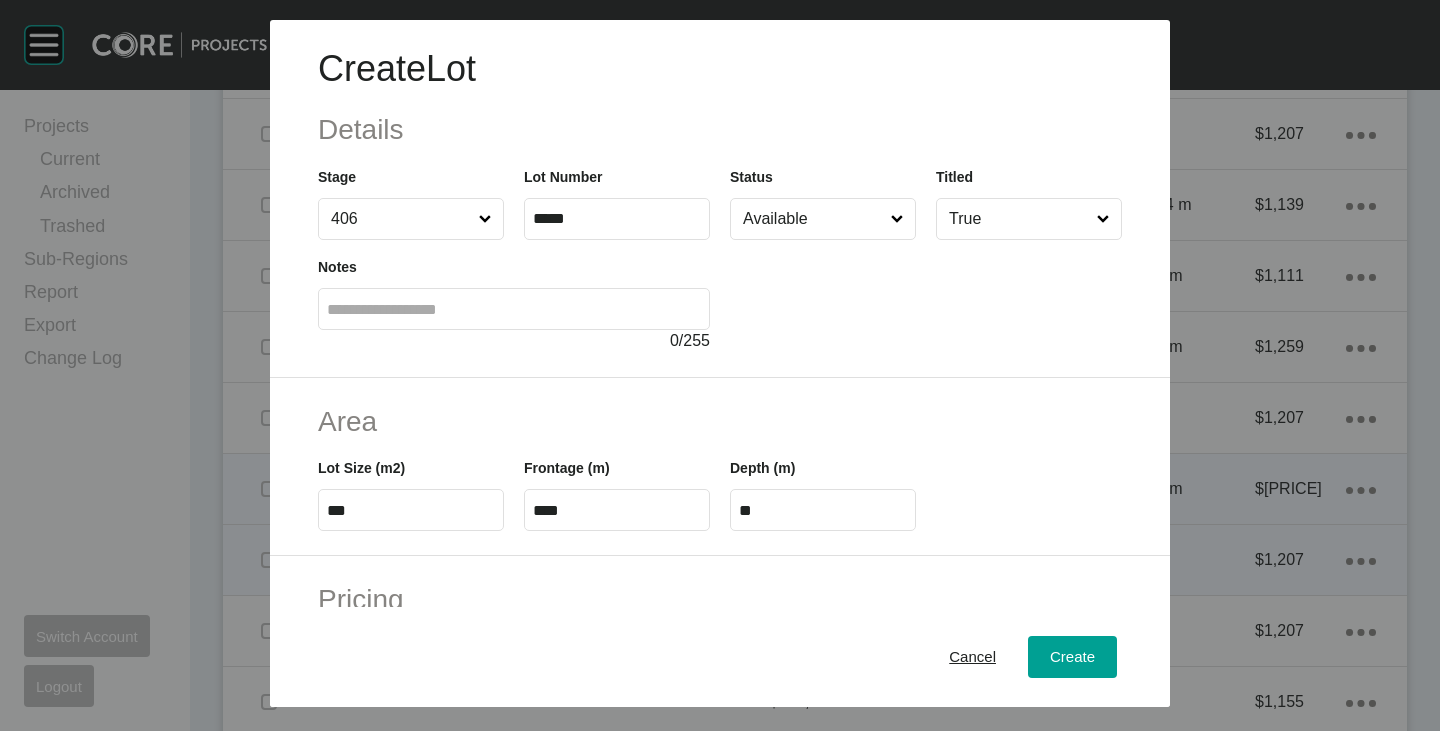 click at bounding box center [926, 296] 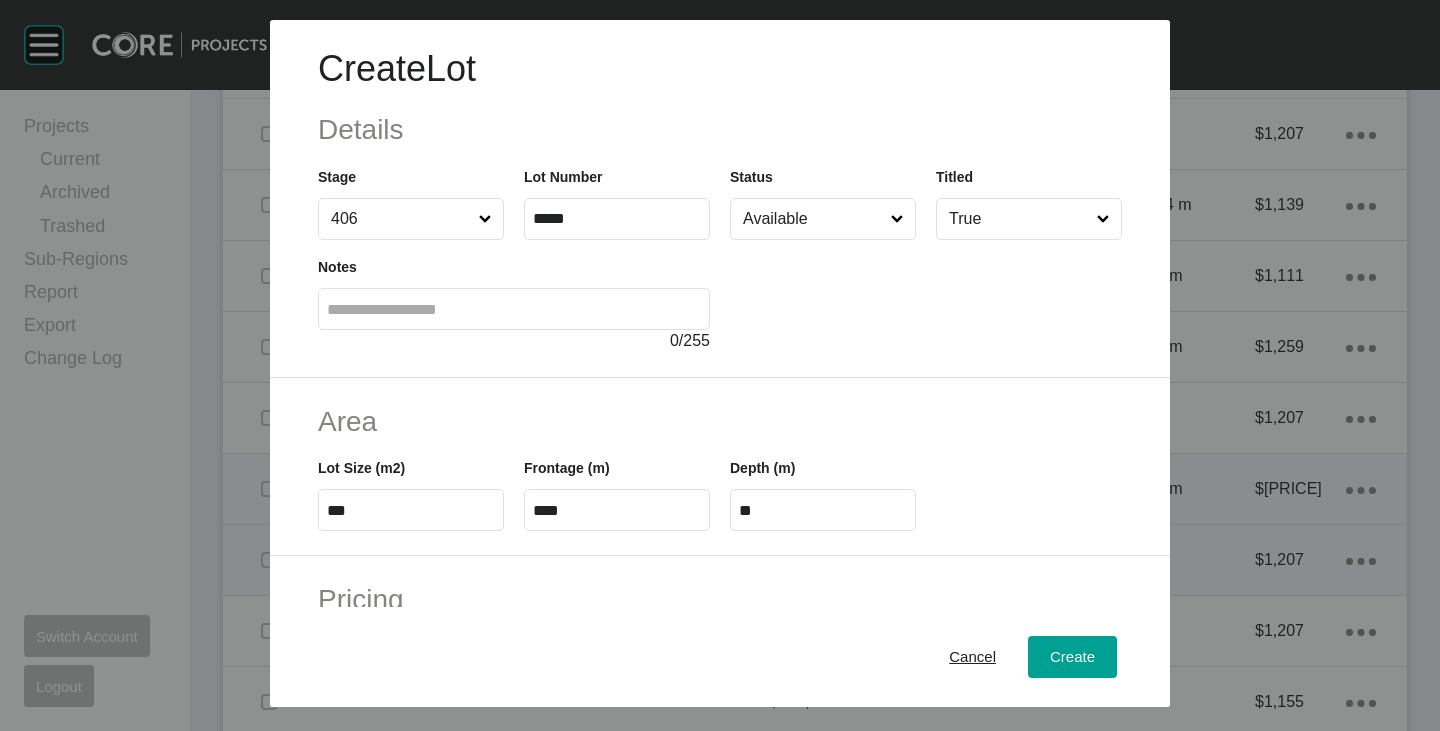 type on "*" 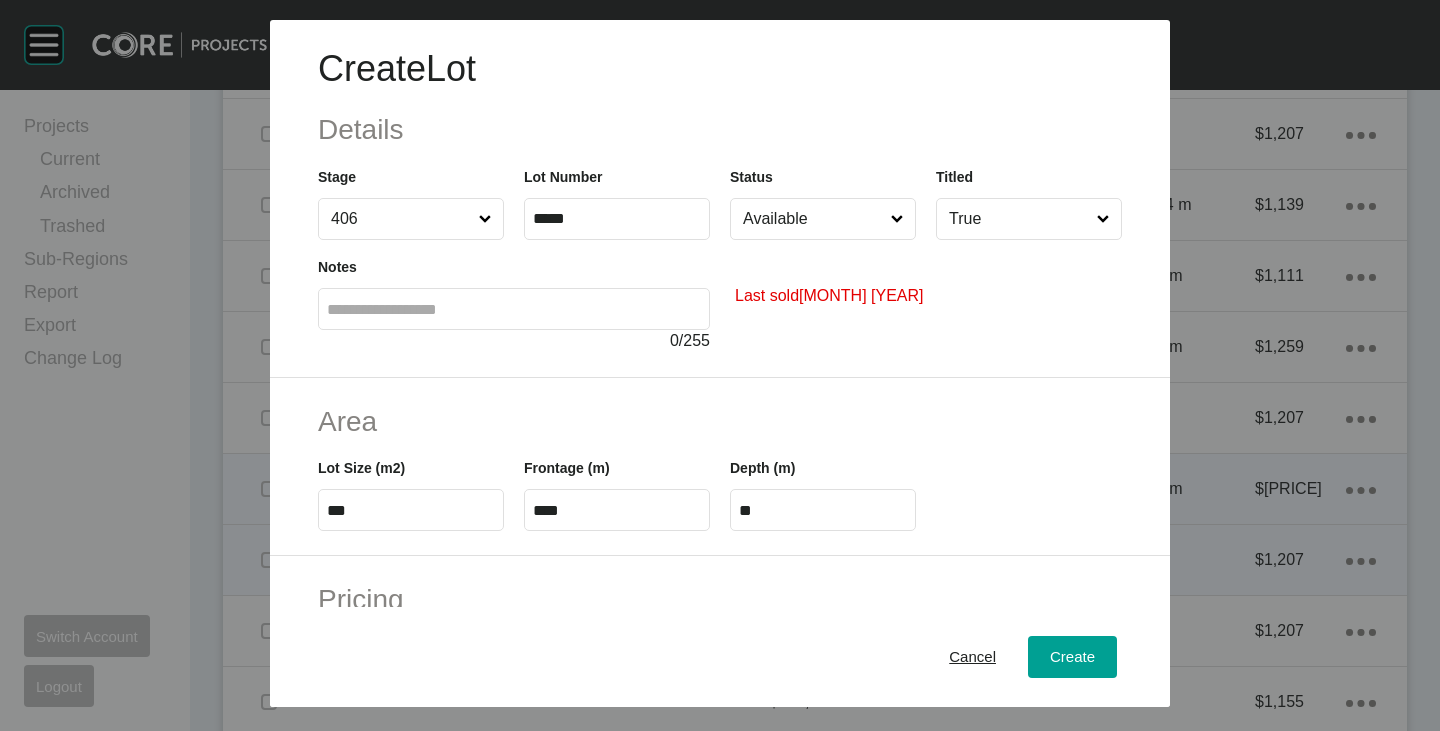 click on "Available" at bounding box center (813, 219) 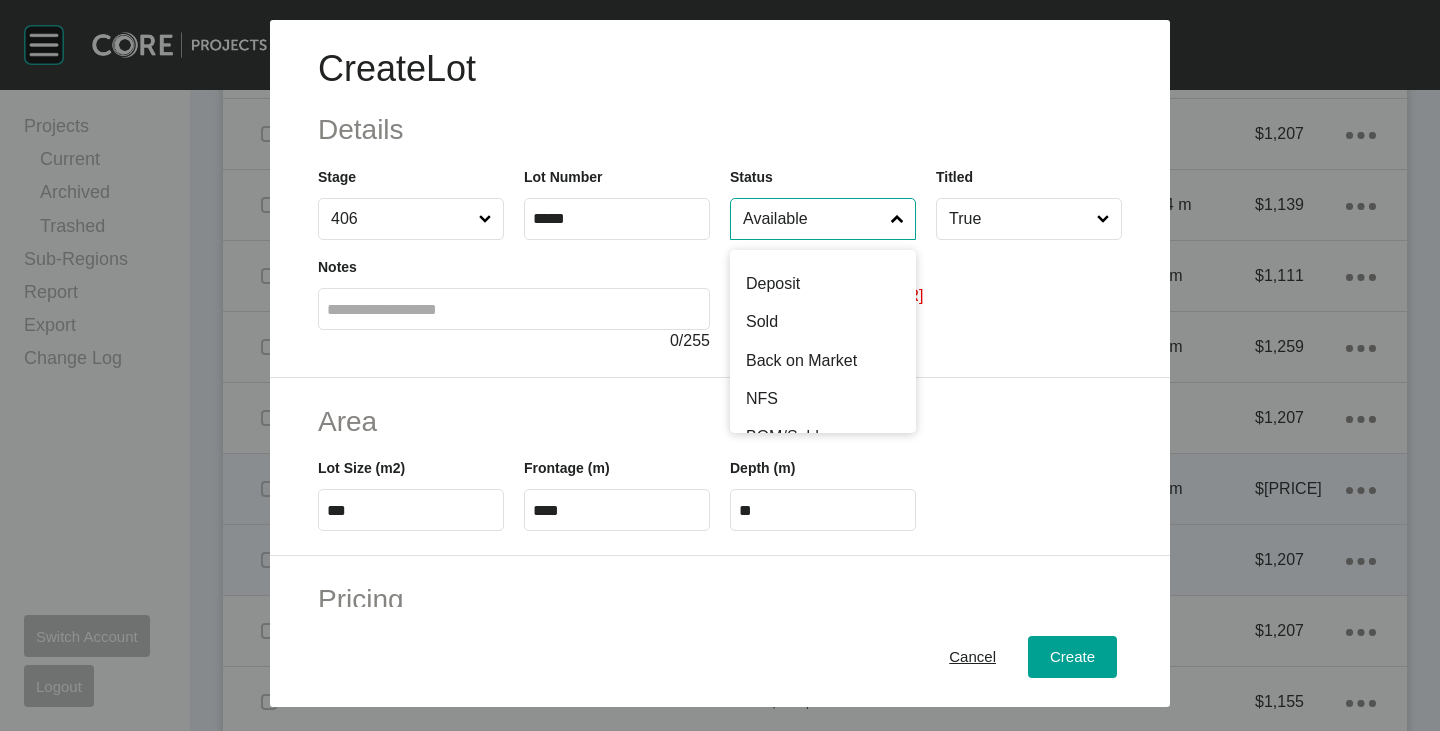 scroll, scrollTop: 102, scrollLeft: 0, axis: vertical 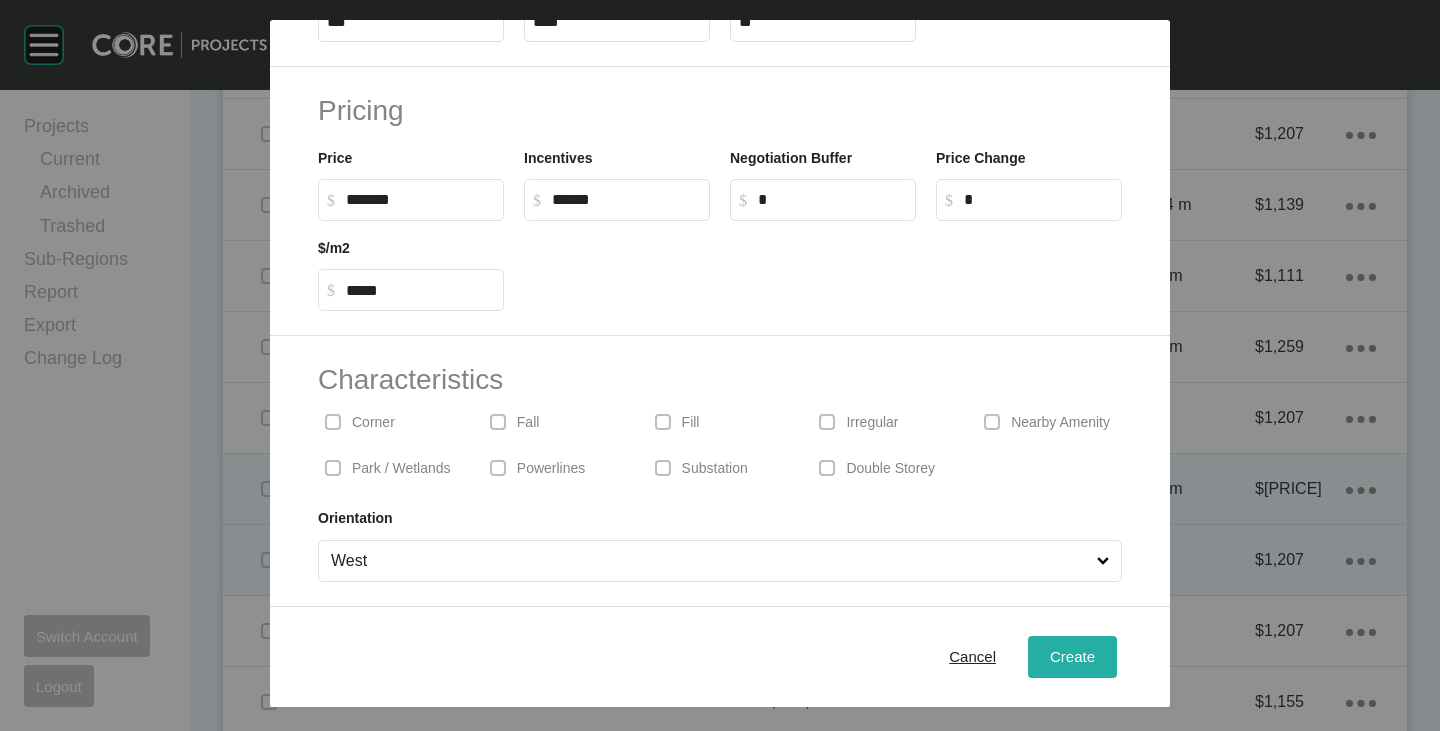 click on "Create" at bounding box center (1072, 656) 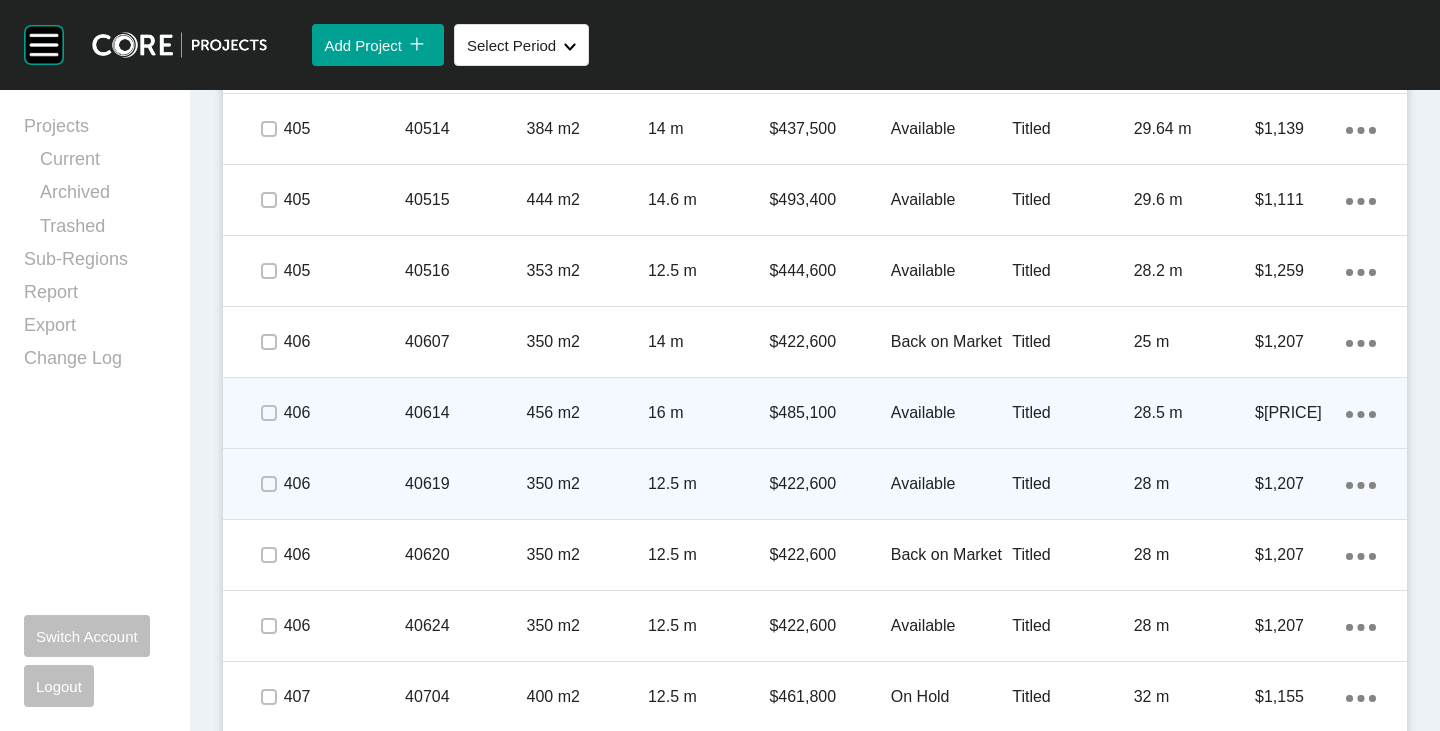 scroll, scrollTop: 3300, scrollLeft: 0, axis: vertical 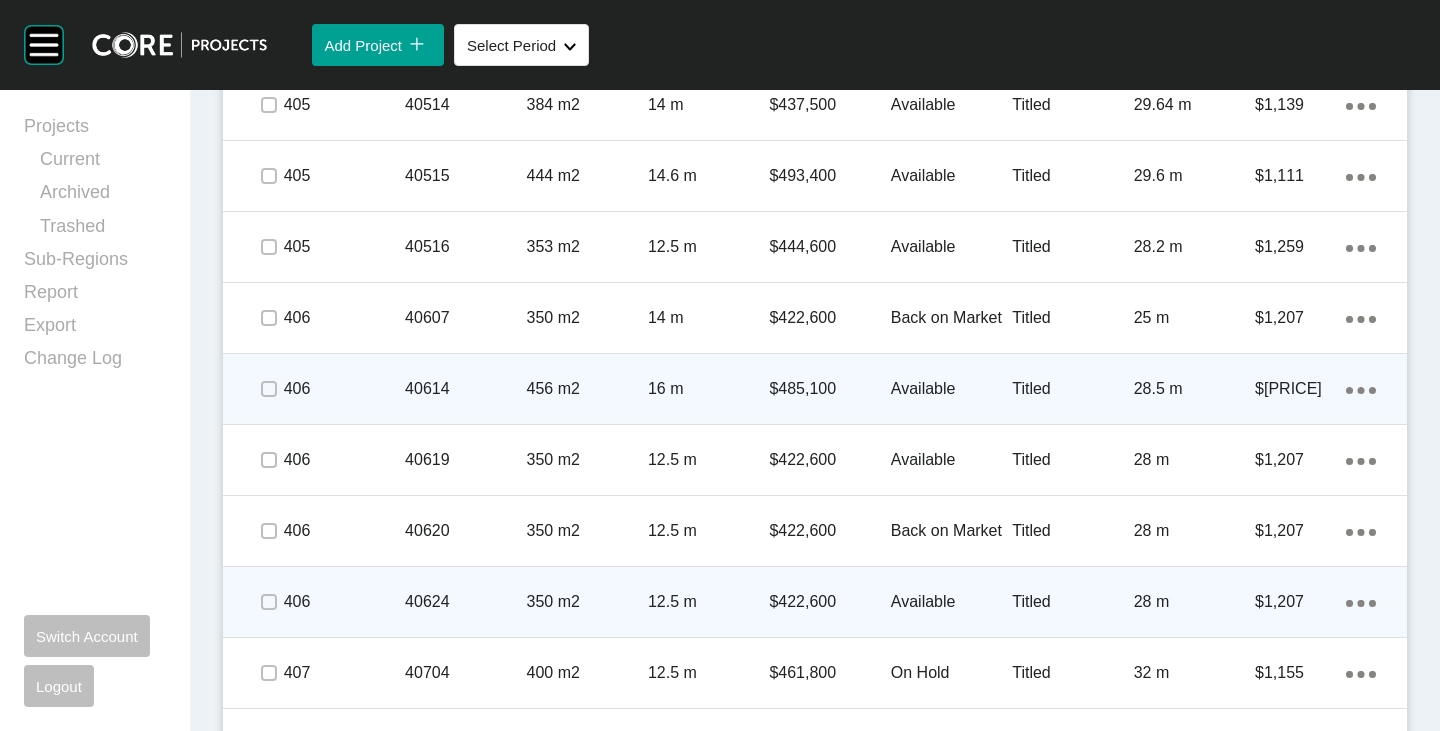 click 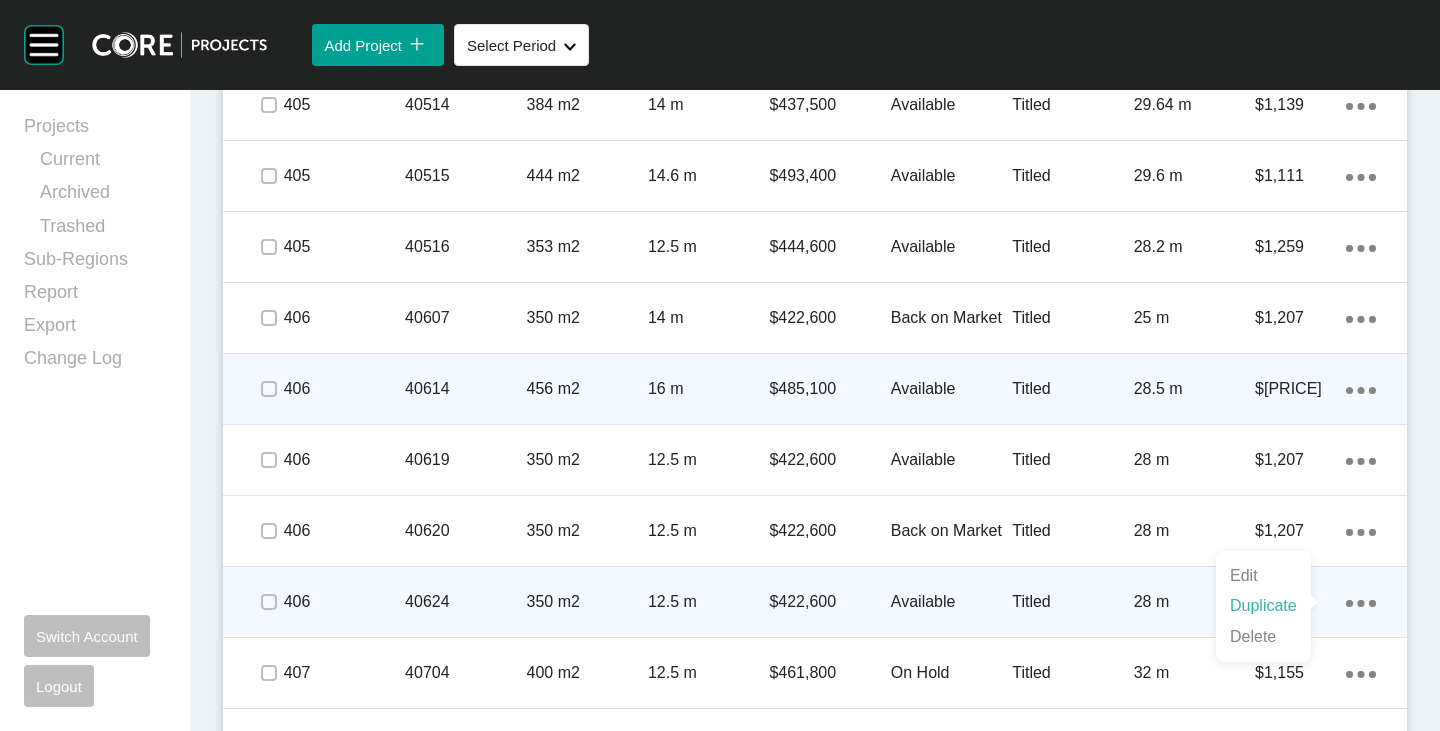 click on "Duplicate" at bounding box center [1263, 606] 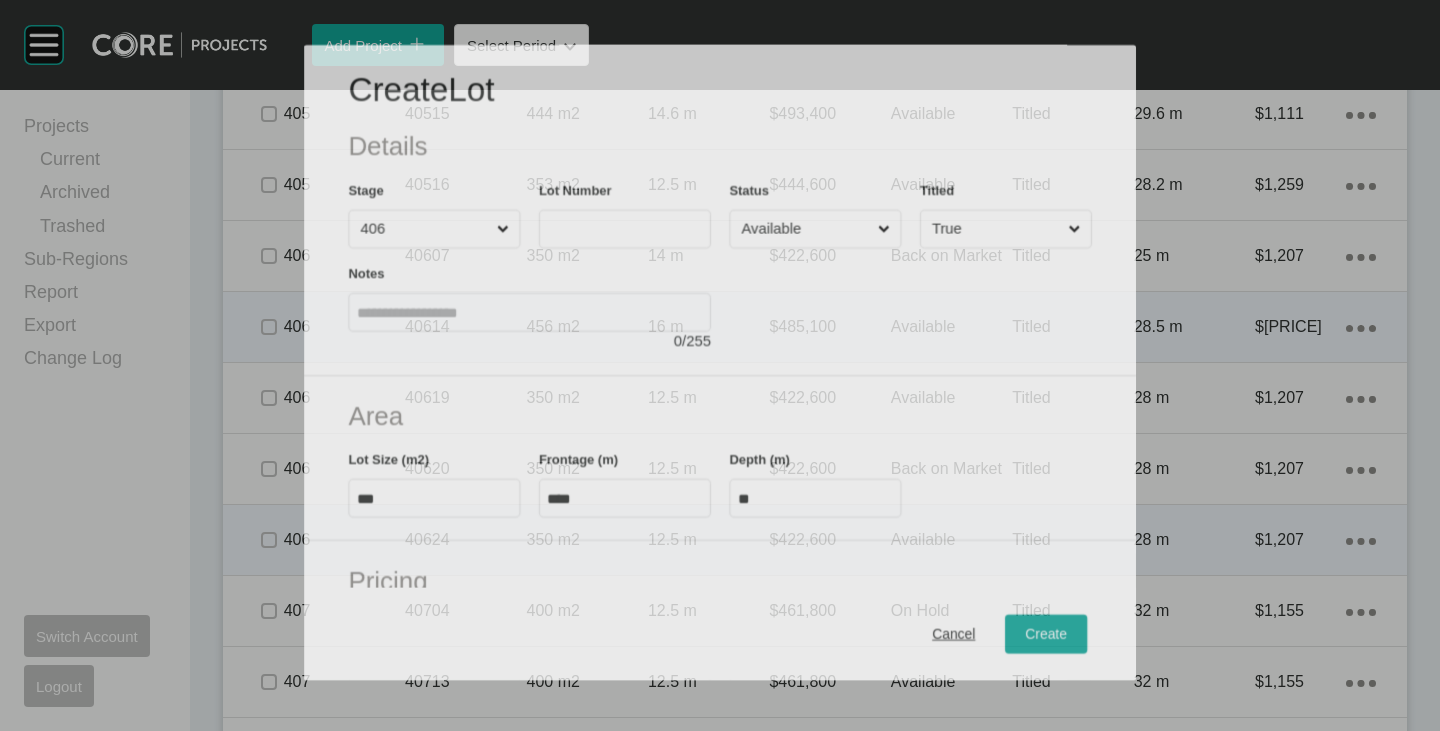 scroll, scrollTop: 3238, scrollLeft: 0, axis: vertical 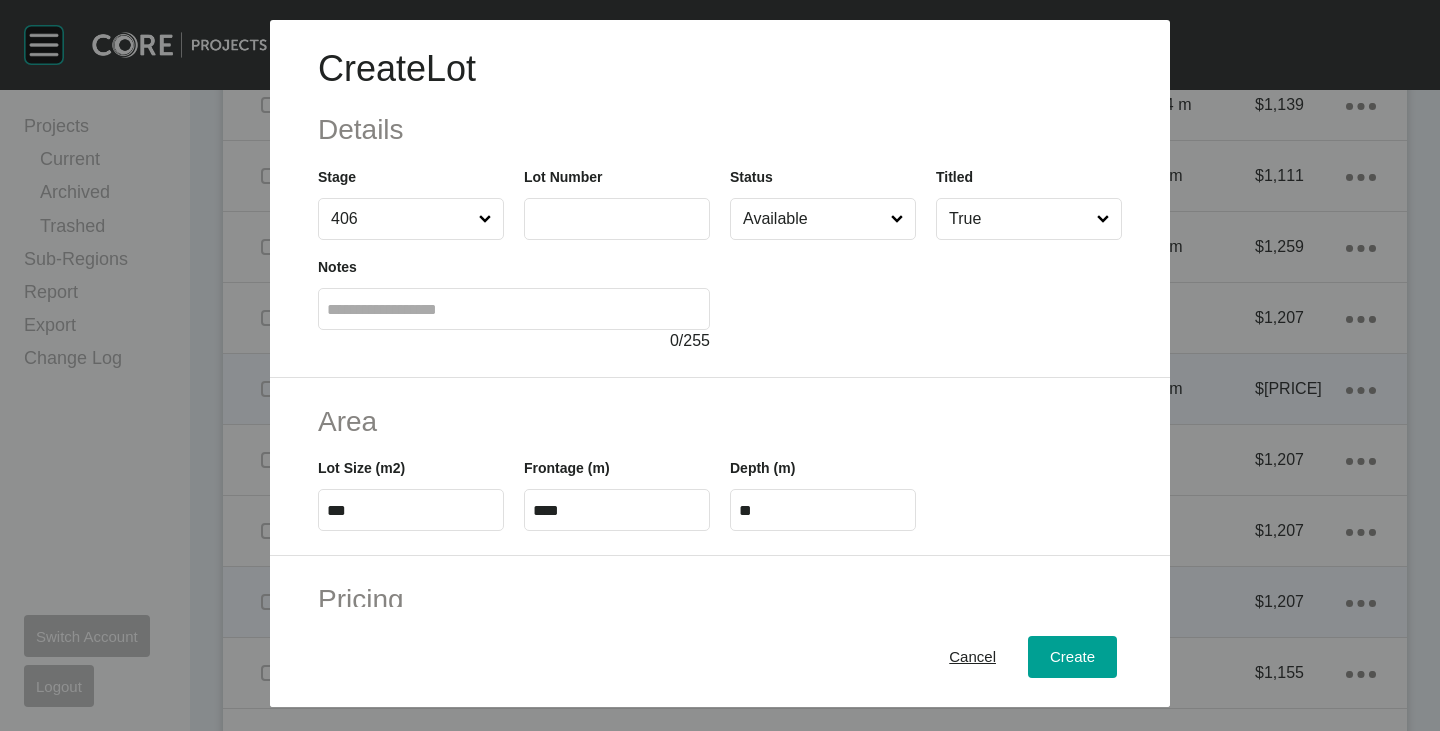 click at bounding box center [617, 218] 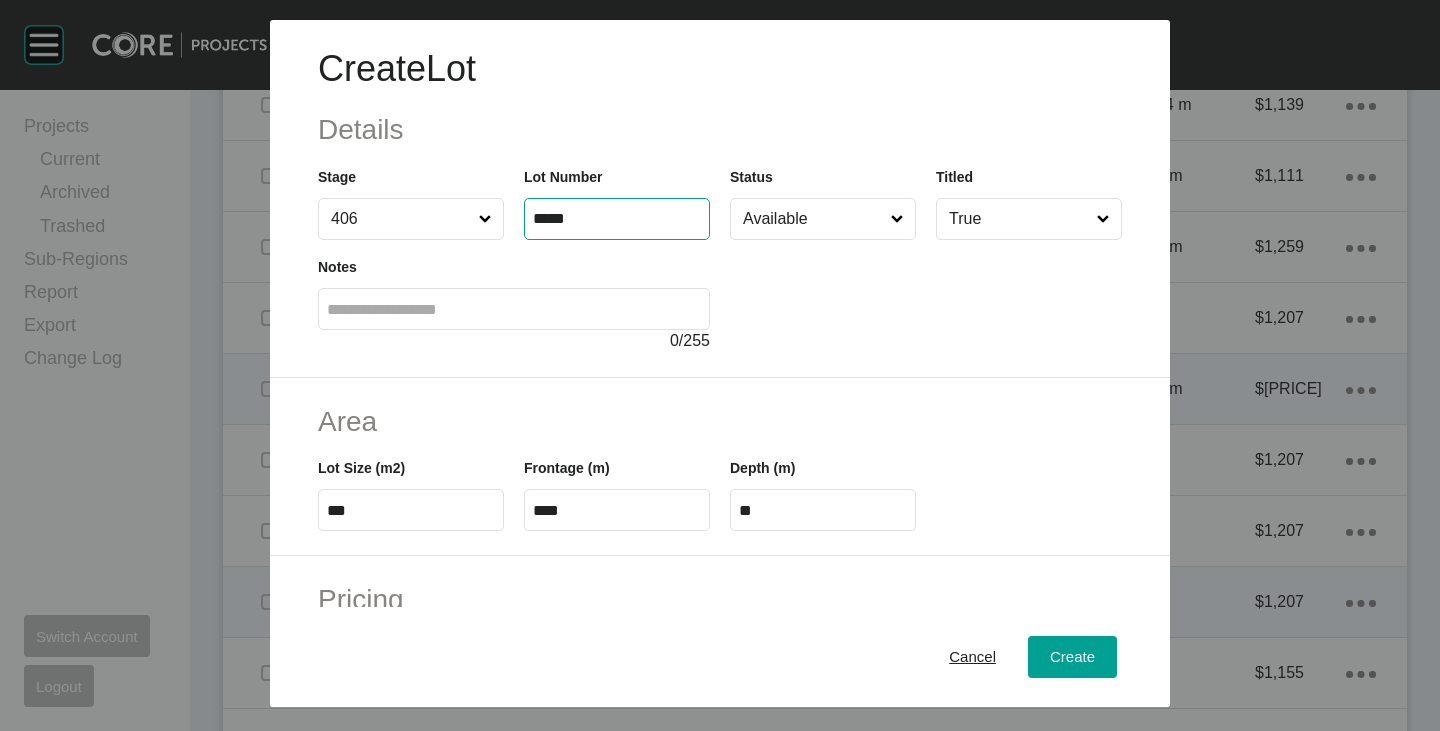 type on "*****" 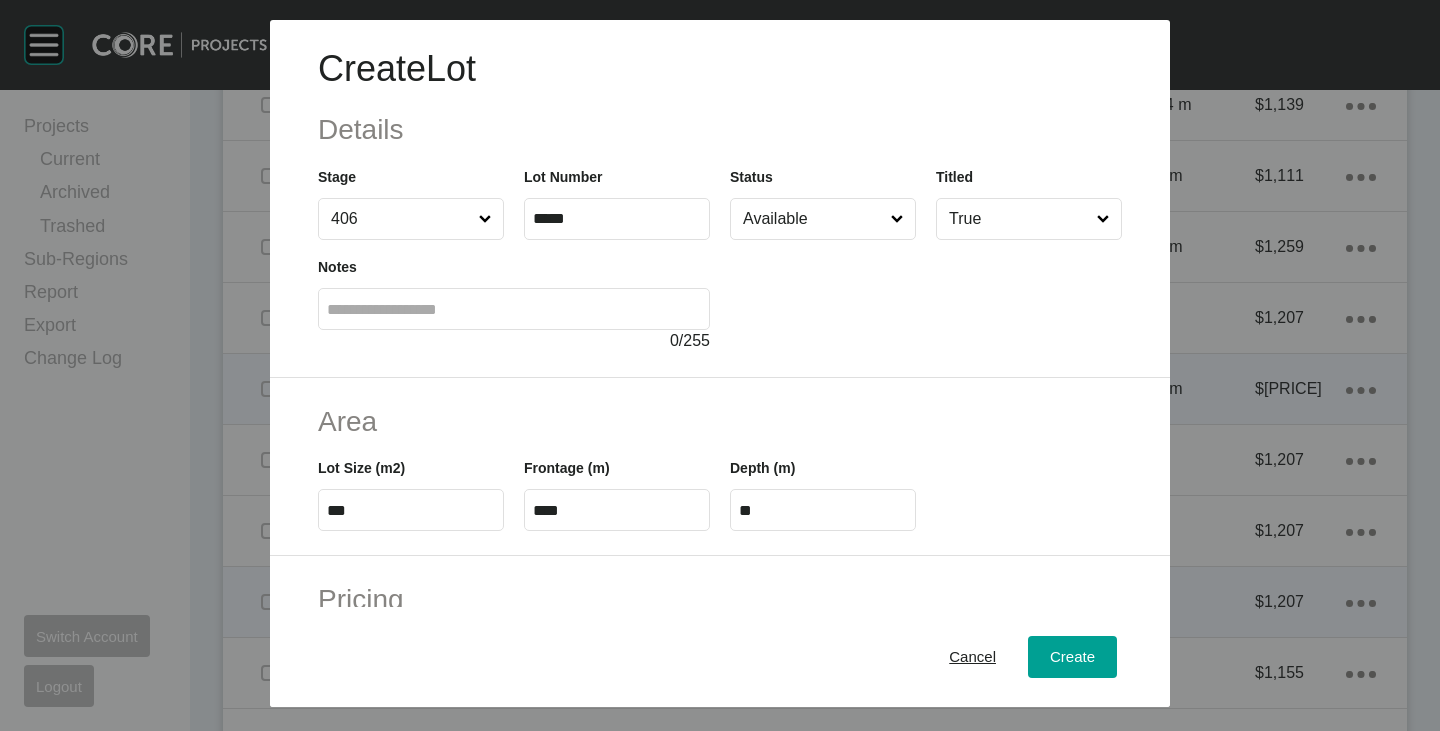 click at bounding box center (926, 296) 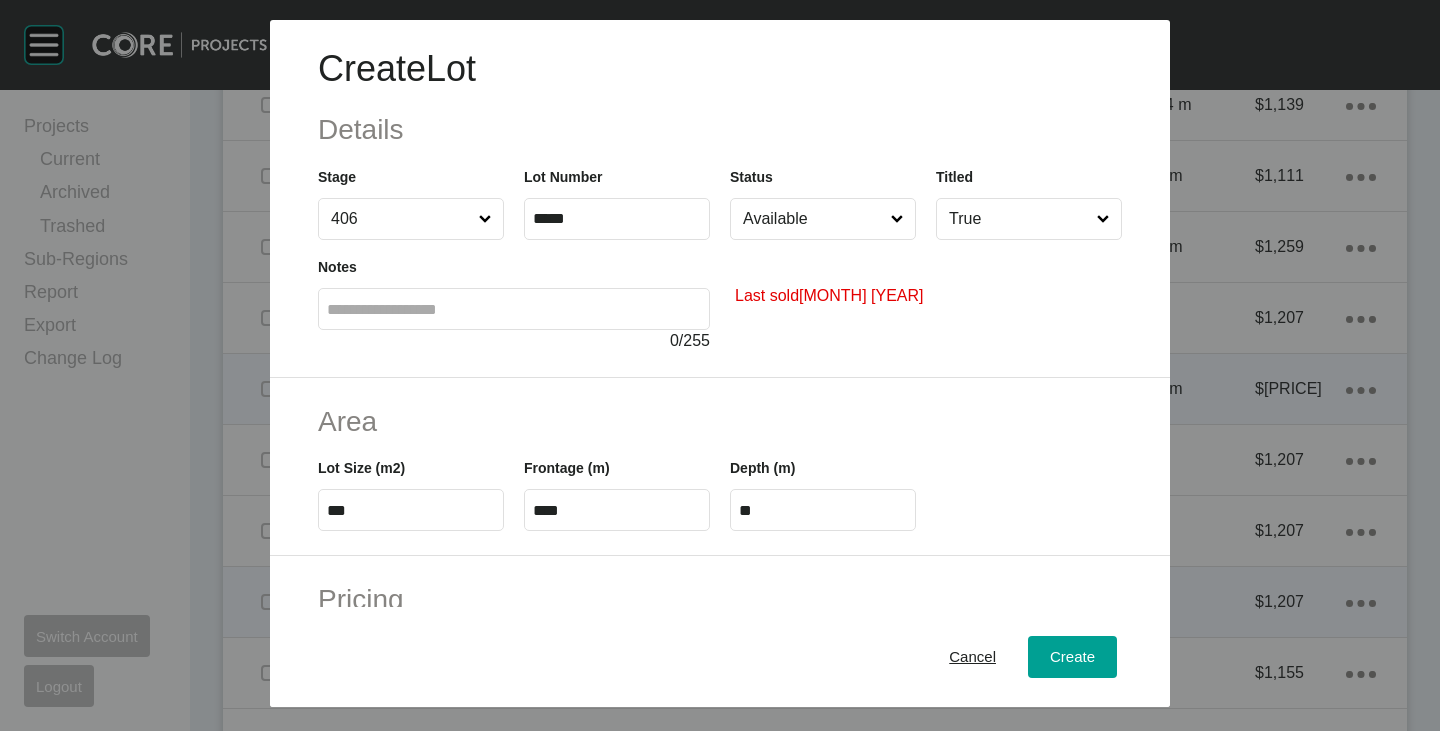 click on "Available" at bounding box center (813, 219) 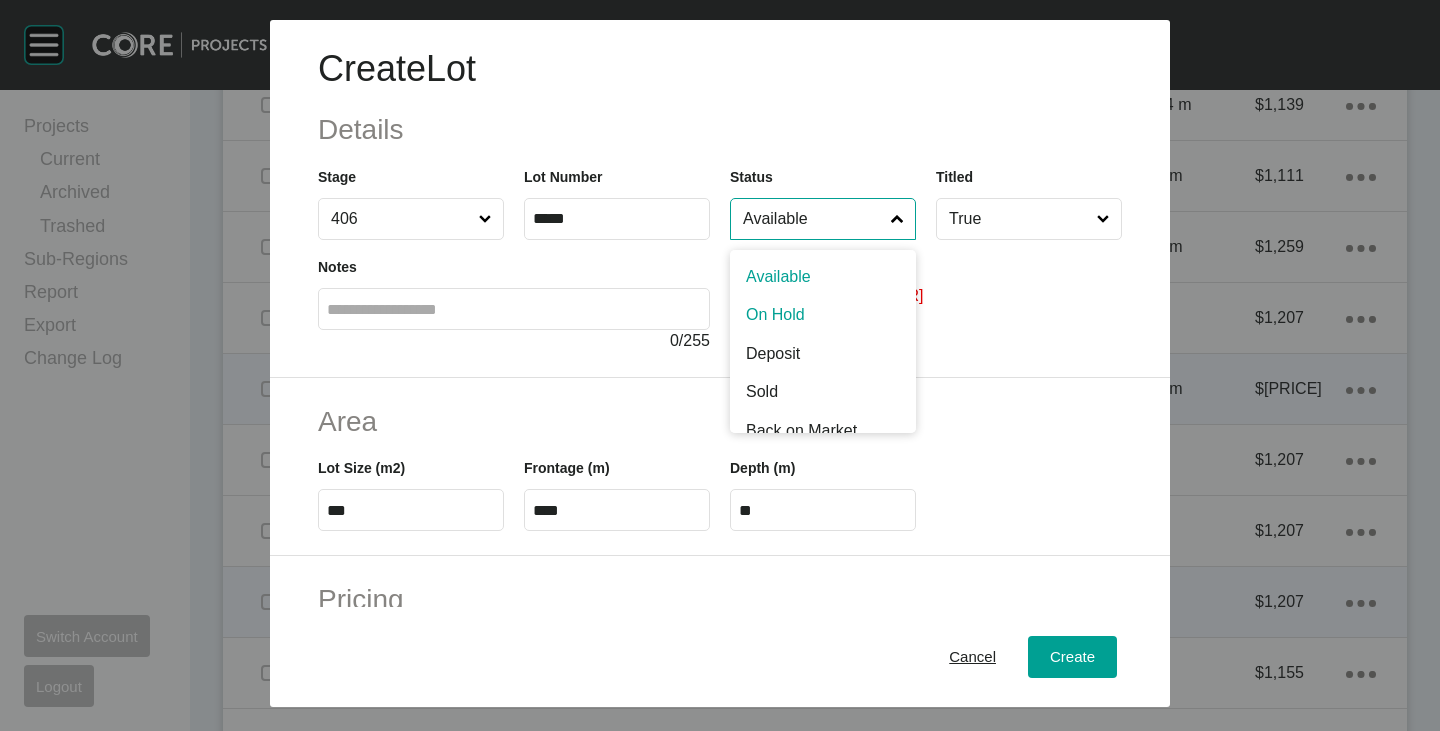 scroll, scrollTop: 100, scrollLeft: 0, axis: vertical 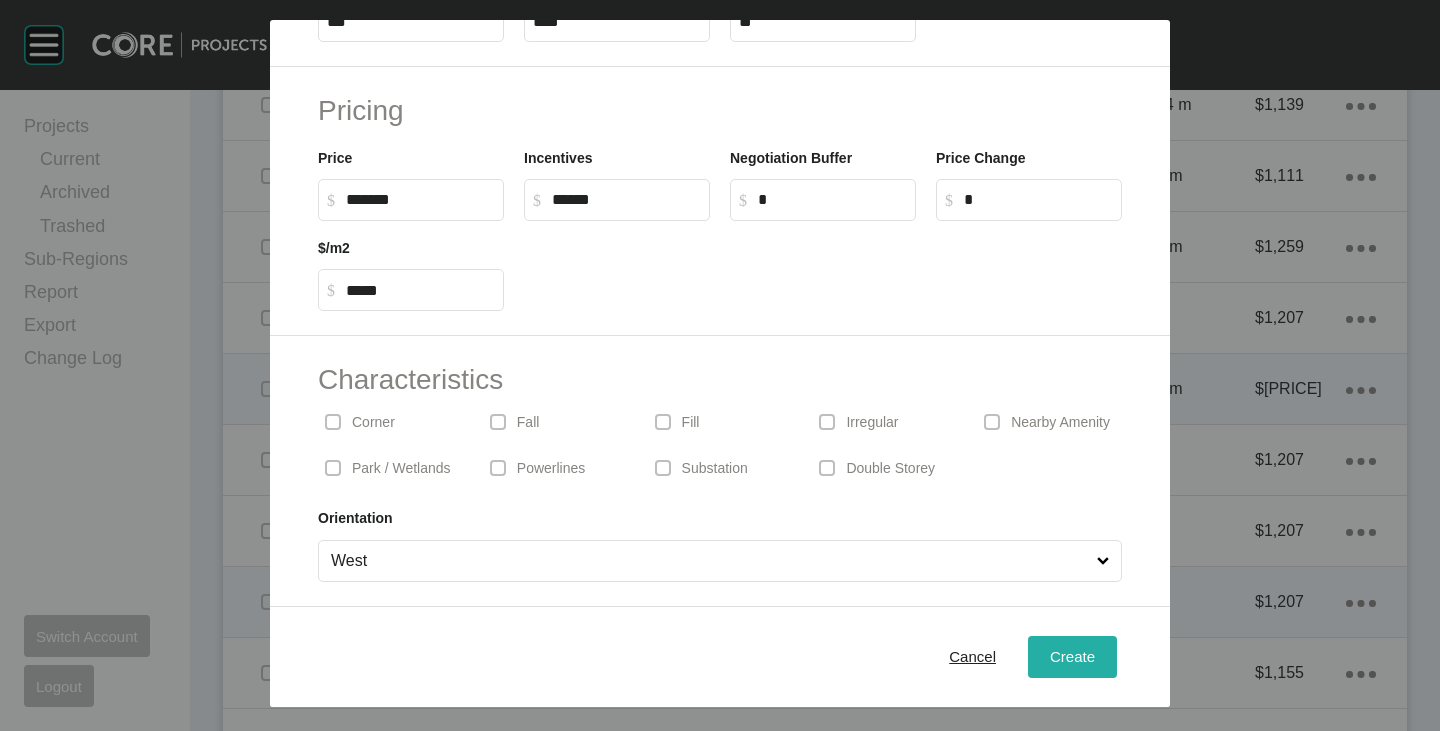 click on "Create" at bounding box center (1072, 656) 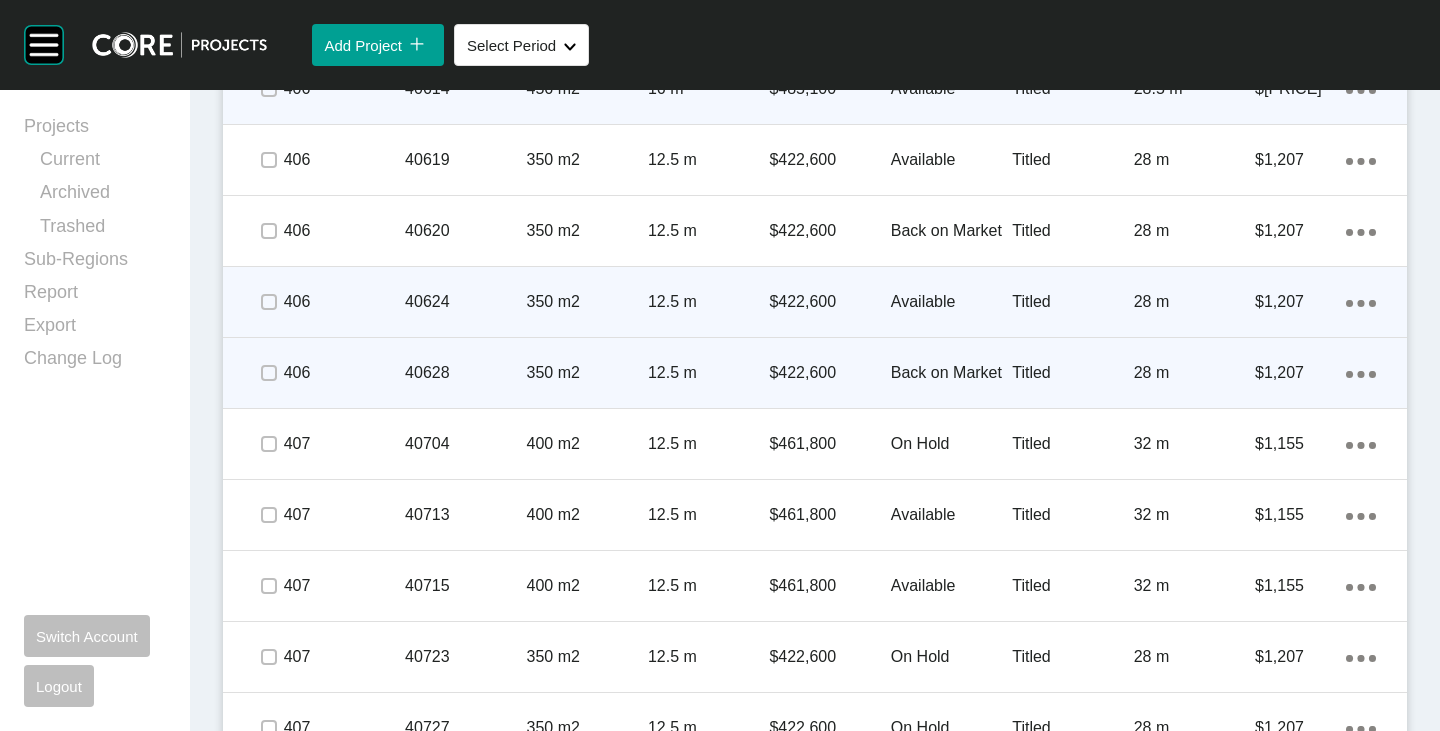 scroll, scrollTop: 3700, scrollLeft: 0, axis: vertical 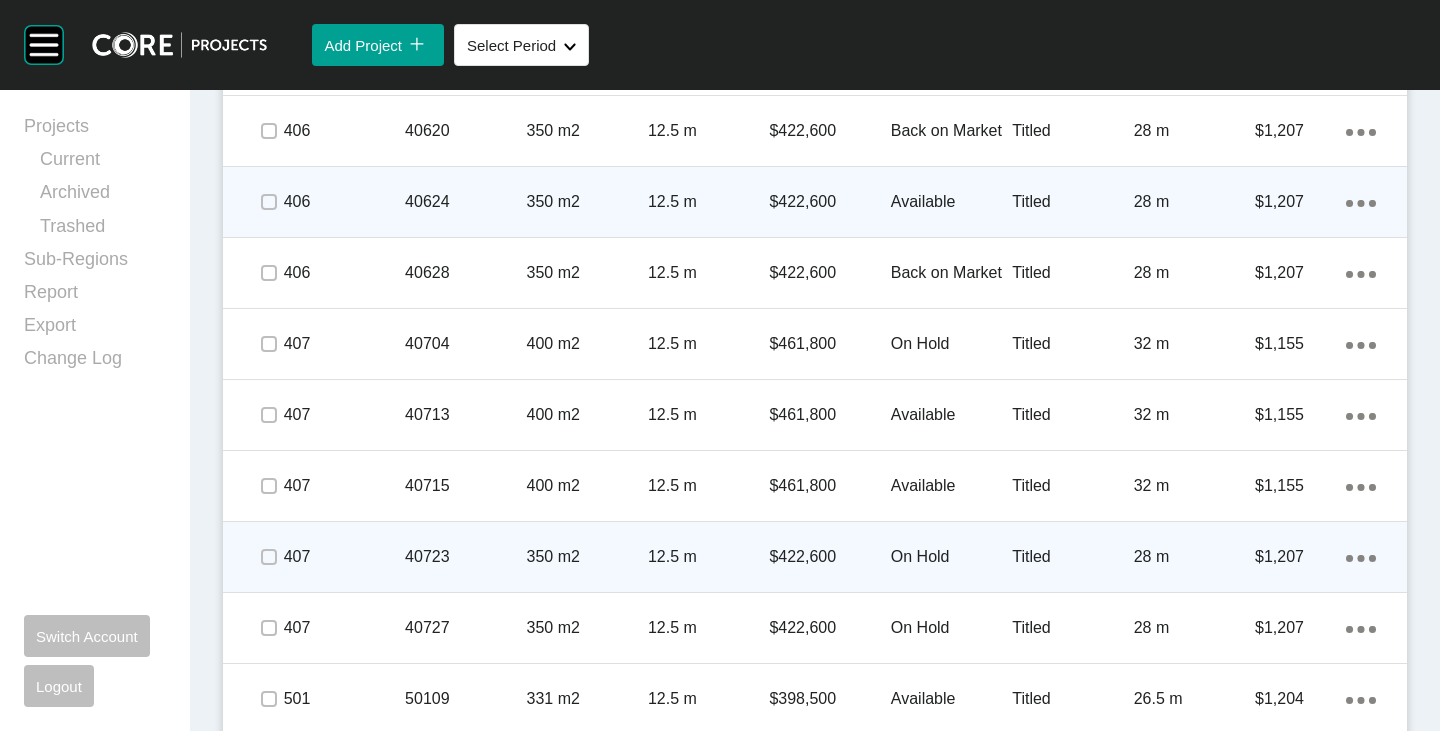 click on "On Hold" at bounding box center [951, 557] 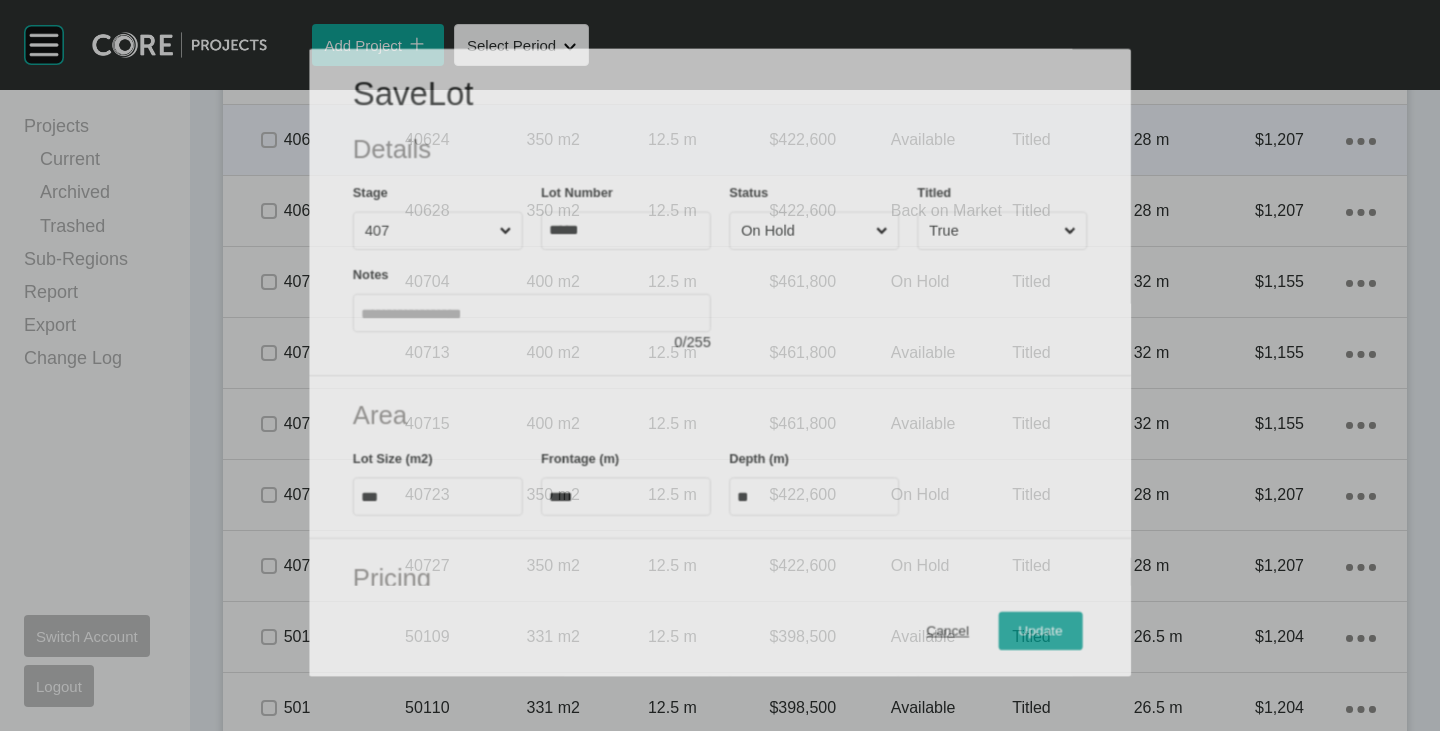 scroll, scrollTop: 3638, scrollLeft: 0, axis: vertical 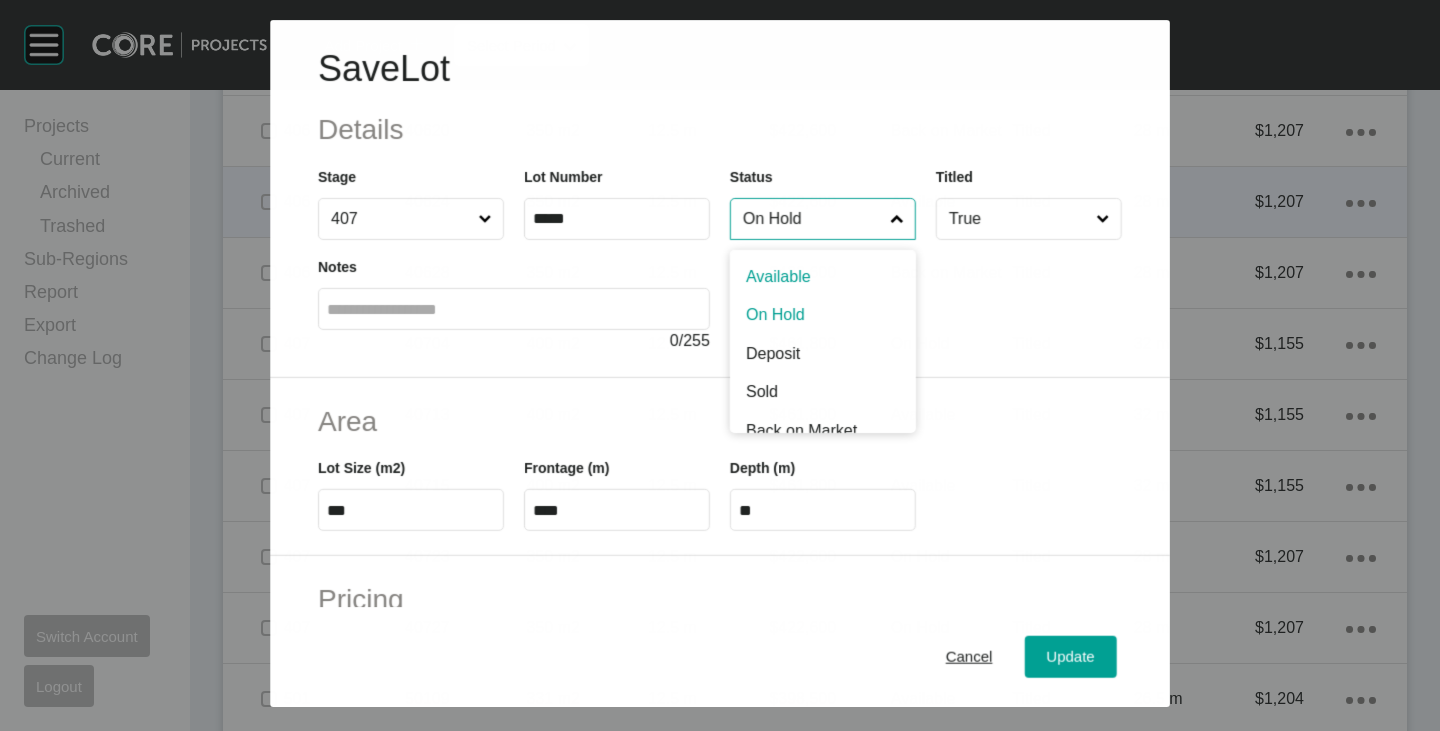 click on "On Hold" at bounding box center [812, 219] 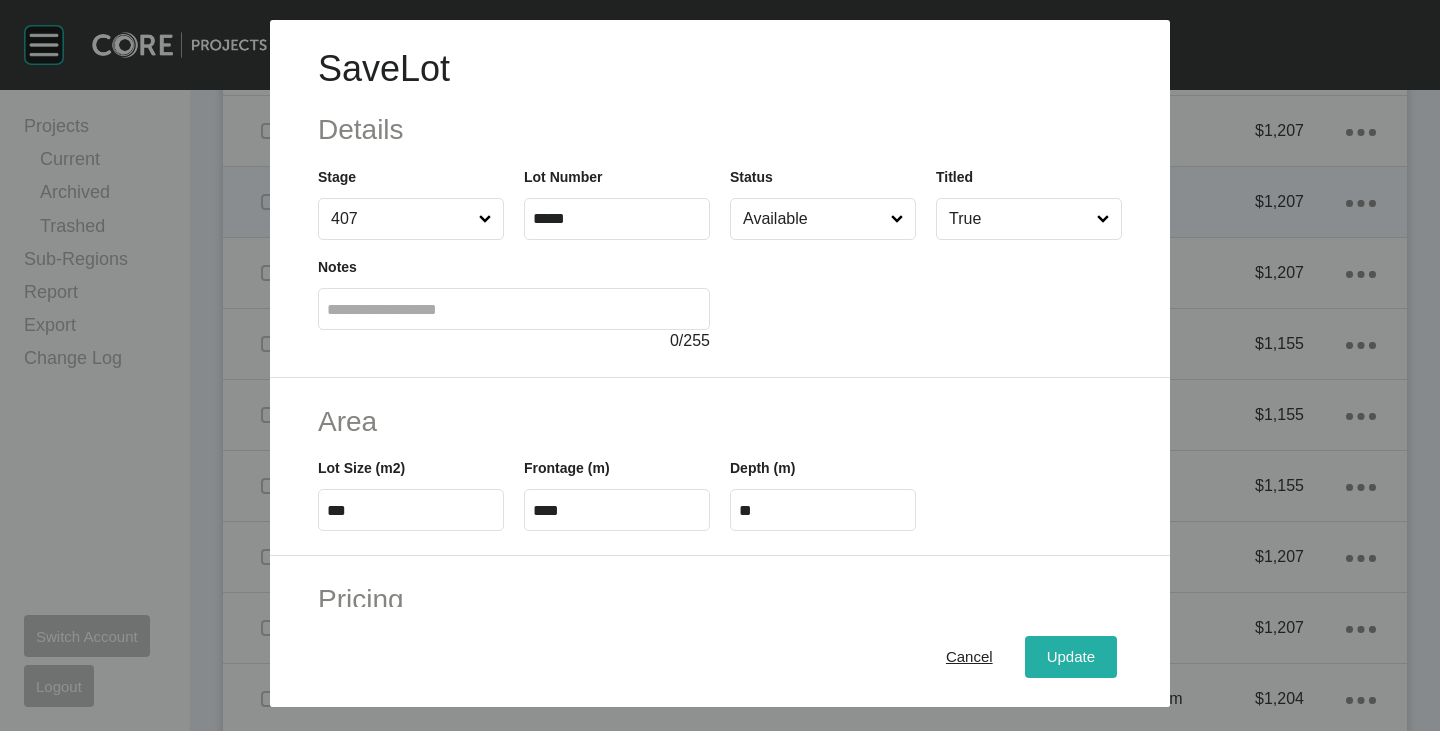 click on "Update" at bounding box center [1071, 657] 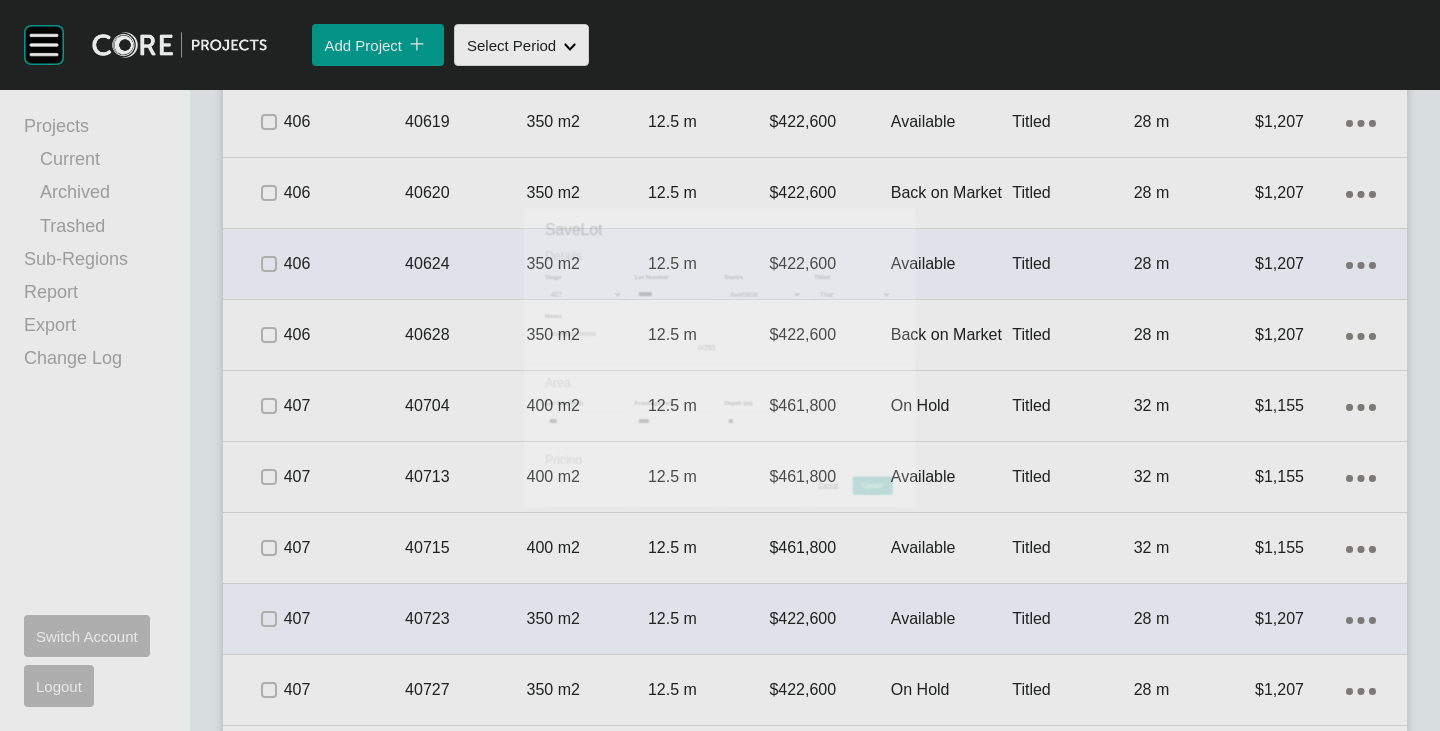 scroll, scrollTop: 3700, scrollLeft: 0, axis: vertical 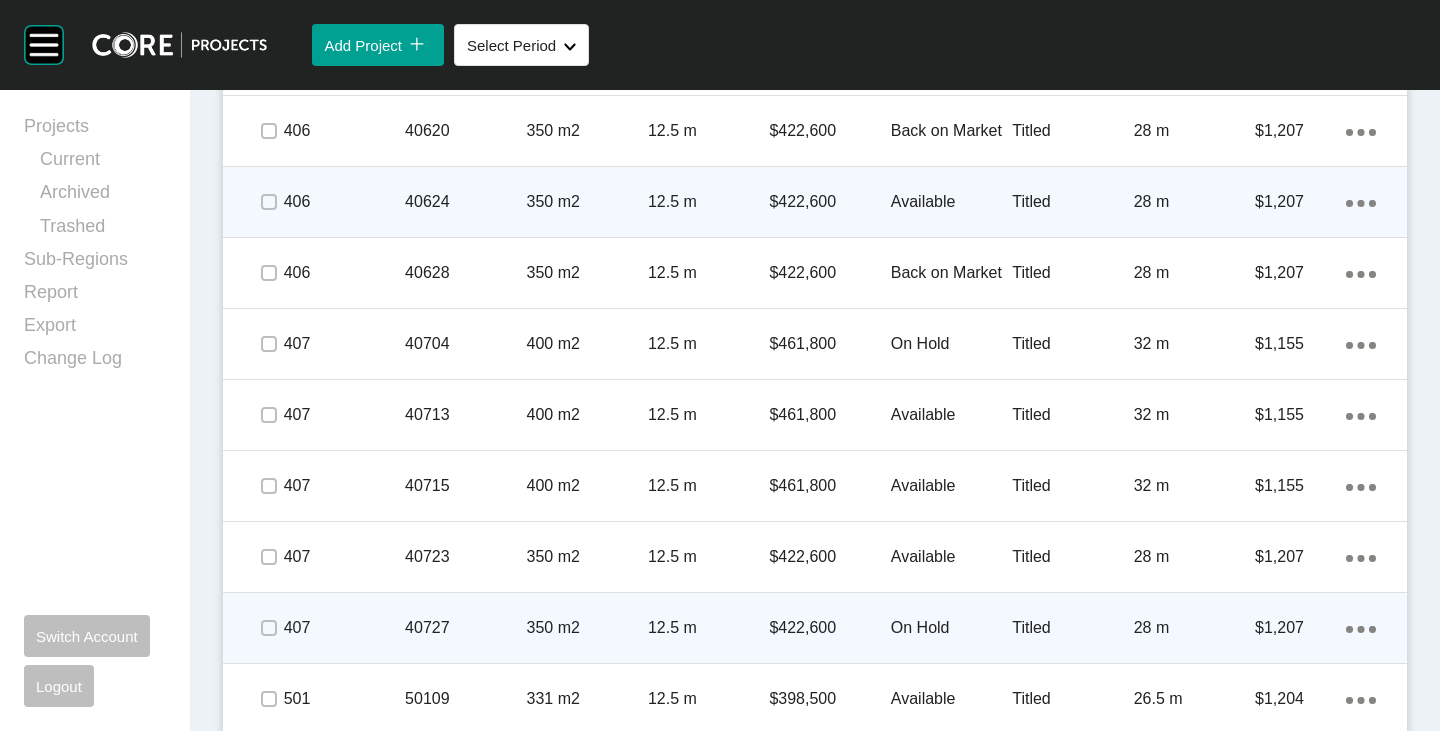 click on "On Hold" at bounding box center [951, 628] 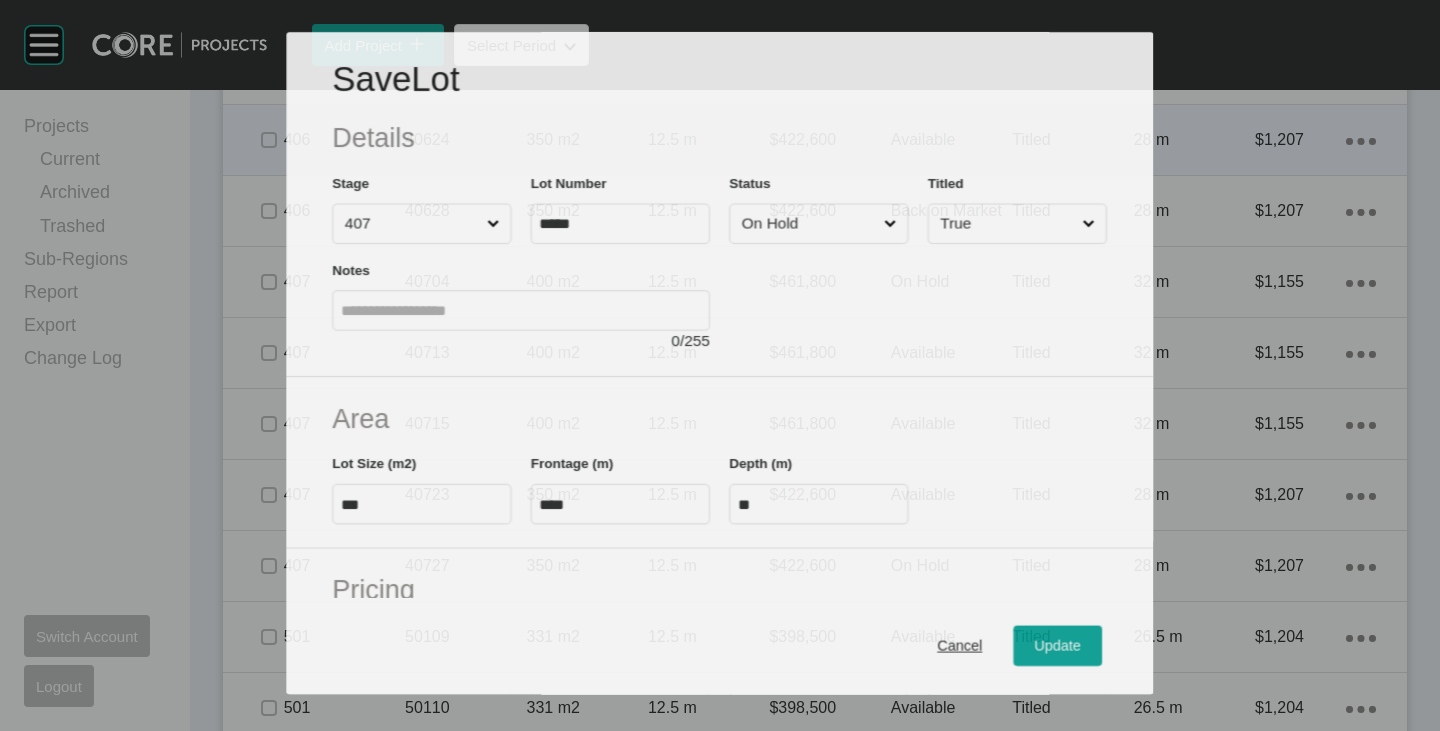 scroll, scrollTop: 3638, scrollLeft: 0, axis: vertical 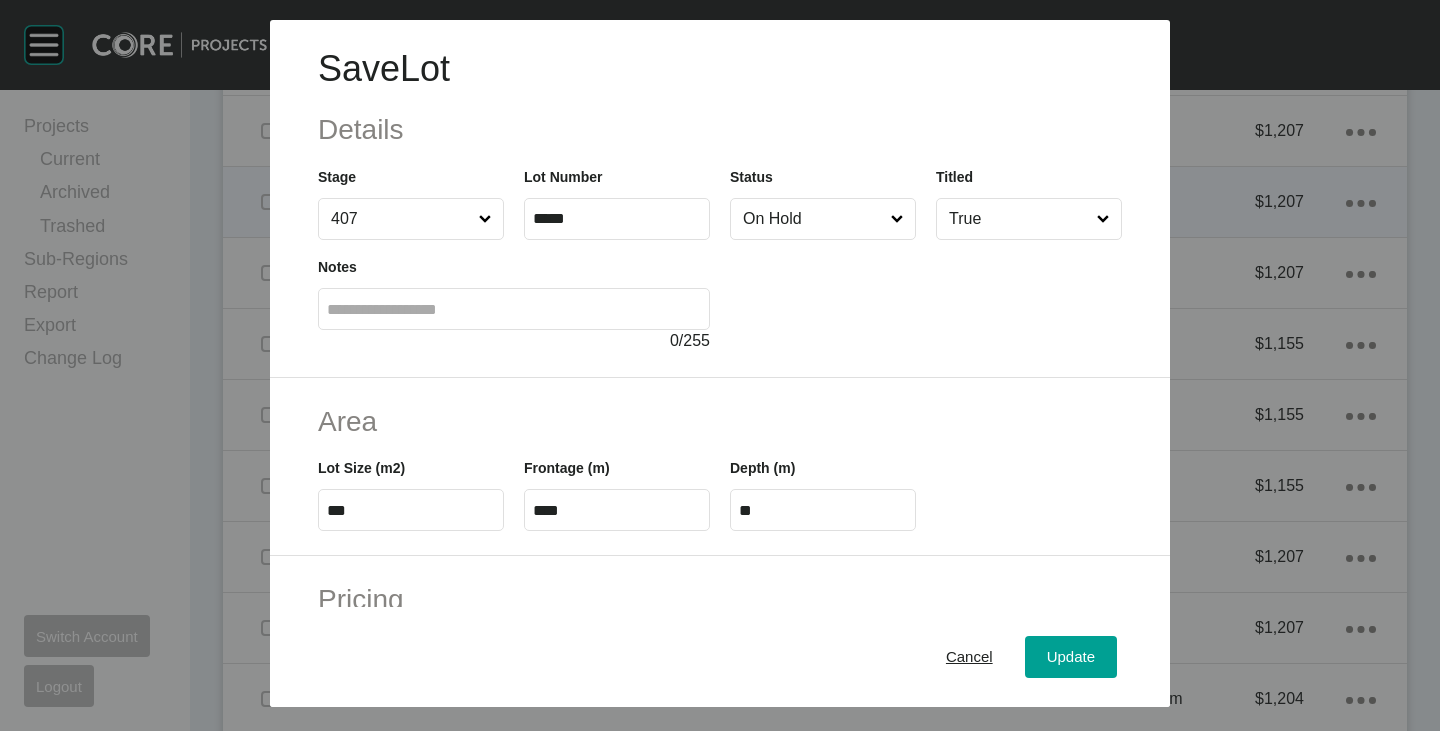 click on "On Hold" at bounding box center (813, 219) 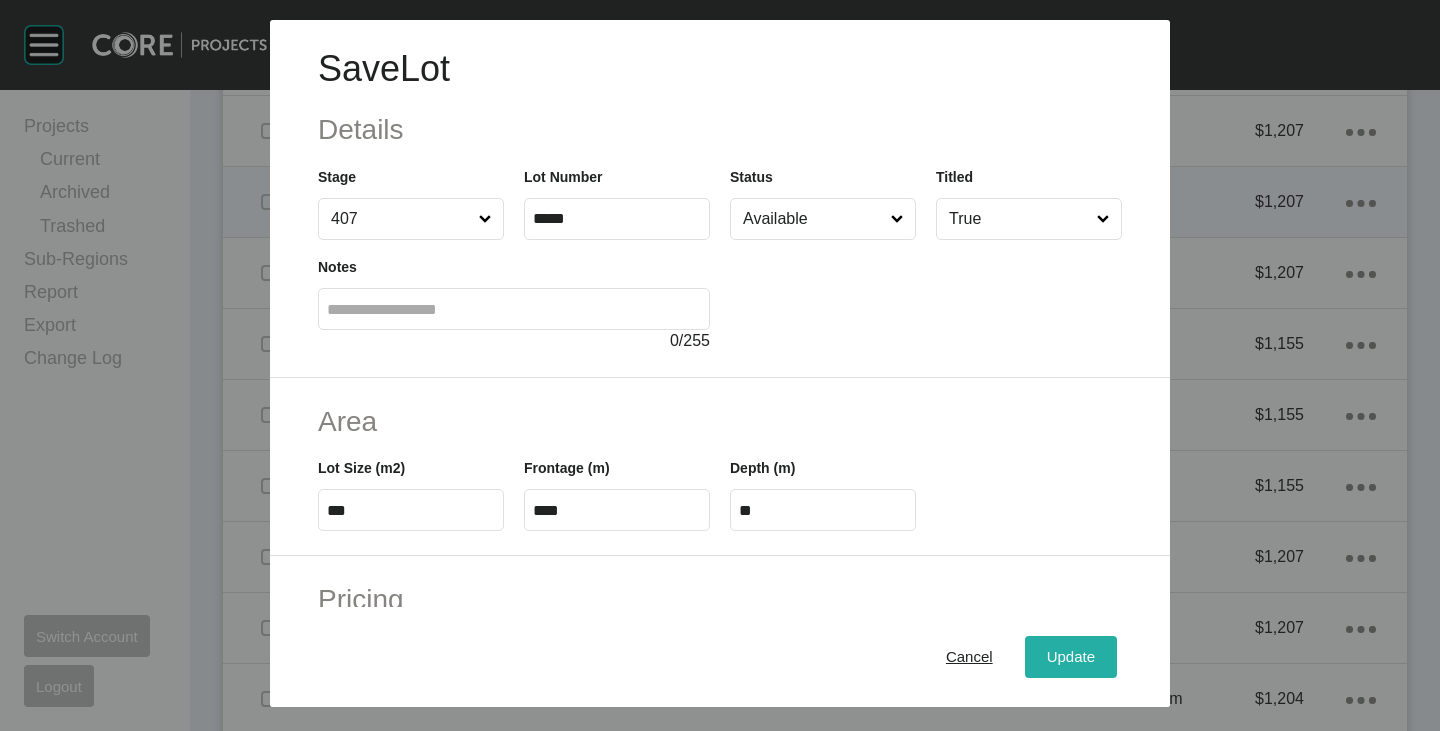 click on "Update" at bounding box center (1071, 657) 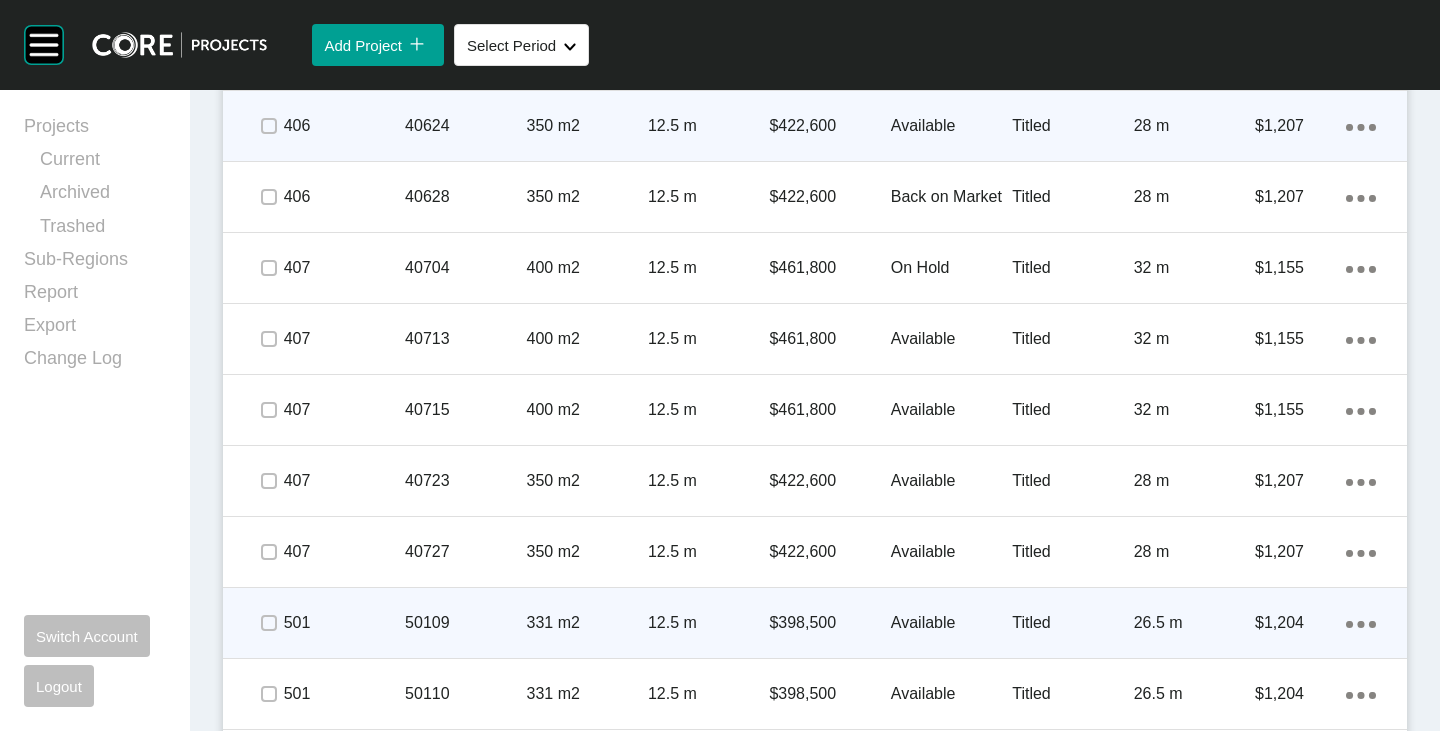 scroll, scrollTop: 3800, scrollLeft: 0, axis: vertical 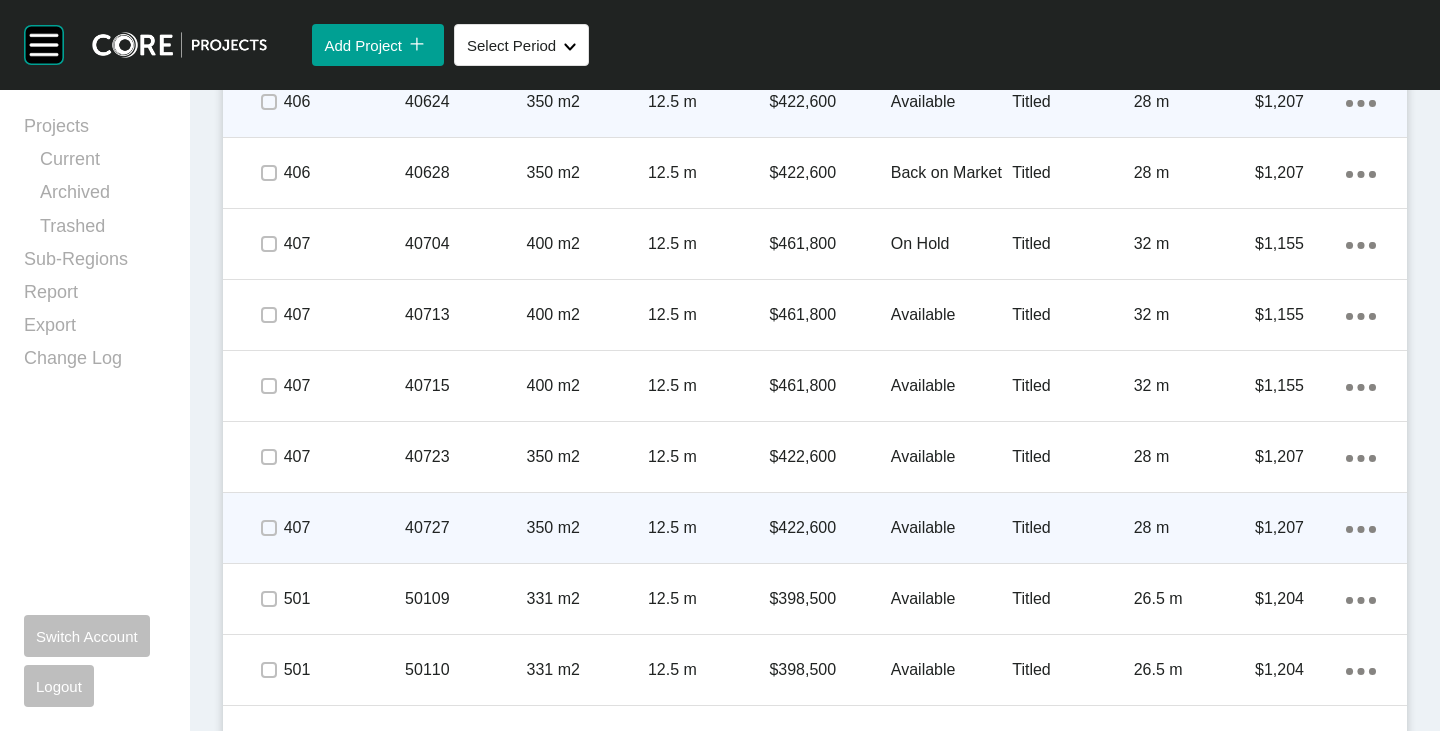 click on "Action Menu Dots Copy 6 Created with Sketch." 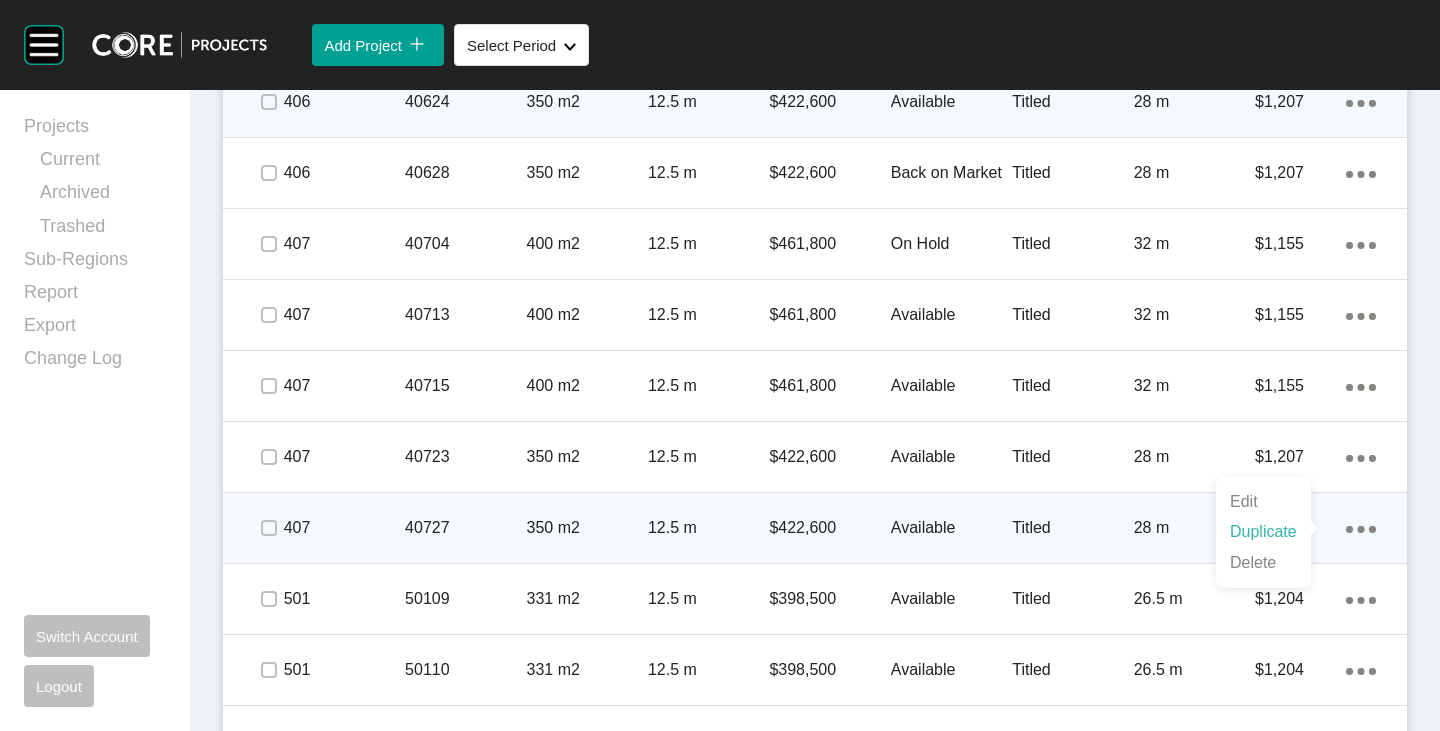 click on "Duplicate" at bounding box center (1263, 532) 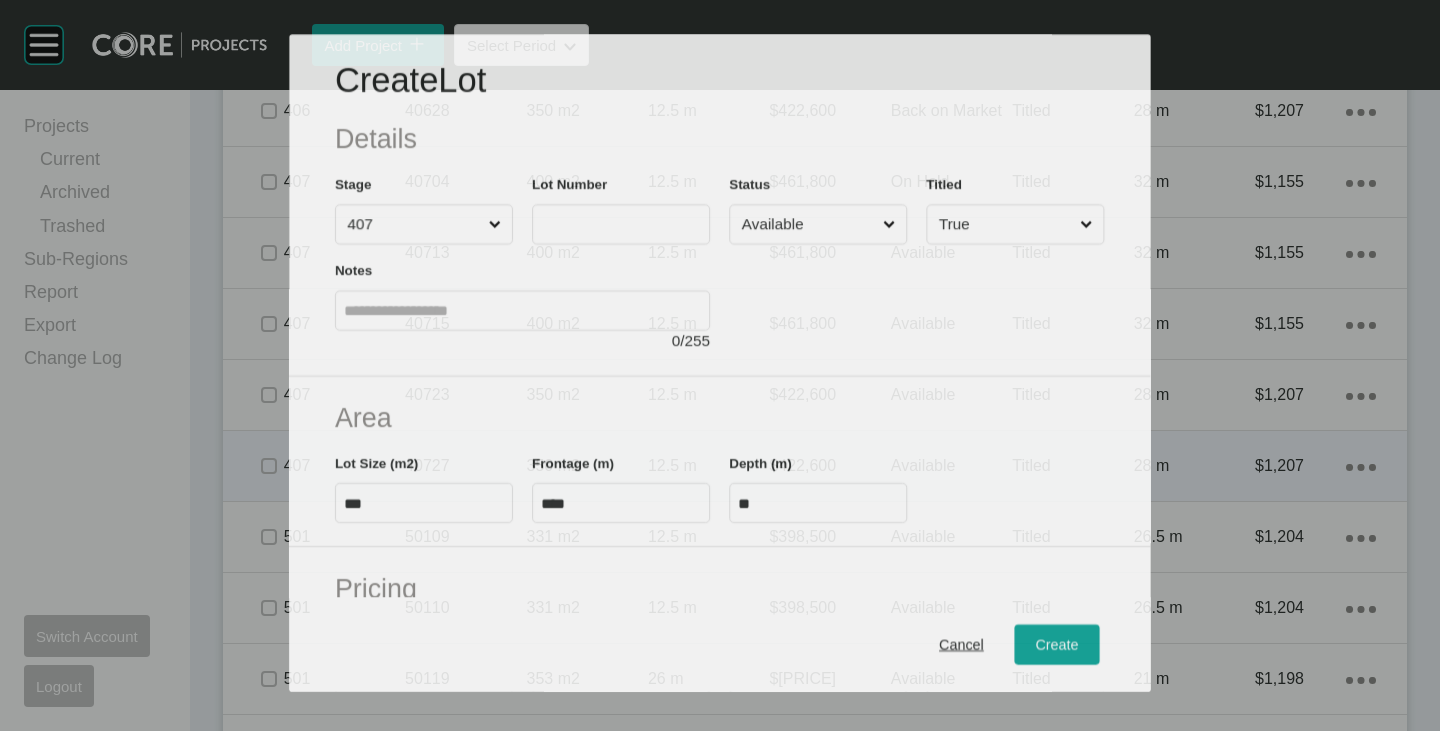 scroll, scrollTop: 3738, scrollLeft: 0, axis: vertical 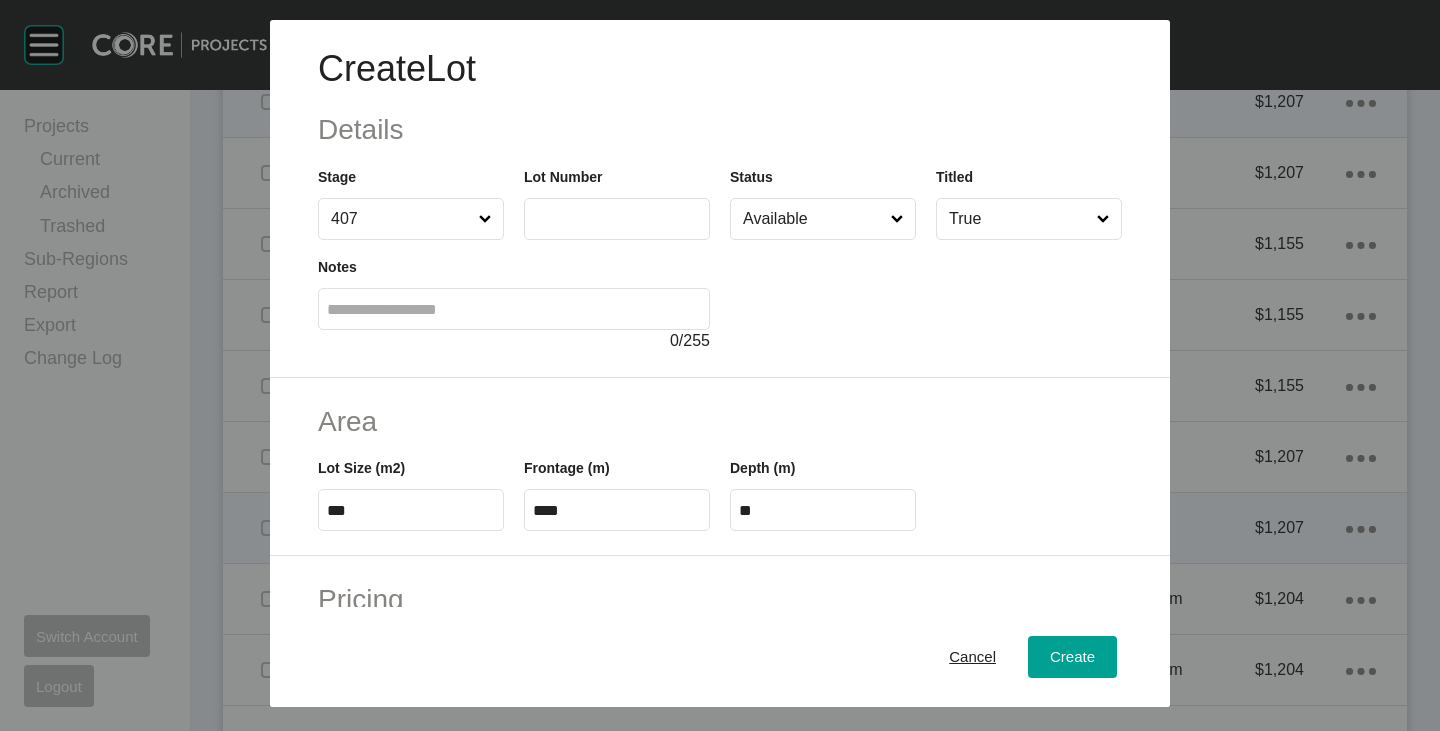 click at bounding box center (617, 219) 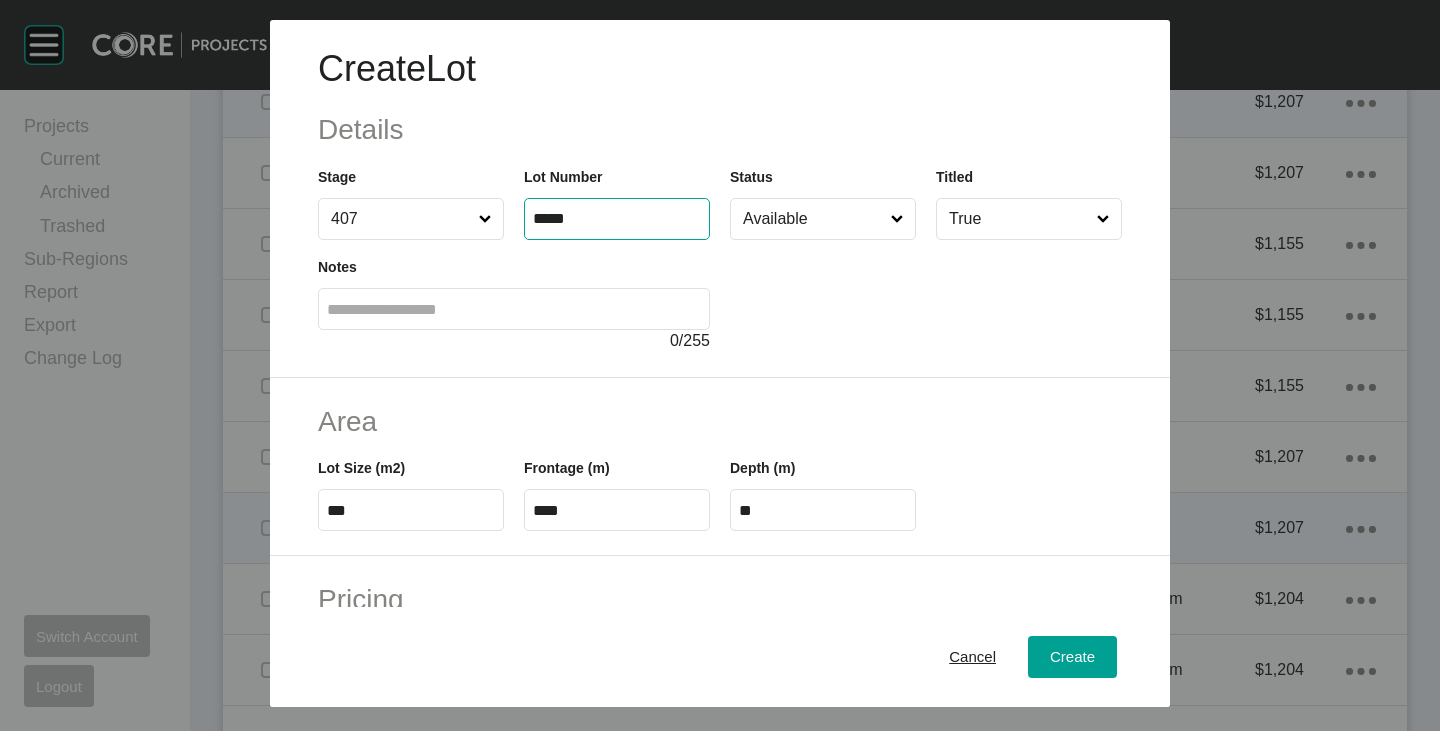 type on "*****" 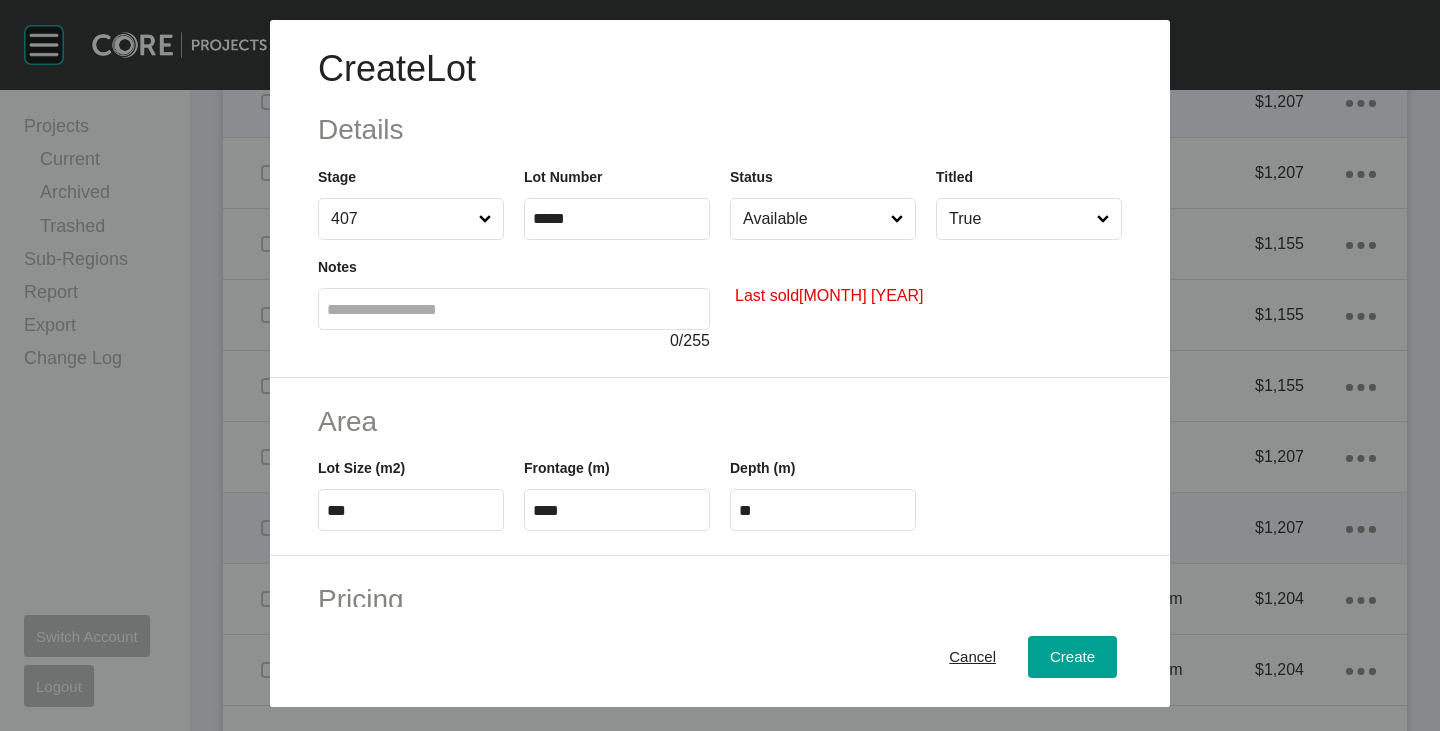 click on "Available" at bounding box center [813, 219] 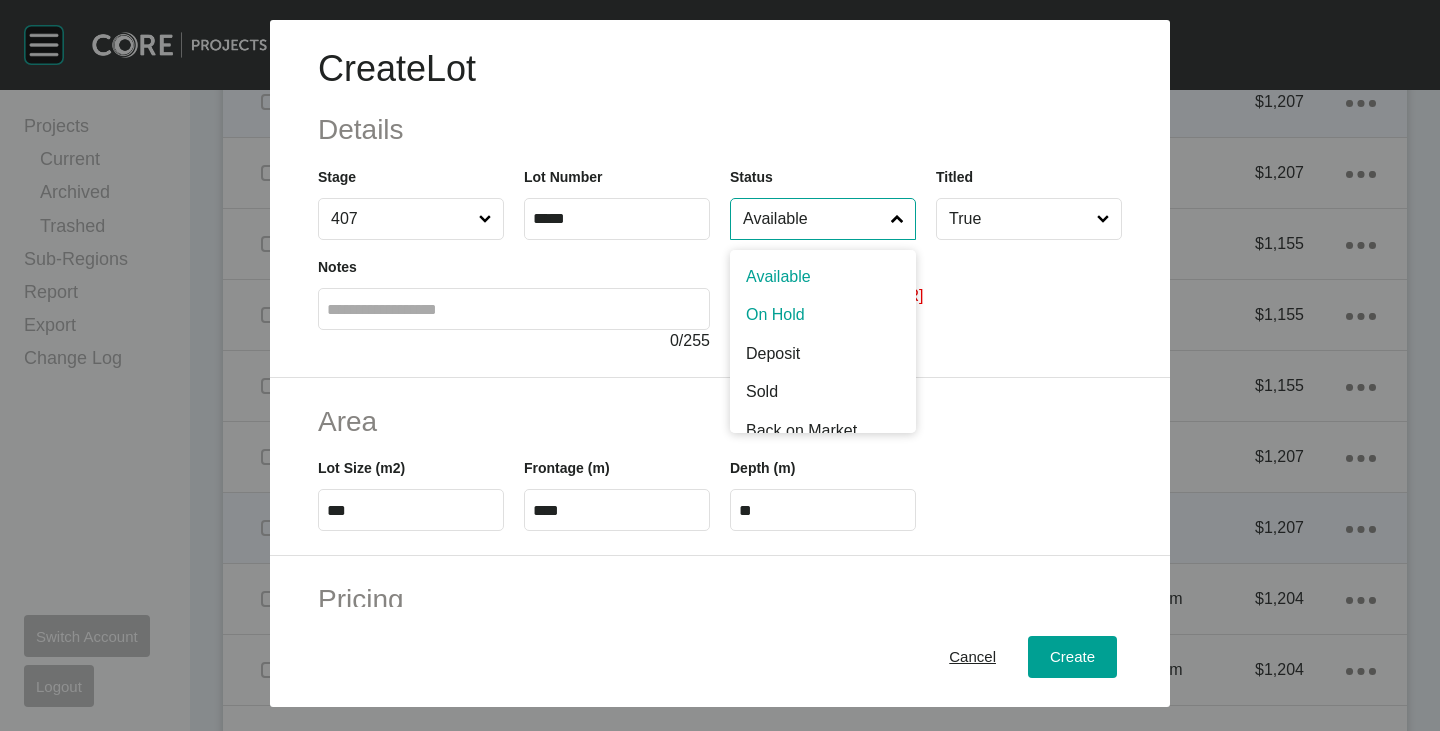 scroll, scrollTop: 100, scrollLeft: 0, axis: vertical 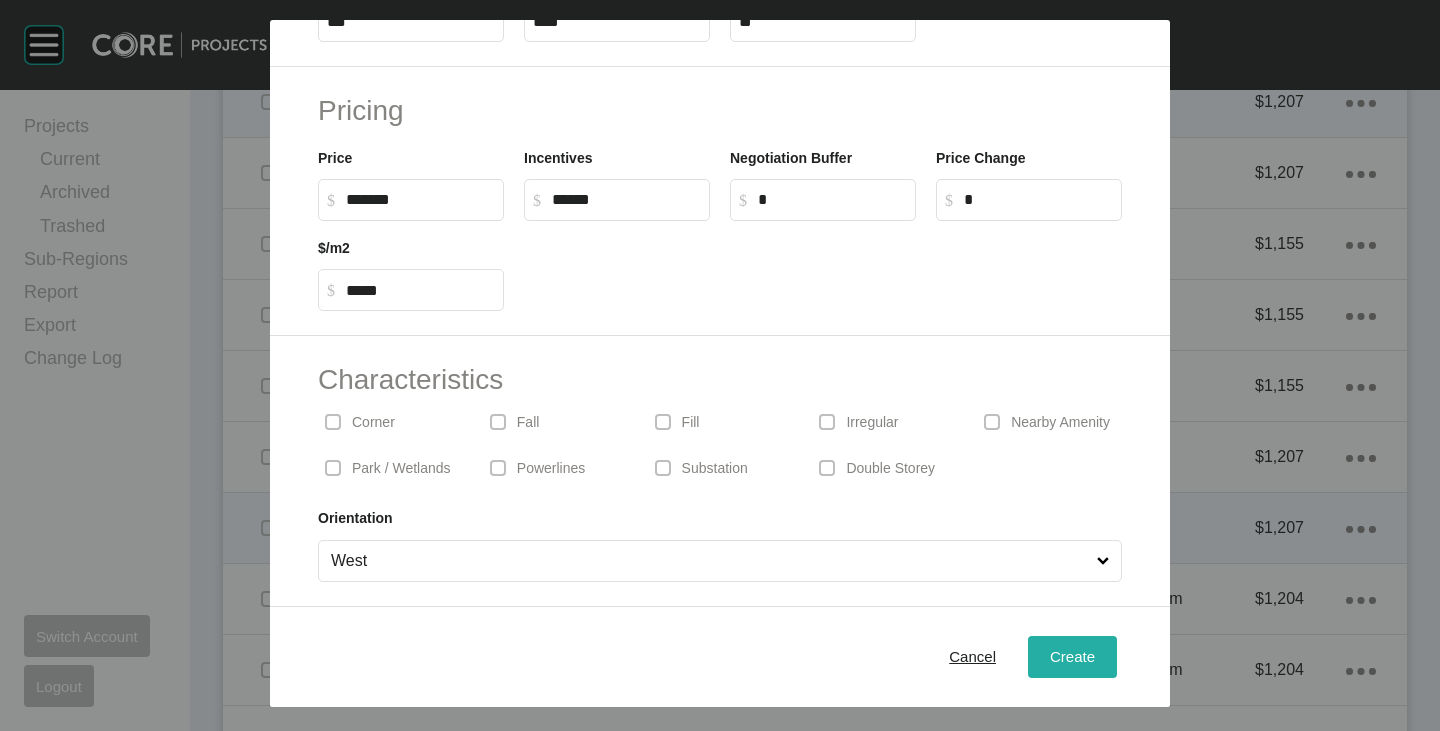 click on "Create" at bounding box center (1072, 656) 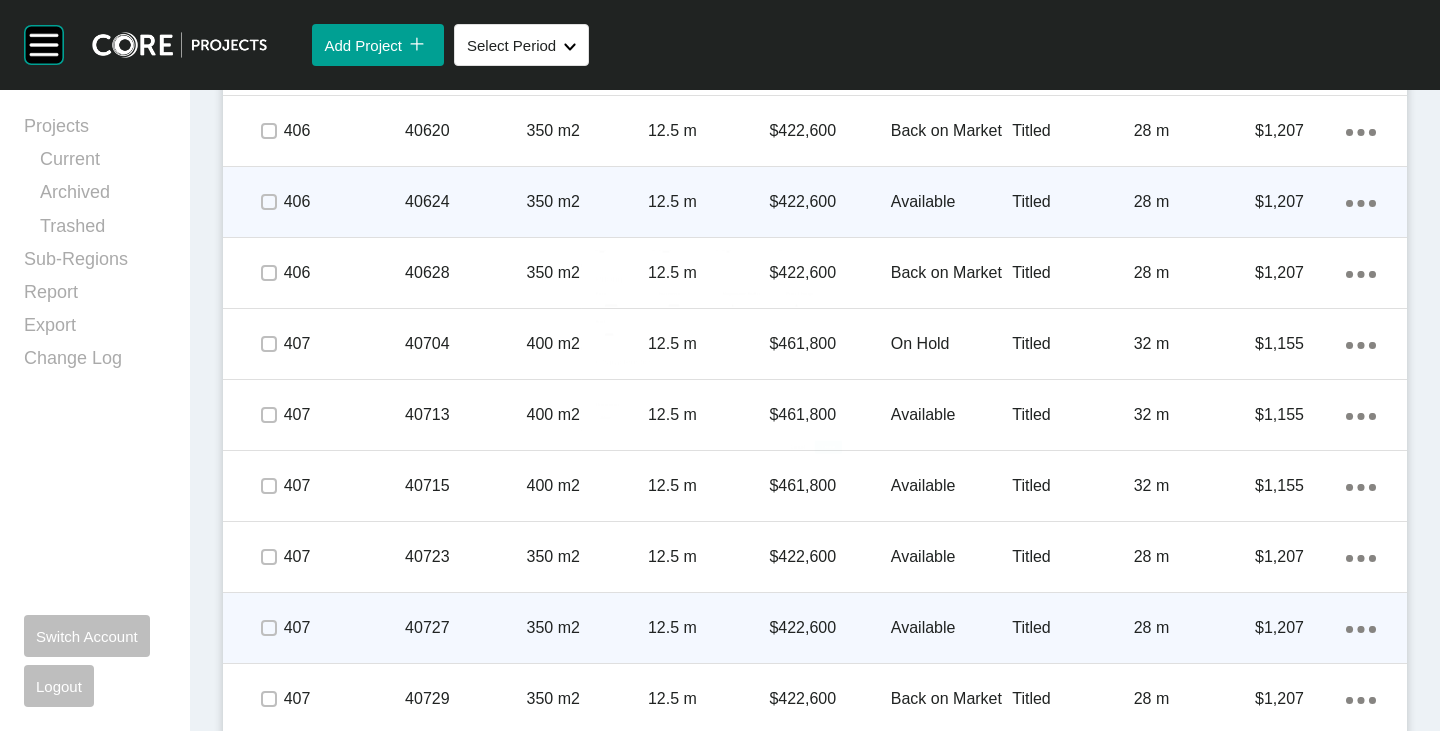 scroll, scrollTop: 3400, scrollLeft: 0, axis: vertical 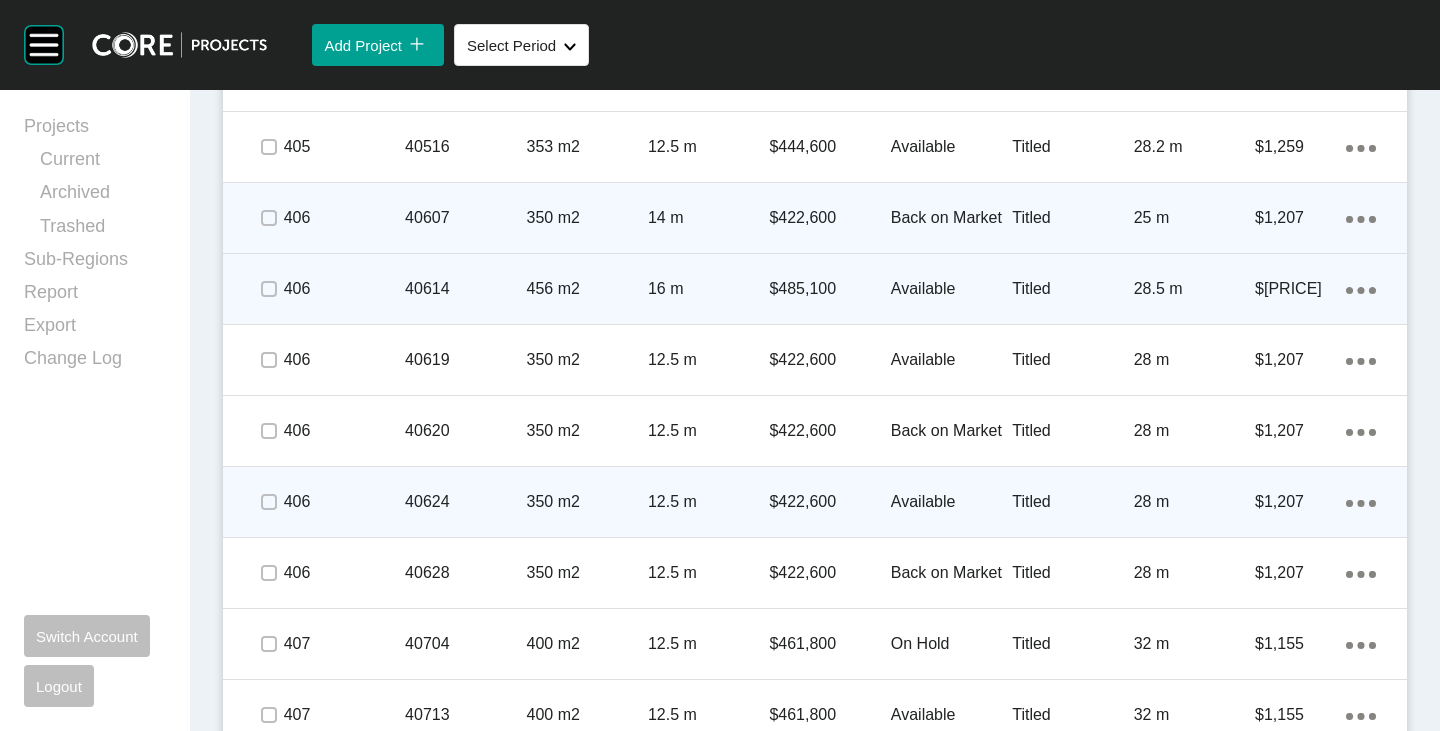 click 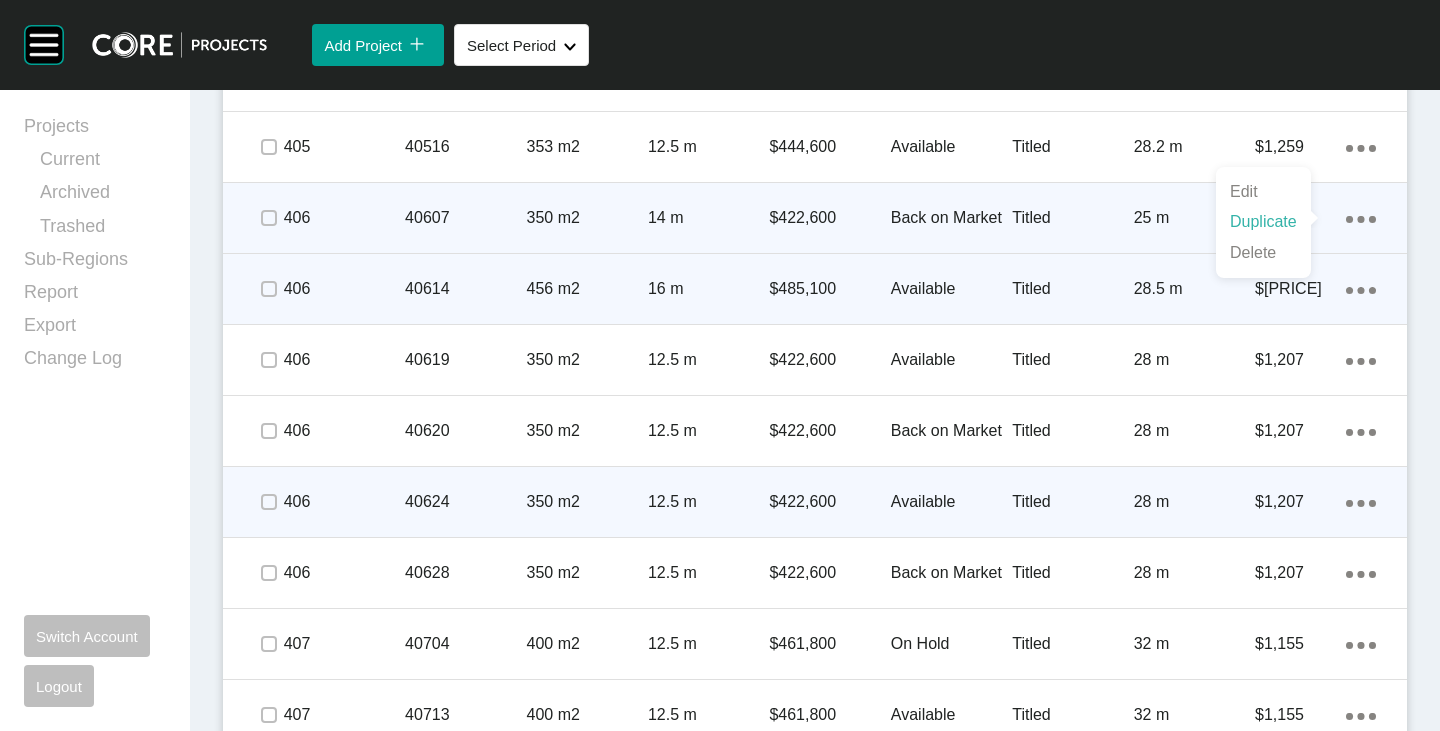 click on "Duplicate" at bounding box center (1263, 222) 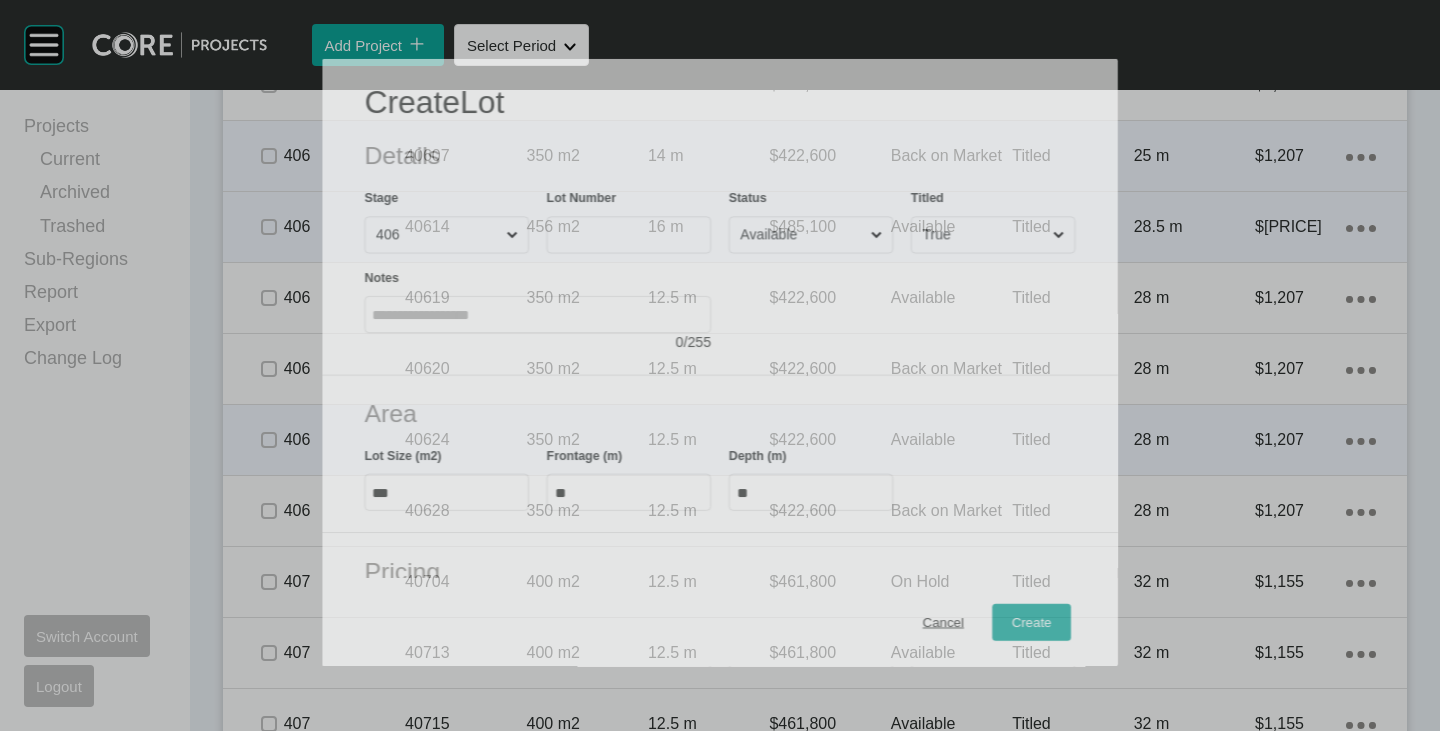 scroll, scrollTop: 3338, scrollLeft: 0, axis: vertical 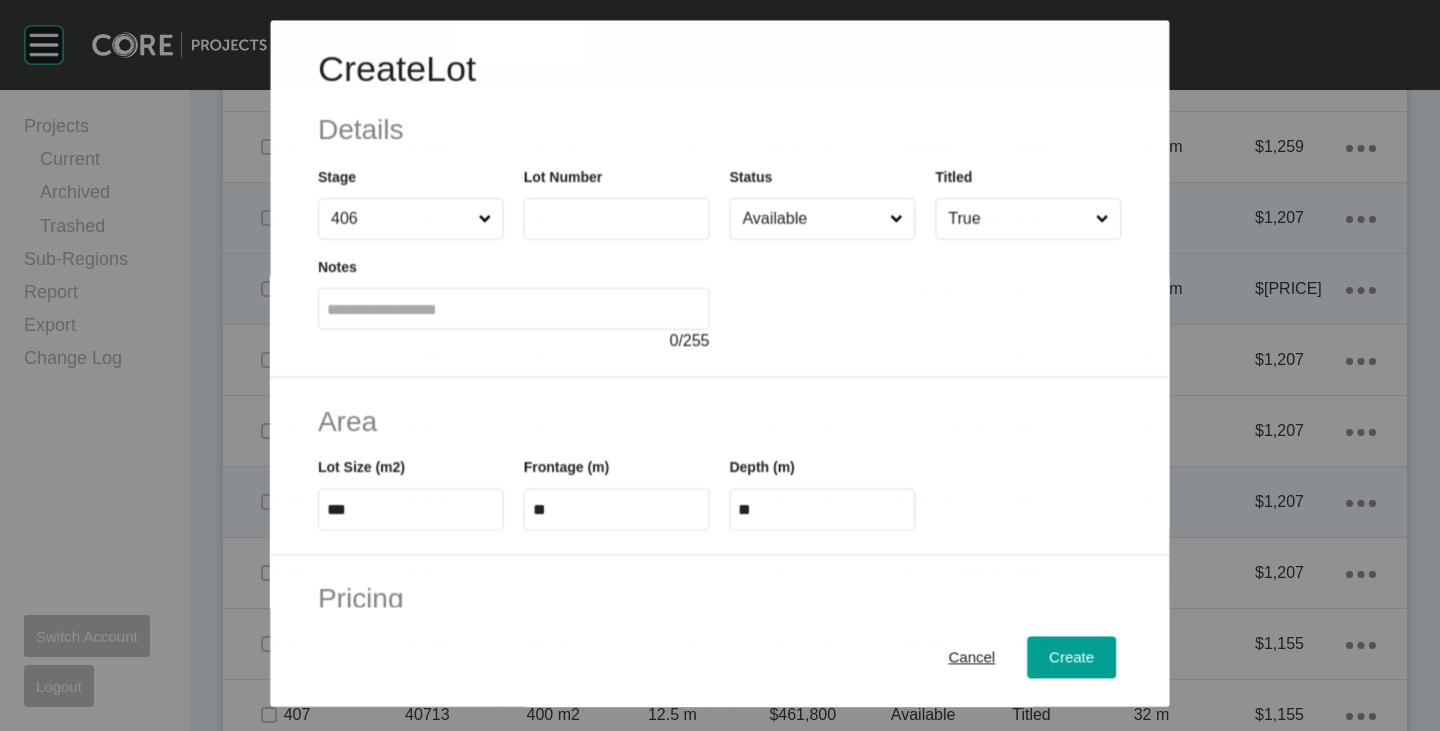 click at bounding box center [617, 219] 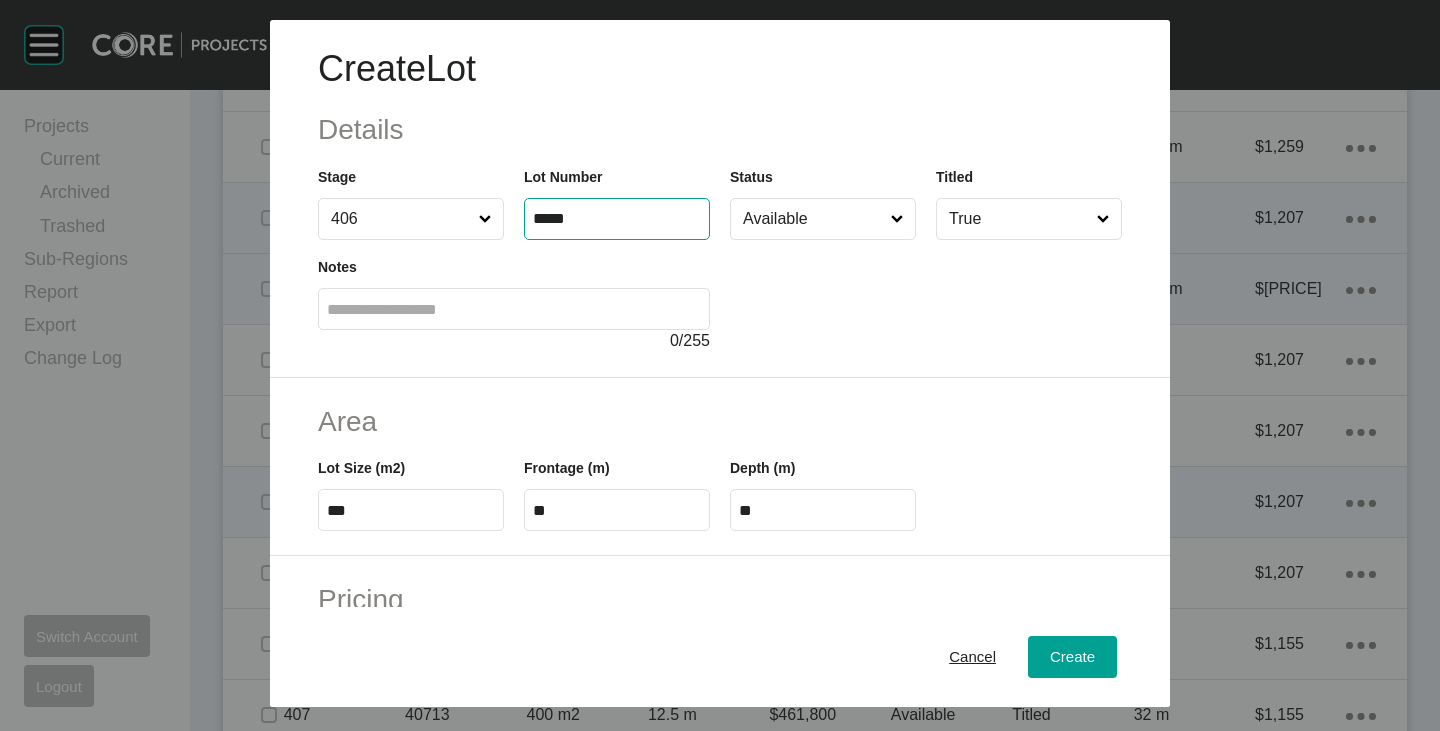 type on "*****" 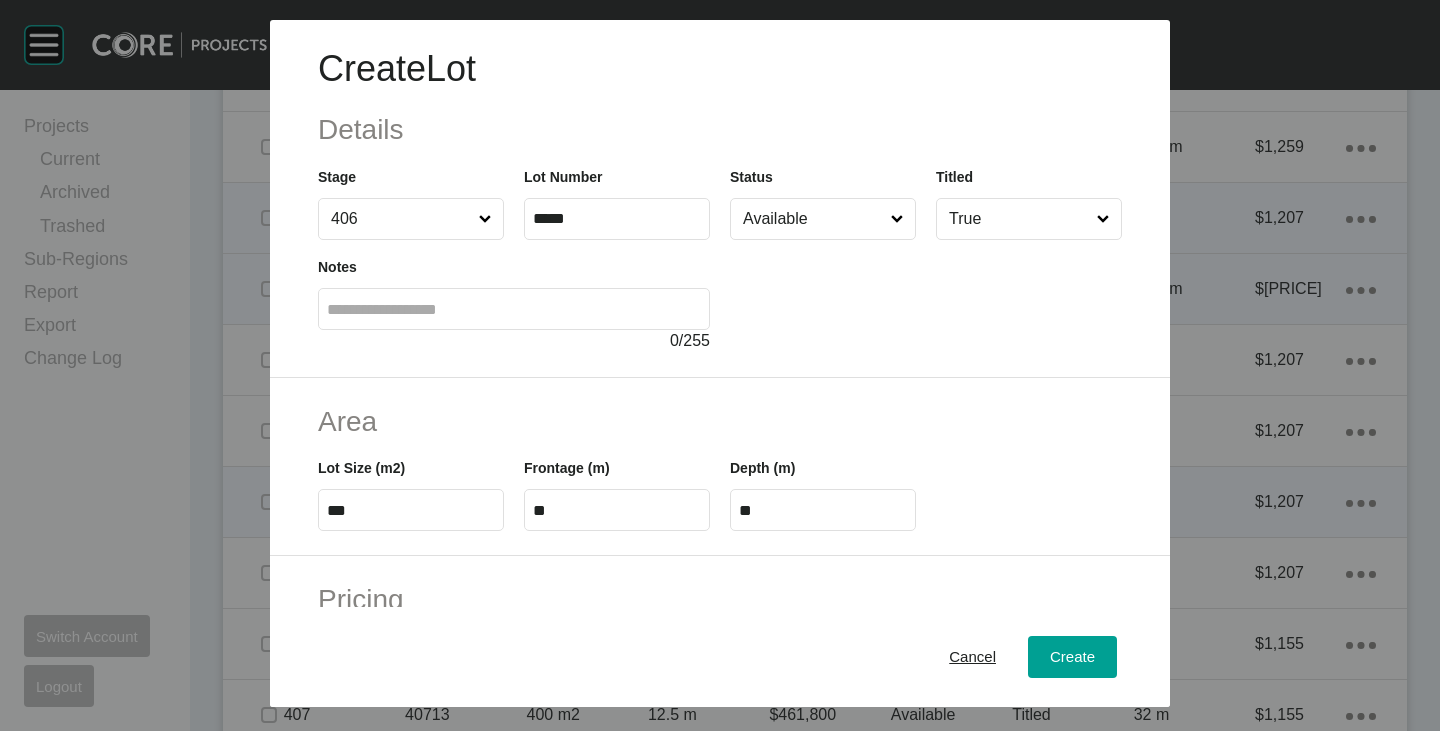 type on "*******" 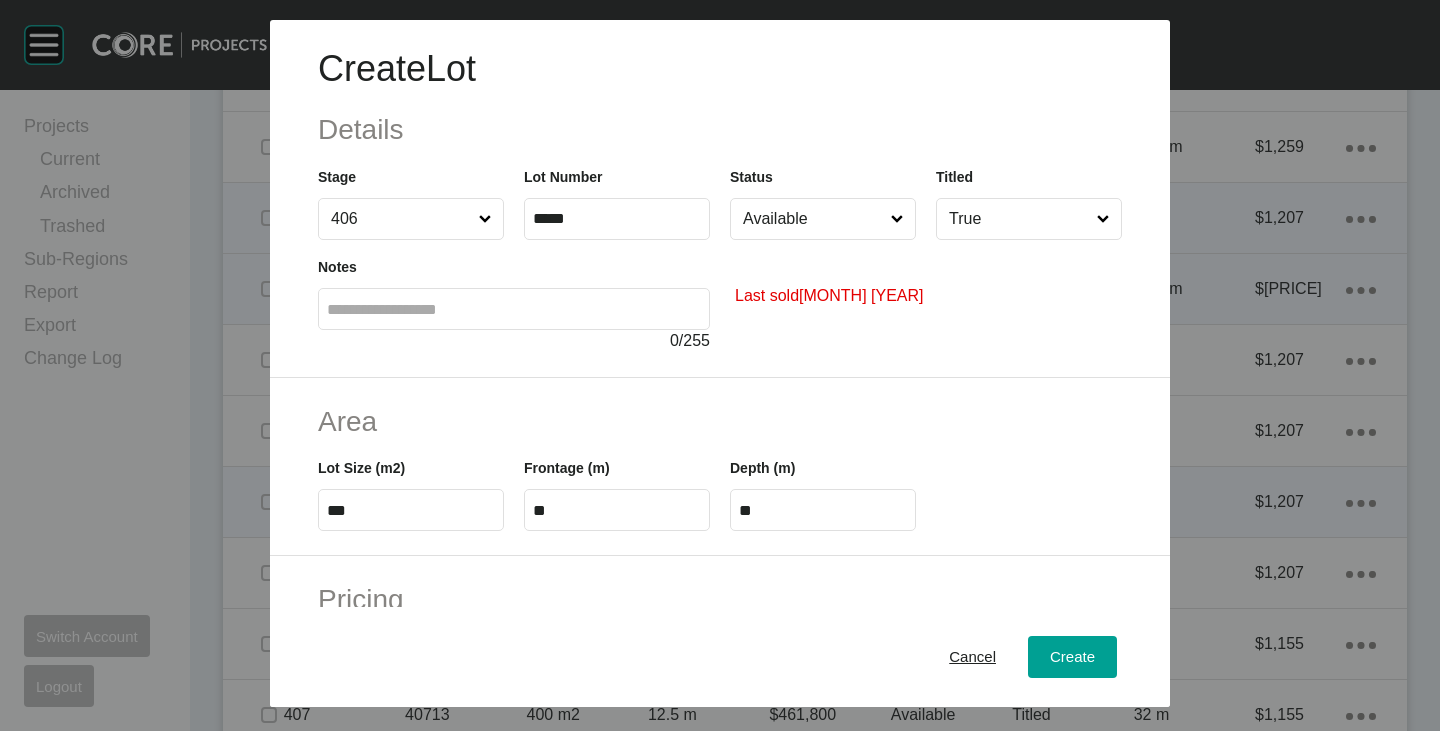 click on "Available" at bounding box center (813, 219) 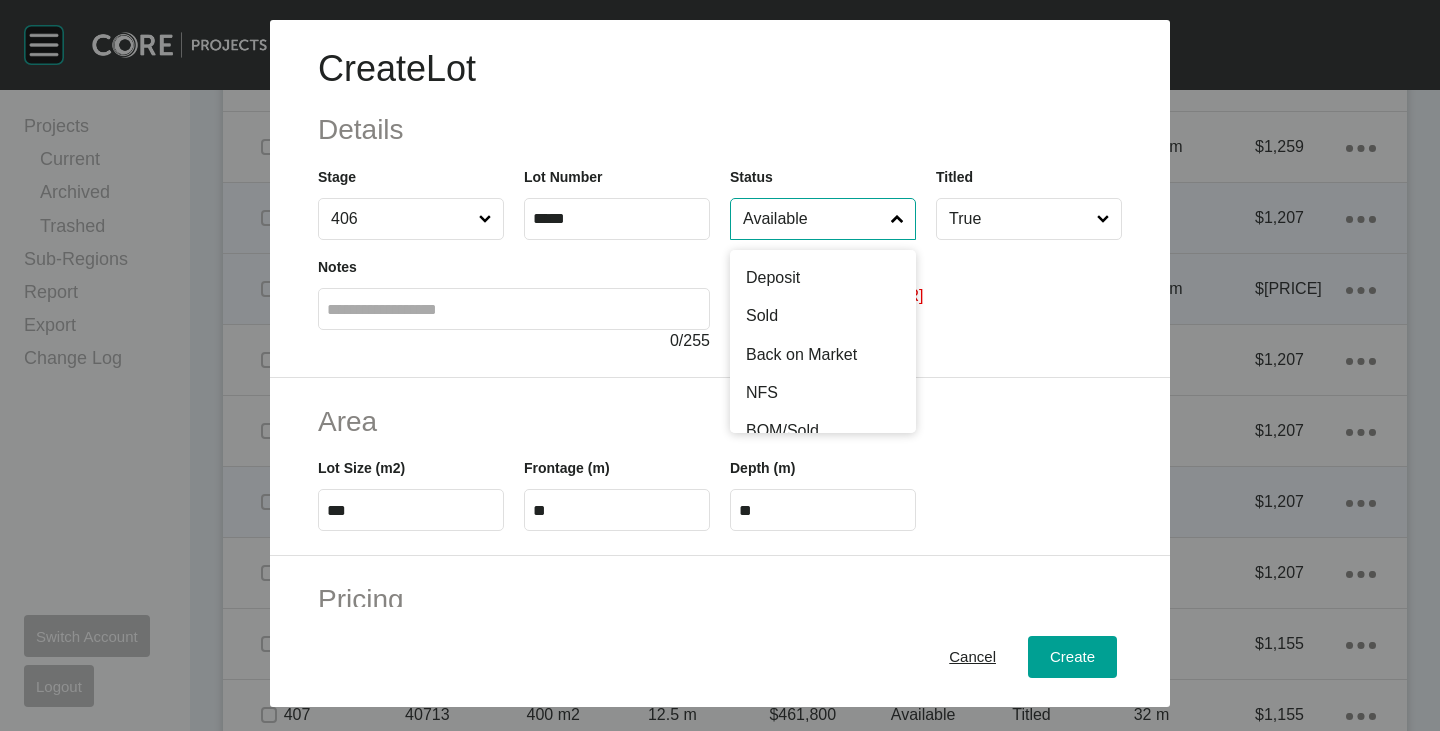 scroll, scrollTop: 100, scrollLeft: 0, axis: vertical 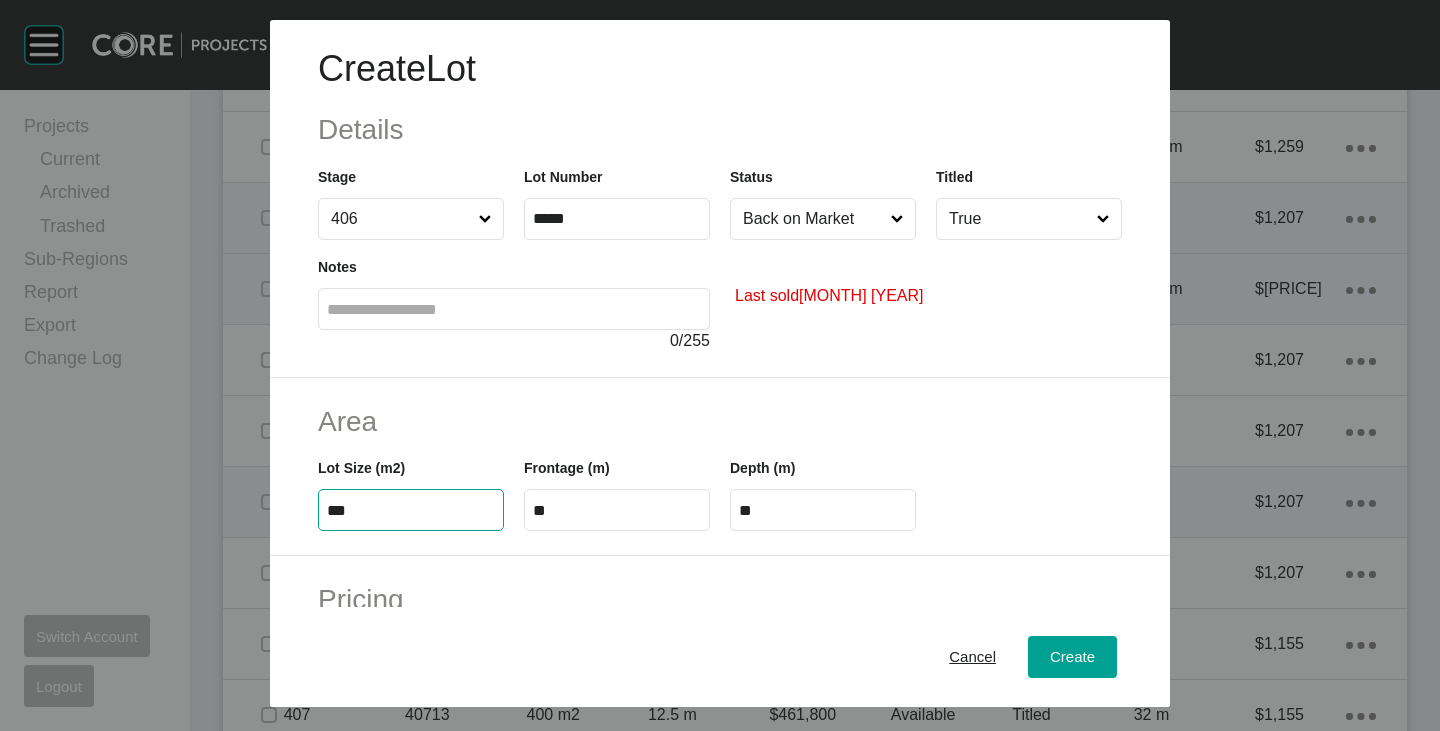 click on "***" at bounding box center (411, 510) 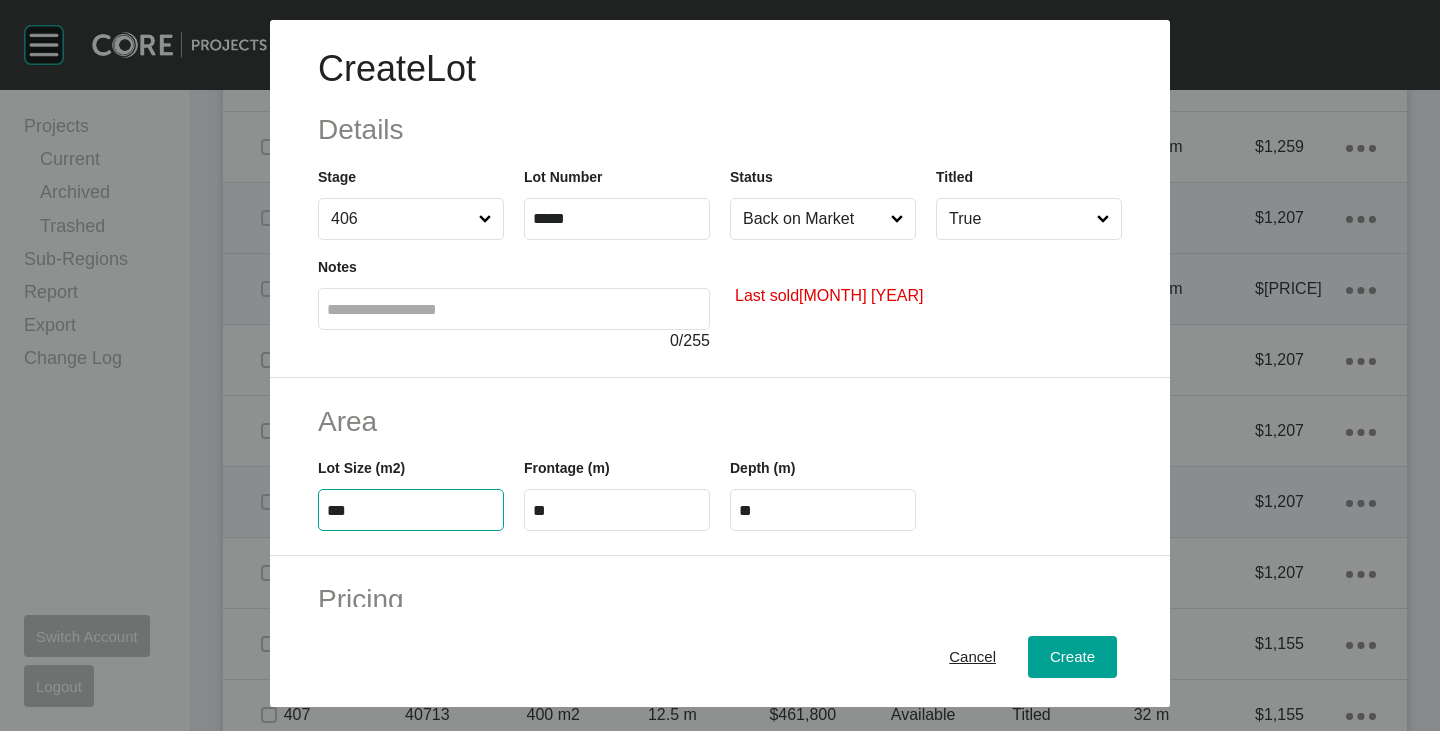type on "***" 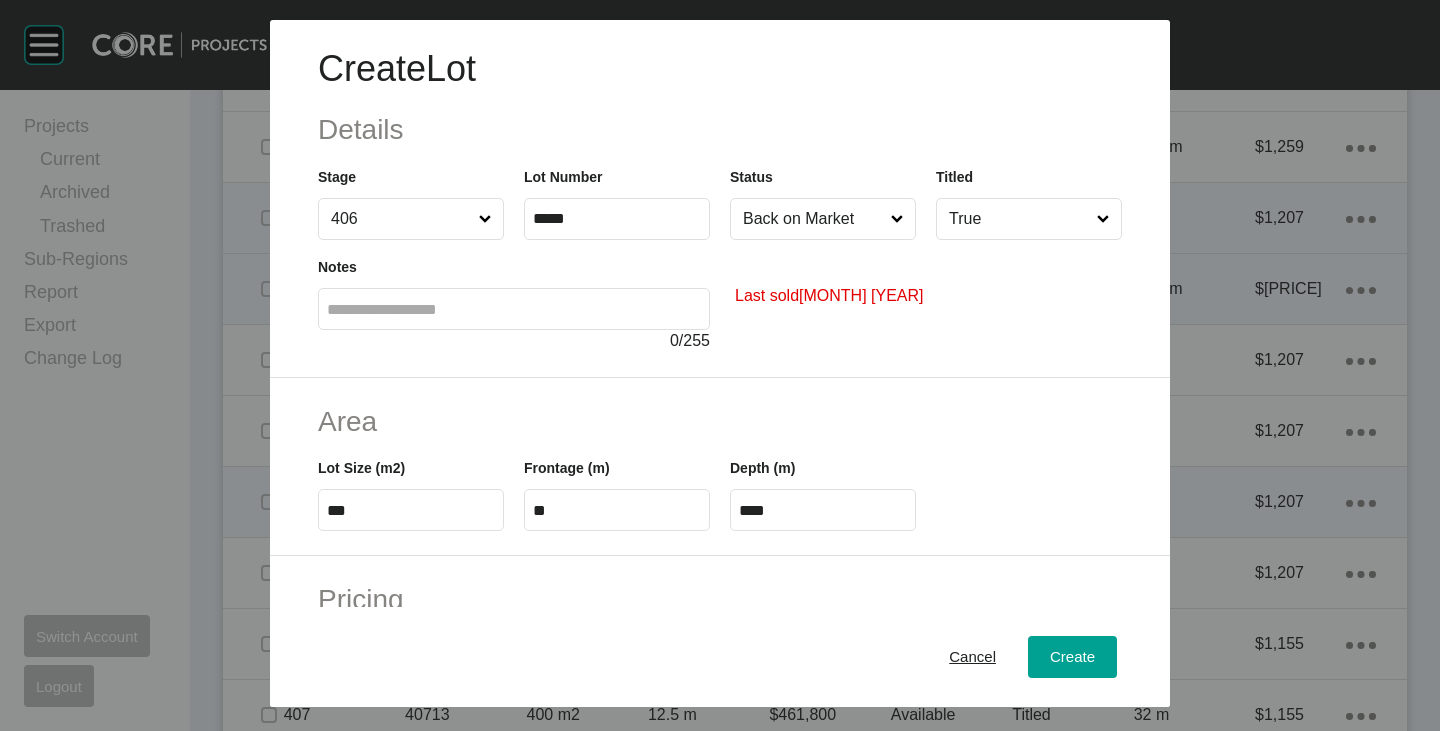 click on "Lot Size (m2) ***" at bounding box center (411, 486) 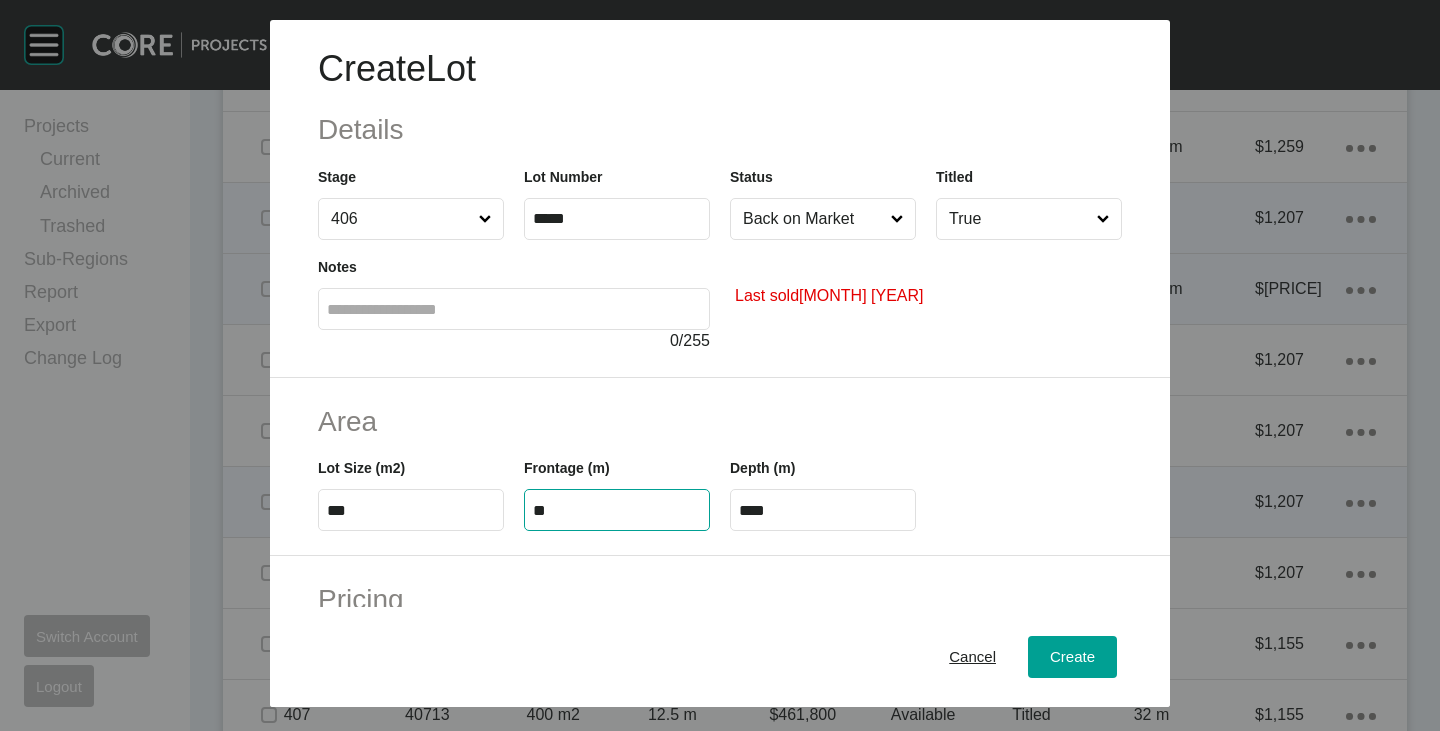 click on "**" at bounding box center (617, 510) 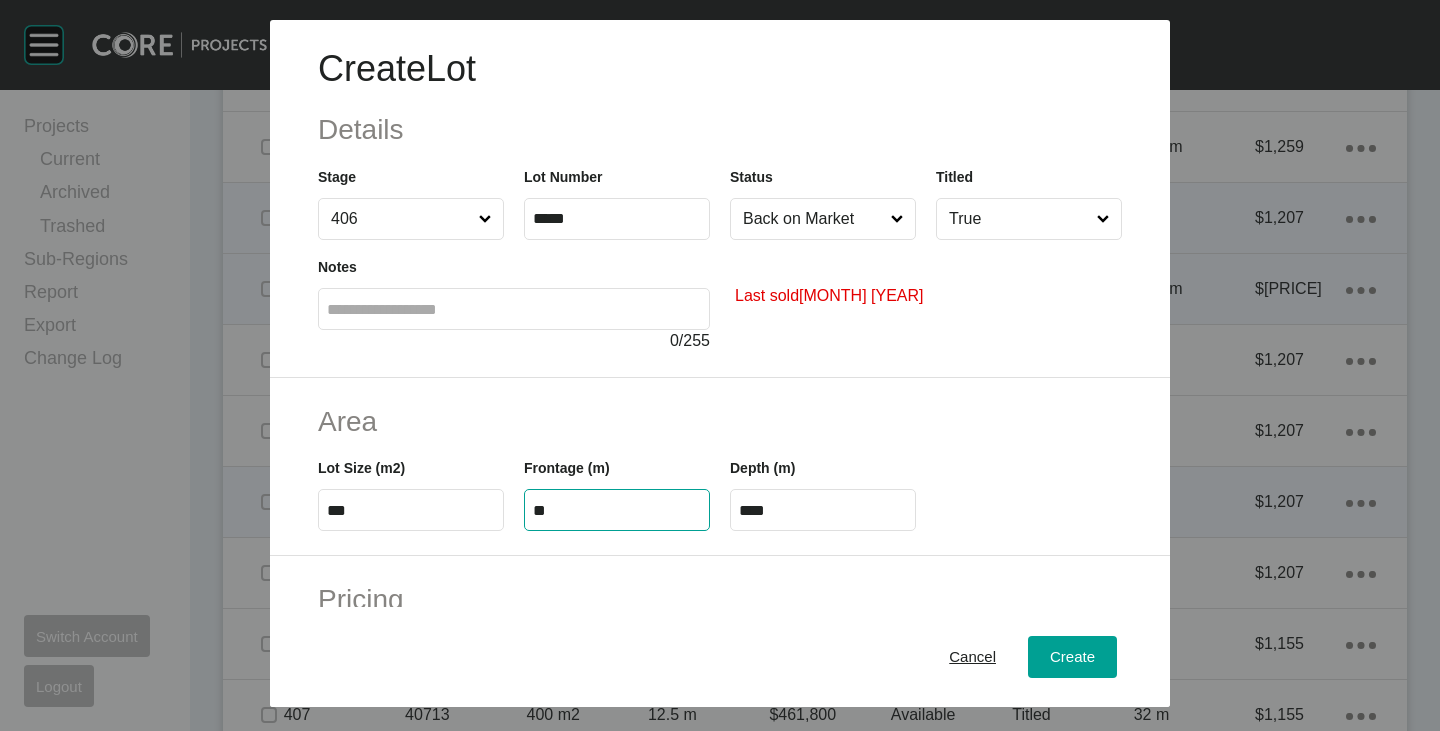 click on "**" at bounding box center (617, 510) 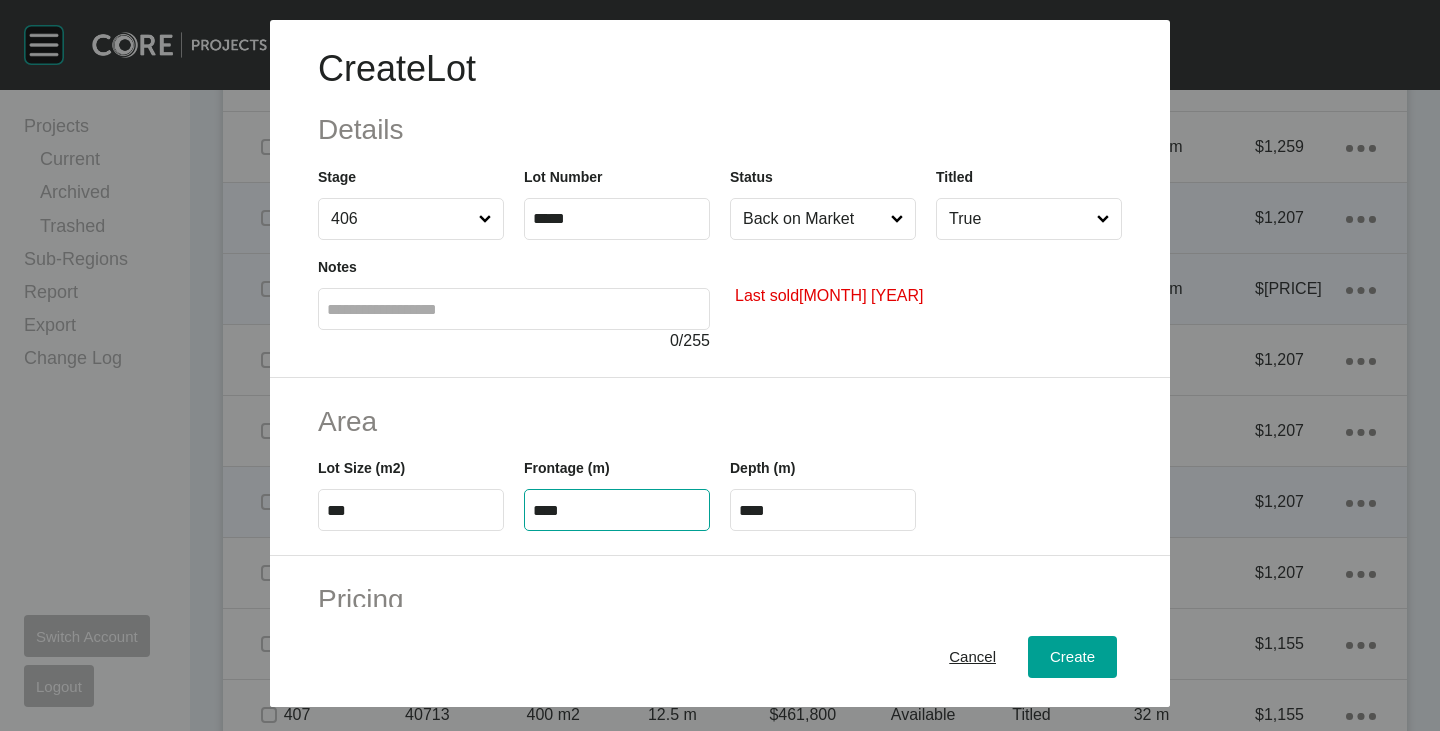 type on "****" 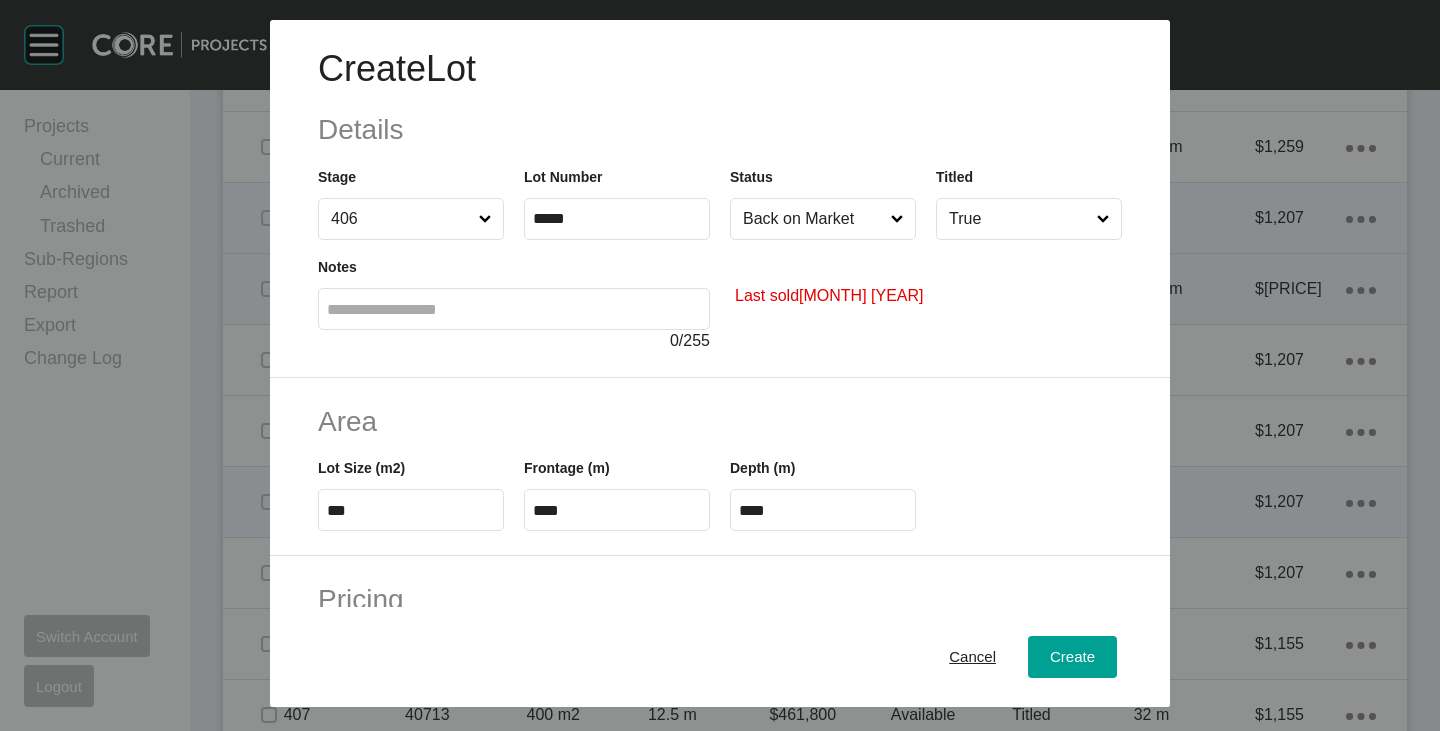 click on "Area" at bounding box center (720, 421) 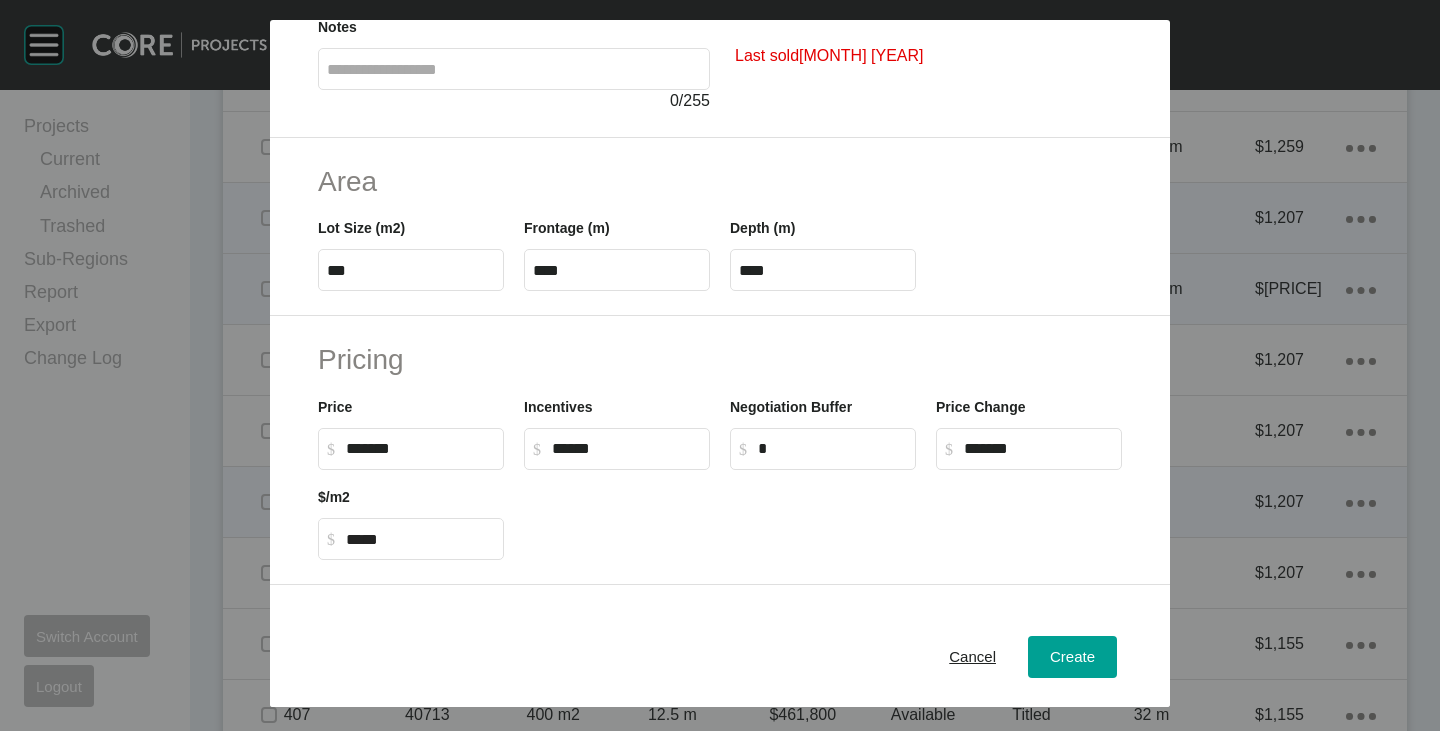 scroll, scrollTop: 300, scrollLeft: 0, axis: vertical 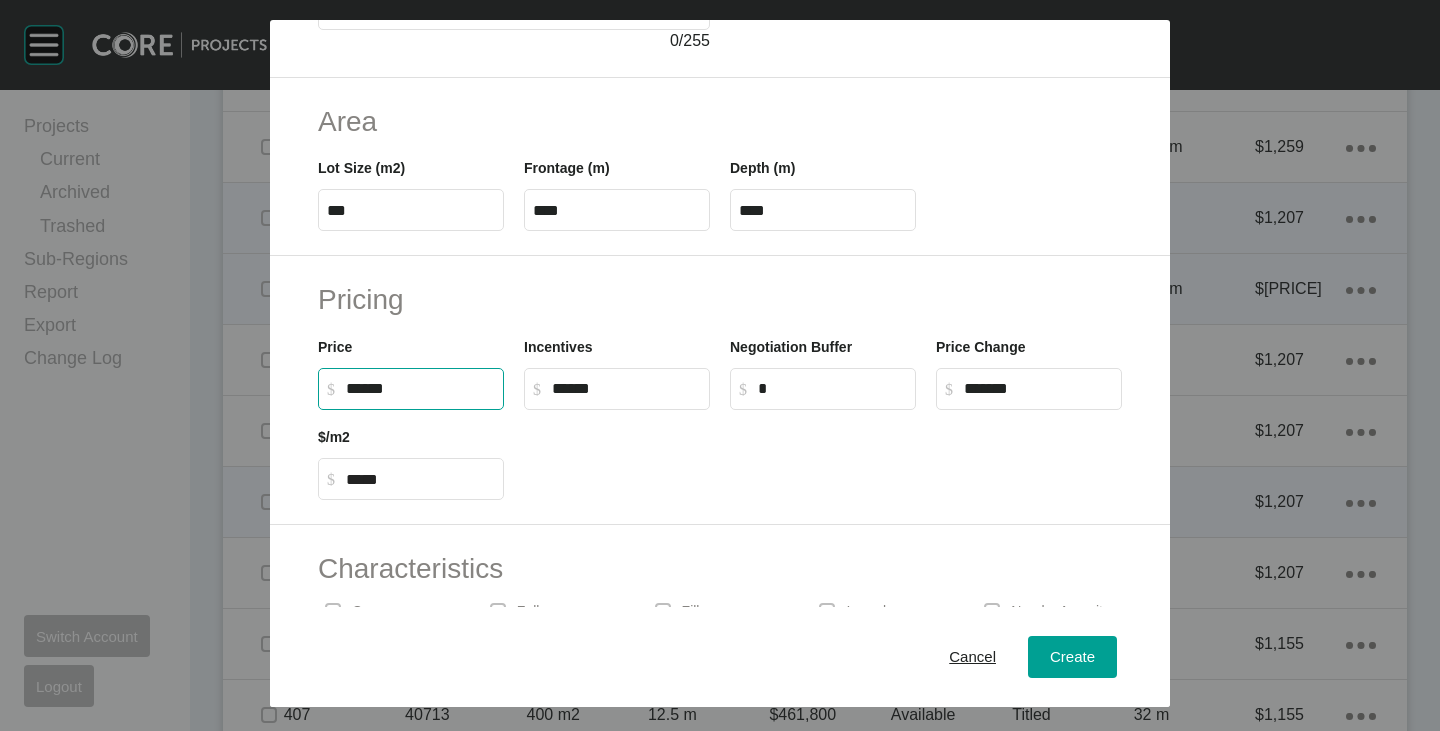 drag, startPoint x: 354, startPoint y: 390, endPoint x: 386, endPoint y: 400, distance: 33.526108 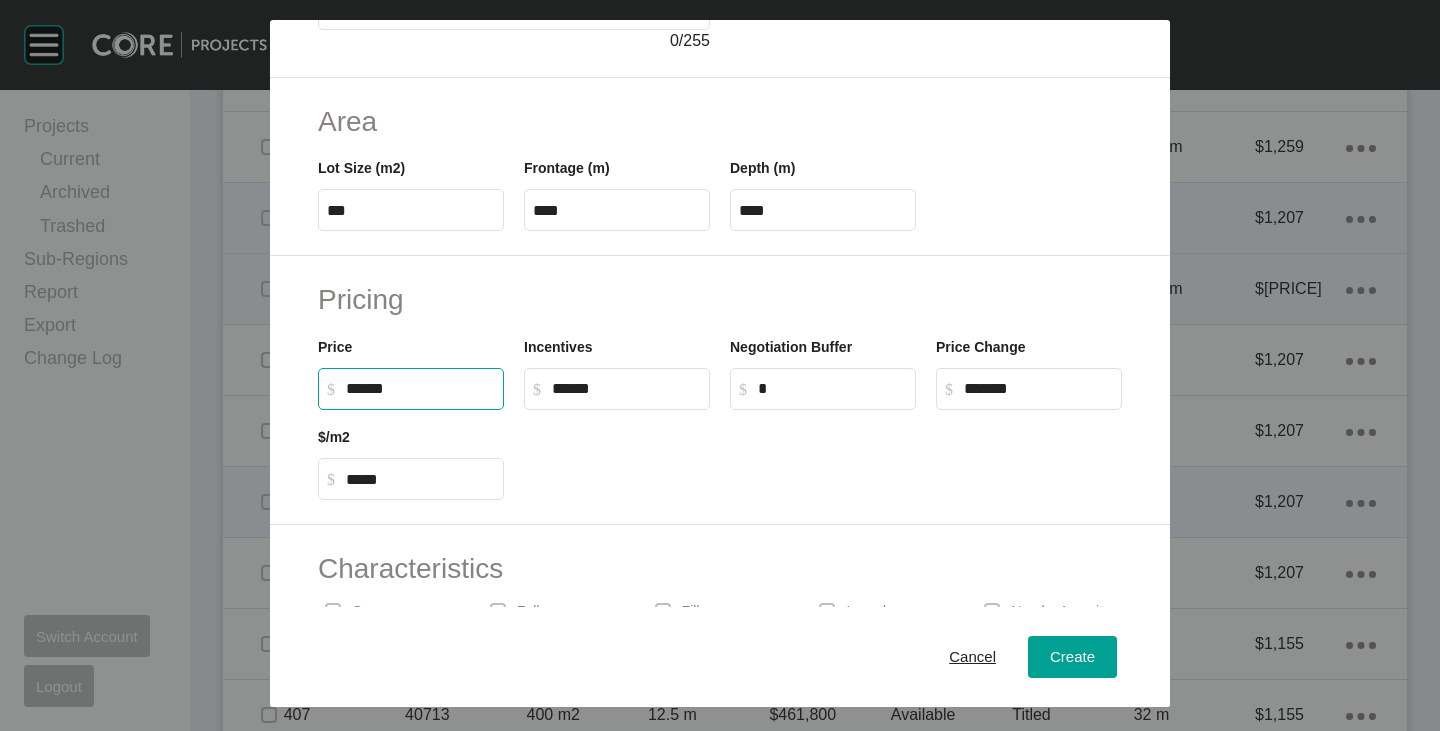 type on "*******" 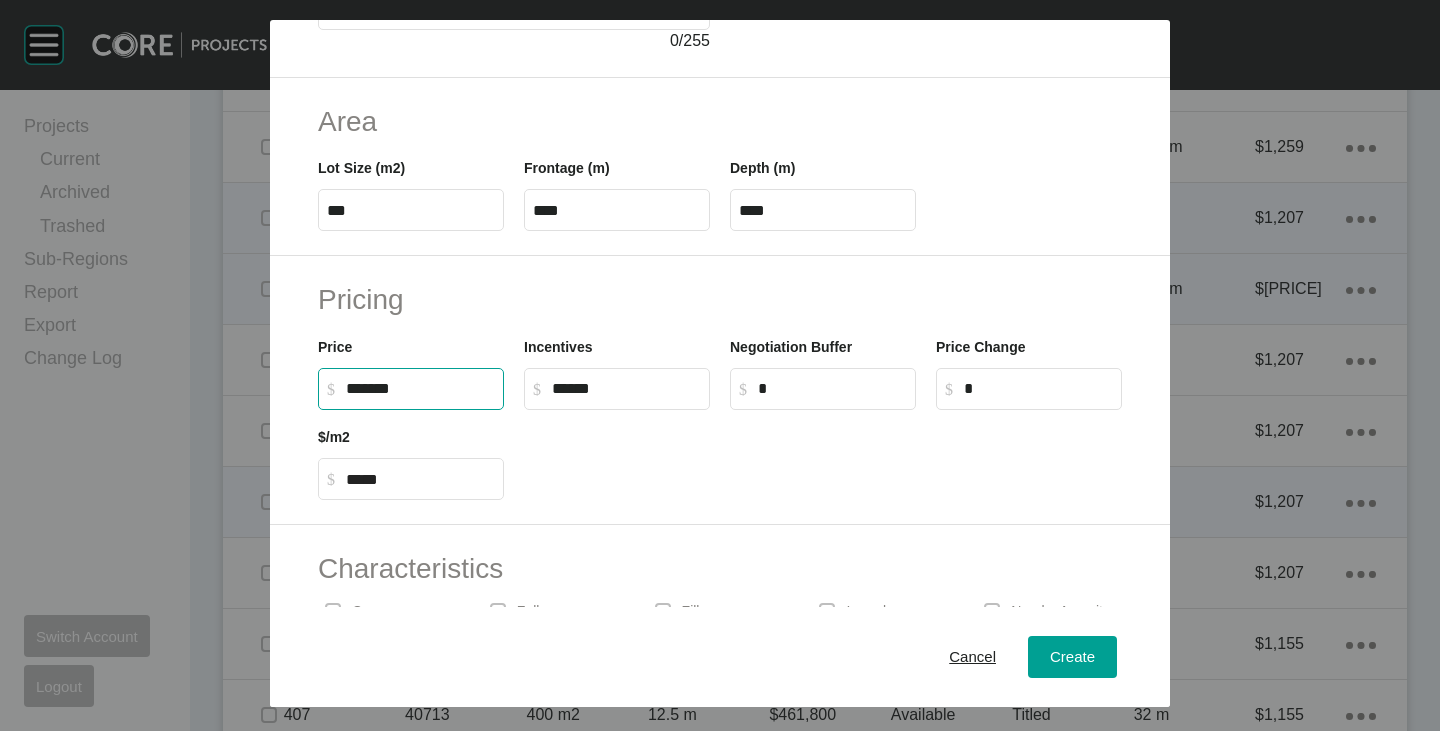 click at bounding box center [823, 455] 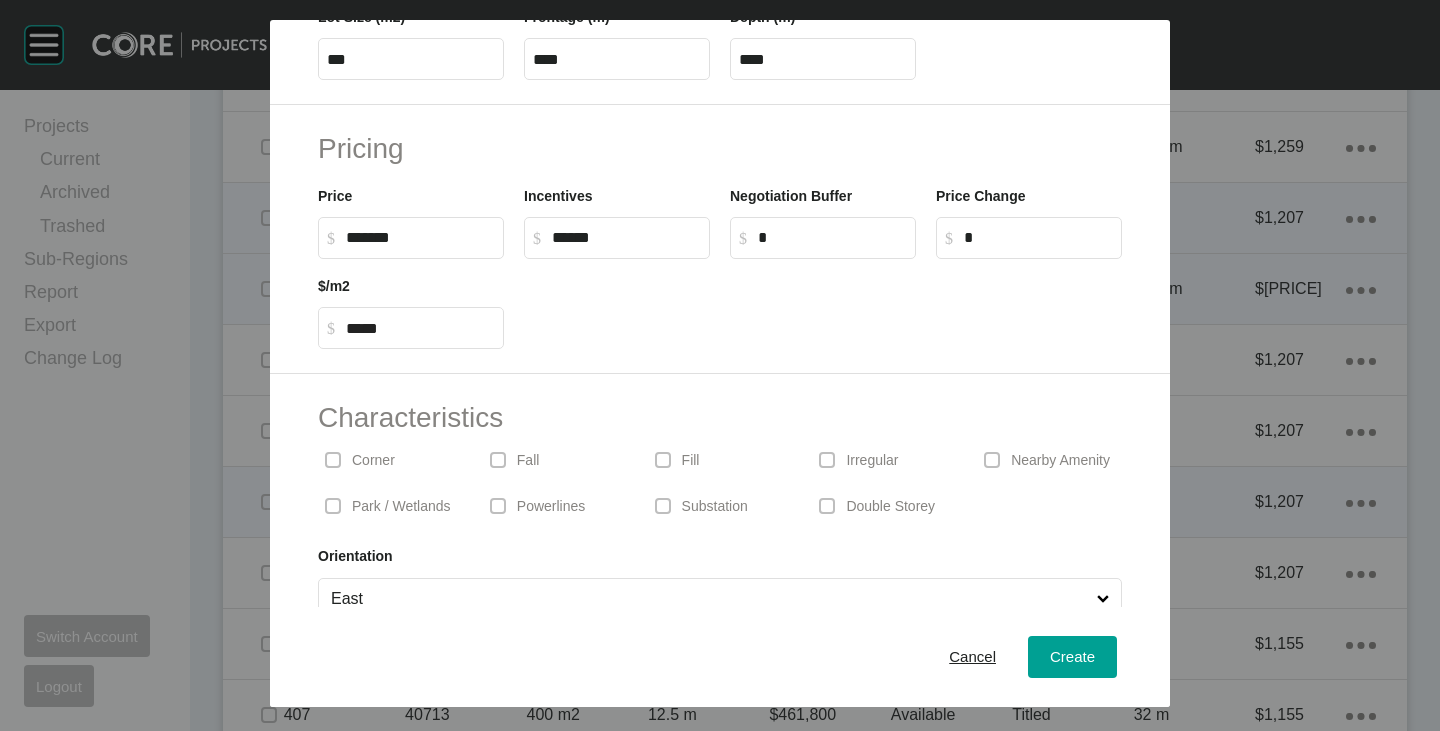 scroll, scrollTop: 489, scrollLeft: 0, axis: vertical 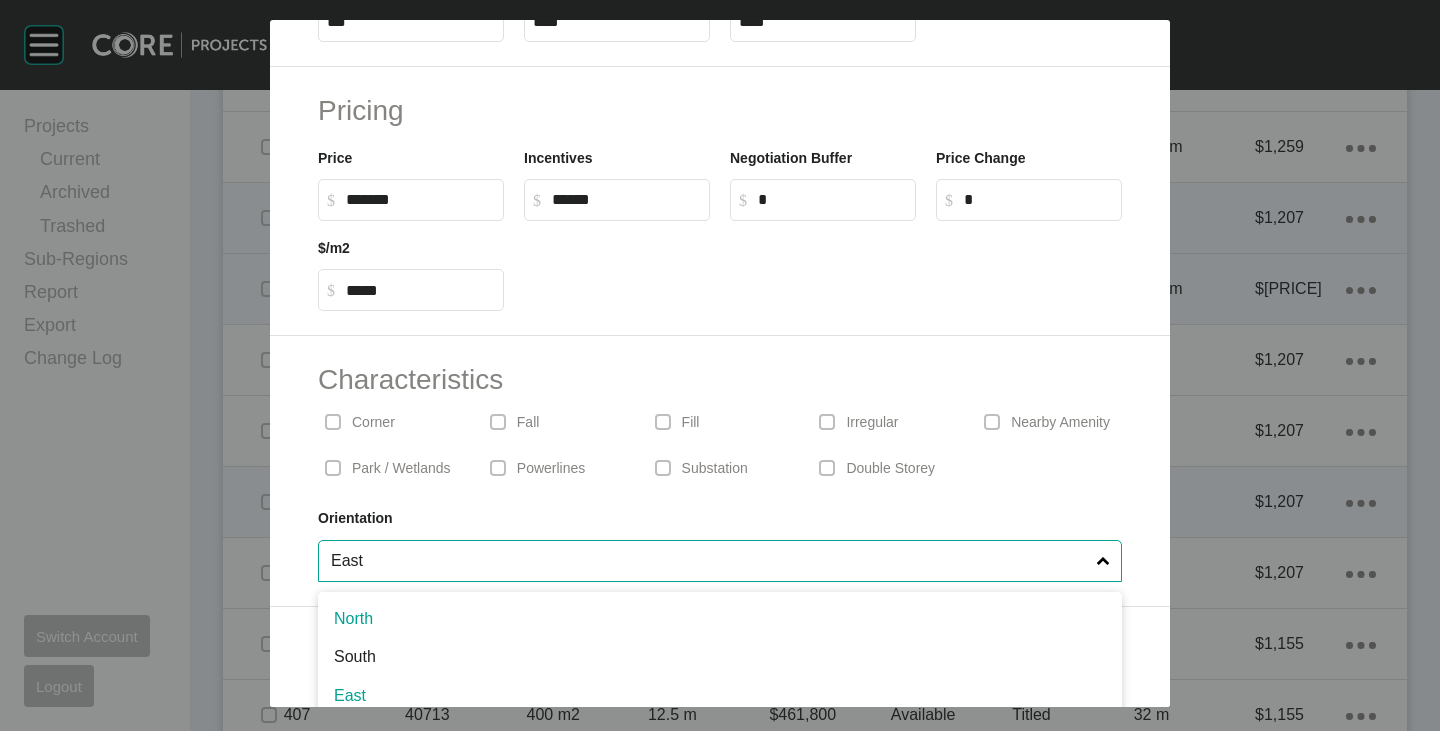 click on "East" at bounding box center (710, 561) 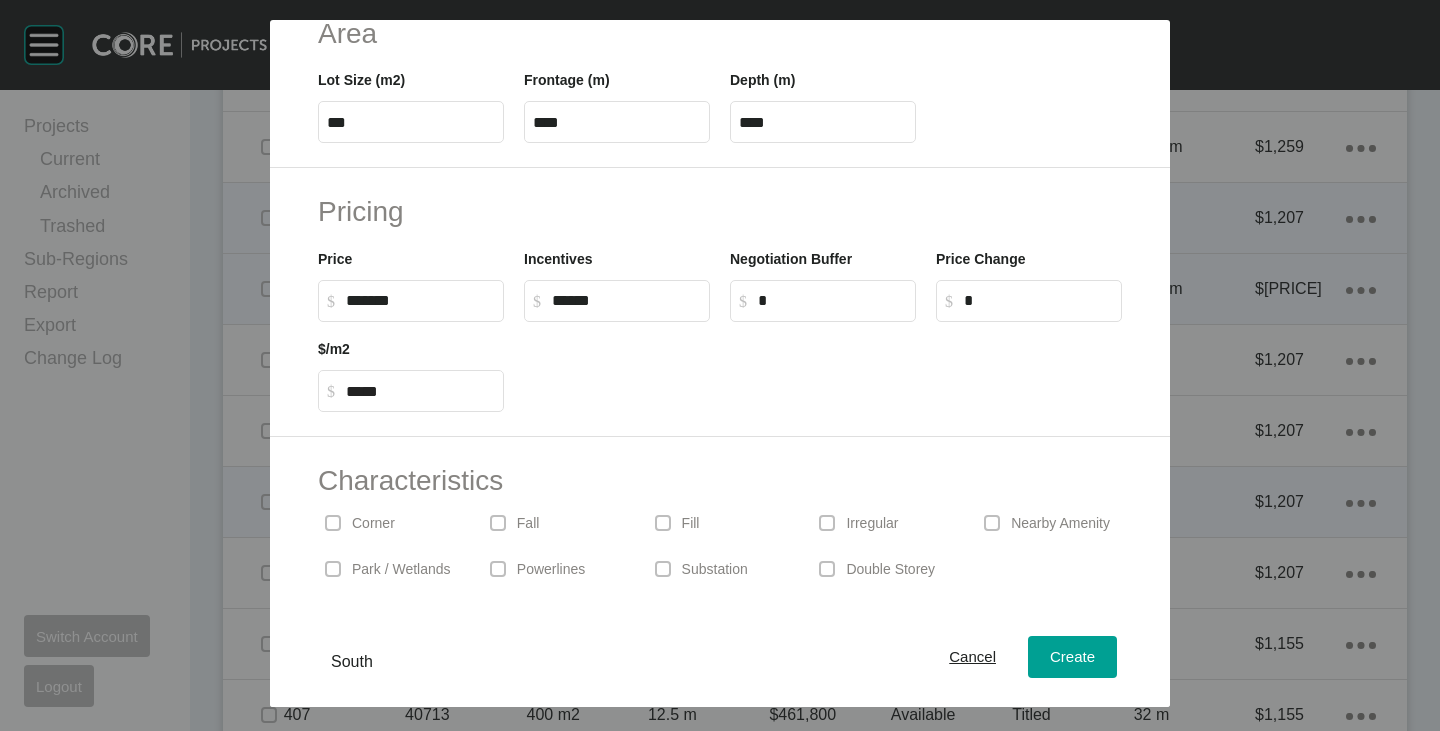 scroll, scrollTop: 489, scrollLeft: 0, axis: vertical 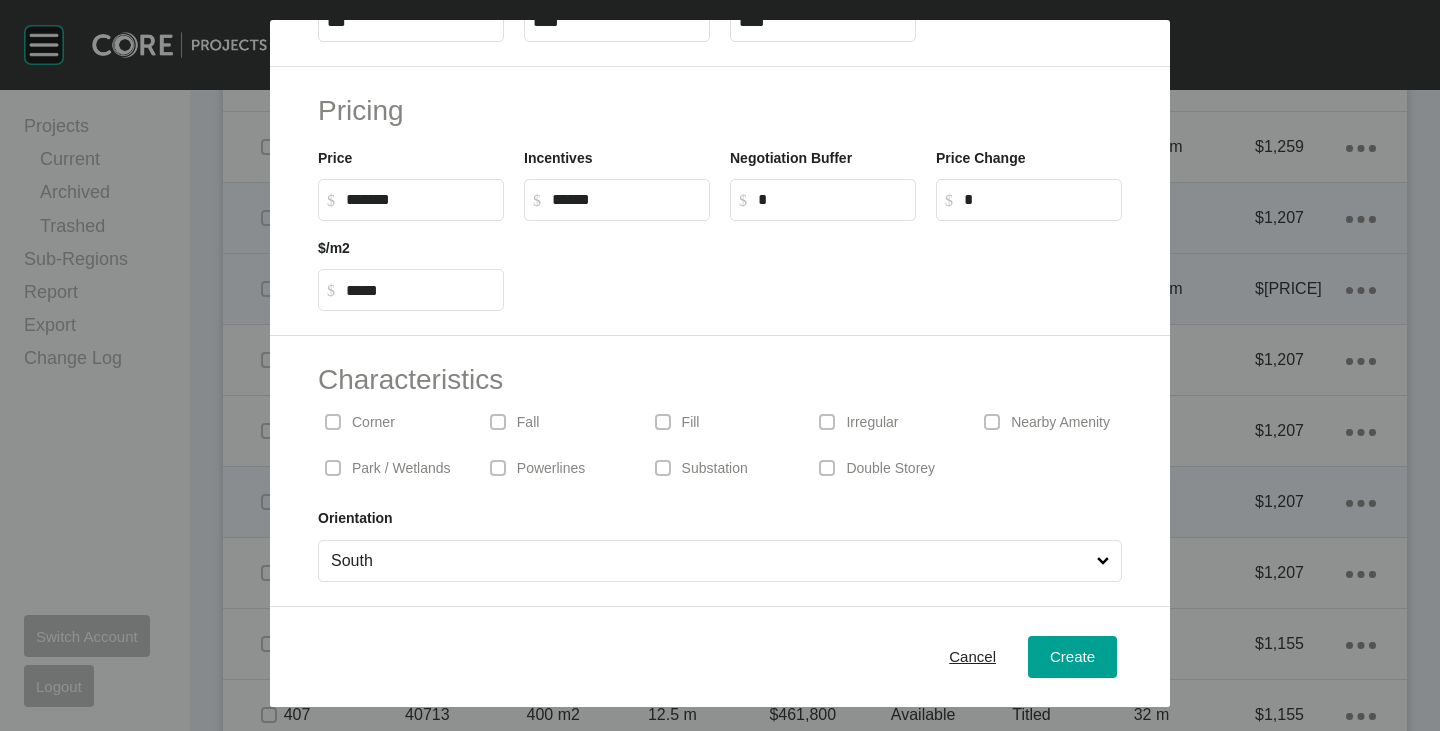 click on "Park / Wetlands" at bounding box center (401, 469) 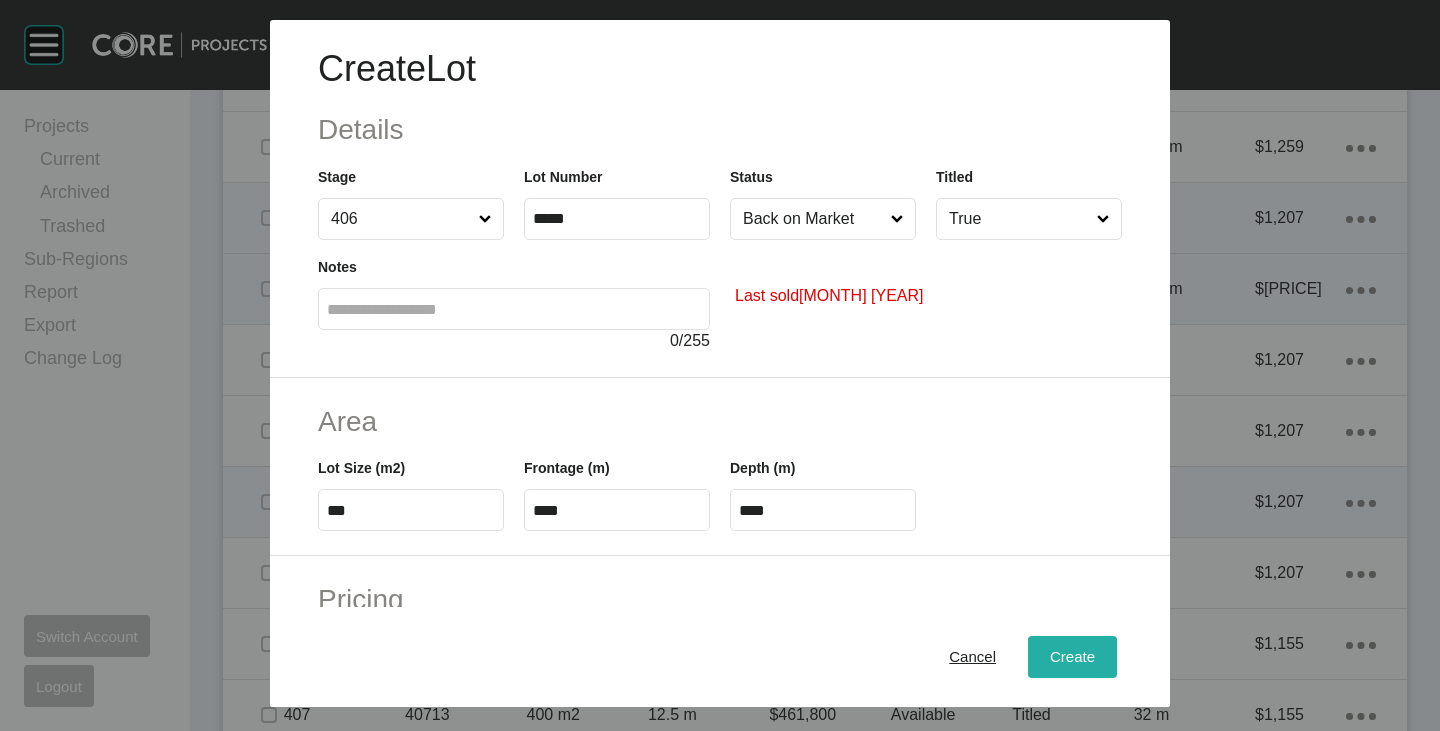 click on "Create" at bounding box center [1072, 657] 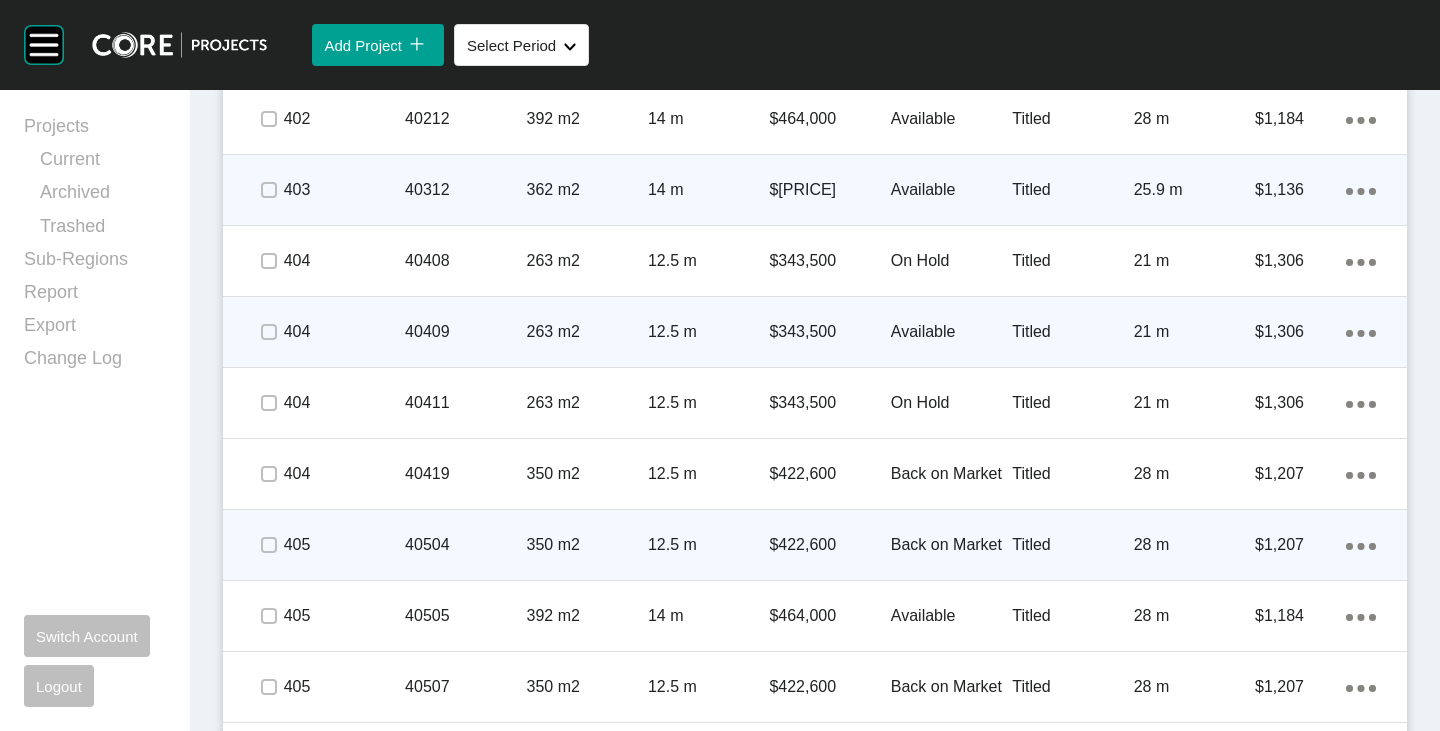 scroll, scrollTop: 2600, scrollLeft: 0, axis: vertical 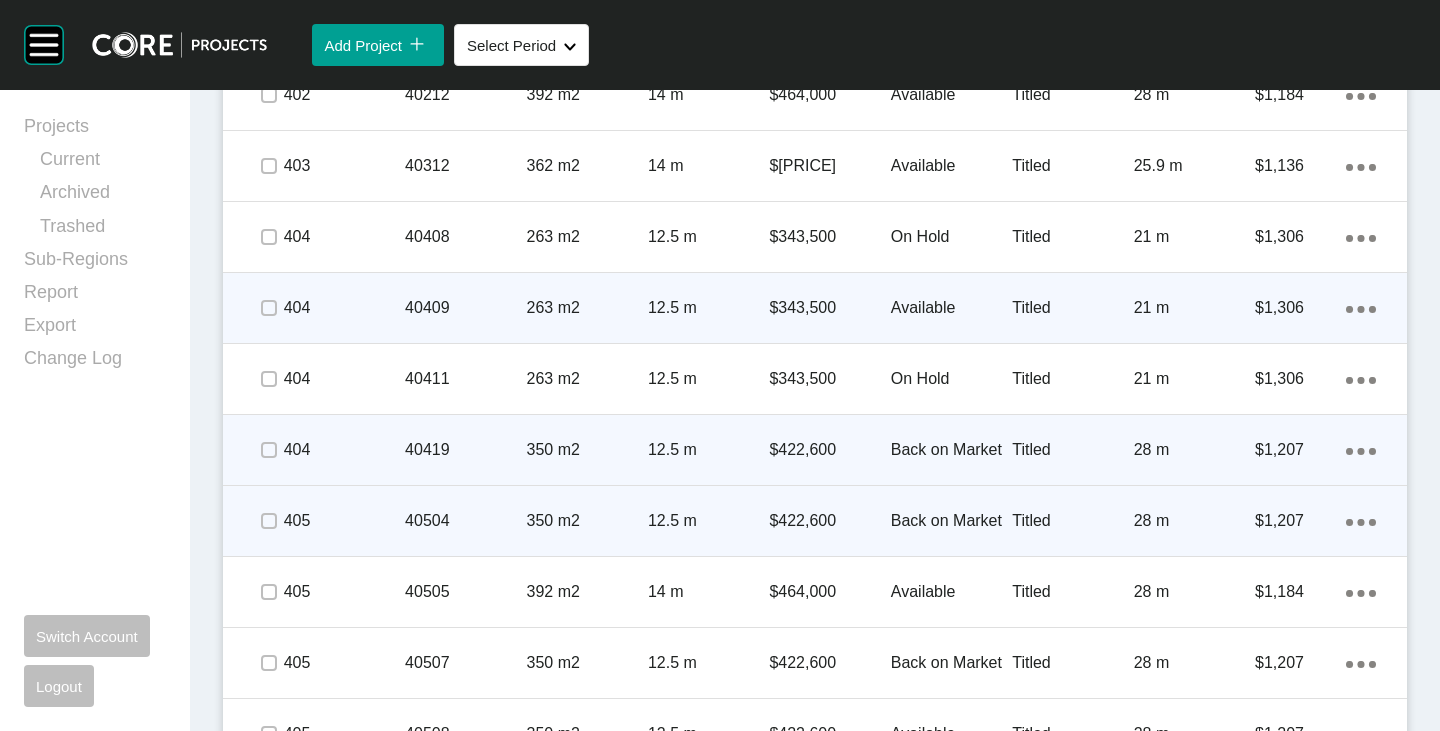 click 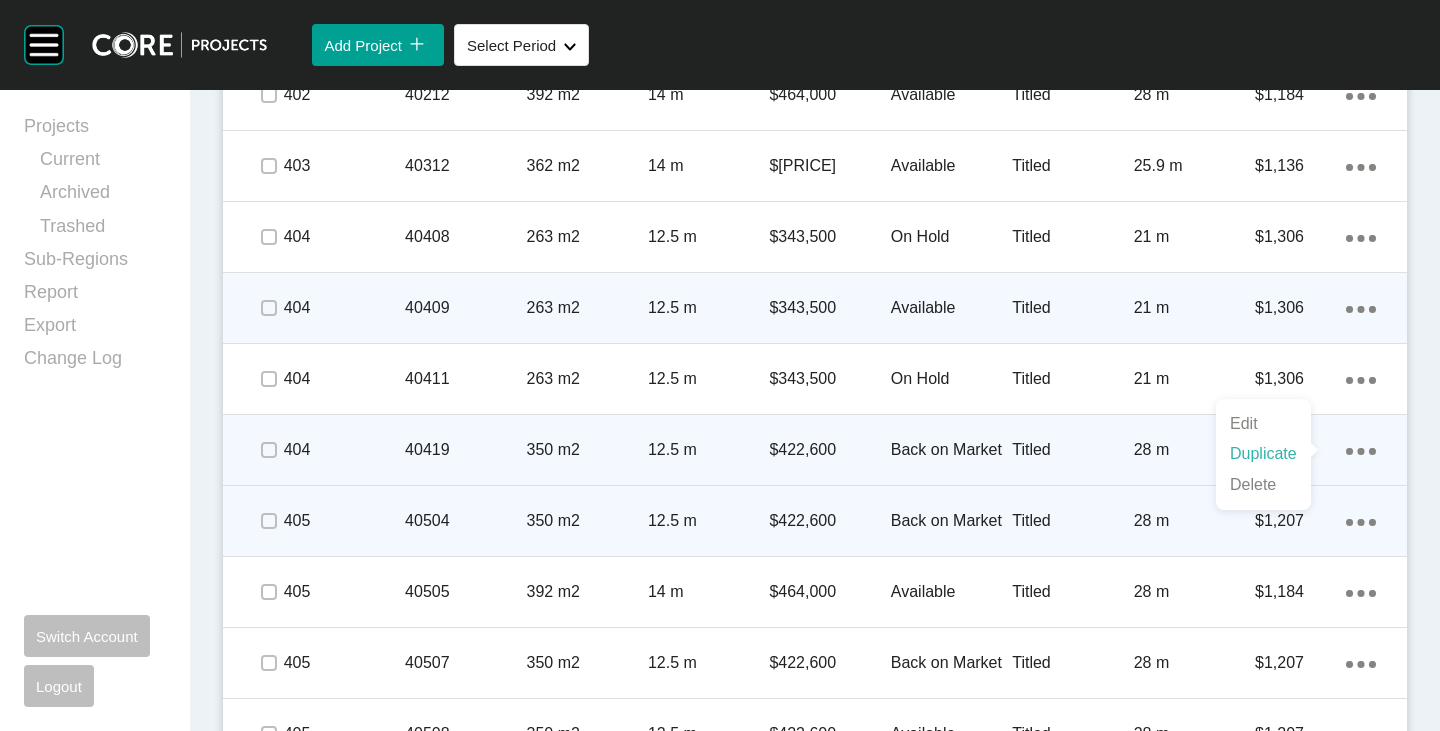 click on "Duplicate" at bounding box center [1263, 454] 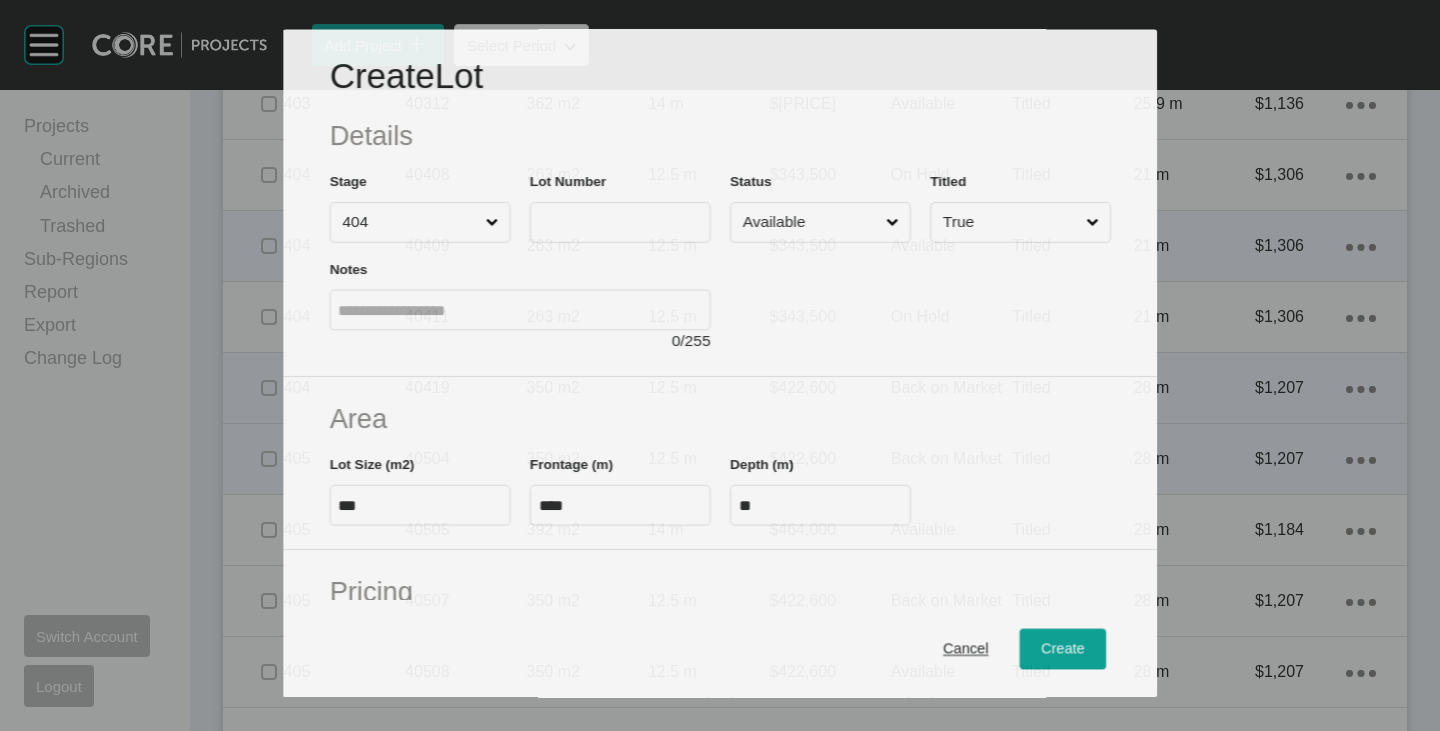 scroll, scrollTop: 2538, scrollLeft: 0, axis: vertical 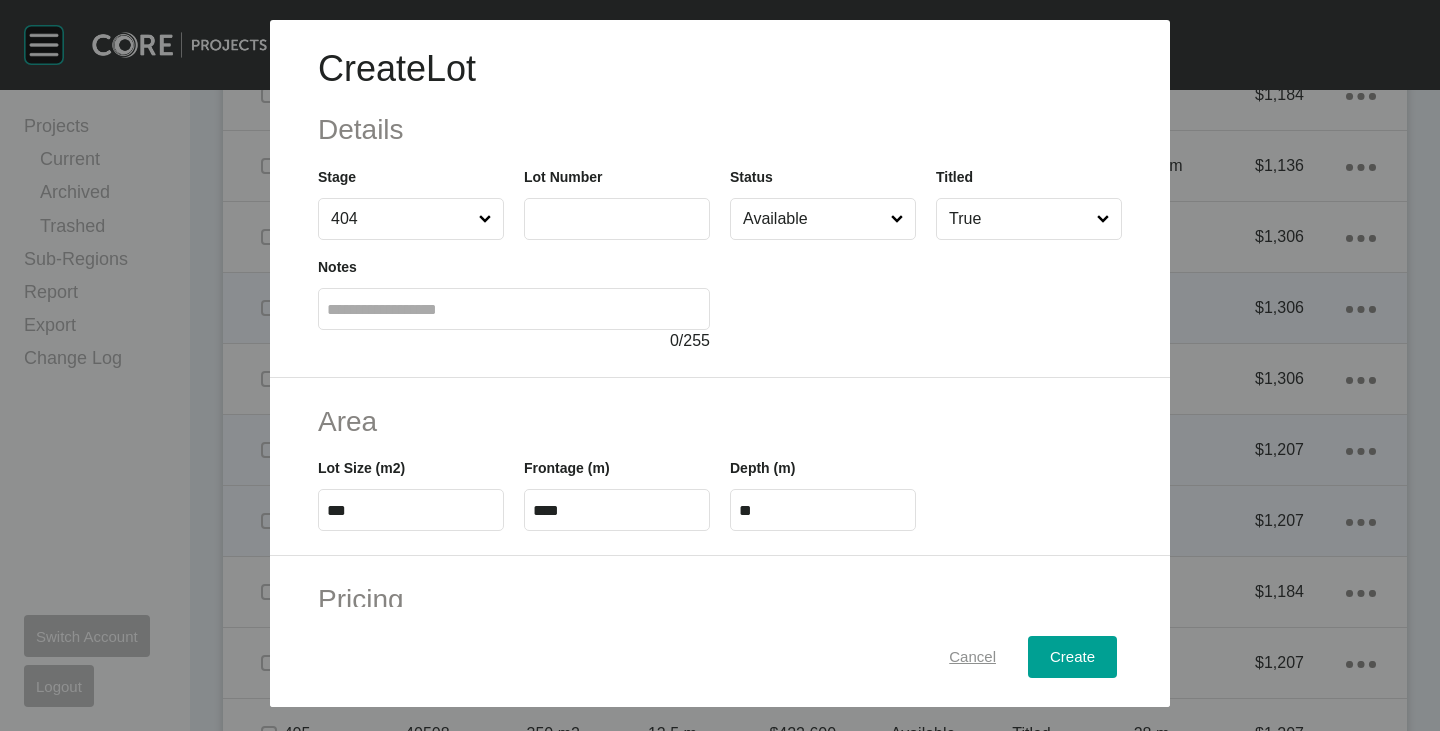 click on "Cancel" at bounding box center (972, 657) 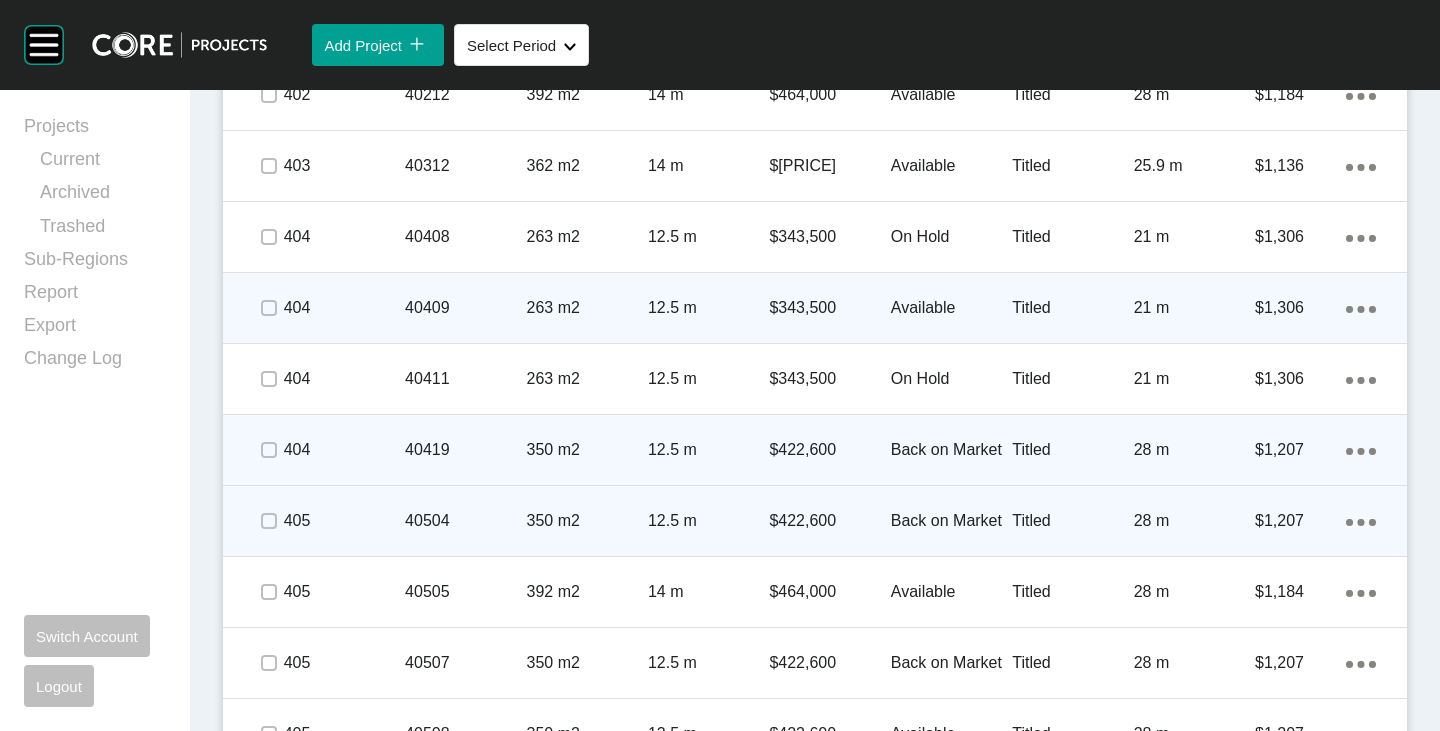 click on "Action Menu Dots Copy 6 Created with Sketch." at bounding box center (1361, 450) 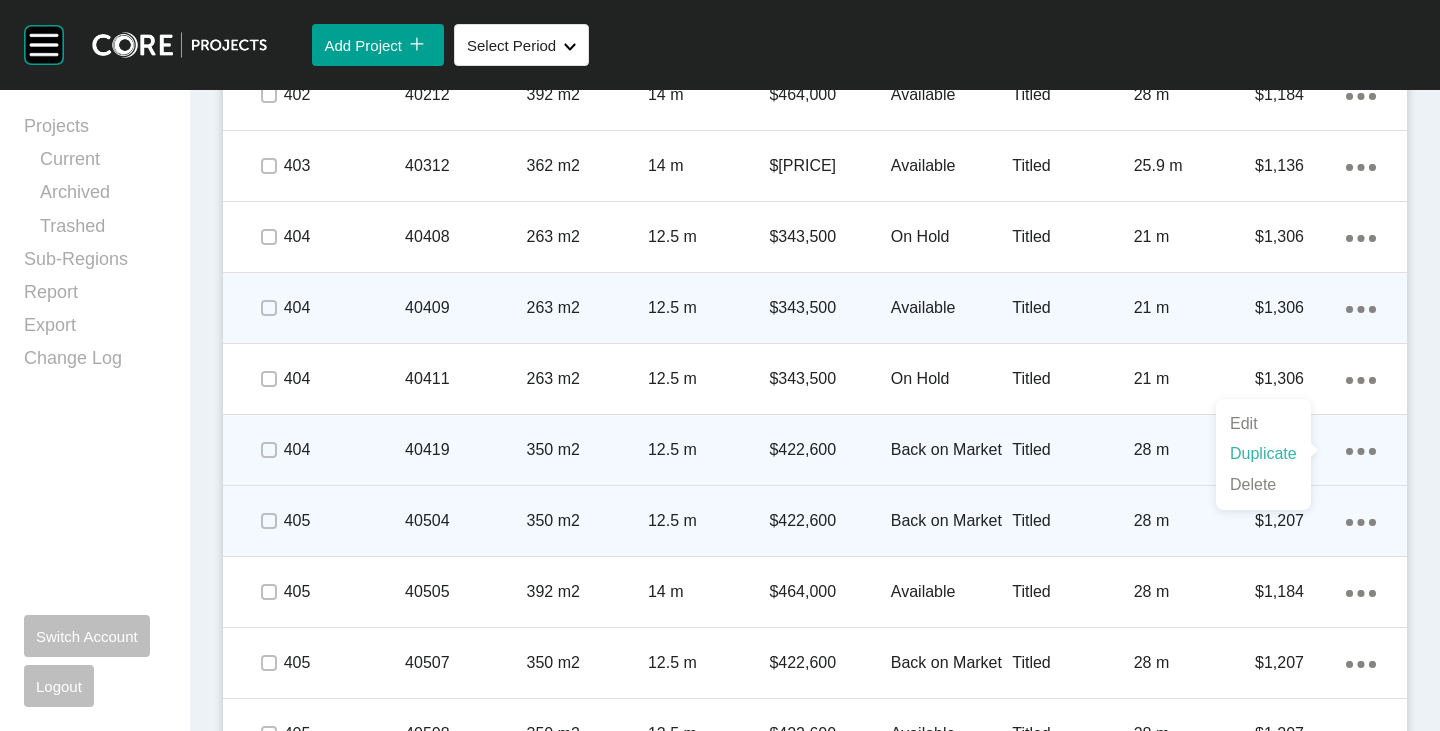 click on "Duplicate" at bounding box center (1263, 454) 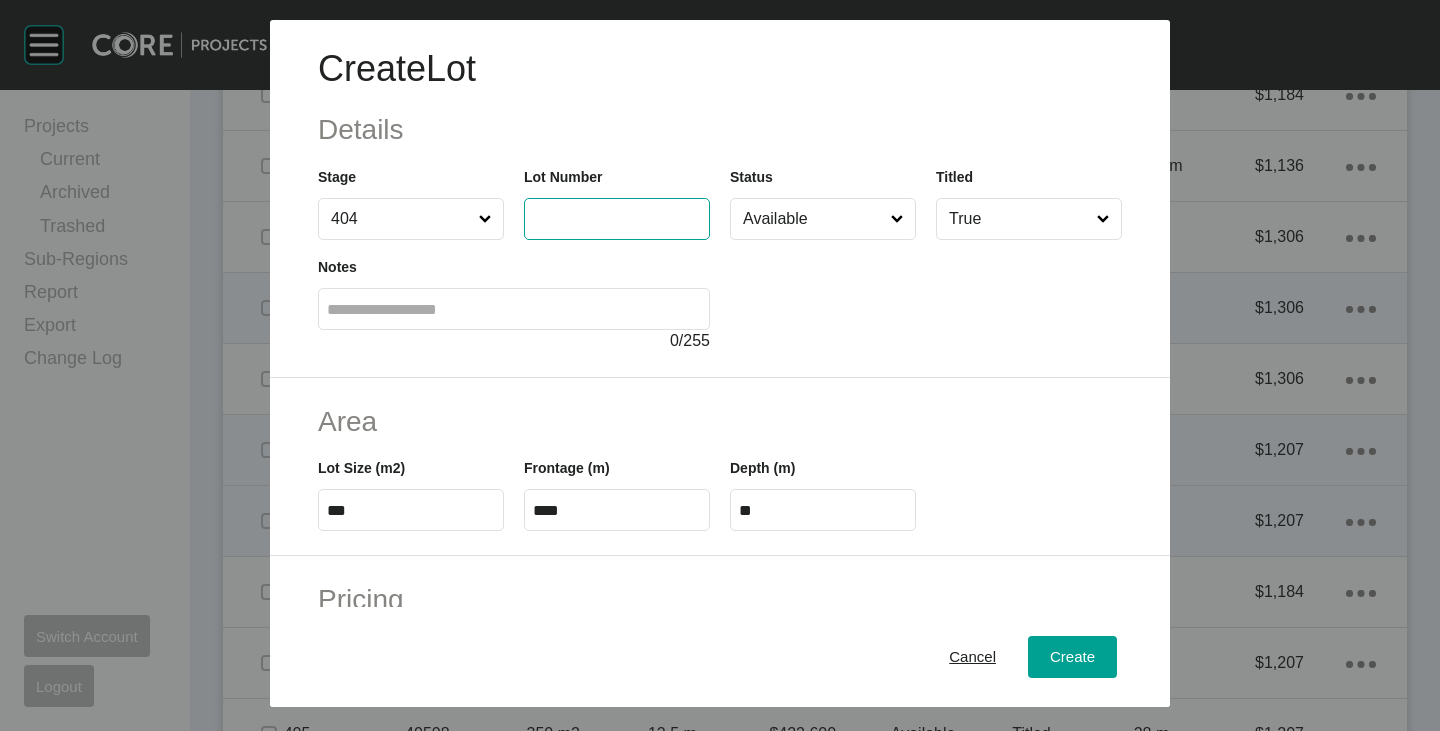 click at bounding box center (617, 218) 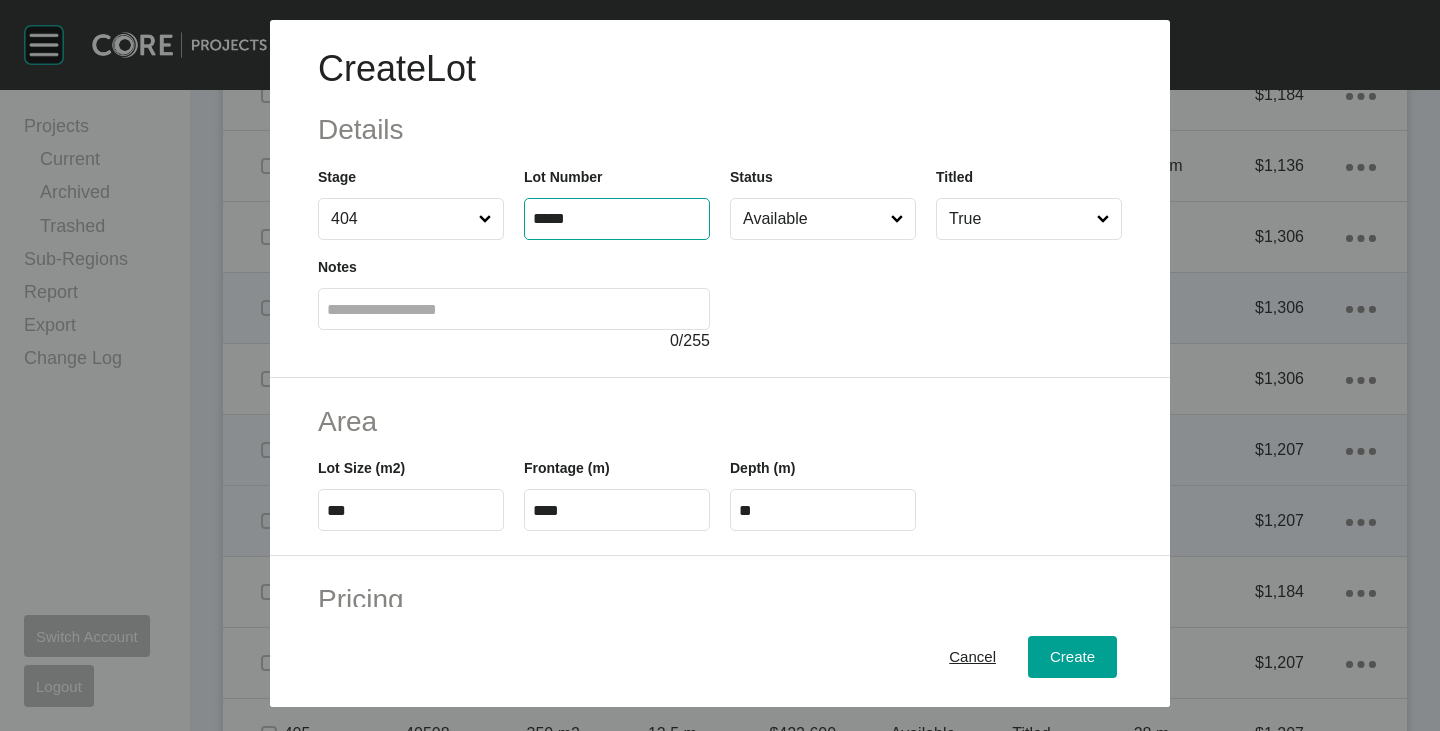 type on "*****" 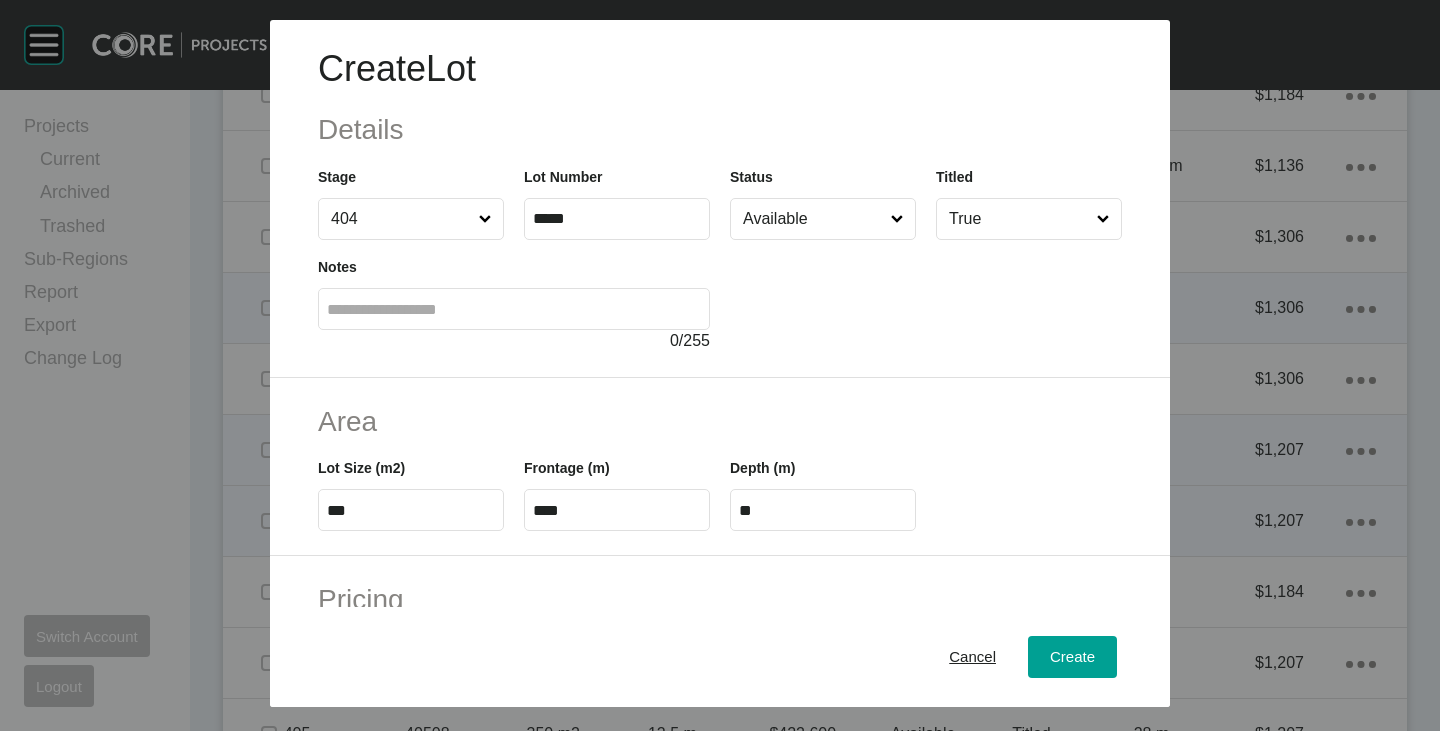 type on "*****" 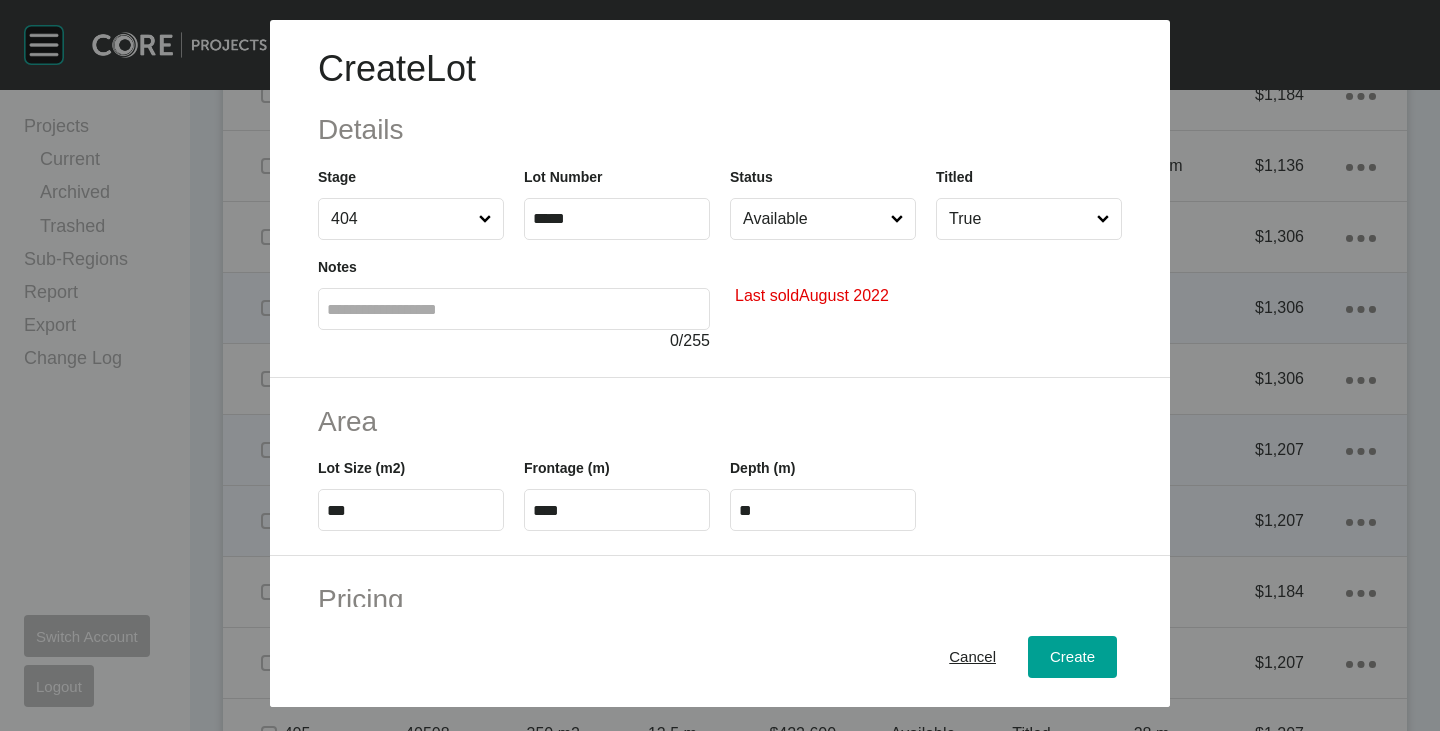 click on "Available" at bounding box center (813, 219) 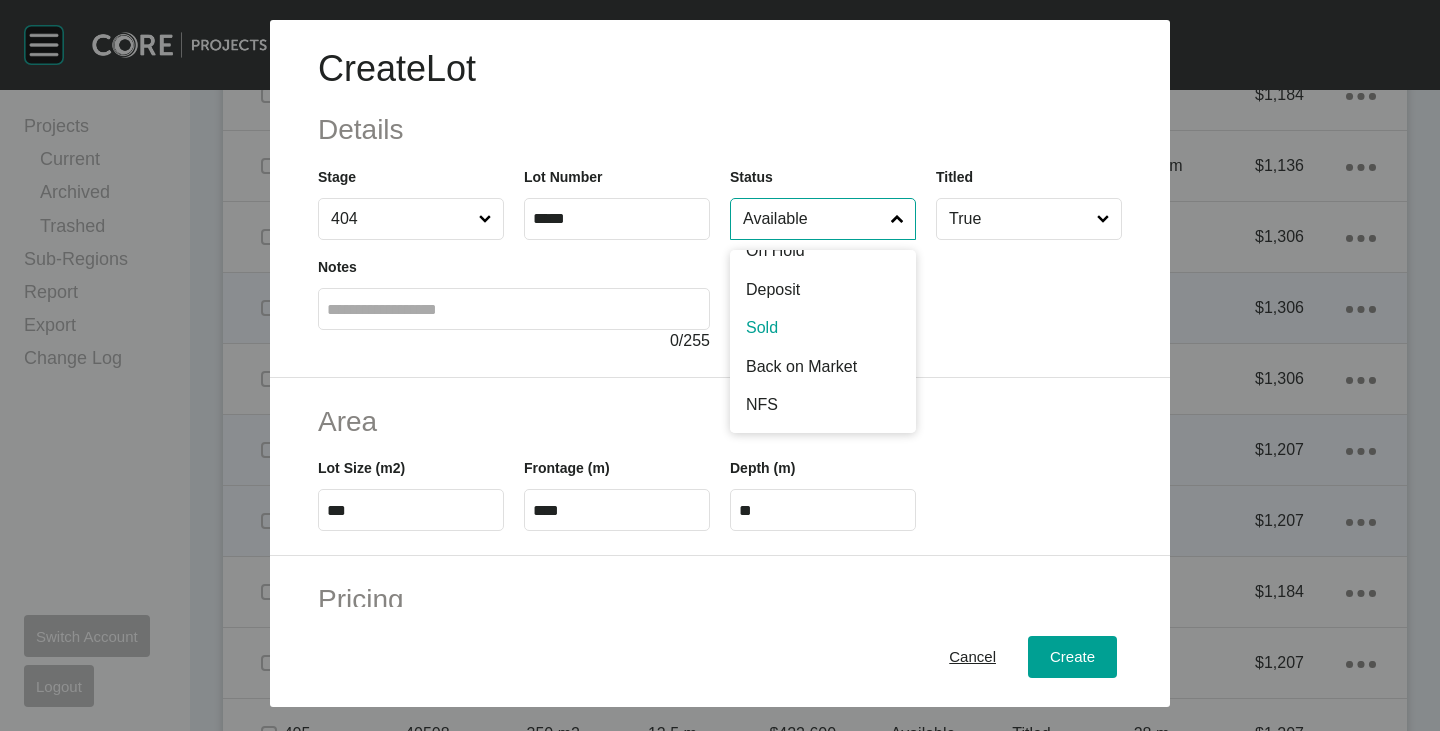 scroll, scrollTop: 102, scrollLeft: 0, axis: vertical 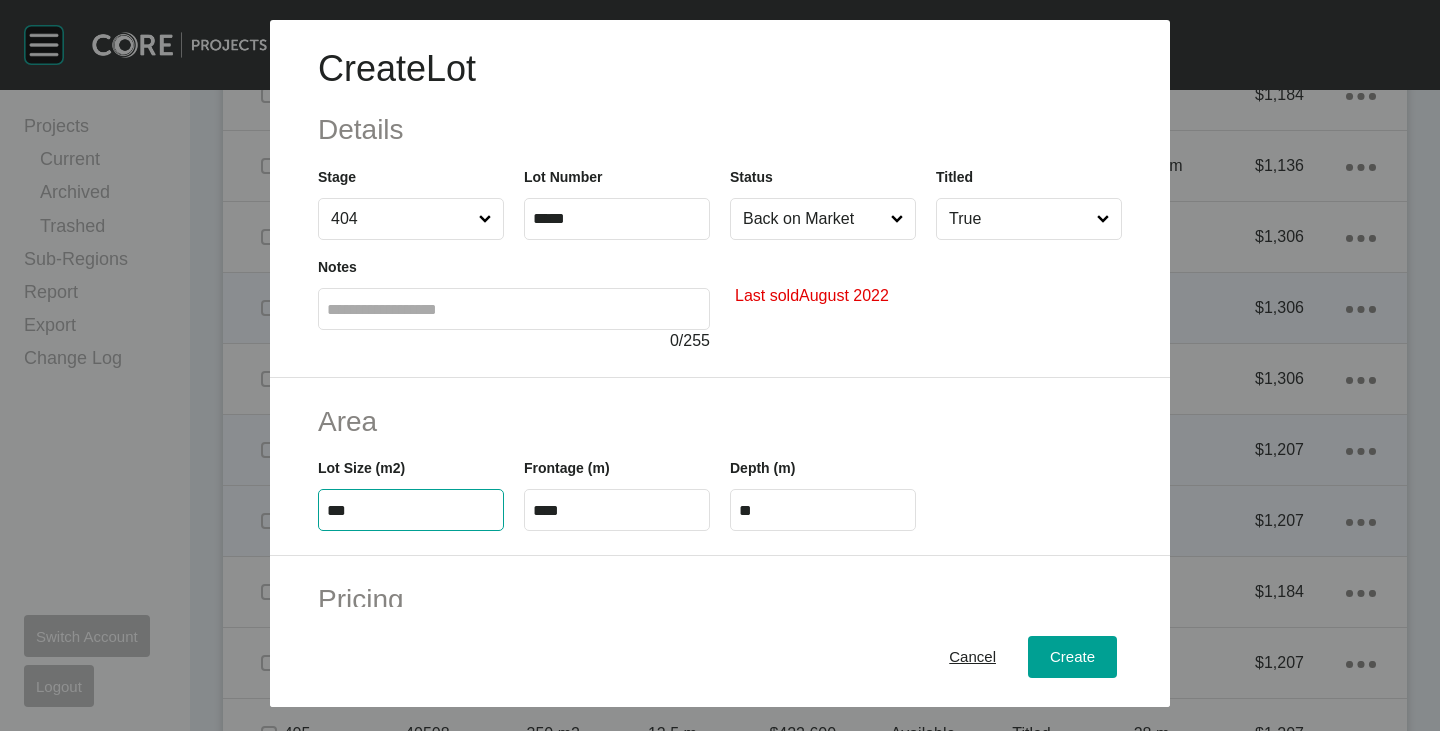 click on "***" at bounding box center [411, 510] 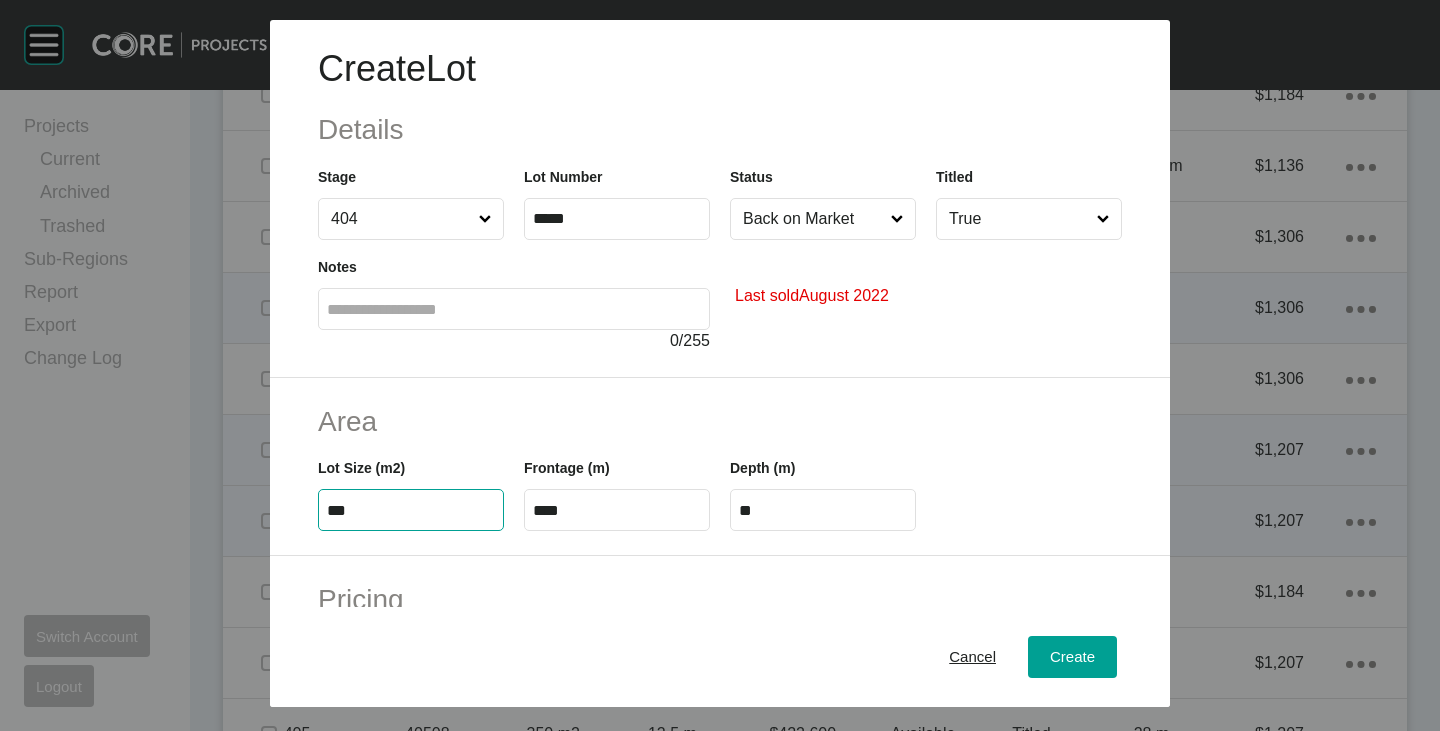 type on "***" 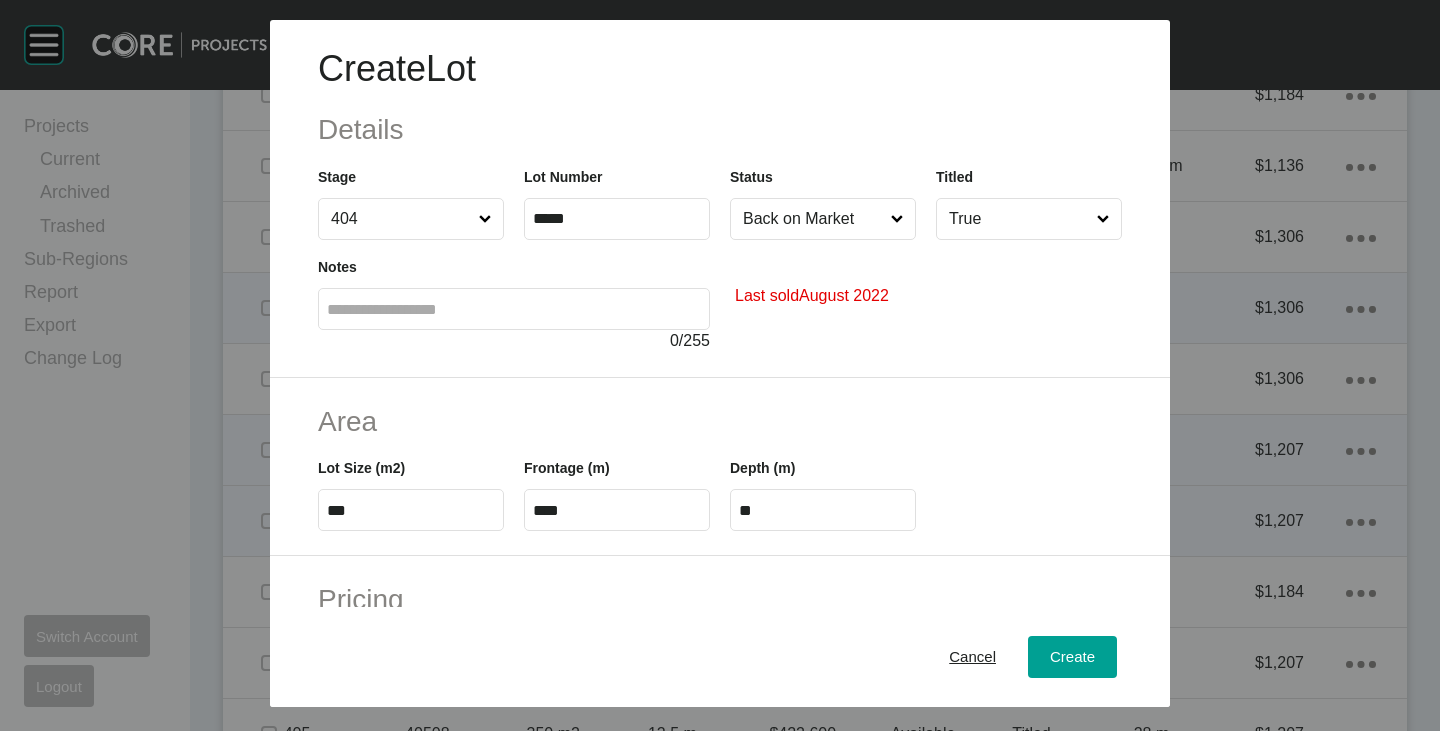 click on "****" at bounding box center [617, 510] 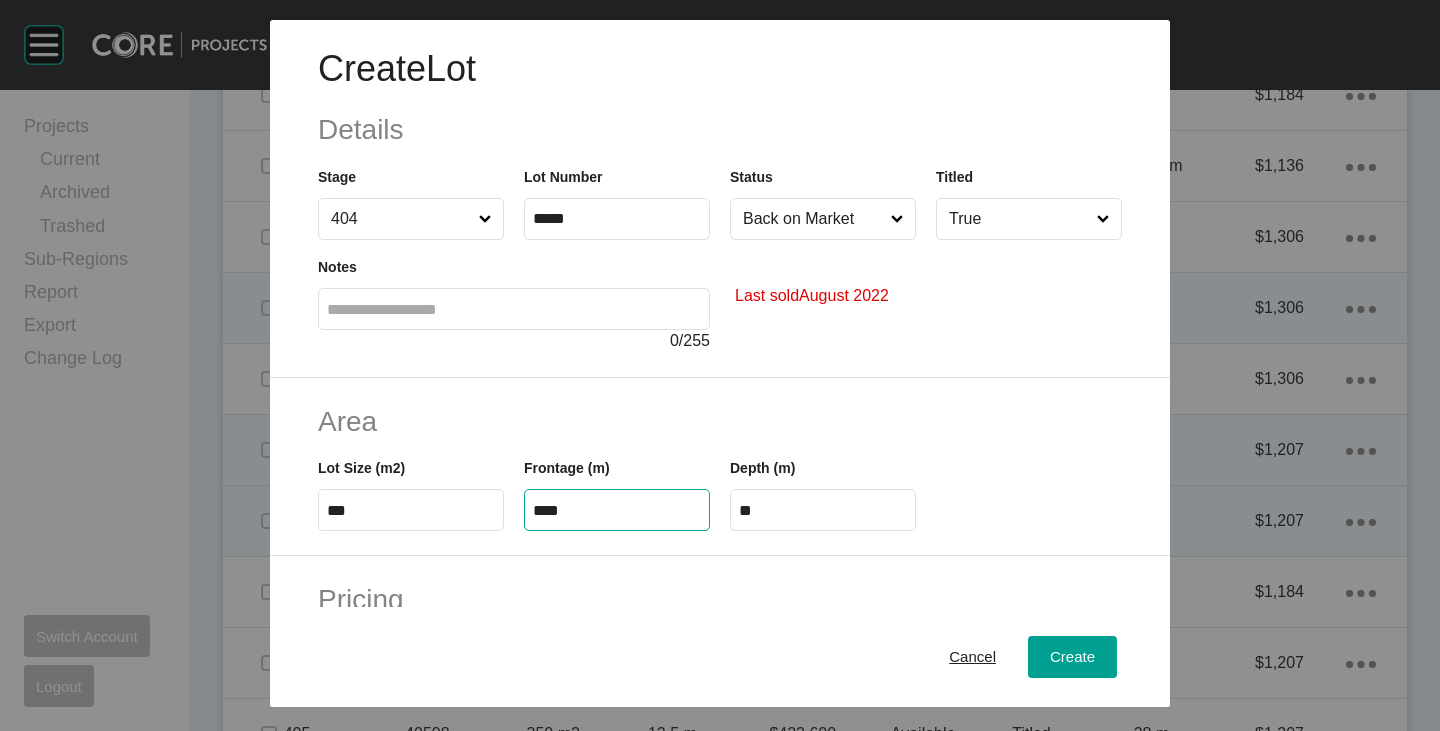 click on "****" at bounding box center [617, 510] 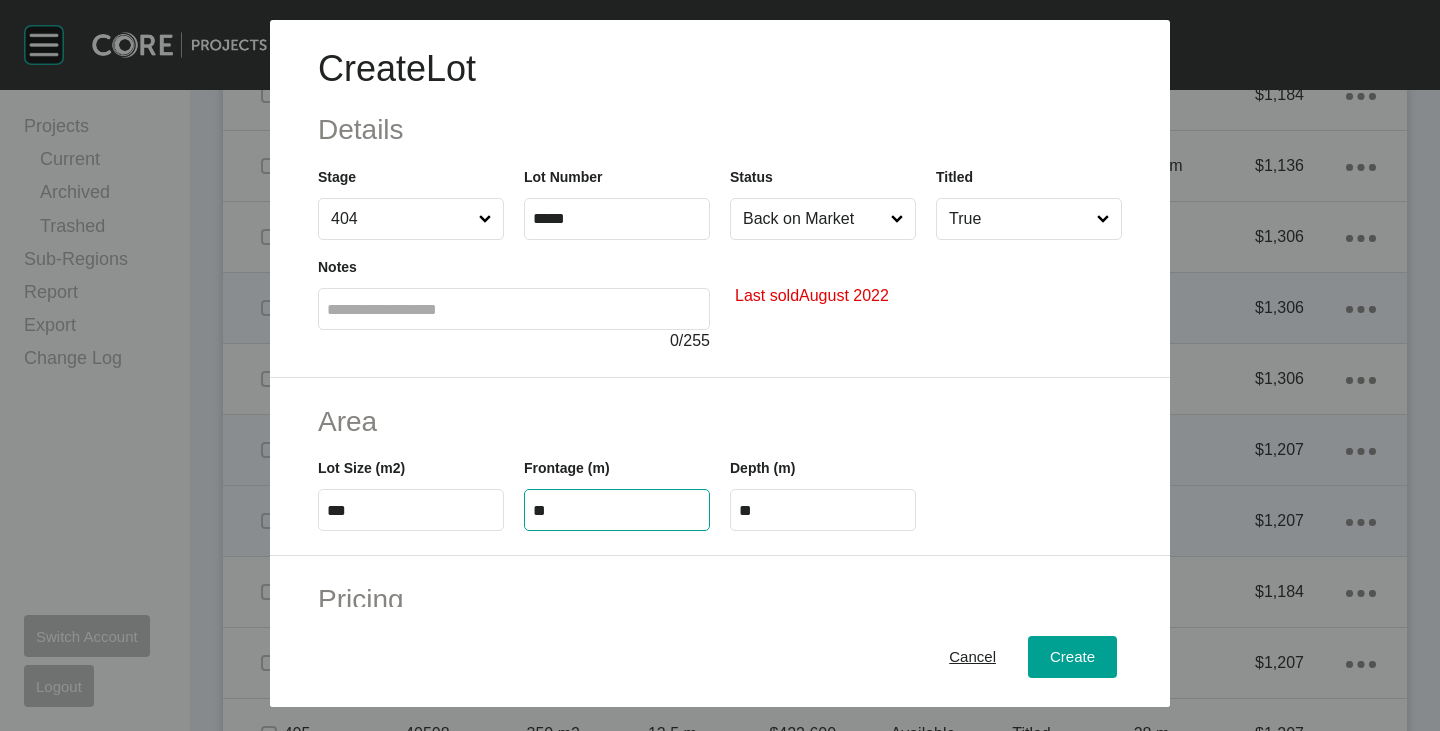type on "**" 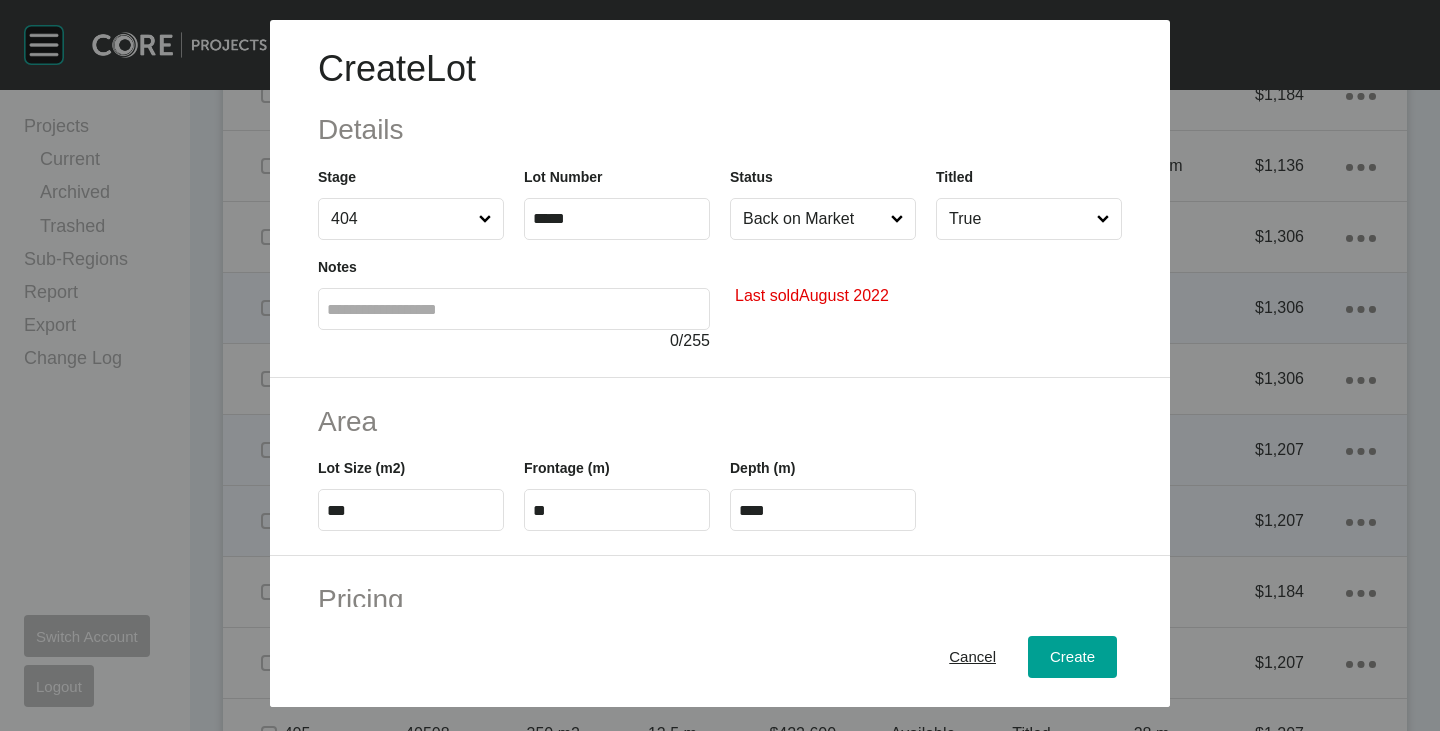 click on "Area" at bounding box center [720, 421] 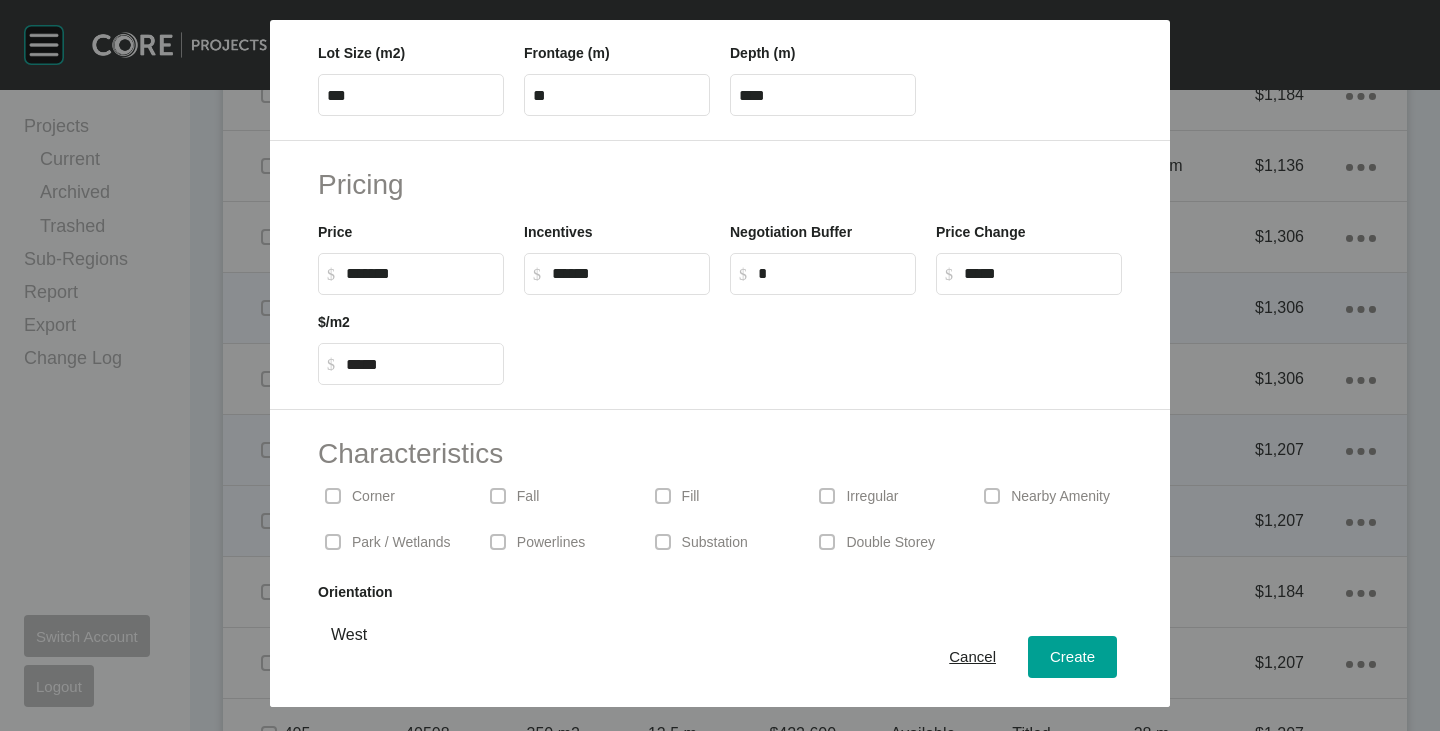 scroll, scrollTop: 489, scrollLeft: 0, axis: vertical 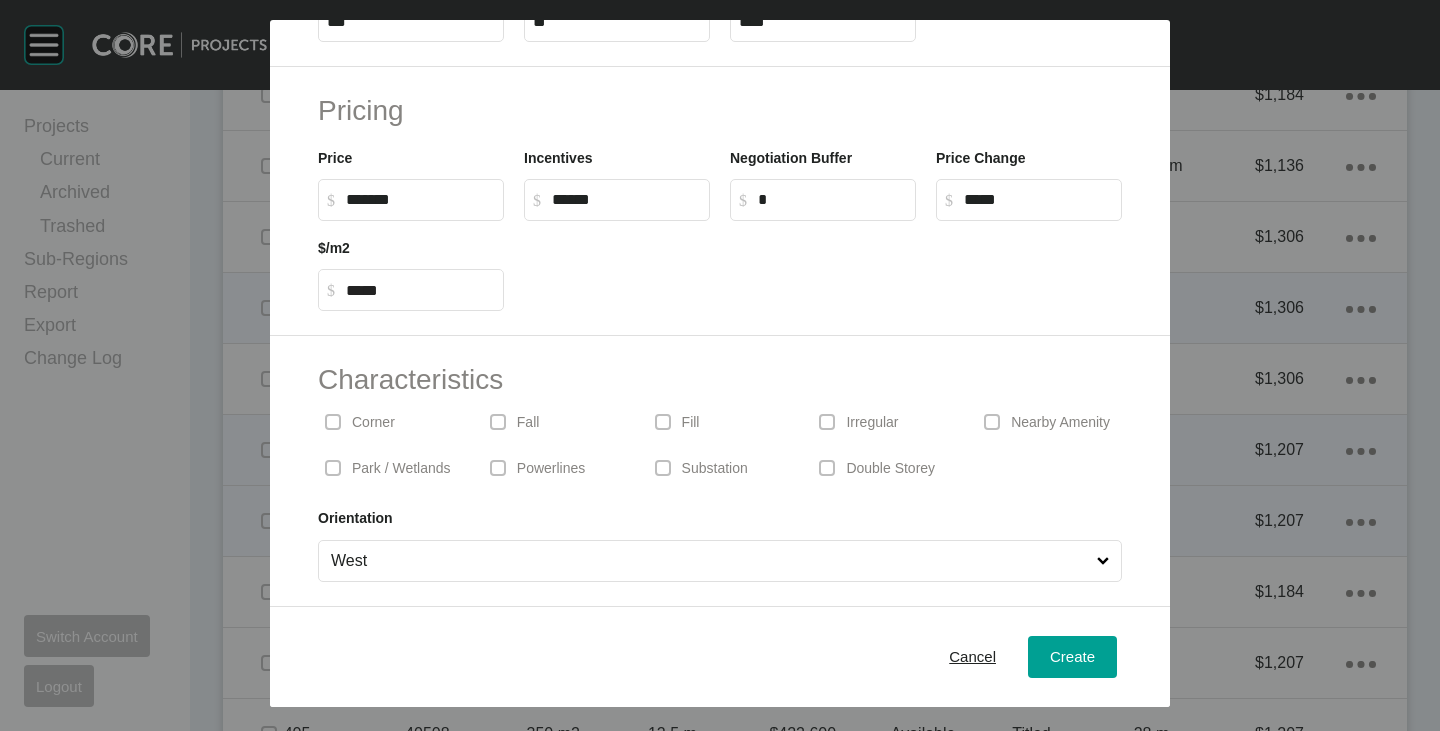 click on "Double Storey" at bounding box center (890, 469) 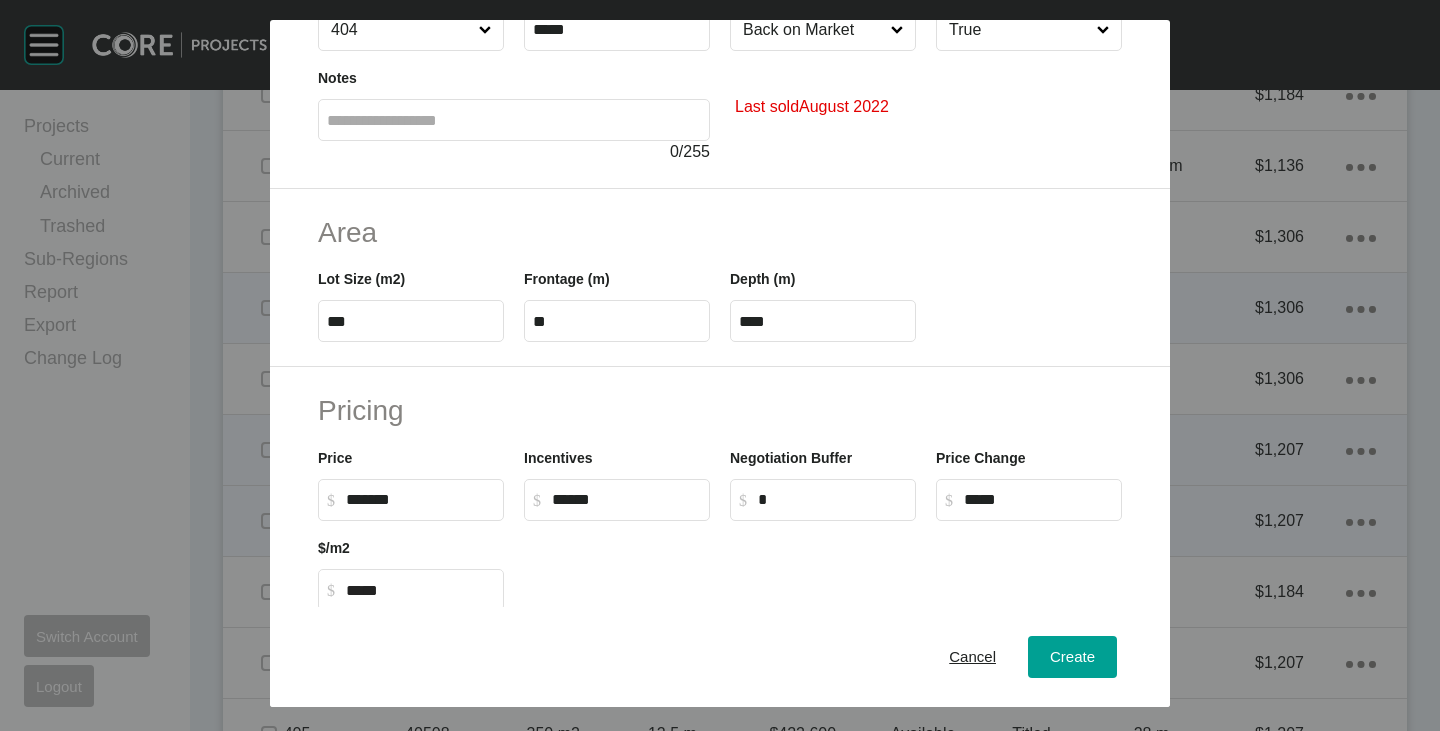 scroll, scrollTop: 200, scrollLeft: 0, axis: vertical 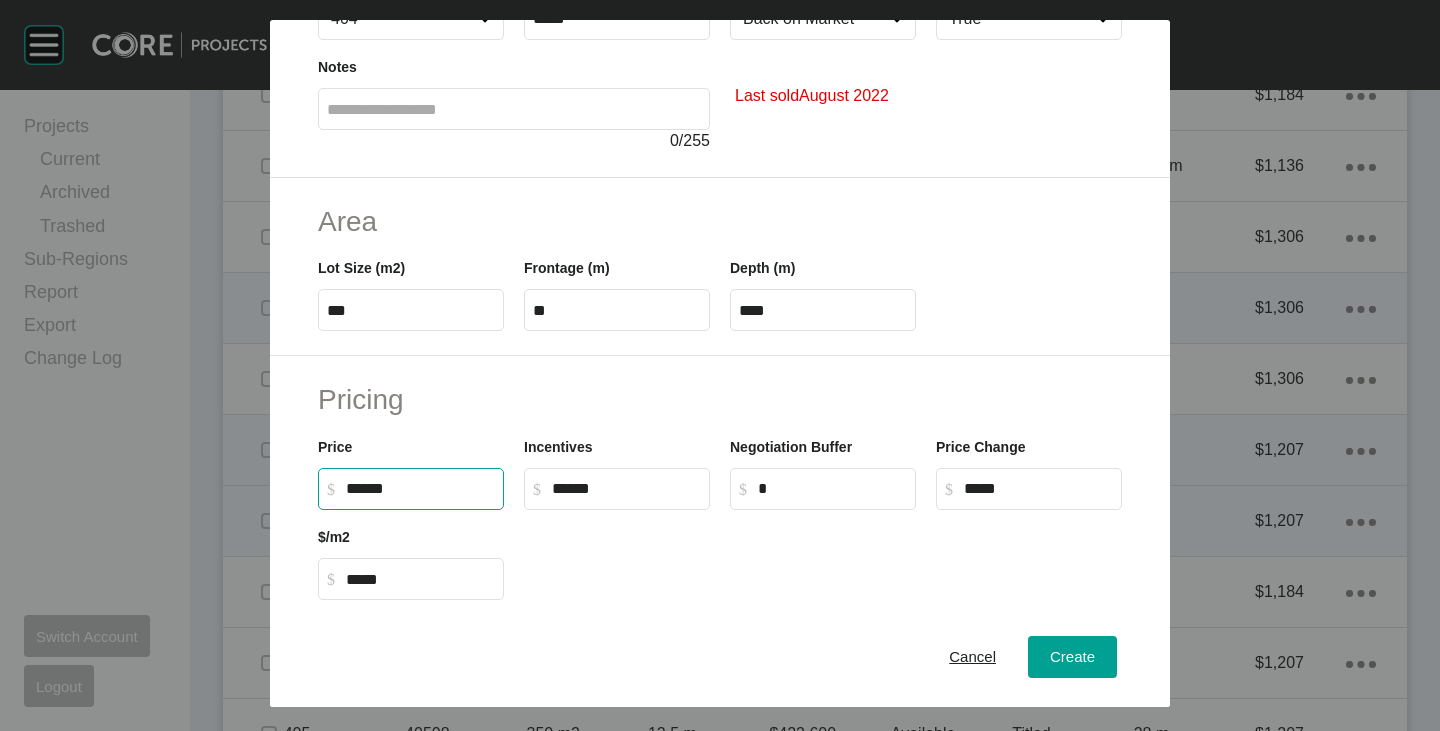 drag, startPoint x: 366, startPoint y: 487, endPoint x: 380, endPoint y: 490, distance: 14.3178215 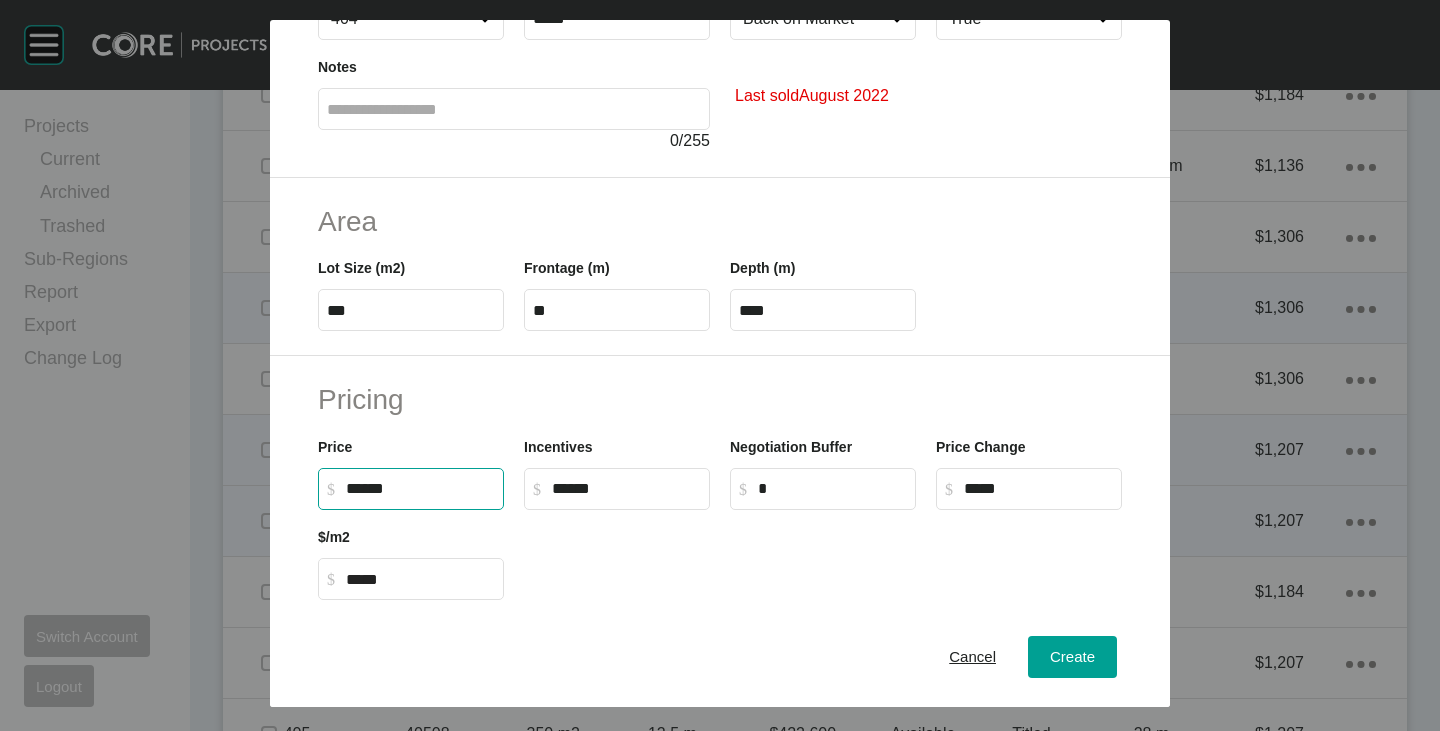 type on "*******" 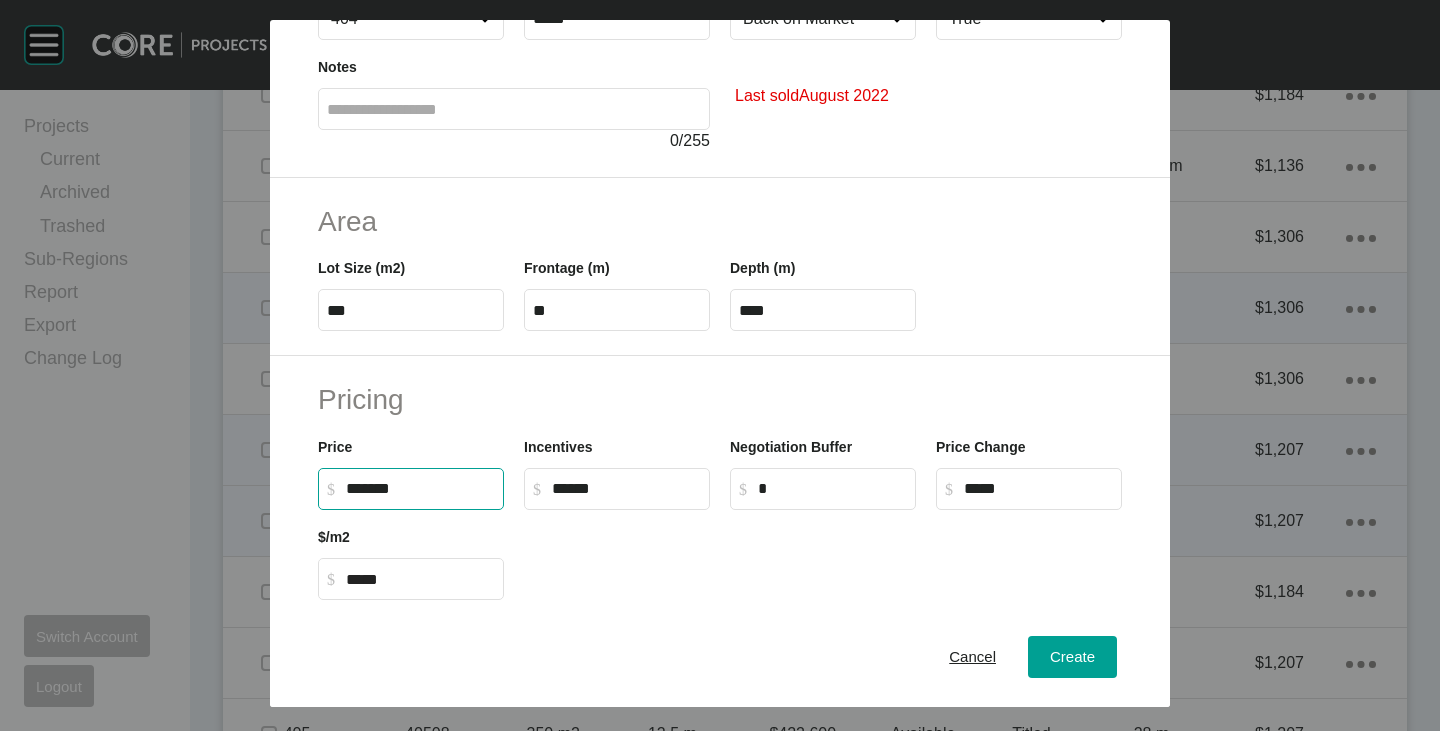 click on "Pricing" at bounding box center (720, 399) 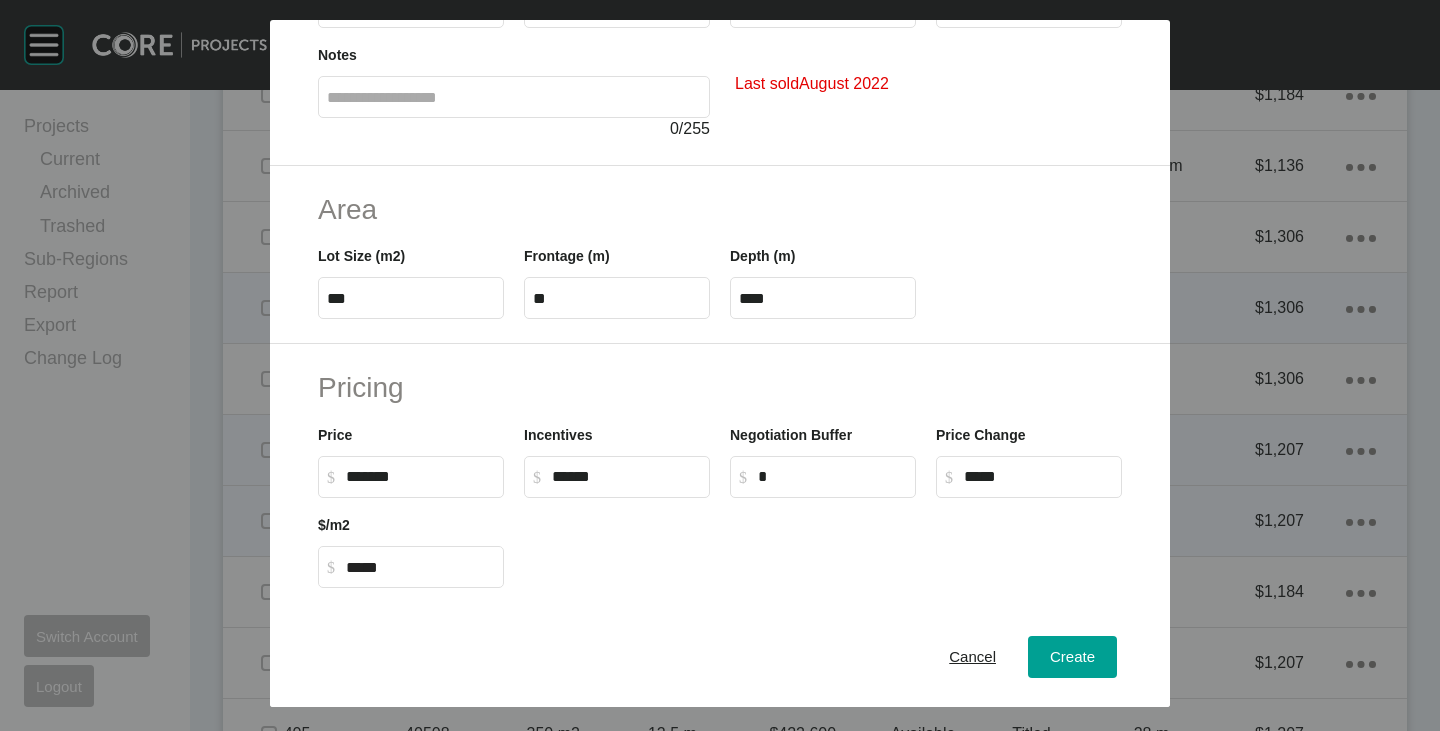 scroll, scrollTop: 489, scrollLeft: 0, axis: vertical 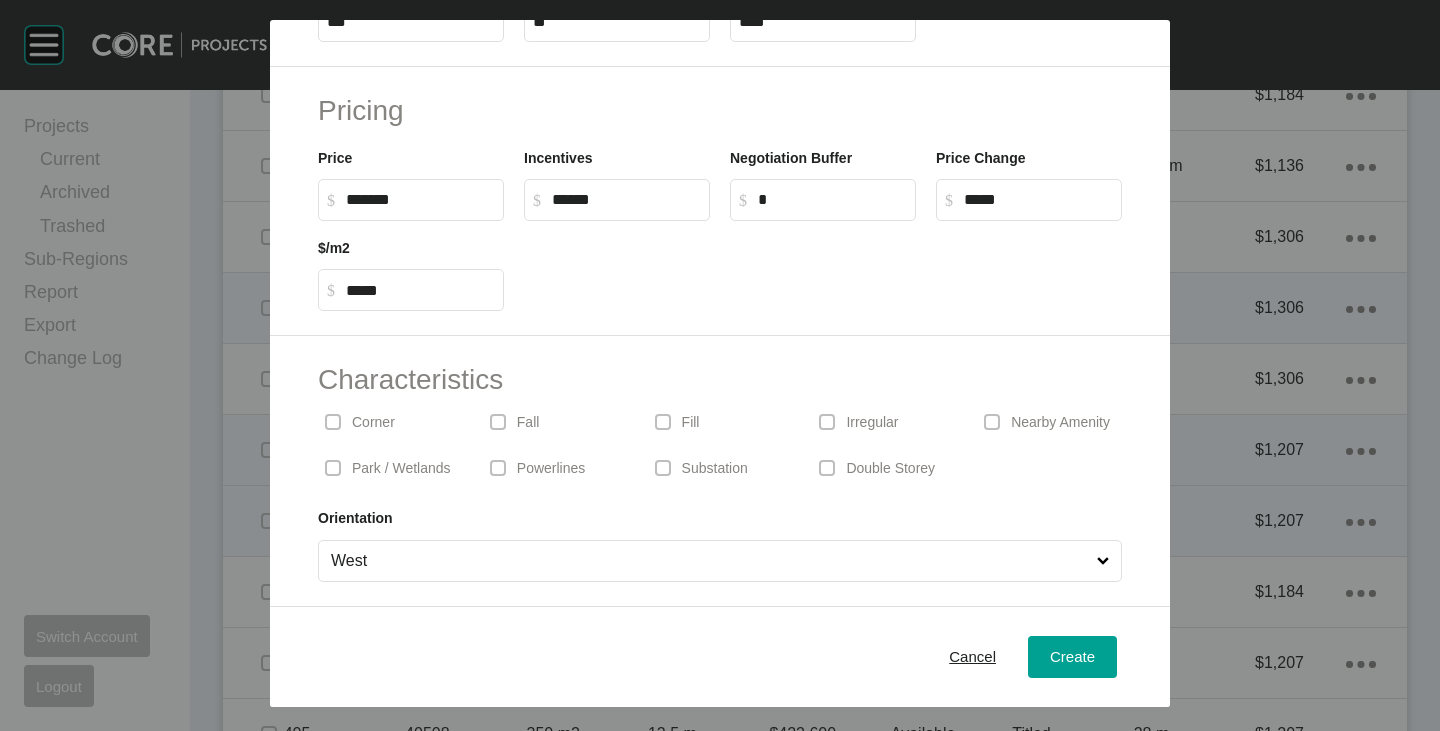 click on "West" at bounding box center (710, 561) 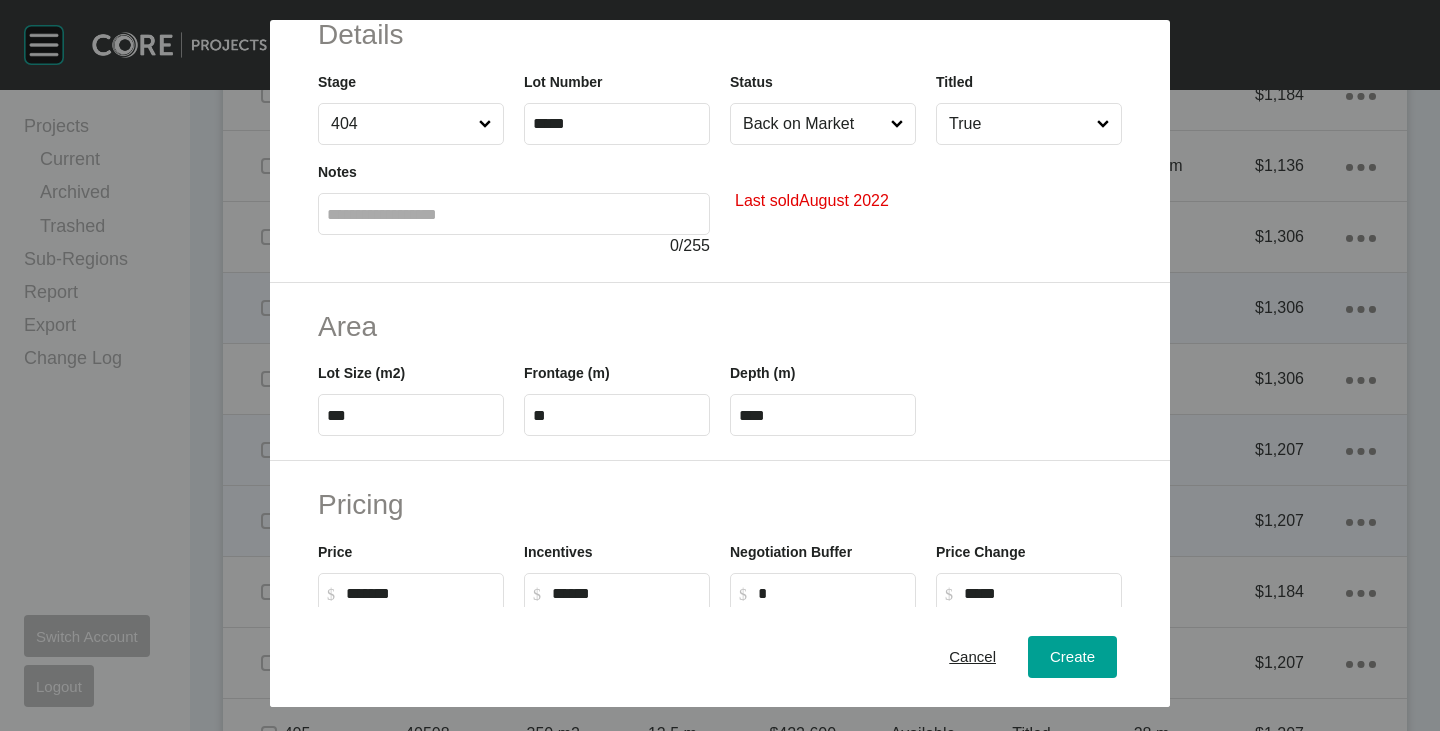 scroll, scrollTop: 0, scrollLeft: 0, axis: both 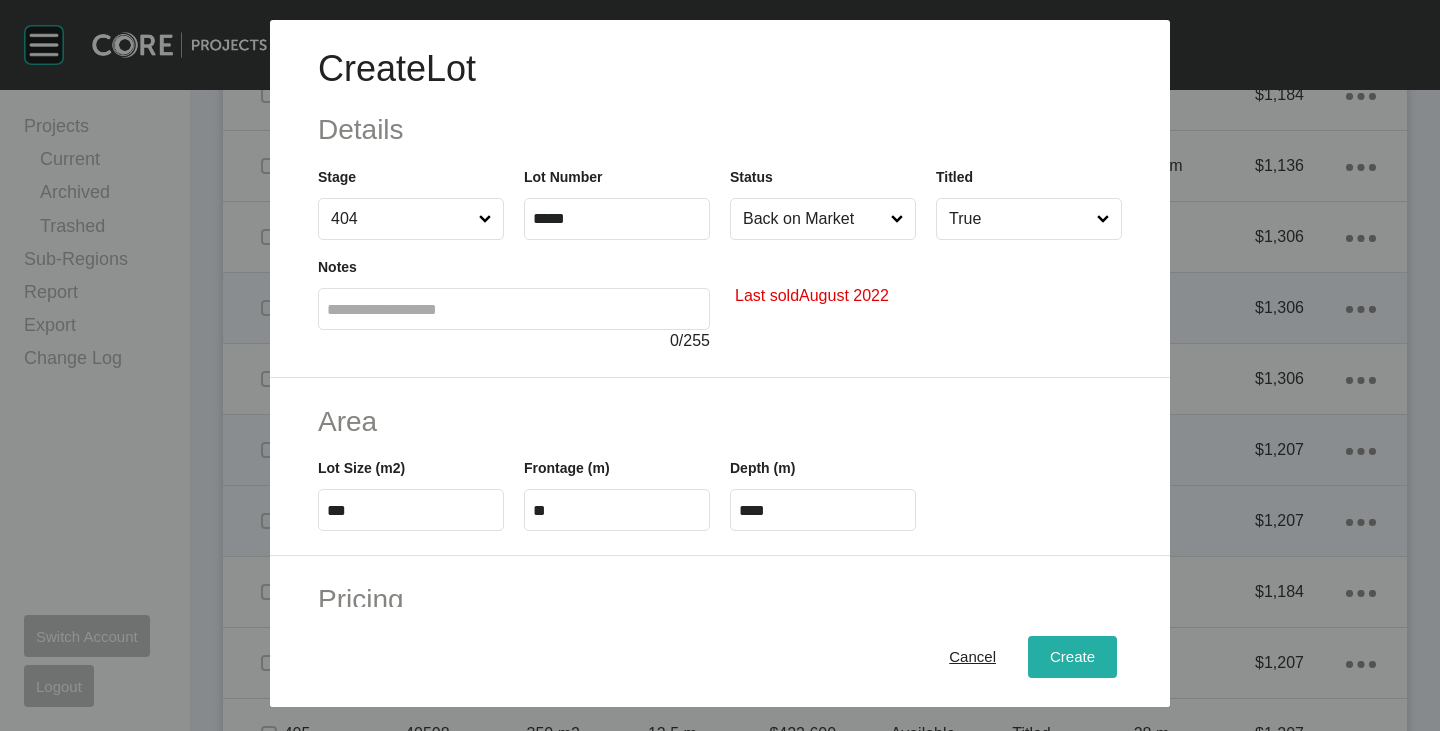 click on "Create" at bounding box center (1072, 657) 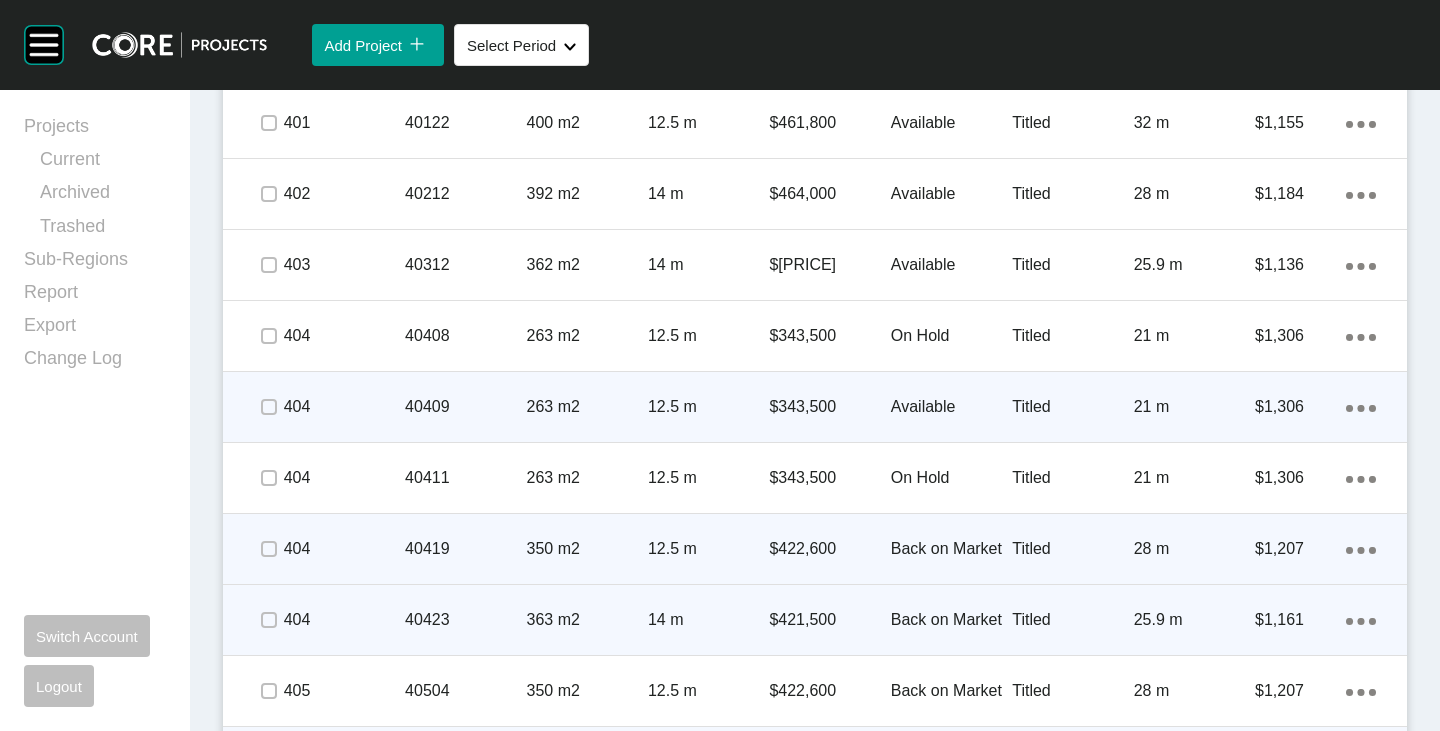 scroll, scrollTop: 2500, scrollLeft: 0, axis: vertical 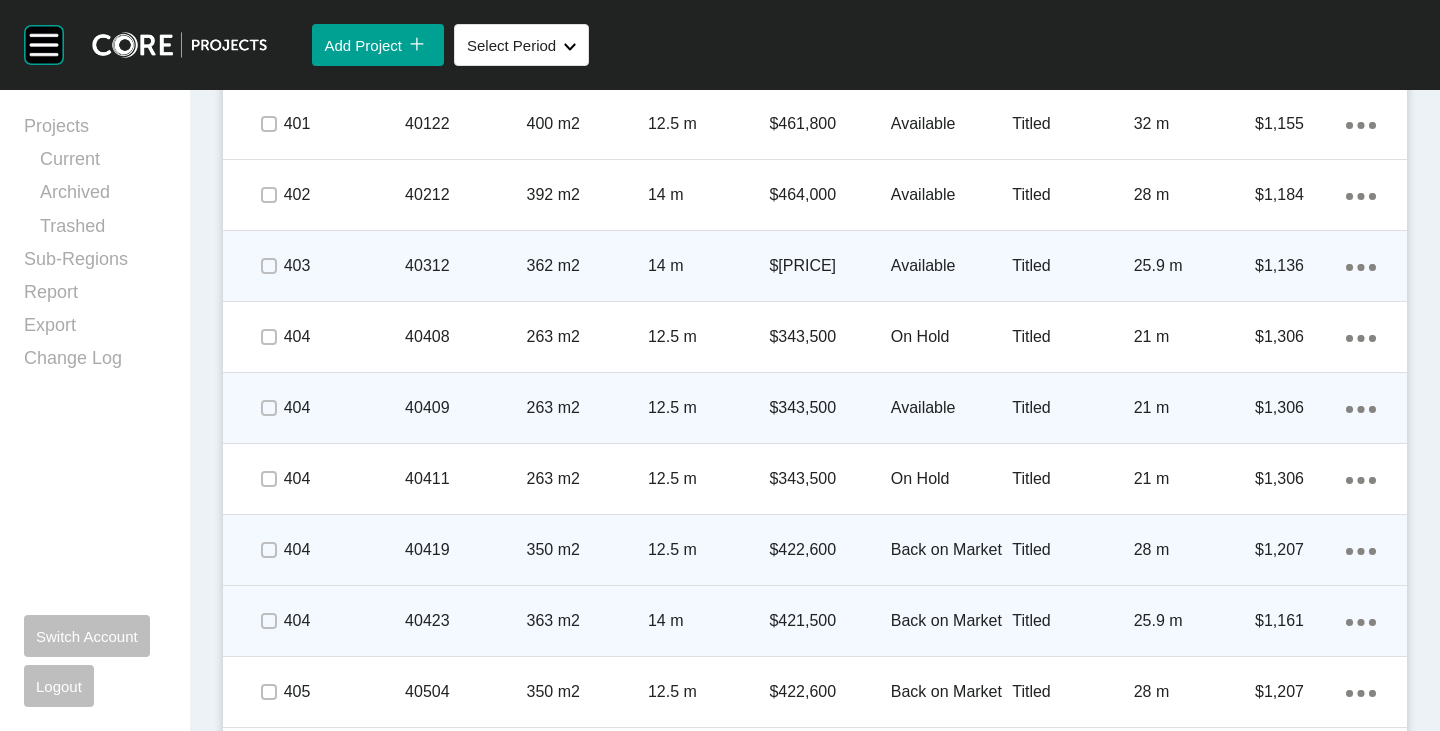 click 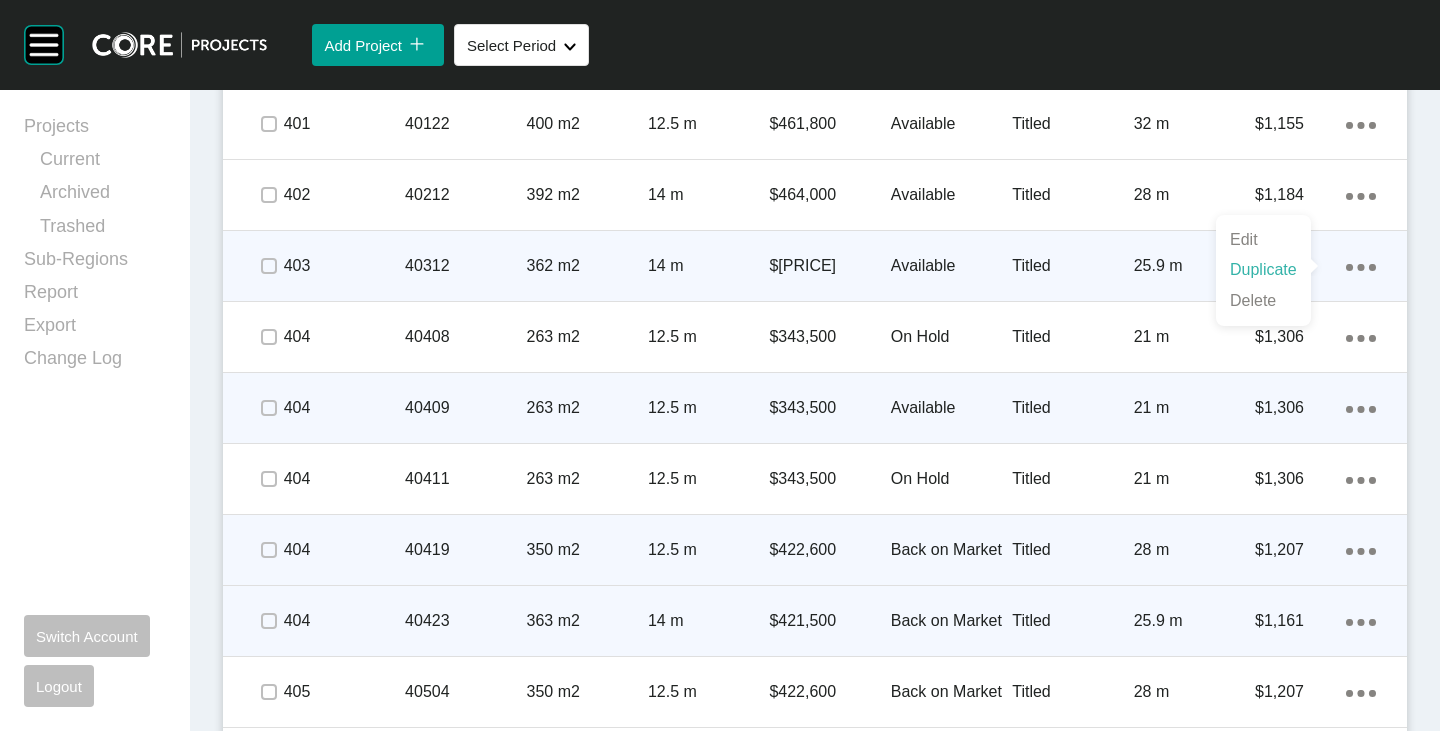 click on "Duplicate" at bounding box center [1263, 270] 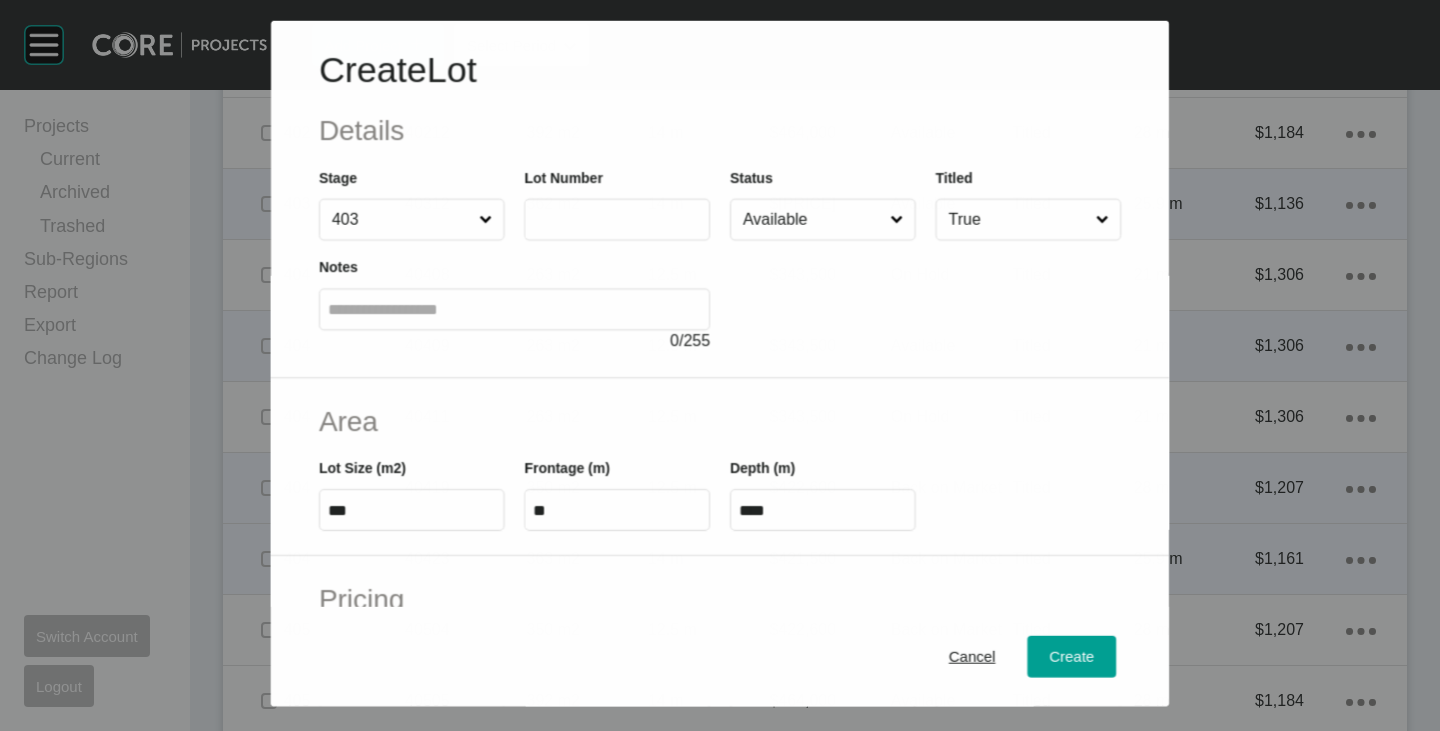 scroll, scrollTop: 2438, scrollLeft: 0, axis: vertical 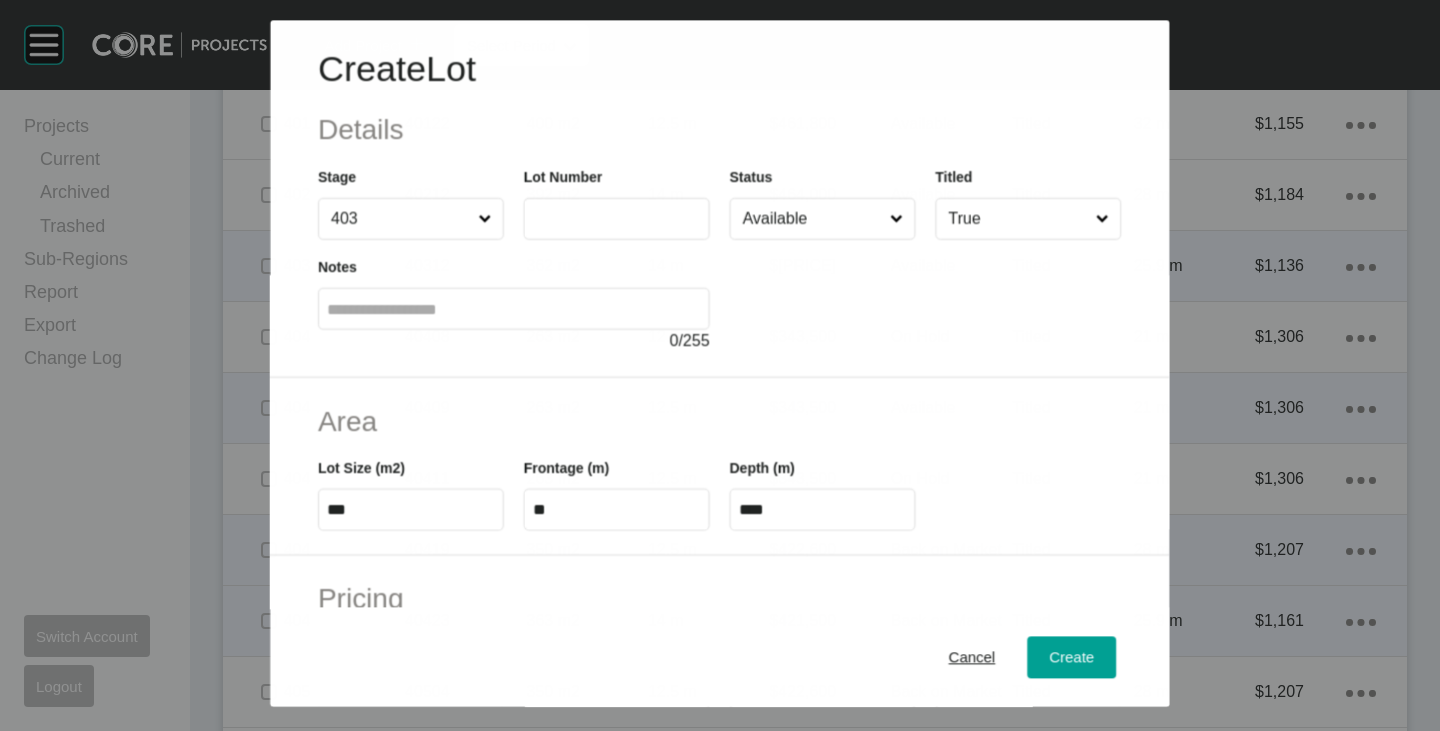 click at bounding box center [617, 219] 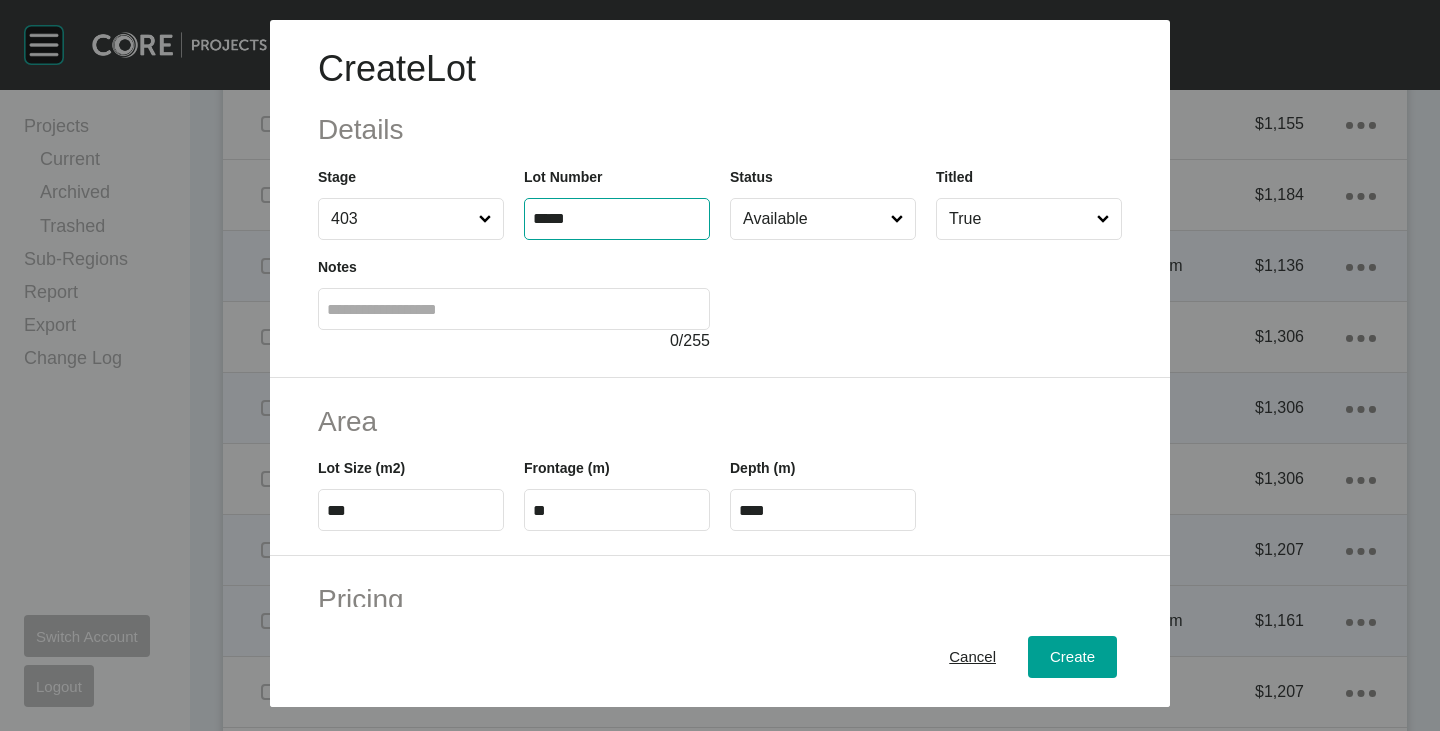 type on "*****" 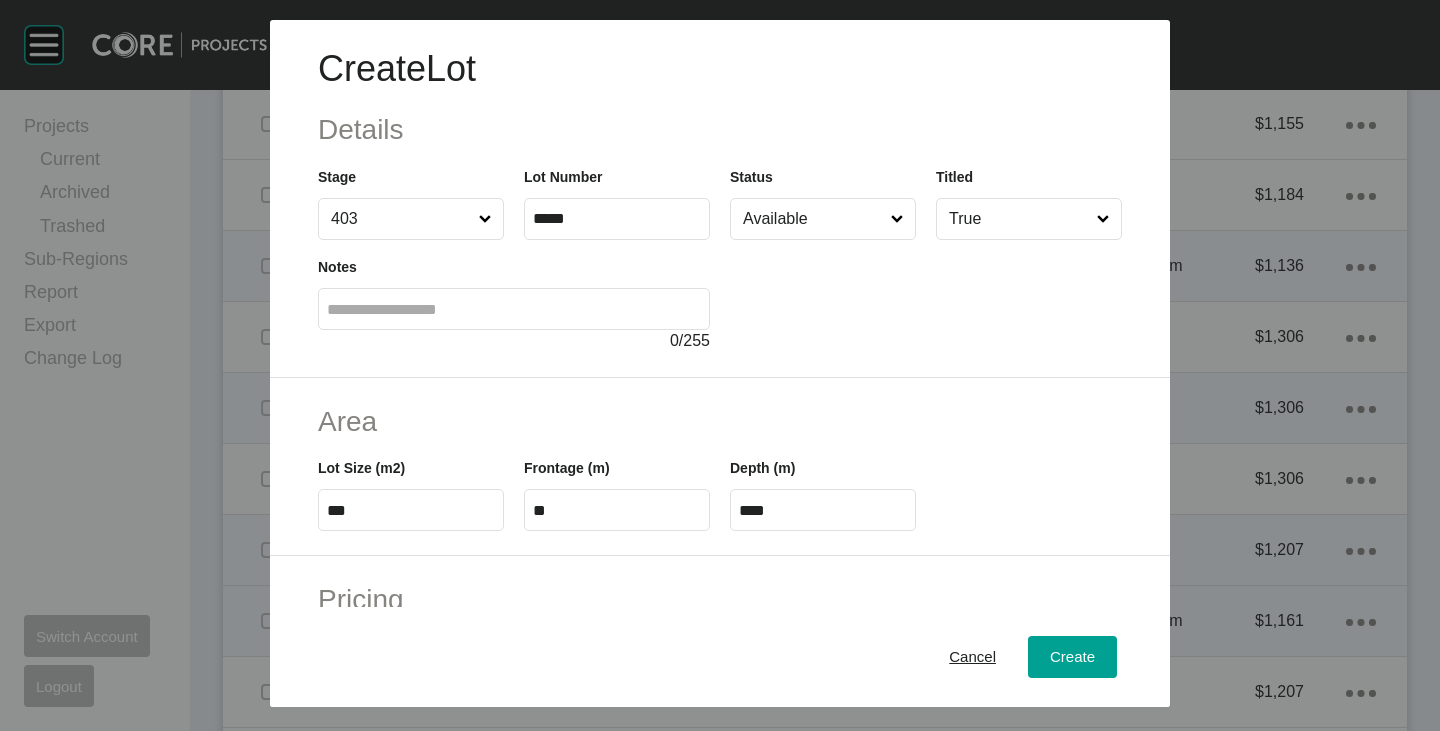 type on "*******" 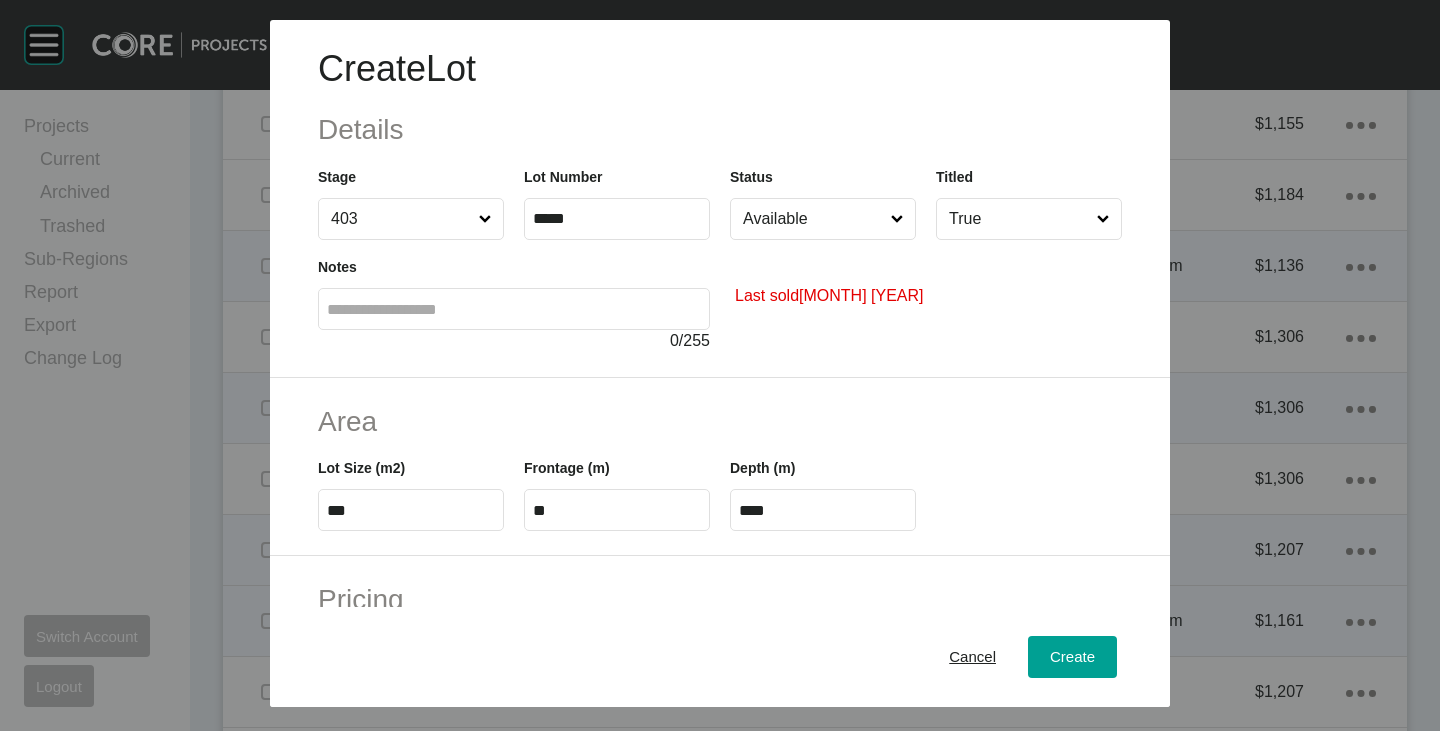 click on "Available" at bounding box center [813, 219] 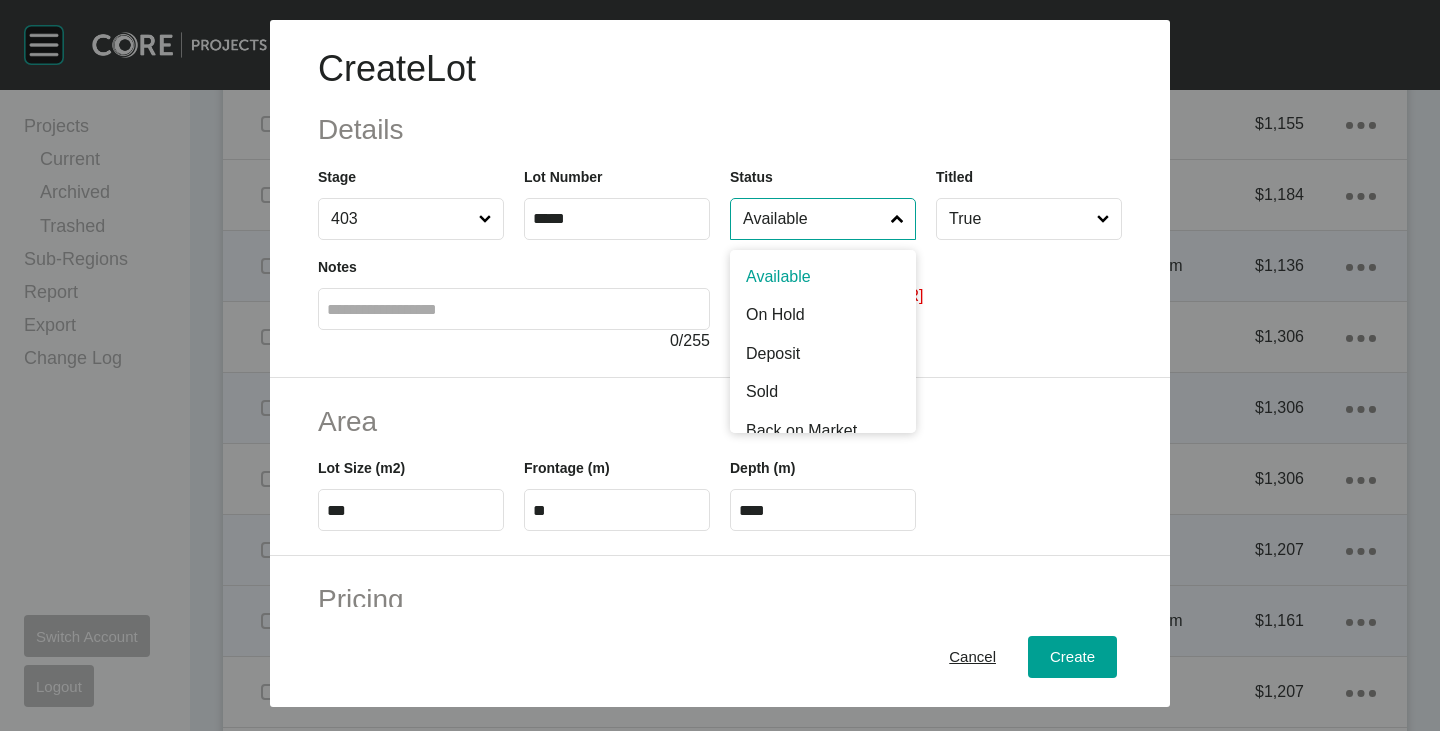 scroll, scrollTop: 100, scrollLeft: 0, axis: vertical 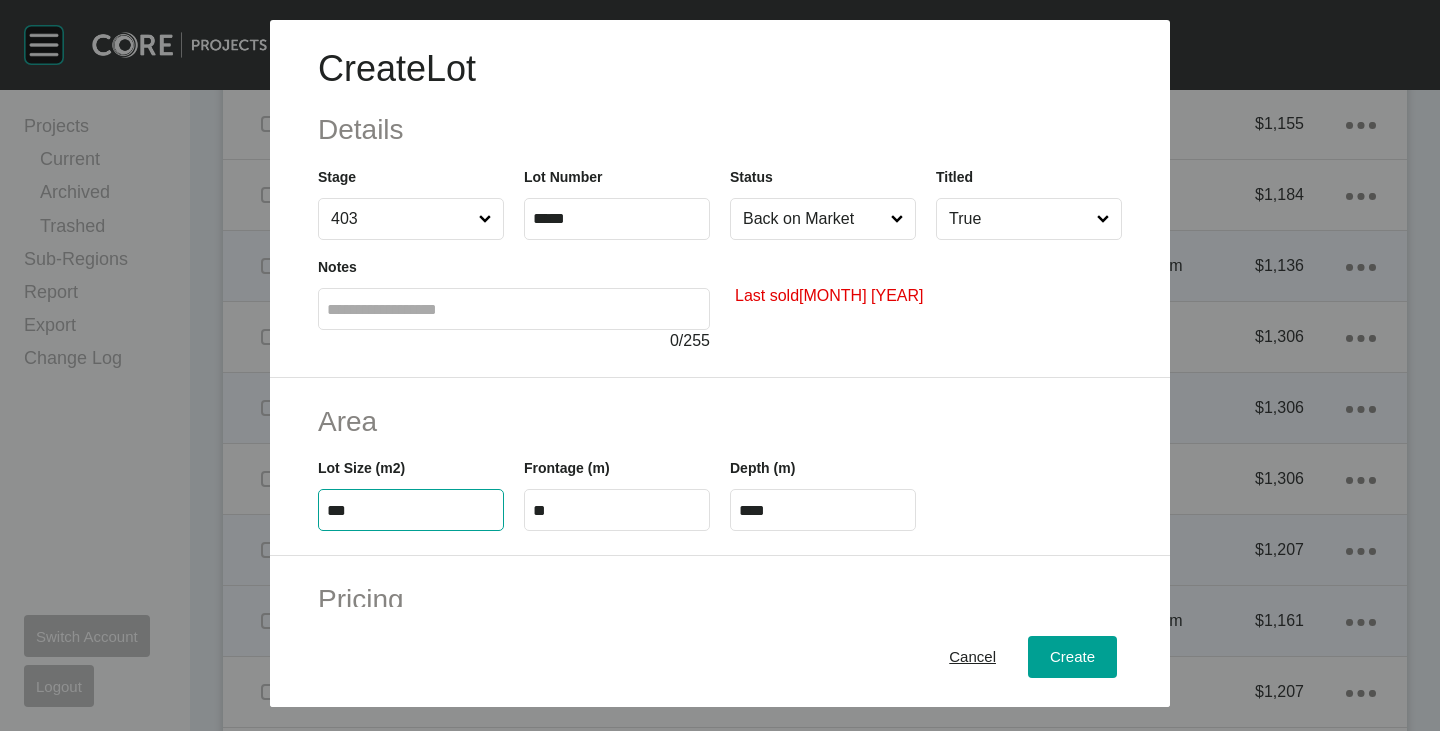 click on "***" at bounding box center [411, 510] 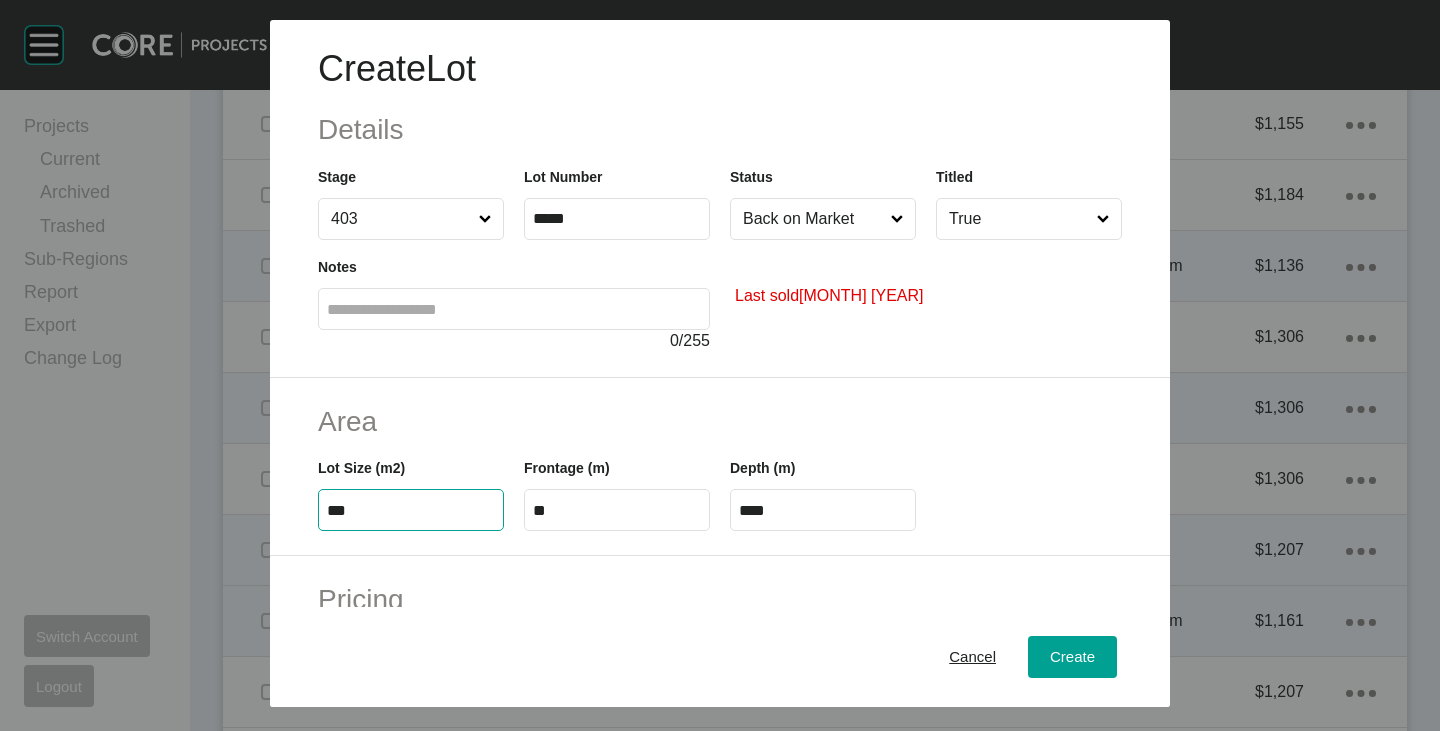 type on "***" 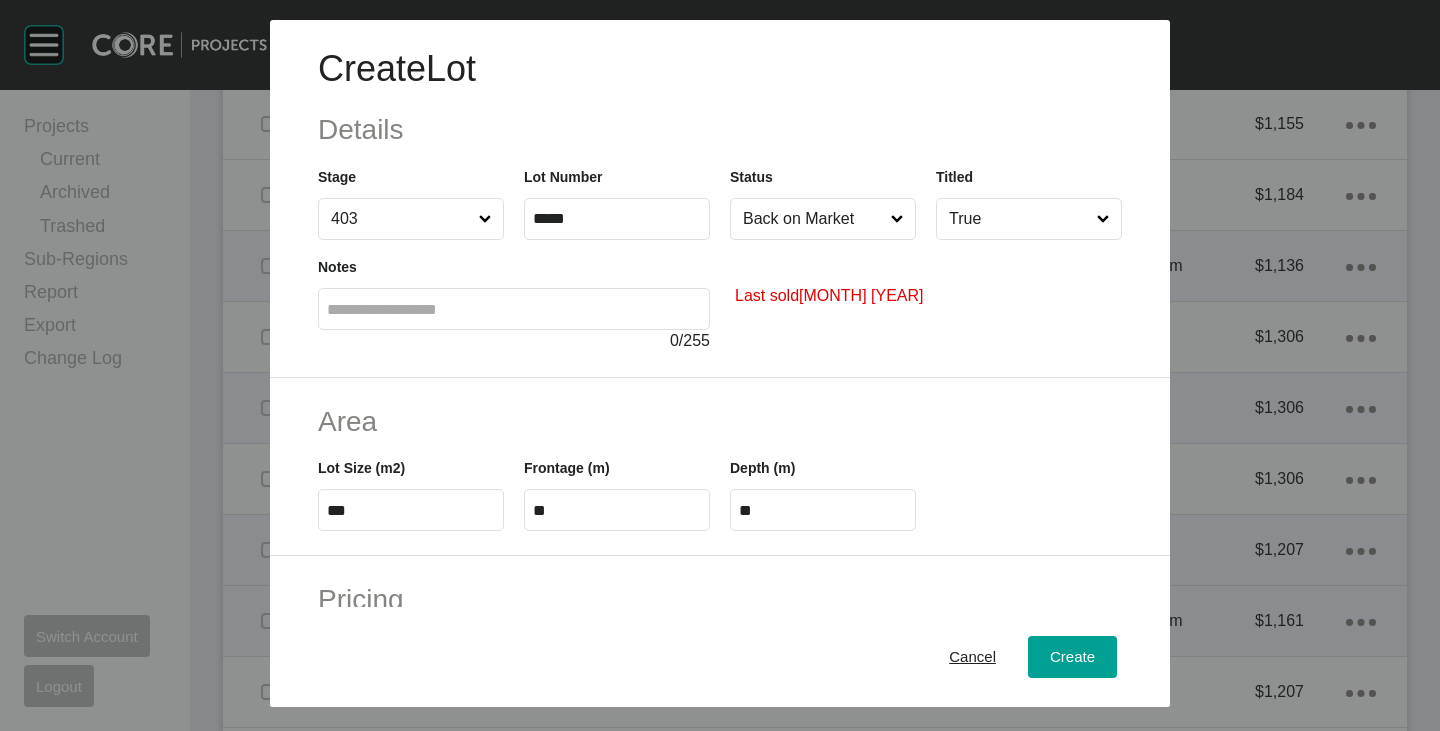 click on "Area" at bounding box center (720, 421) 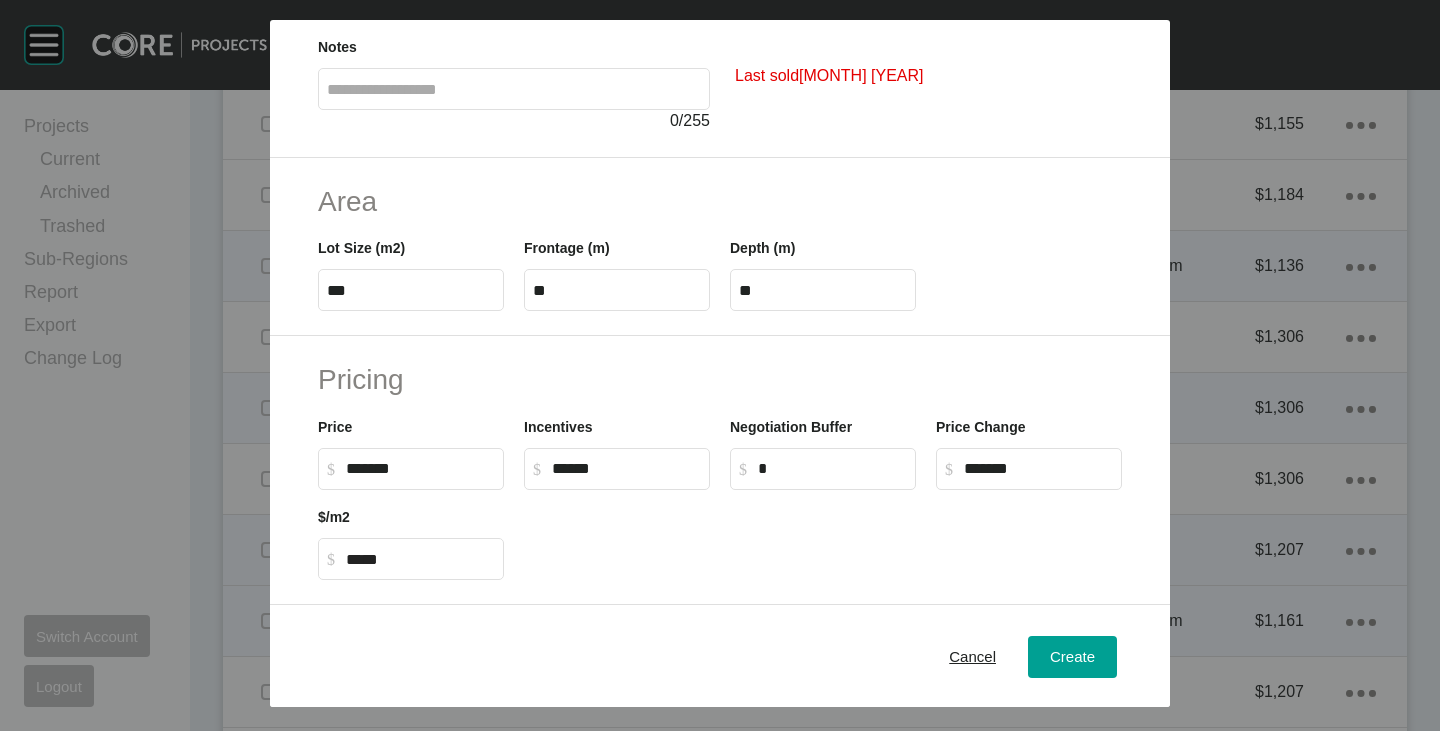 scroll, scrollTop: 400, scrollLeft: 0, axis: vertical 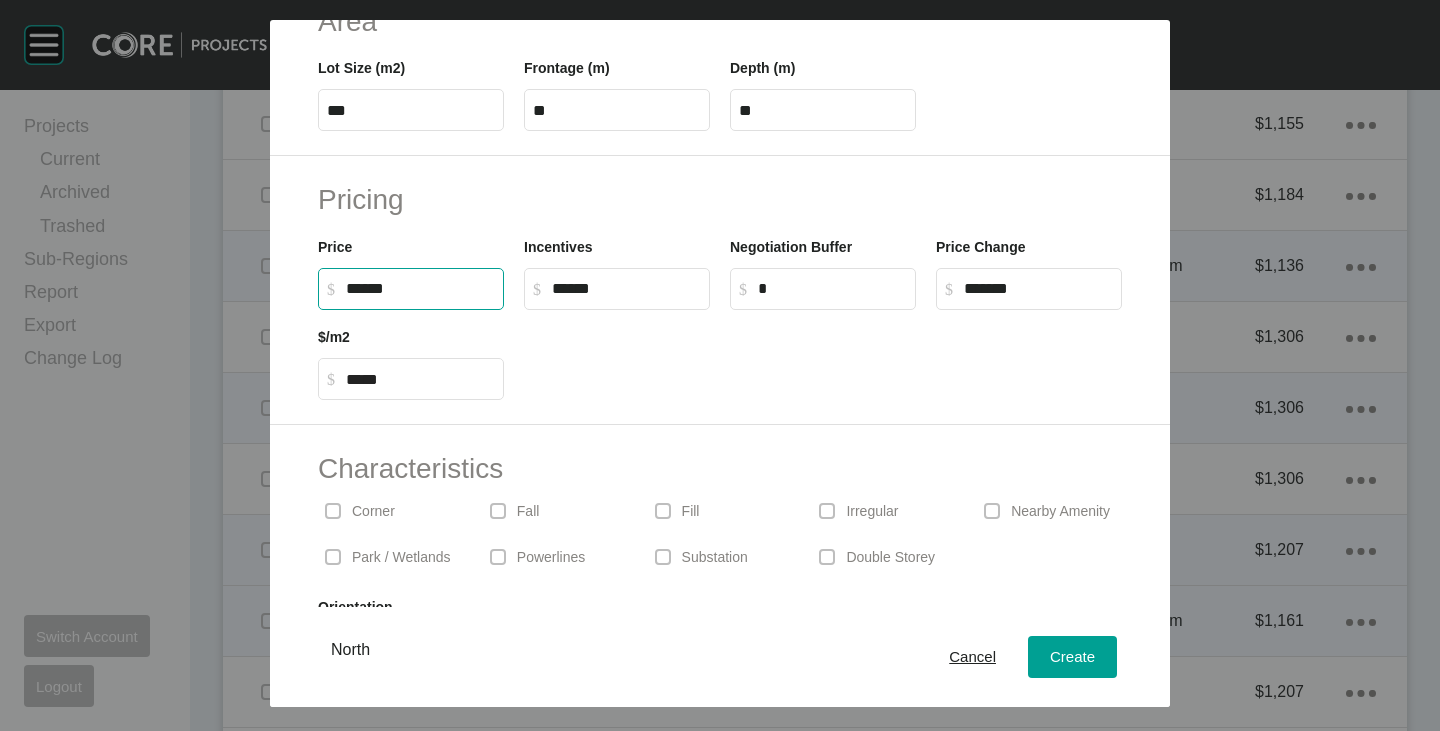 drag, startPoint x: 355, startPoint y: 294, endPoint x: 381, endPoint y: 299, distance: 26.476404 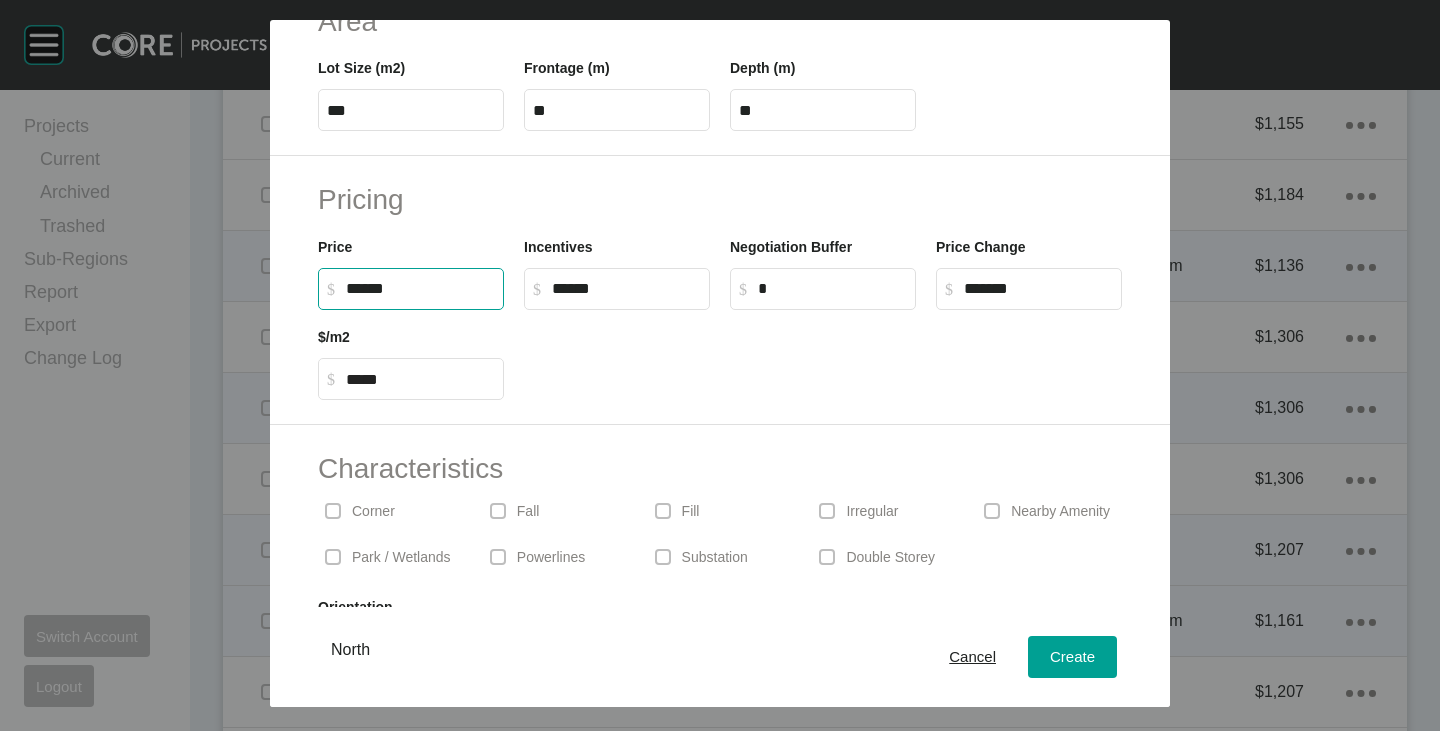 type on "*******" 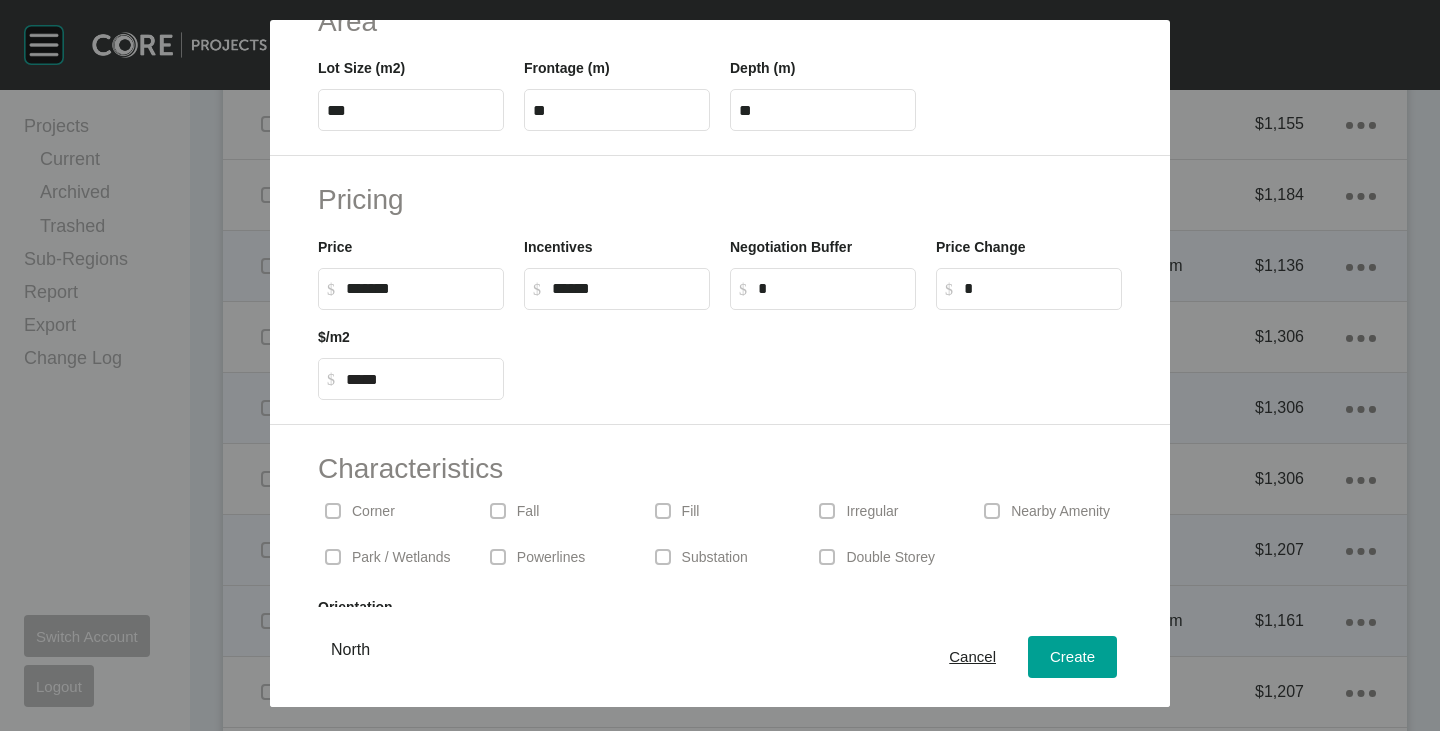 click at bounding box center (823, 355) 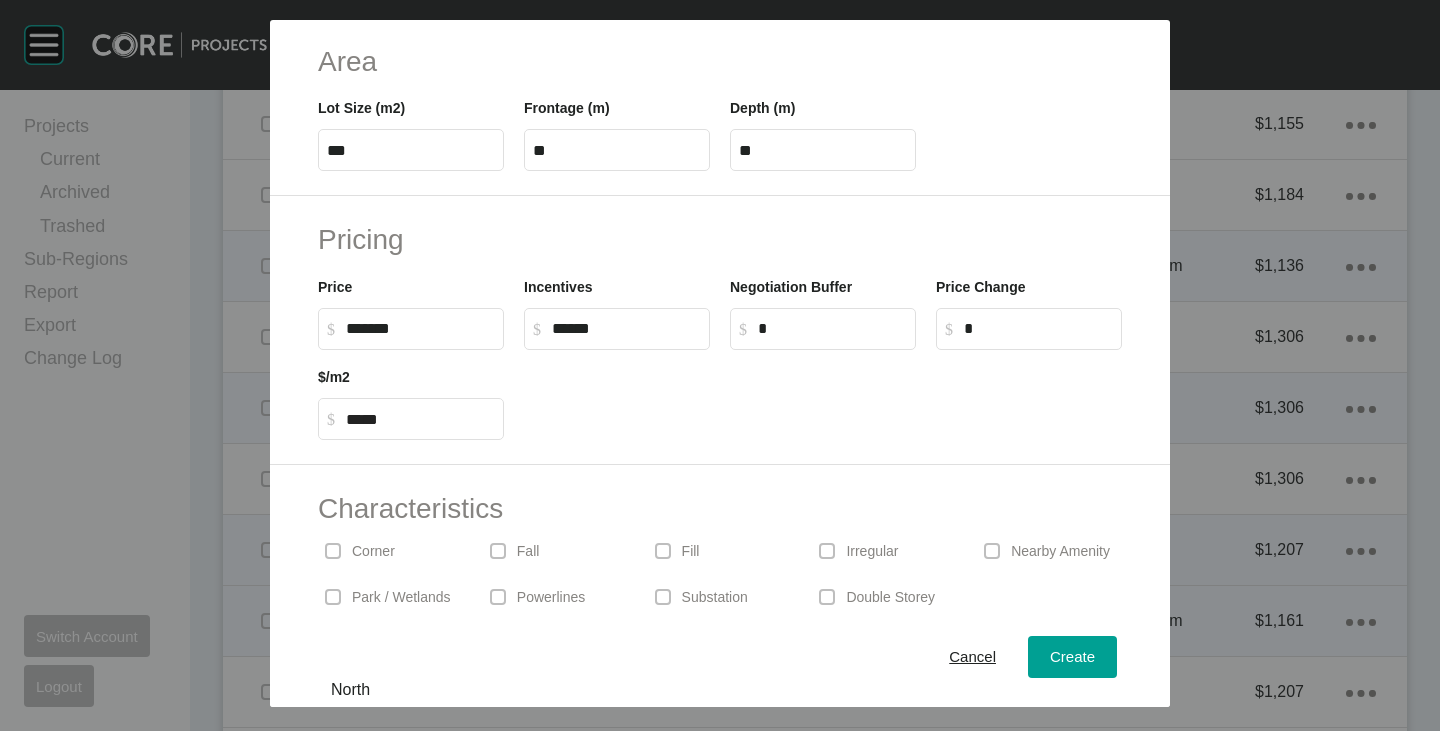 scroll, scrollTop: 489, scrollLeft: 0, axis: vertical 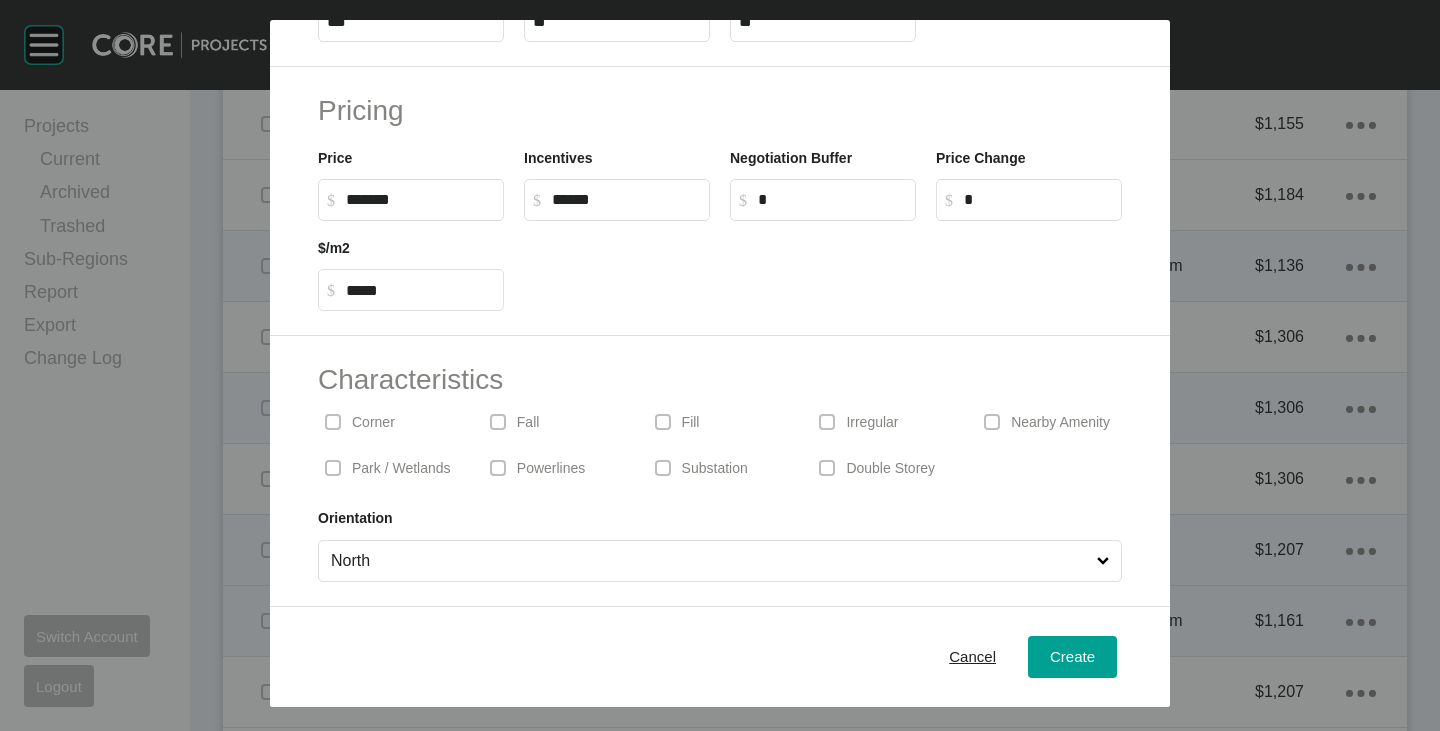 click on "North" at bounding box center (710, 561) 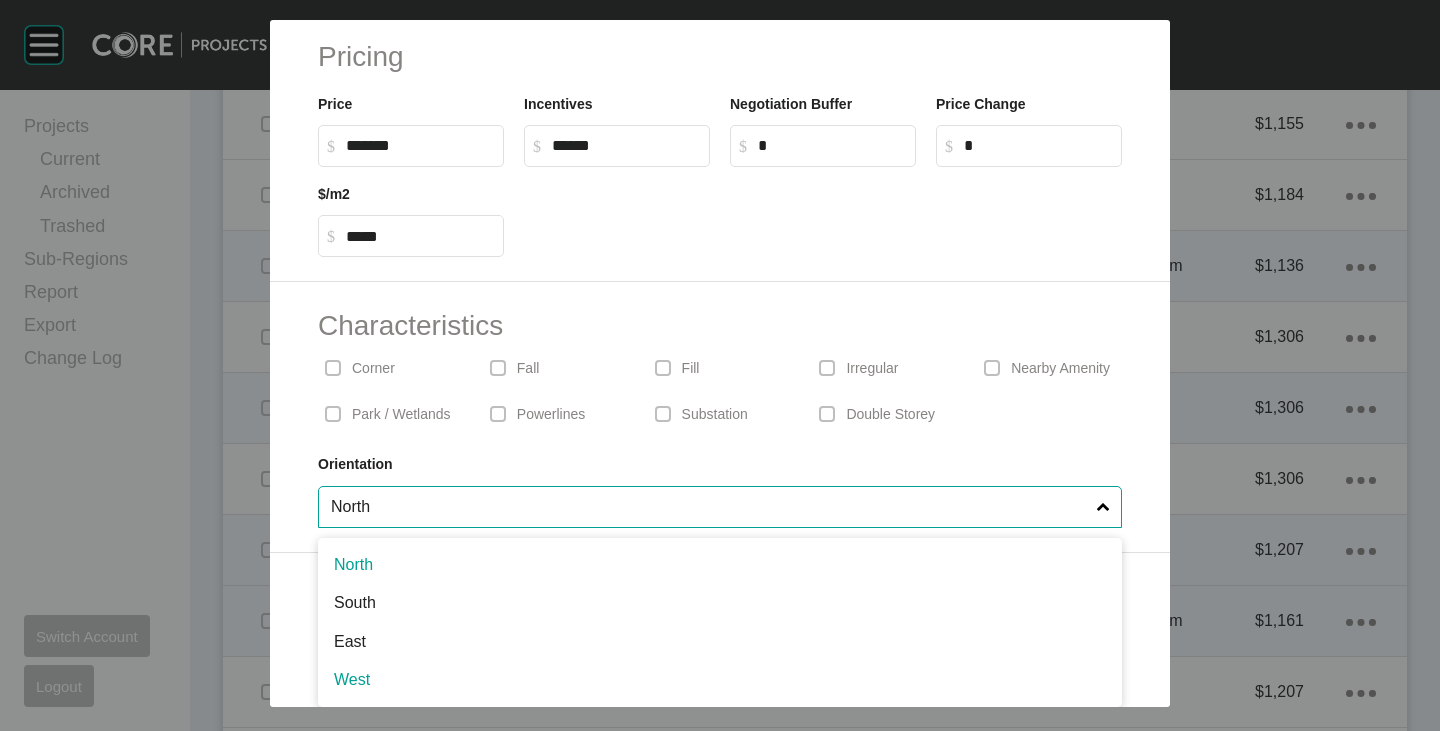 scroll, scrollTop: 489, scrollLeft: 0, axis: vertical 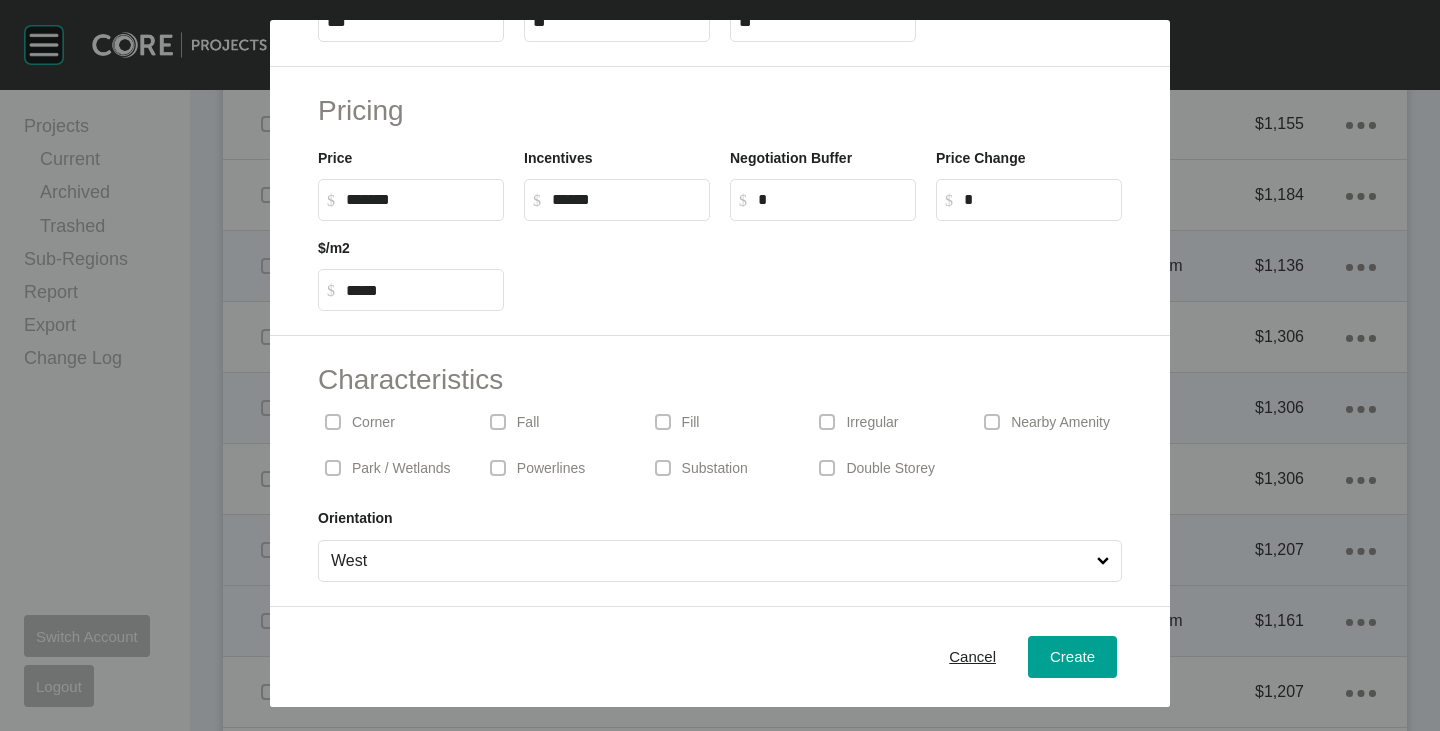 click on "Irregular" at bounding box center (884, 422) 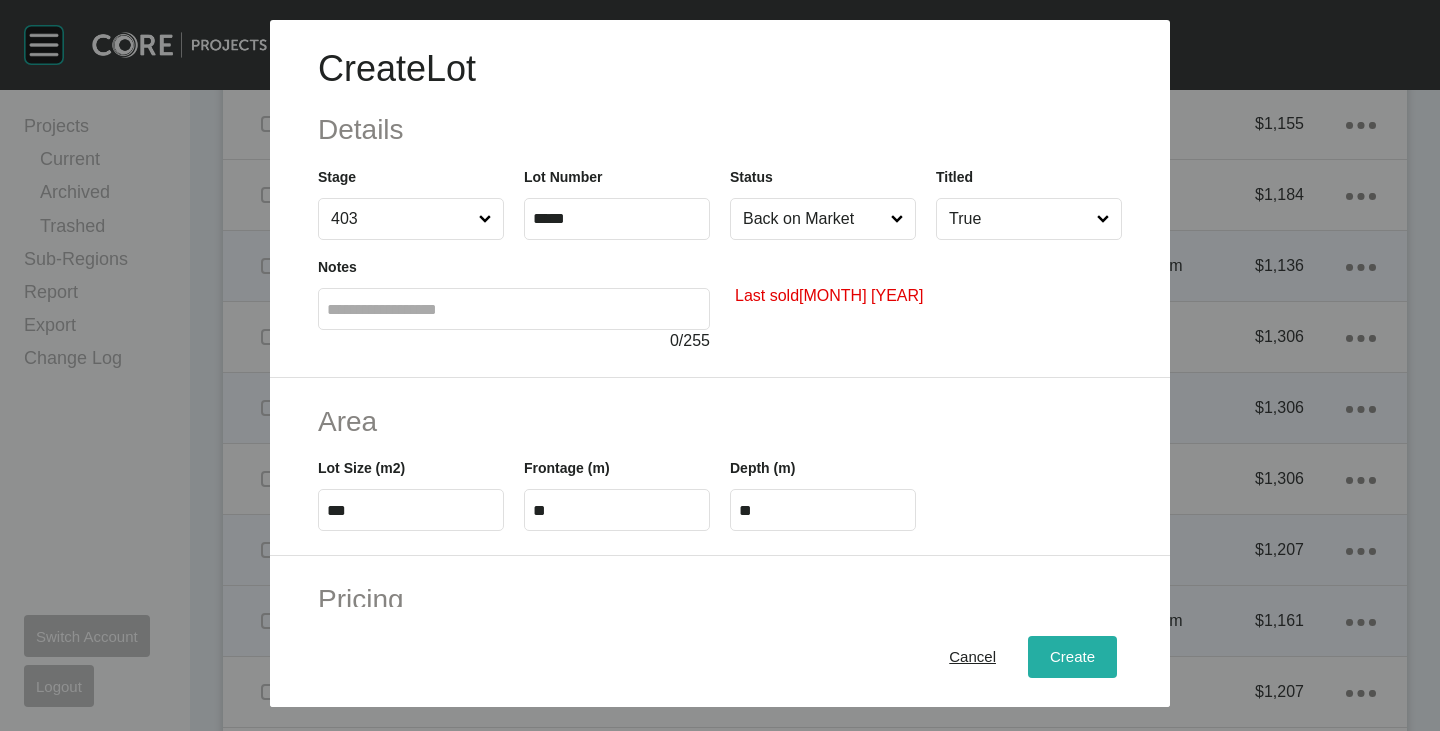 click on "Create" at bounding box center [1072, 657] 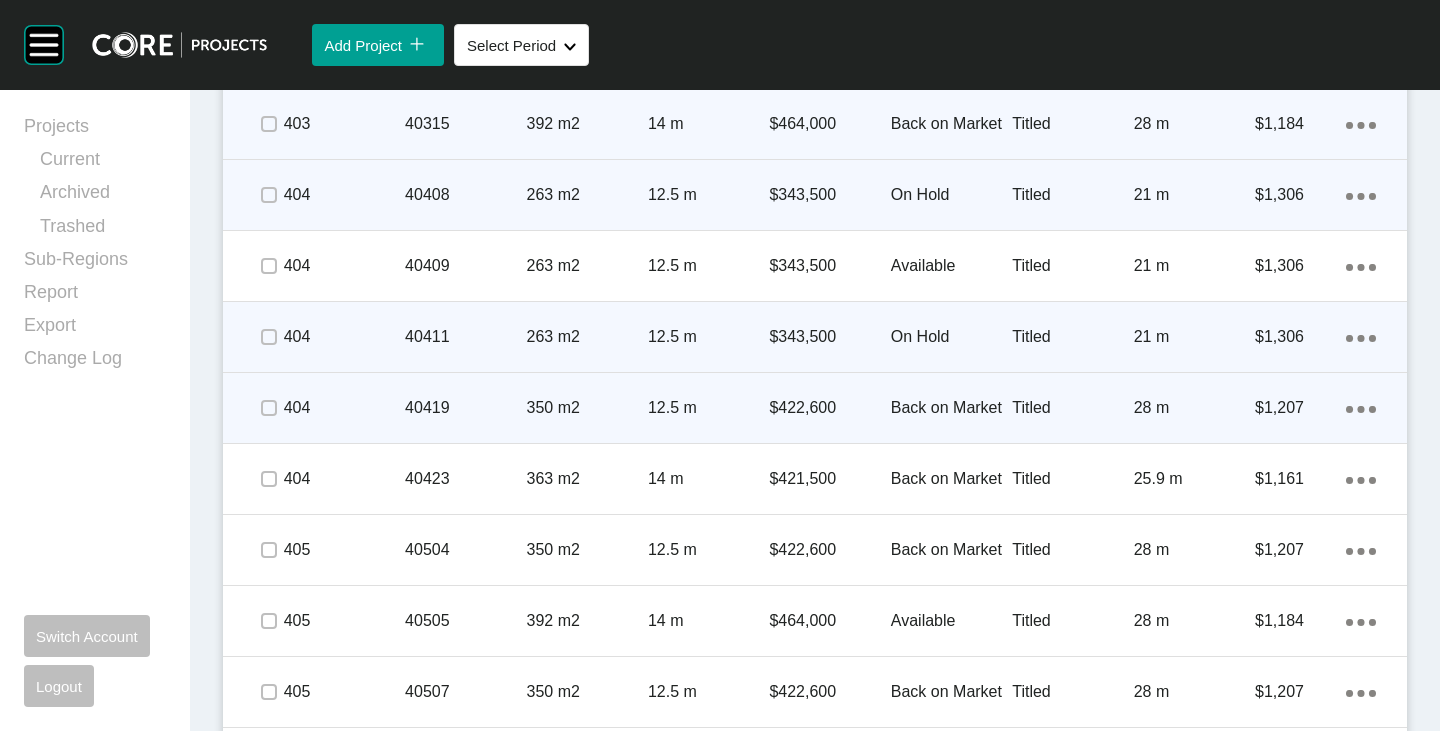 scroll, scrollTop: 2800, scrollLeft: 0, axis: vertical 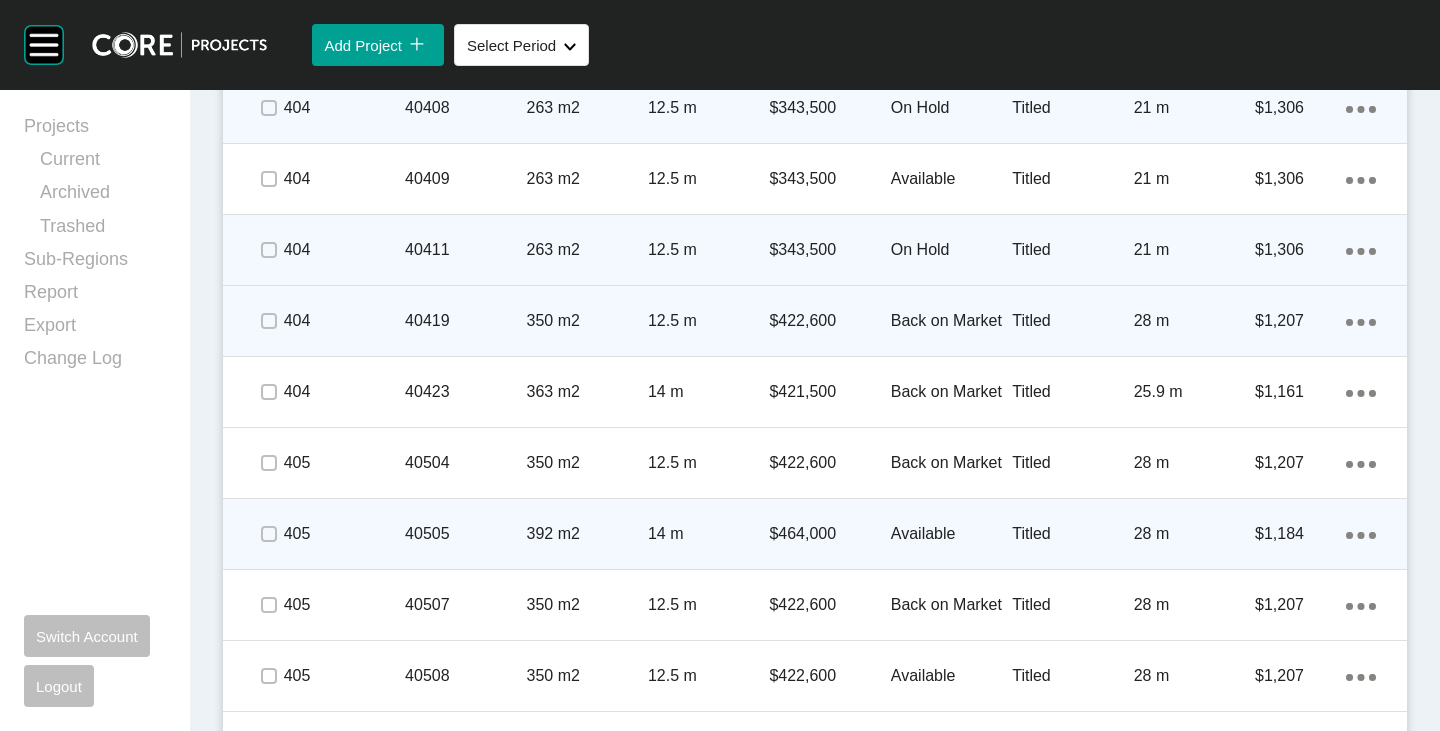 click on "Action Menu Dots Copy 6 Created with Sketch." 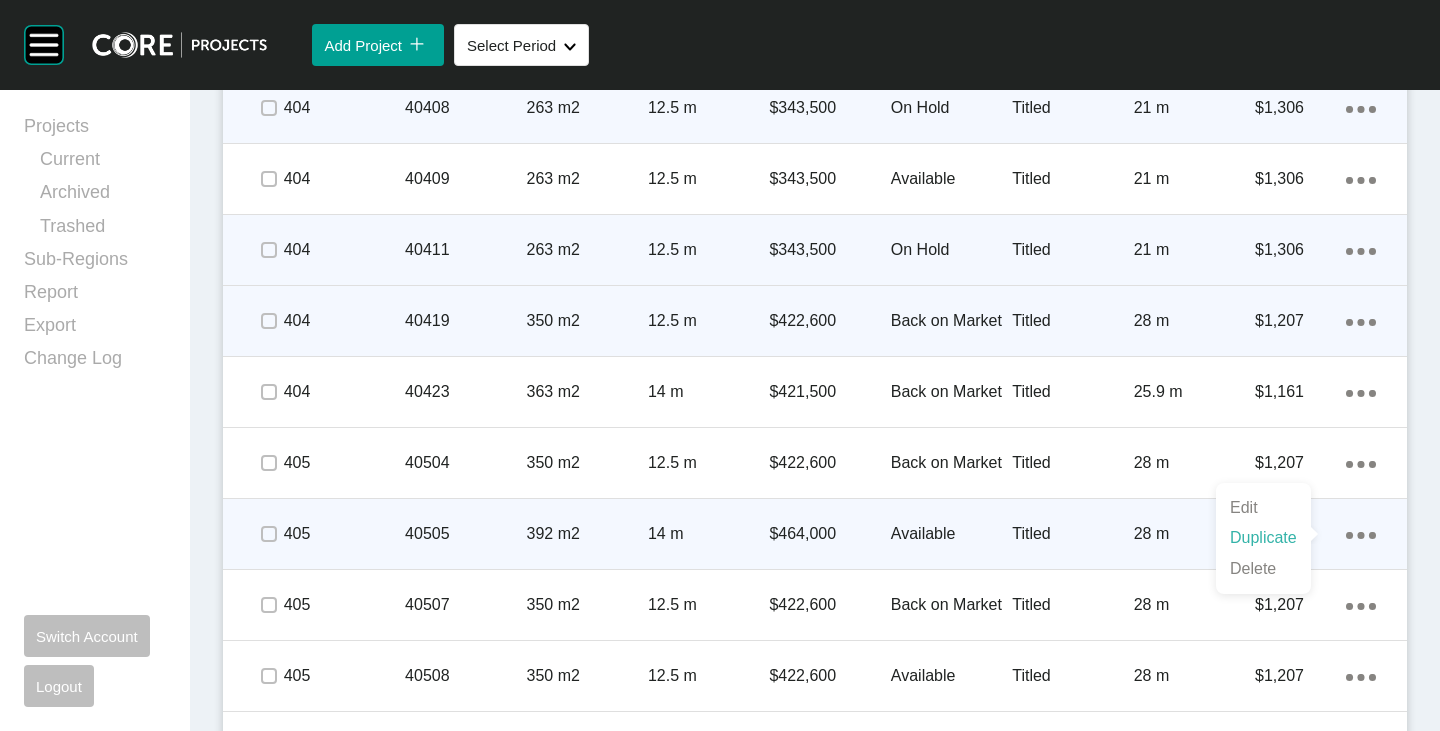 click on "Duplicate" at bounding box center [1263, 538] 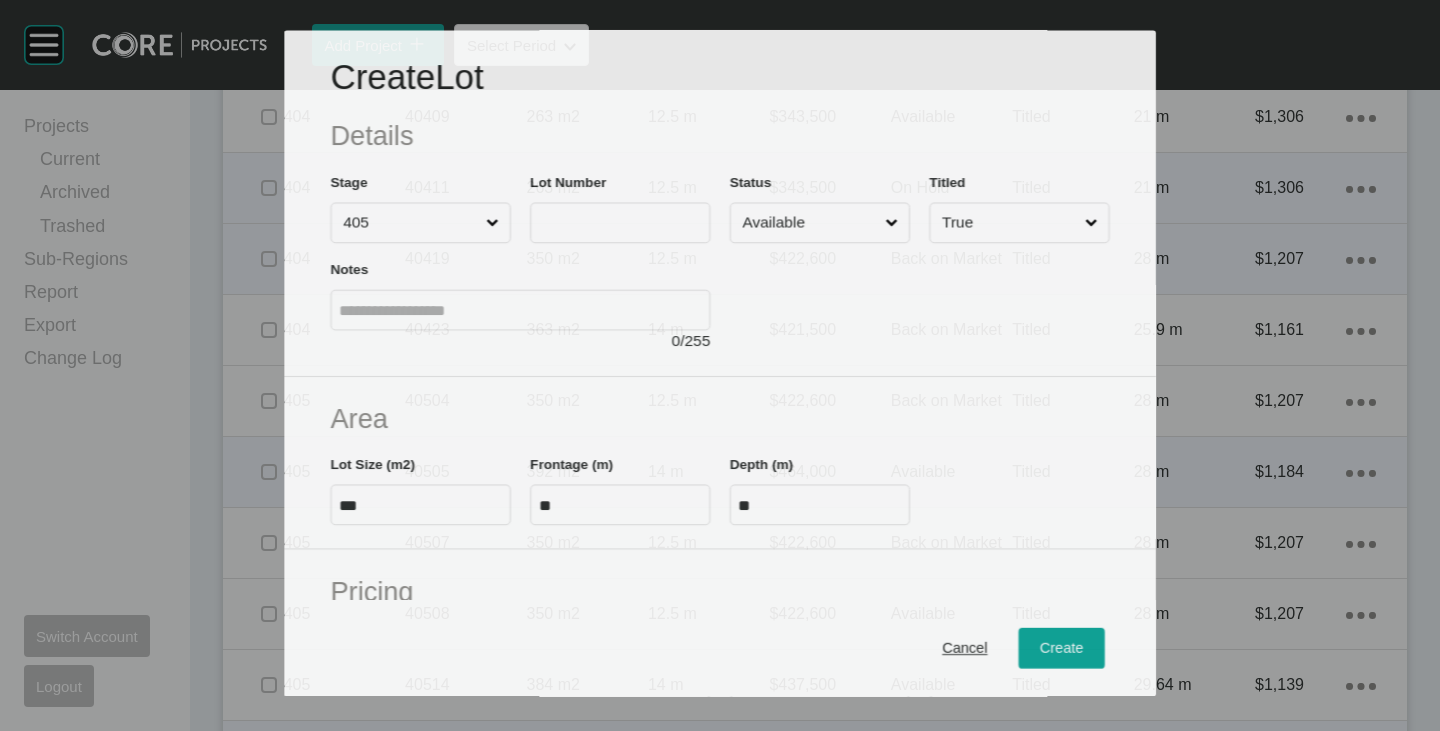 scroll, scrollTop: 2738, scrollLeft: 0, axis: vertical 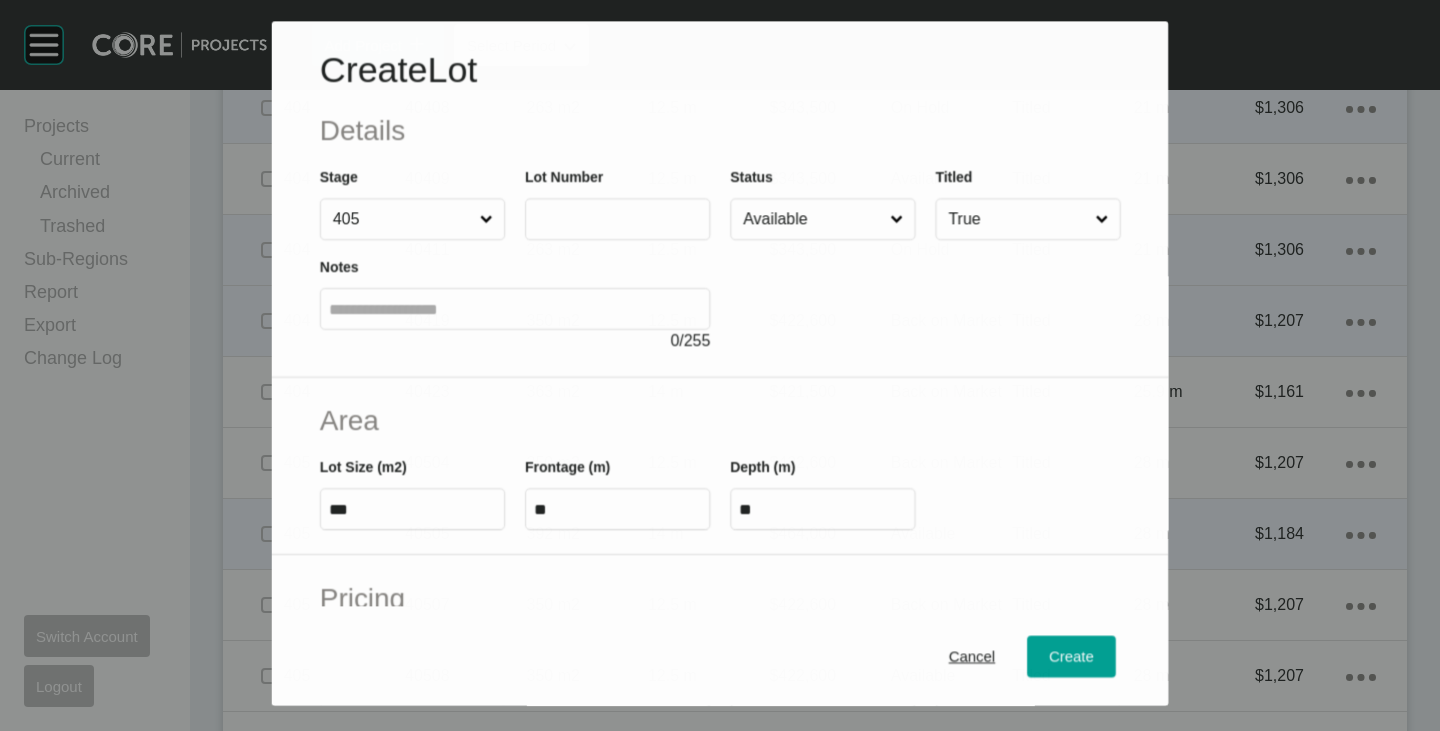 click at bounding box center (617, 219) 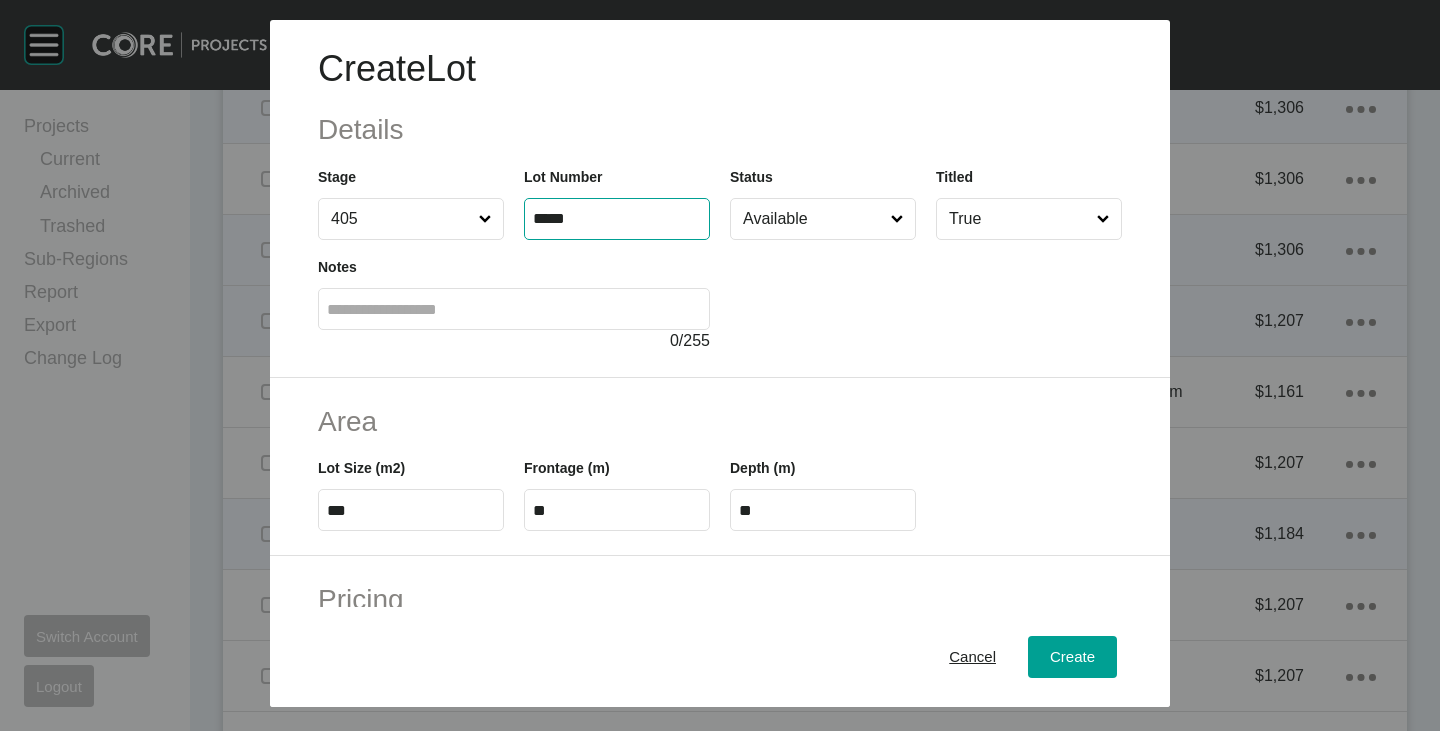 type on "*****" 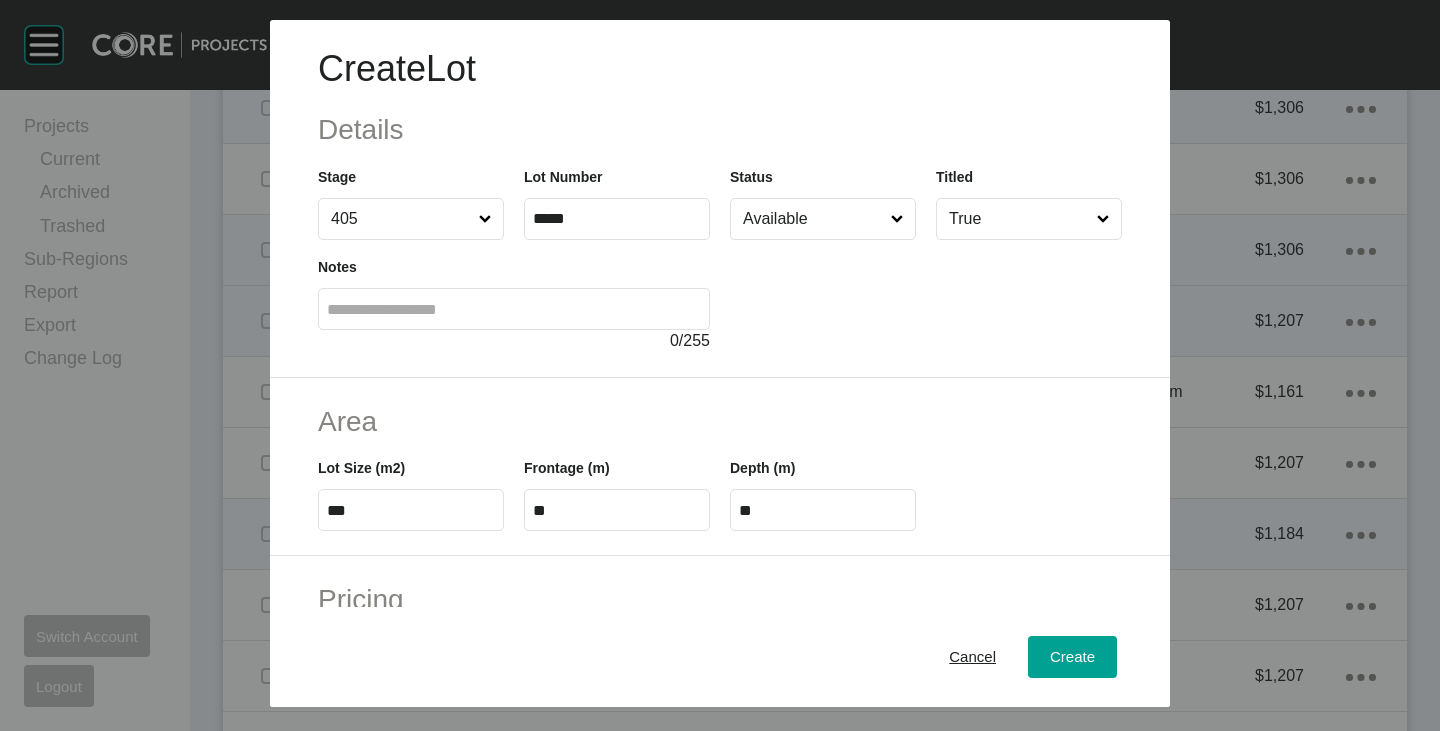 type on "*" 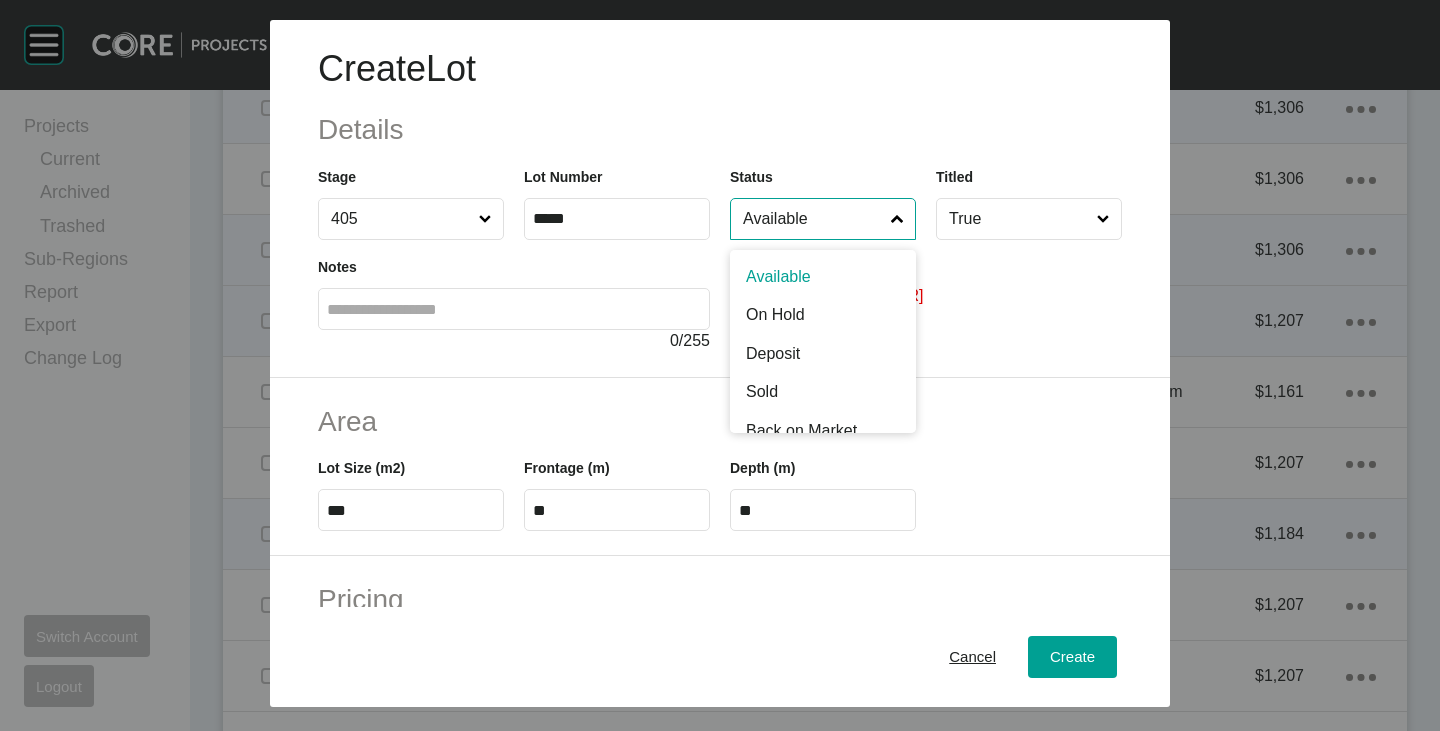 click on "Available" at bounding box center (813, 219) 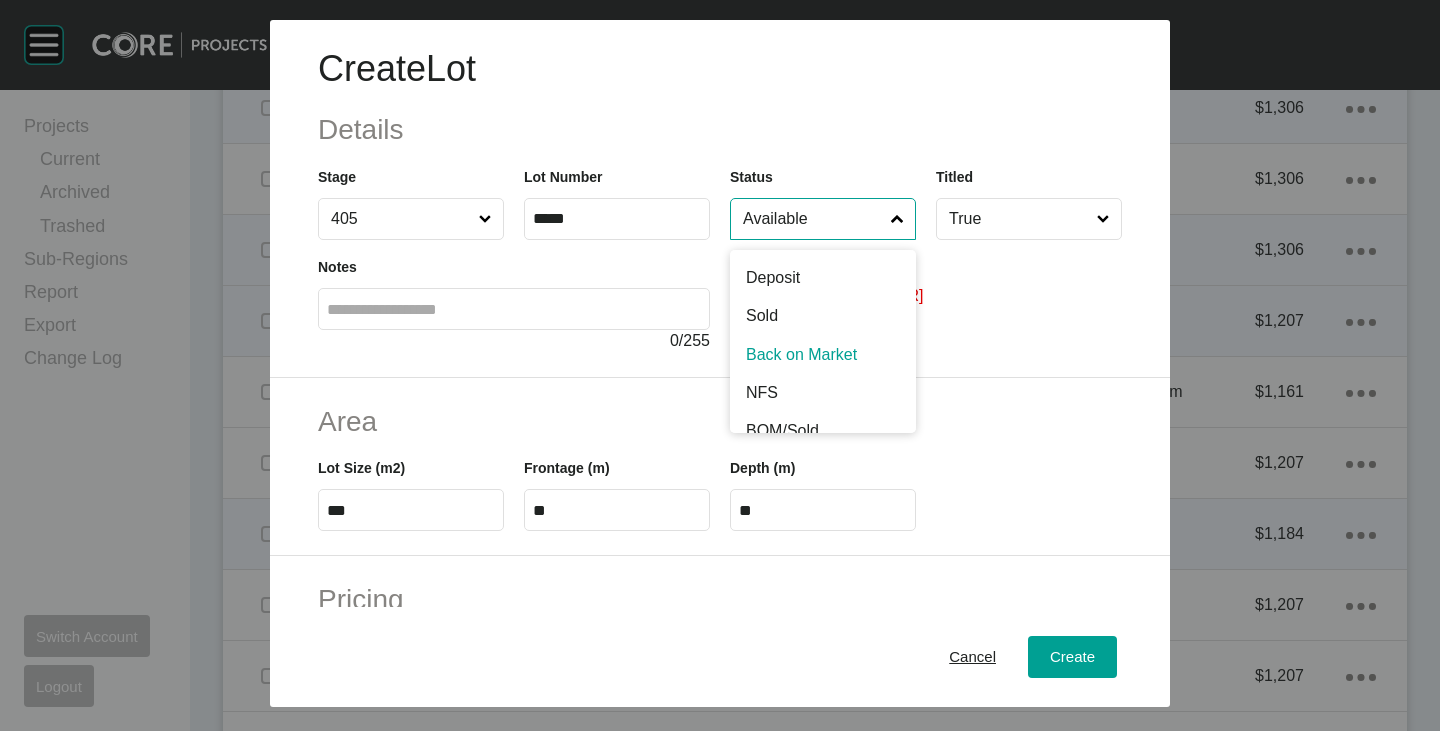 scroll, scrollTop: 100, scrollLeft: 0, axis: vertical 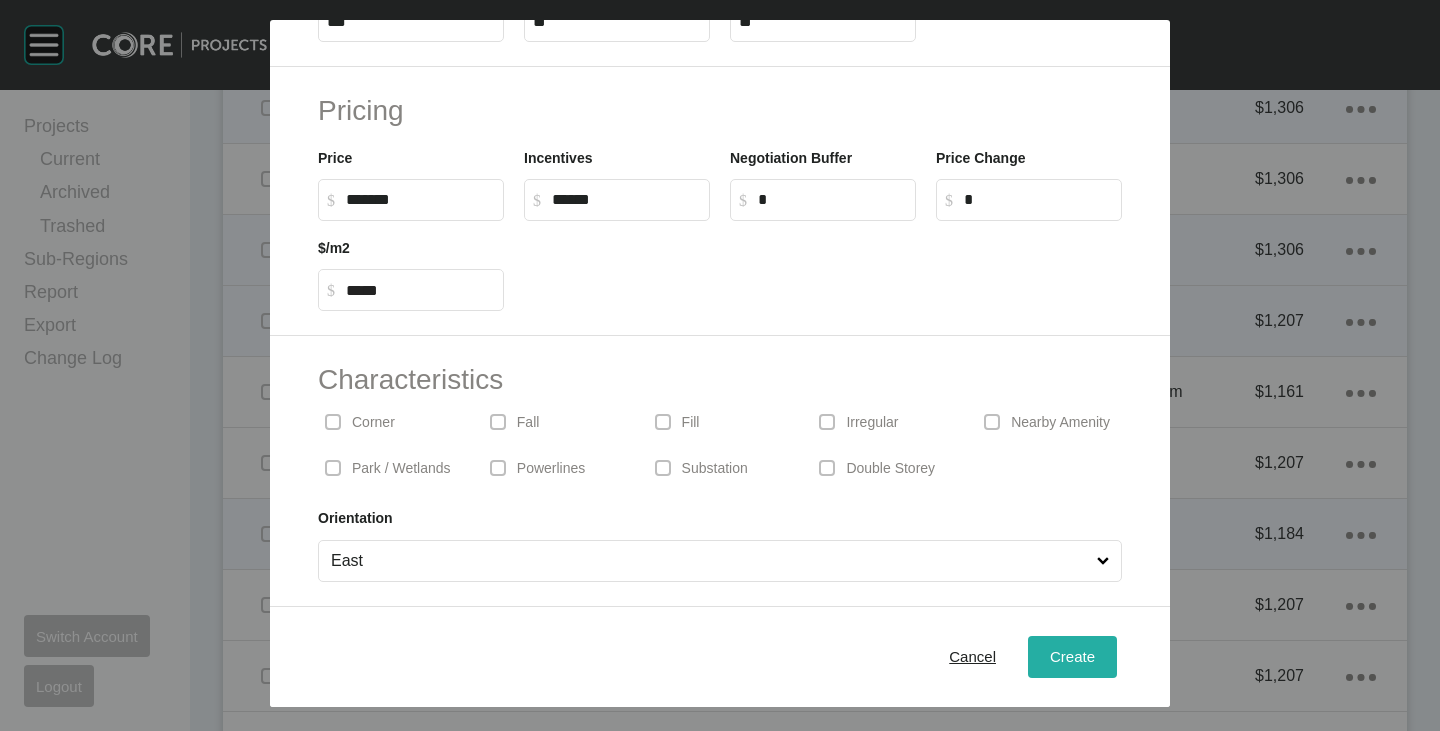 click on "Create" at bounding box center [1072, 656] 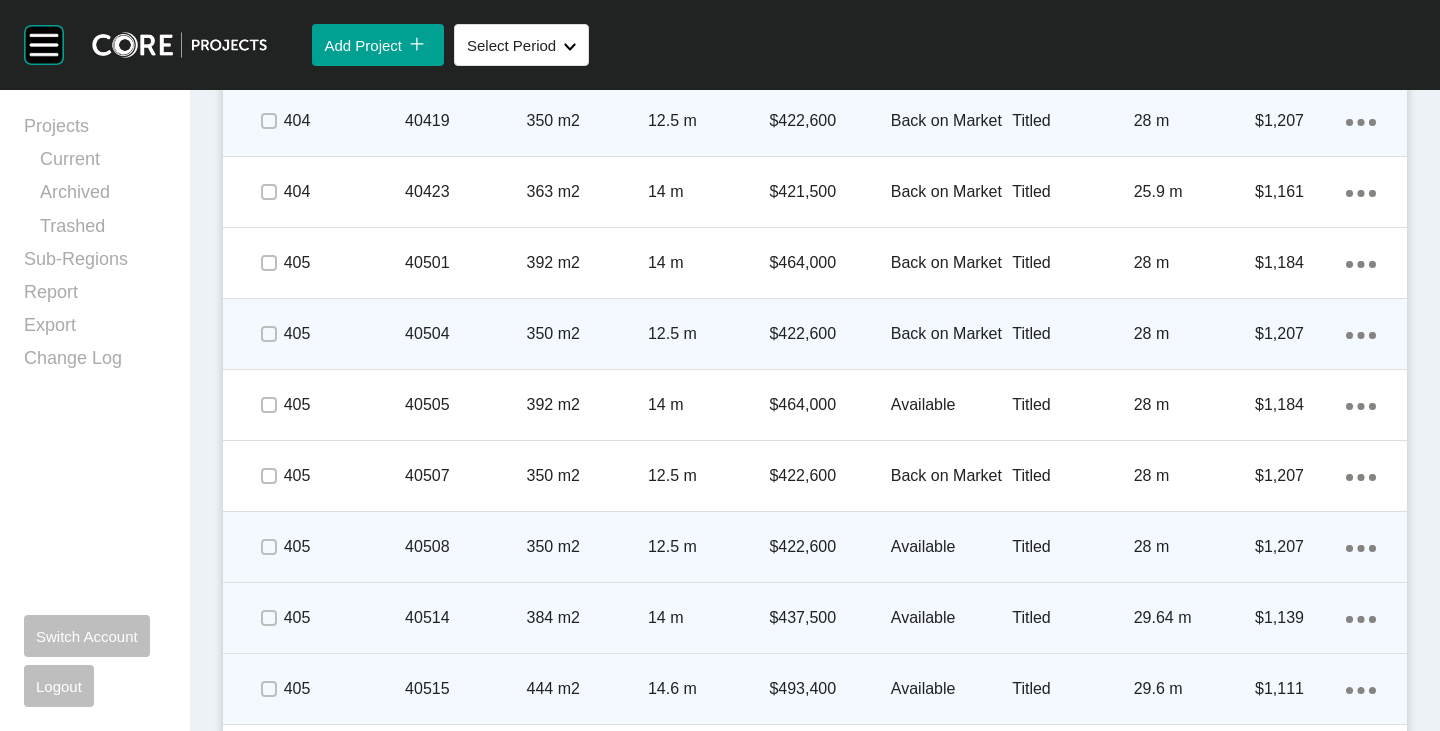 scroll, scrollTop: 3100, scrollLeft: 0, axis: vertical 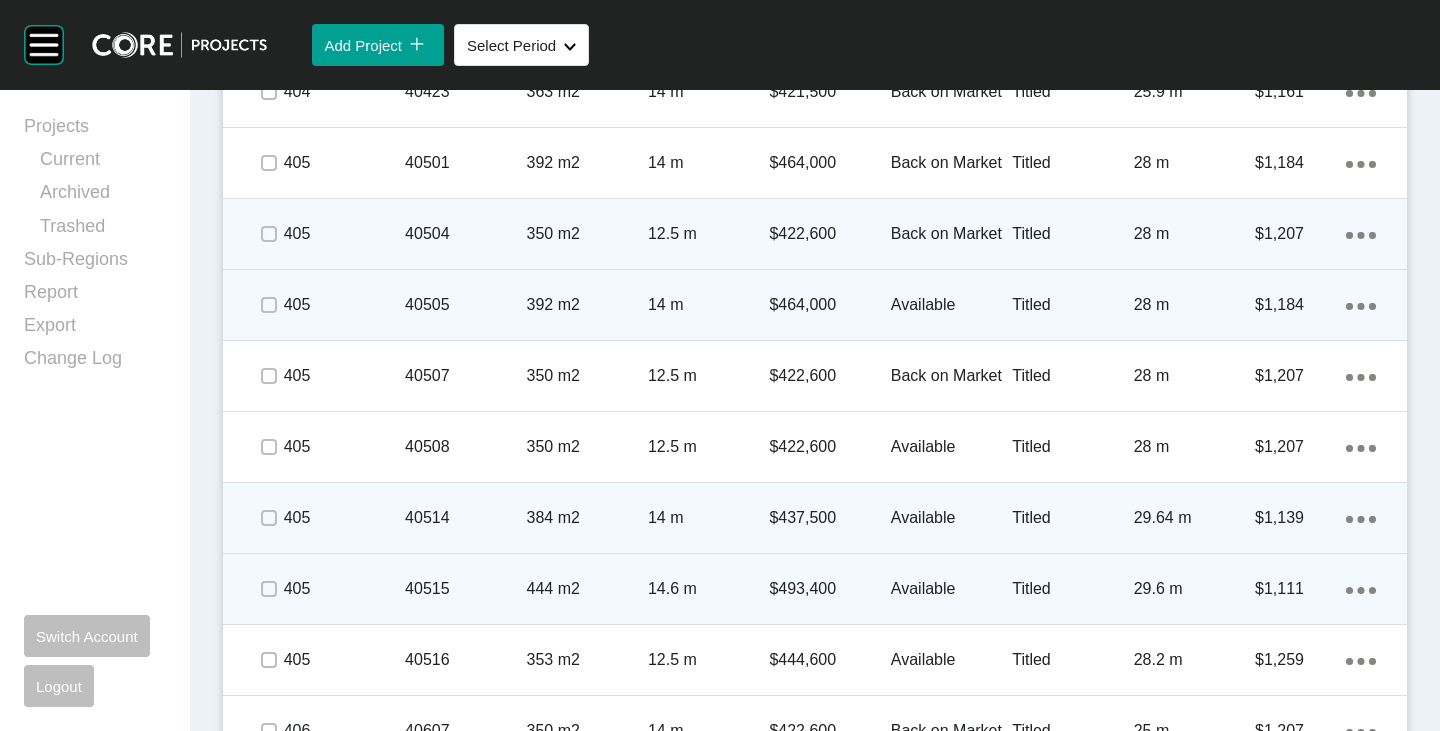 click on "Action Menu Dots Copy 6 Created with Sketch." at bounding box center (1361, 305) 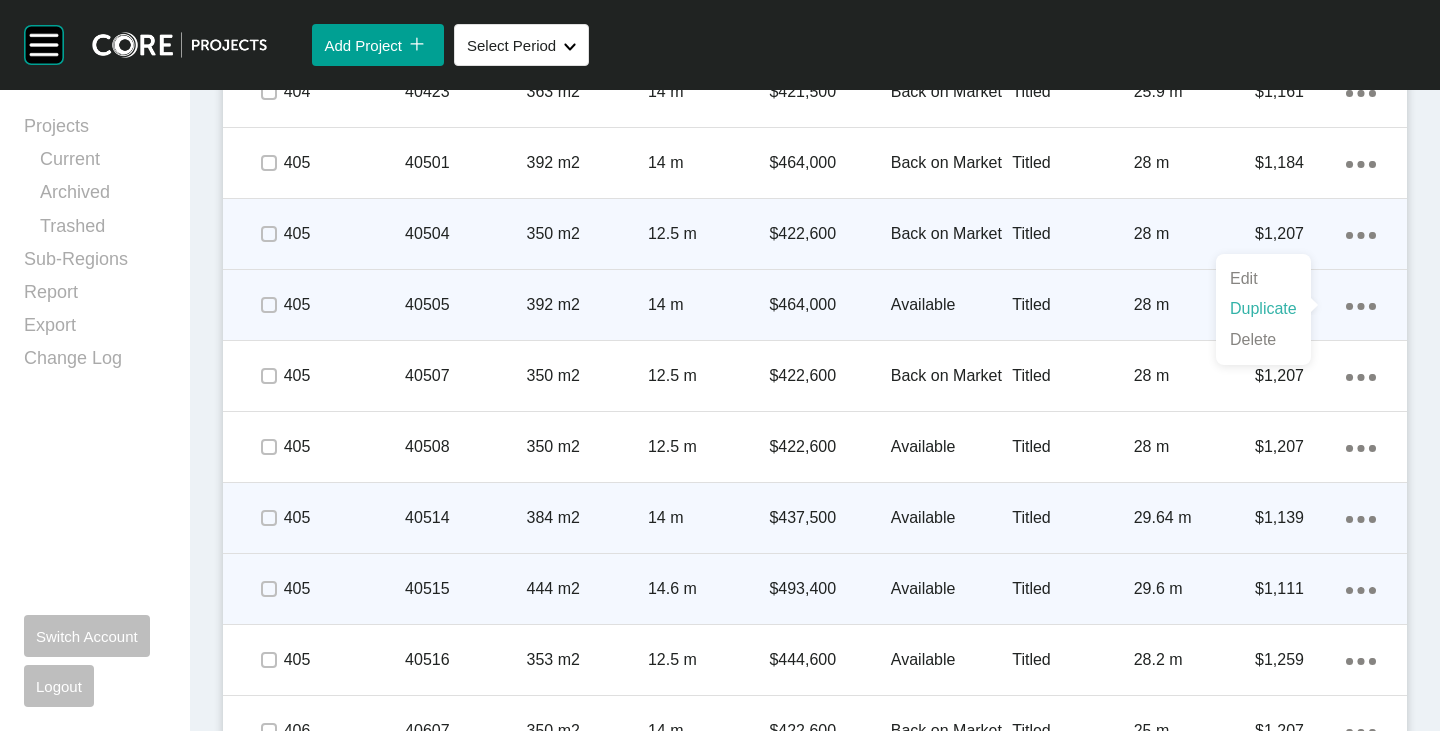 click on "Duplicate" at bounding box center [1263, 309] 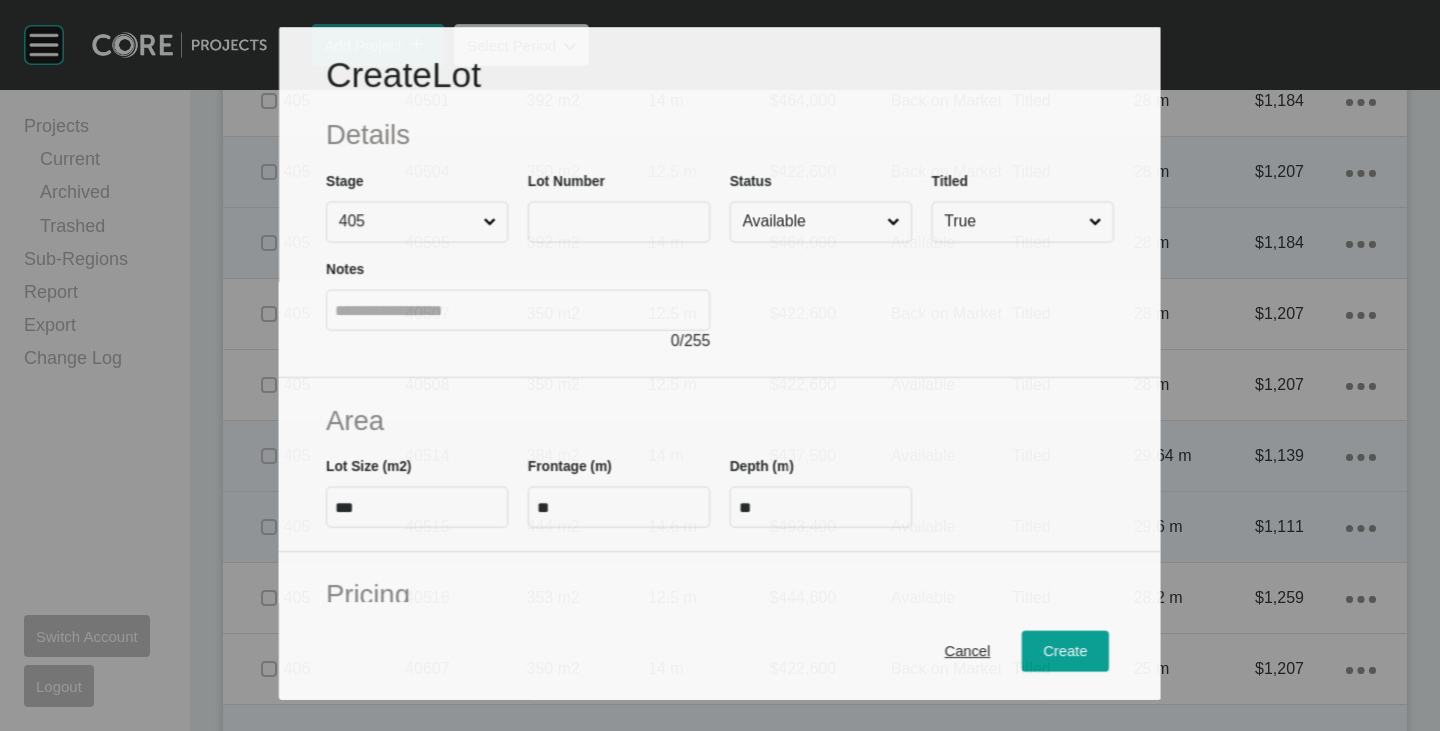 scroll, scrollTop: 3038, scrollLeft: 0, axis: vertical 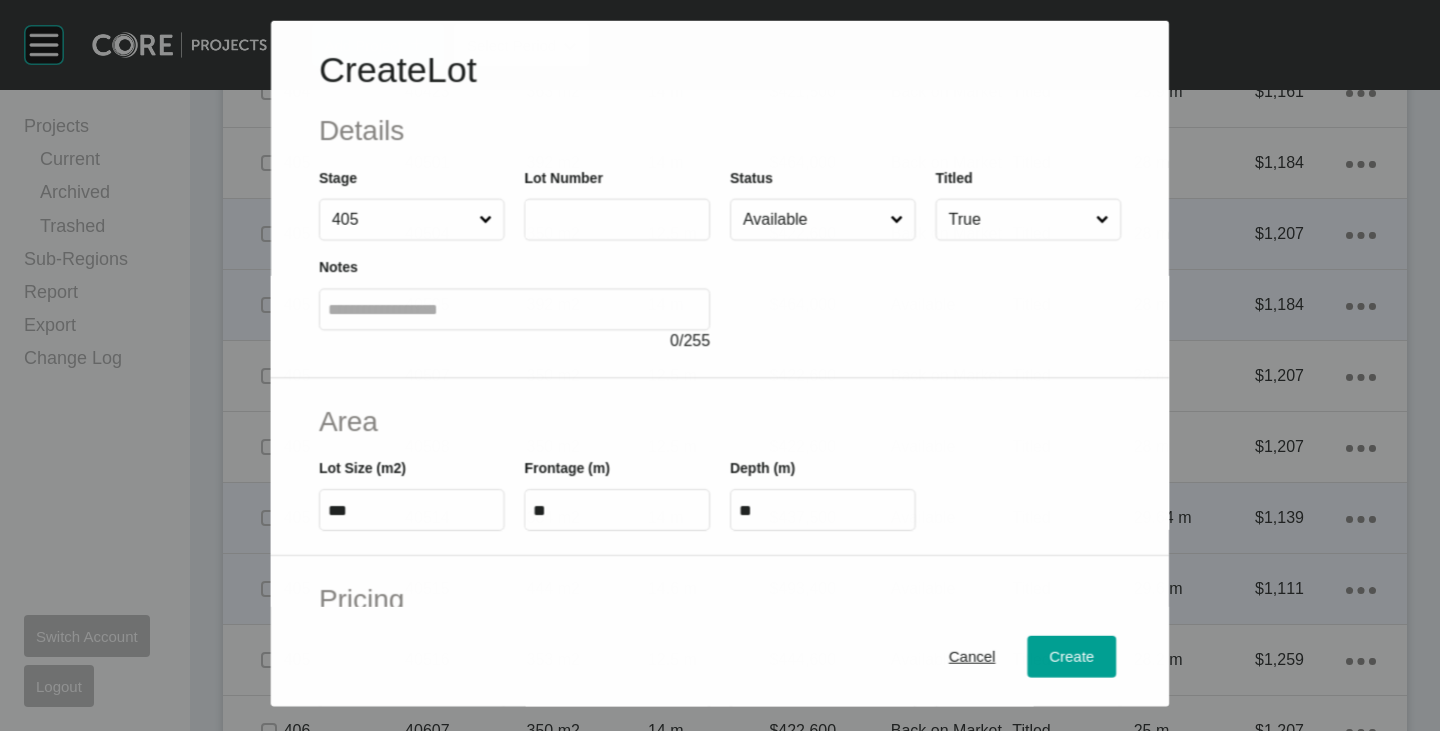 click at bounding box center (617, 219) 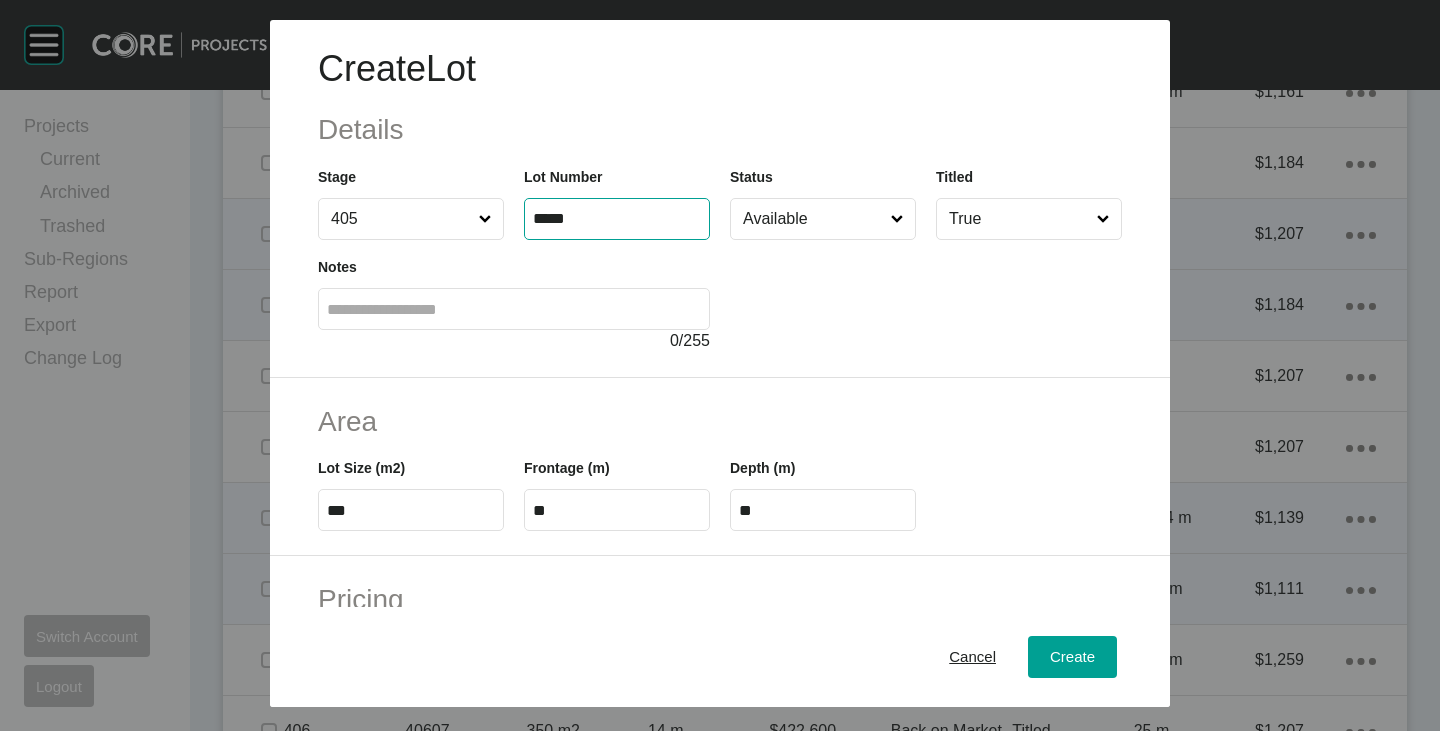 type on "*****" 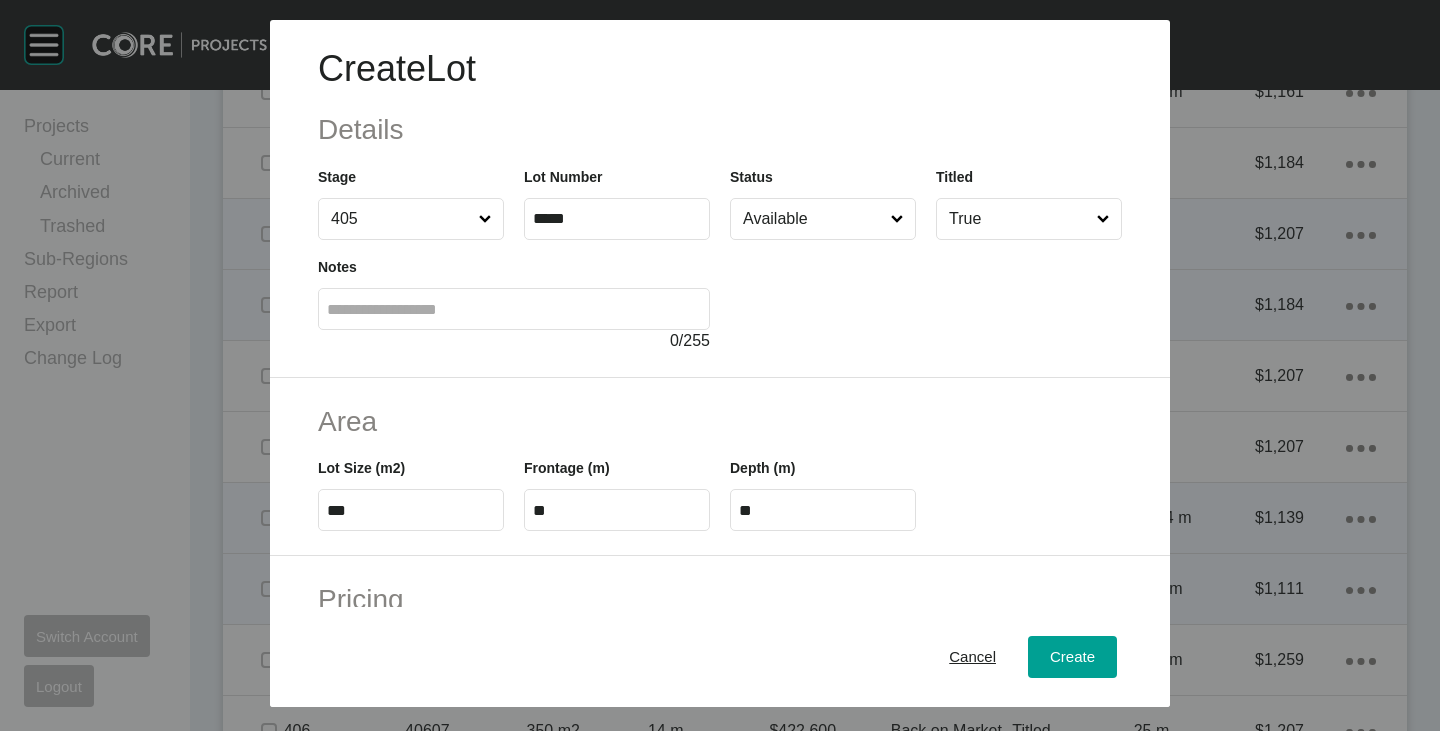 type on "*" 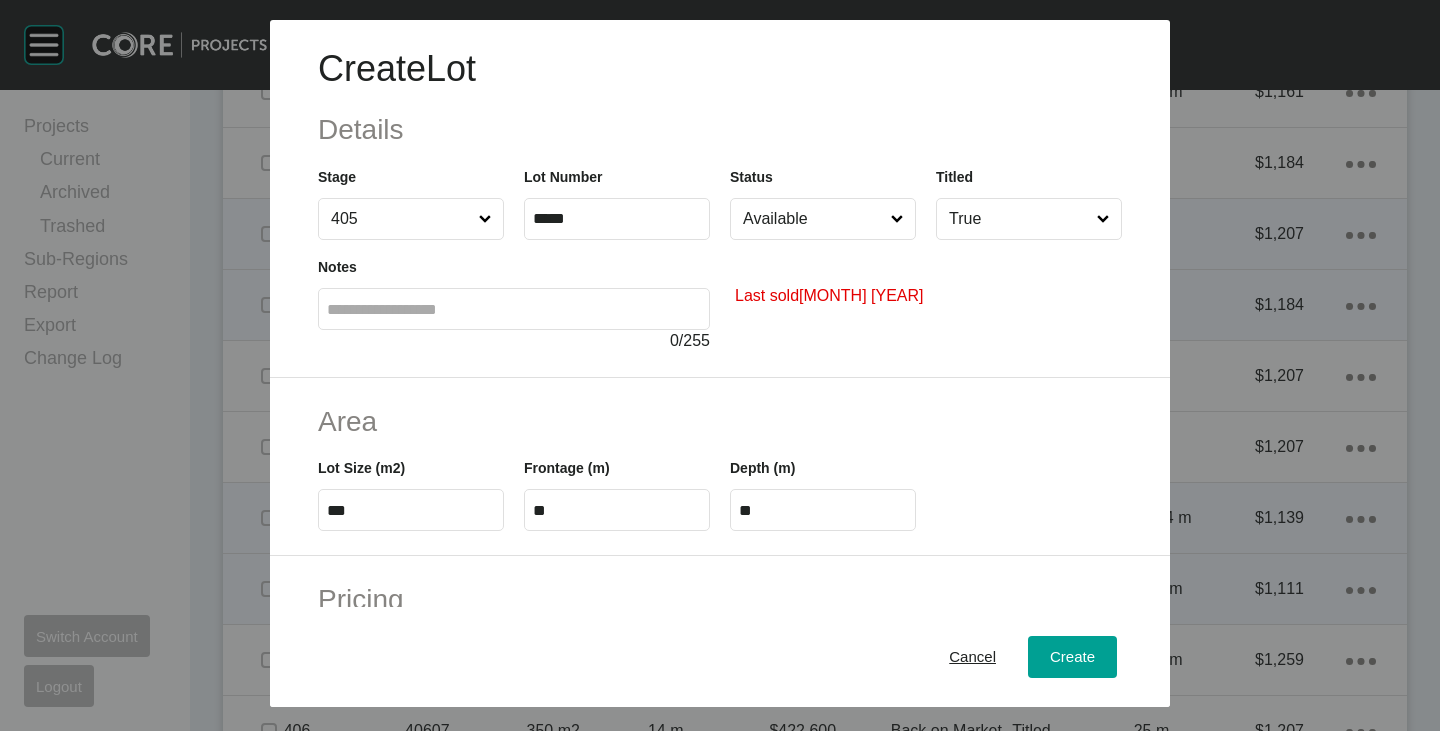click on "Available" at bounding box center [813, 219] 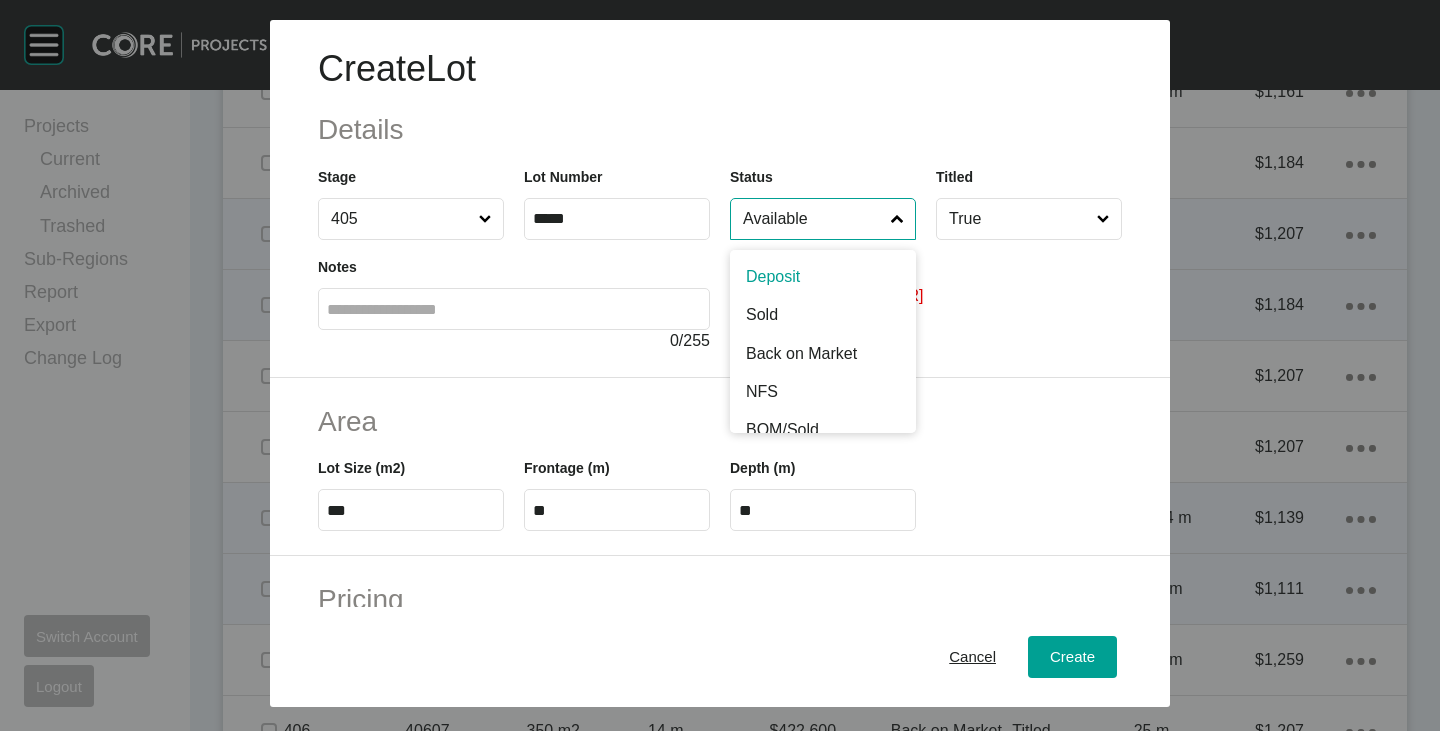 scroll, scrollTop: 100, scrollLeft: 0, axis: vertical 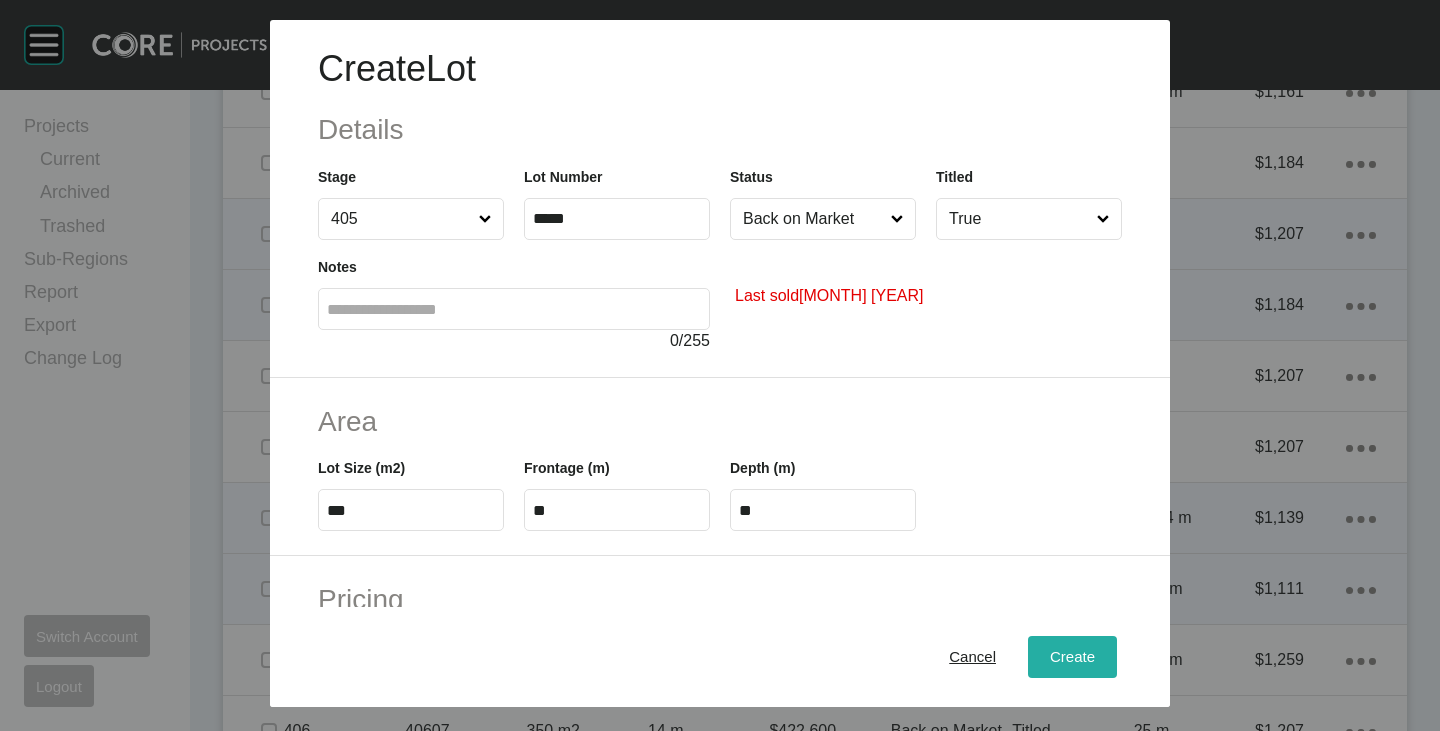click on "Create" at bounding box center [1072, 657] 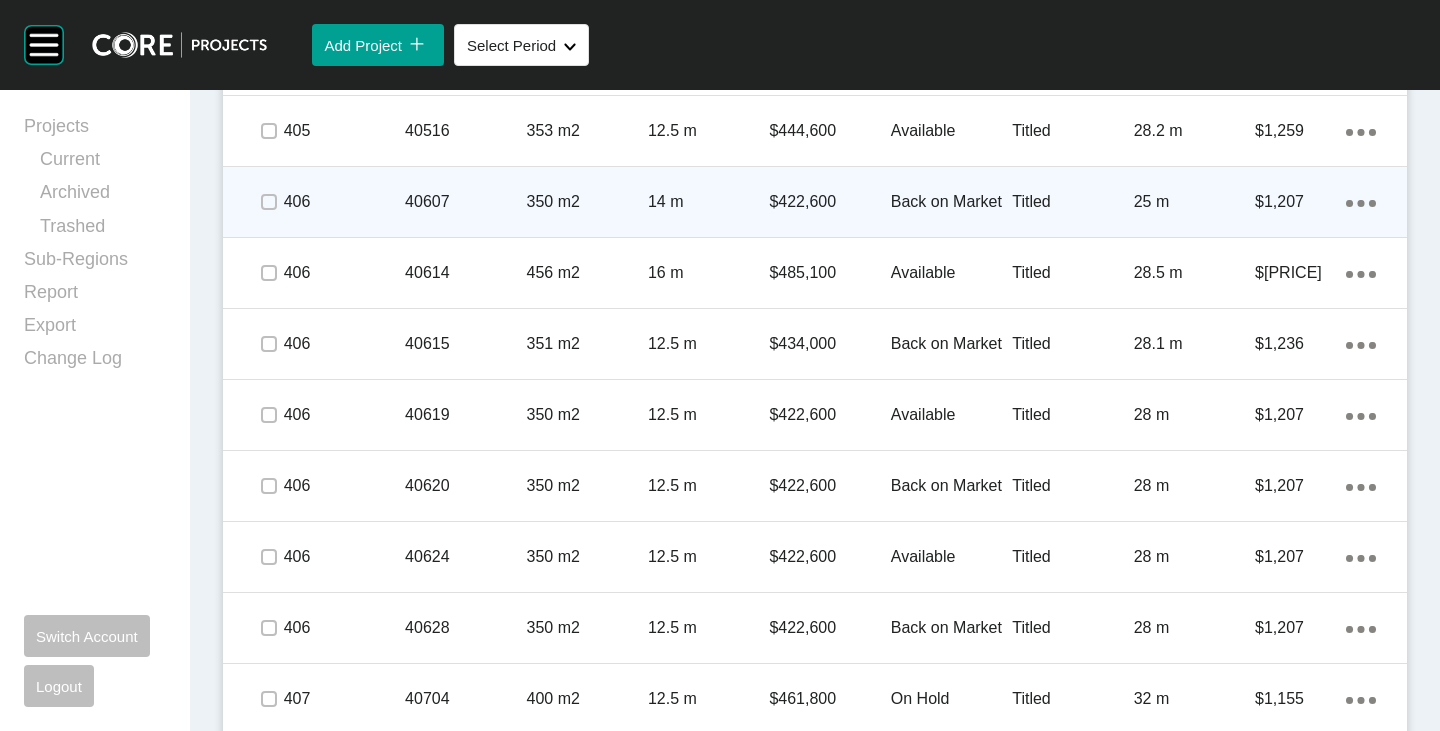 scroll, scrollTop: 3800, scrollLeft: 0, axis: vertical 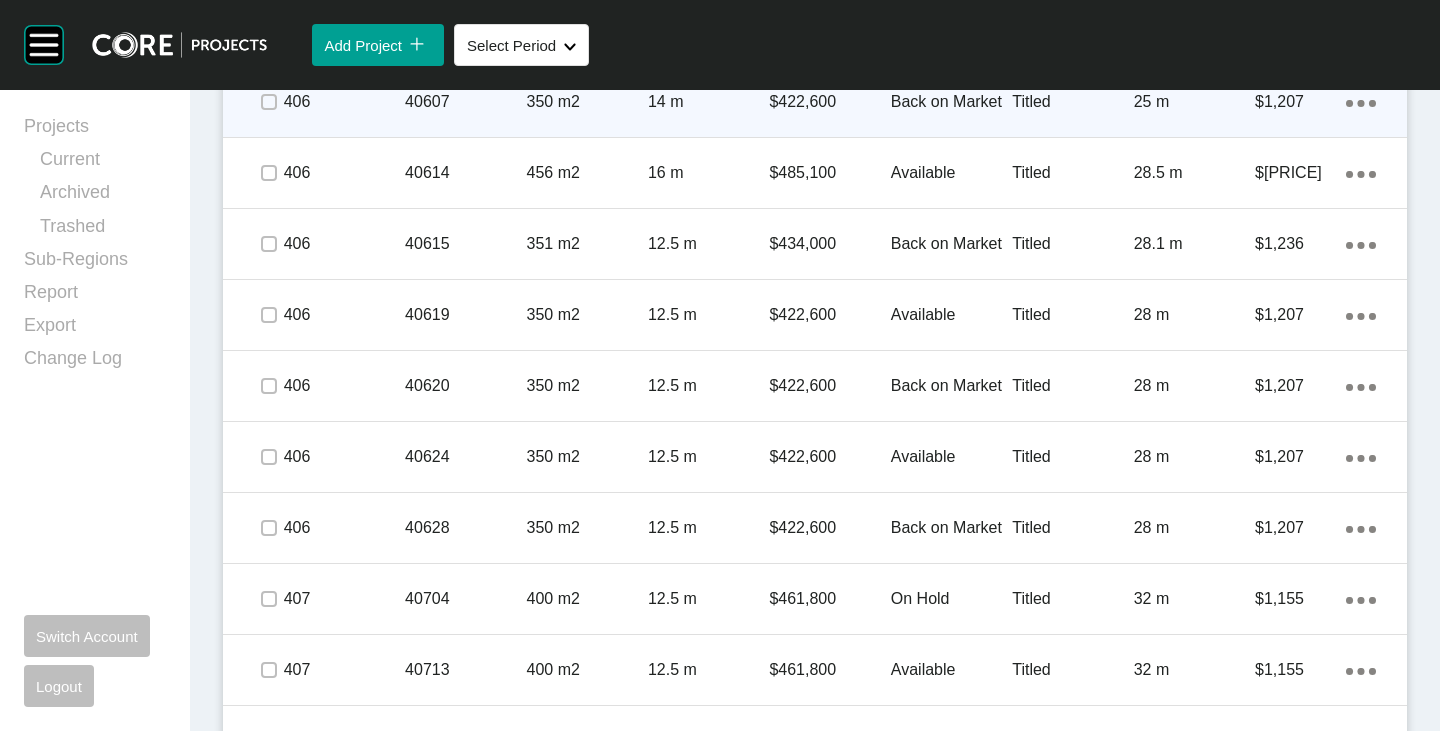 click on "Action Menu Dots Copy 6 Created with Sketch." 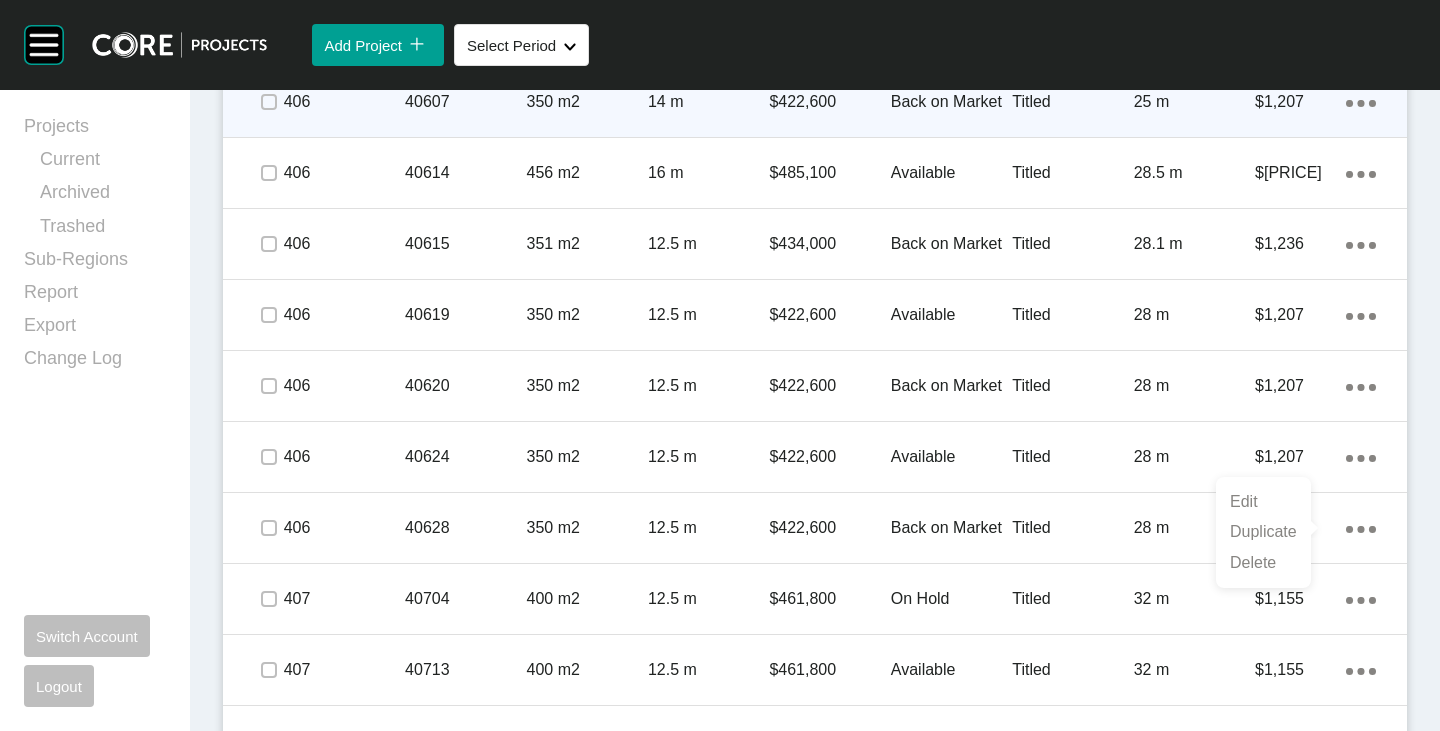 click on "Edit Duplicate Delete" at bounding box center (1263, 532) 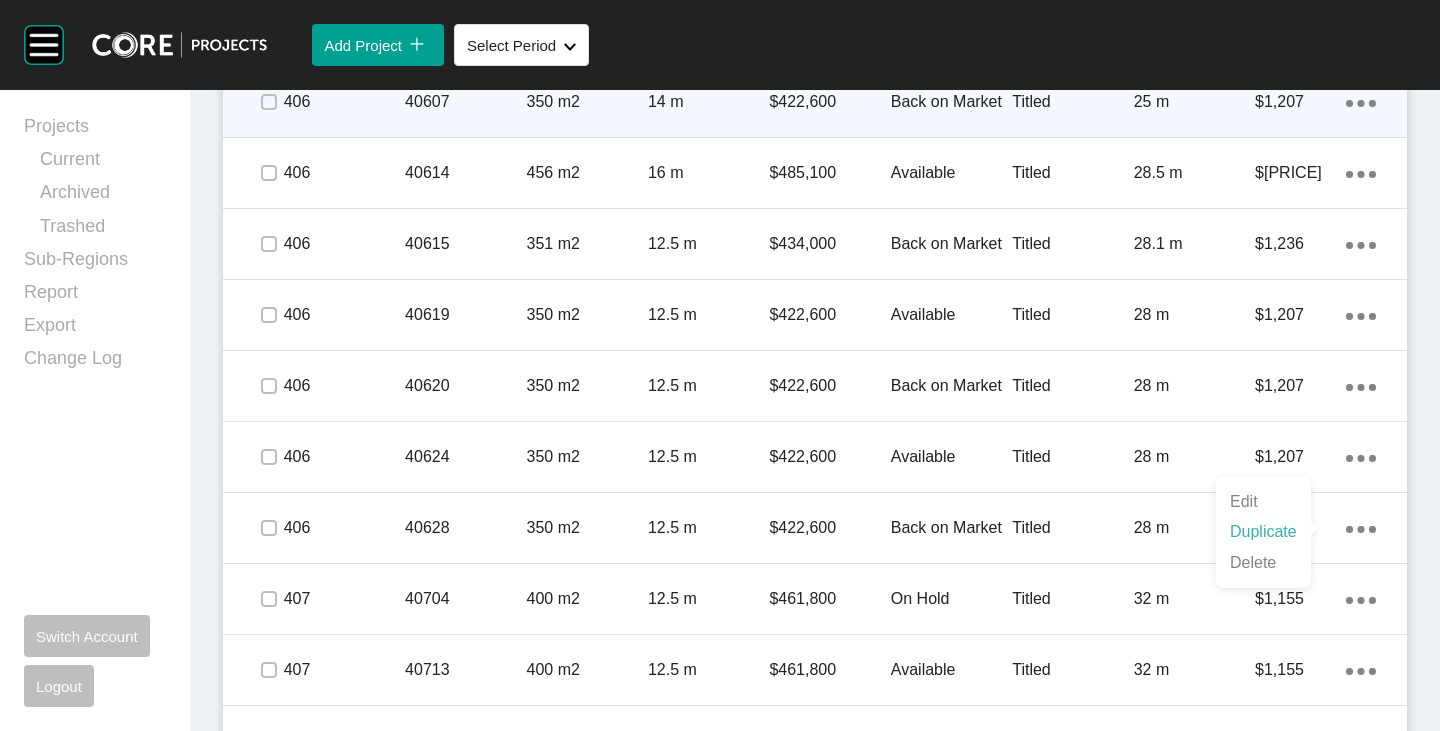 click on "Duplicate" at bounding box center [1263, 532] 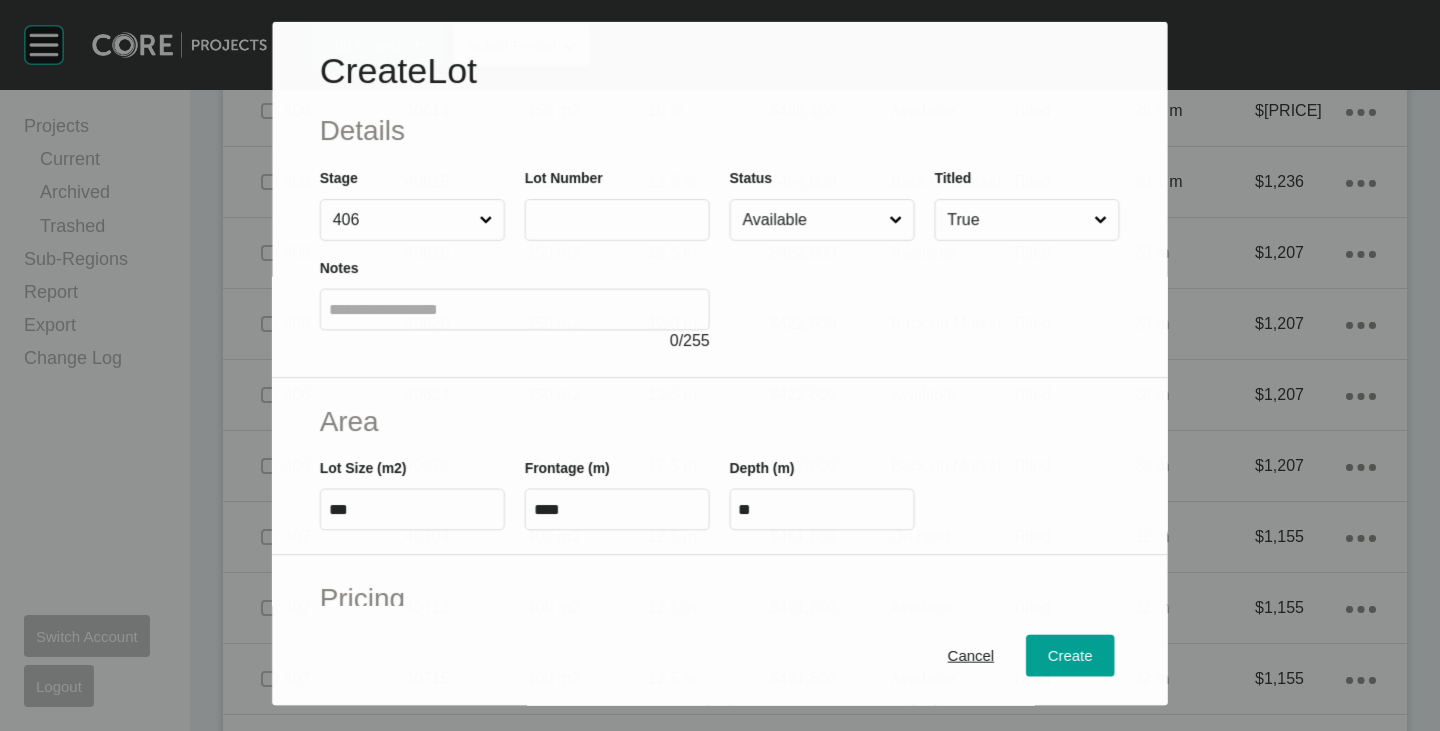 scroll, scrollTop: 3738, scrollLeft: 0, axis: vertical 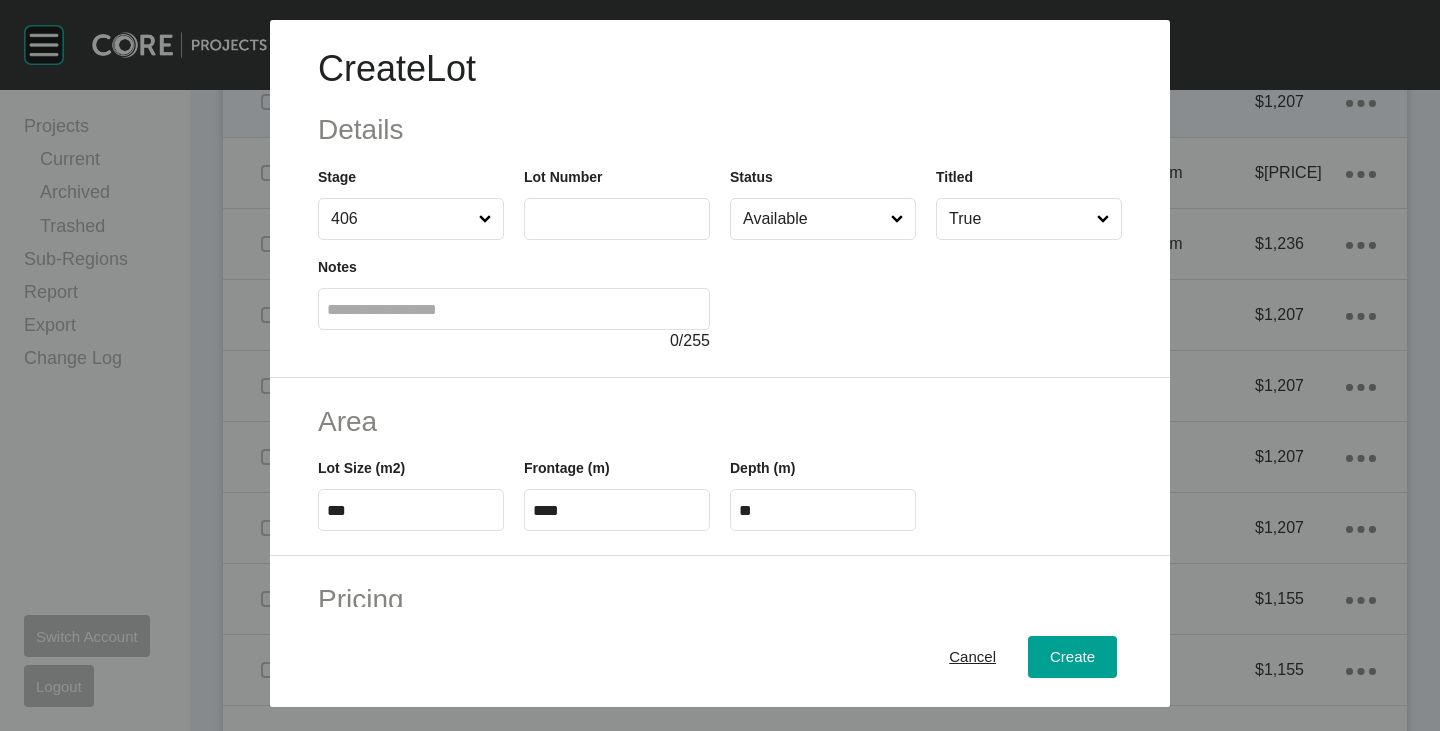click at bounding box center (617, 218) 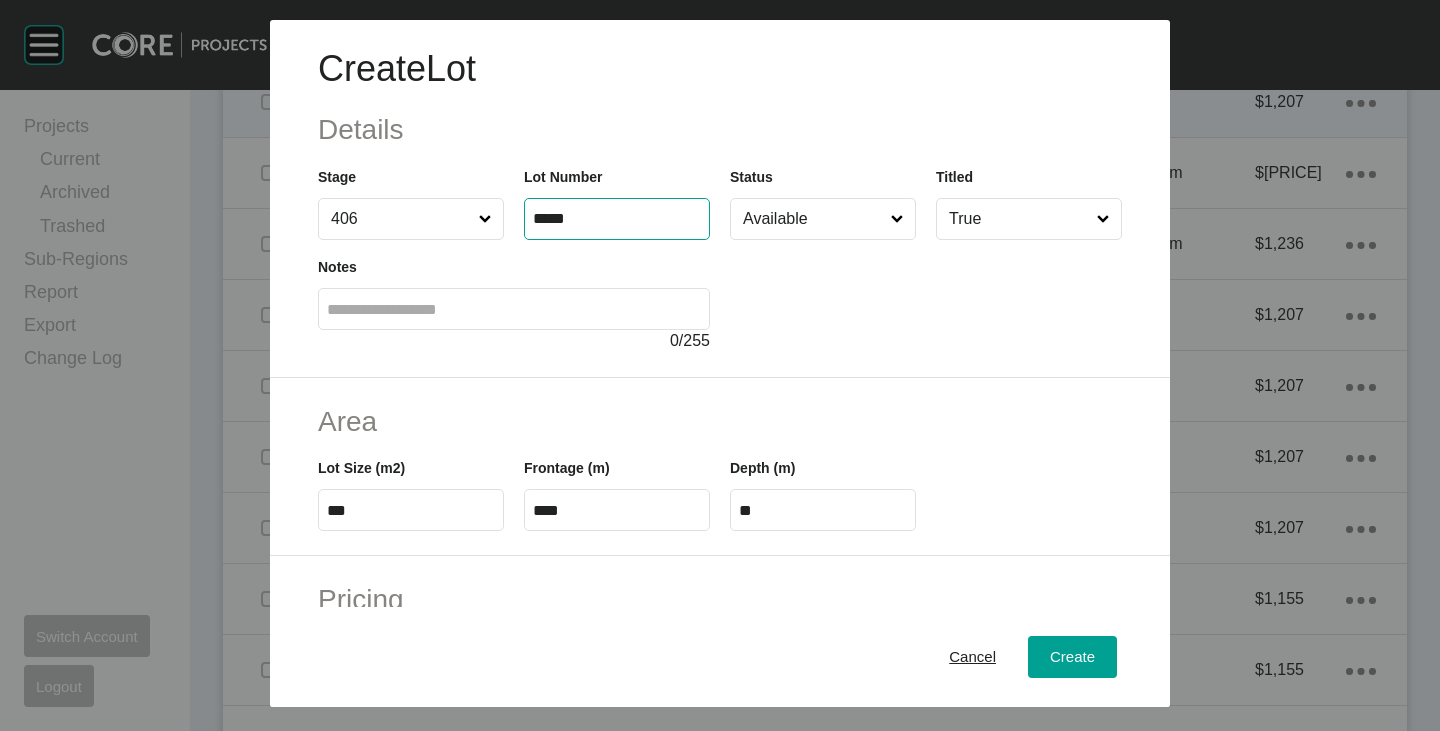 type on "*****" 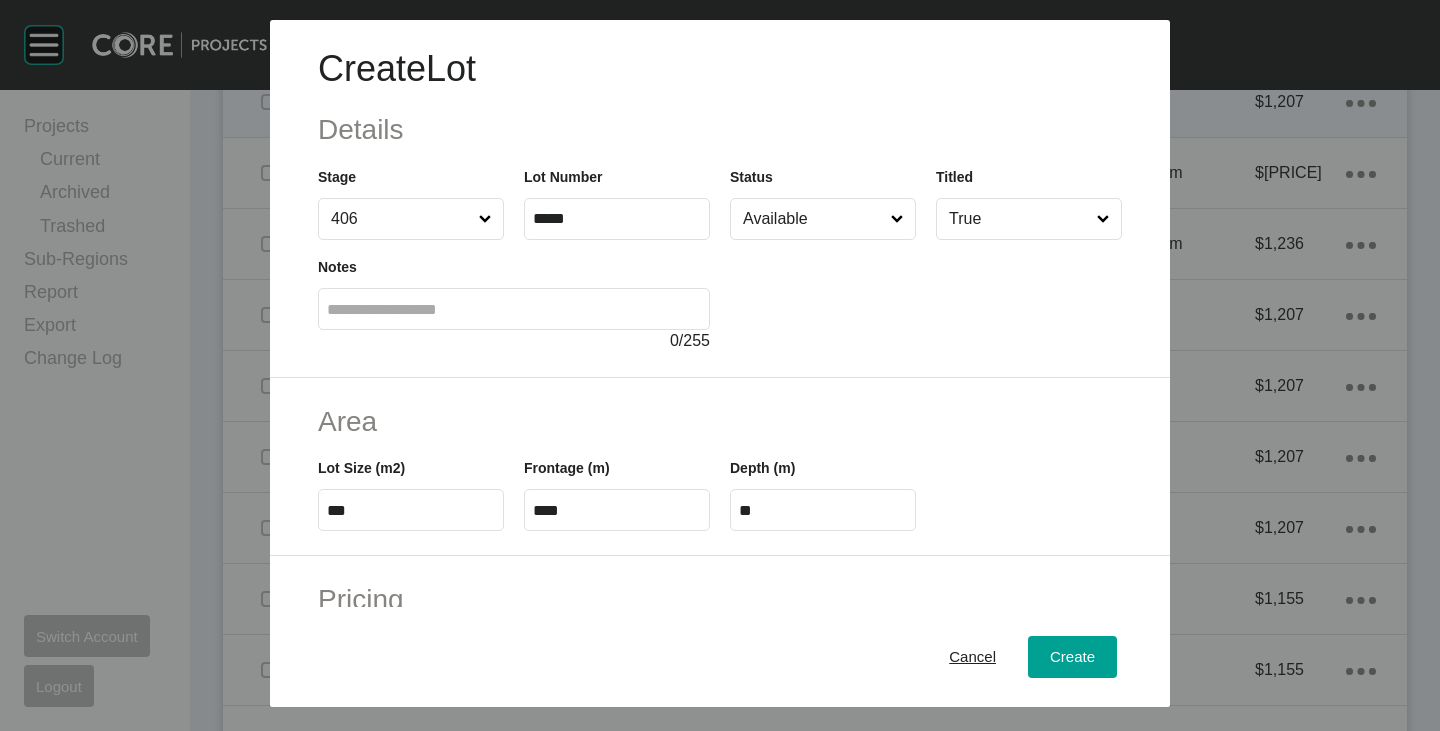 click at bounding box center [926, 296] 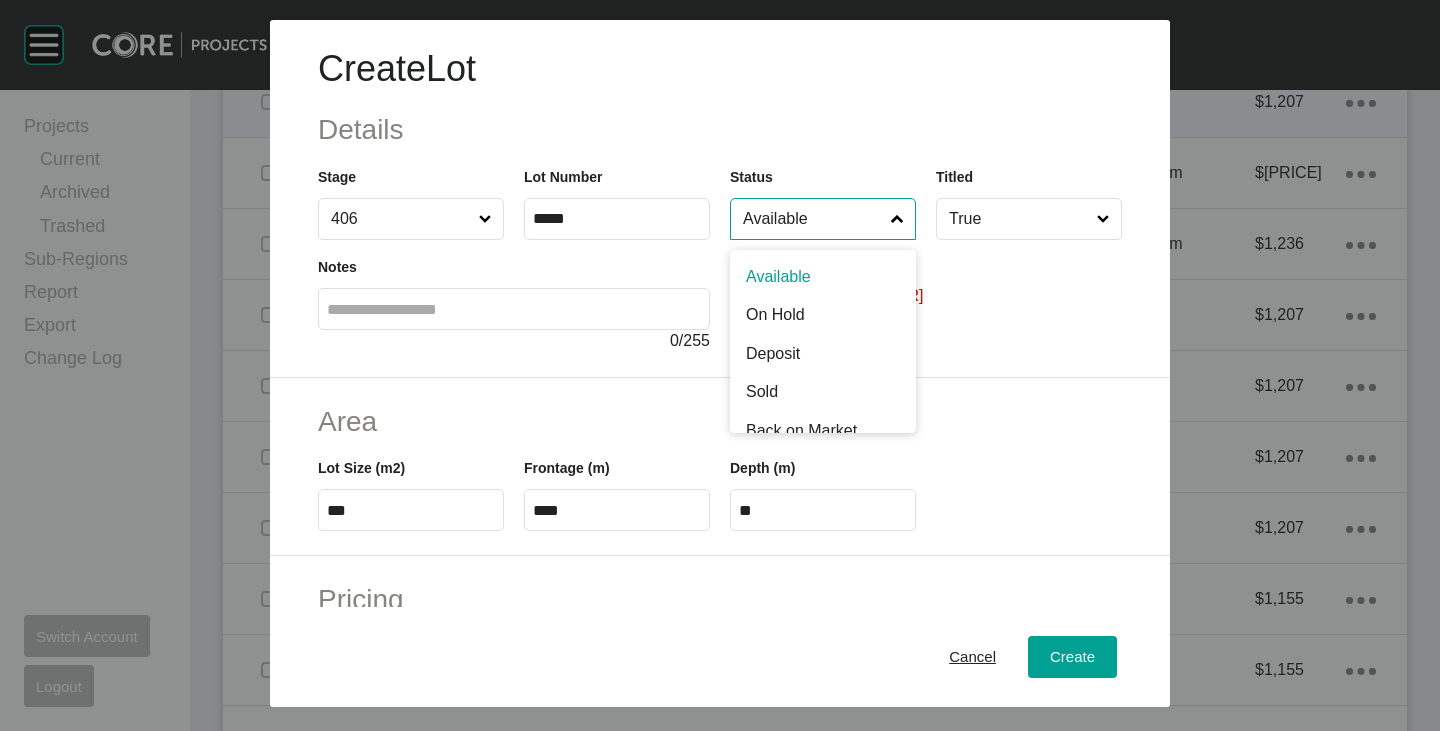 drag, startPoint x: 779, startPoint y: 216, endPoint x: 784, endPoint y: 293, distance: 77.16217 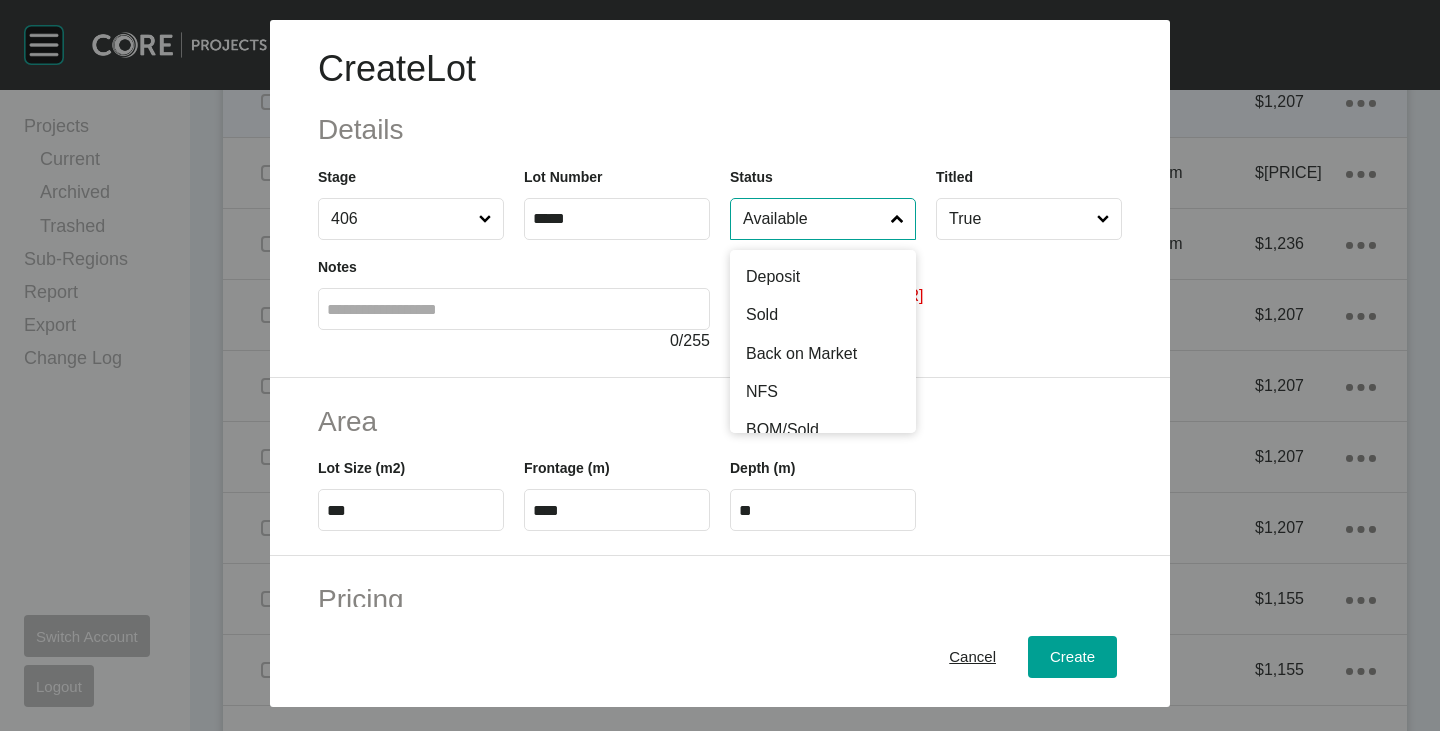 scroll, scrollTop: 100, scrollLeft: 0, axis: vertical 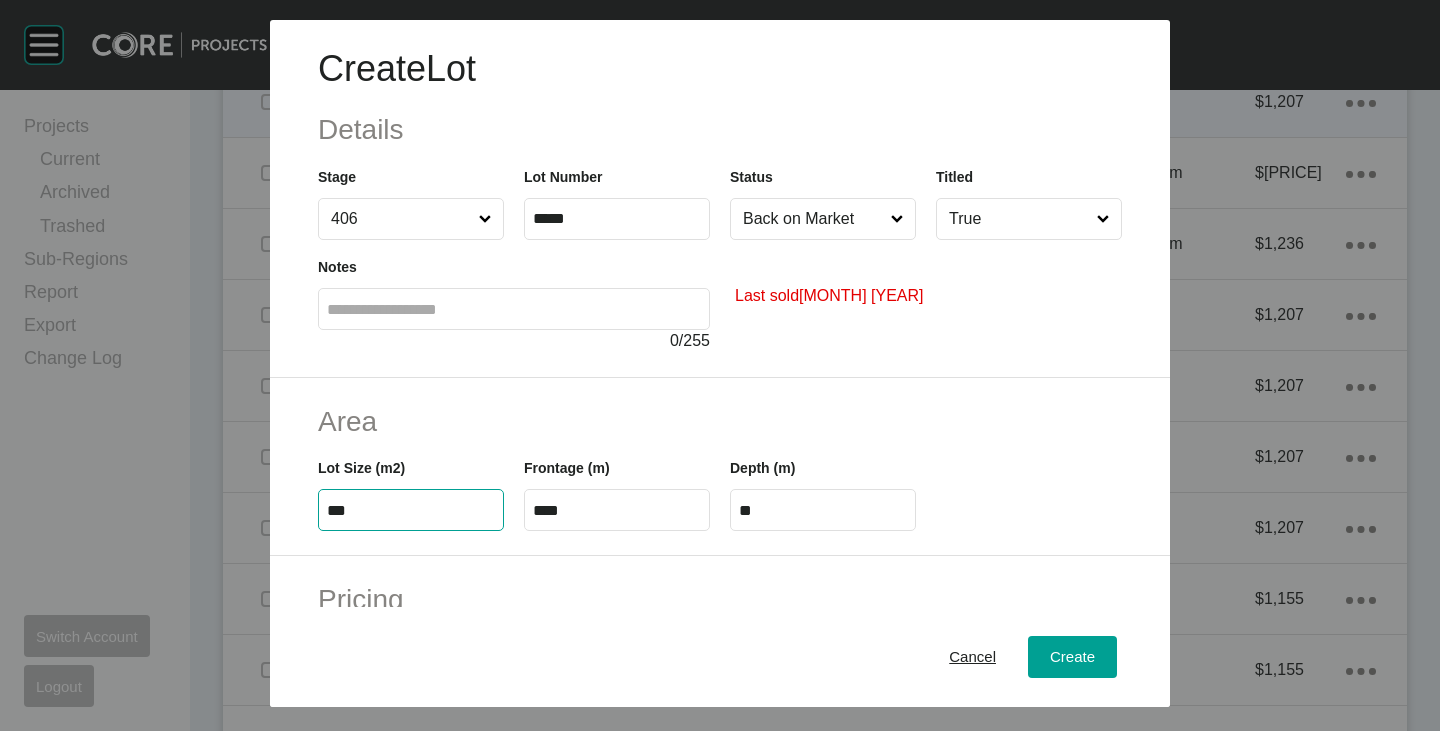 click on "***" at bounding box center [411, 510] 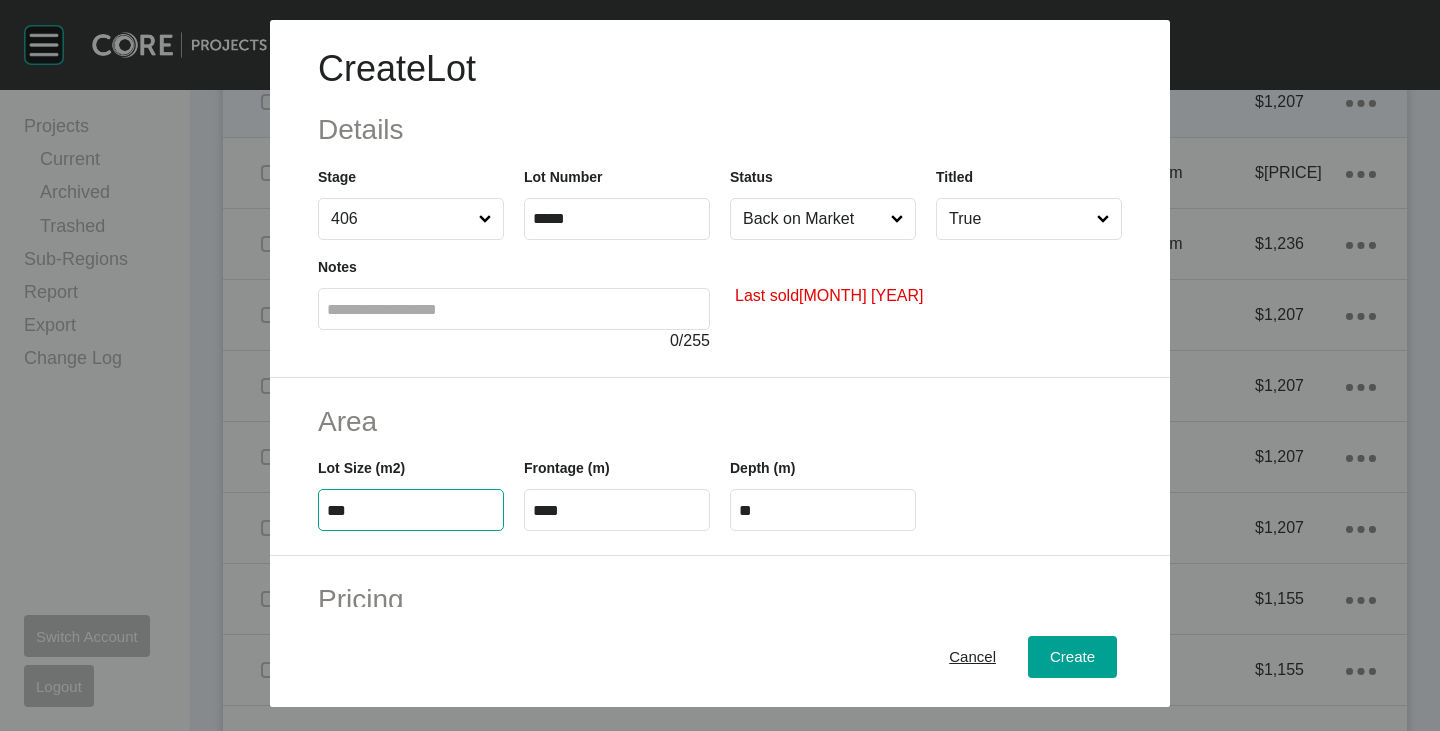 type on "***" 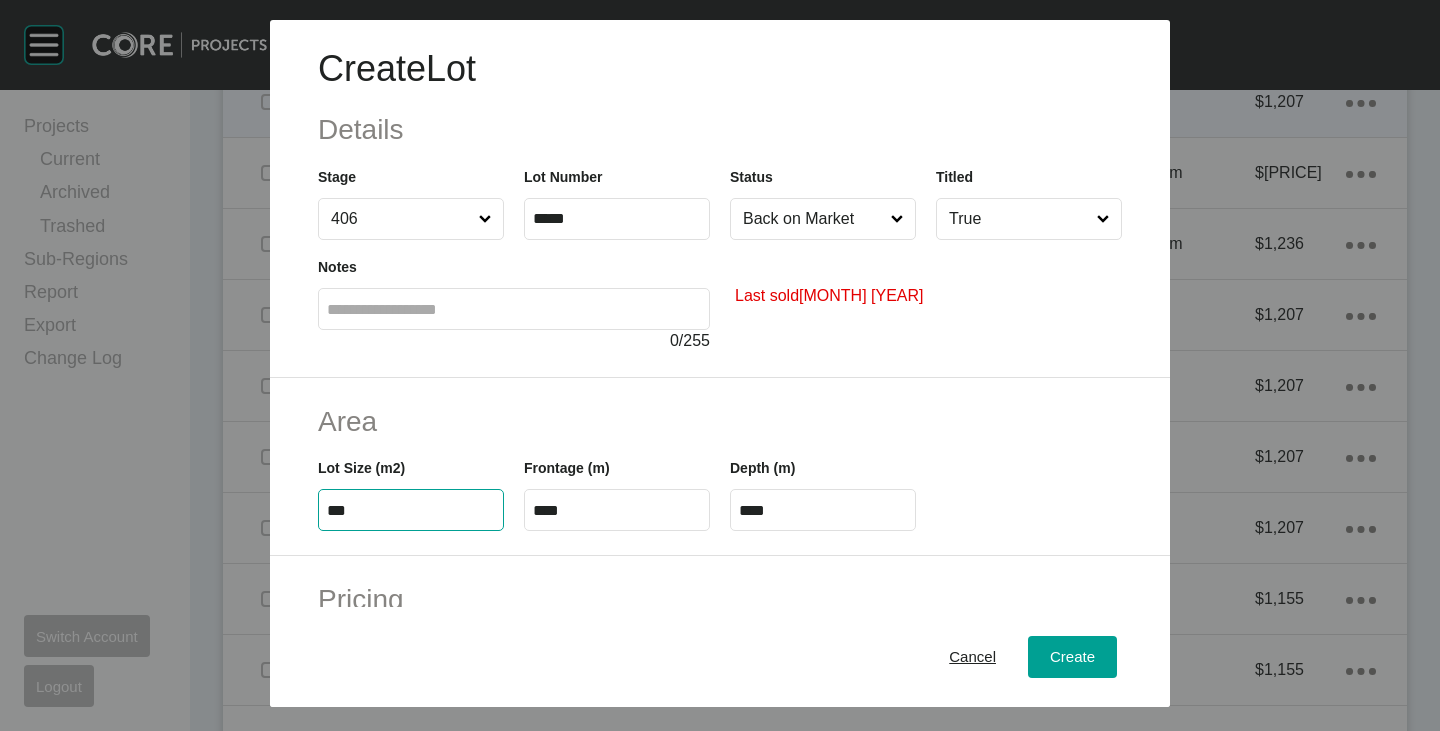 click on "Lot Size (m2) ***" at bounding box center (411, 486) 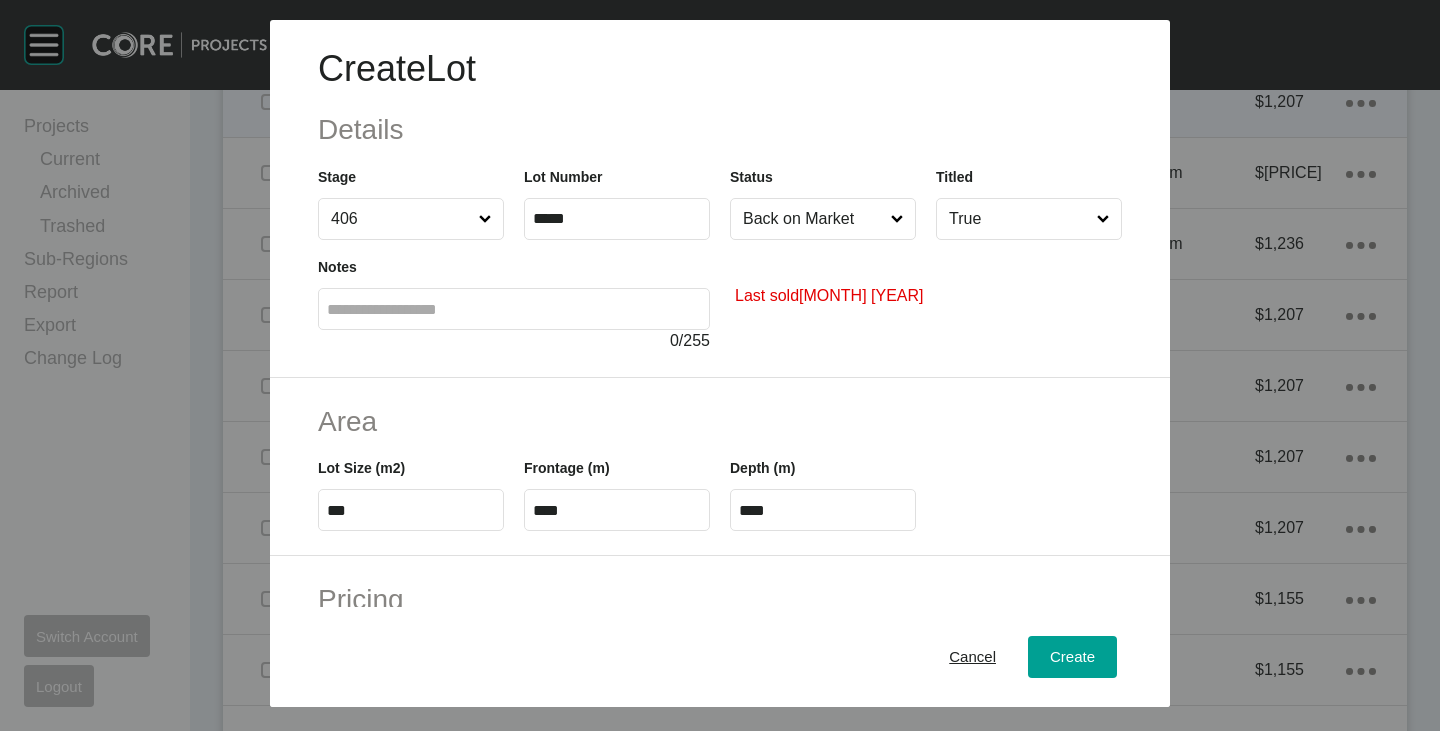 click on "****" at bounding box center [617, 510] 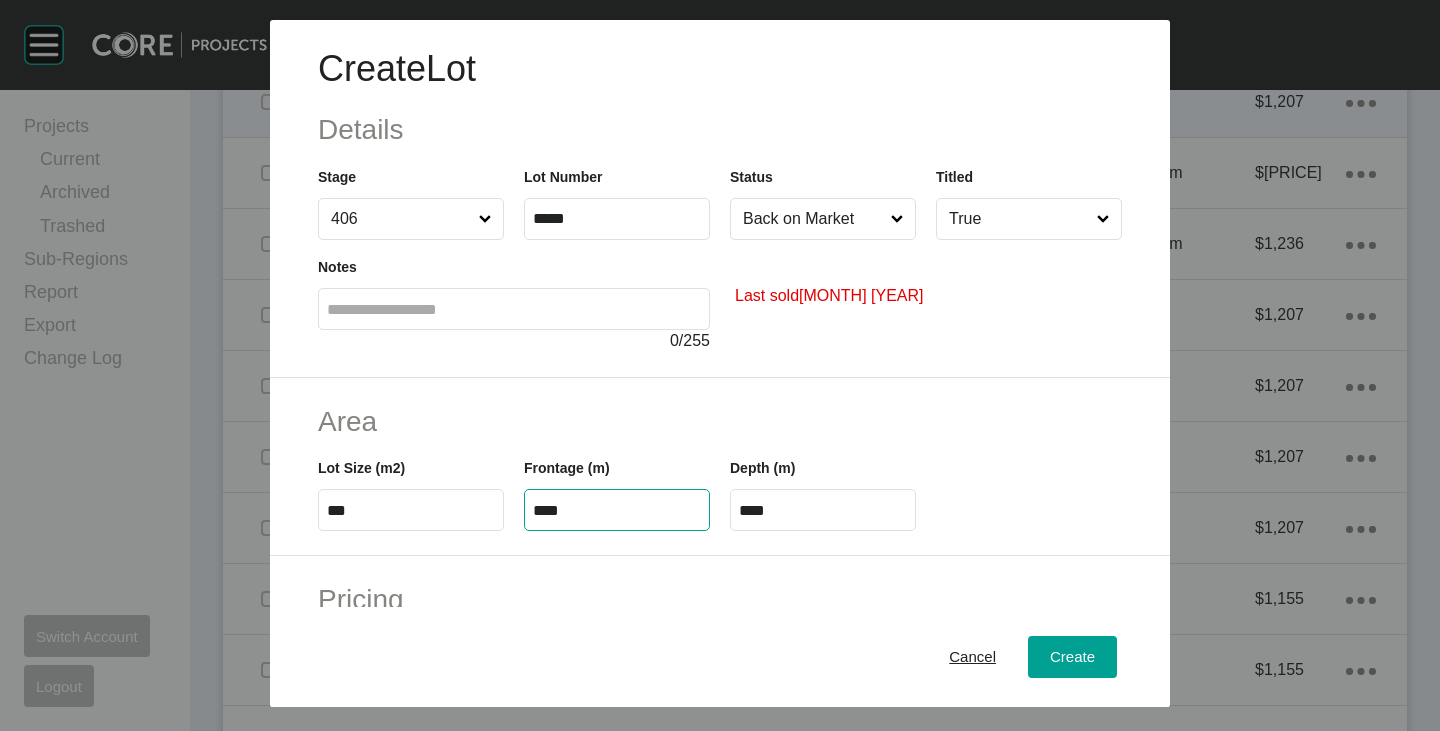 click on "****" at bounding box center (617, 510) 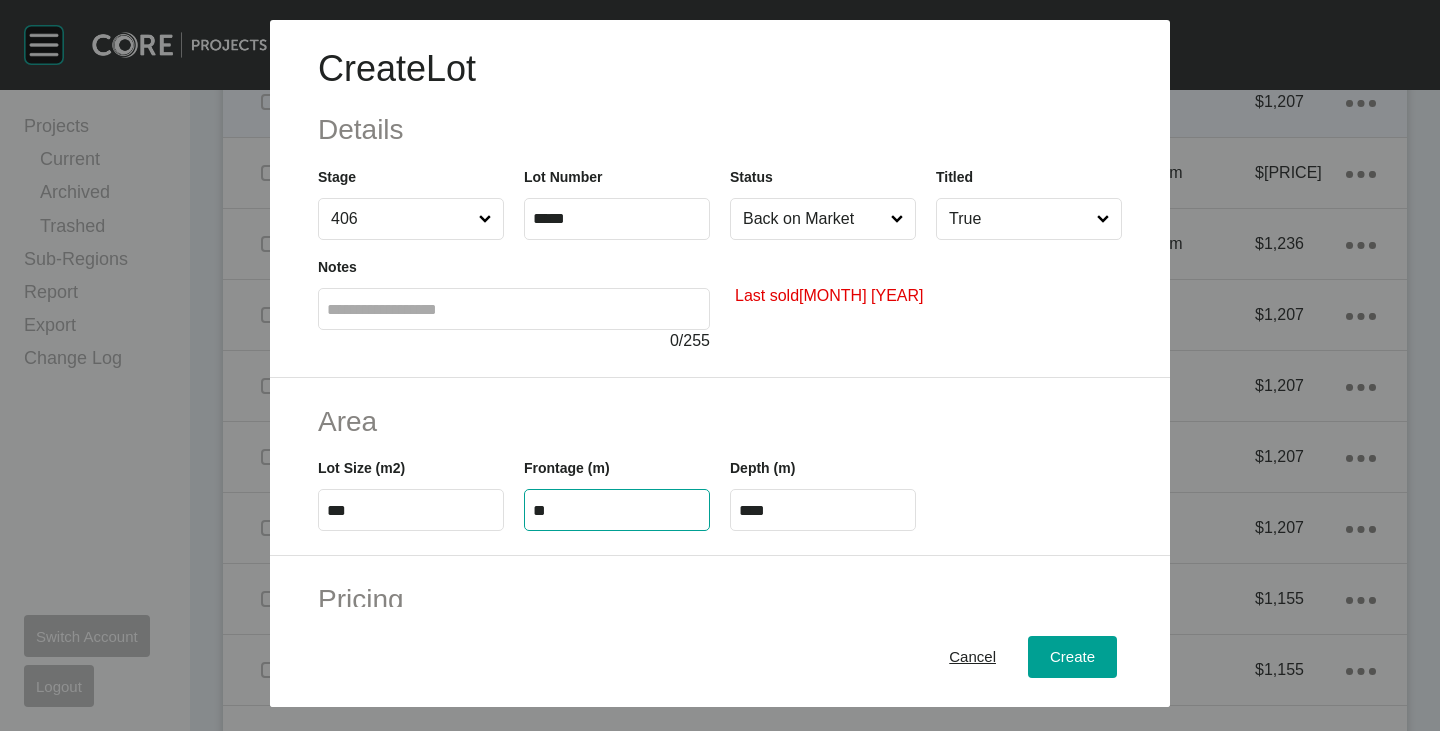 type on "**" 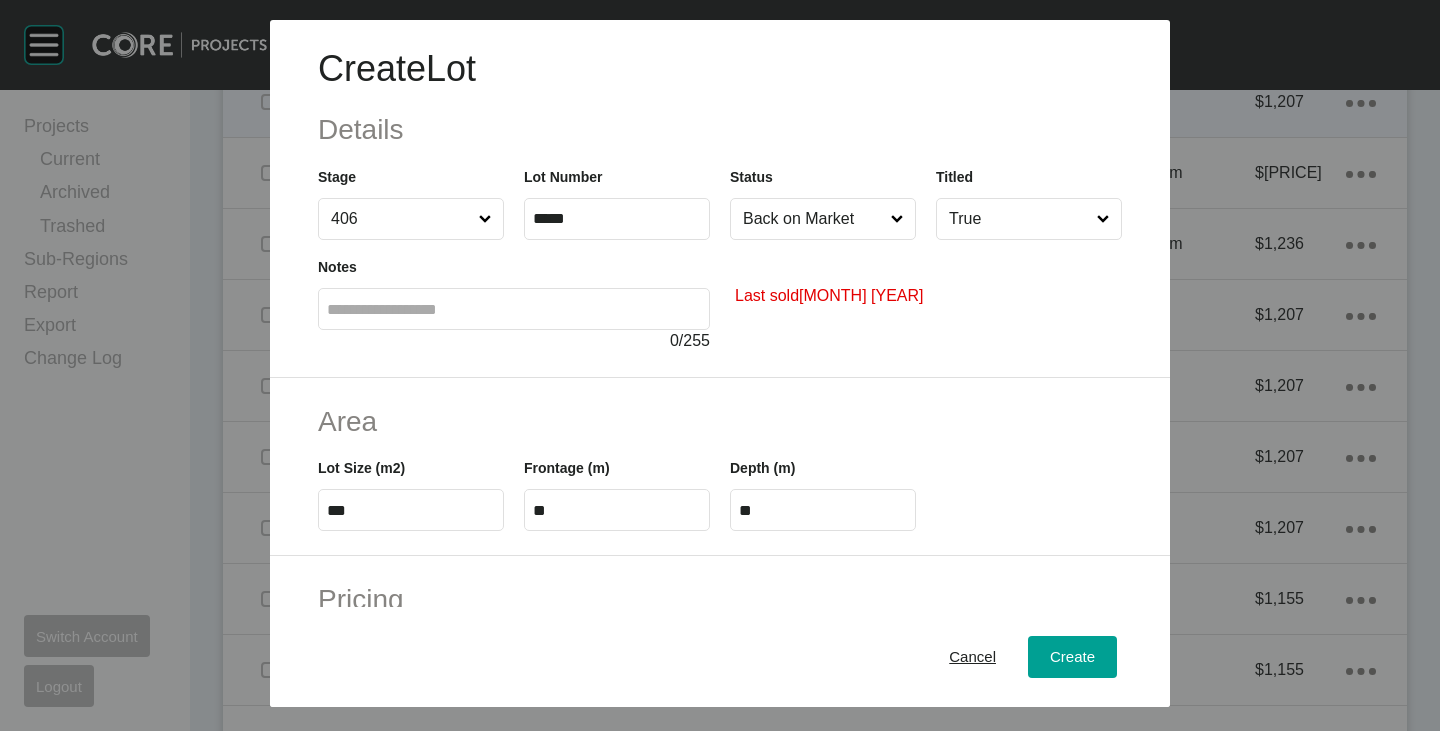 click on "Frontage (m) **" at bounding box center (617, 486) 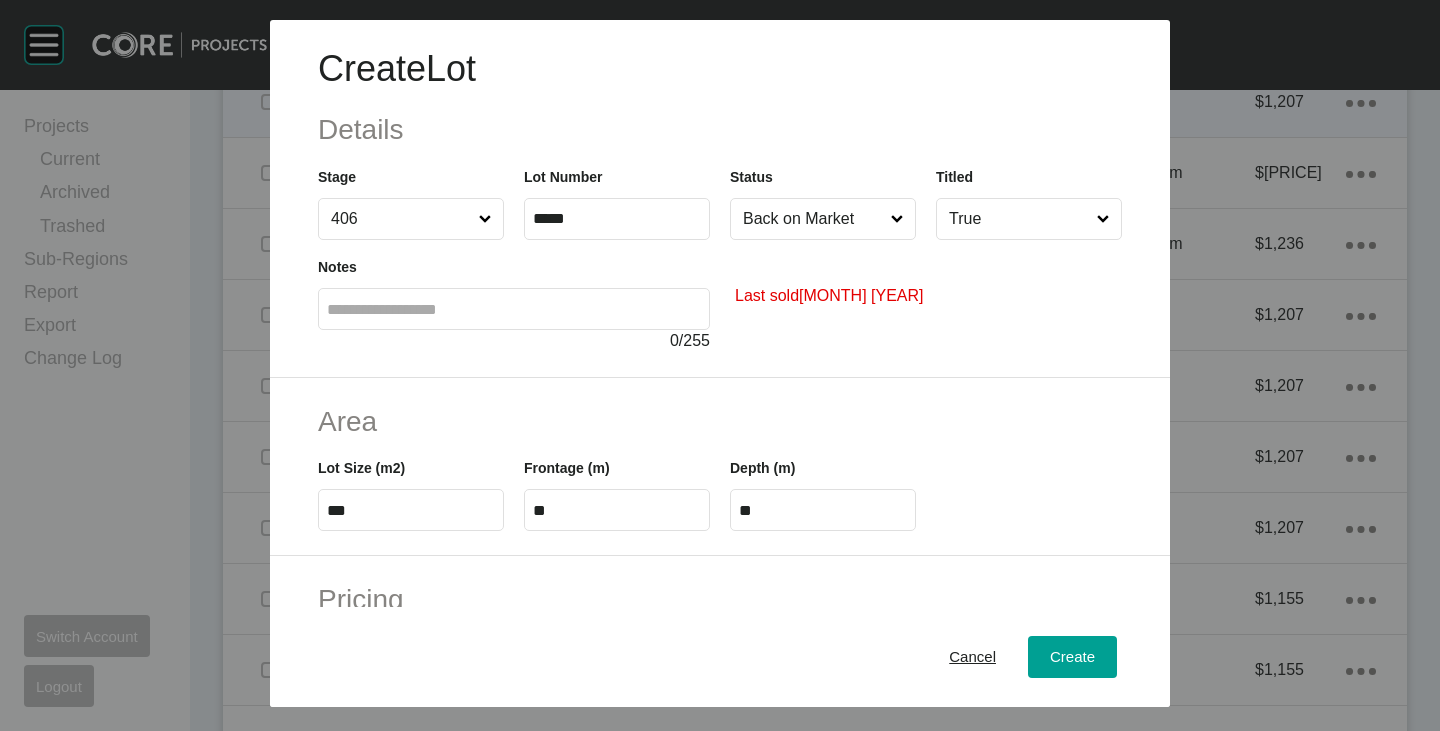 scroll, scrollTop: 200, scrollLeft: 0, axis: vertical 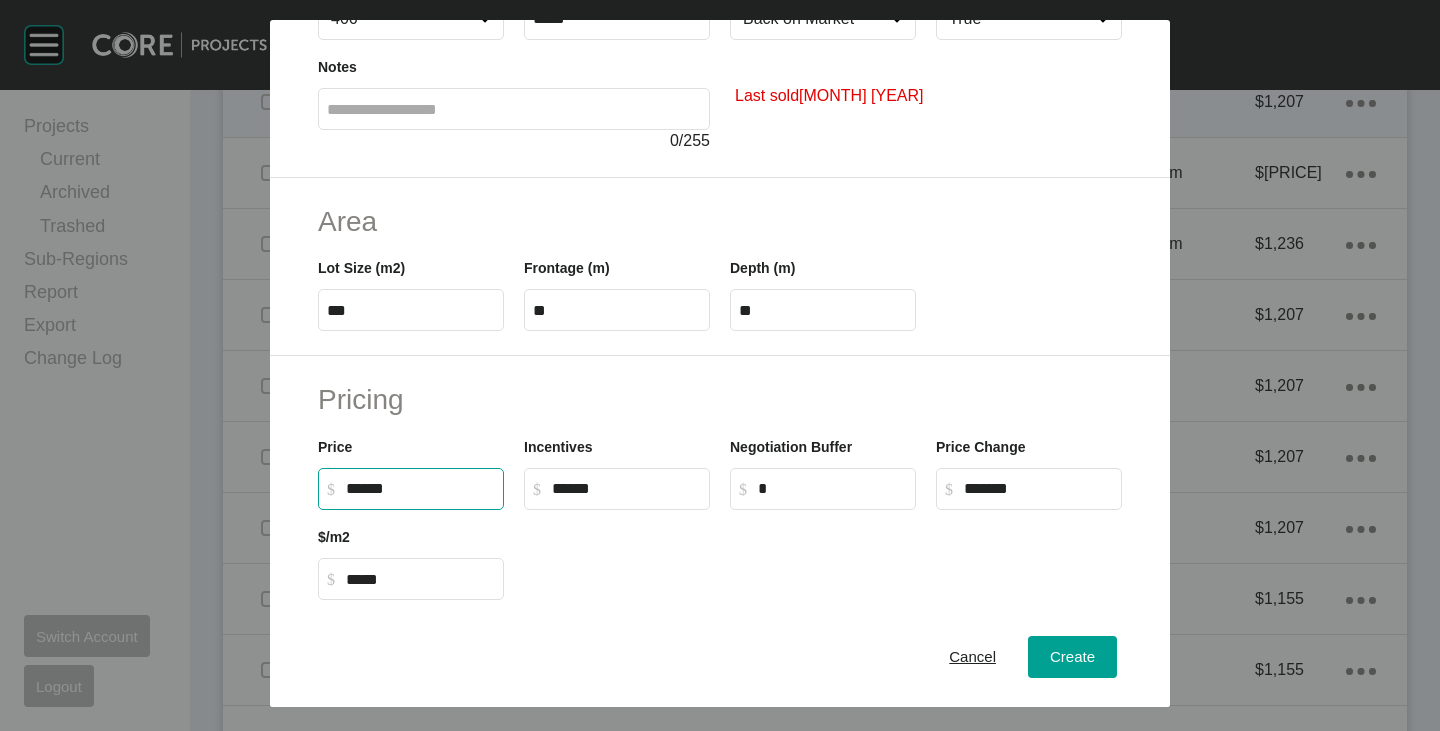 drag, startPoint x: 356, startPoint y: 484, endPoint x: 378, endPoint y: 494, distance: 24.166092 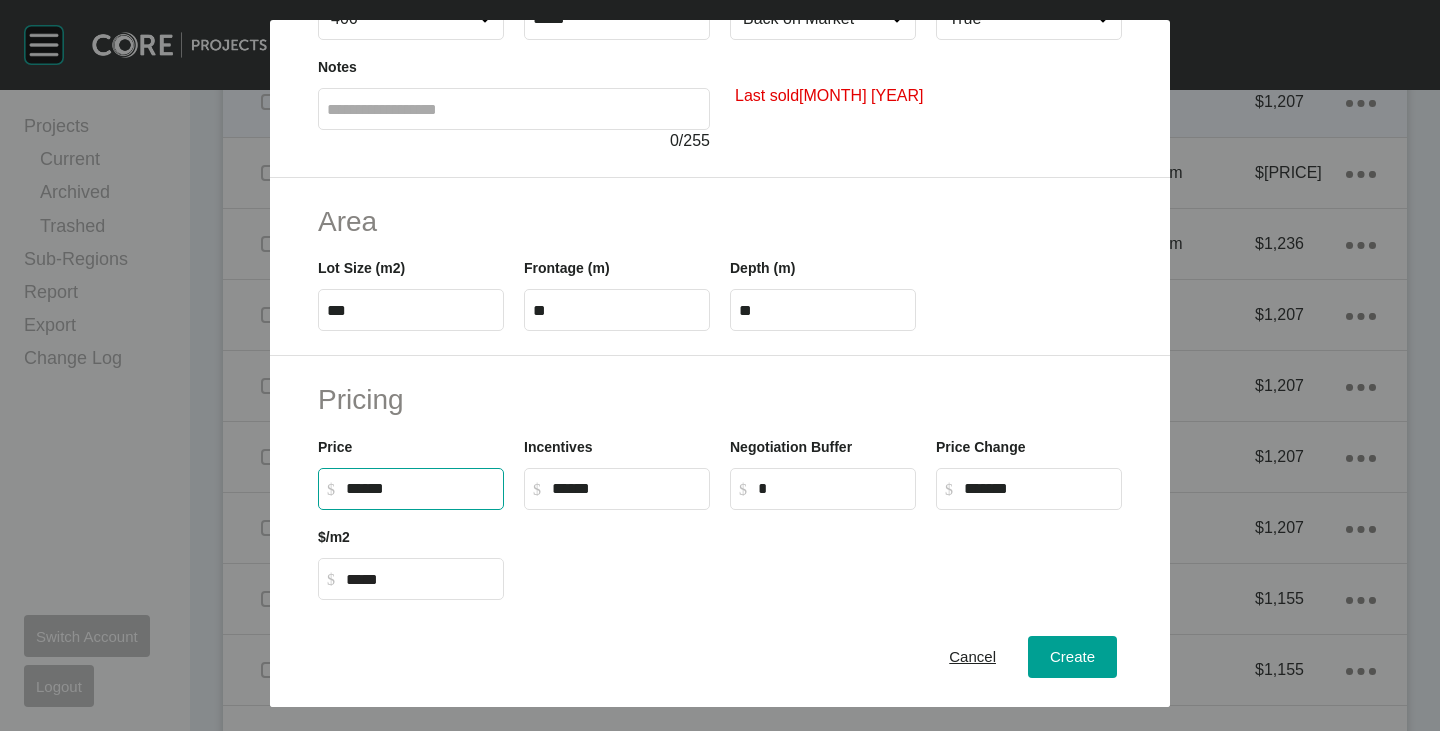 type on "*******" 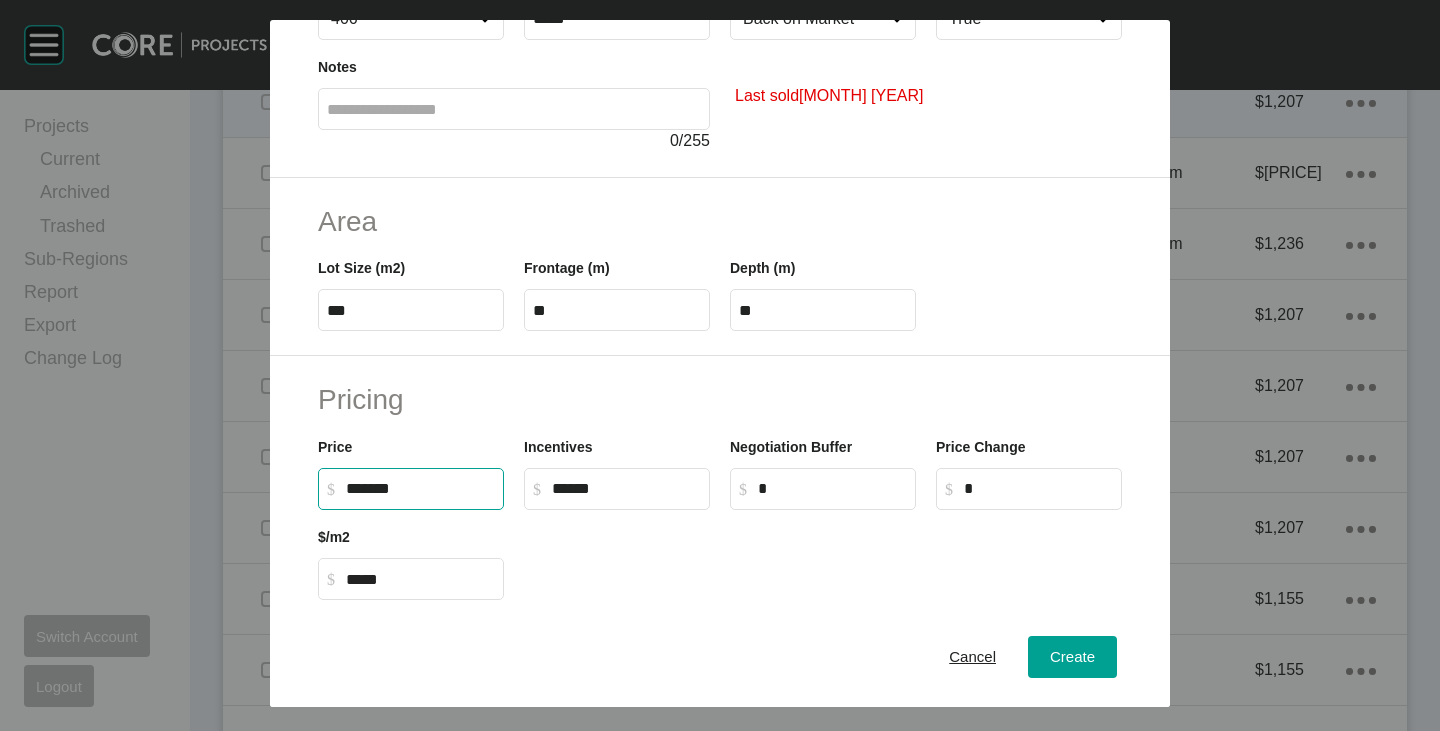 click at bounding box center [823, 555] 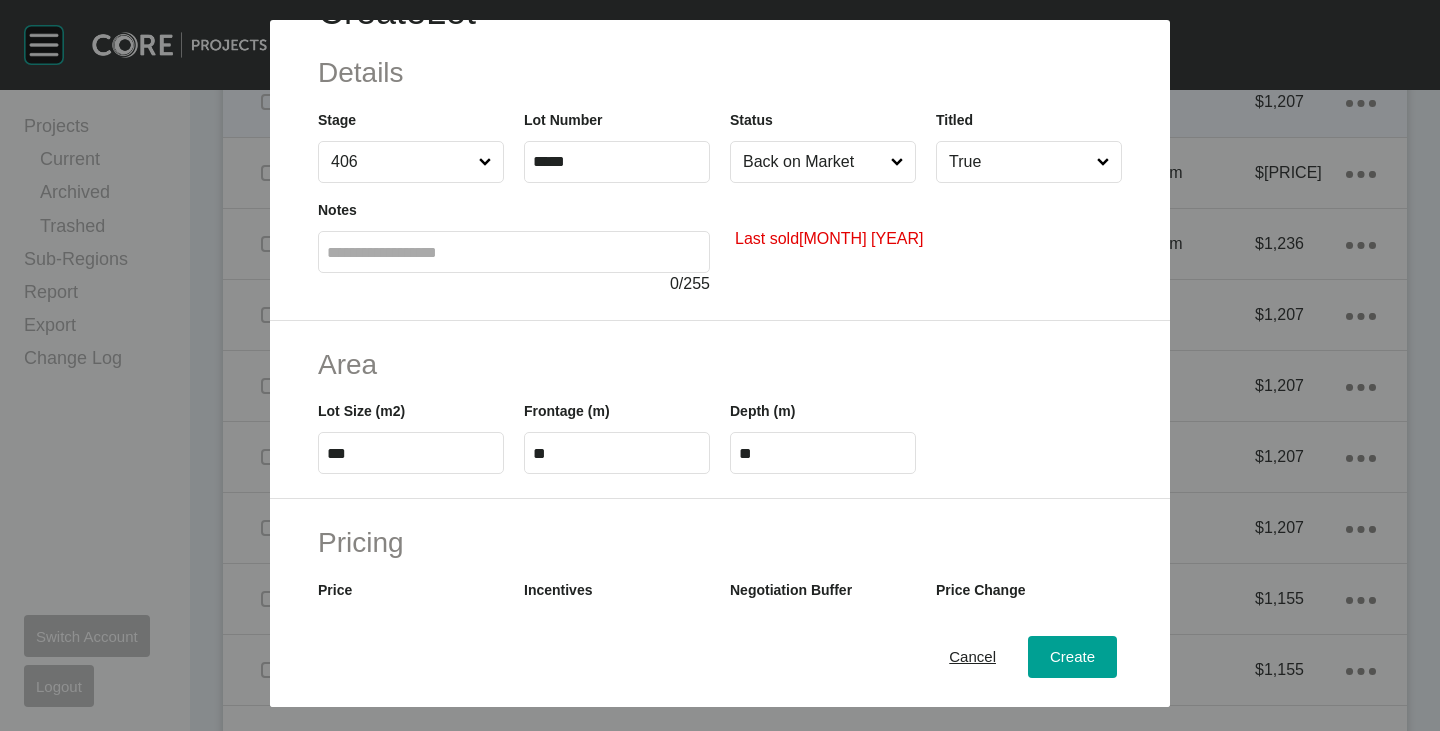 scroll, scrollTop: 0, scrollLeft: 0, axis: both 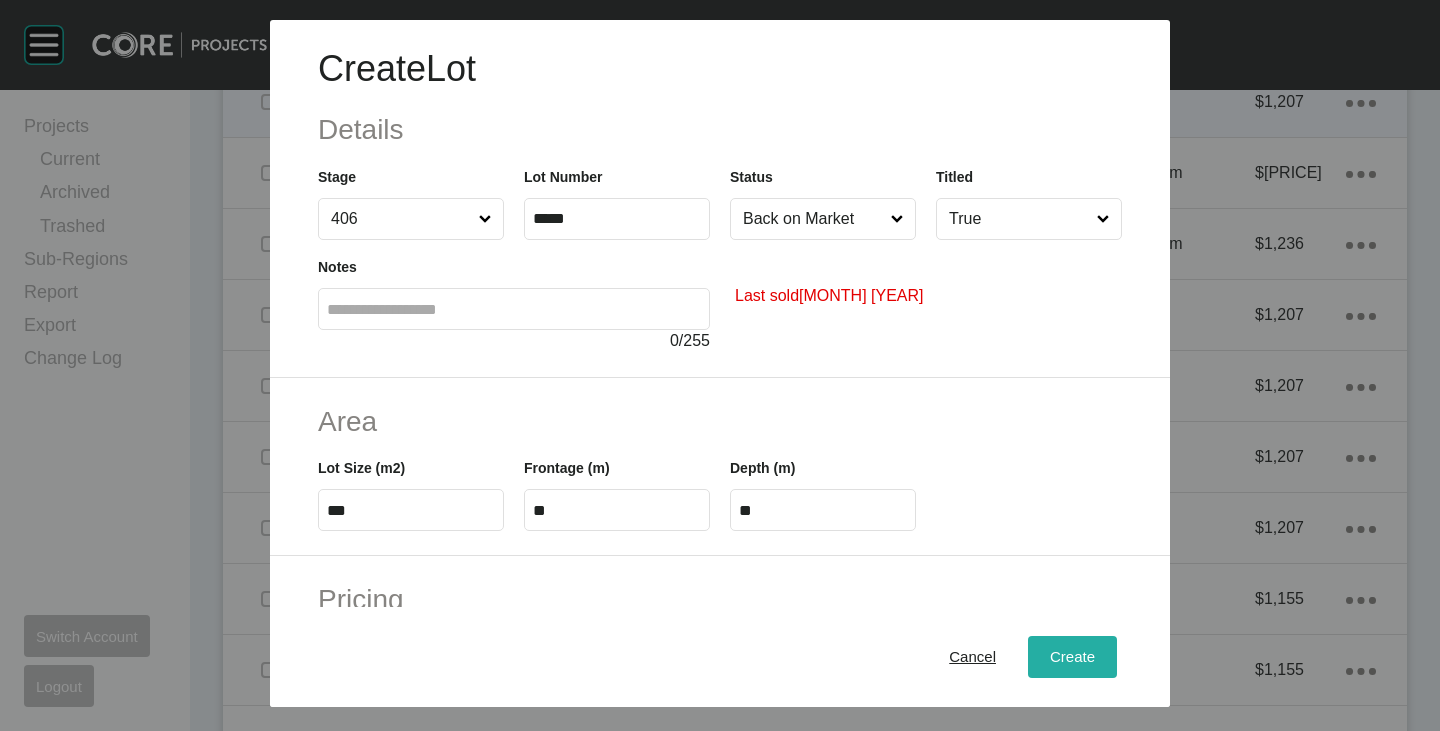click on "Create" at bounding box center (1072, 657) 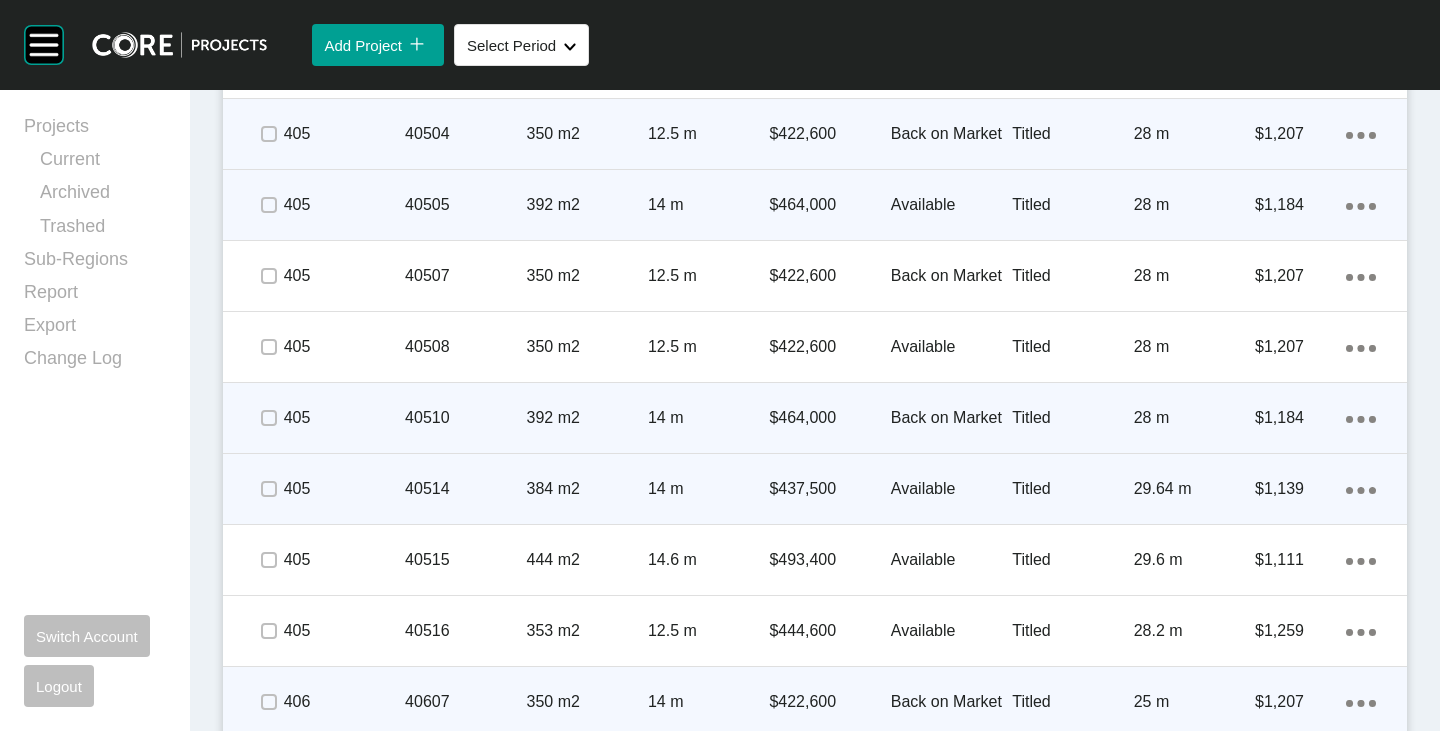 scroll, scrollTop: 3300, scrollLeft: 0, axis: vertical 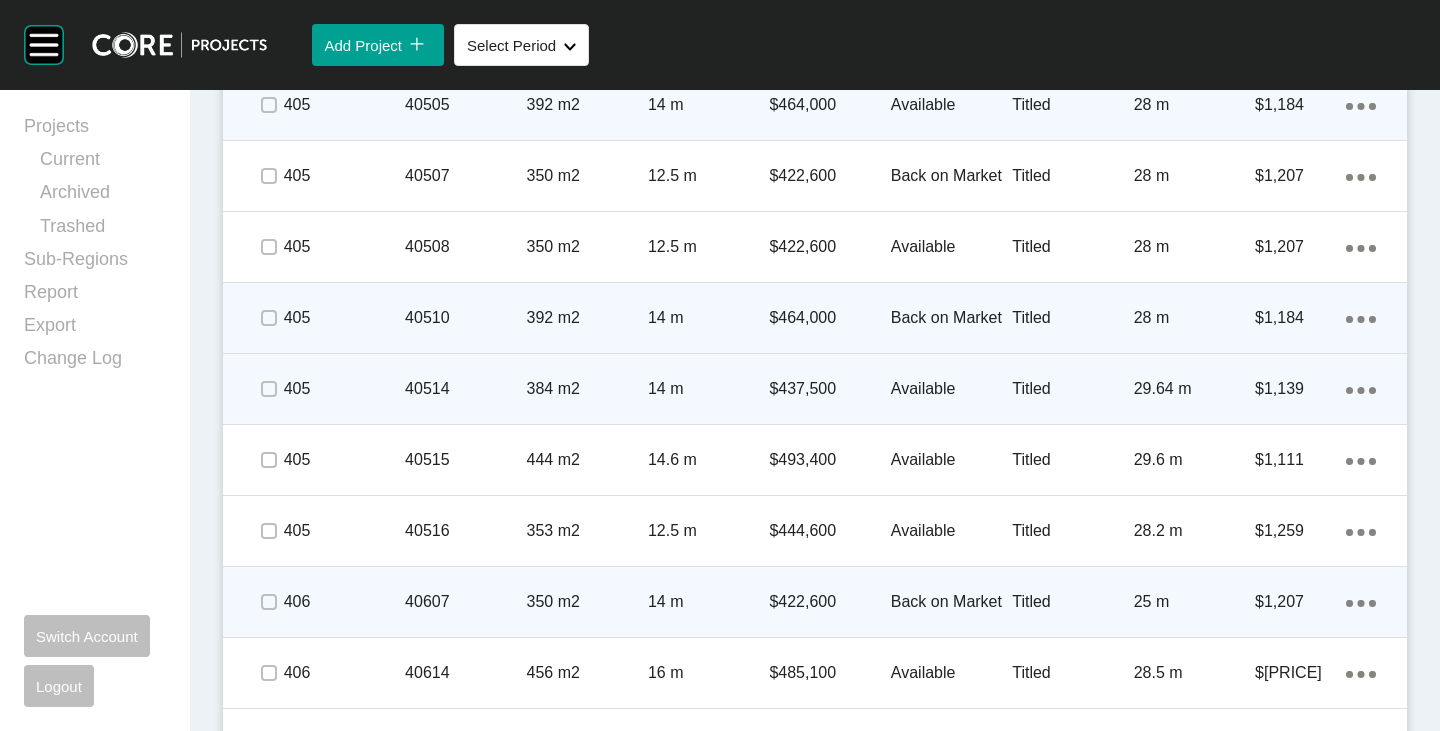 click 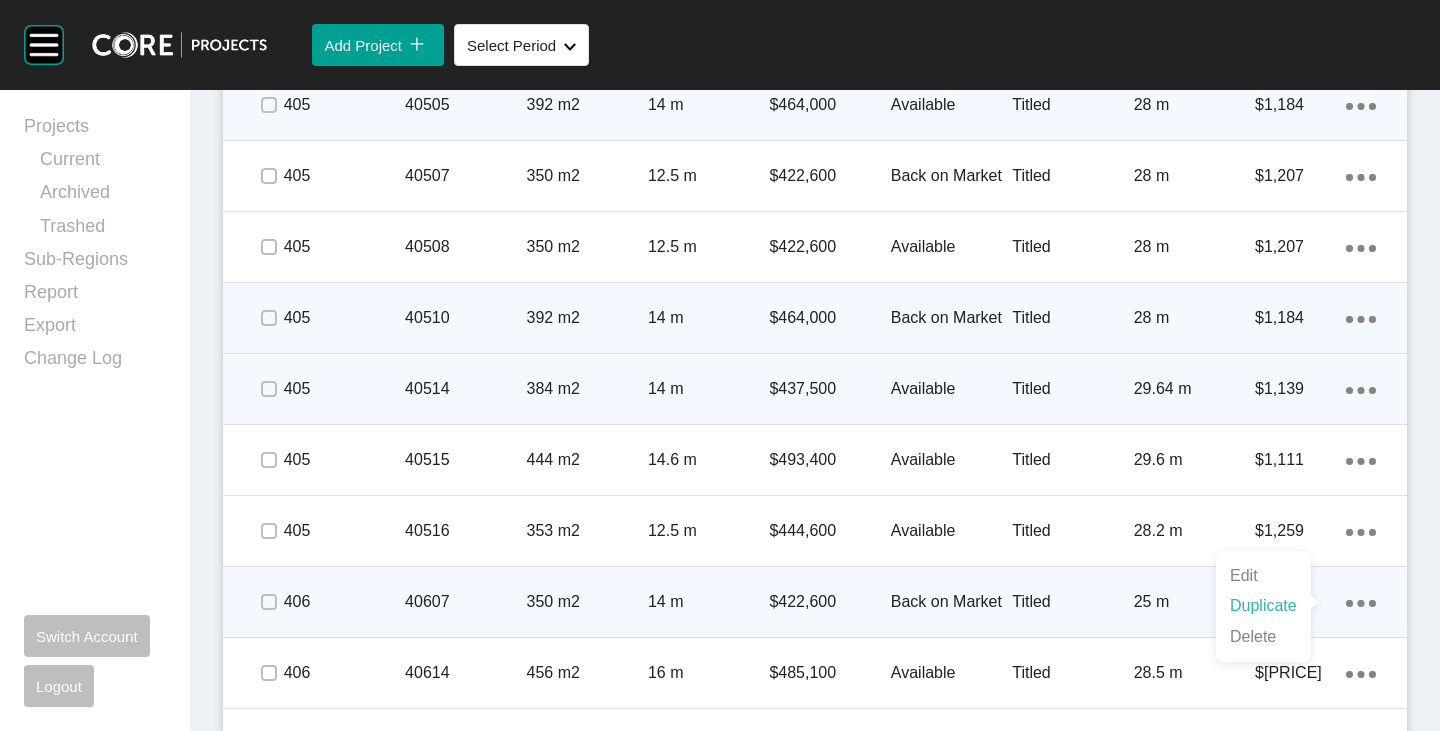 click on "Duplicate" at bounding box center [1263, 606] 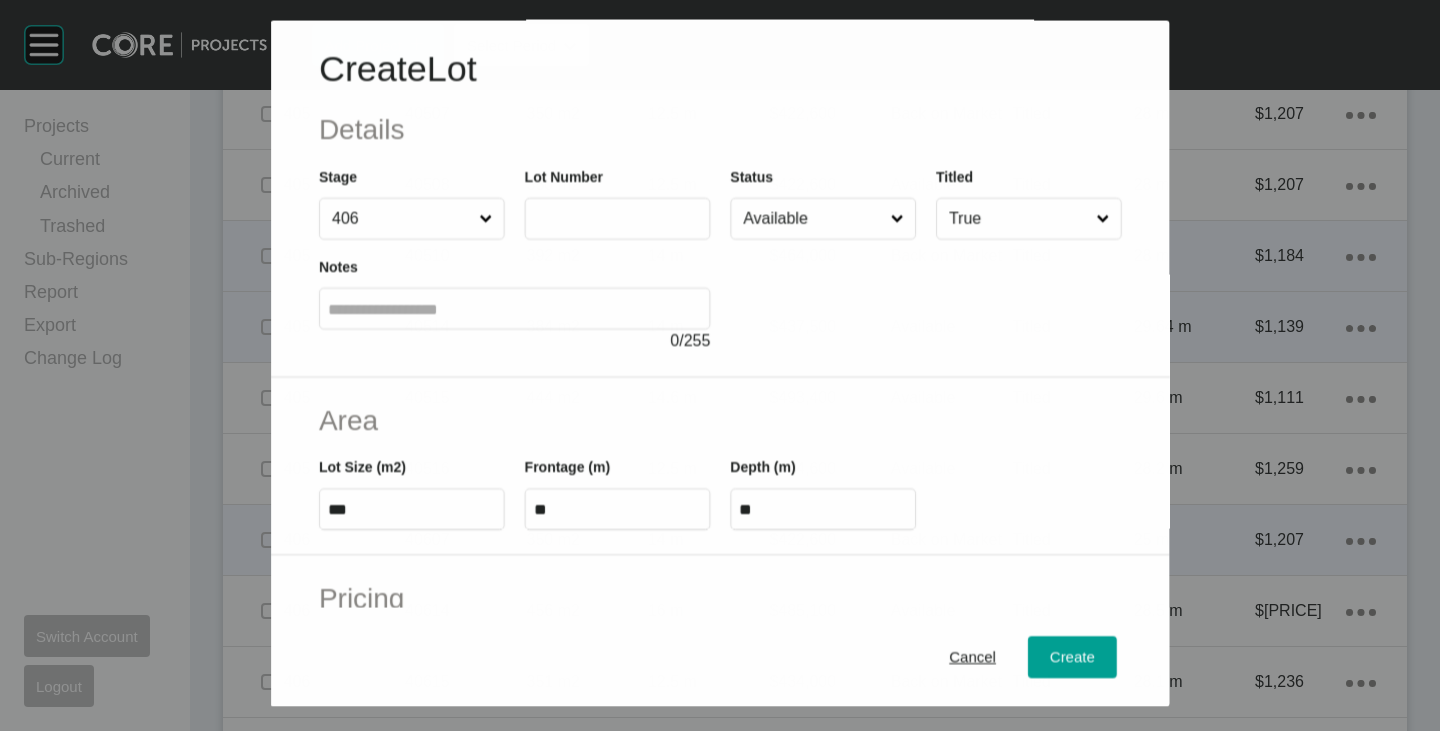scroll, scrollTop: 3238, scrollLeft: 0, axis: vertical 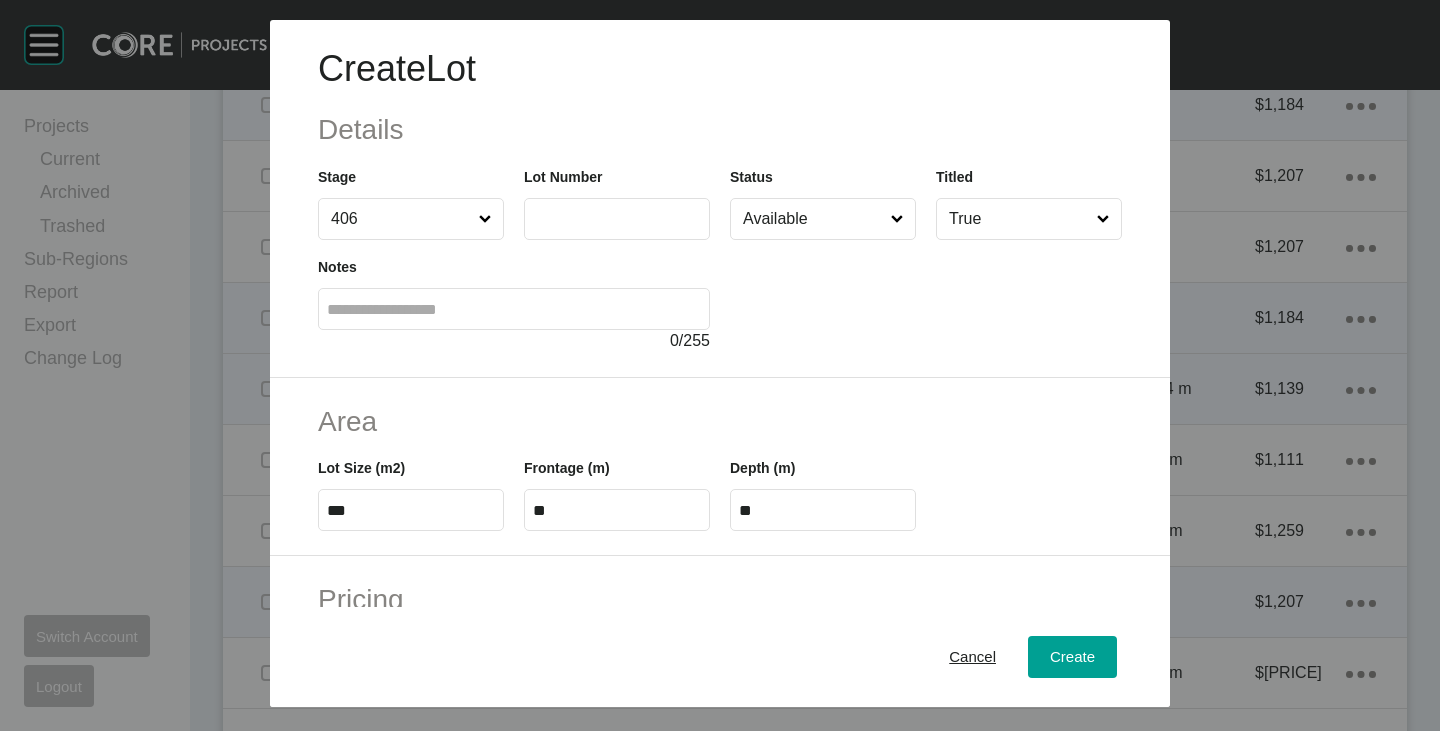 click at bounding box center (617, 218) 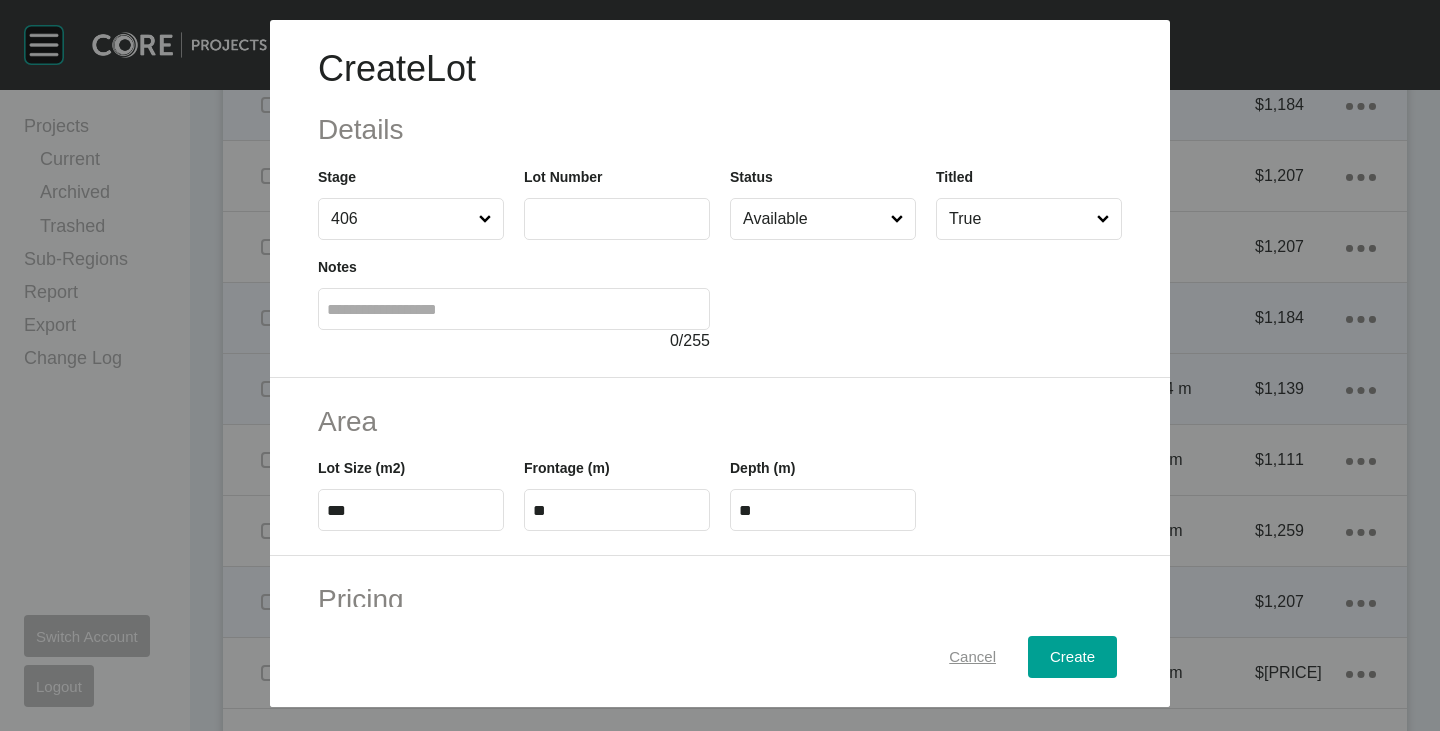 click on "Cancel" at bounding box center (972, 657) 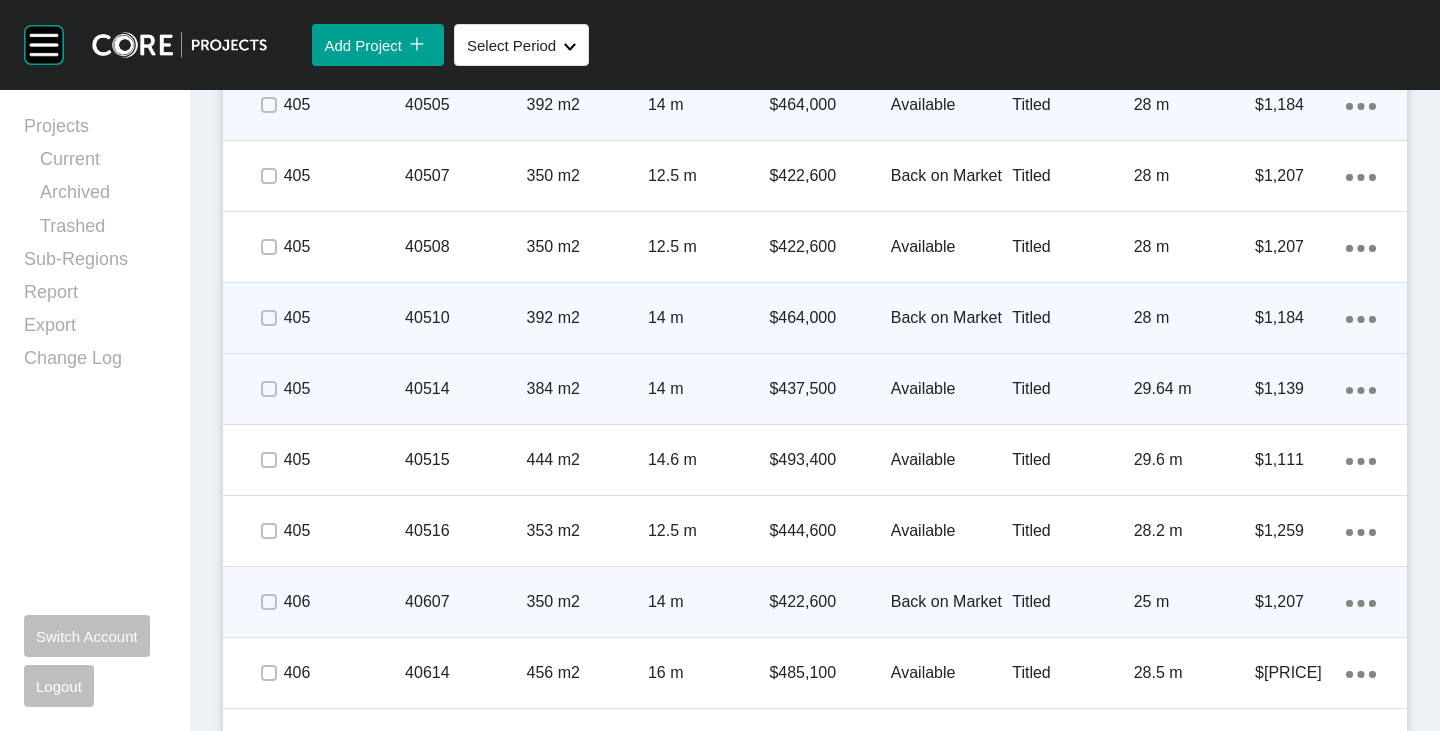 click on "Action Menu Dots Copy 6 Created with Sketch." 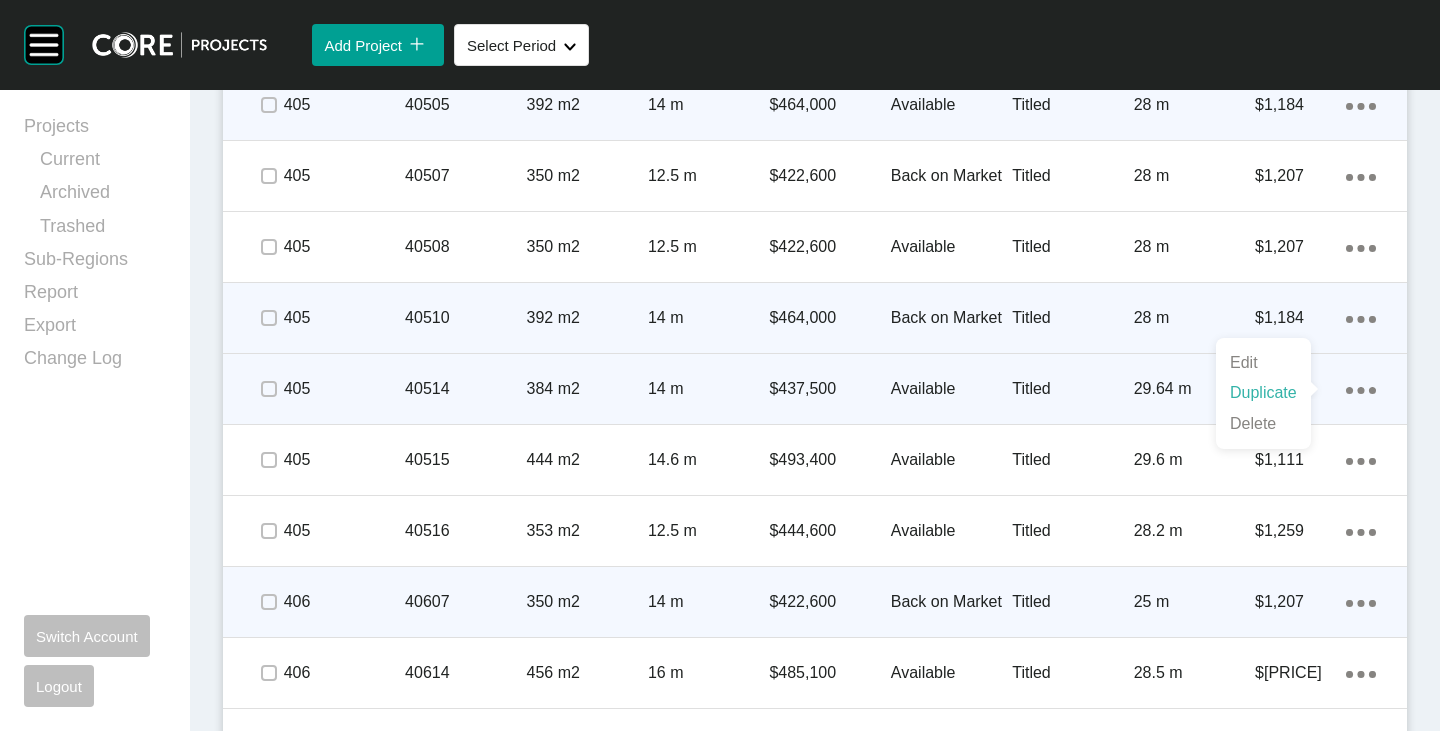 click on "Duplicate" at bounding box center [1263, 393] 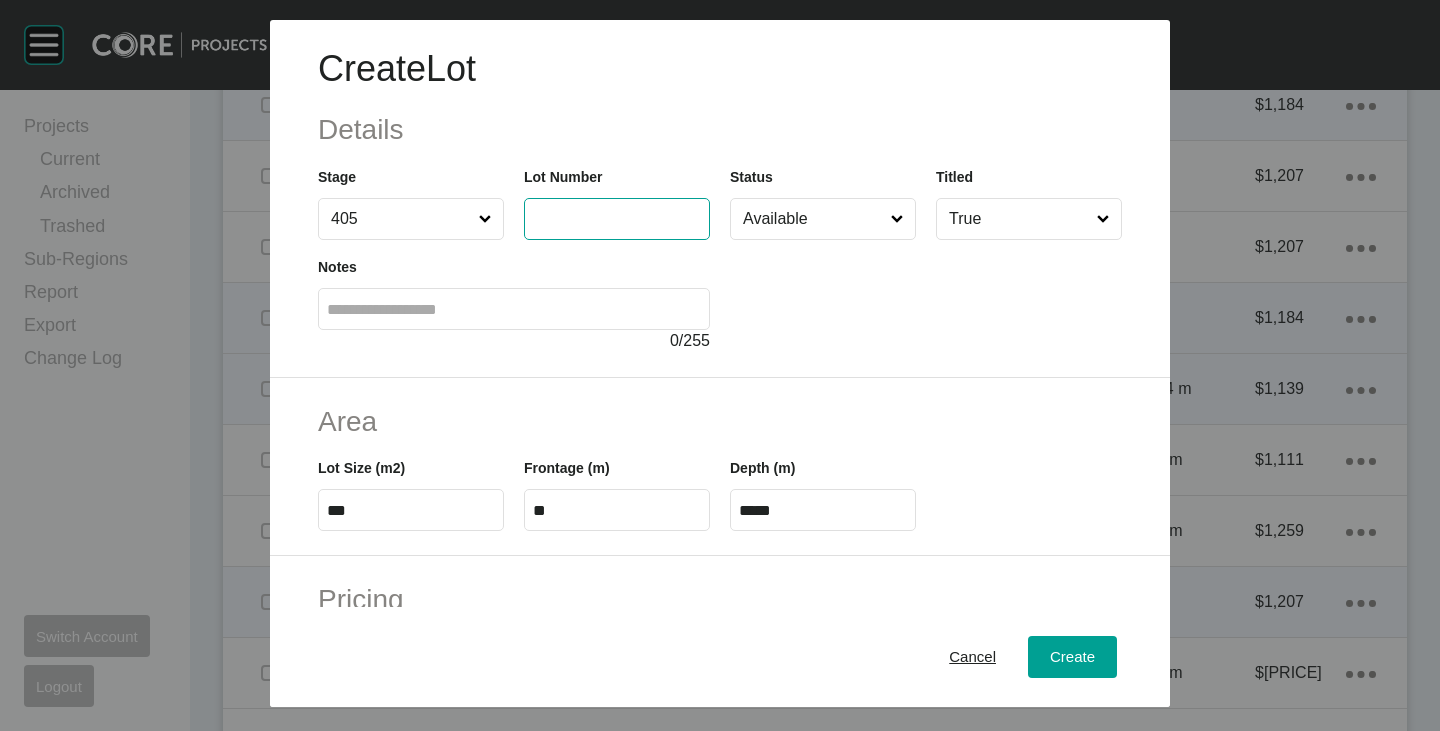 click at bounding box center (617, 218) 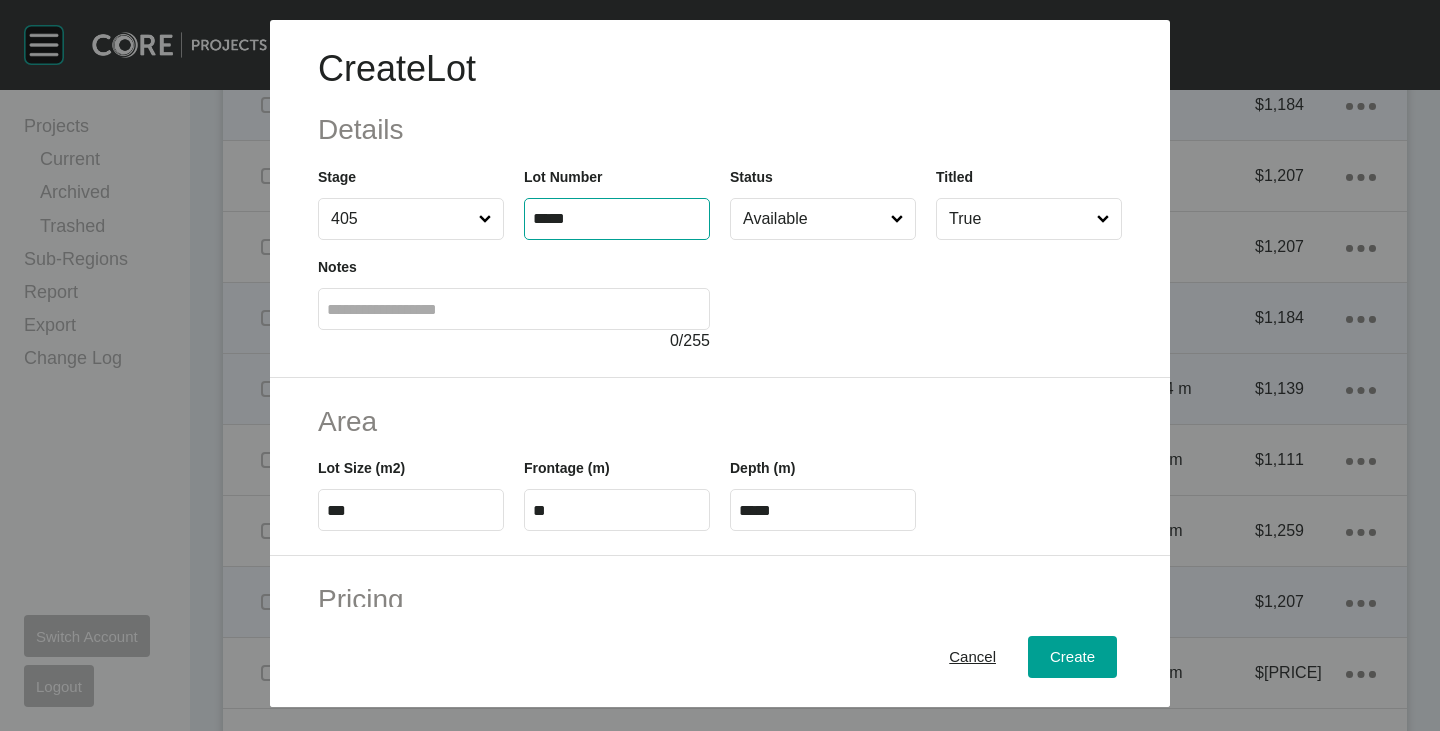 type on "*****" 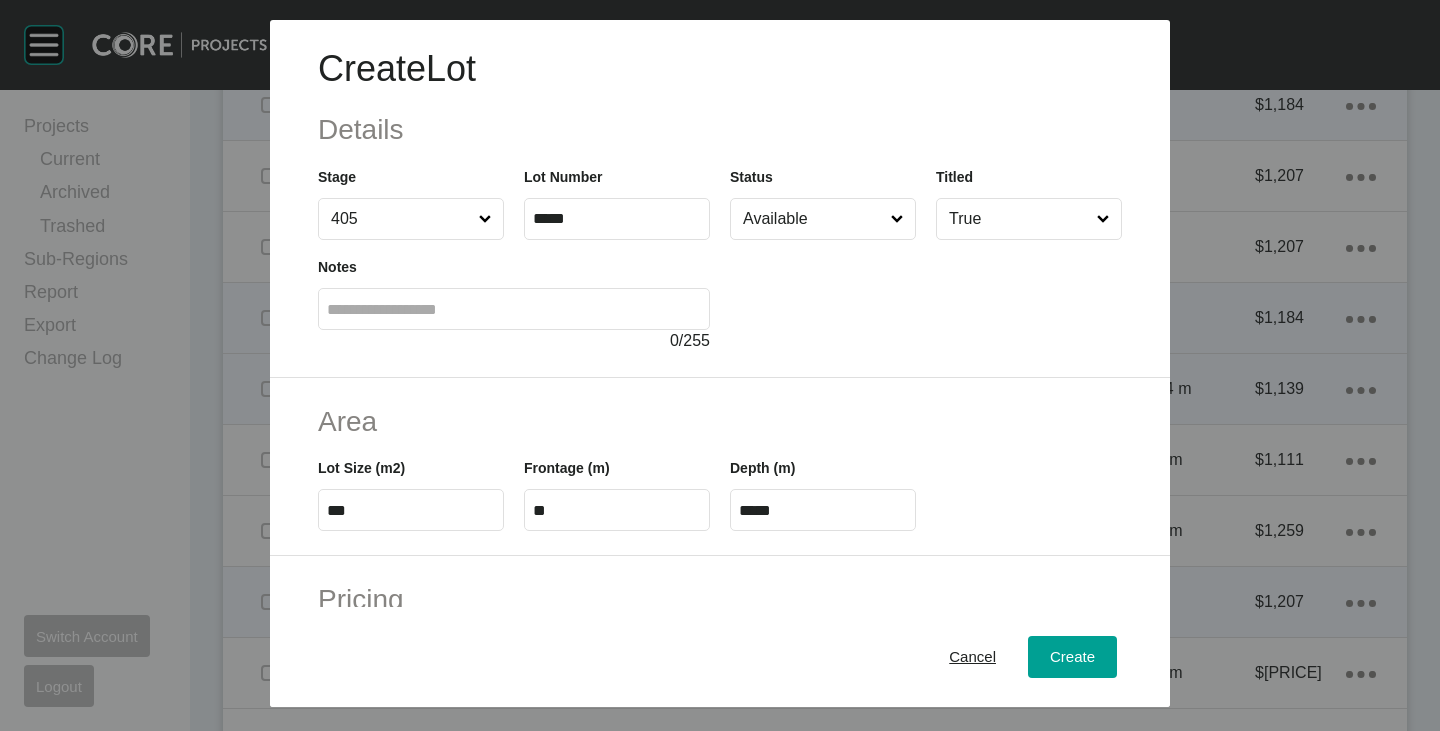 type on "*******" 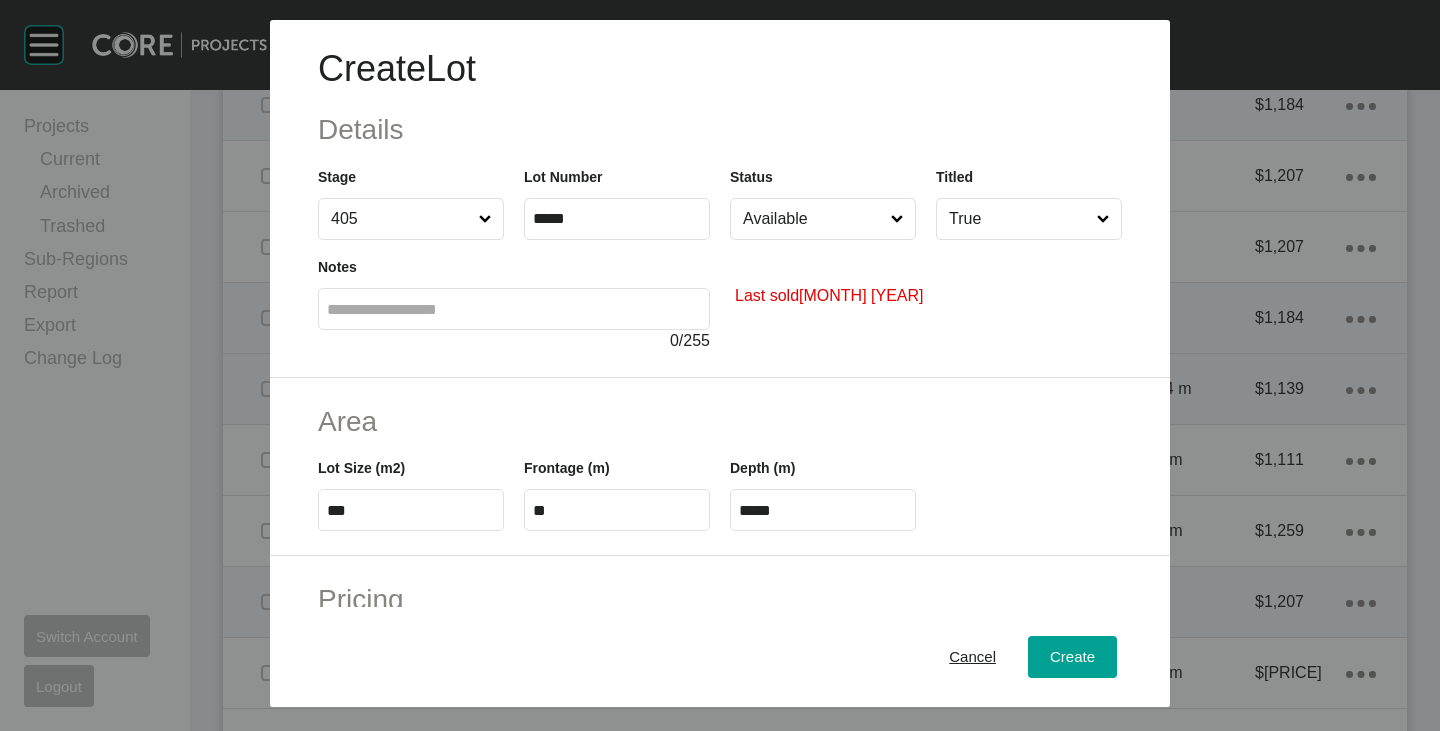 click on "Available" at bounding box center (813, 219) 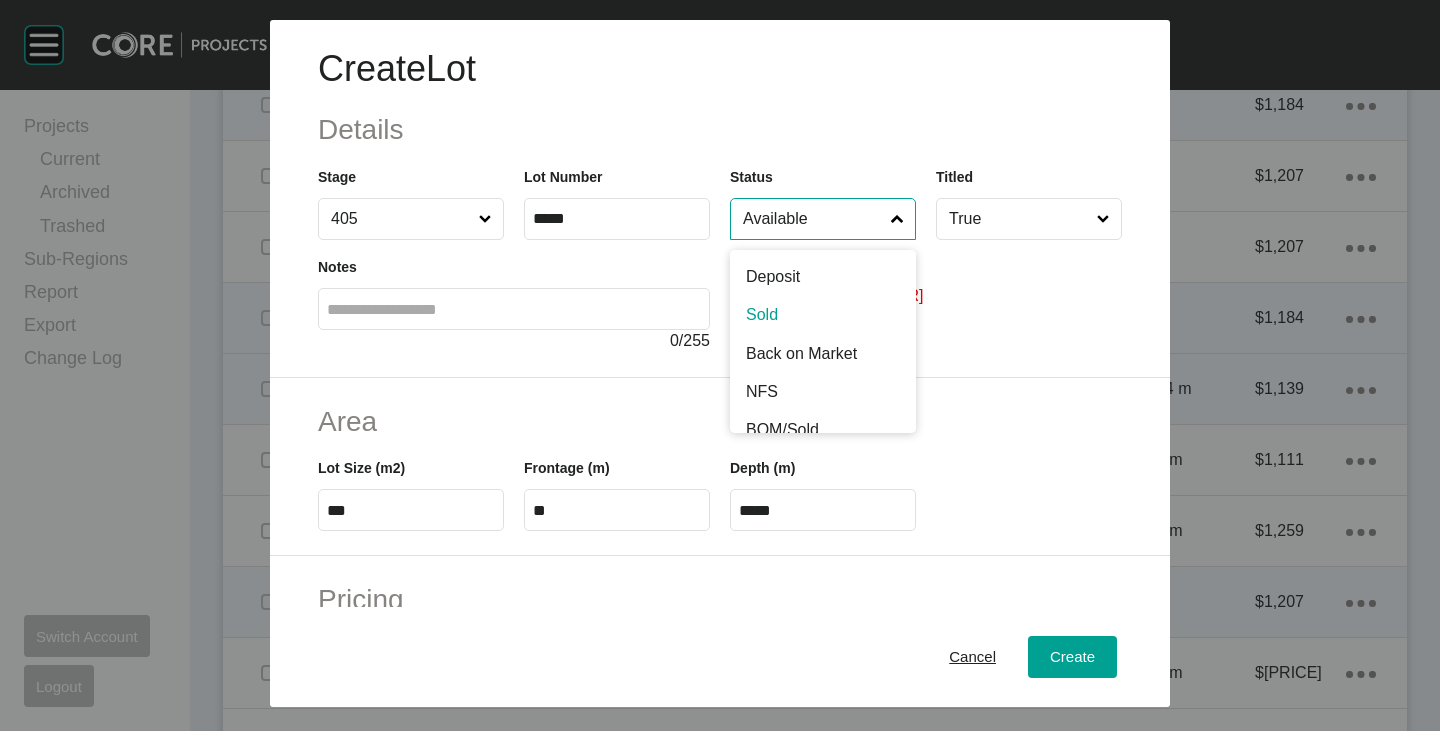 scroll, scrollTop: 100, scrollLeft: 0, axis: vertical 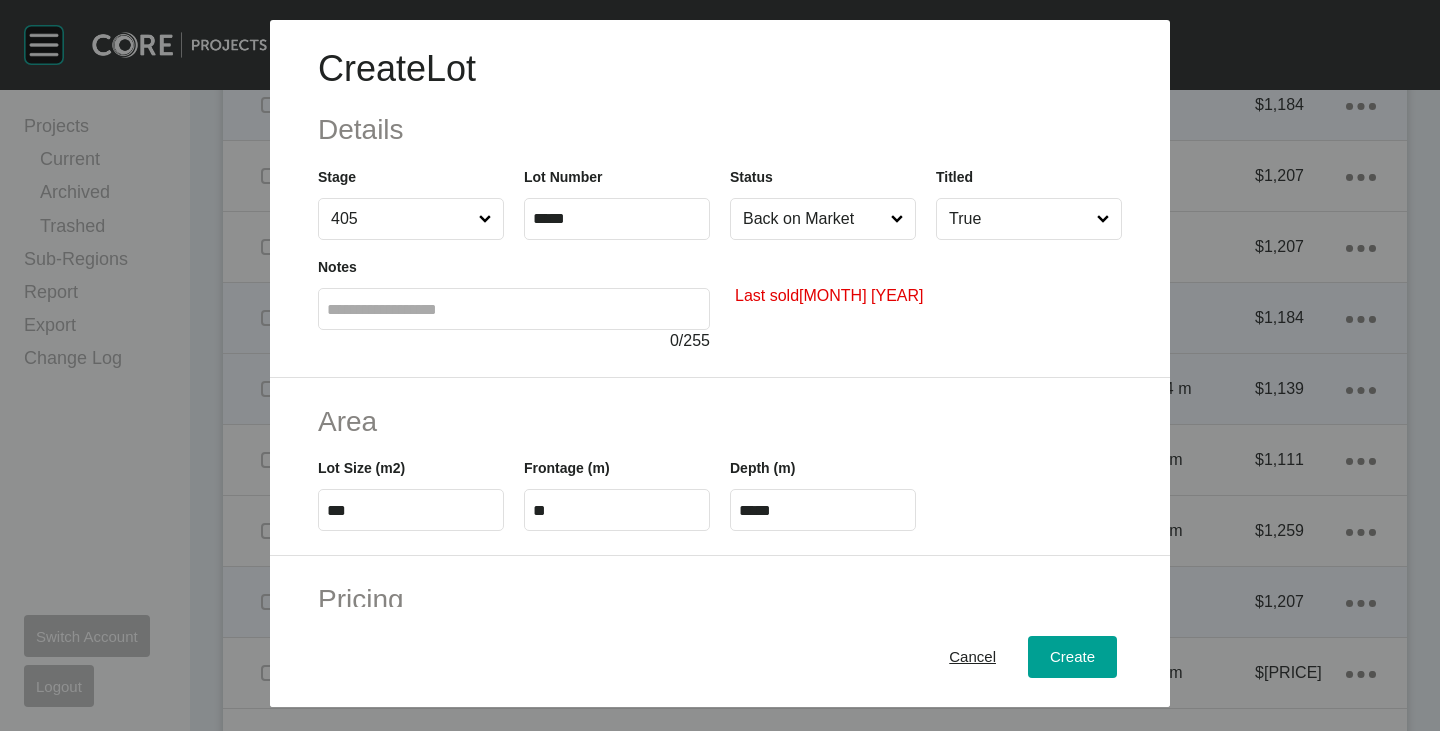 click on "***" at bounding box center [411, 510] 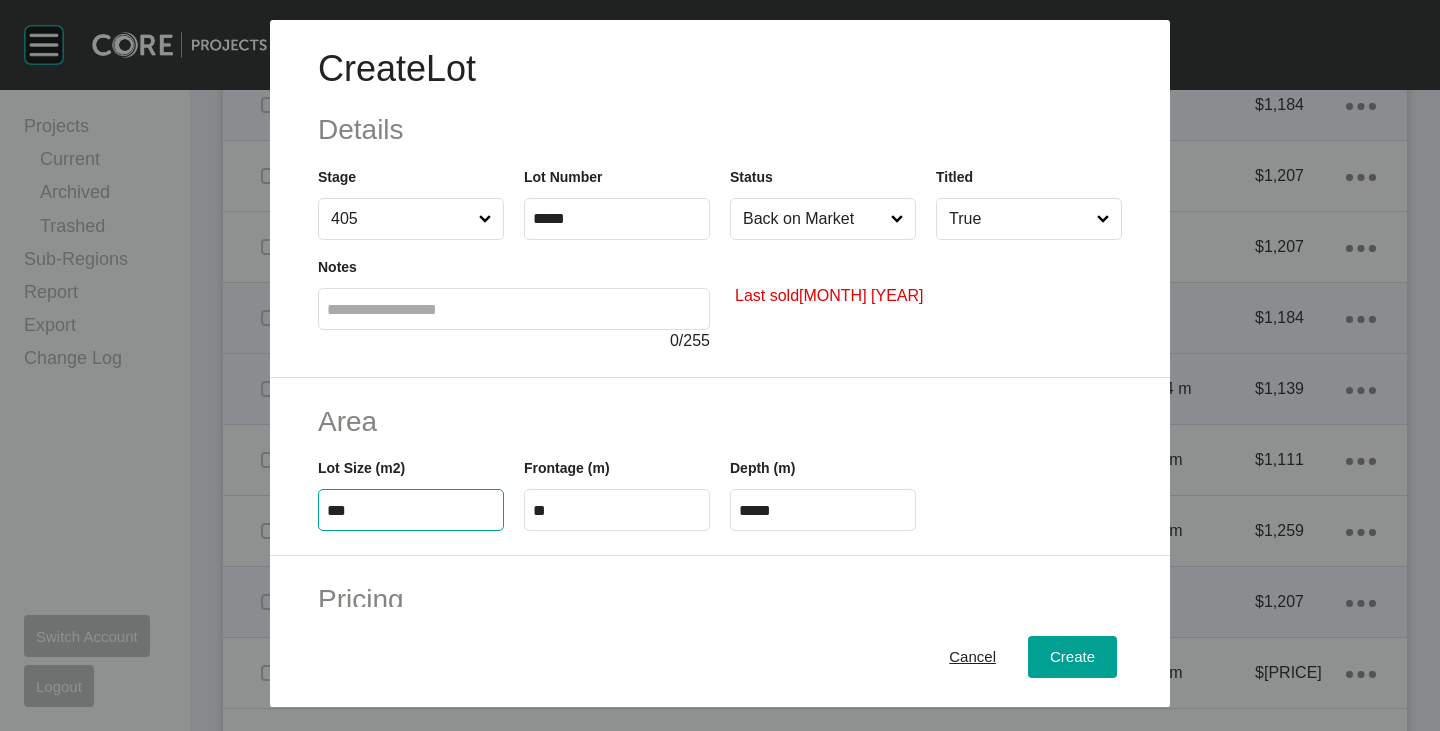 click on "***" at bounding box center [411, 510] 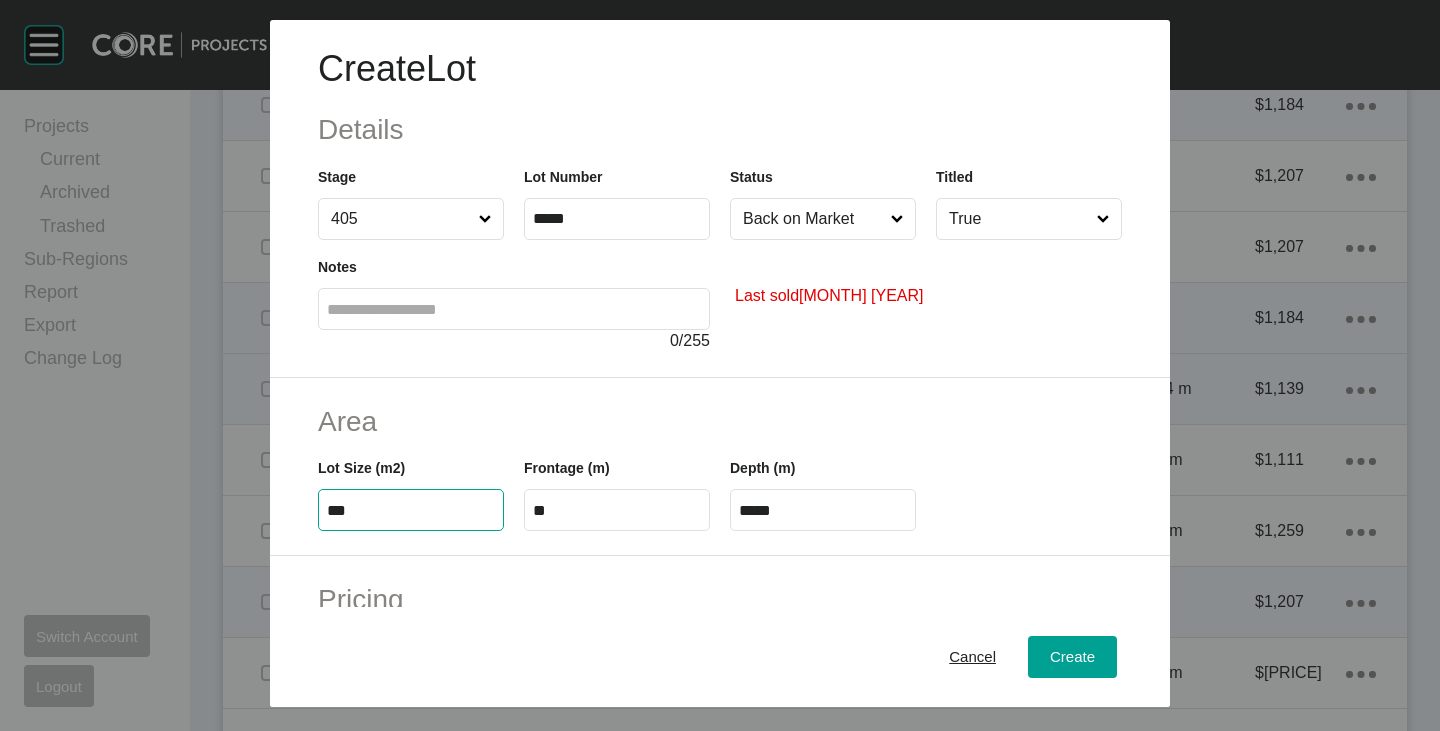 type on "***" 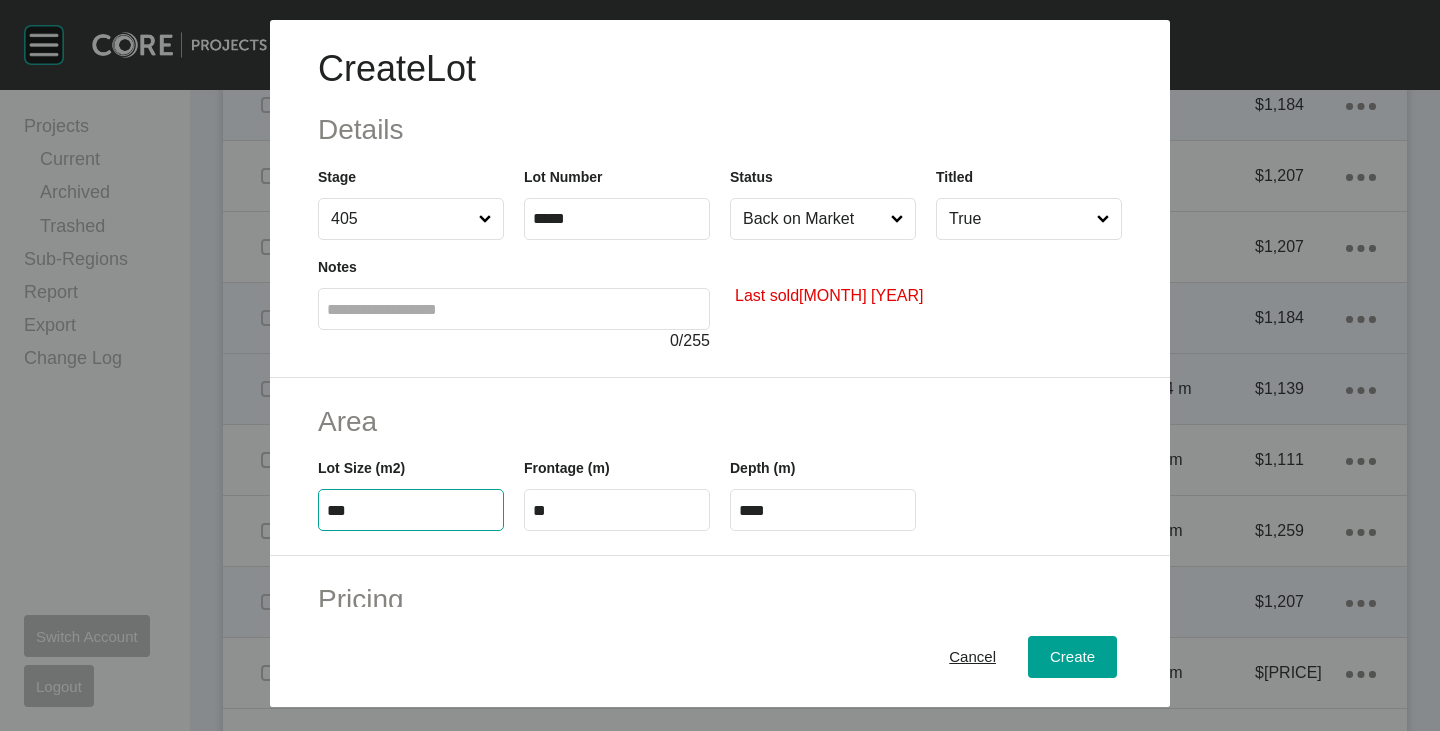 click on "Area Lot Size (m2) *** Frontage (m) ** Depth (m) ****" at bounding box center (720, 467) 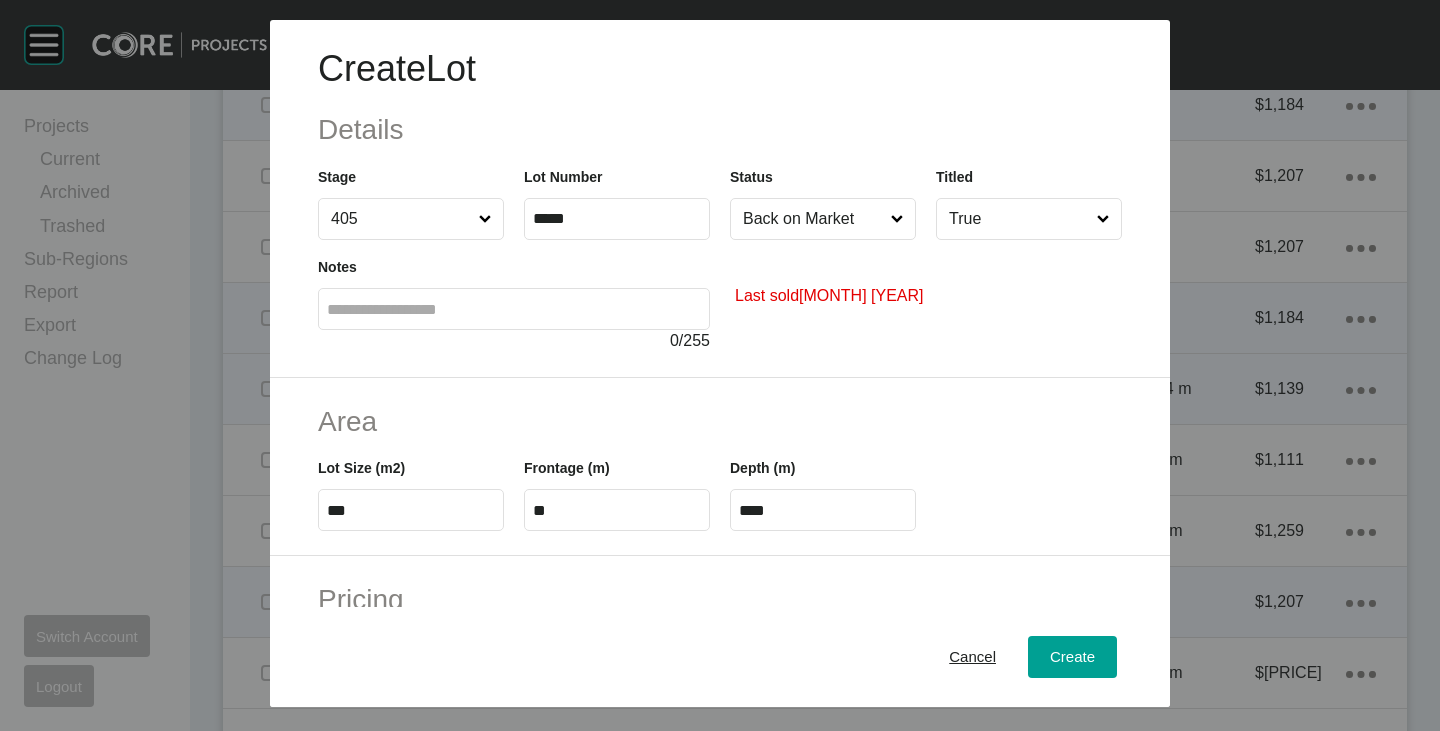 click on "**" at bounding box center [617, 510] 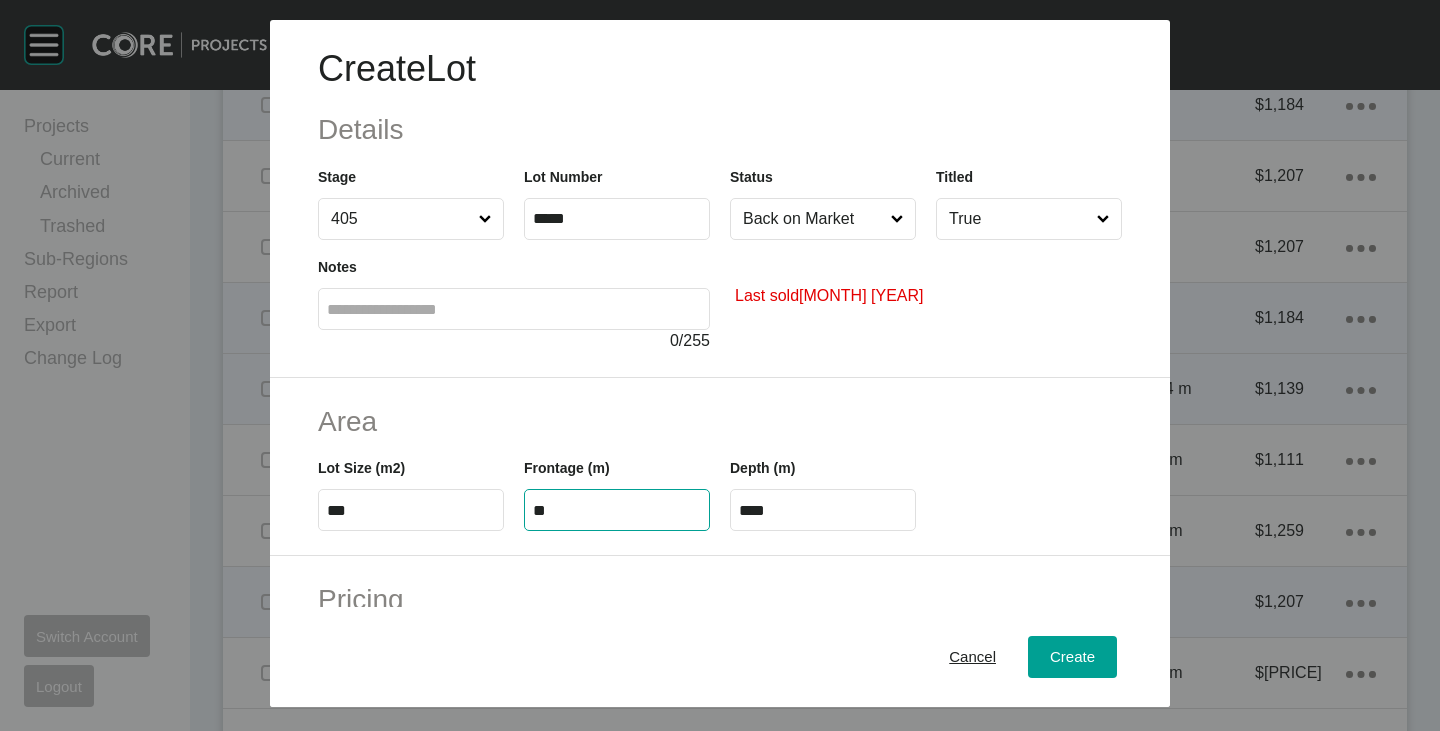click on "**" at bounding box center (617, 510) 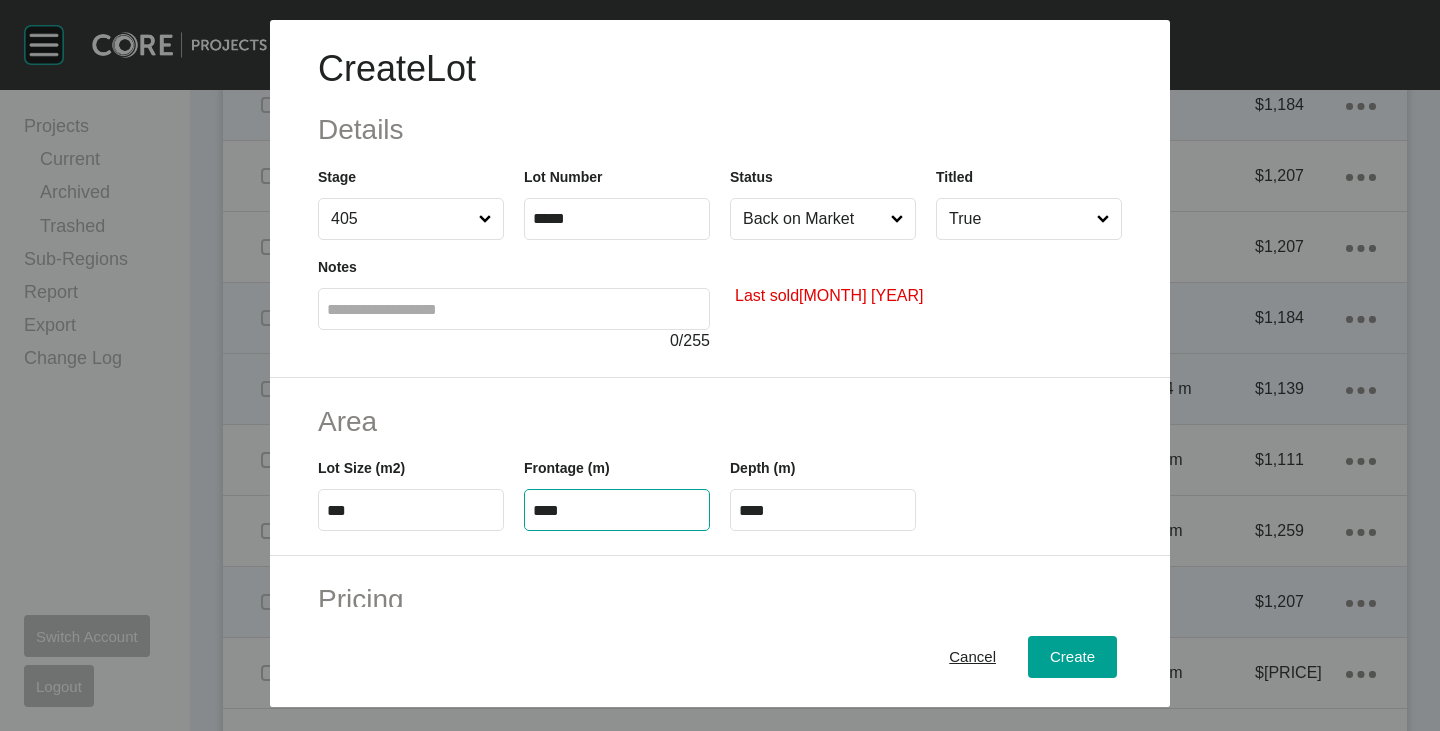 type on "****" 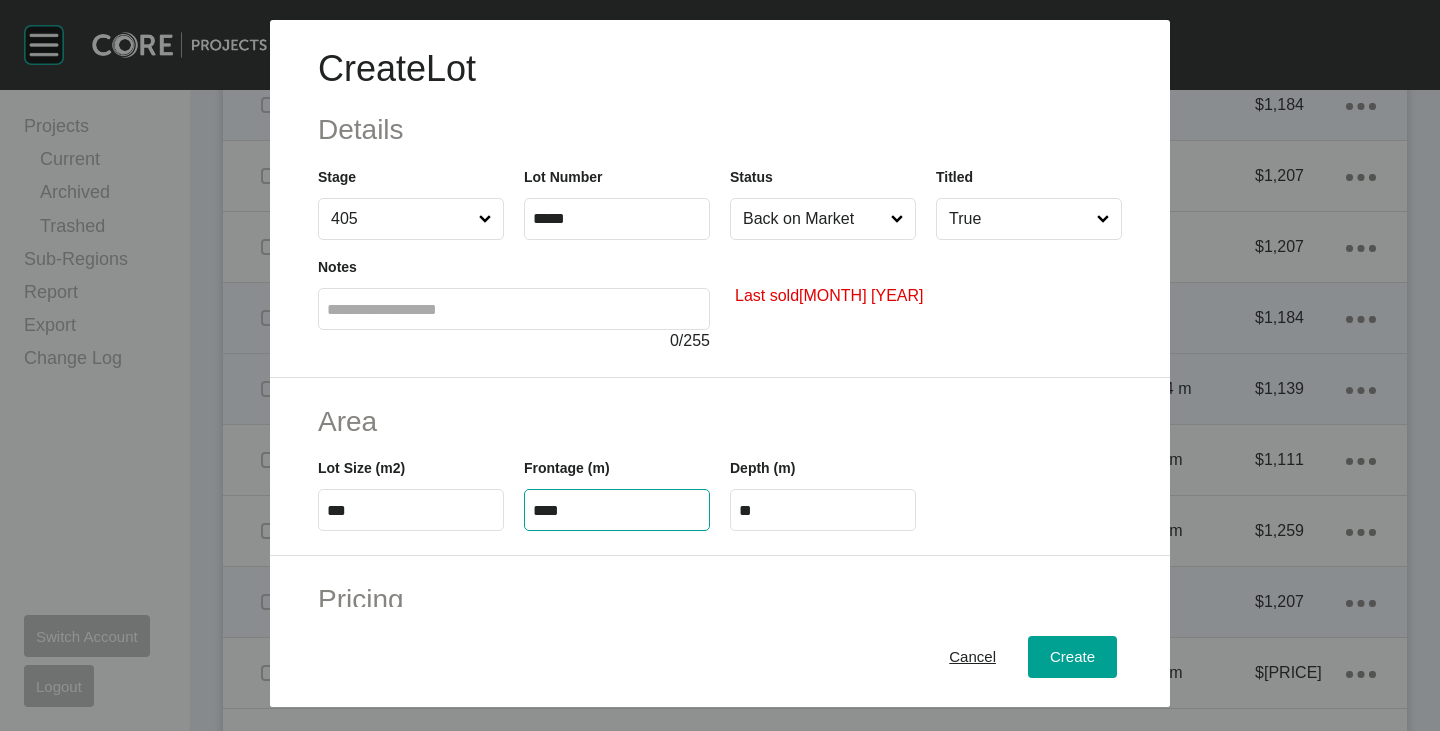 click on "Area" at bounding box center [720, 421] 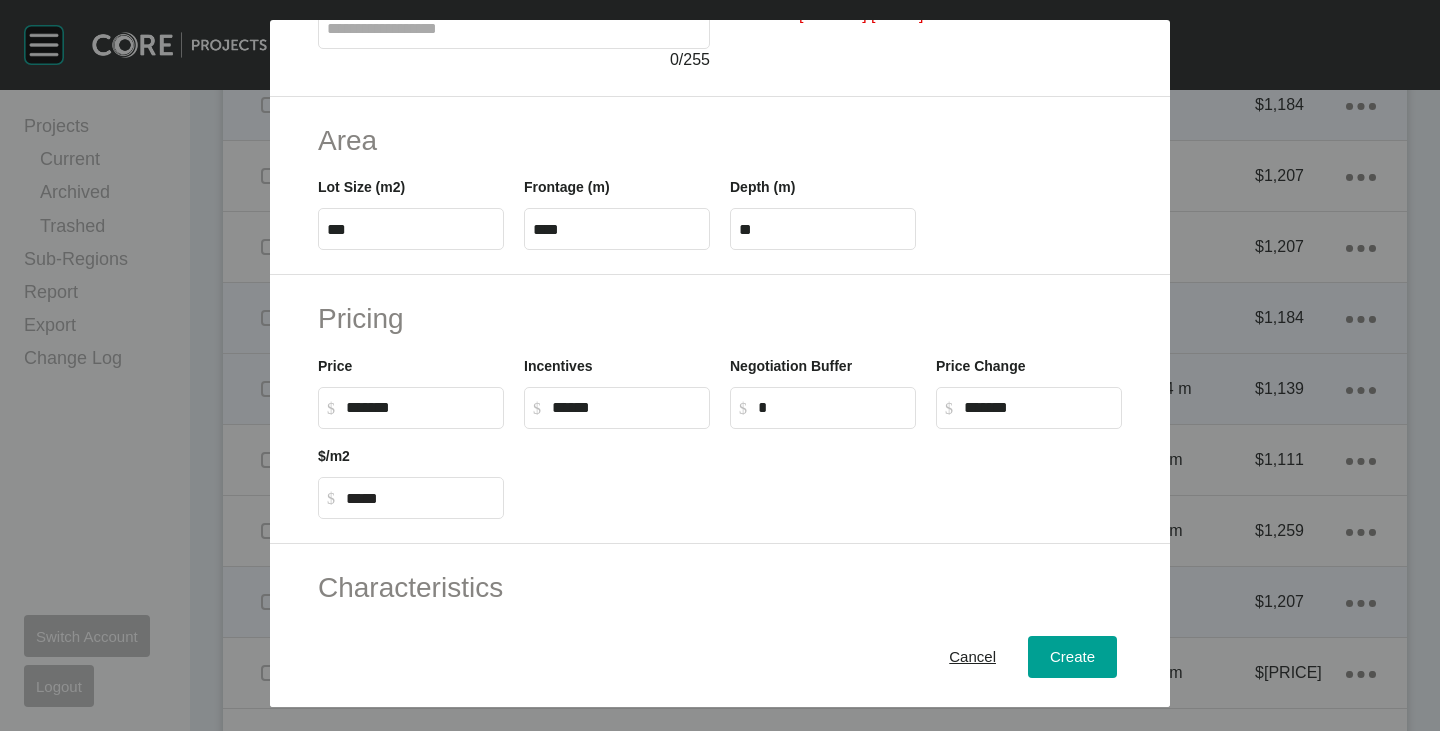 scroll, scrollTop: 300, scrollLeft: 0, axis: vertical 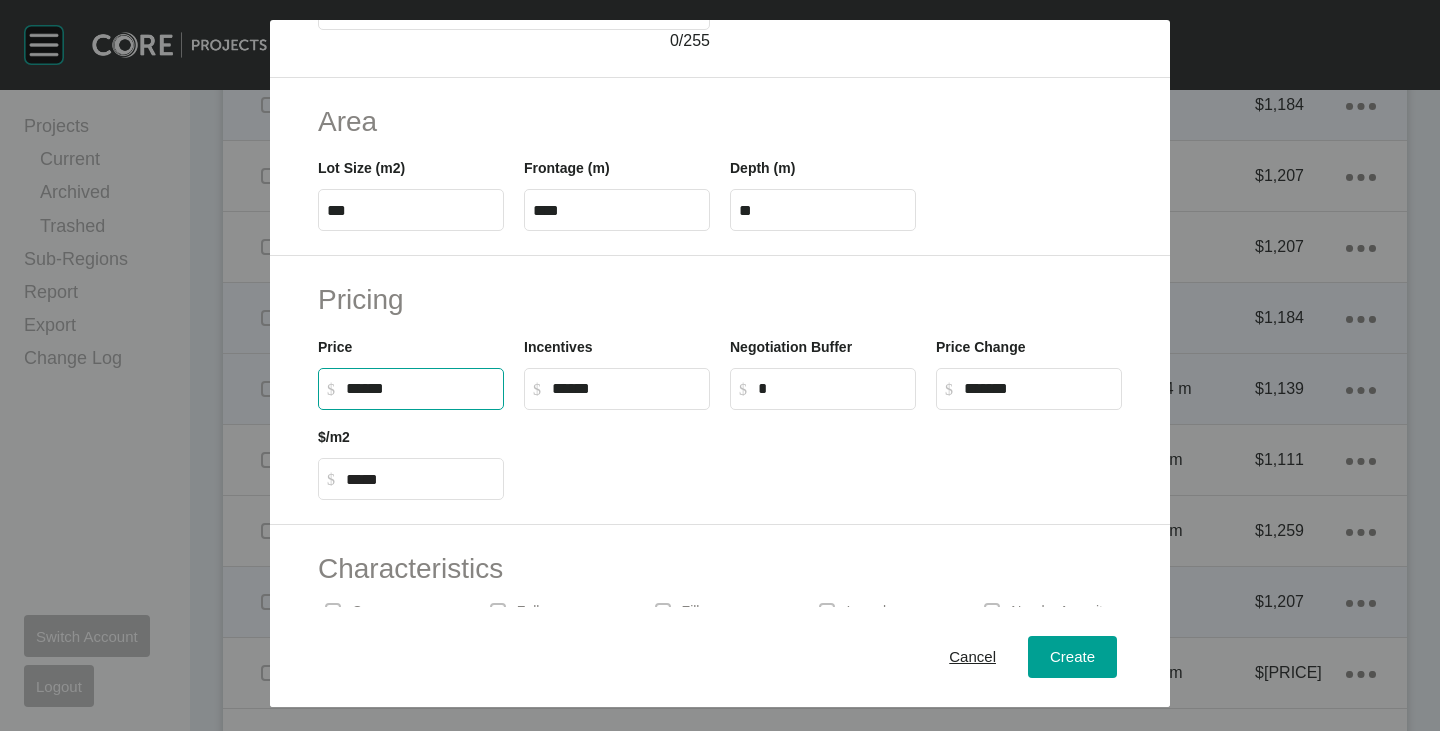 drag, startPoint x: 359, startPoint y: 389, endPoint x: 380, endPoint y: 399, distance: 23.259407 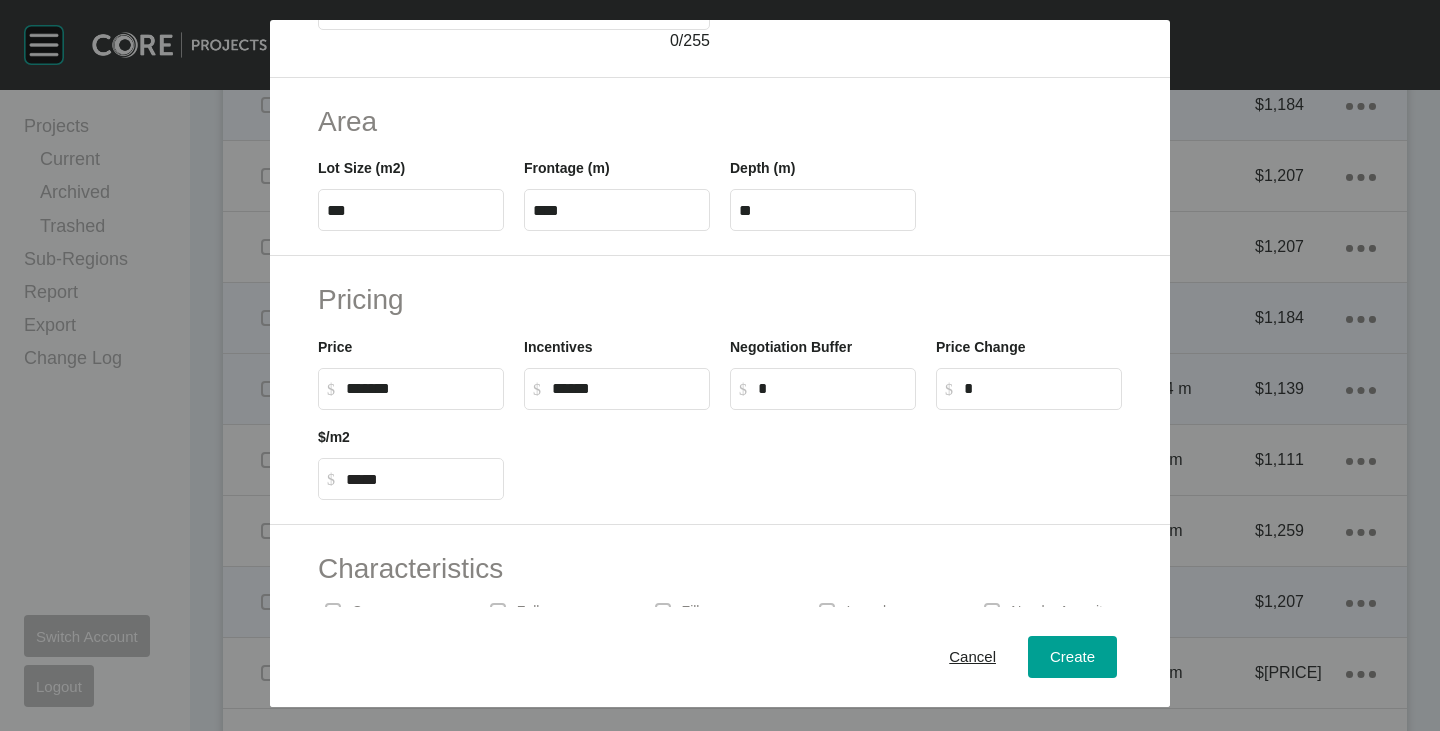 click at bounding box center (823, 455) 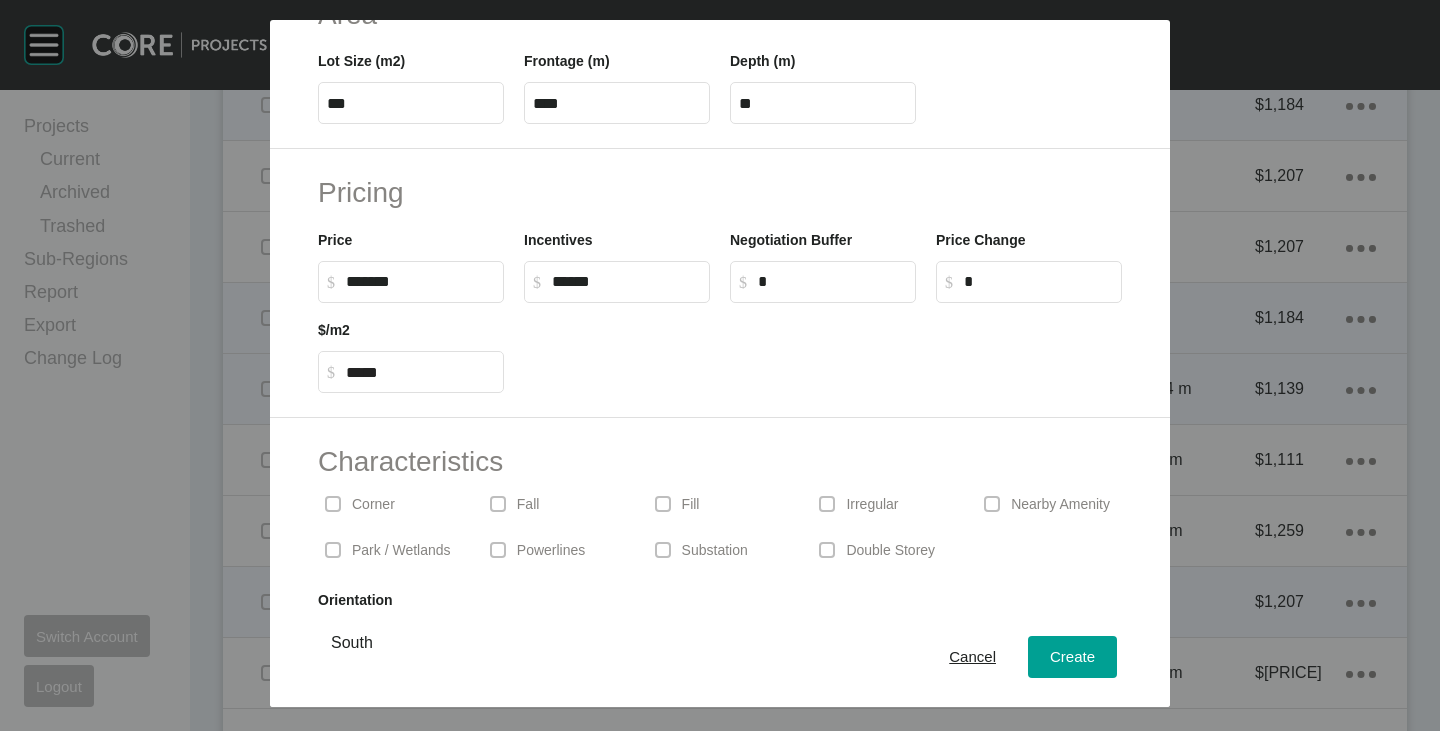 scroll, scrollTop: 489, scrollLeft: 0, axis: vertical 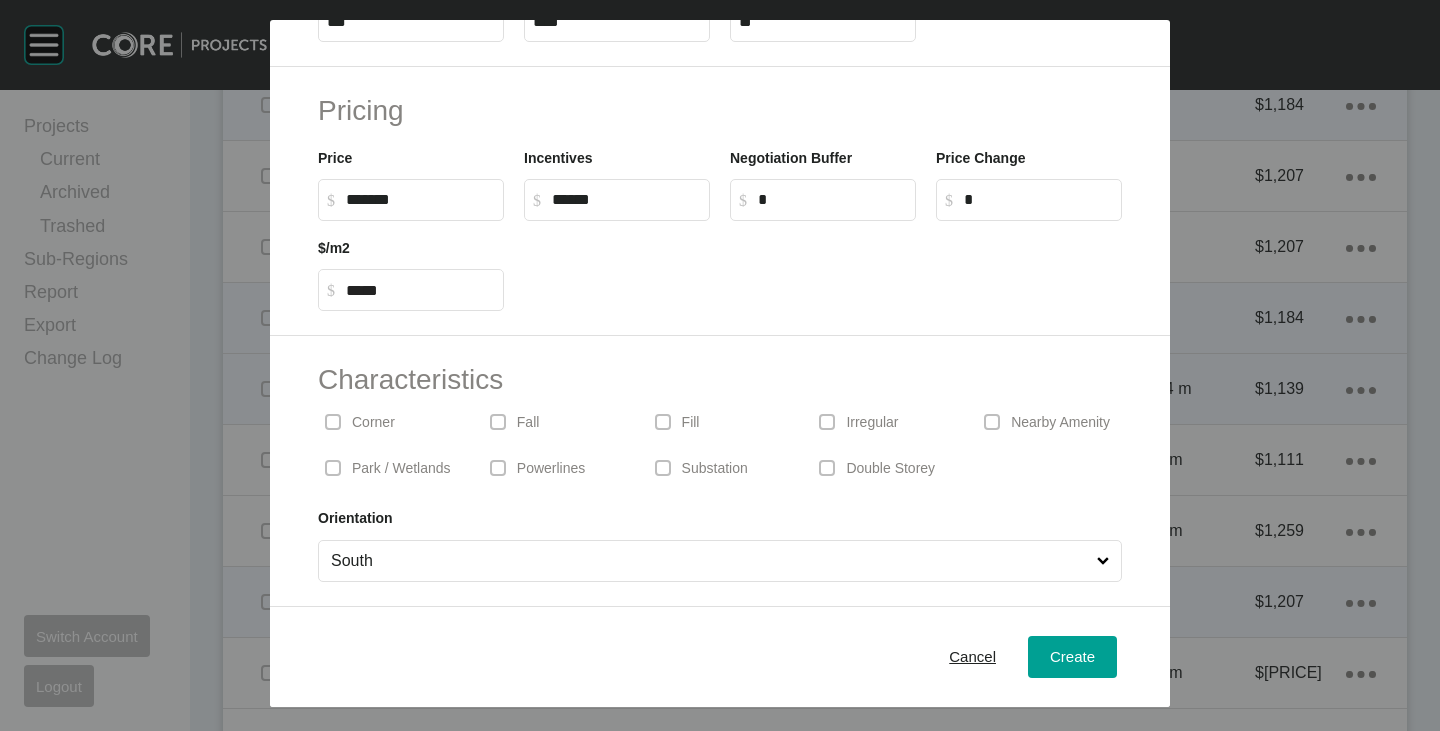 click on "Corner" at bounding box center [390, 422] 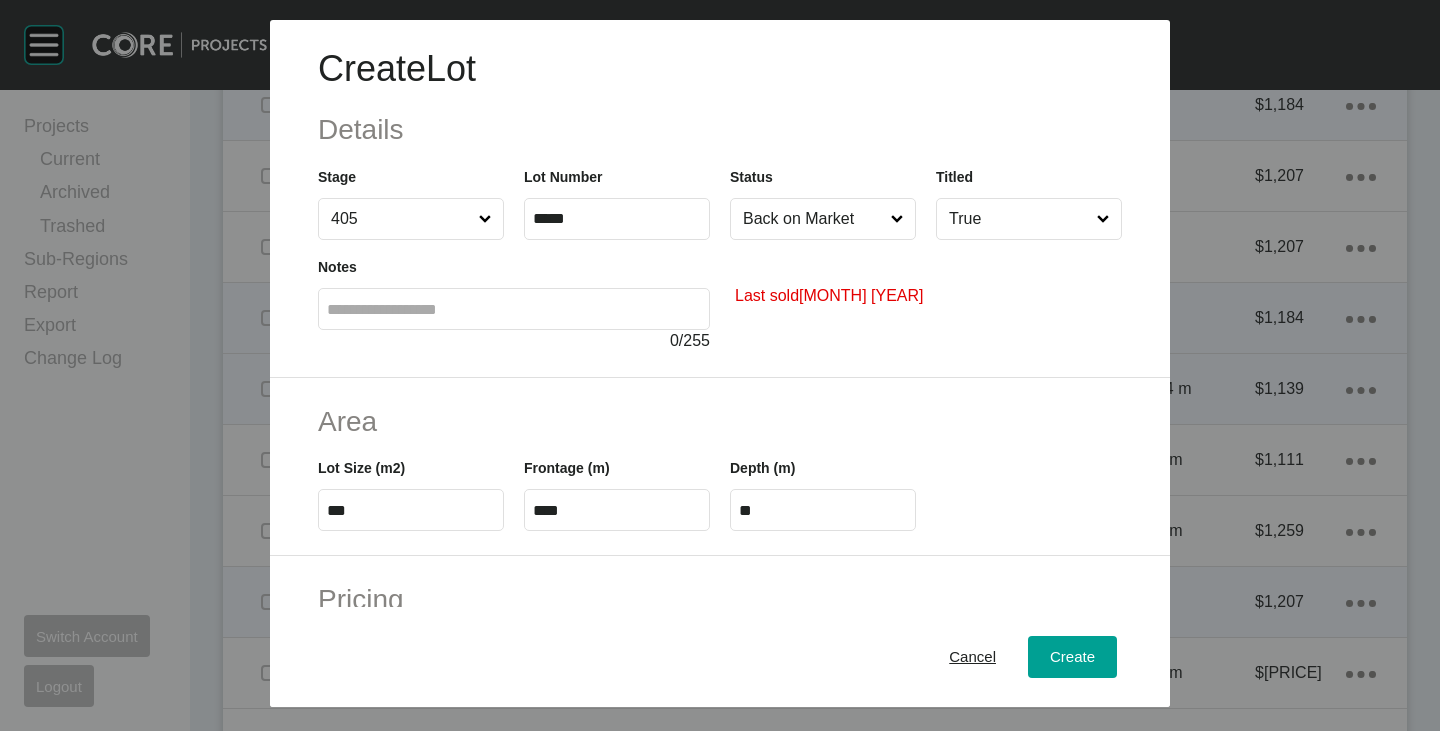 scroll, scrollTop: 489, scrollLeft: 0, axis: vertical 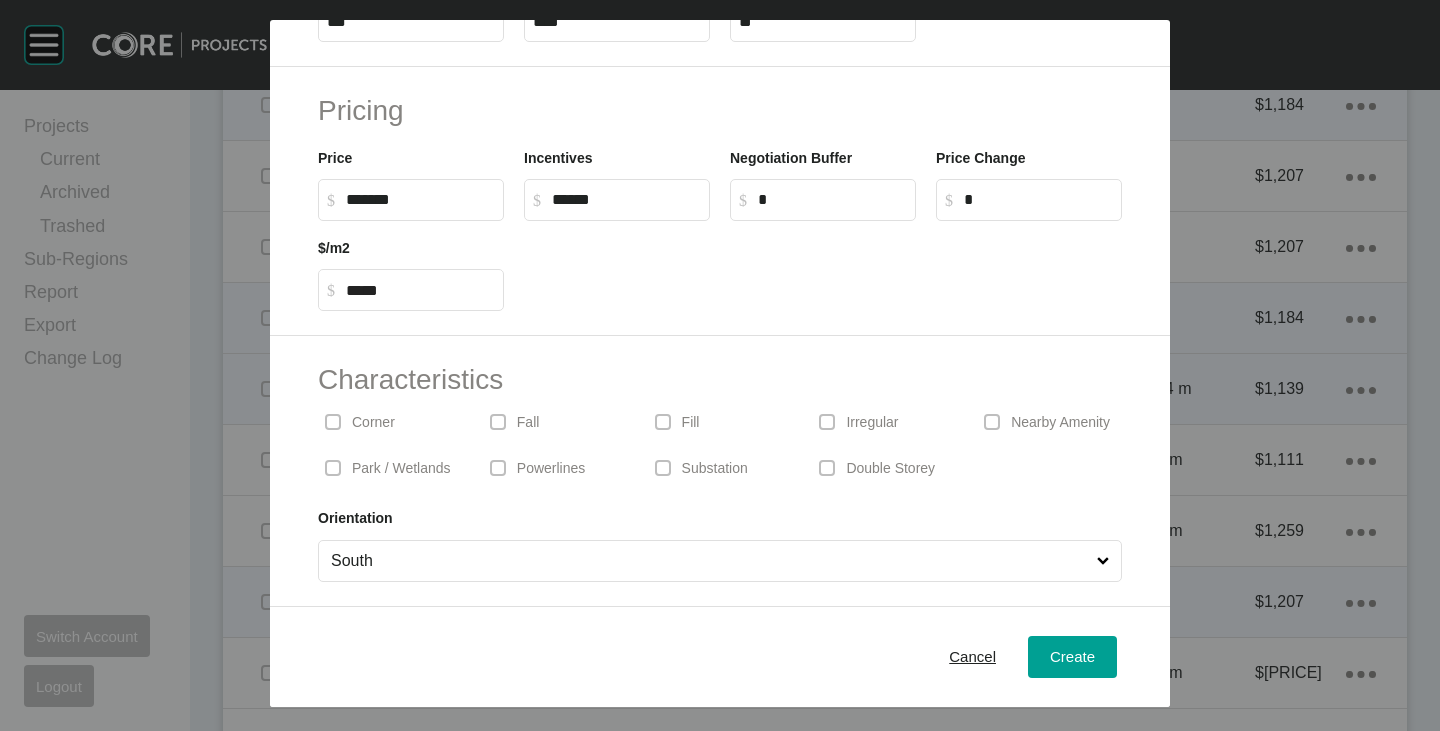 click on "South" at bounding box center [710, 561] 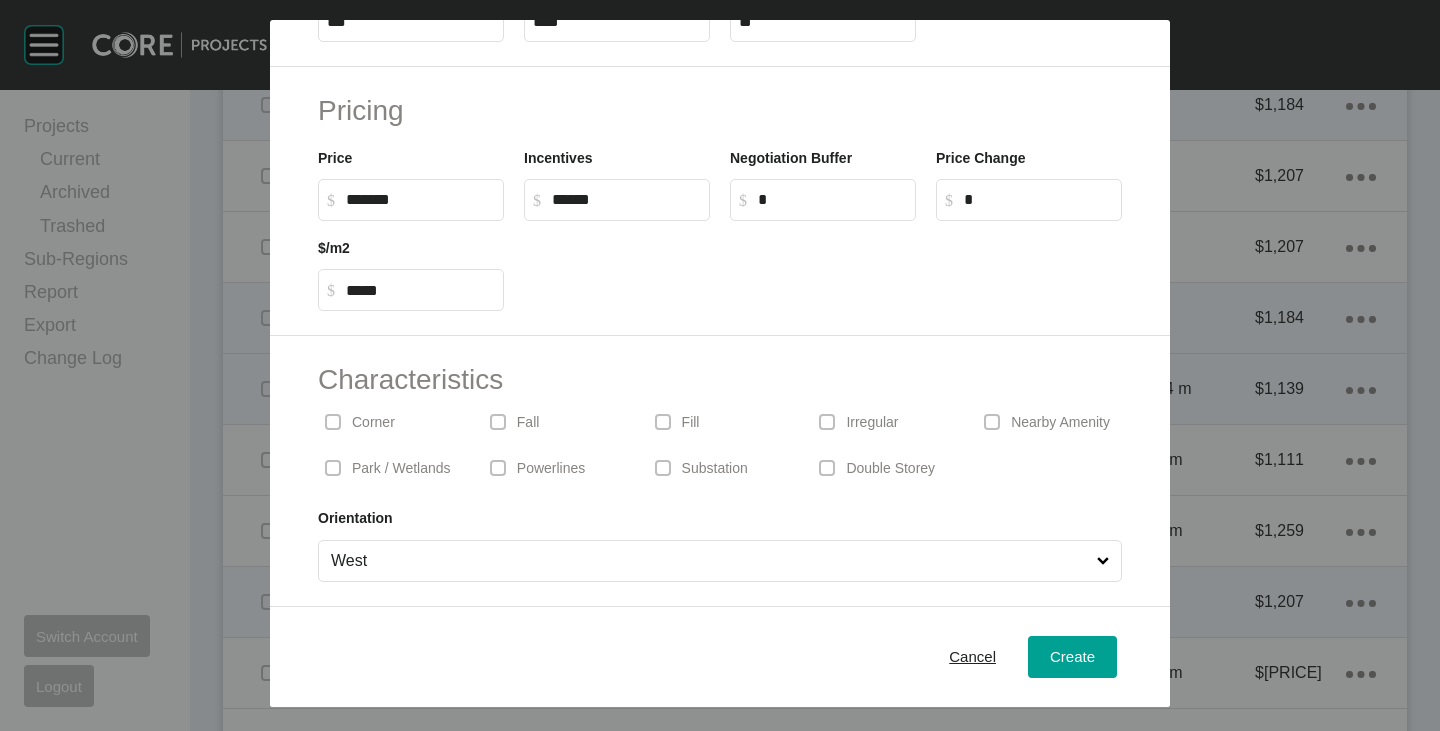 scroll, scrollTop: 489, scrollLeft: 0, axis: vertical 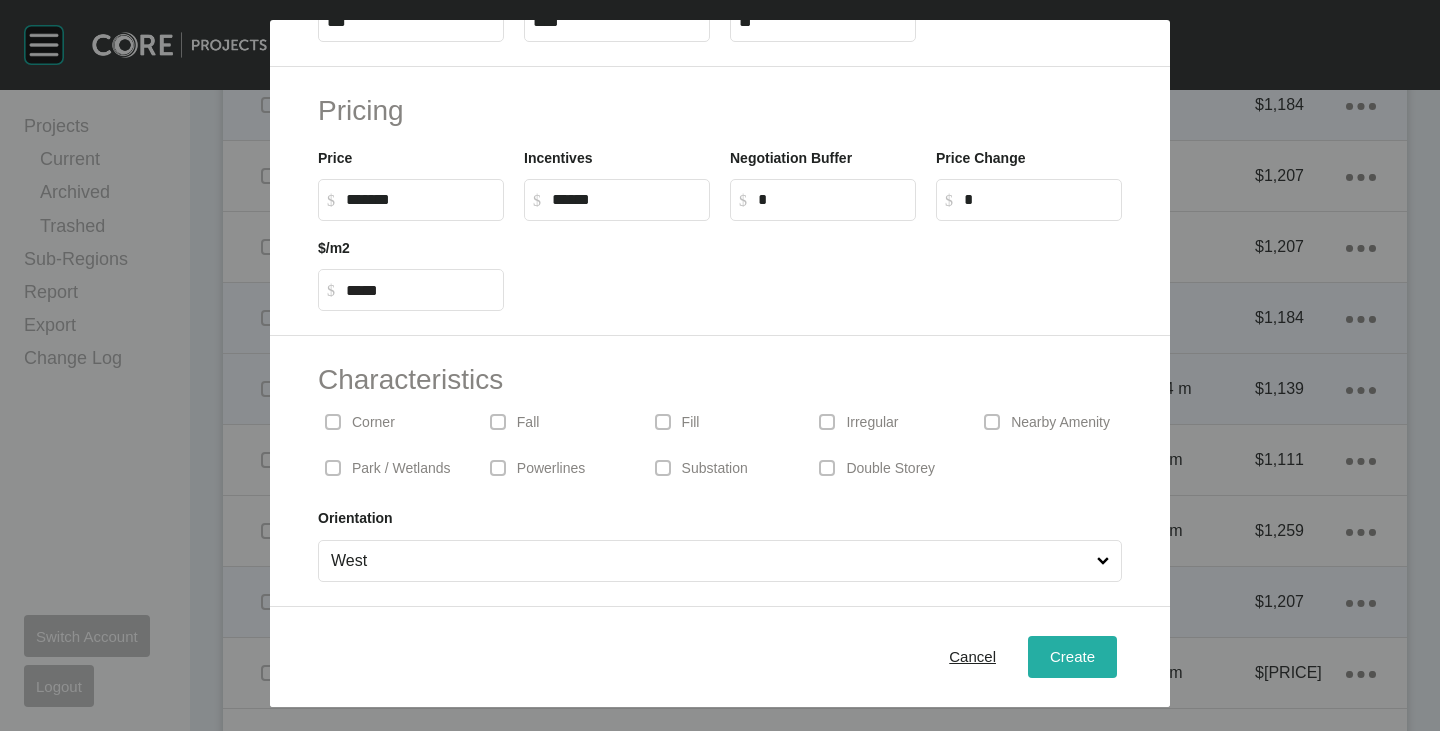 click on "Create" at bounding box center [1072, 656] 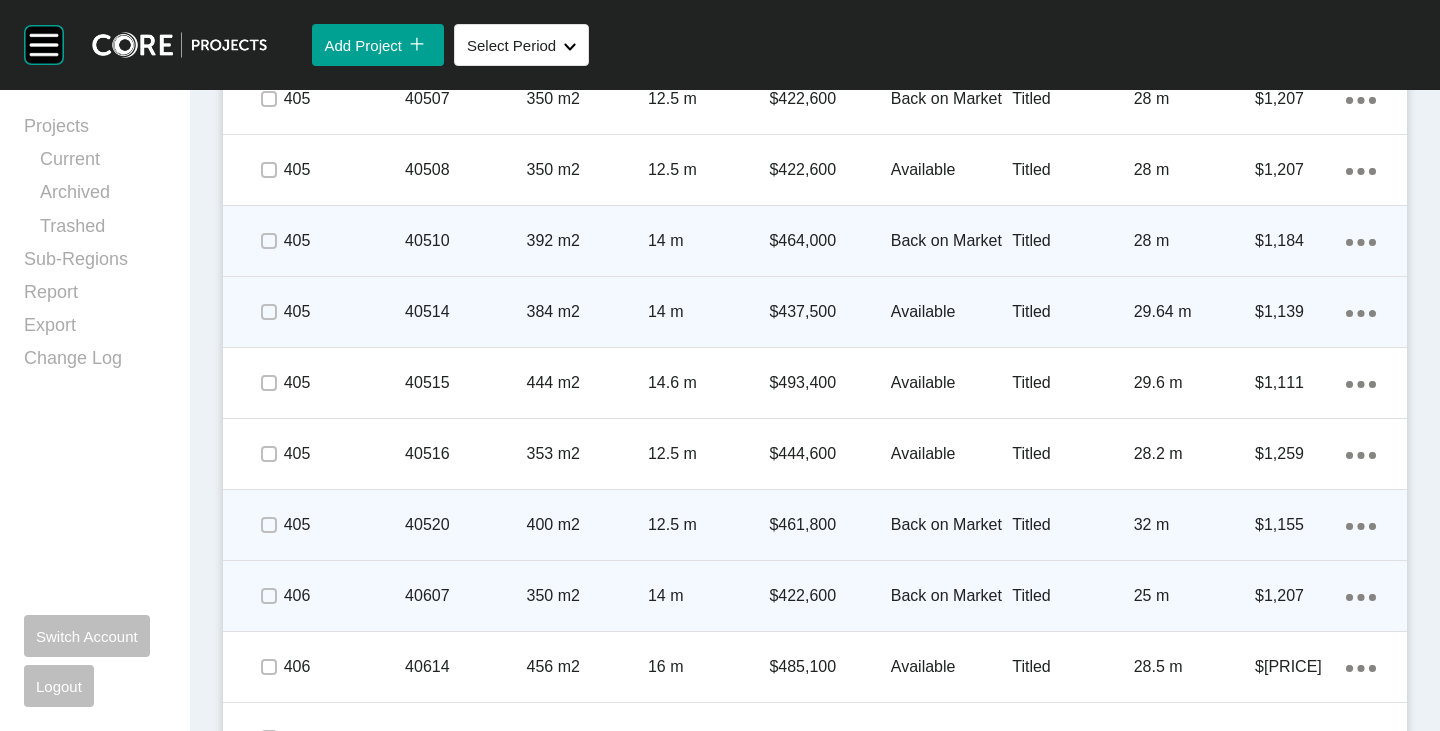 scroll, scrollTop: 3400, scrollLeft: 0, axis: vertical 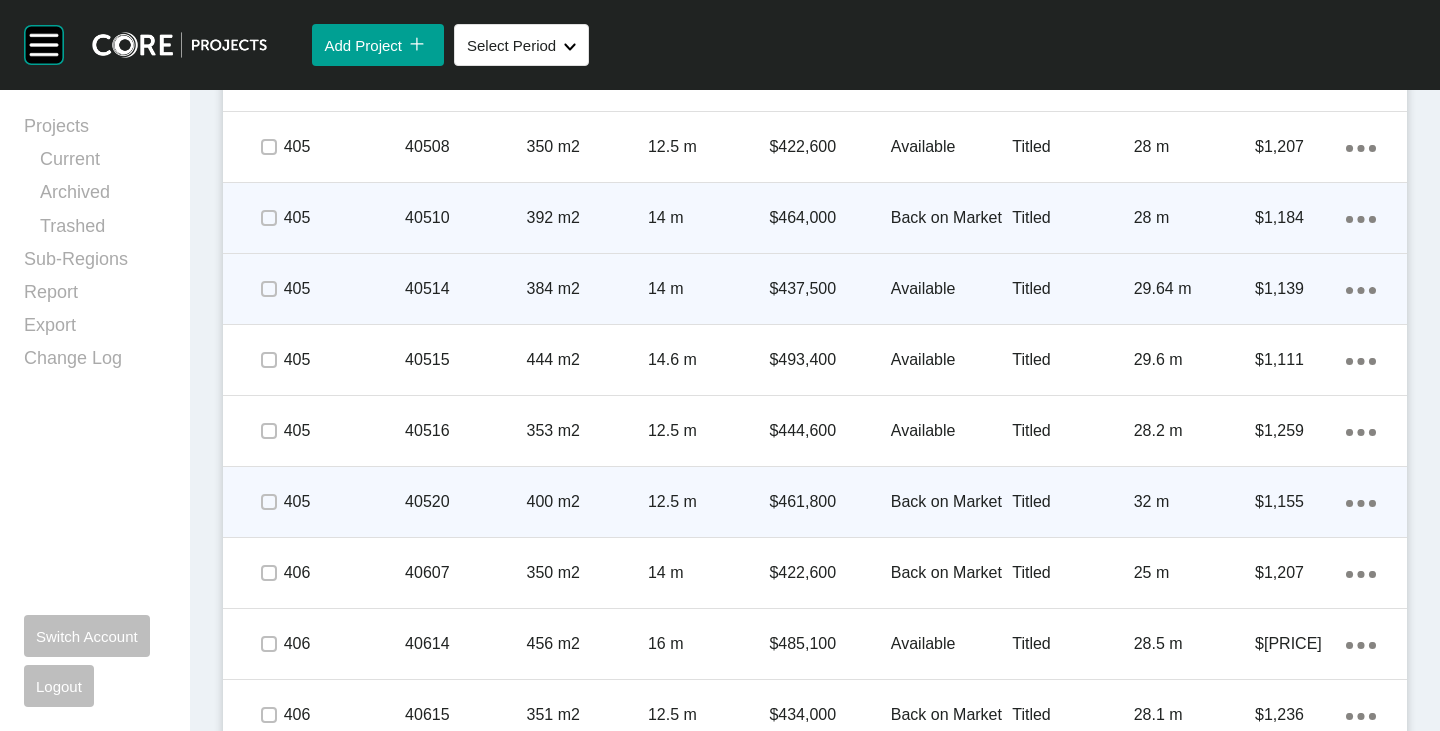 click on "Action Menu Dots Copy 6 Created with Sketch." 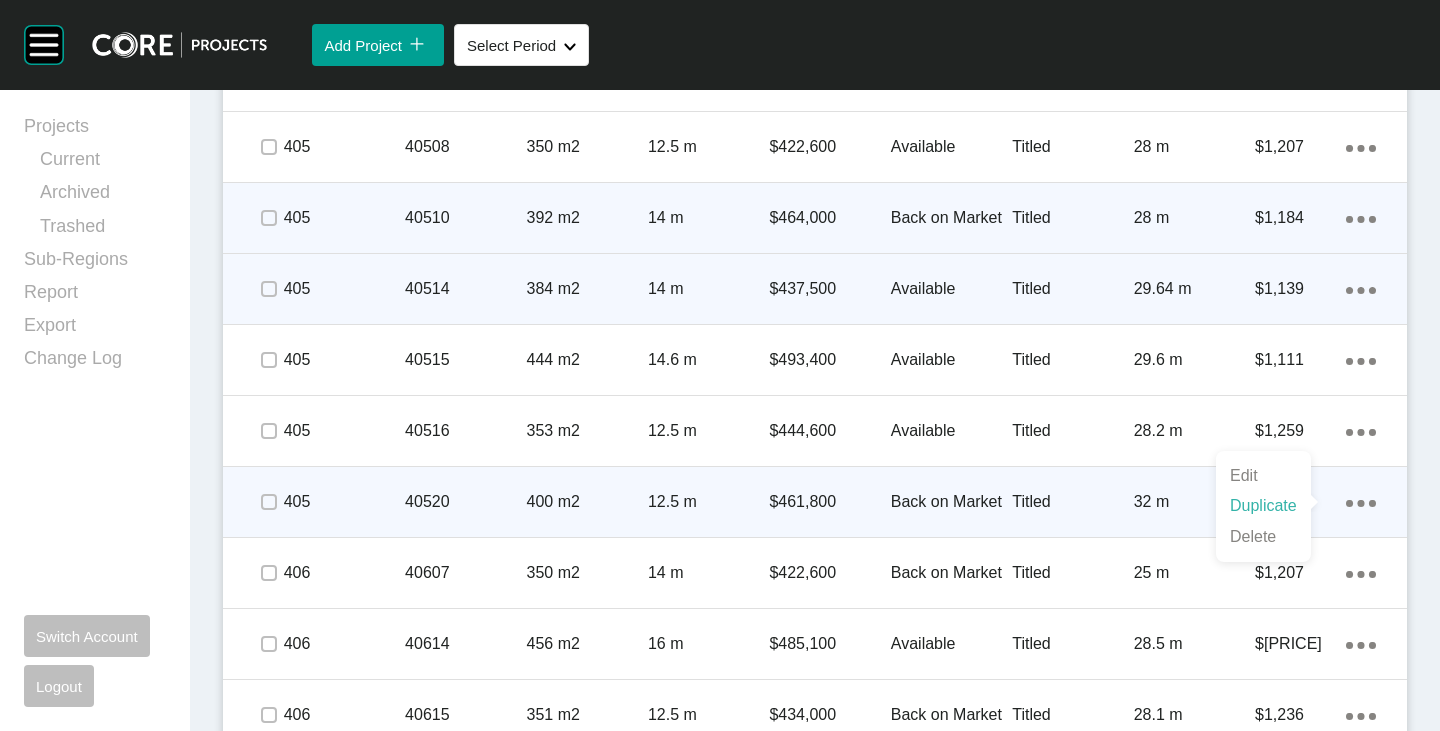 click on "Duplicate" at bounding box center (1263, 506) 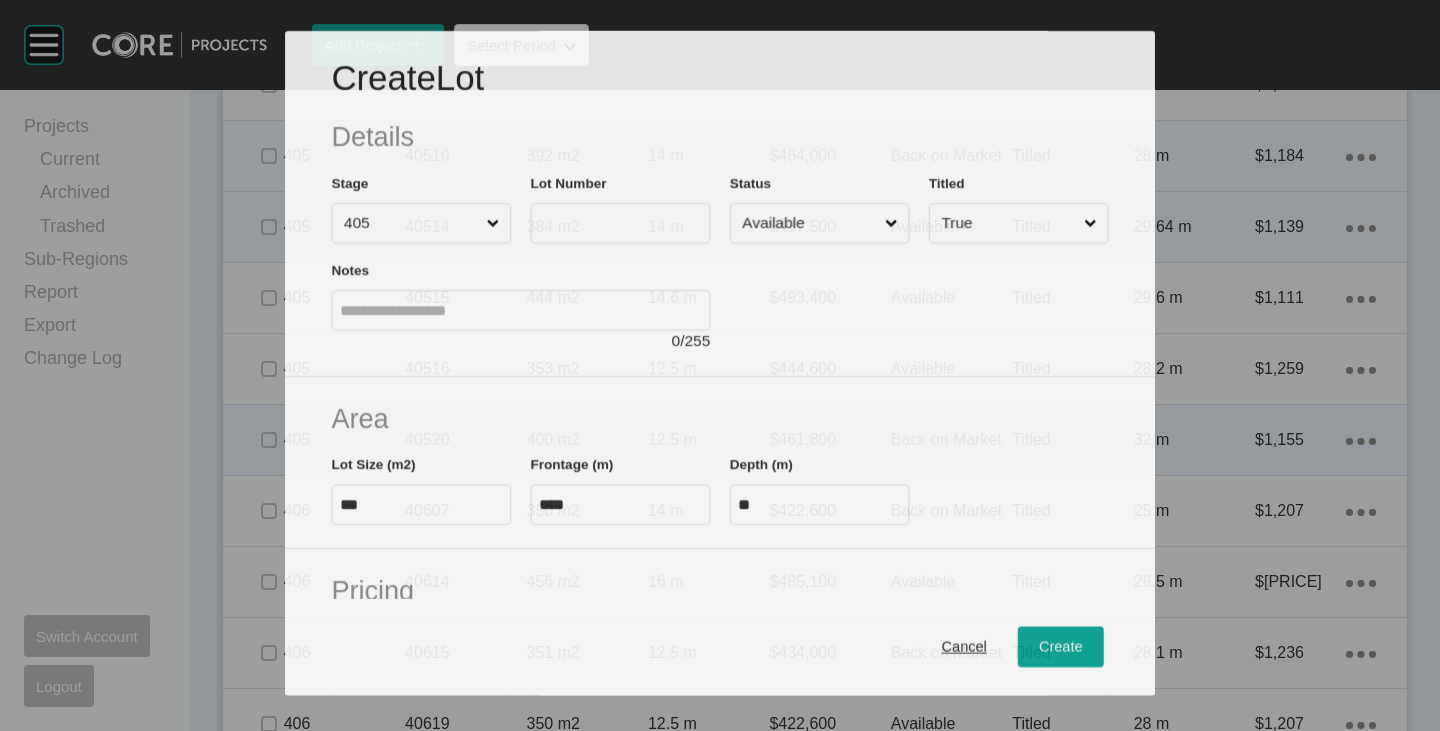 scroll, scrollTop: 3338, scrollLeft: 0, axis: vertical 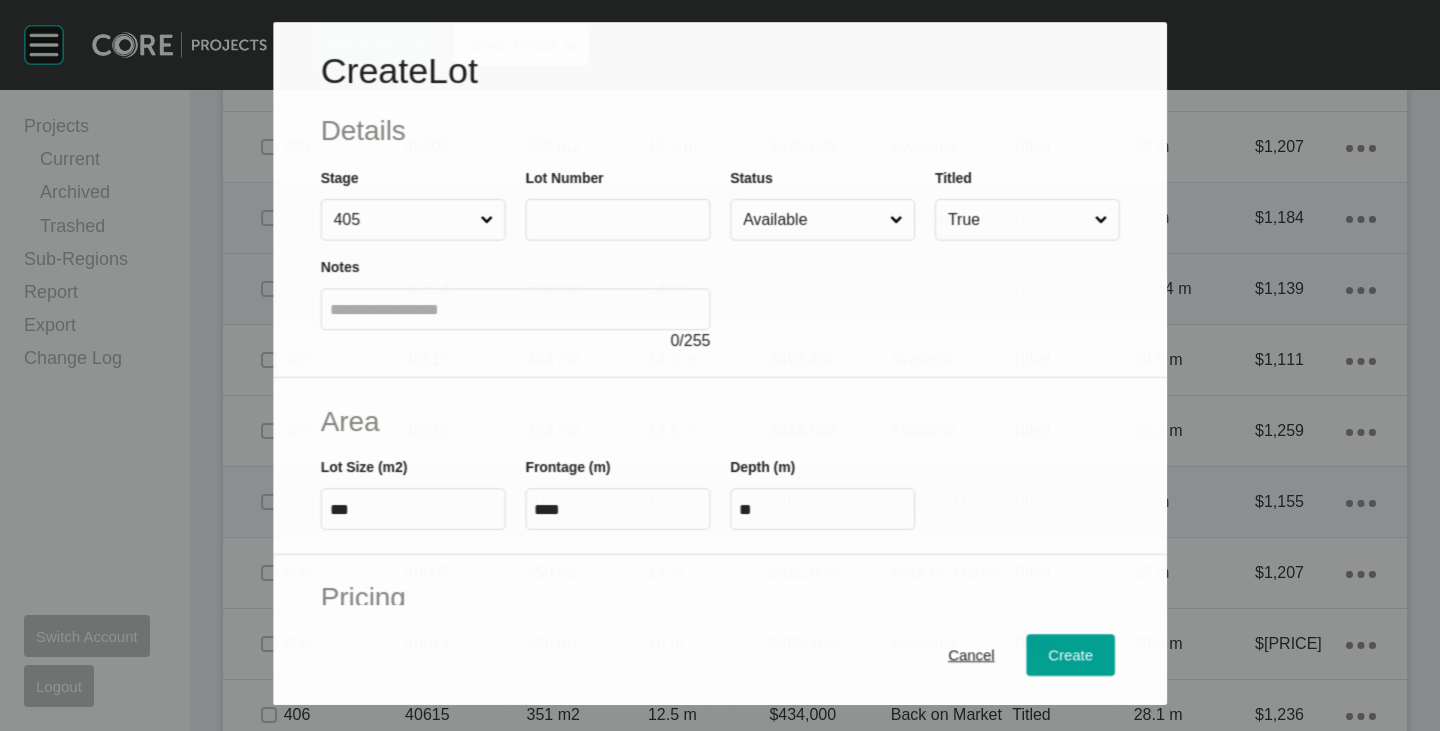 click on "Notes 0 / 255" at bounding box center [515, 297] 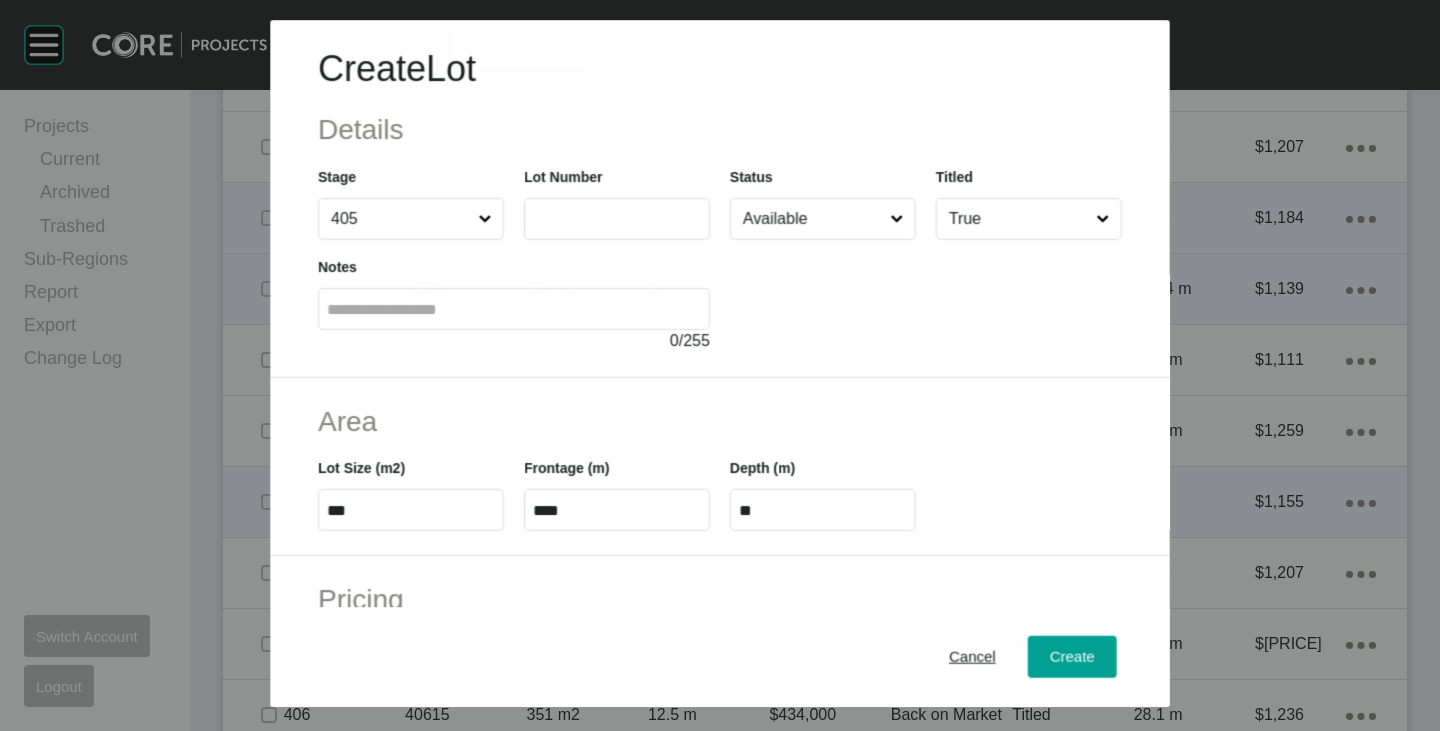 click at bounding box center [617, 219] 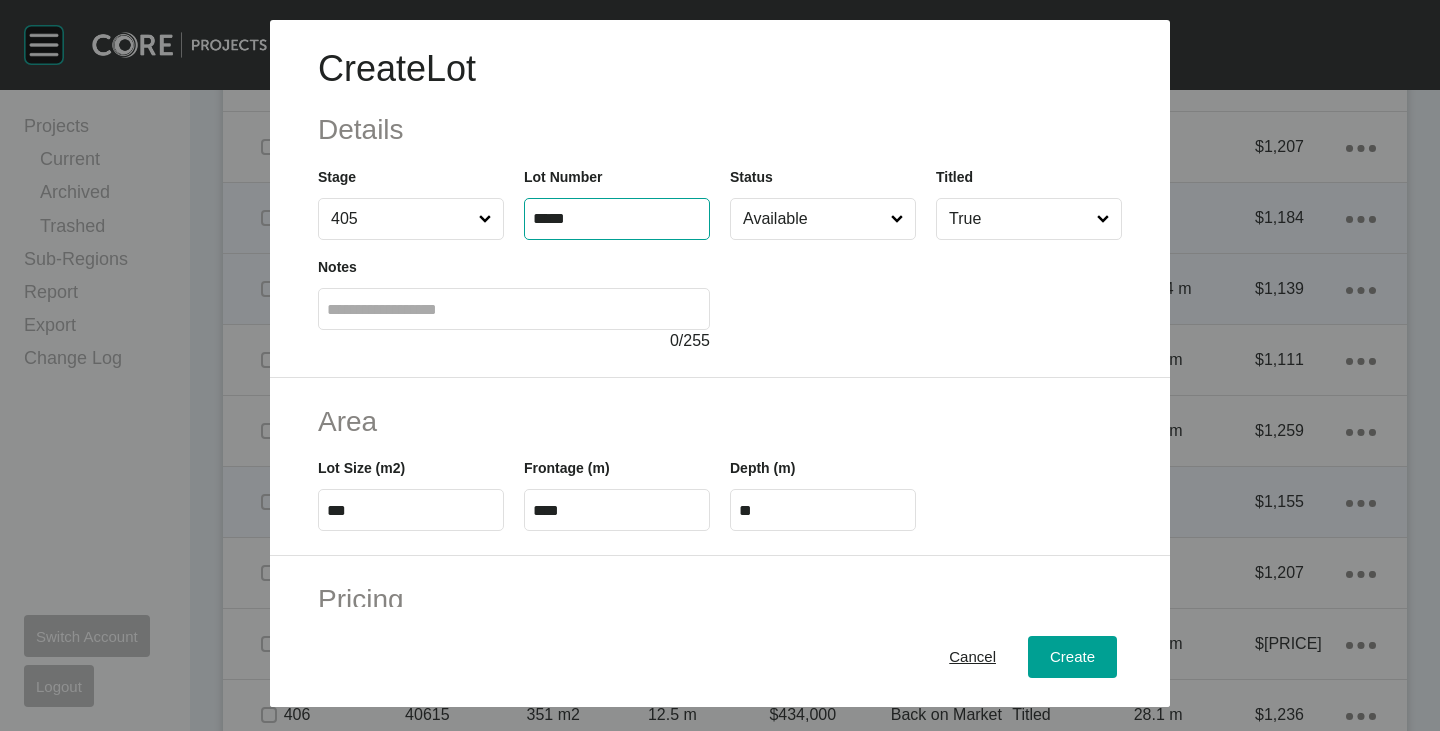 type on "*****" 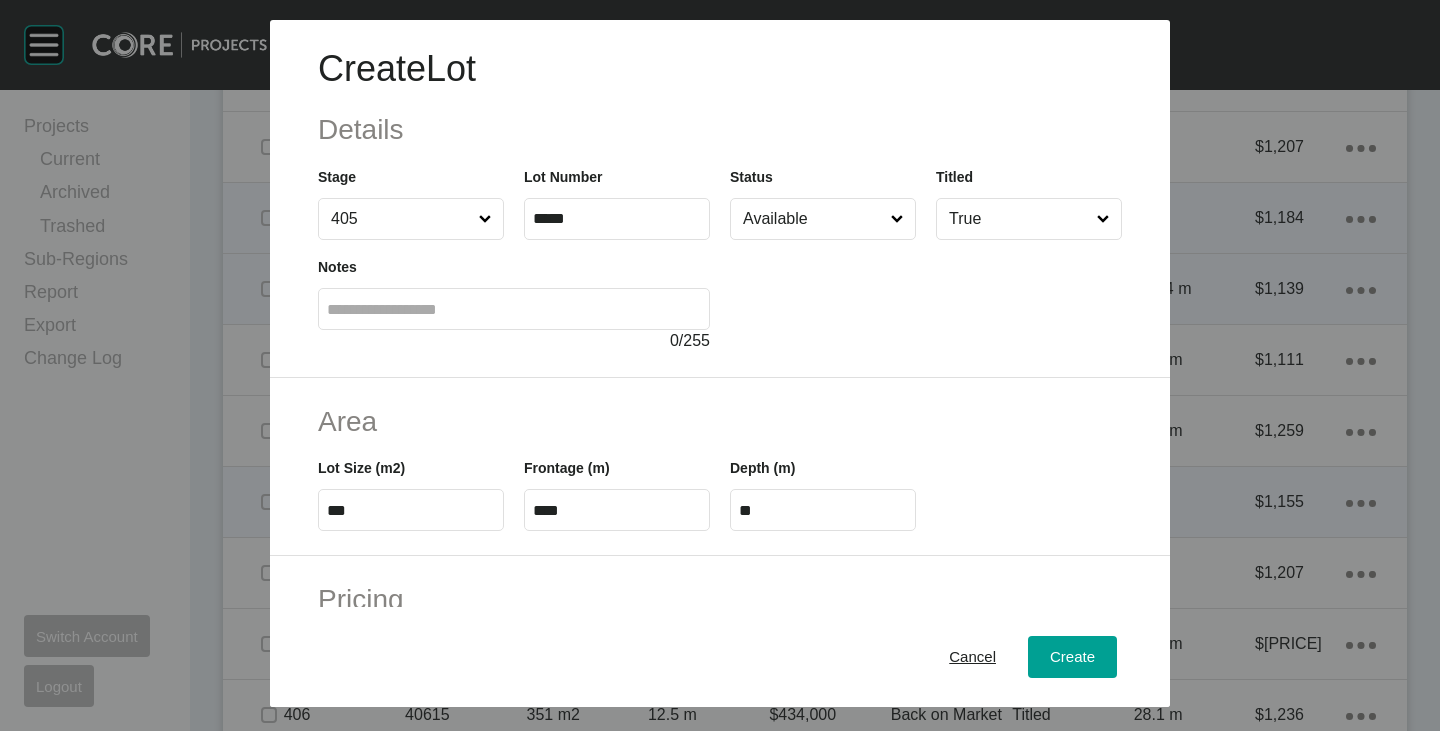 click at bounding box center [926, 296] 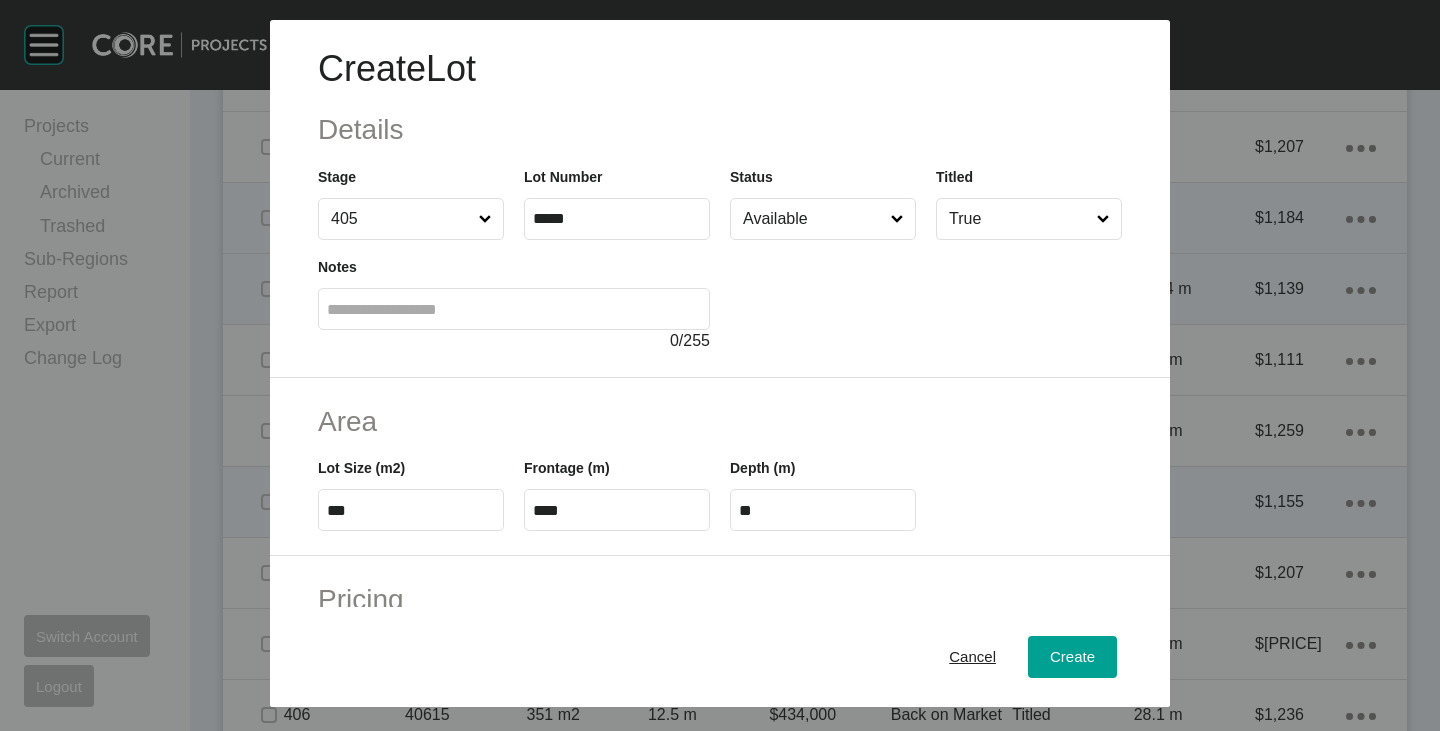 type on "*" 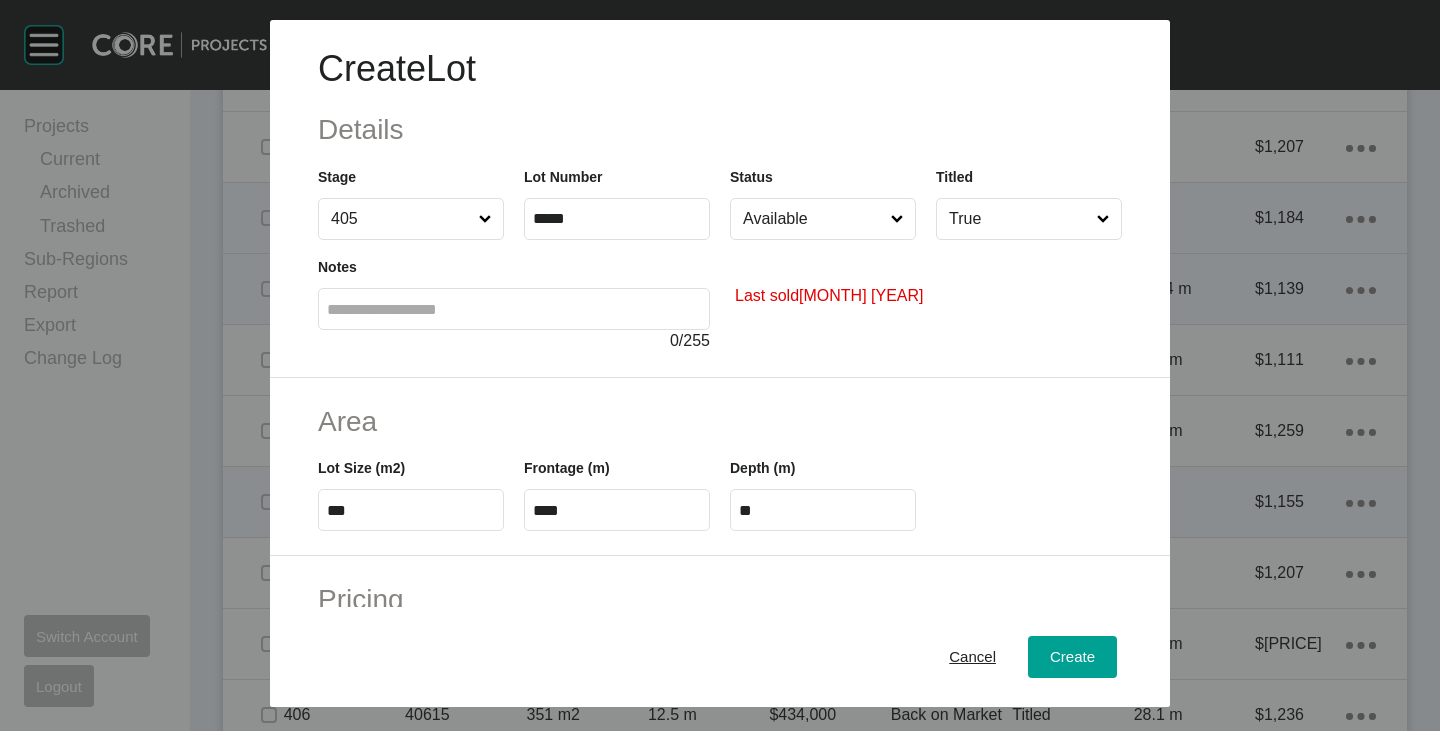 click on "Available" at bounding box center [813, 219] 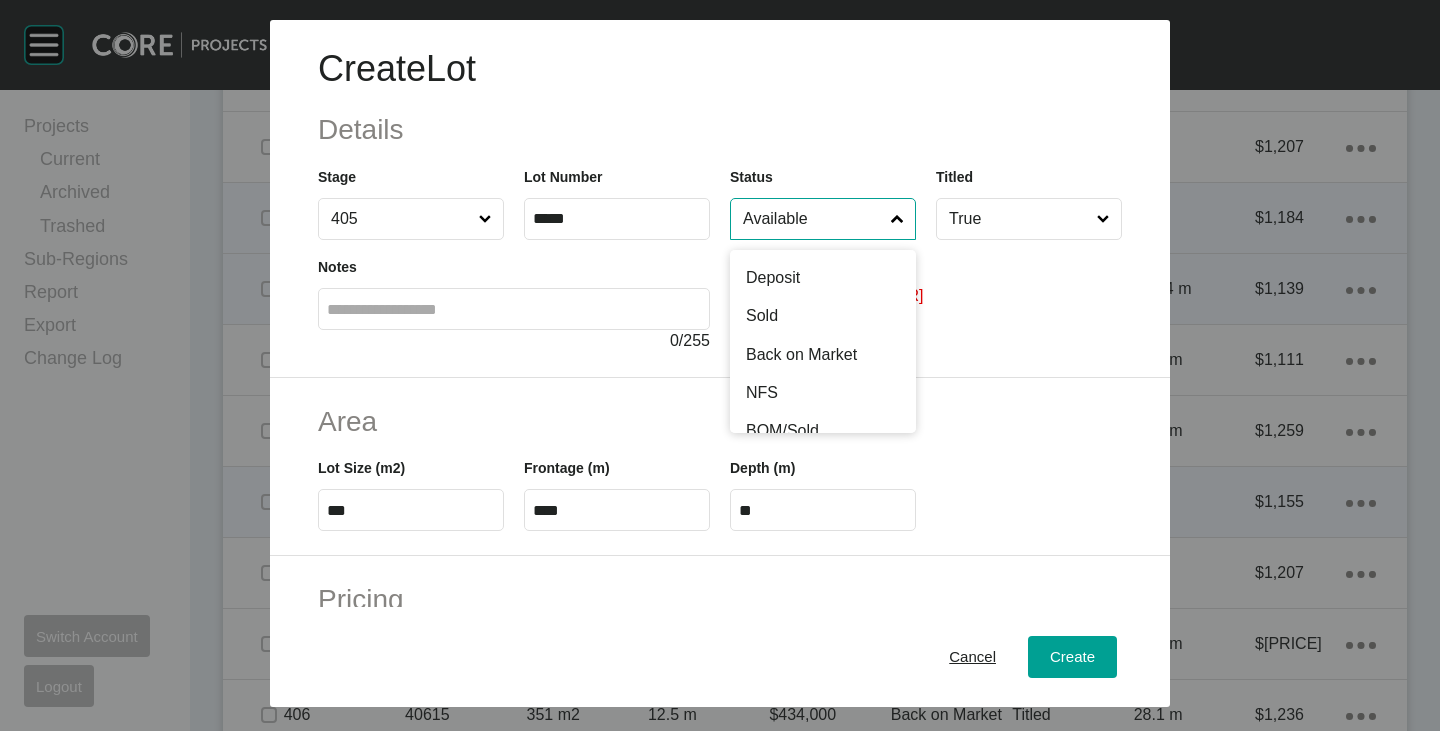 scroll, scrollTop: 100, scrollLeft: 0, axis: vertical 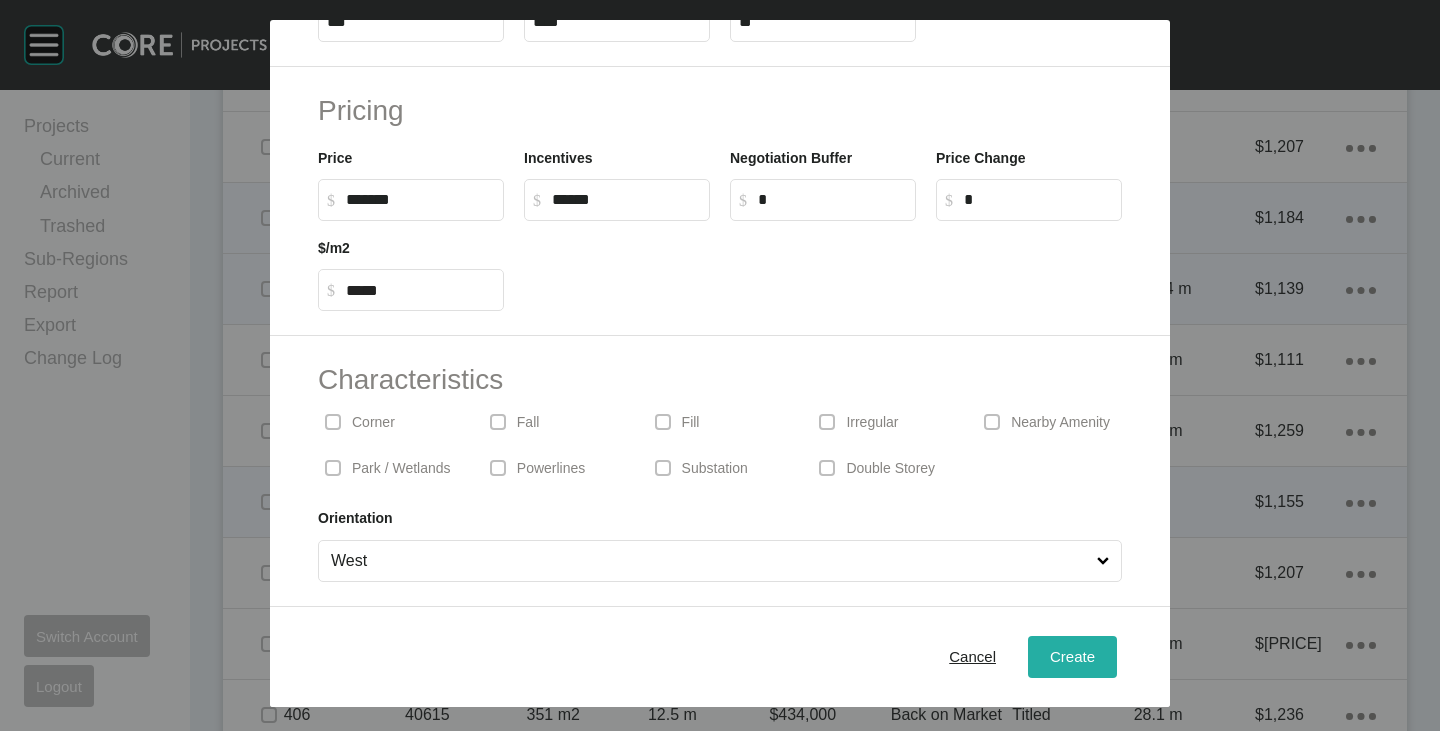 click on "Create" at bounding box center (1072, 657) 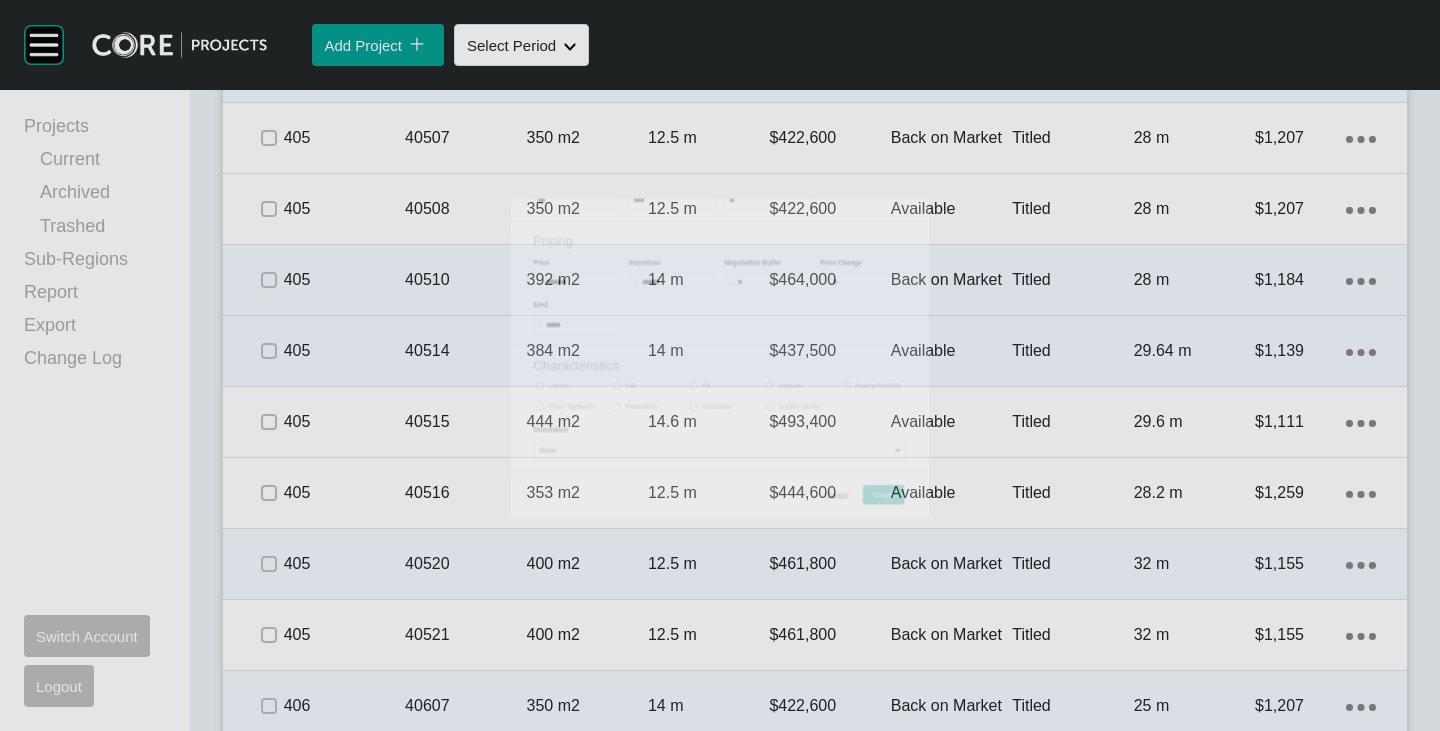 scroll, scrollTop: 3400, scrollLeft: 0, axis: vertical 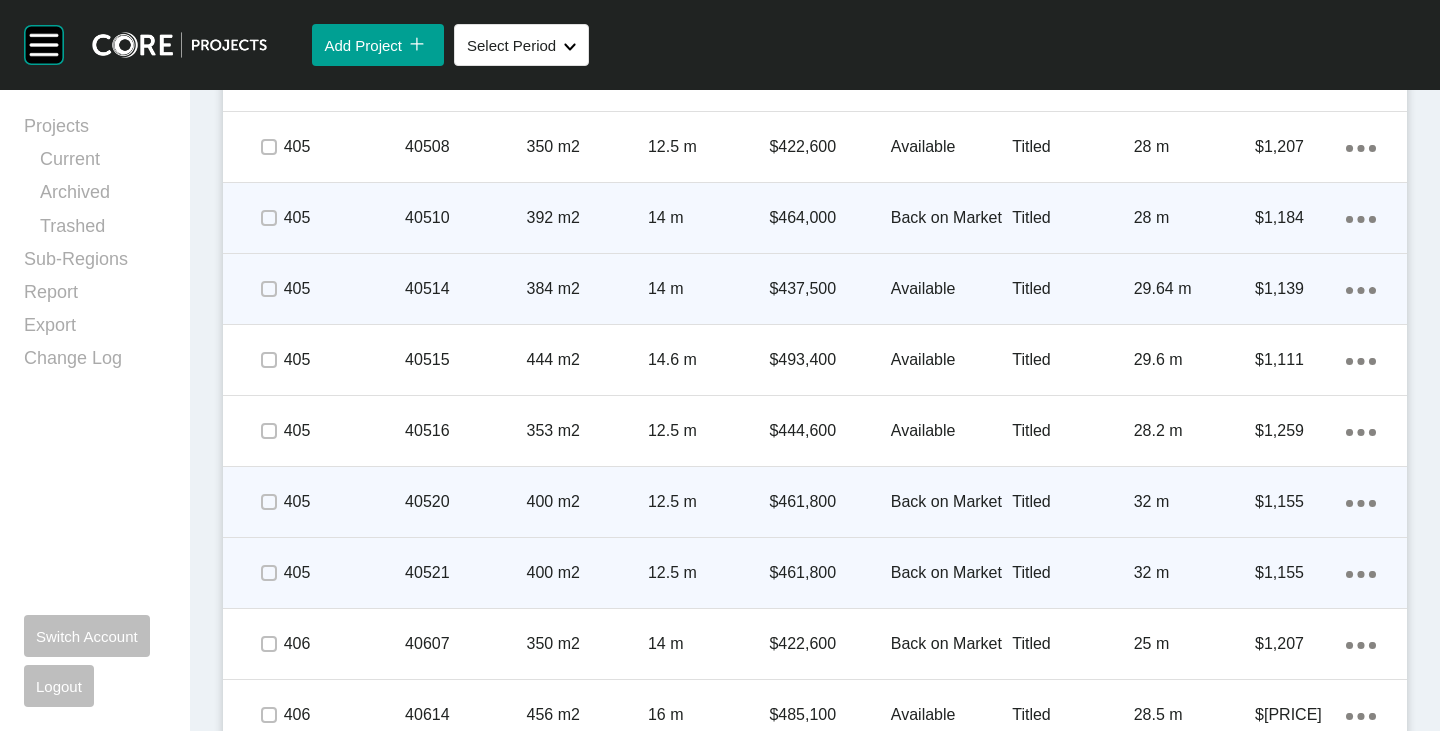 click on "Action Menu Dots Copy 6 Created with Sketch." at bounding box center (1361, 573) 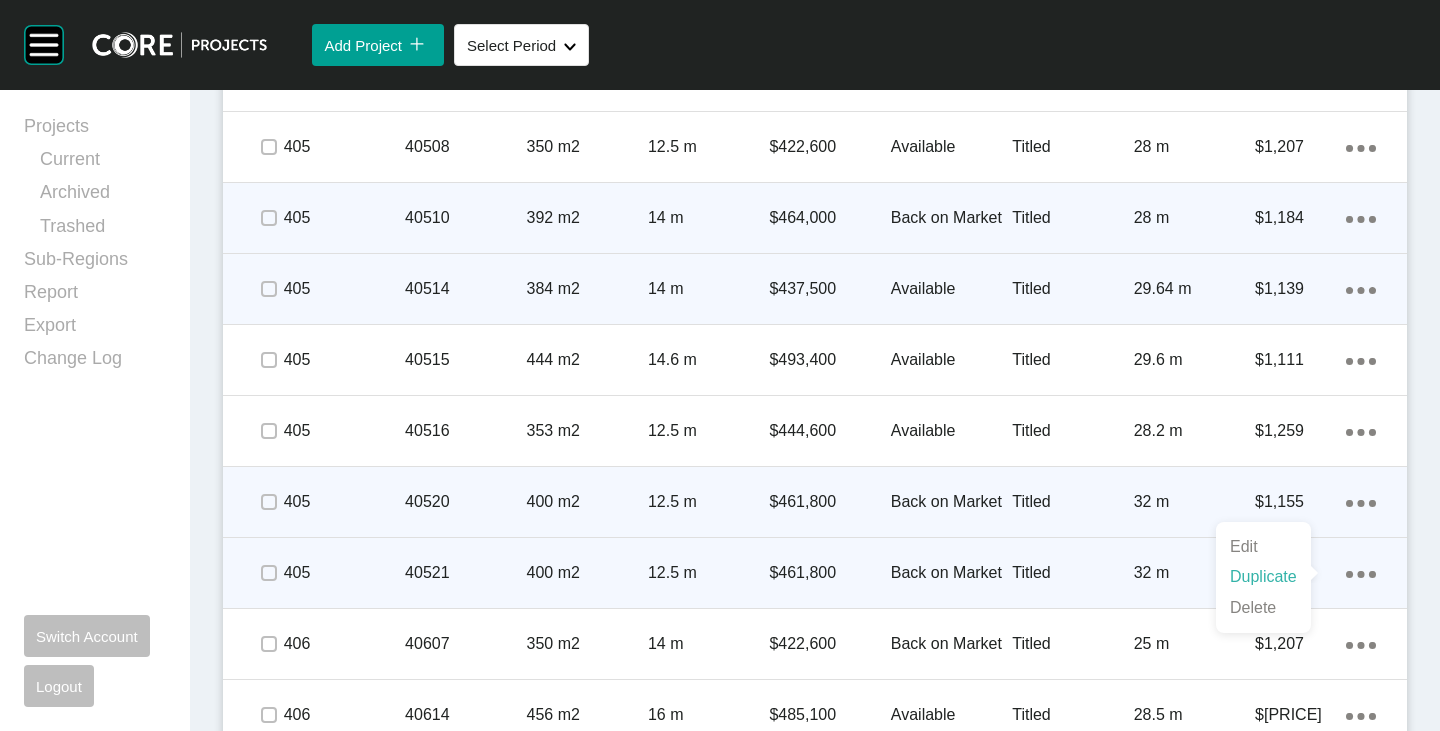 click on "Duplicate" at bounding box center [1263, 577] 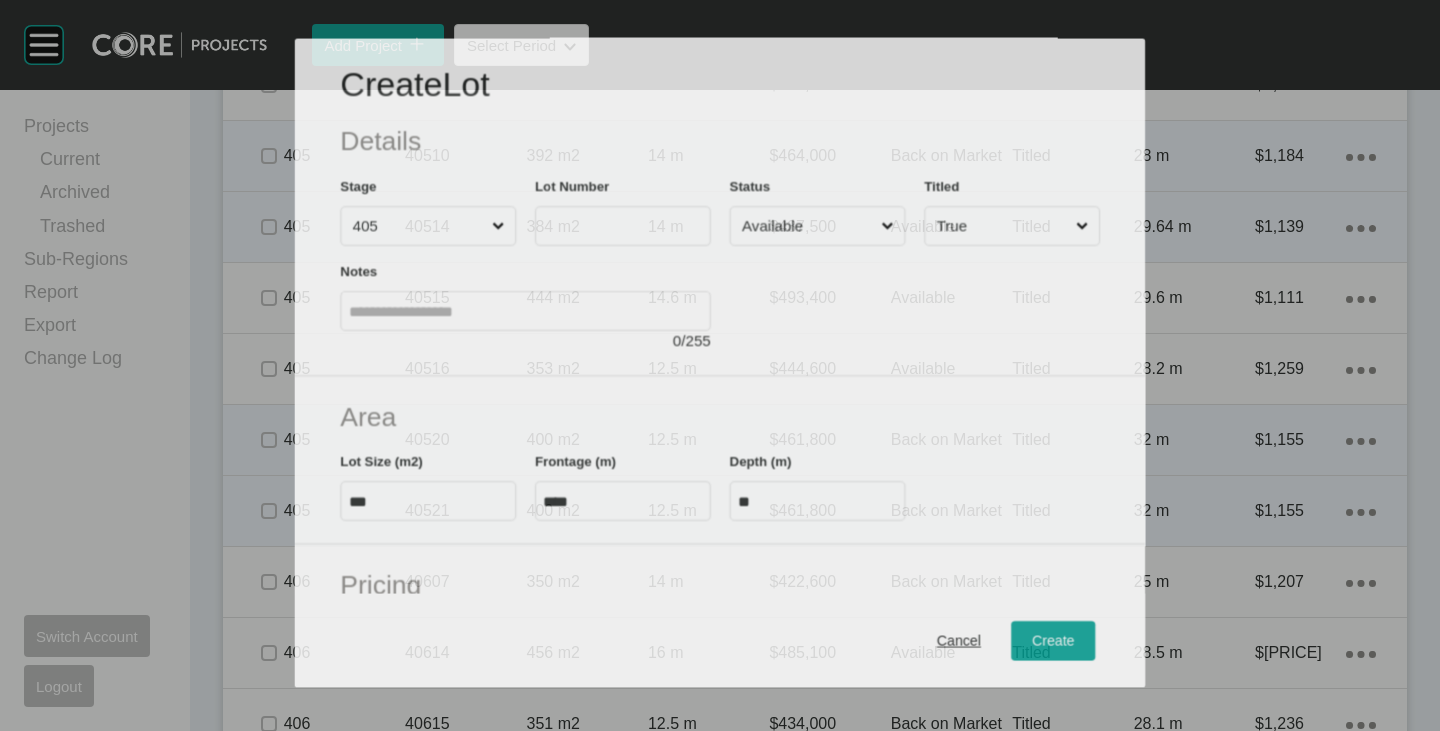 scroll, scrollTop: 3338, scrollLeft: 0, axis: vertical 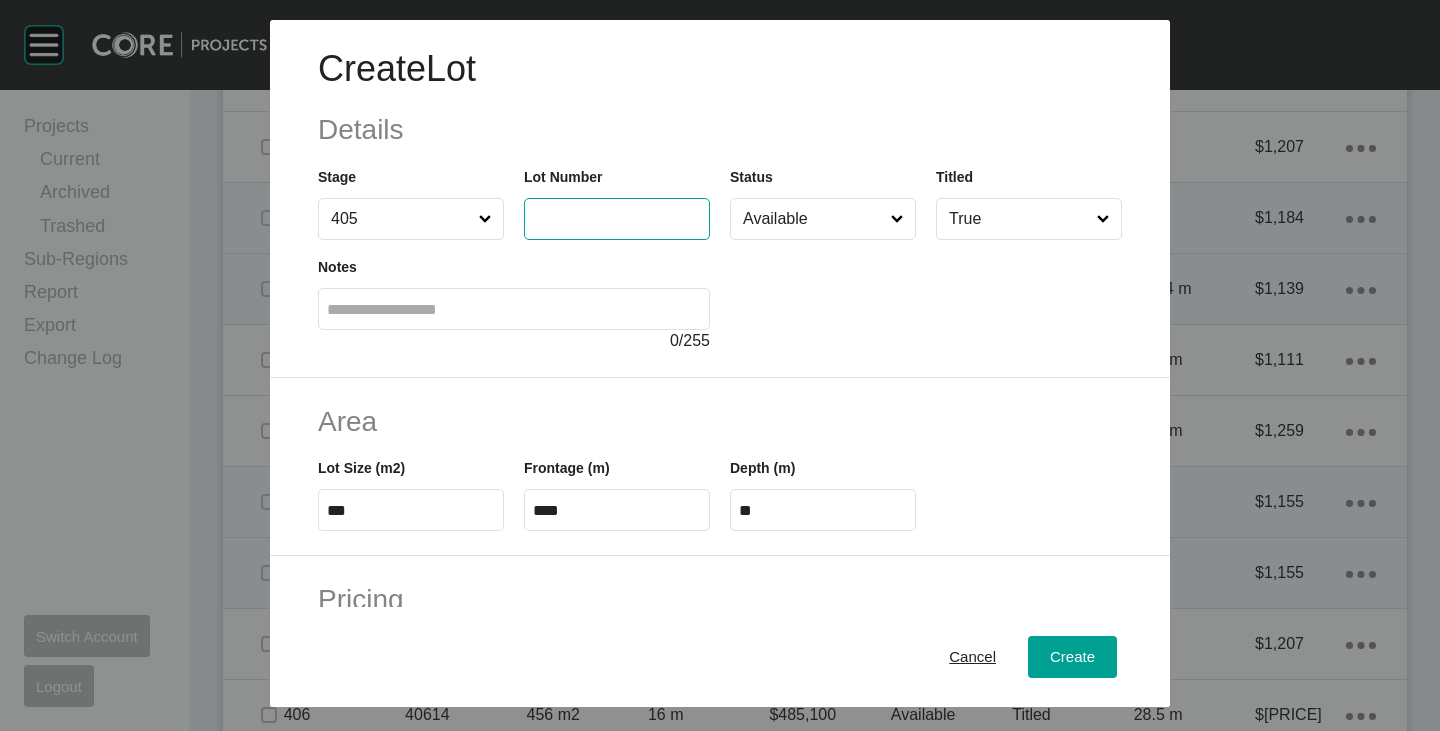 click at bounding box center [617, 218] 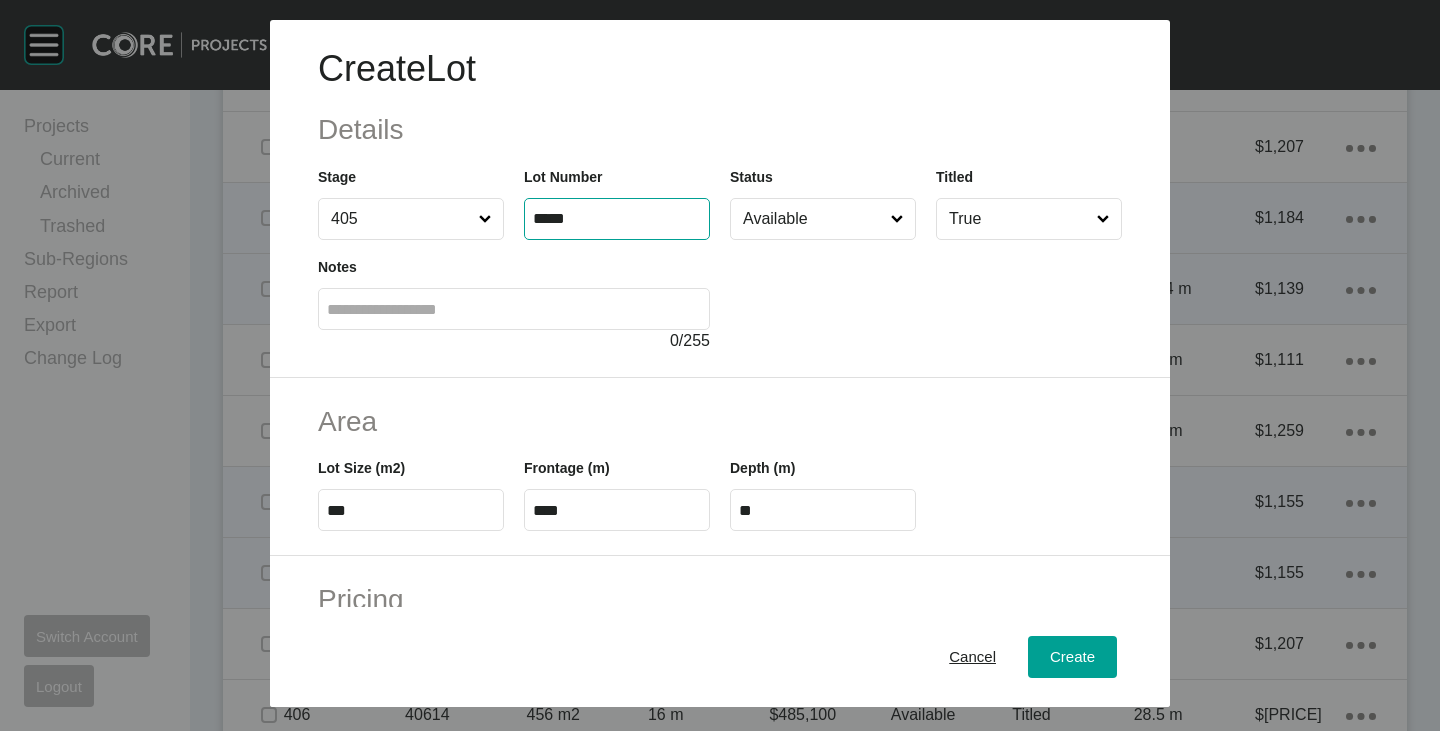 type on "*****" 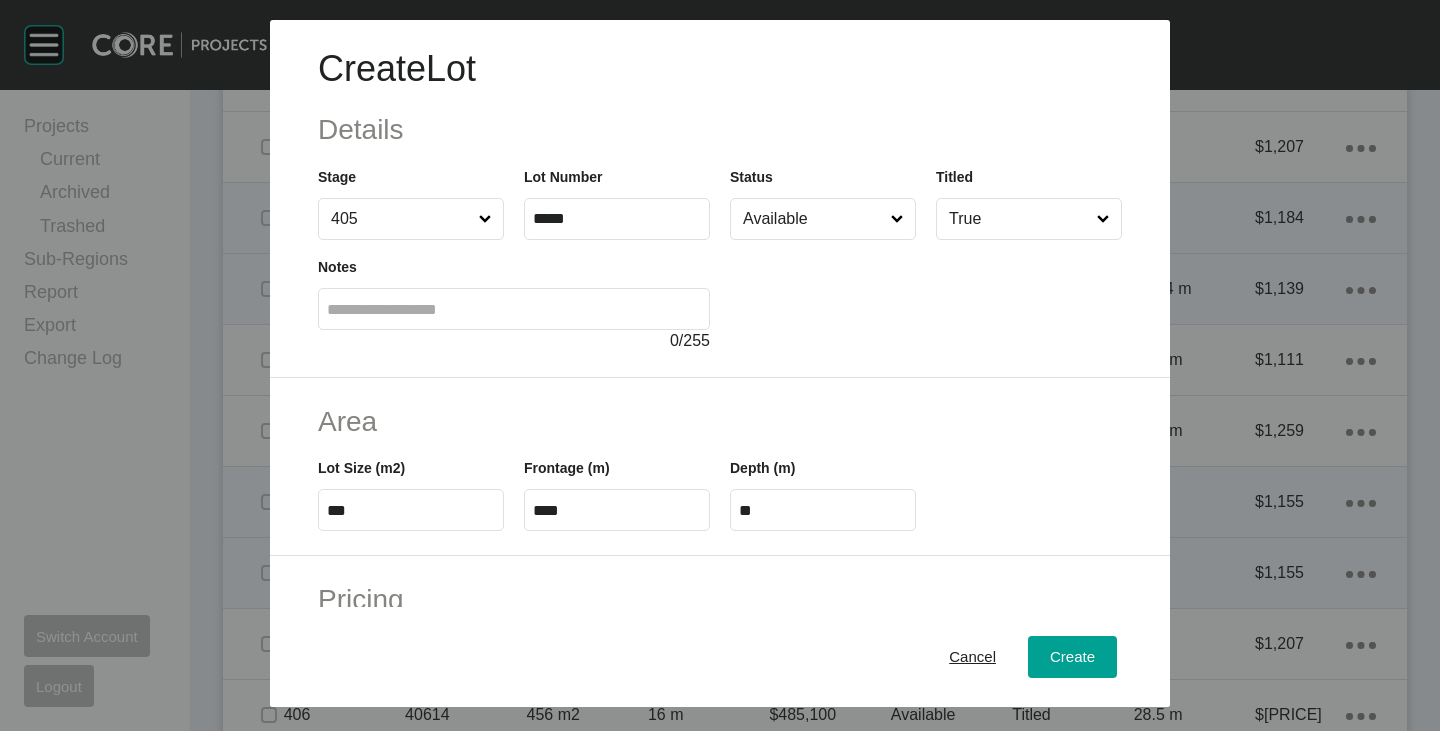 type on "*" 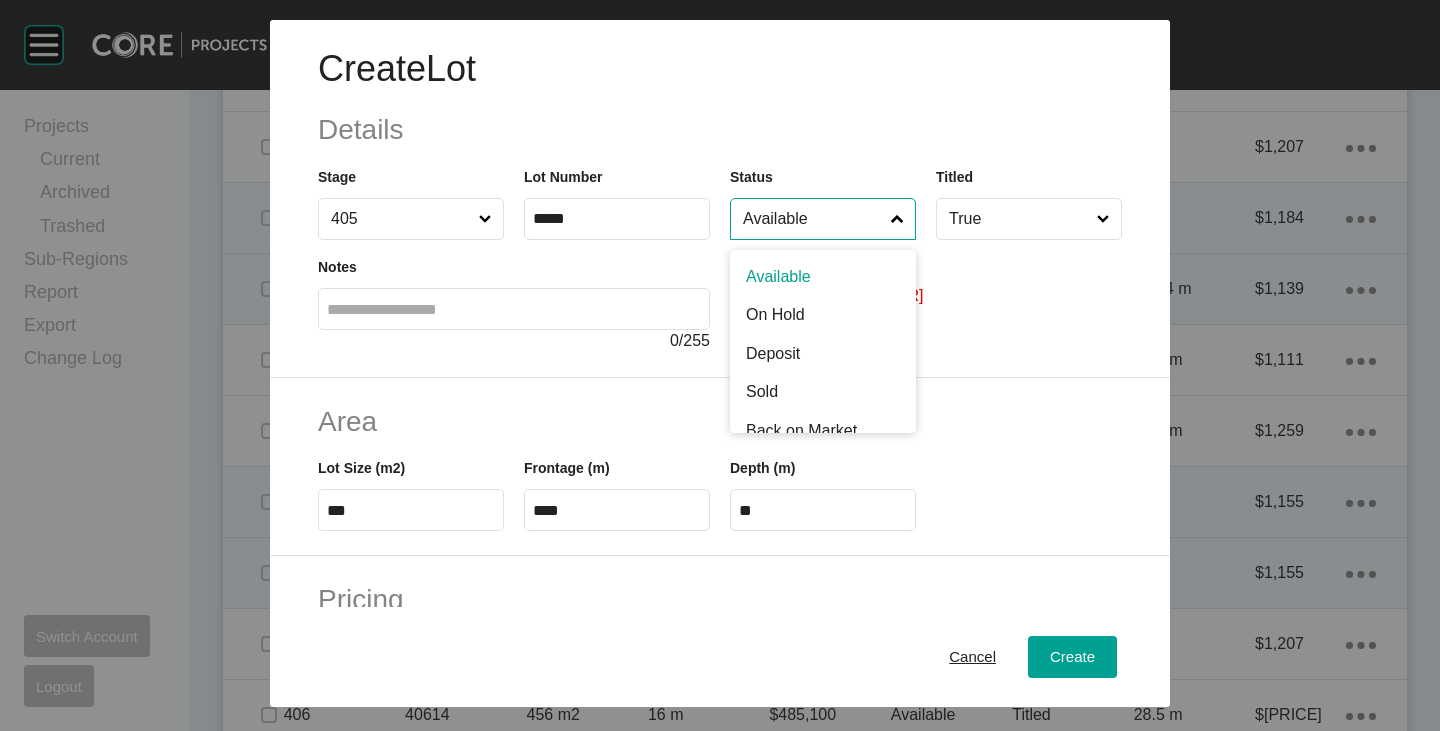 drag, startPoint x: 832, startPoint y: 230, endPoint x: 814, endPoint y: 272, distance: 45.694637 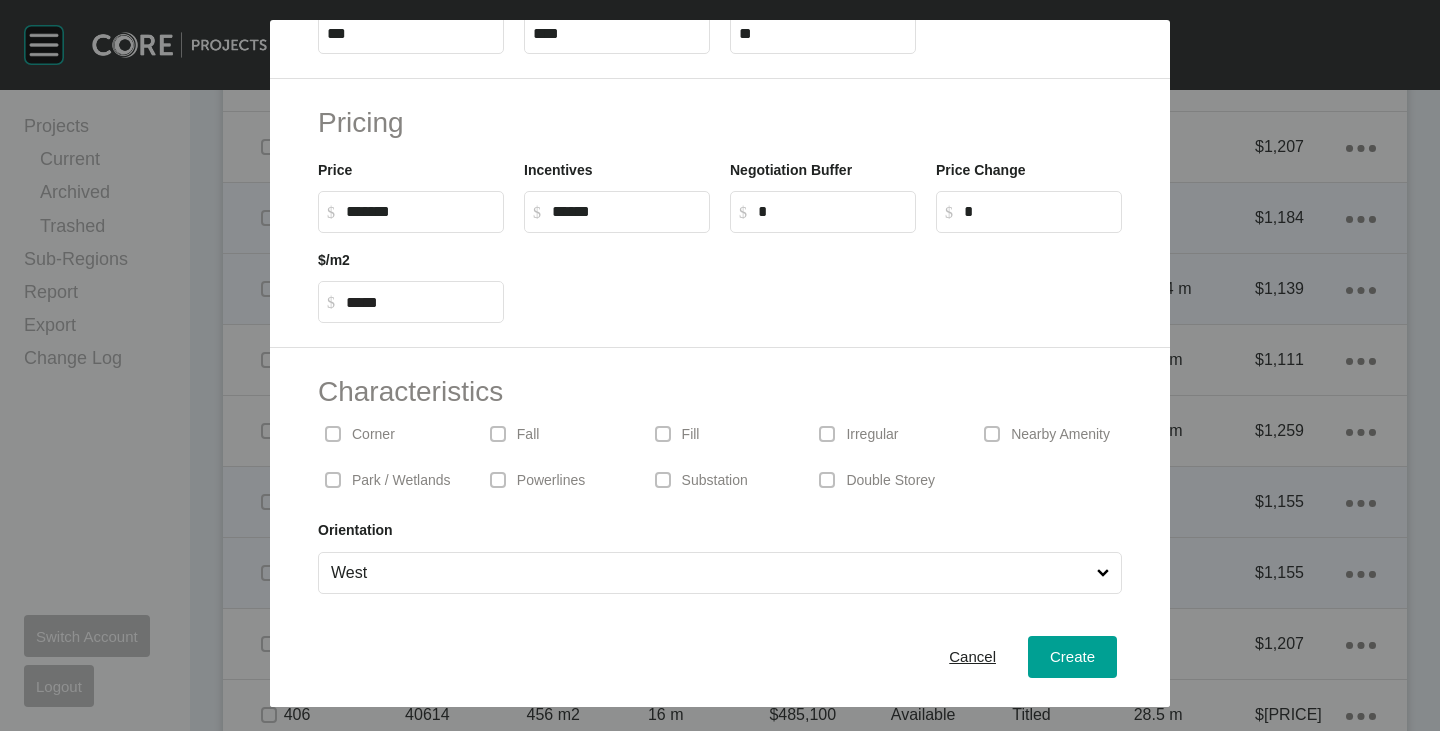 scroll, scrollTop: 489, scrollLeft: 0, axis: vertical 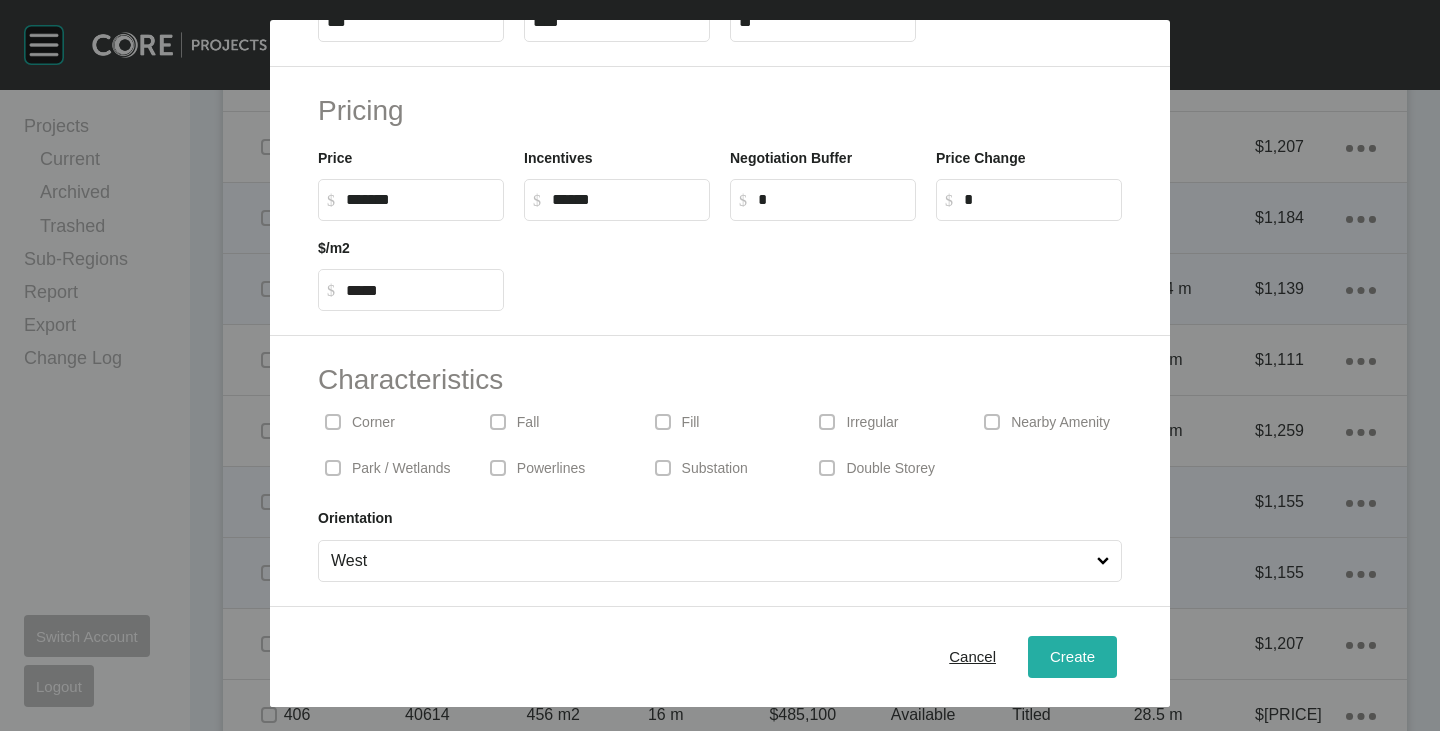 click on "Create" at bounding box center (1072, 656) 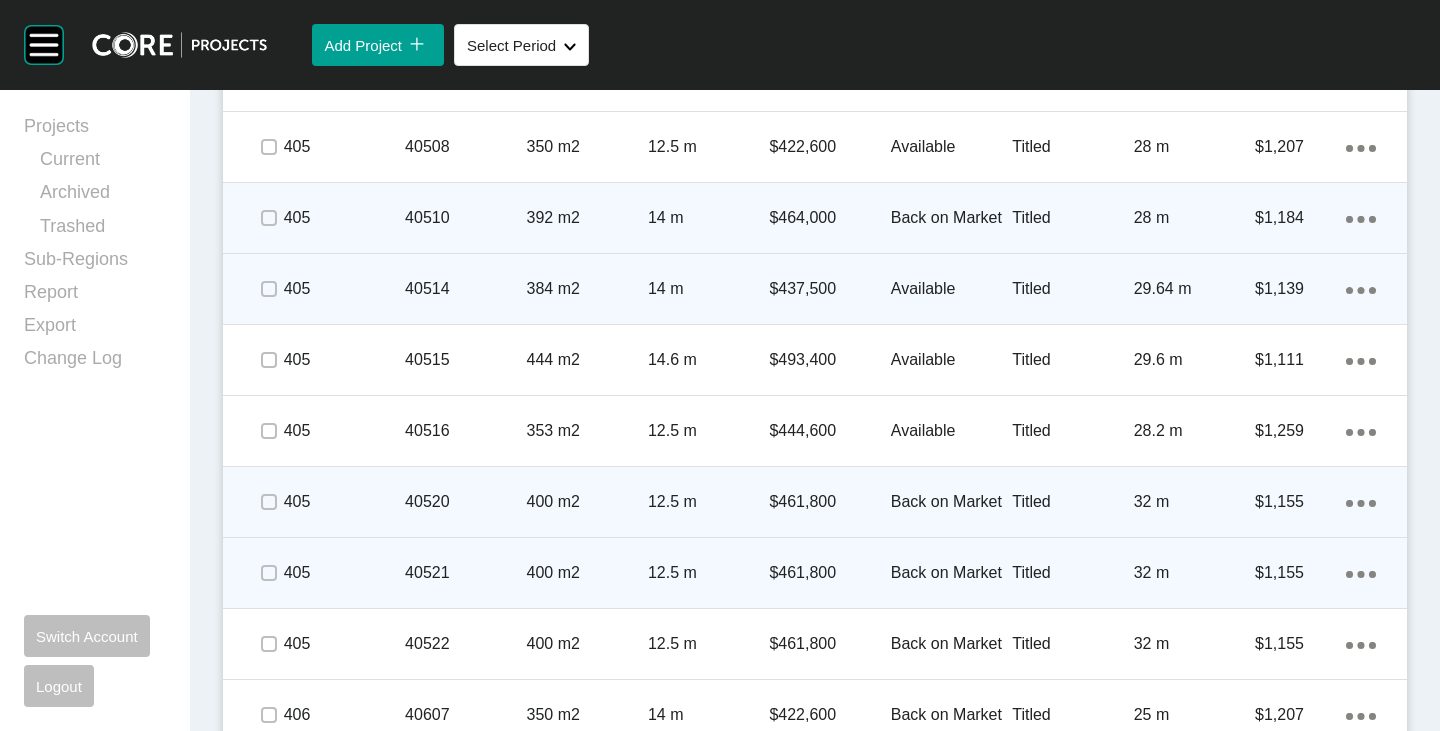 scroll, scrollTop: 3500, scrollLeft: 0, axis: vertical 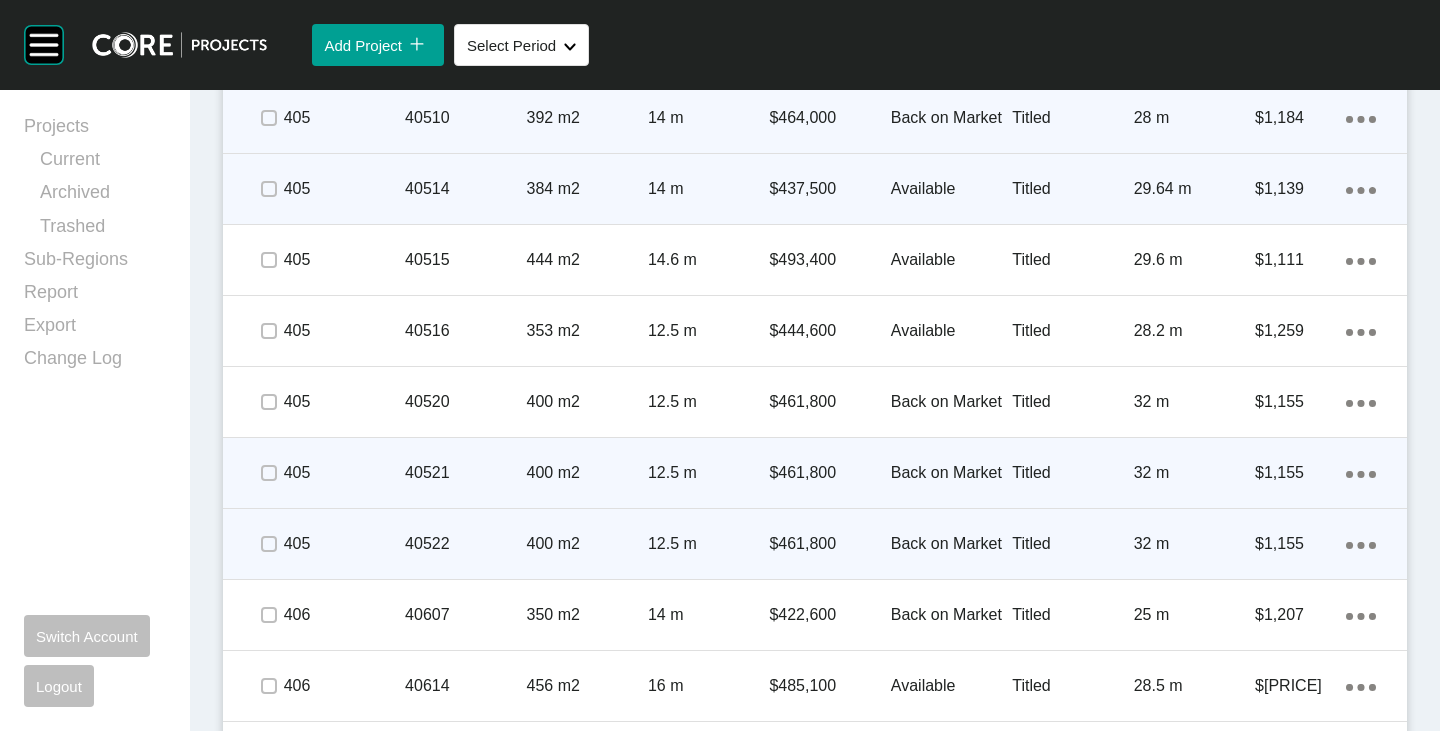 click on "Action Menu Dots Copy 6 Created with Sketch." 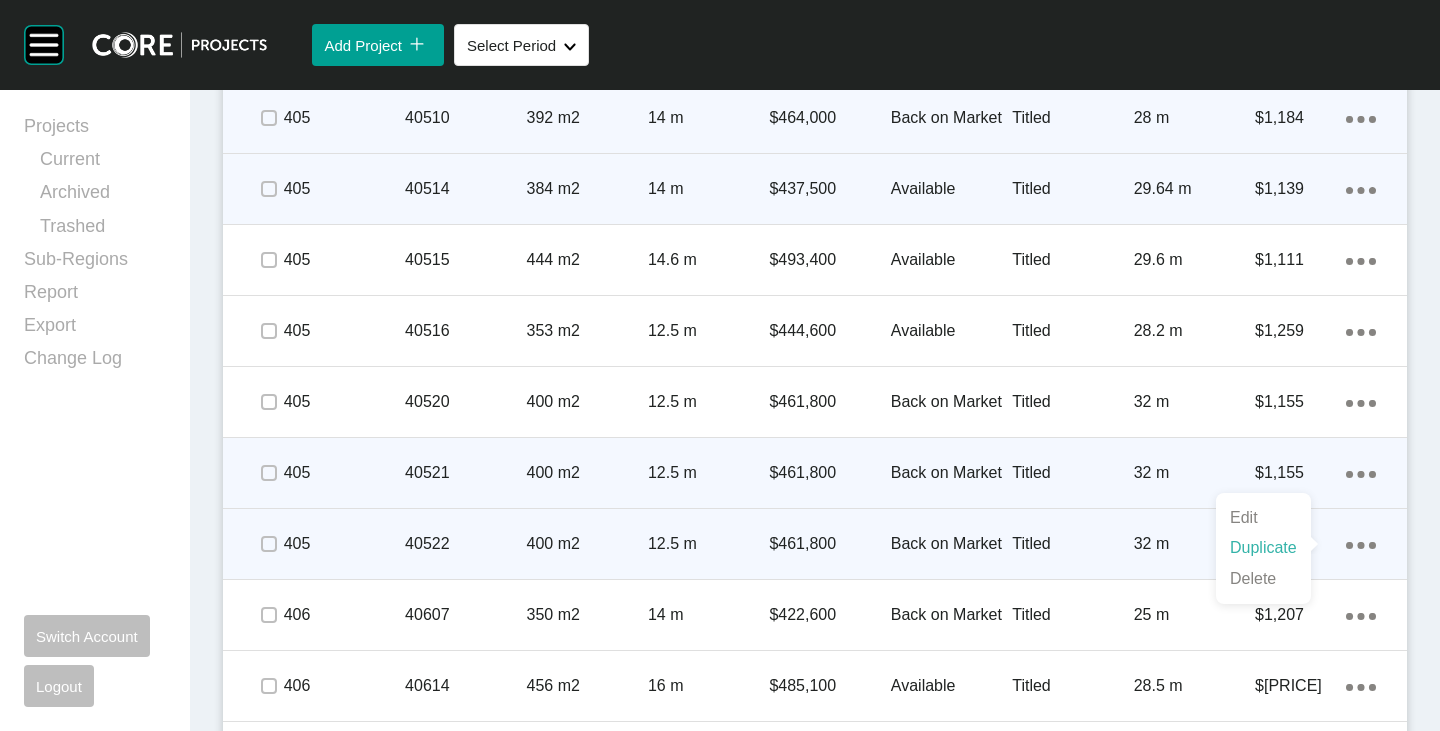 click on "Duplicate" at bounding box center (1263, 548) 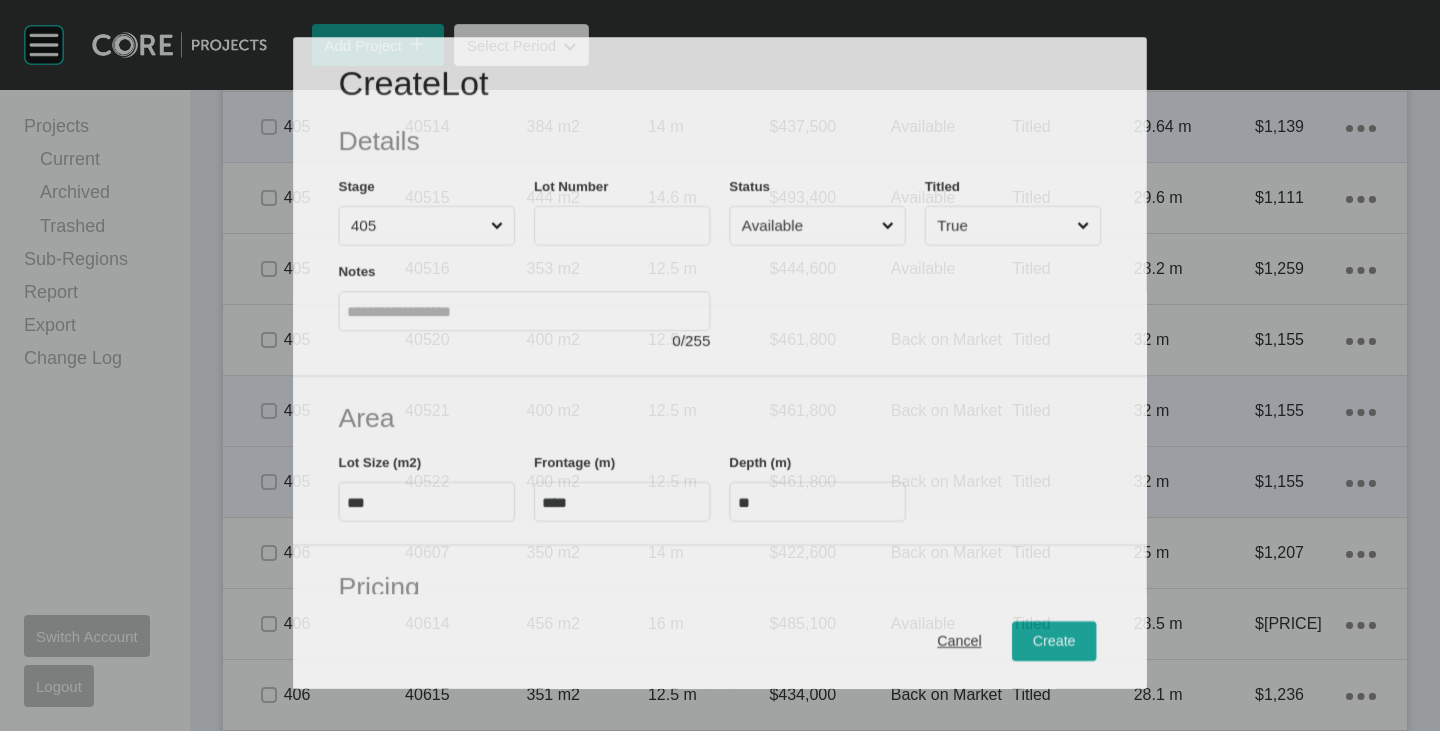 scroll, scrollTop: 3438, scrollLeft: 0, axis: vertical 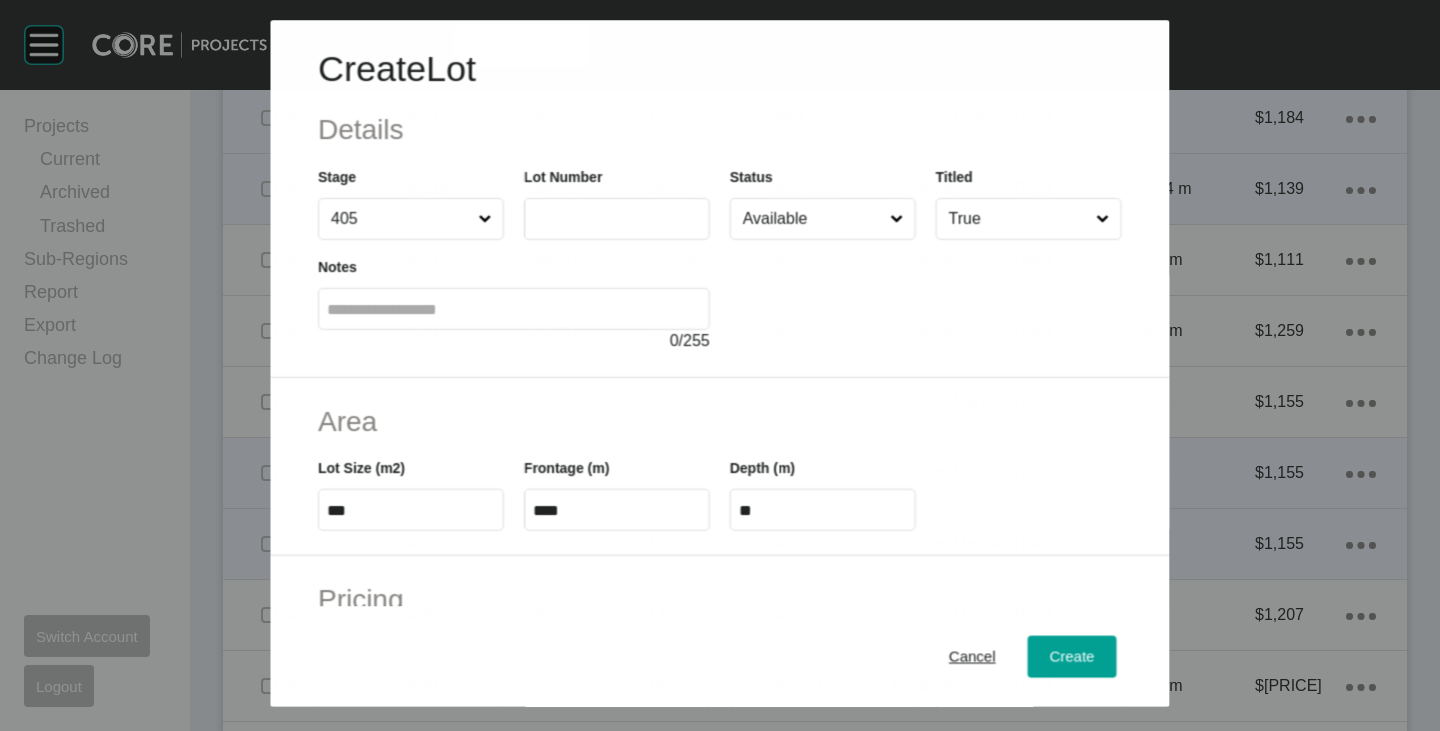 click at bounding box center (617, 219) 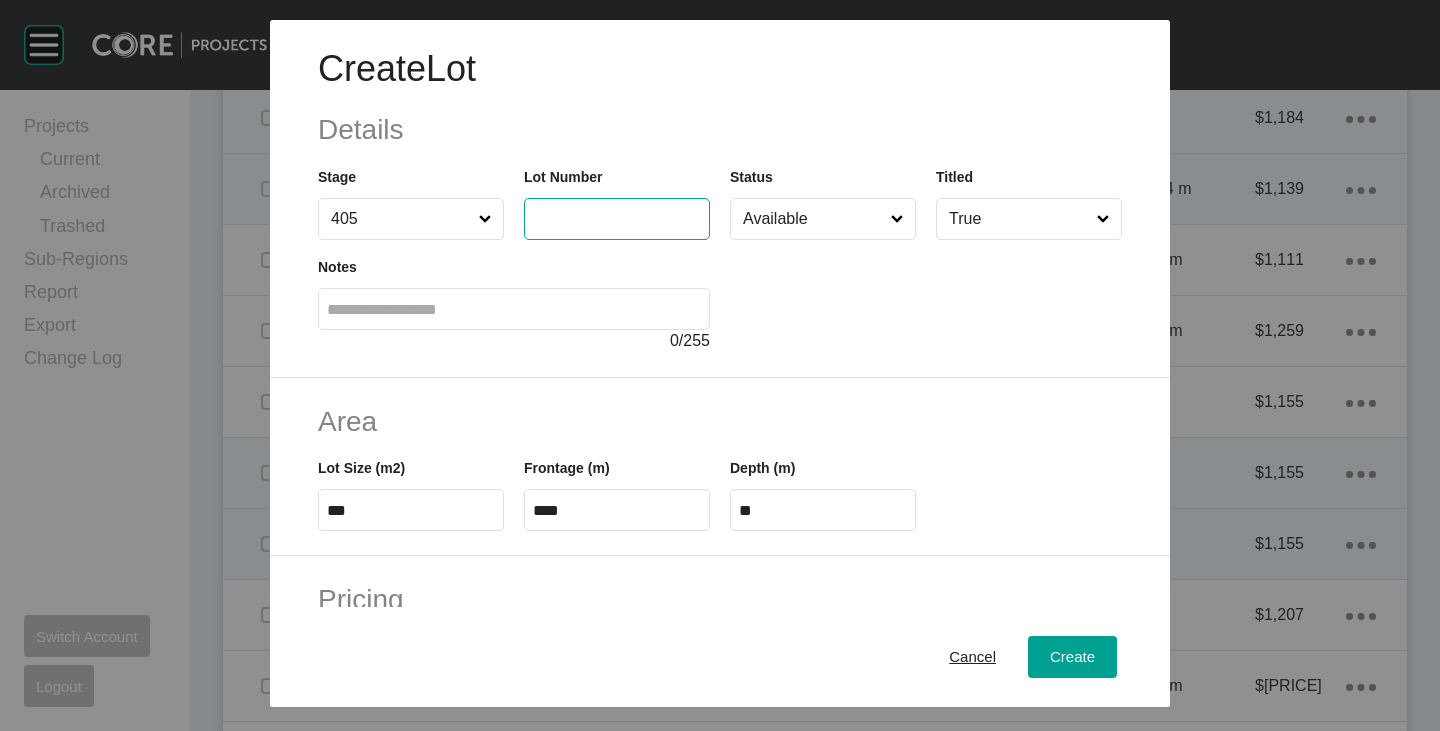 type on "*" 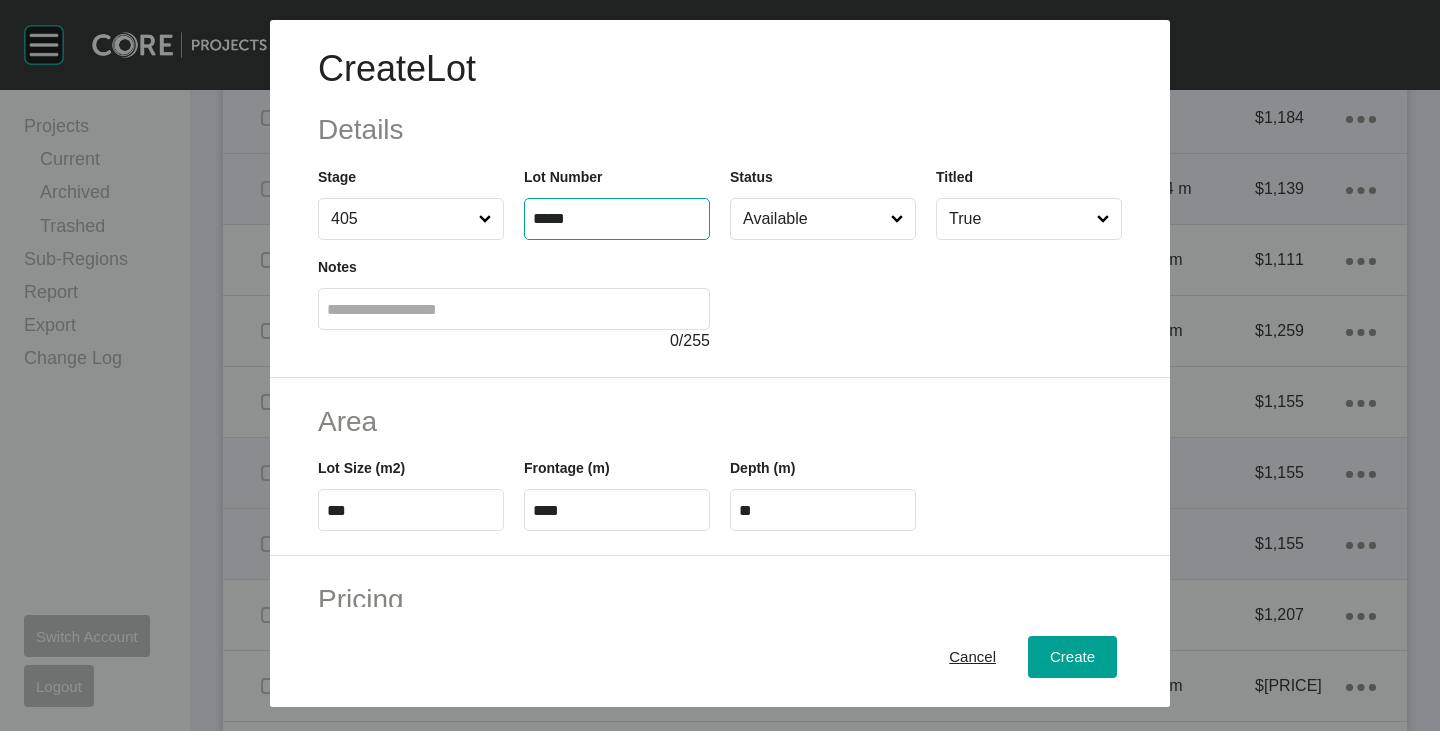 type on "*****" 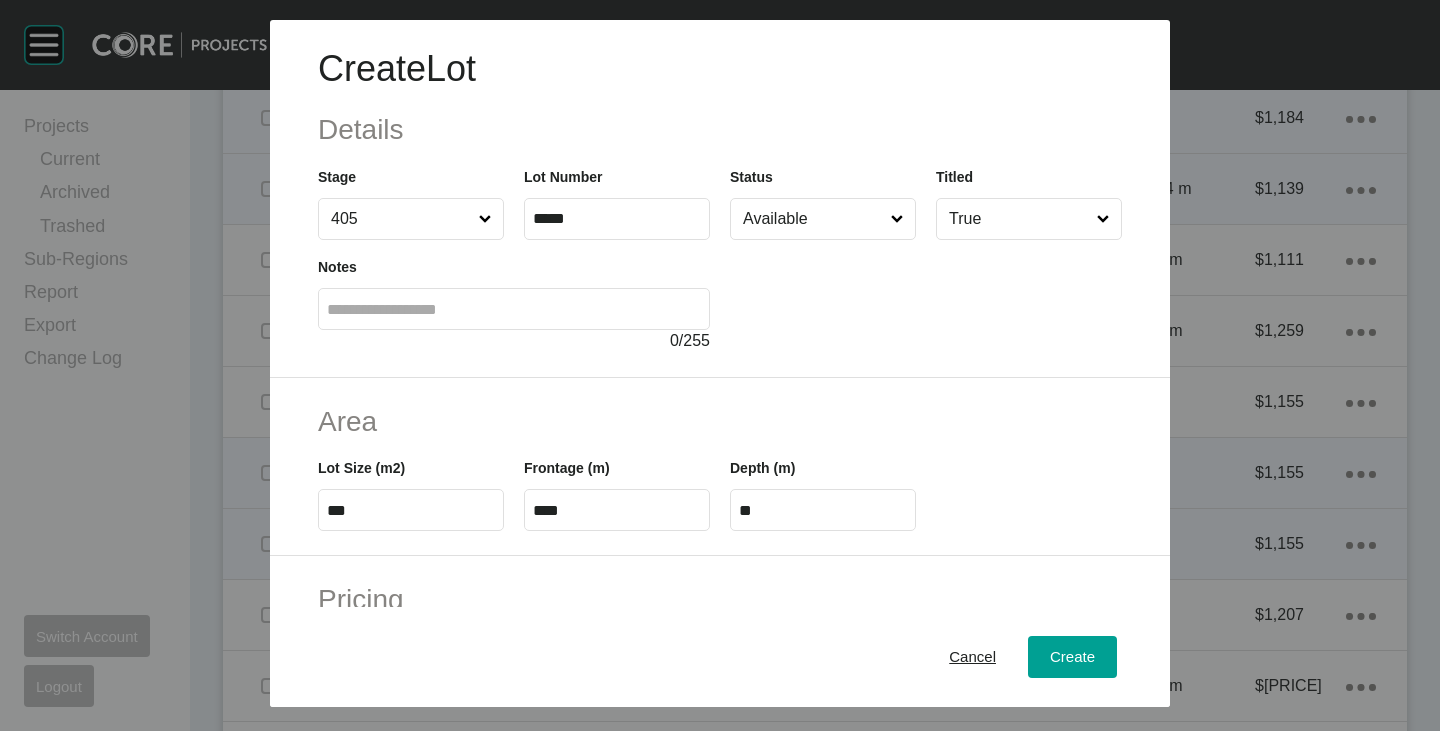 click at bounding box center [926, 296] 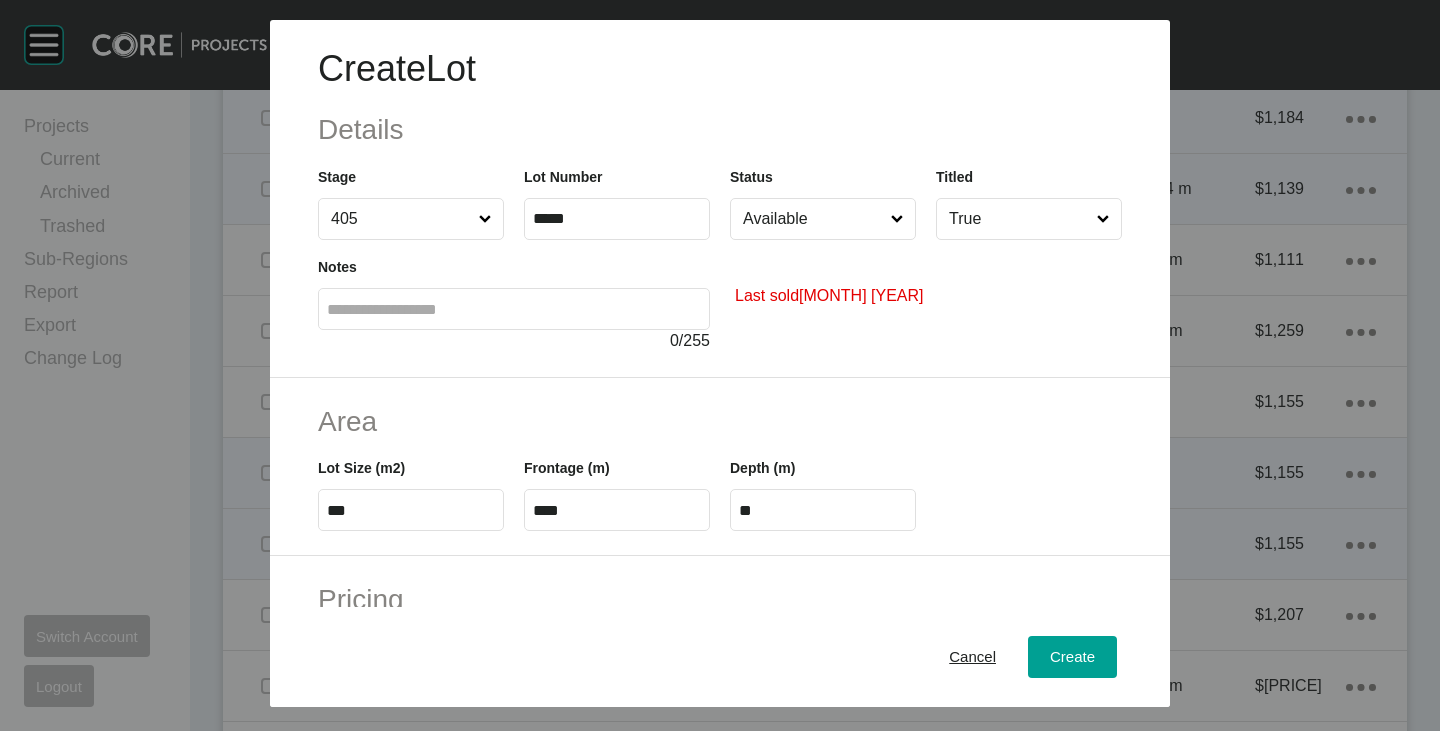 click on "Available" at bounding box center [813, 219] 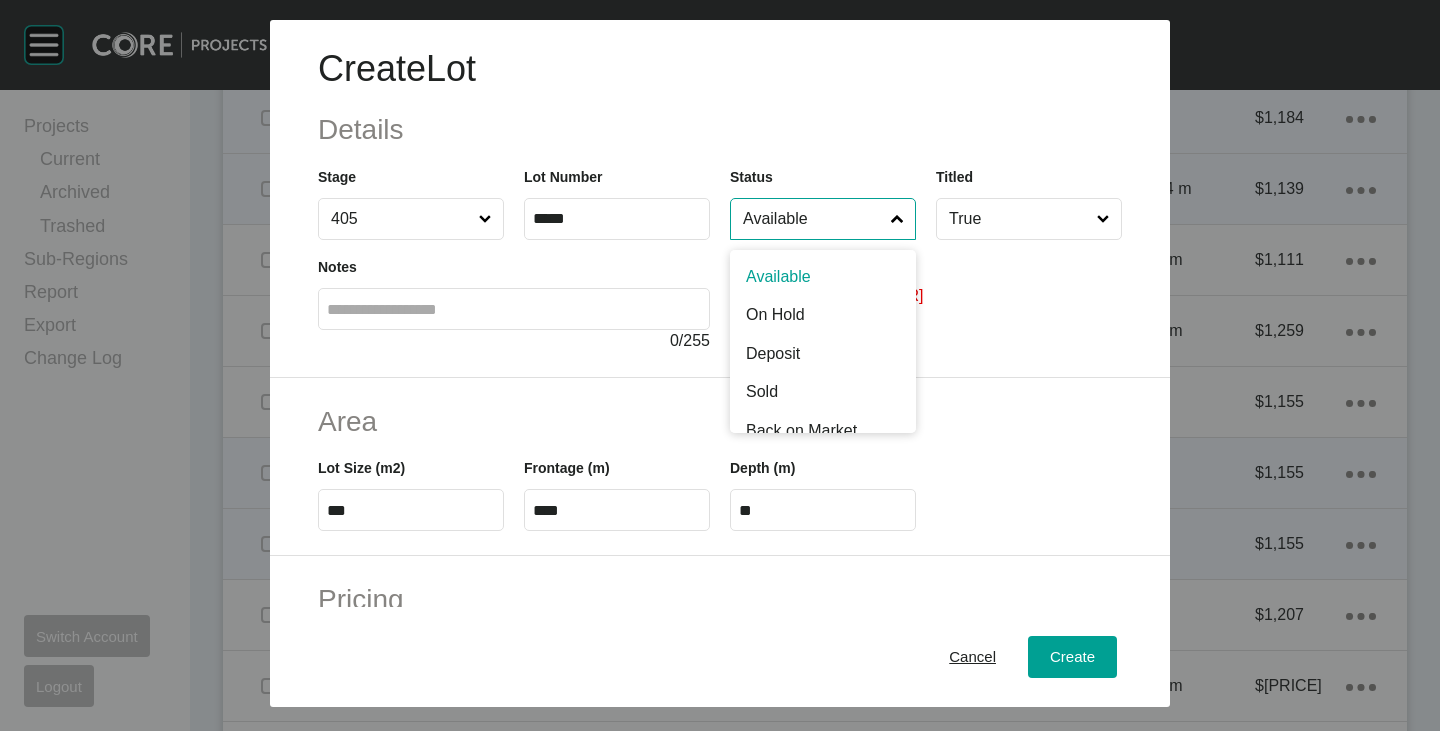 scroll, scrollTop: 100, scrollLeft: 0, axis: vertical 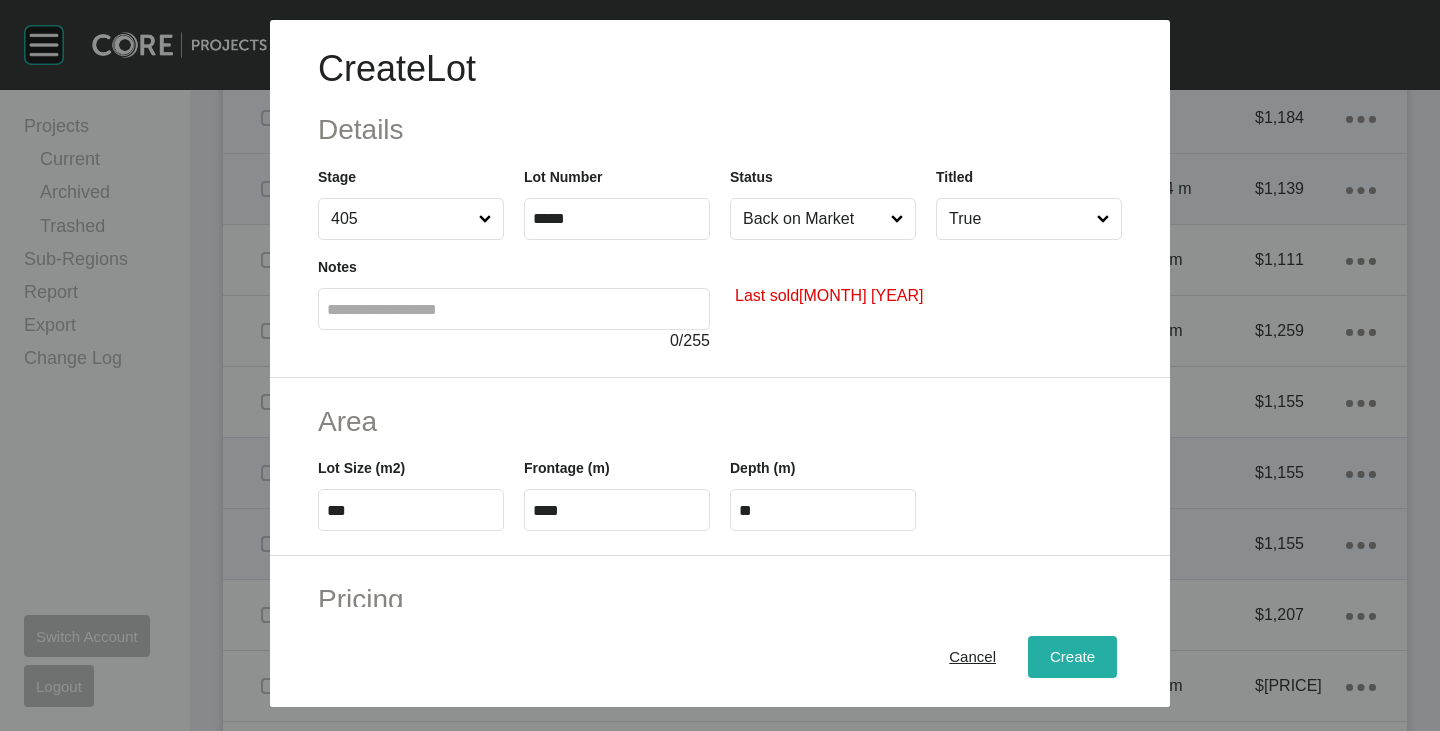 click on "Create" at bounding box center (1072, 657) 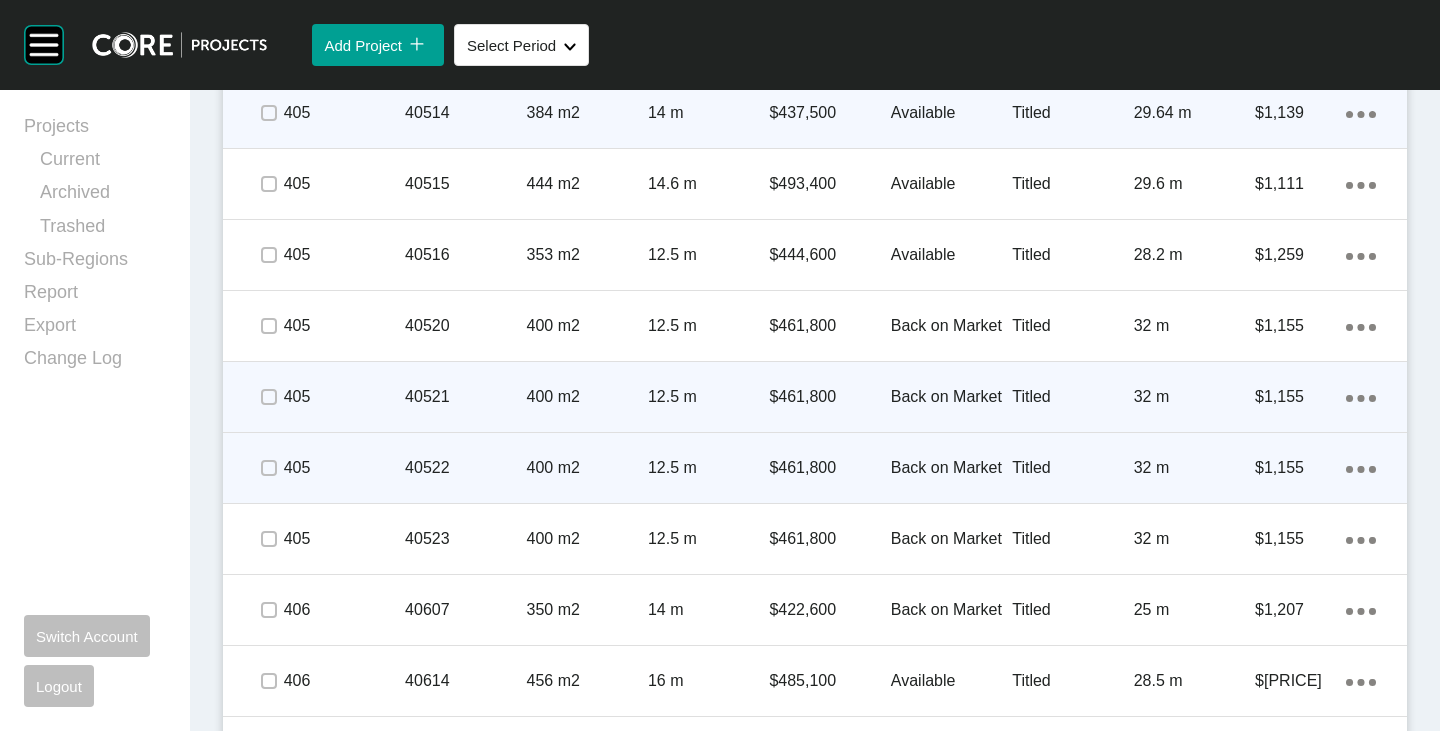 scroll, scrollTop: 3600, scrollLeft: 0, axis: vertical 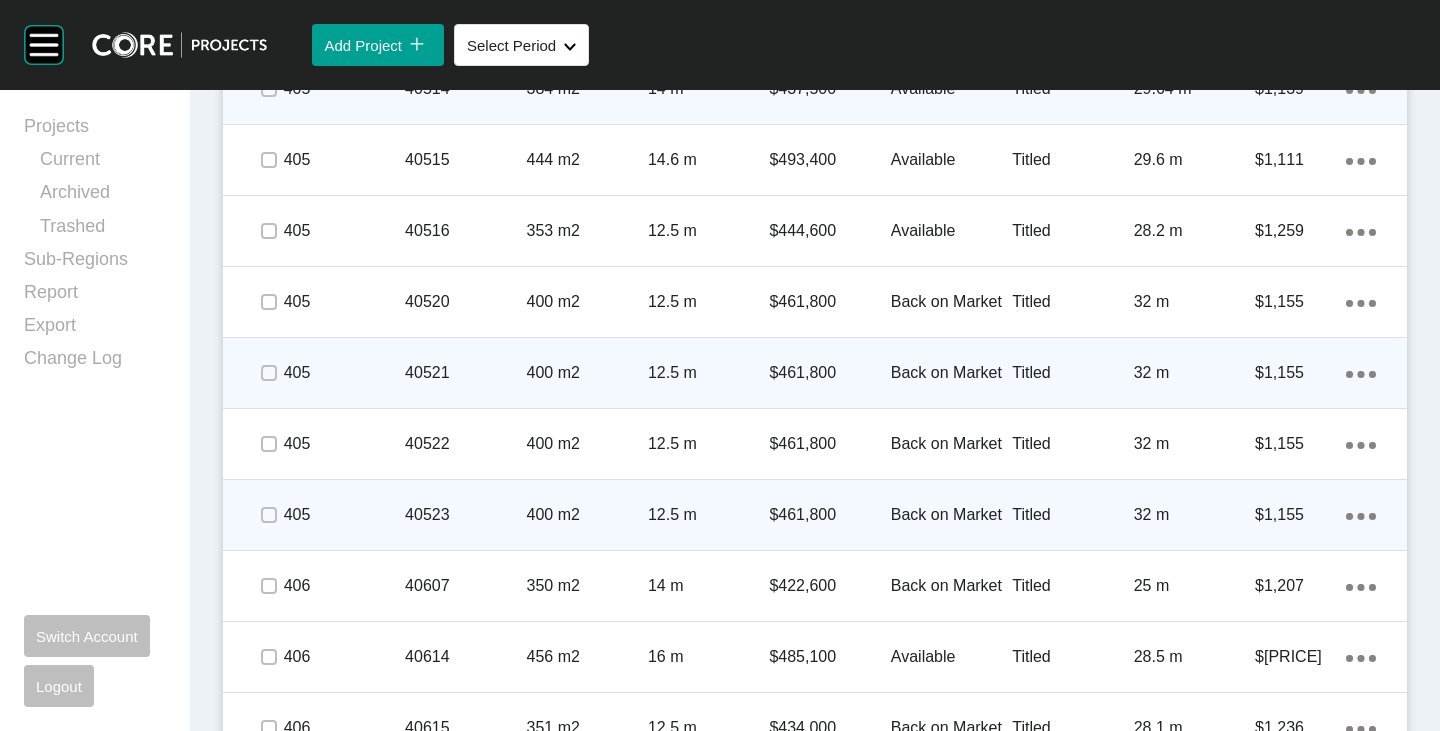 click on "Action Menu Dots Copy 6 Created with Sketch." at bounding box center (1361, 515) 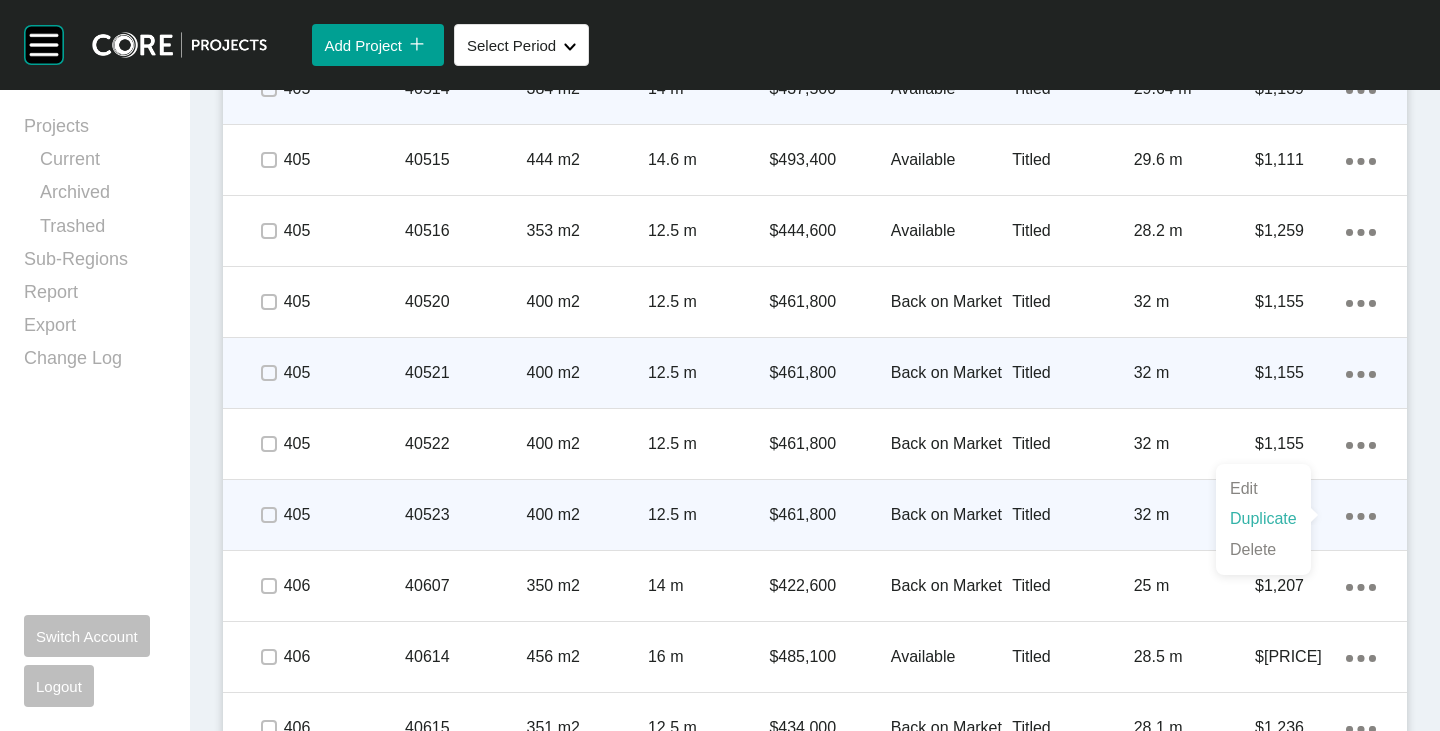 click on "Duplicate" at bounding box center [1263, 519] 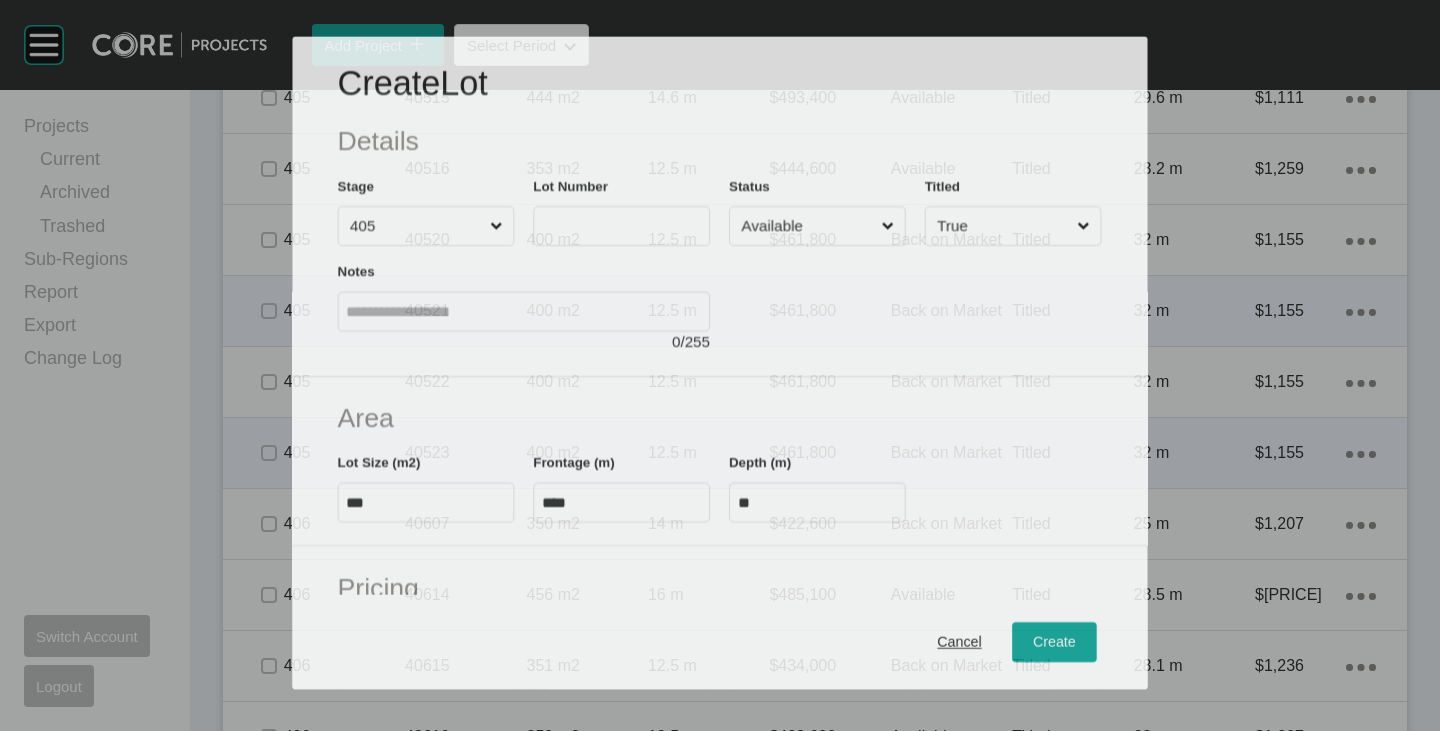 scroll, scrollTop: 3538, scrollLeft: 0, axis: vertical 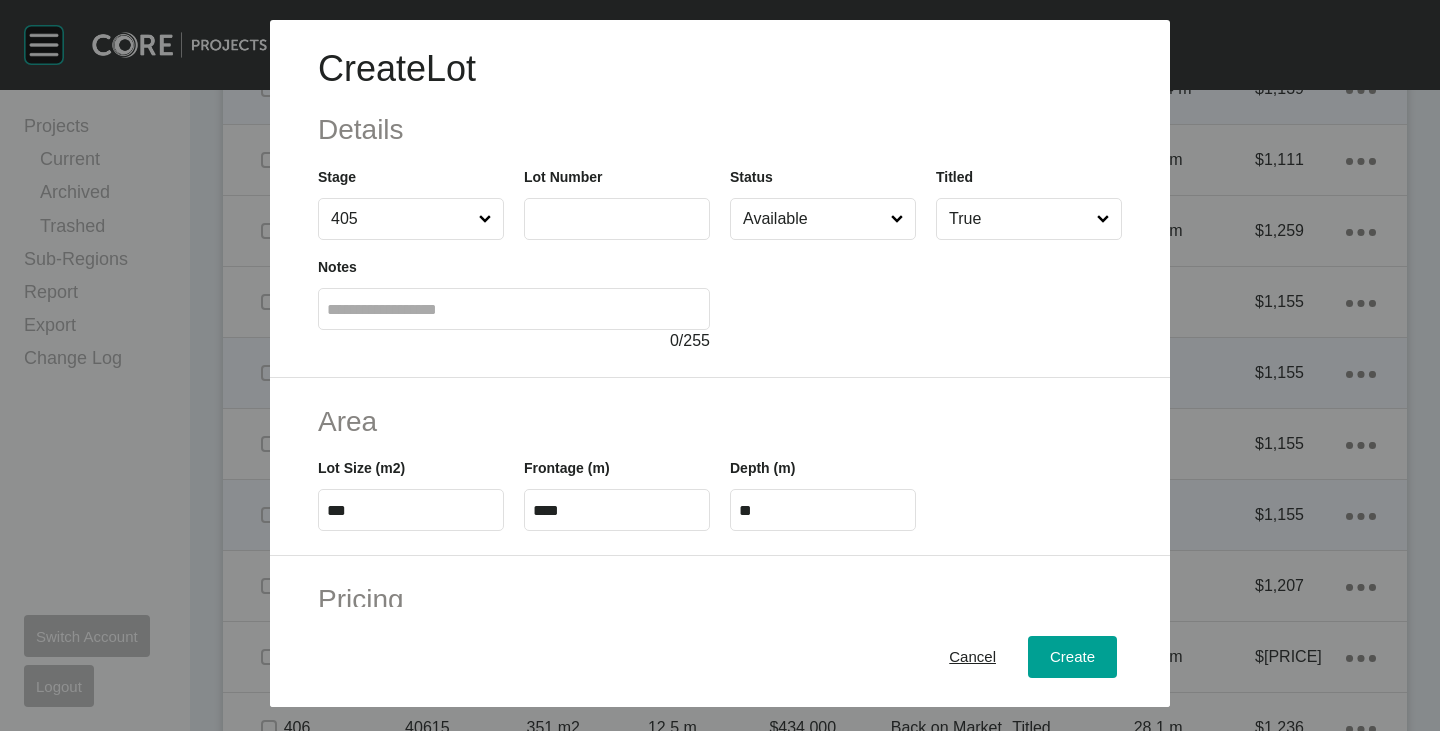 click at bounding box center [617, 218] 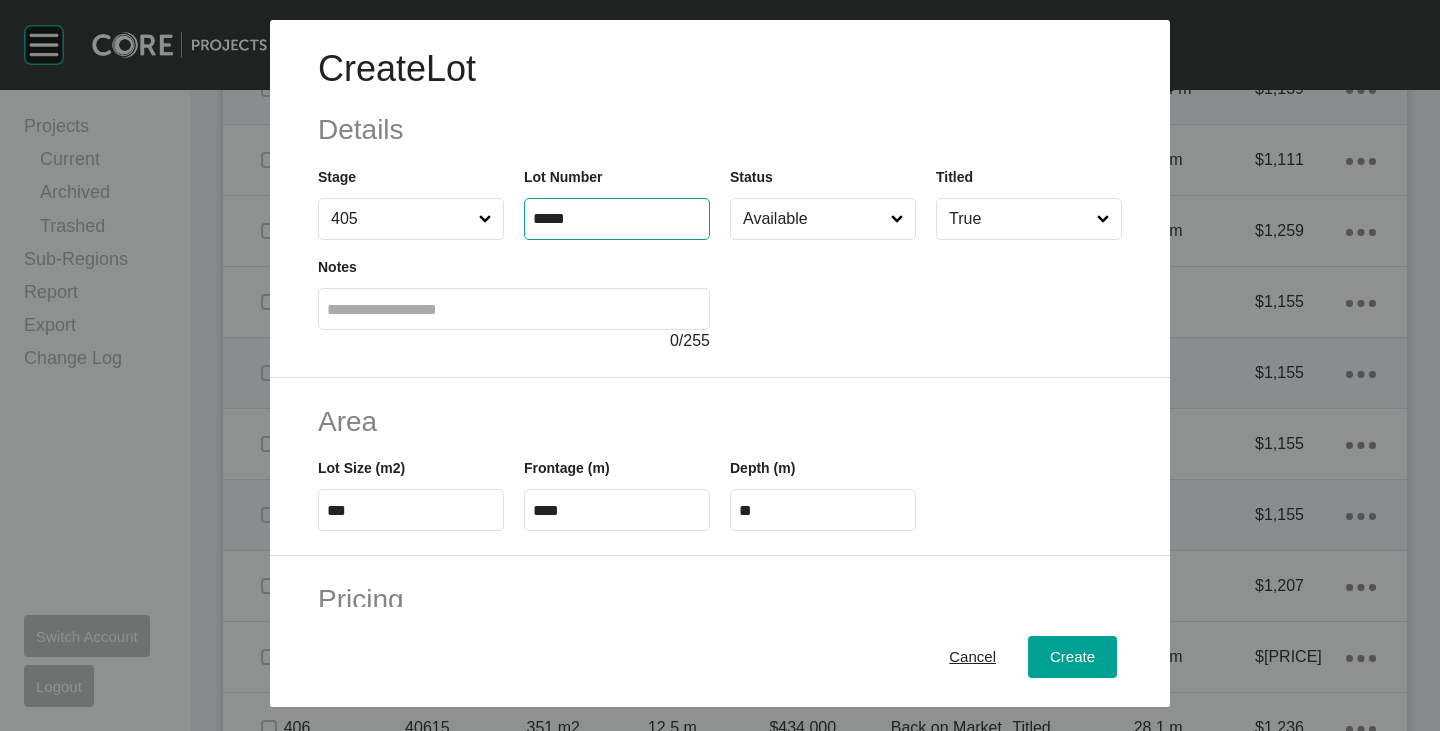 type on "*****" 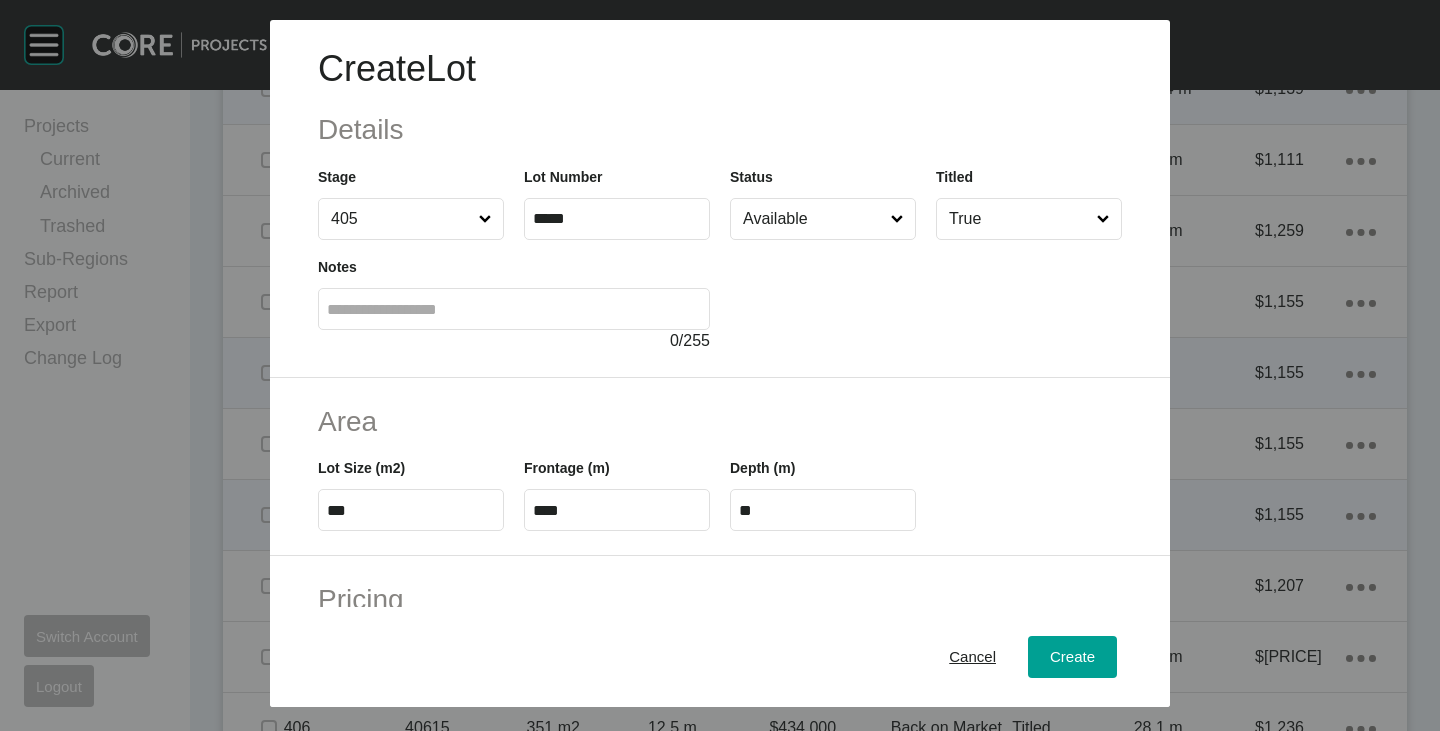 click at bounding box center (926, 296) 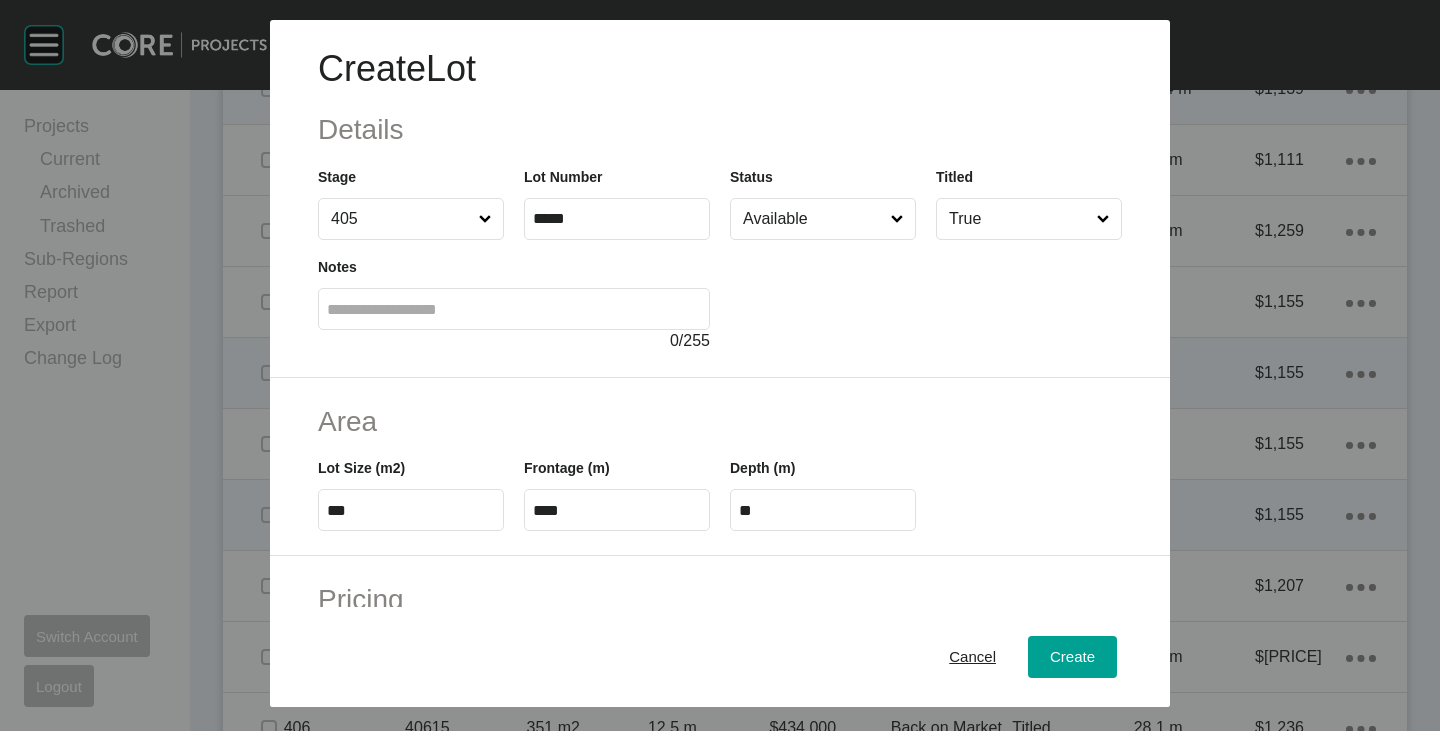 type on "*" 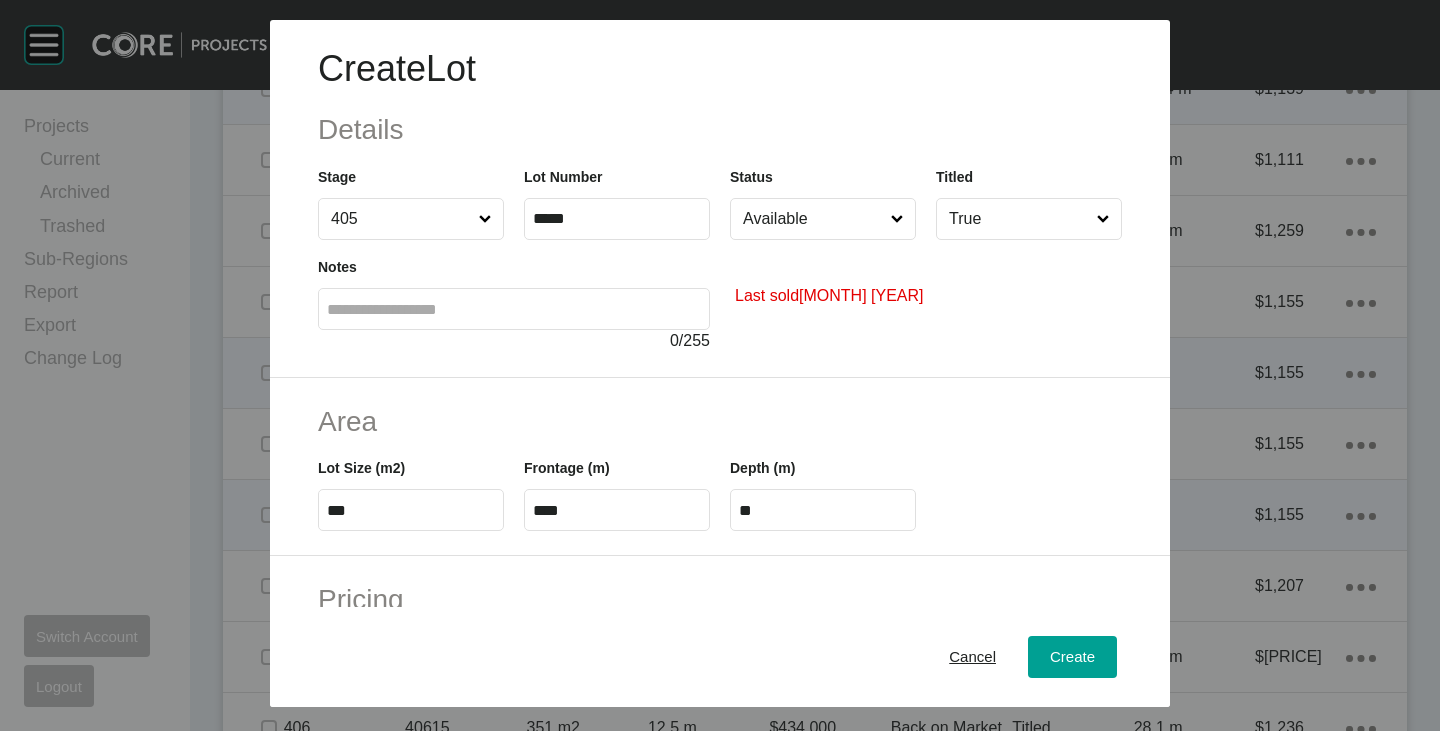 click on "Available" at bounding box center [813, 219] 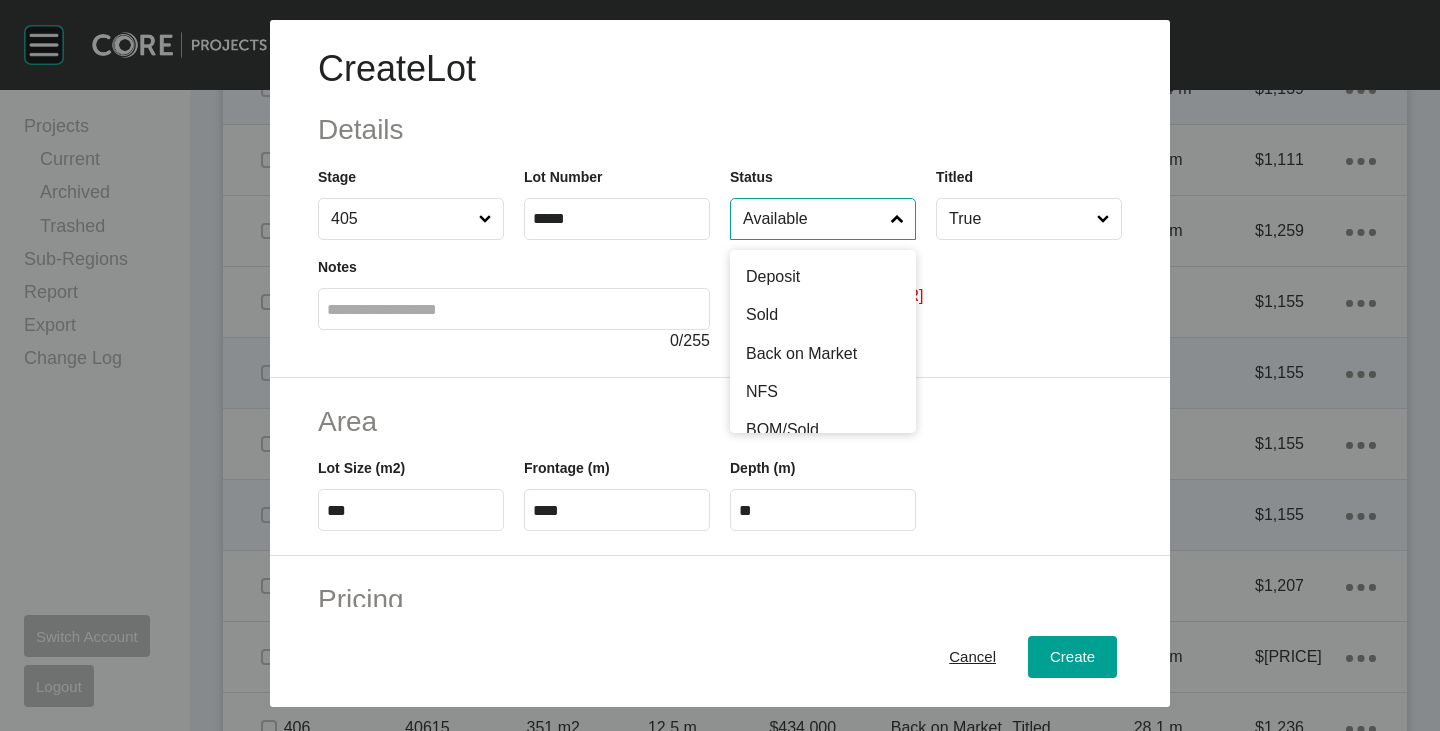 scroll, scrollTop: 100, scrollLeft: 0, axis: vertical 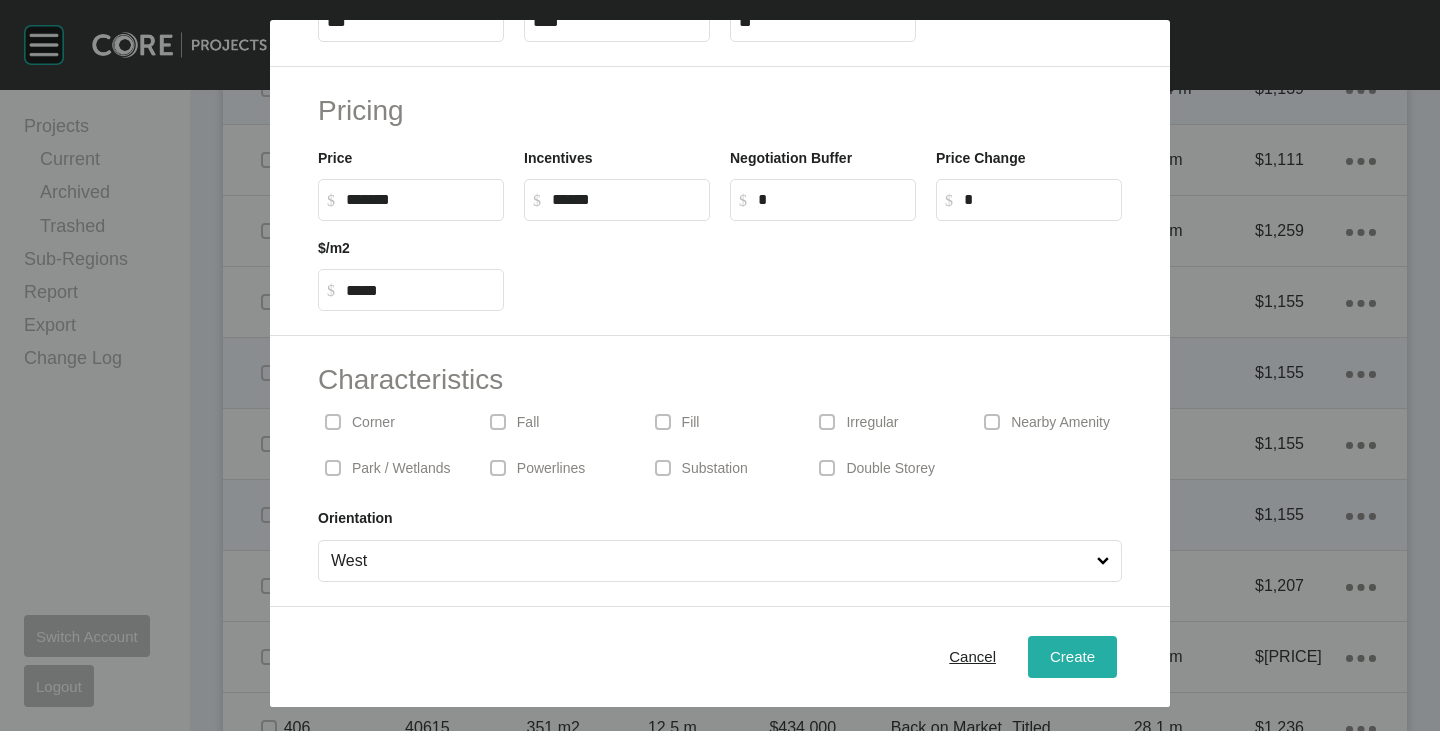 click on "Create" at bounding box center [1072, 656] 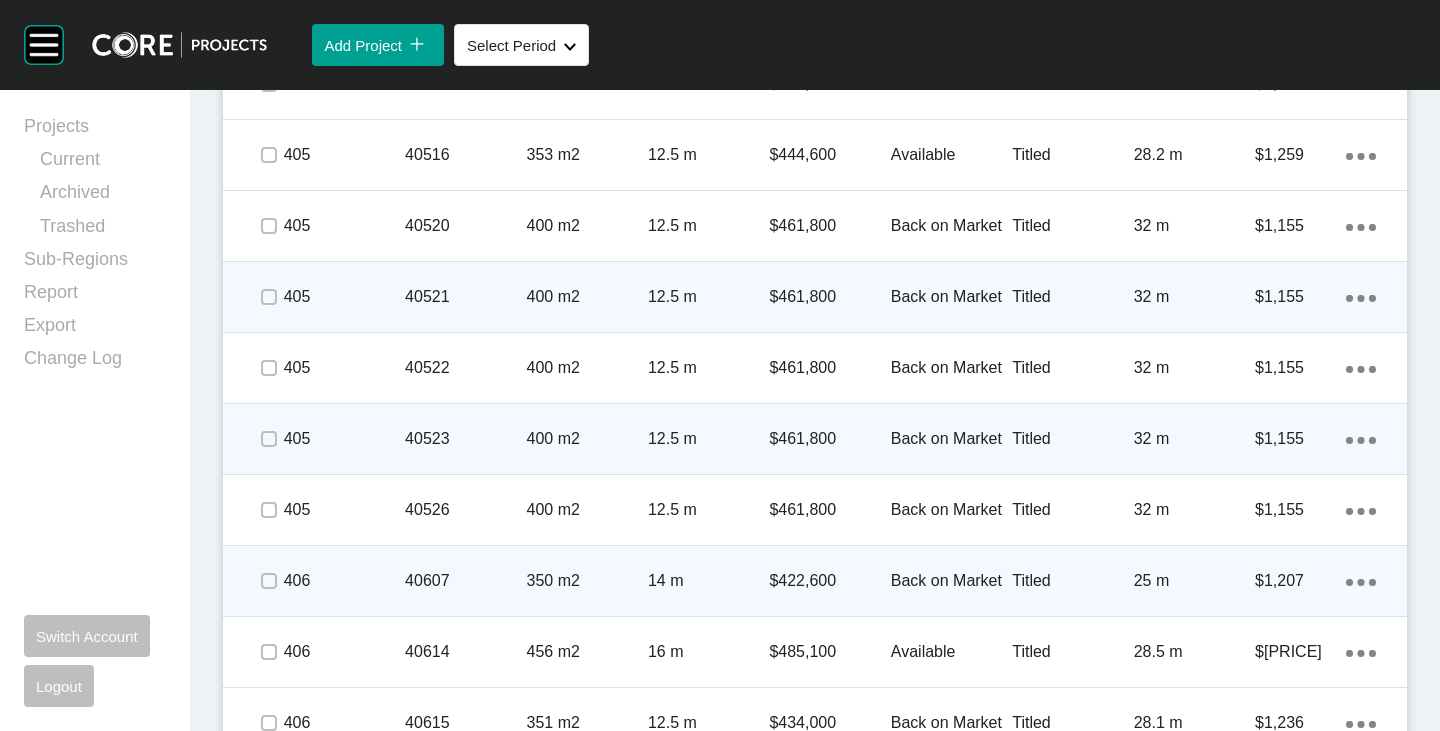 scroll, scrollTop: 3700, scrollLeft: 0, axis: vertical 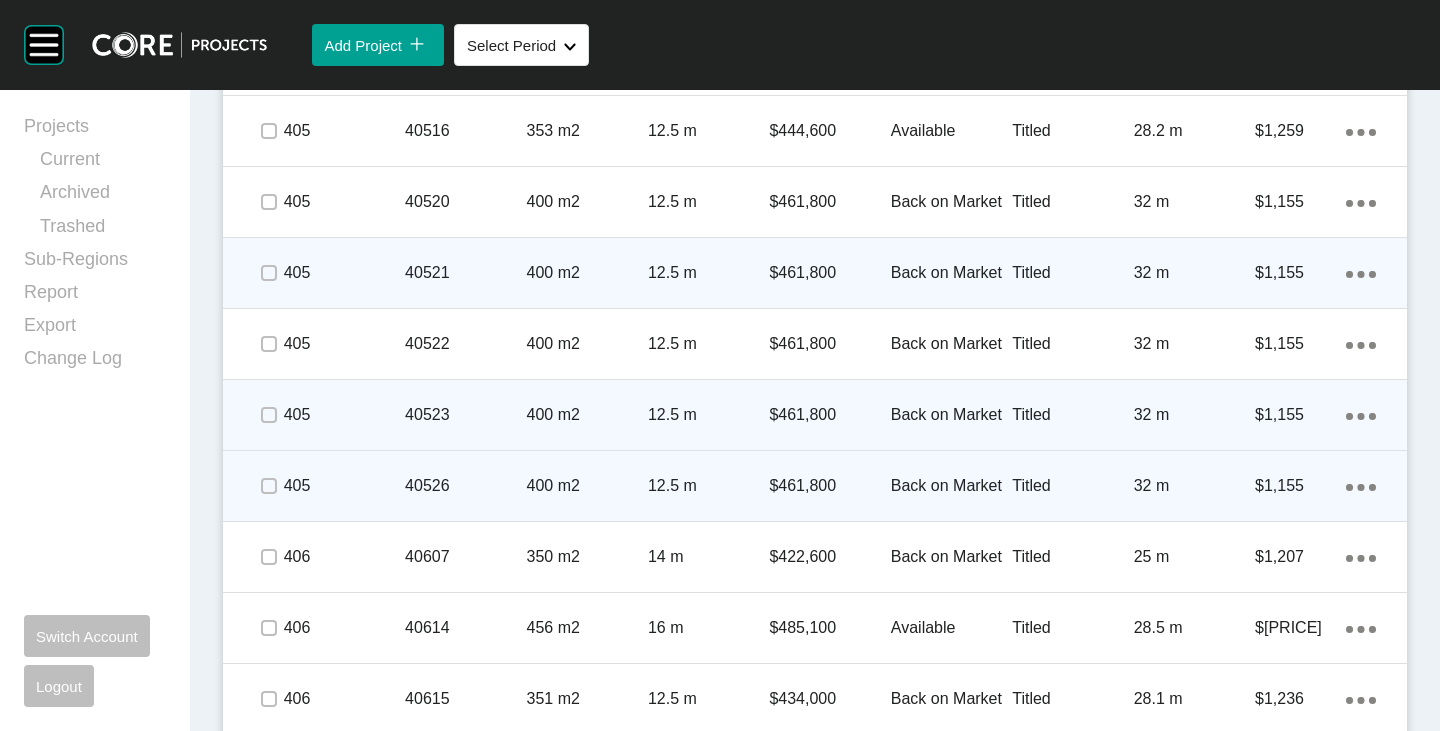 click on "Action Menu Dots Copy 6 Created with Sketch." 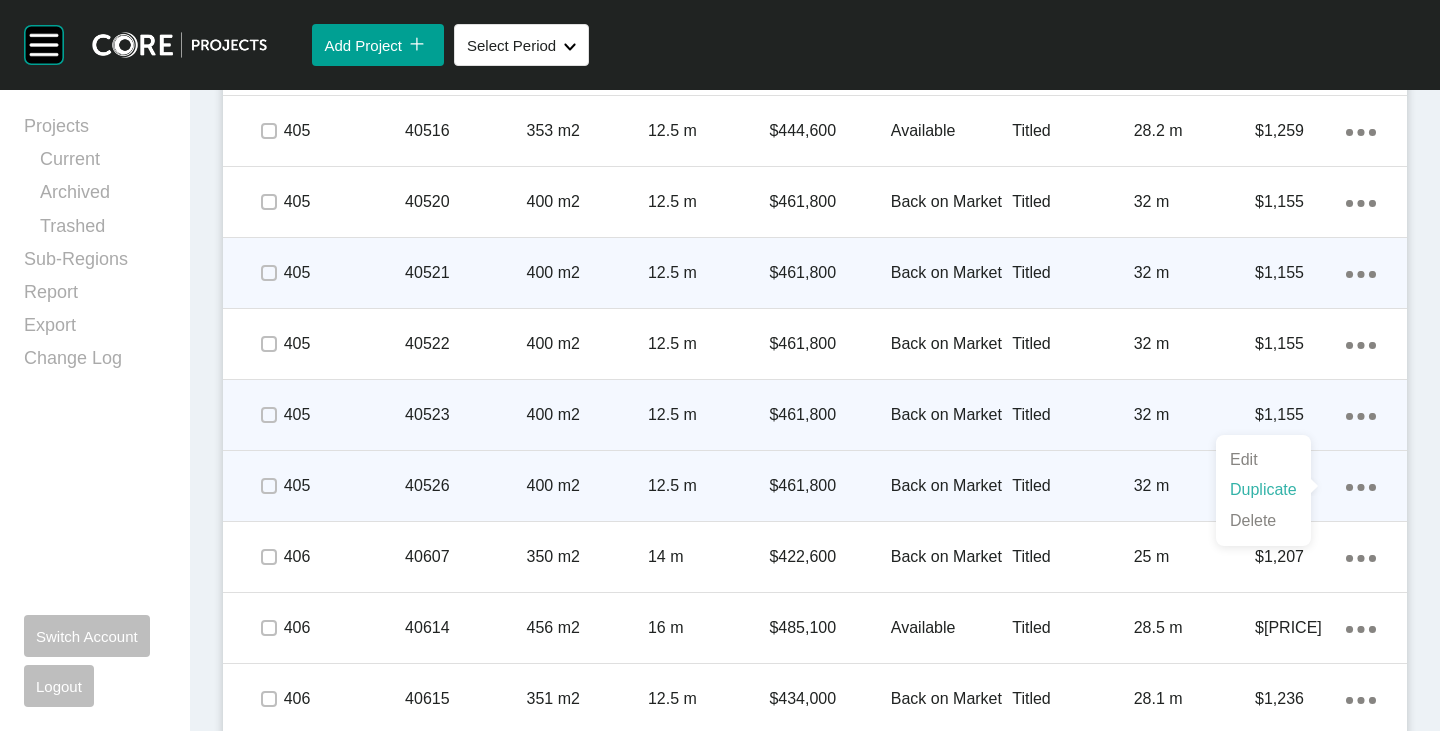 click on "Duplicate" at bounding box center (1263, 490) 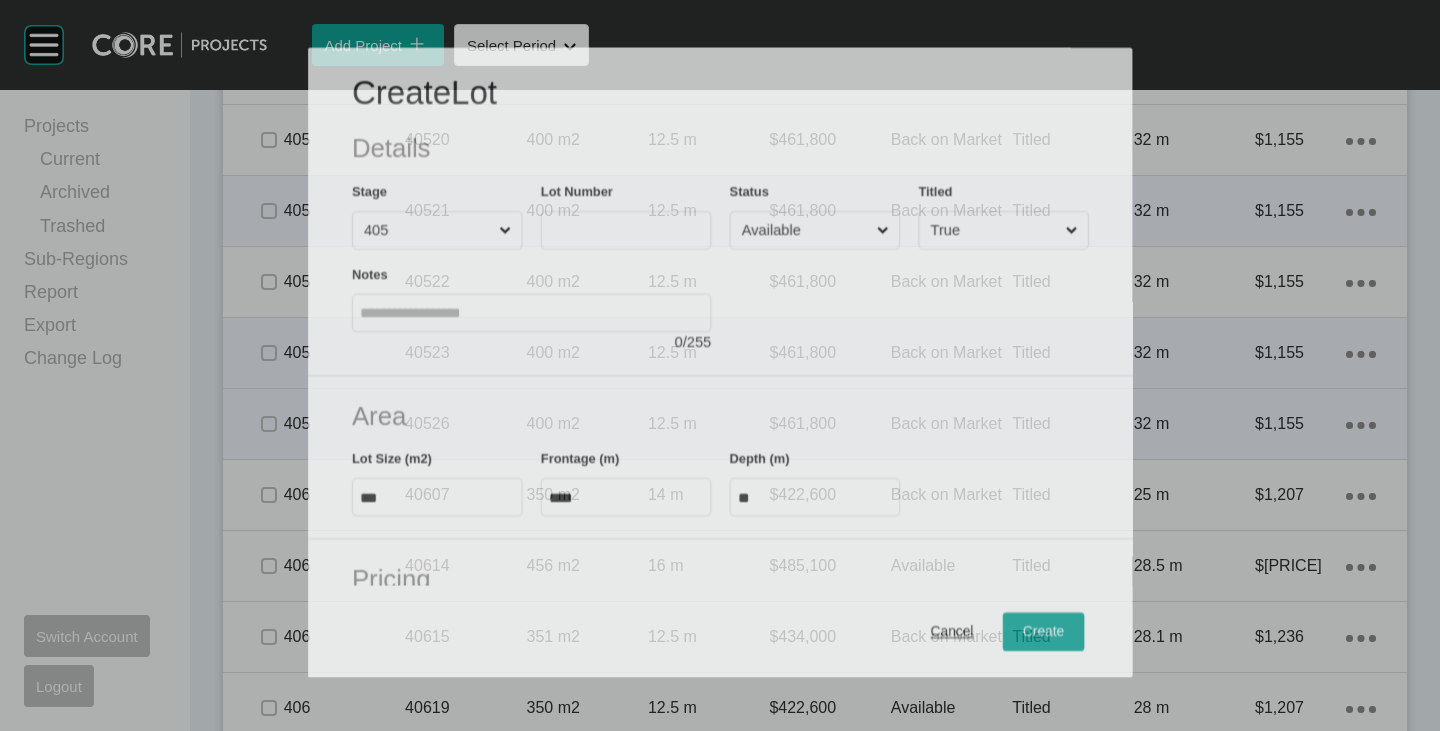 scroll, scrollTop: 3638, scrollLeft: 0, axis: vertical 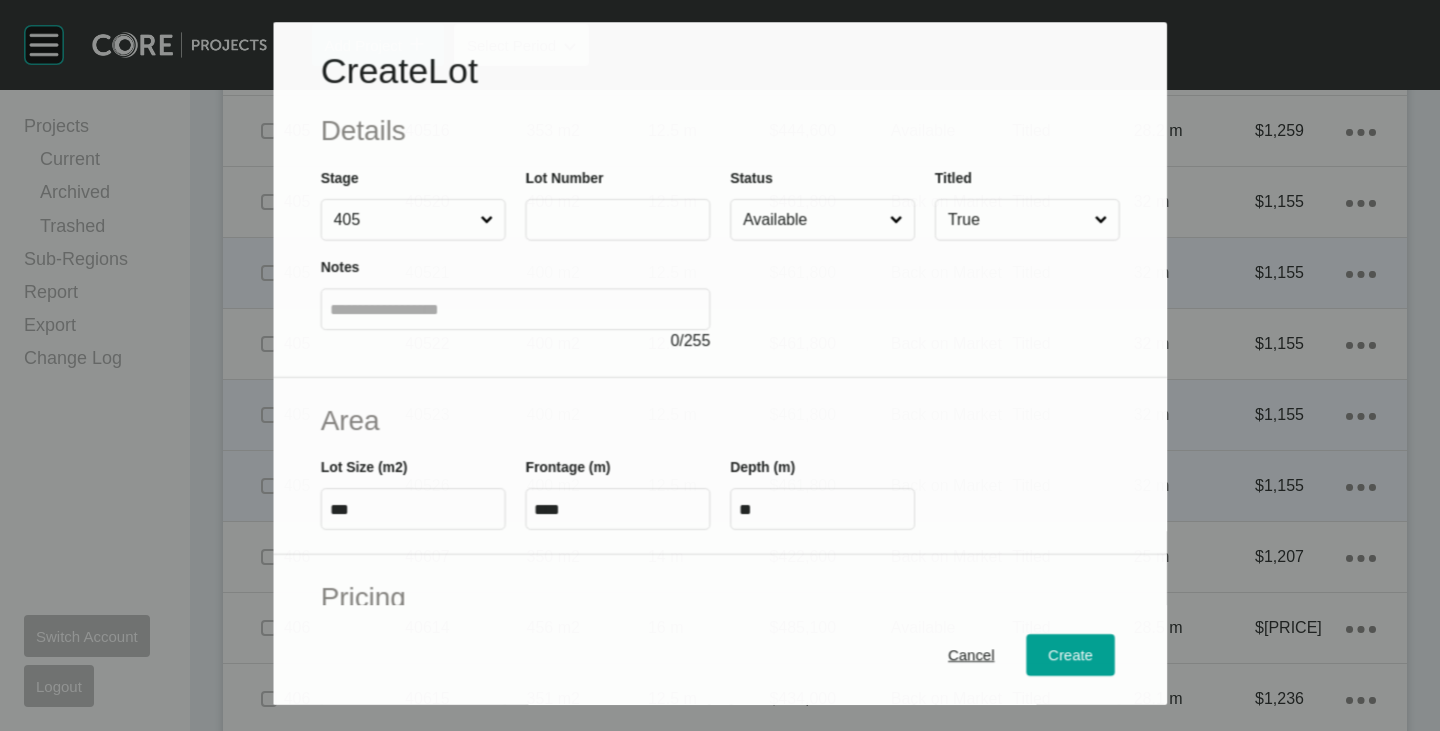 click at bounding box center (617, 219) 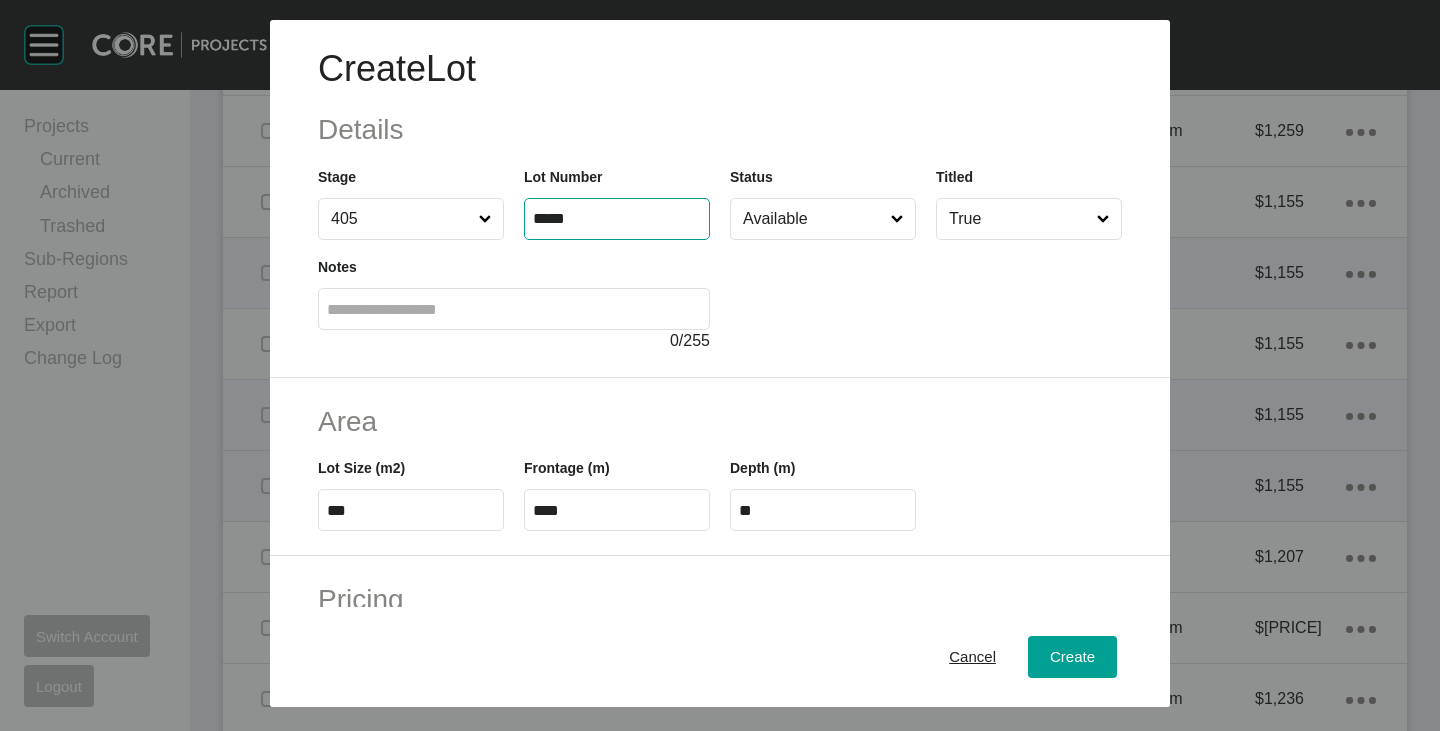 type on "*****" 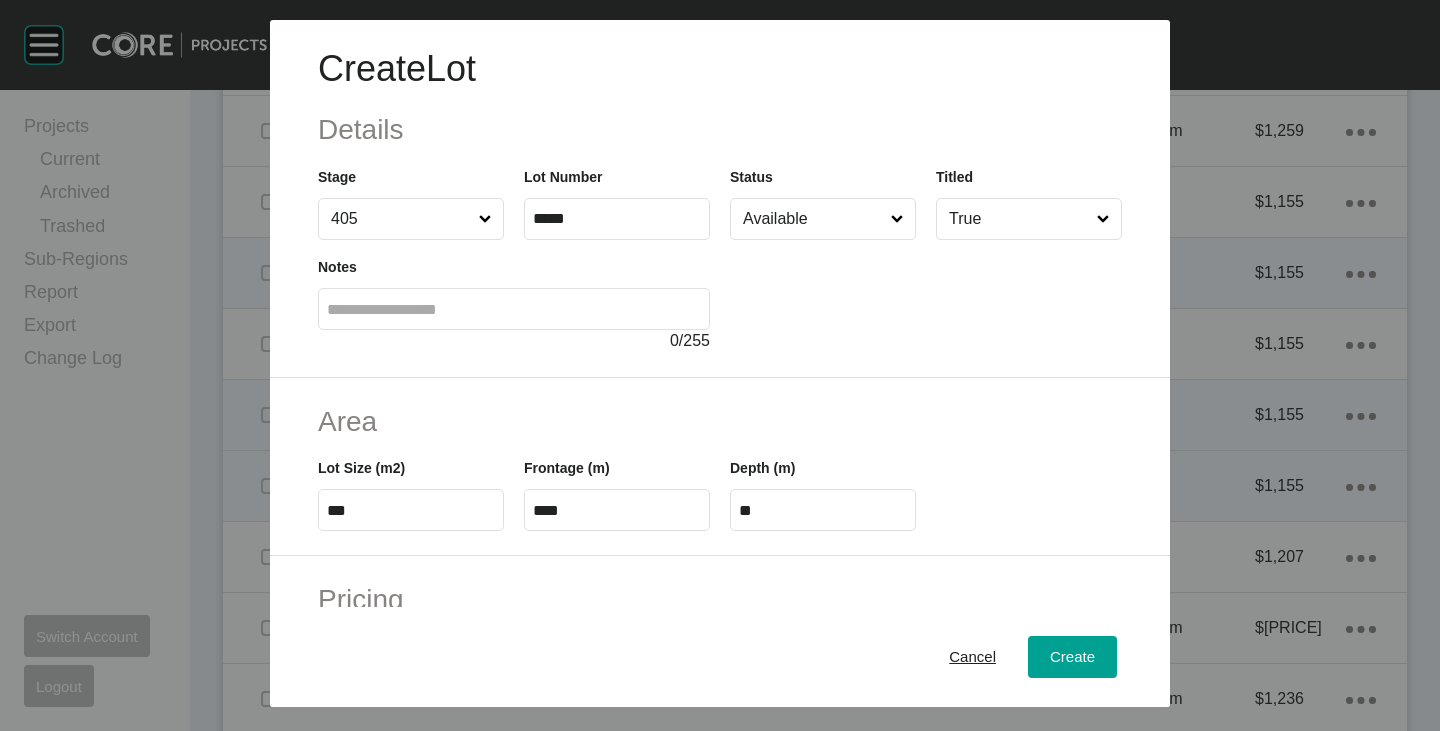 type on "*" 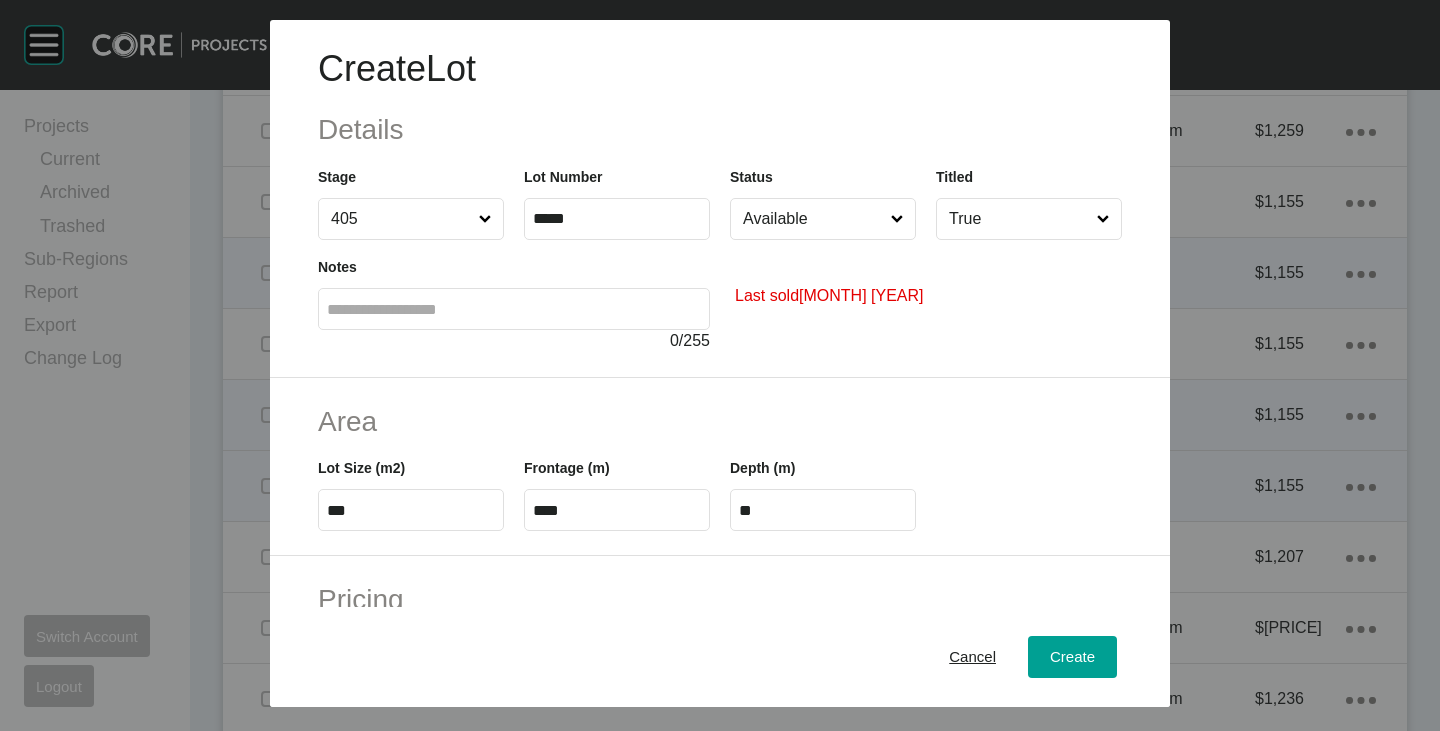click on "Available" at bounding box center (813, 219) 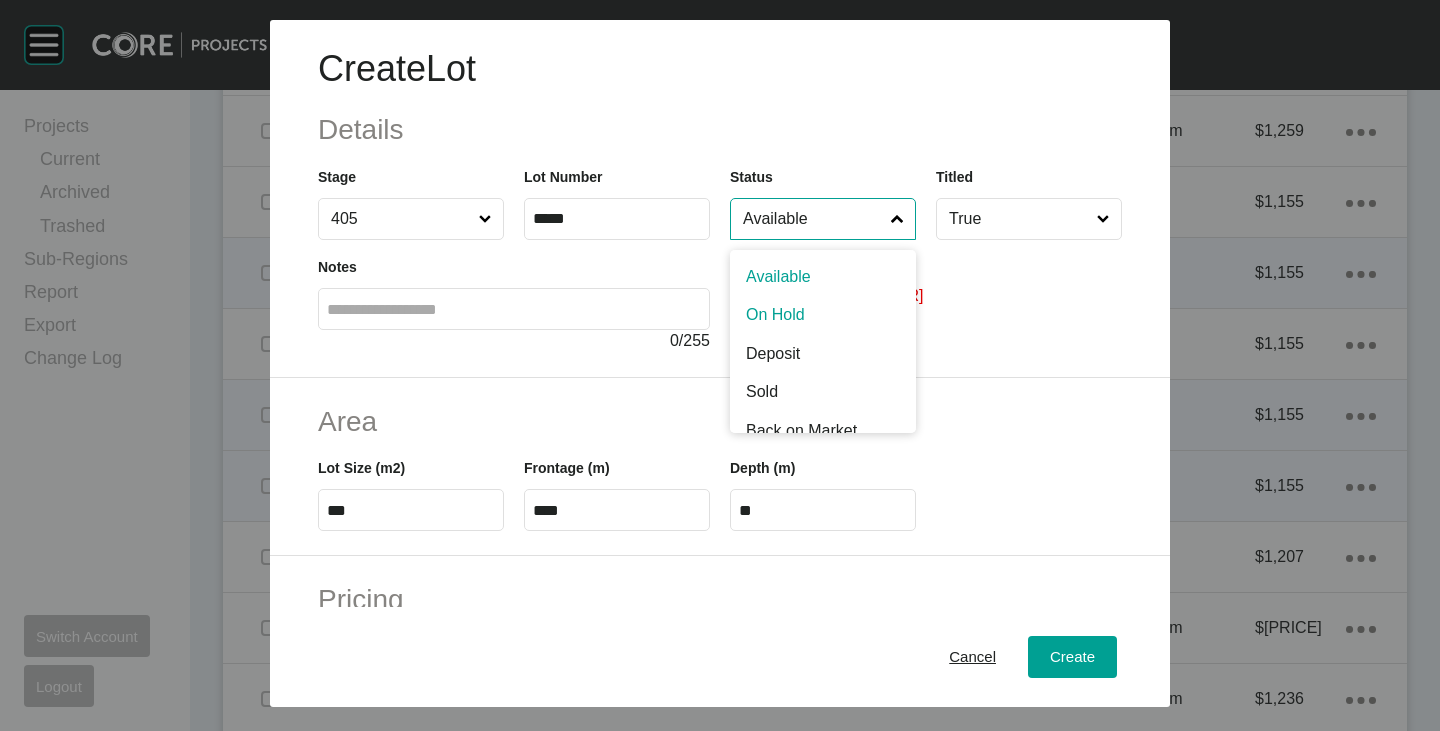 scroll, scrollTop: 100, scrollLeft: 0, axis: vertical 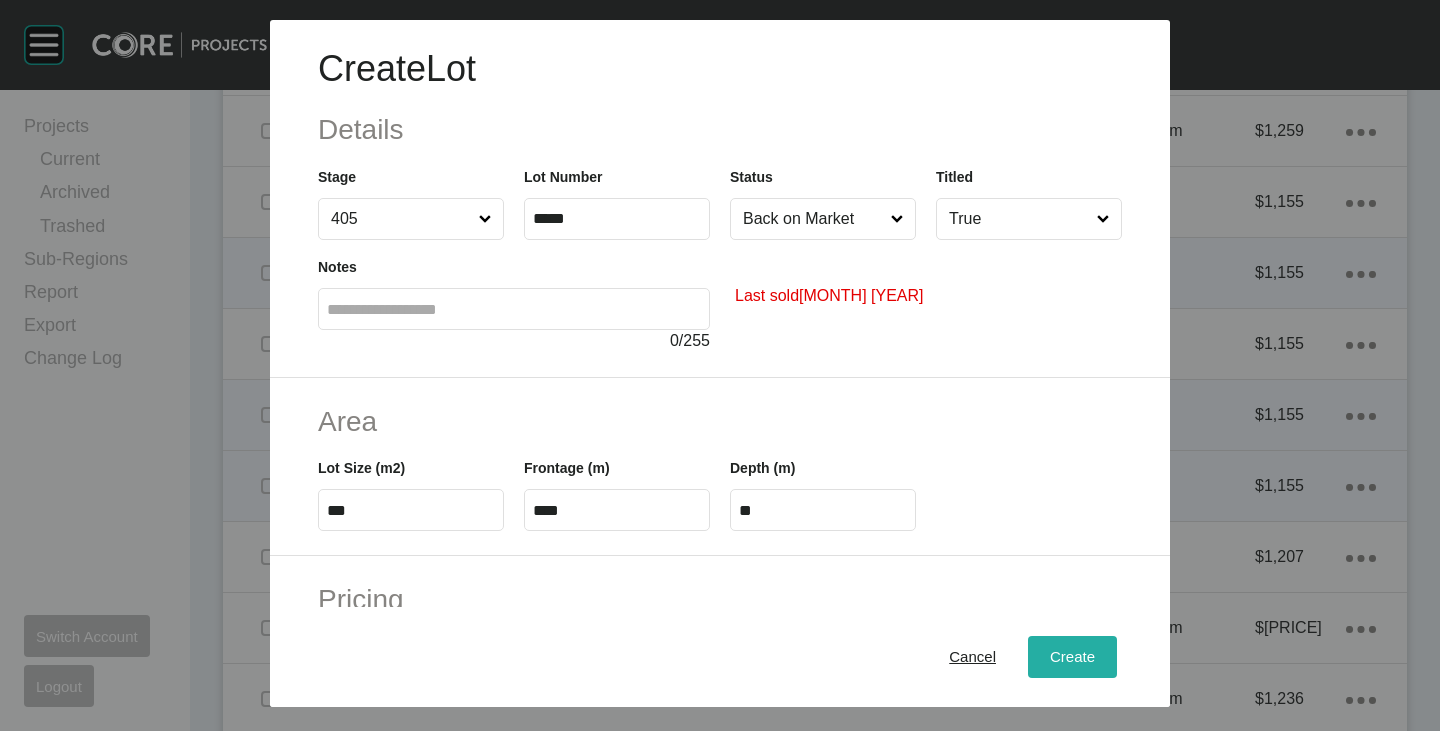 click on "Create" at bounding box center (1072, 657) 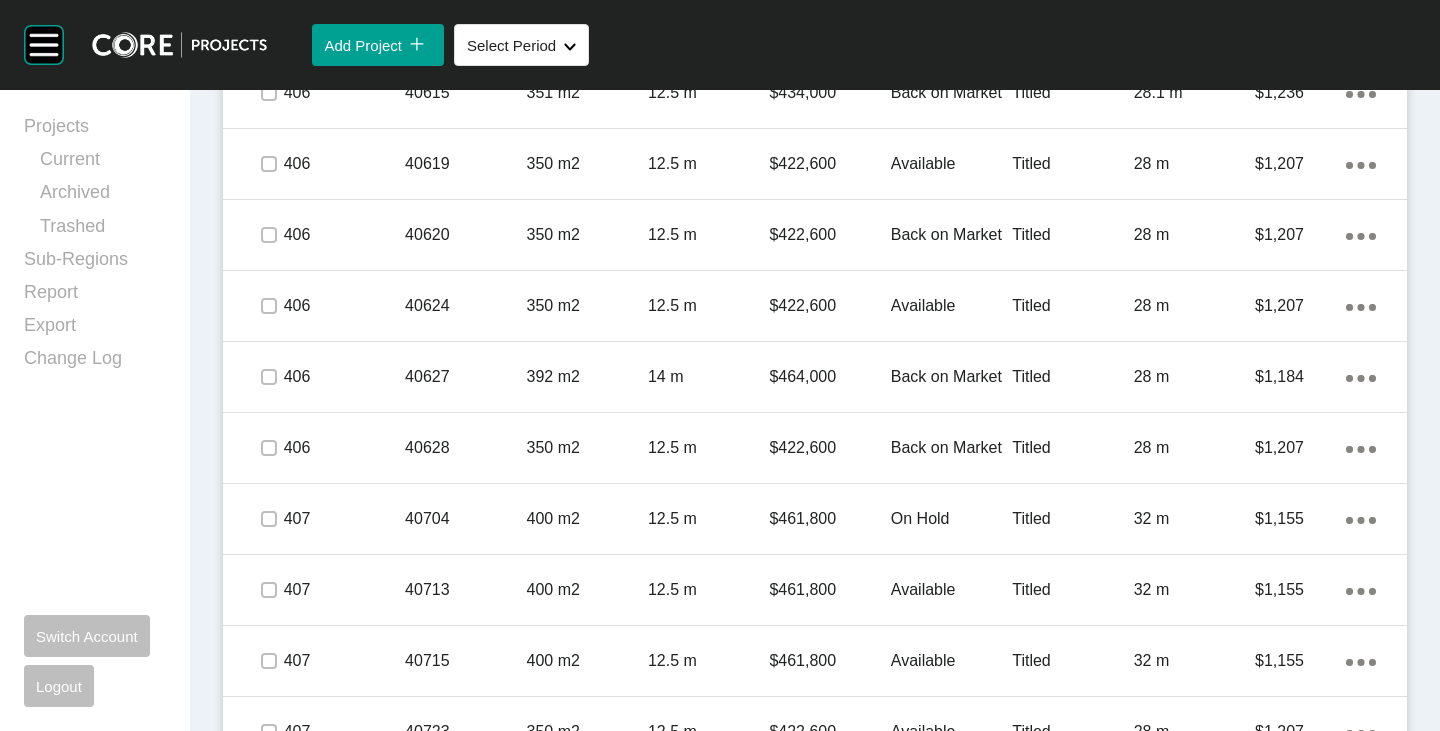 scroll, scrollTop: 4400, scrollLeft: 0, axis: vertical 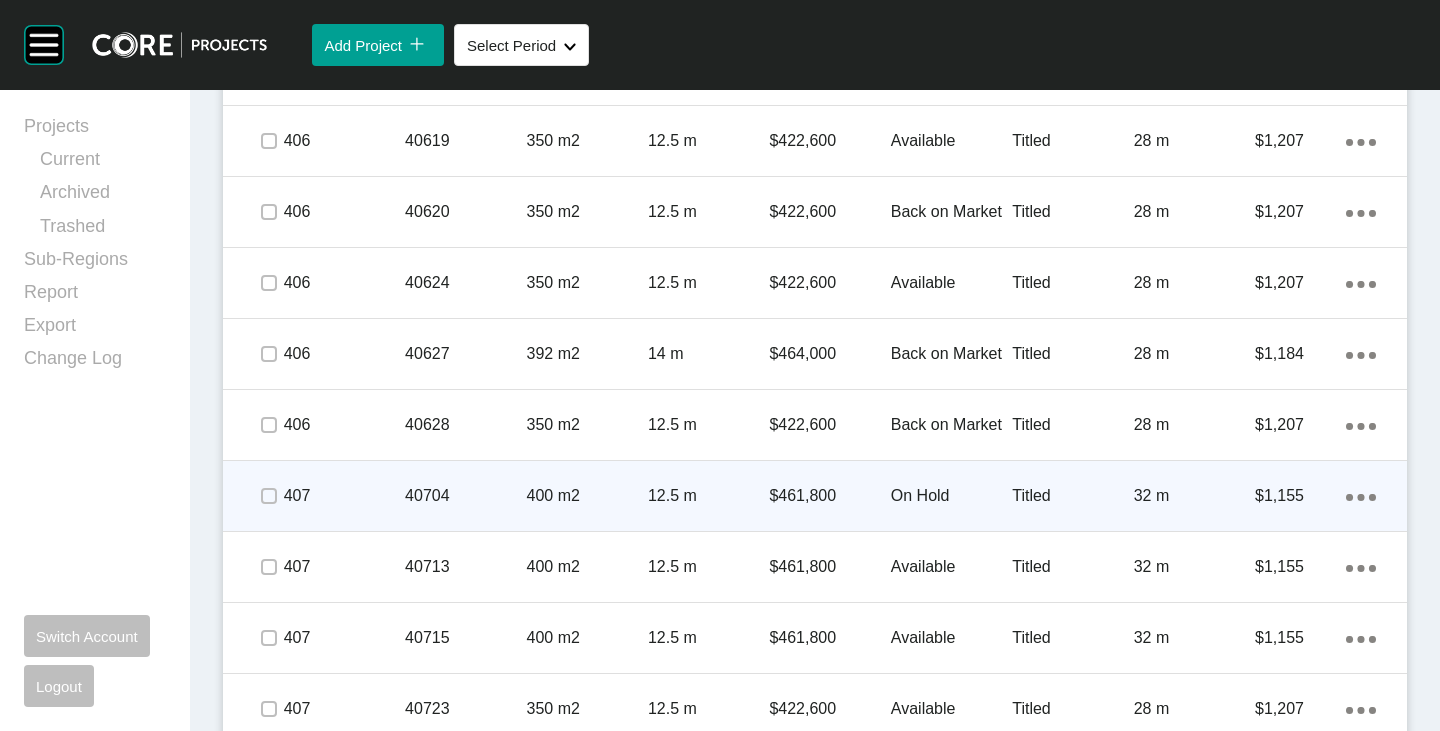 click on "Action Menu Dots Copy 6 Created with Sketch." at bounding box center (1361, 496) 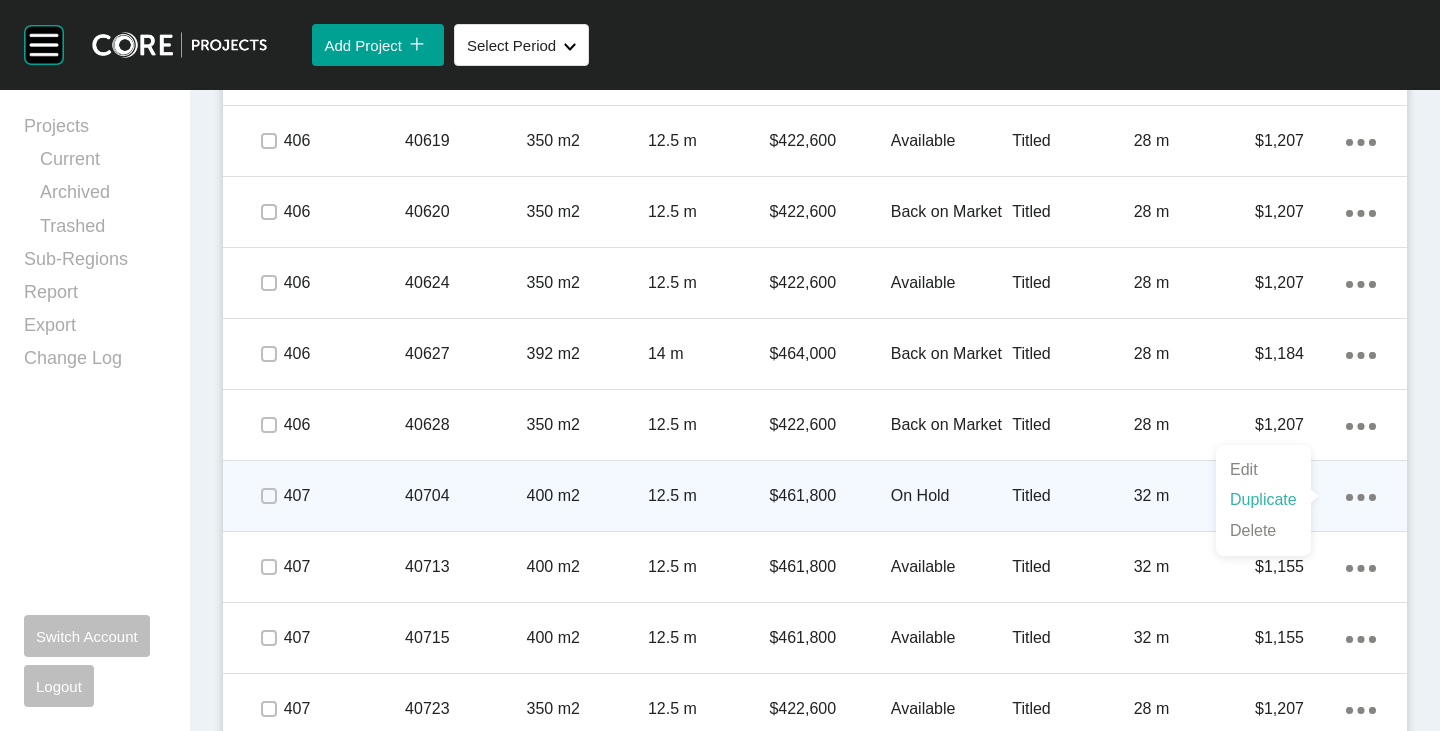 click on "Duplicate" at bounding box center [1263, 500] 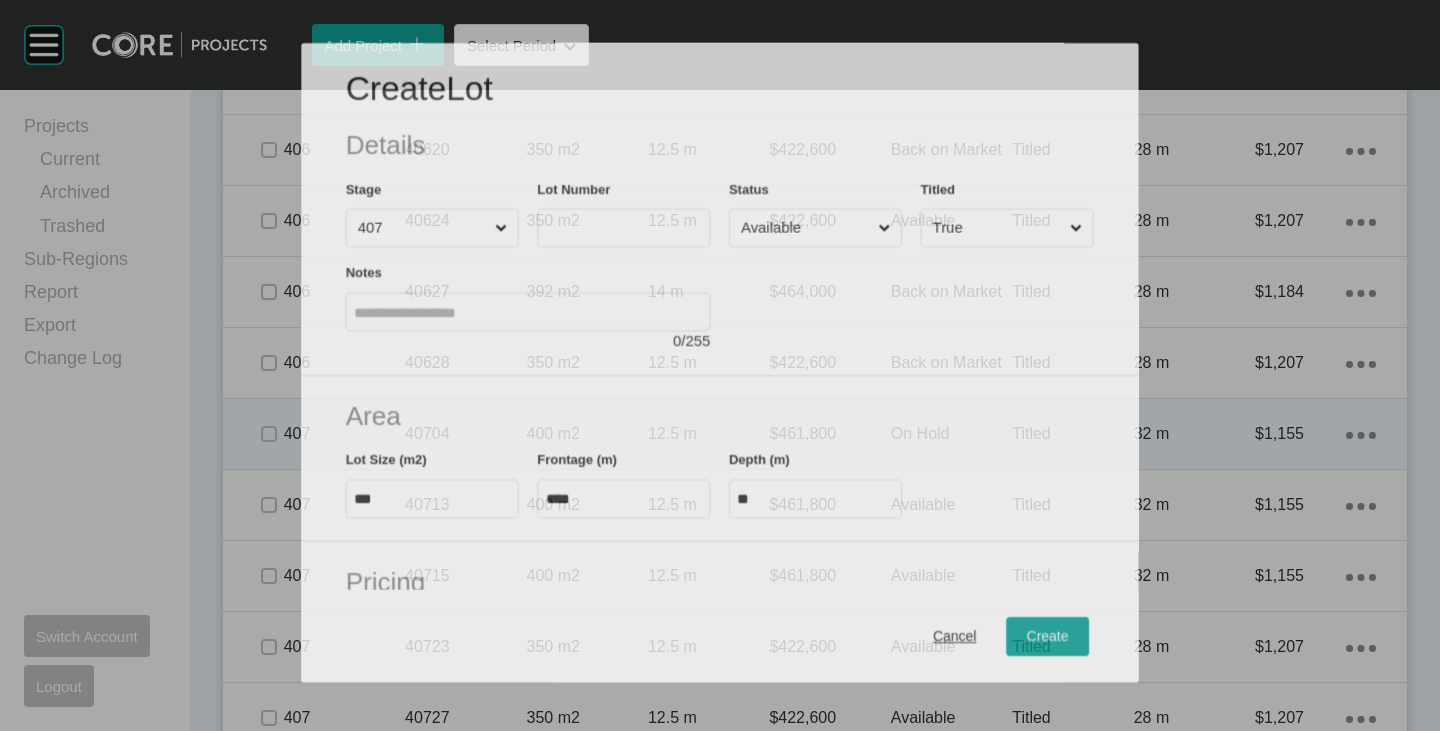 scroll, scrollTop: 4338, scrollLeft: 0, axis: vertical 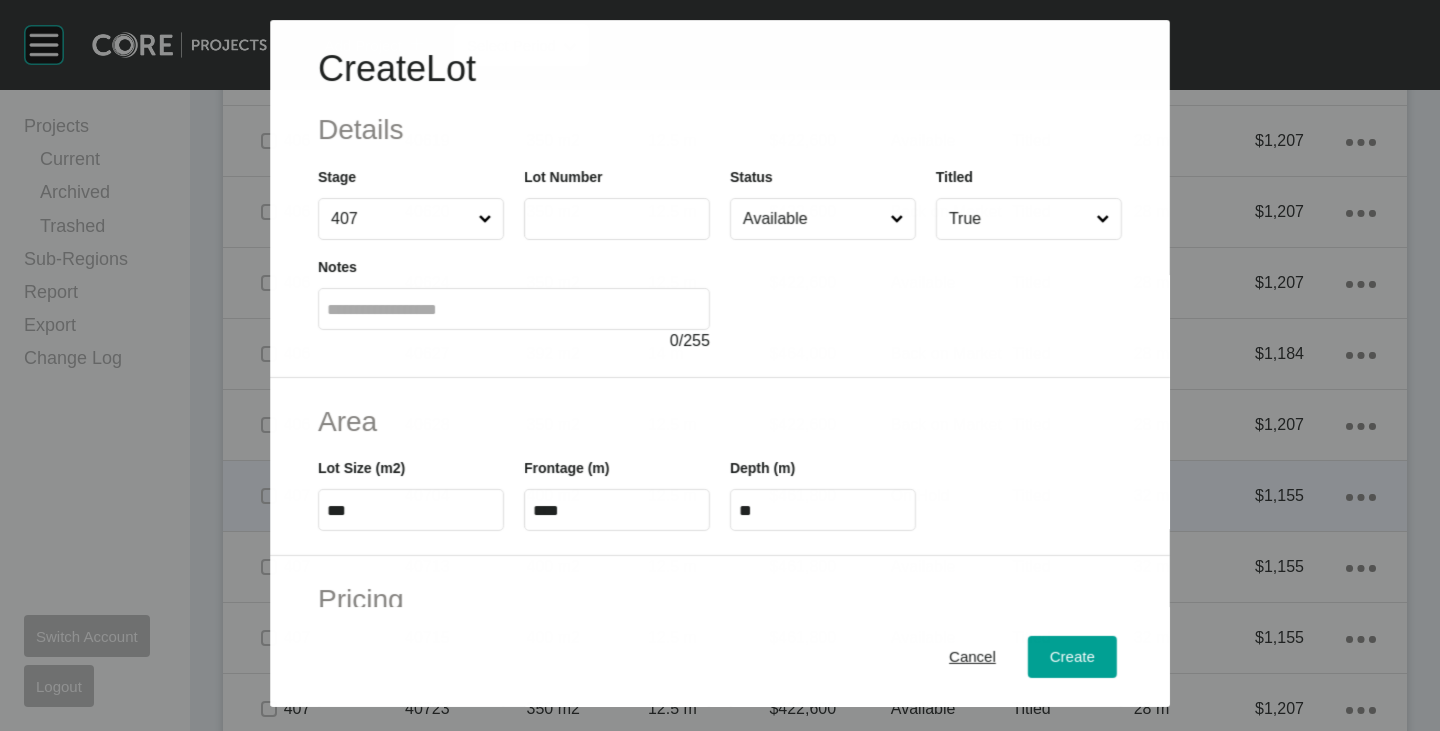 click at bounding box center [617, 219] 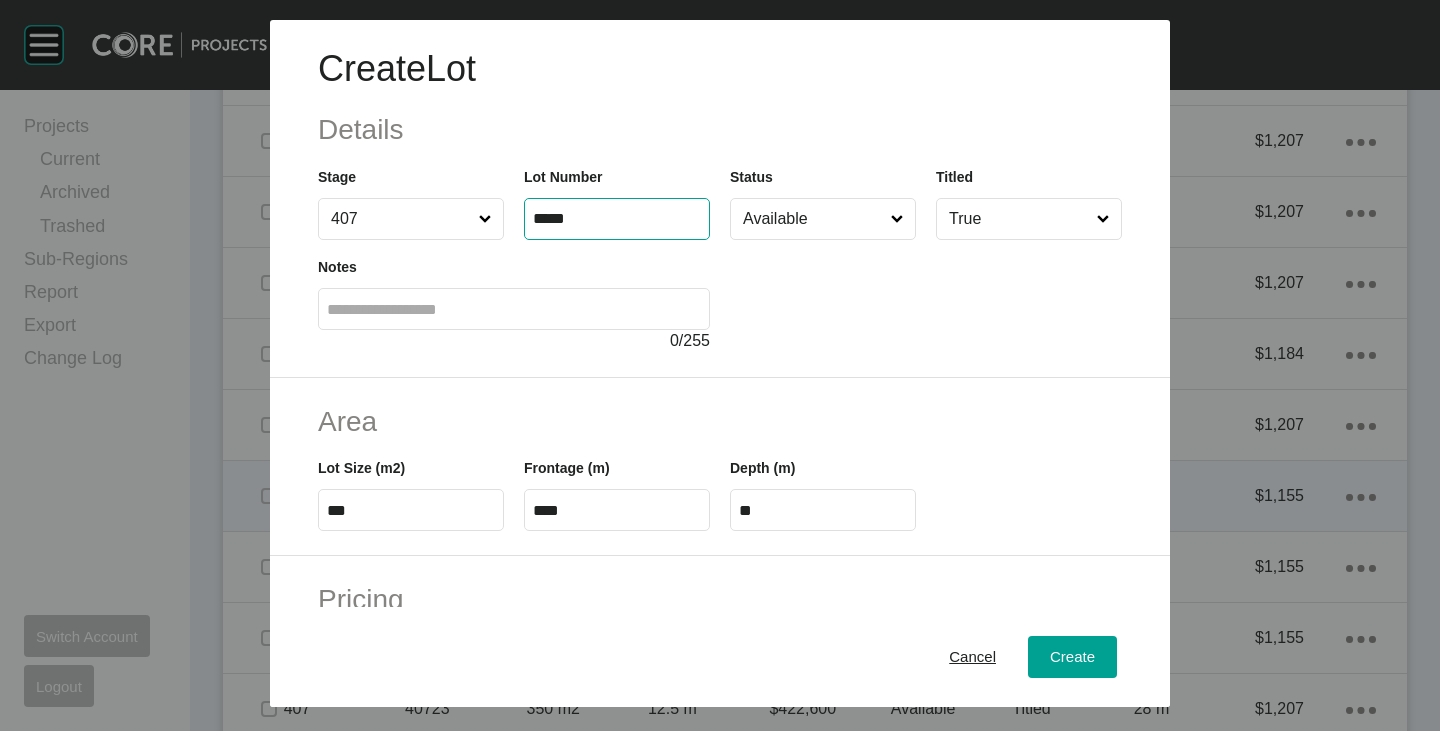 type on "*****" 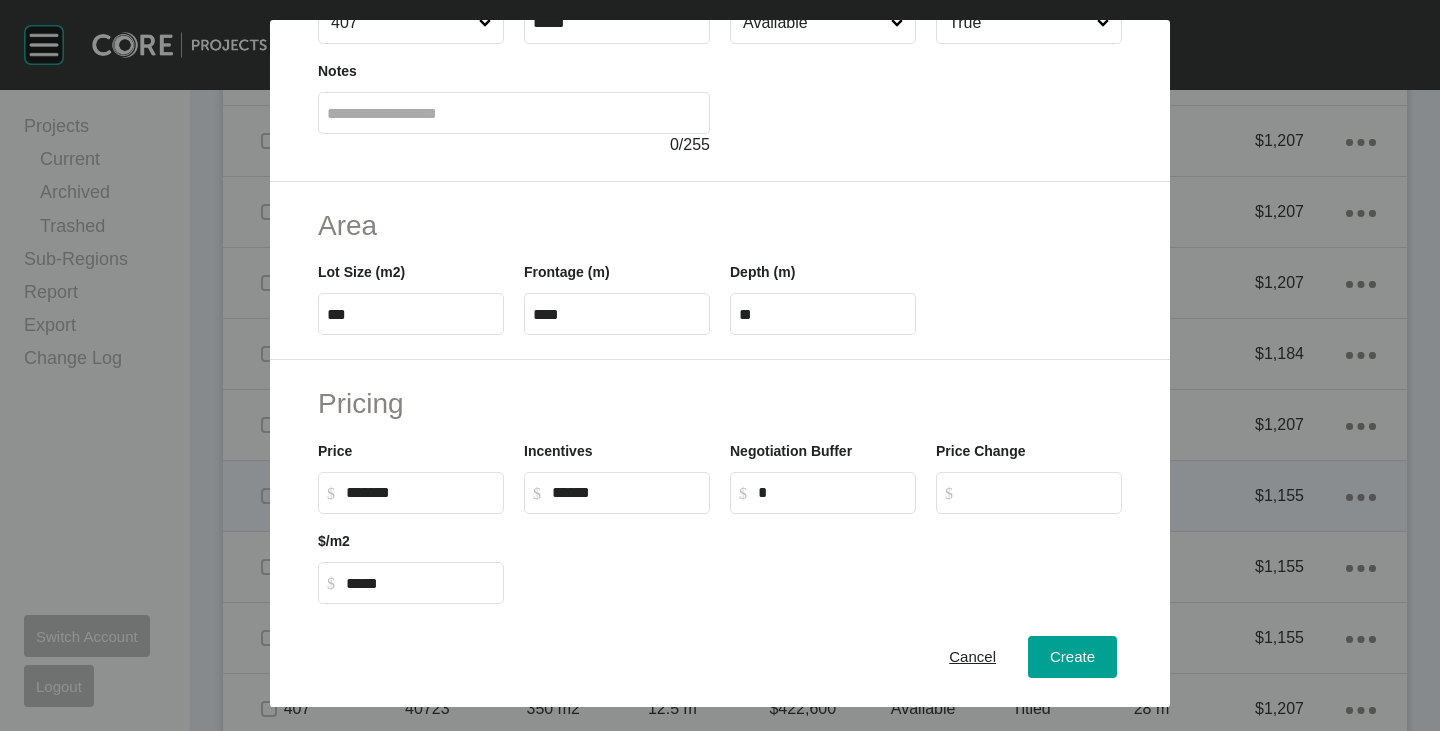 scroll, scrollTop: 0, scrollLeft: 0, axis: both 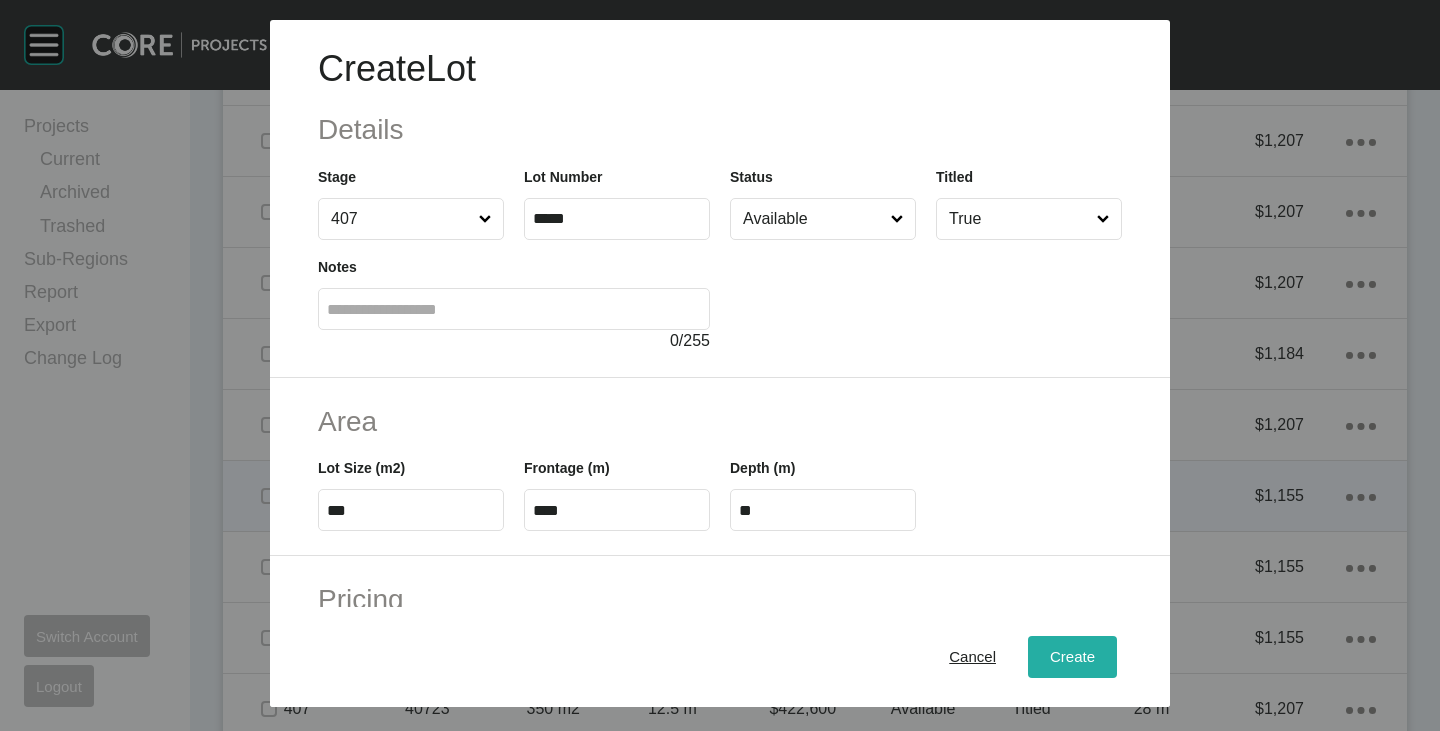 click on "Create" at bounding box center (1072, 657) 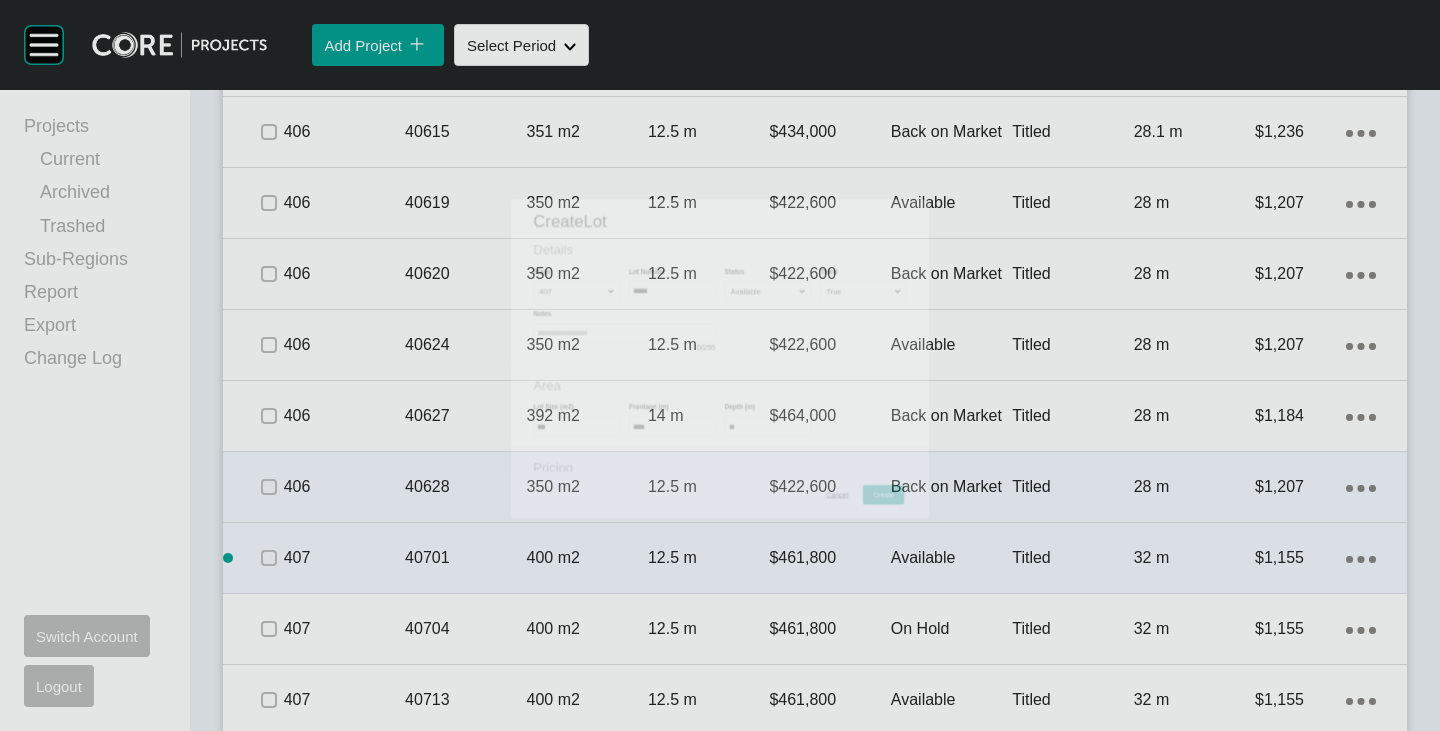 scroll, scrollTop: 4400, scrollLeft: 0, axis: vertical 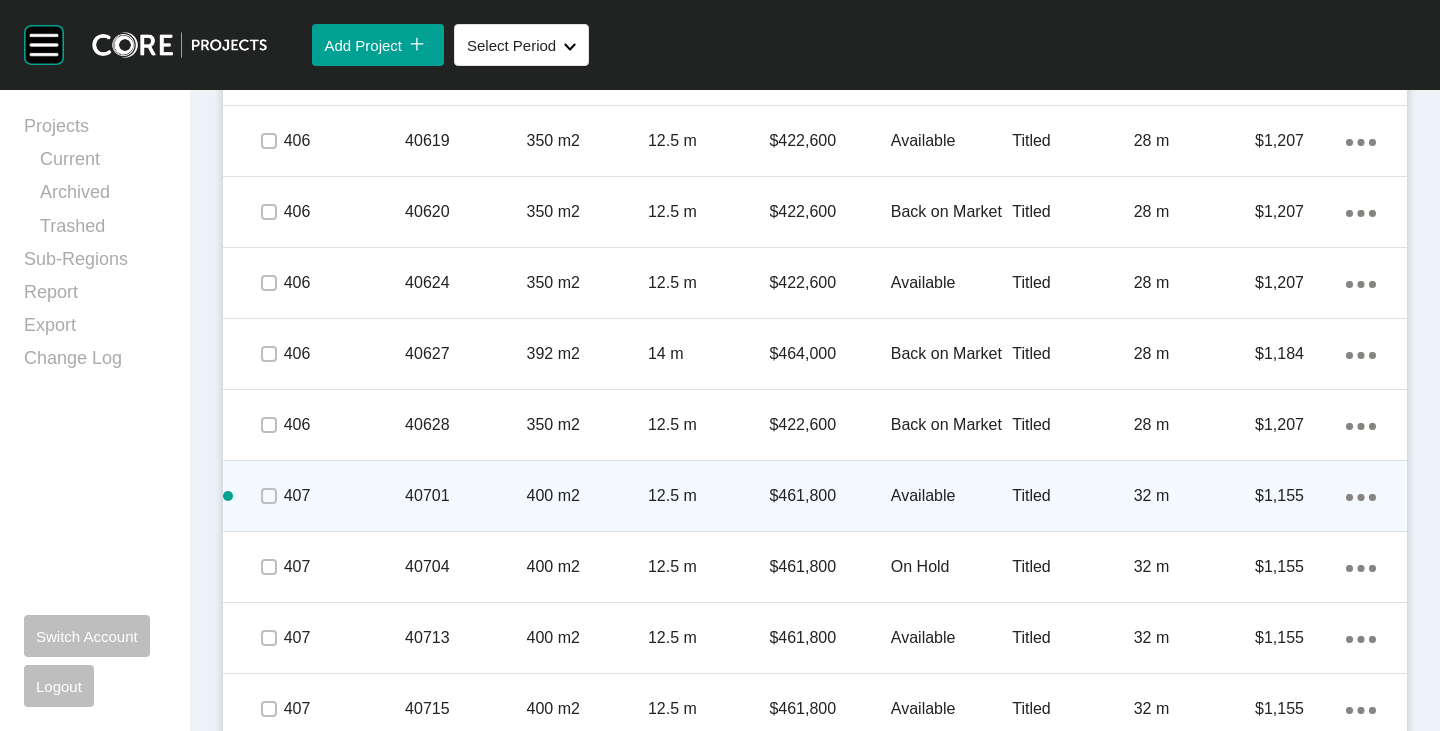 click on "Action Menu Dots Copy 6 Created with Sketch." at bounding box center [1361, 496] 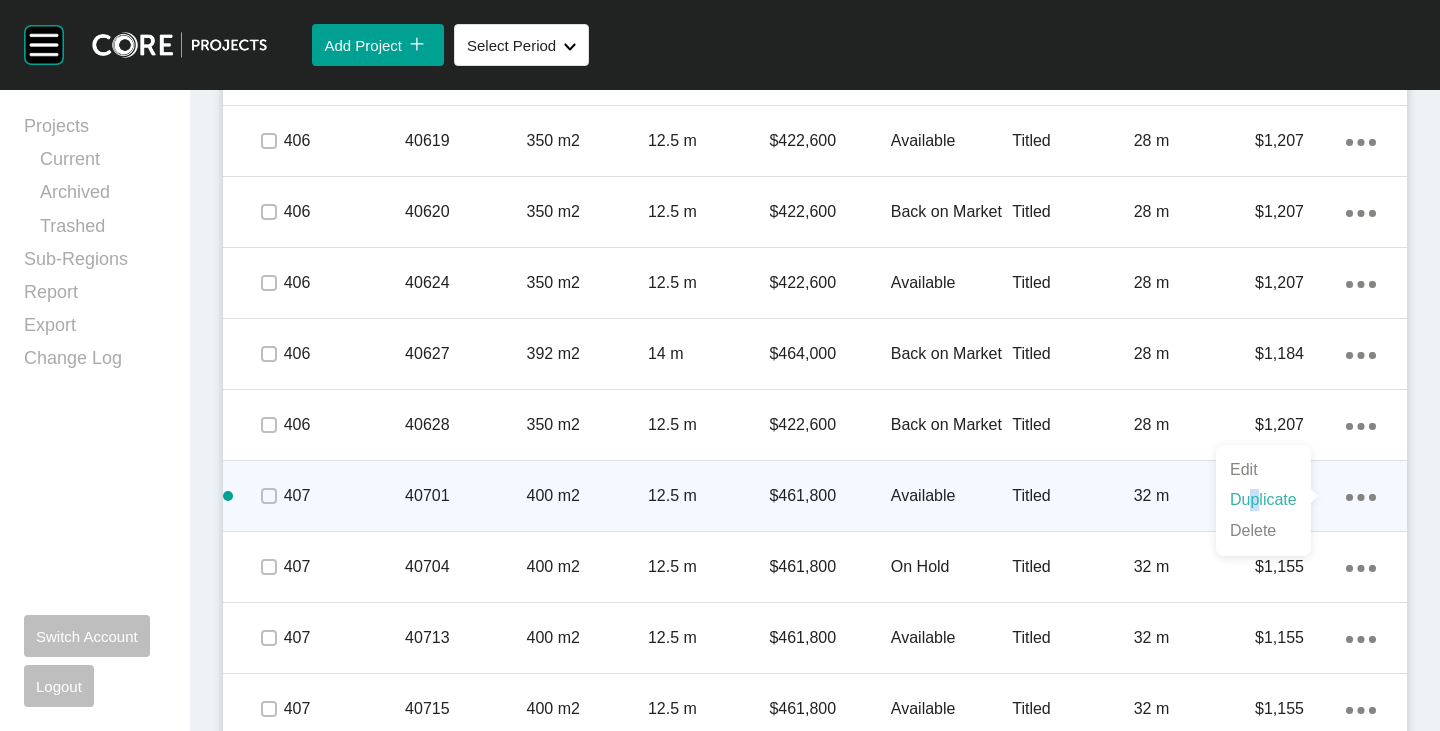 click on "Duplicate" at bounding box center [1263, 500] 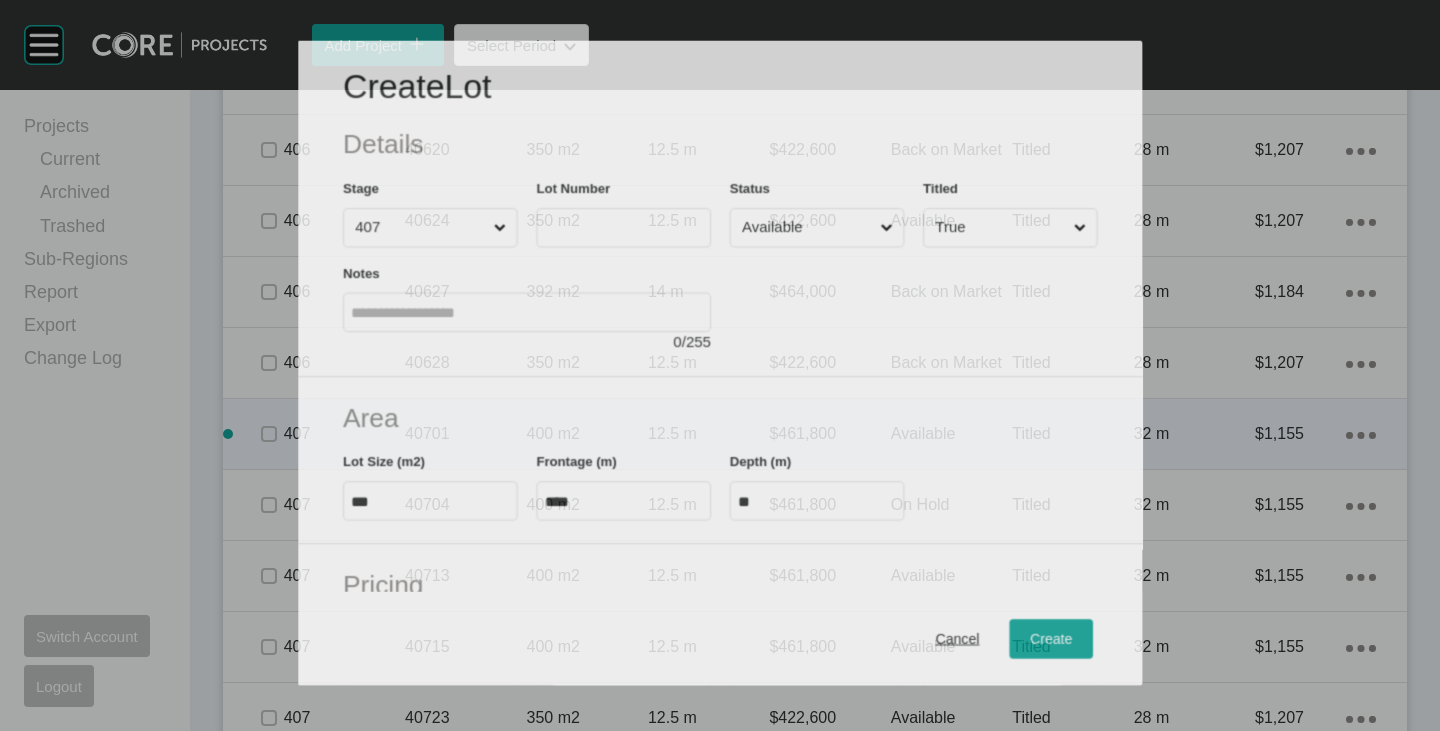 scroll, scrollTop: 4338, scrollLeft: 0, axis: vertical 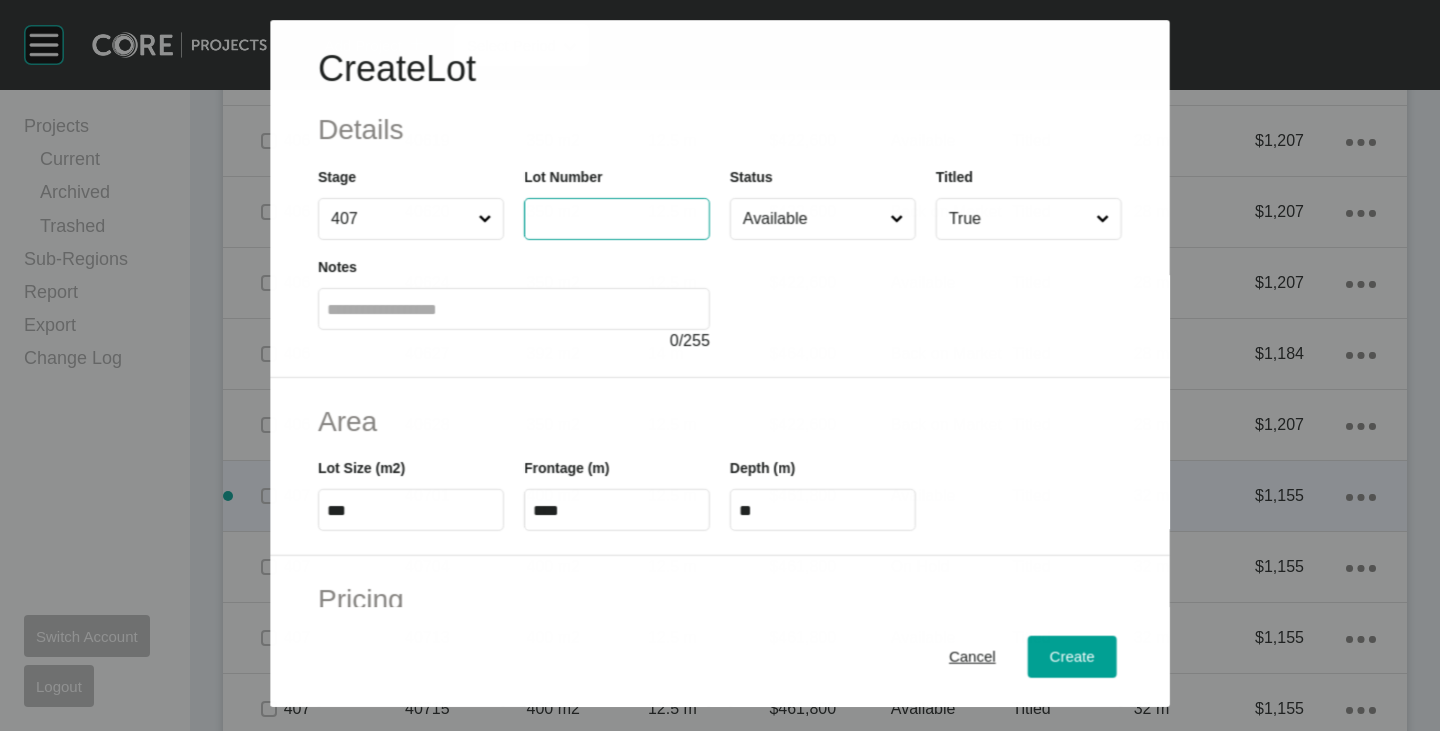 click at bounding box center [617, 219] 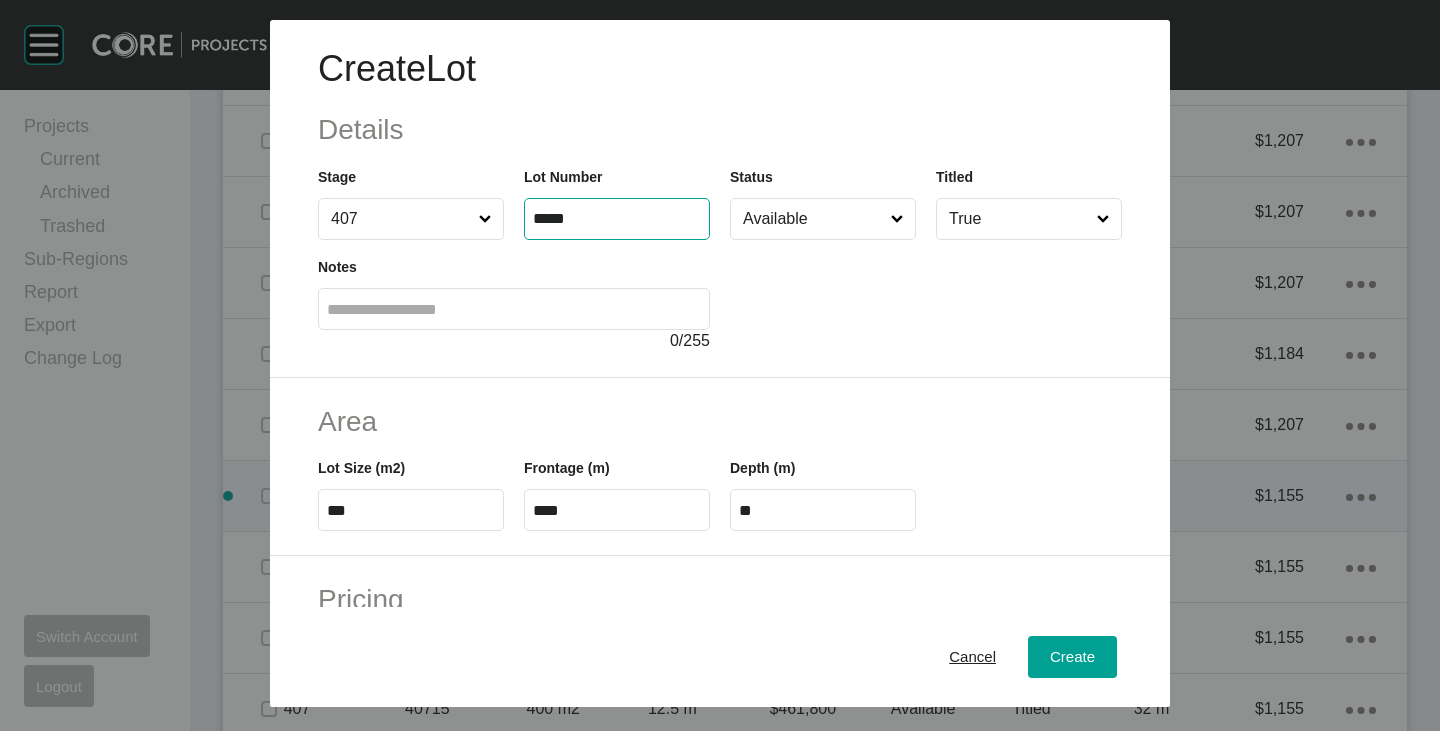 type on "*****" 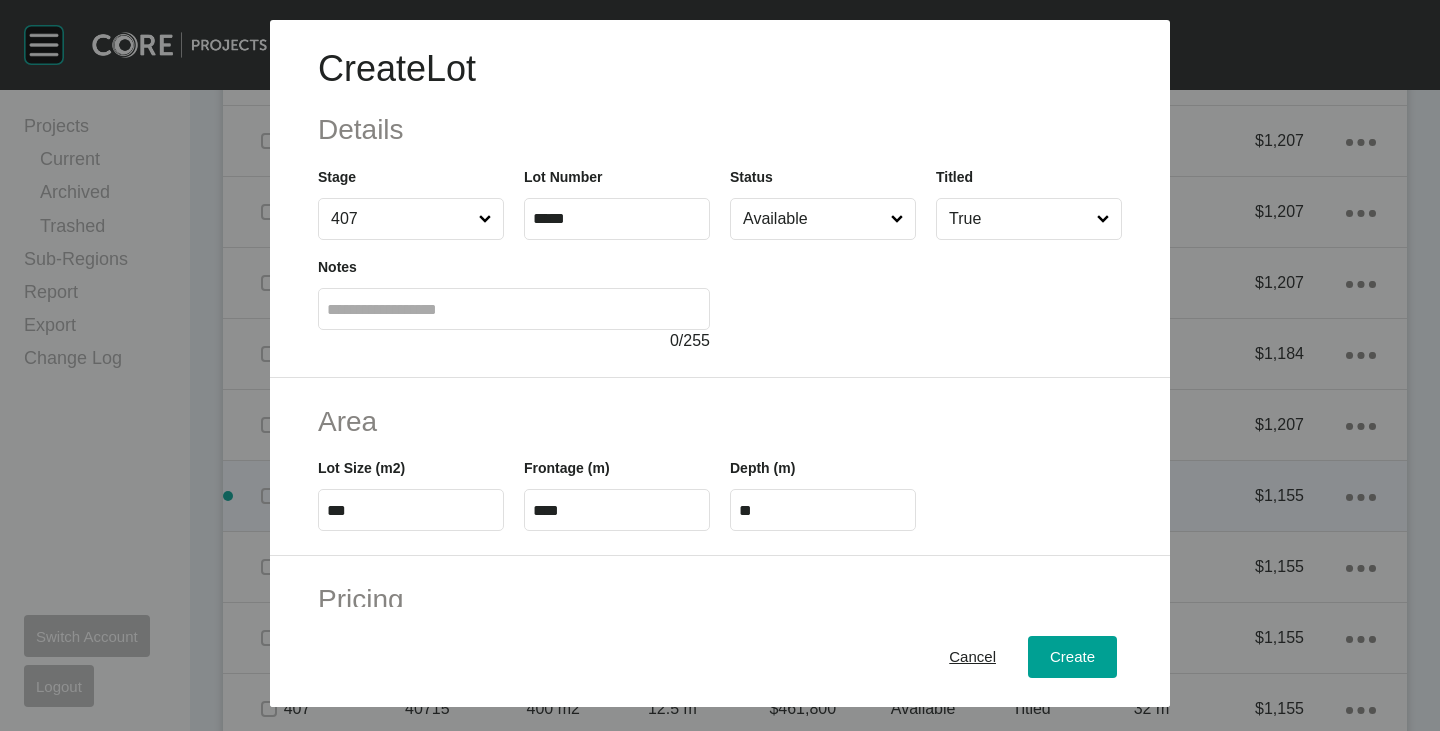 type on "*" 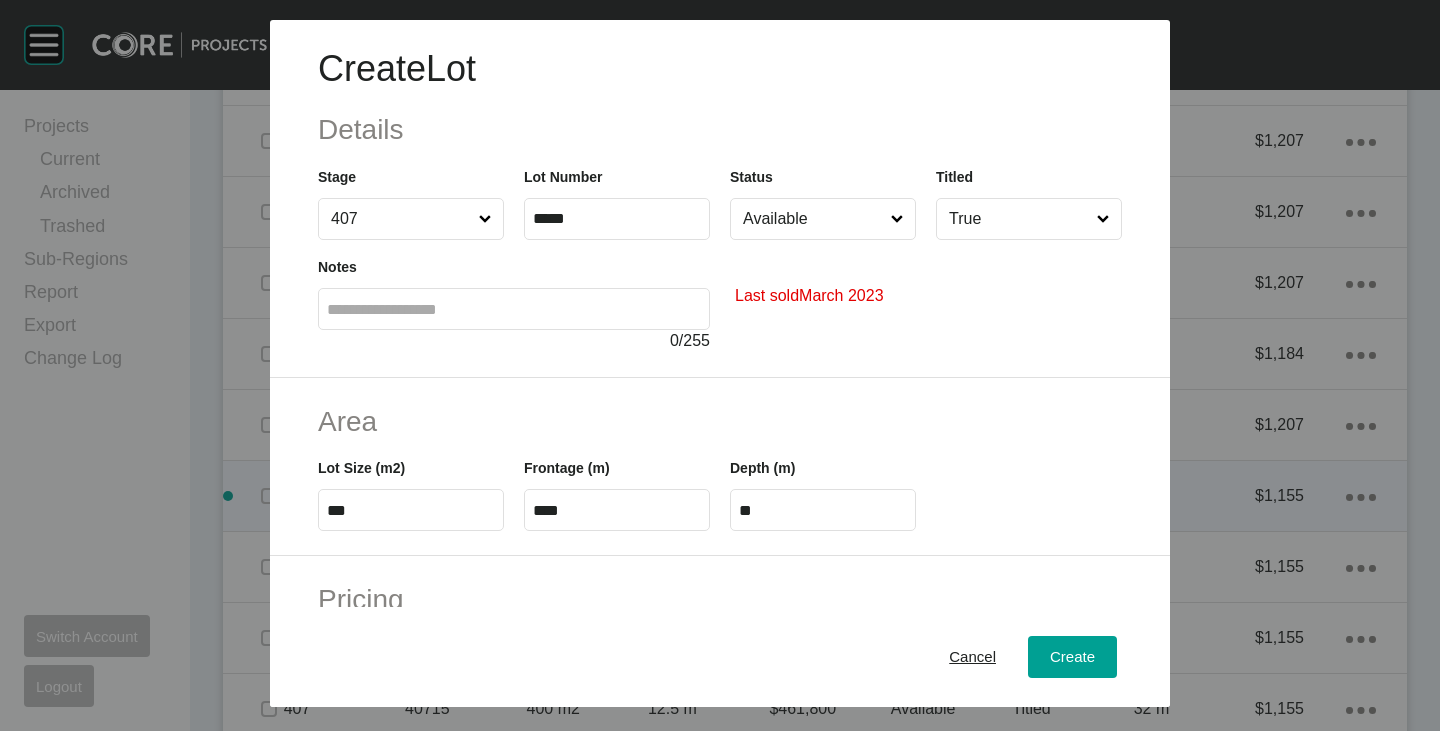 click on "Available" at bounding box center [813, 219] 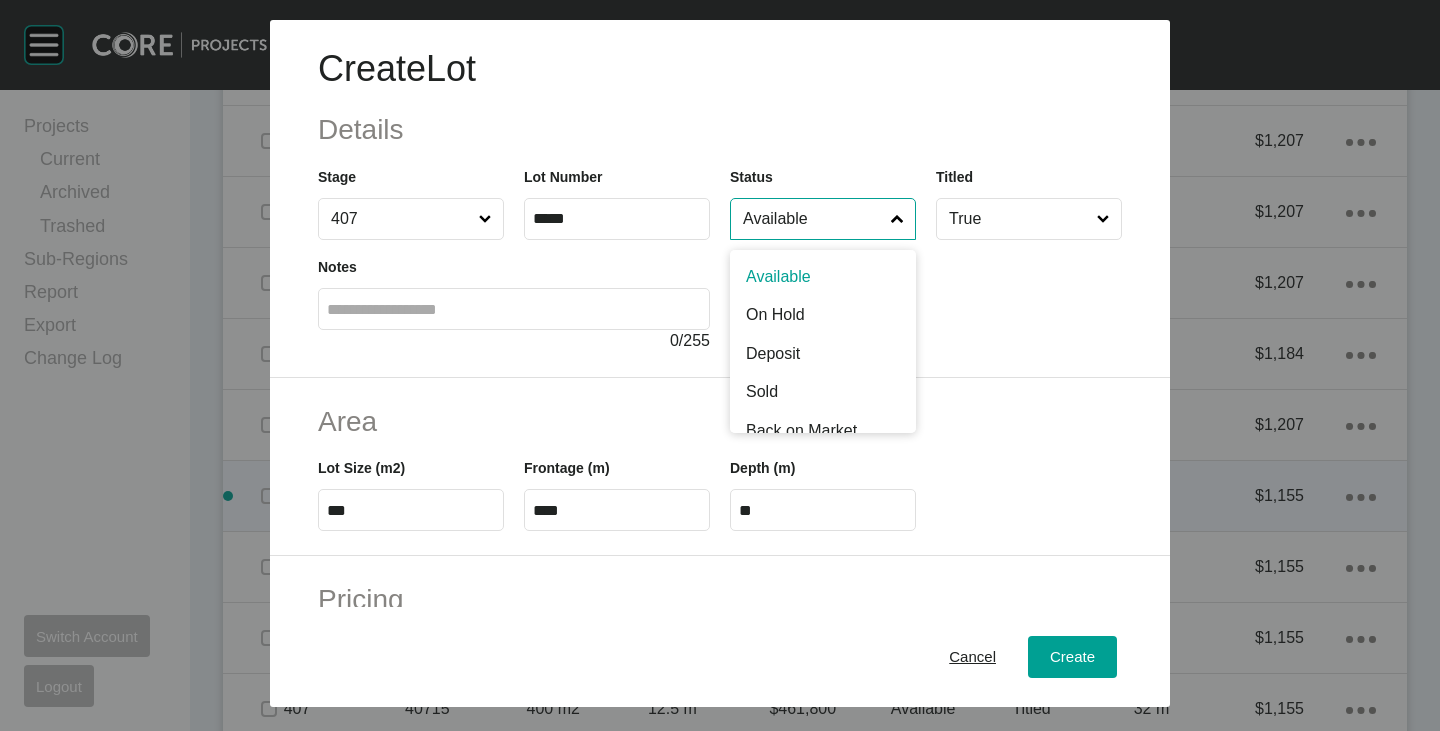 scroll, scrollTop: 100, scrollLeft: 0, axis: vertical 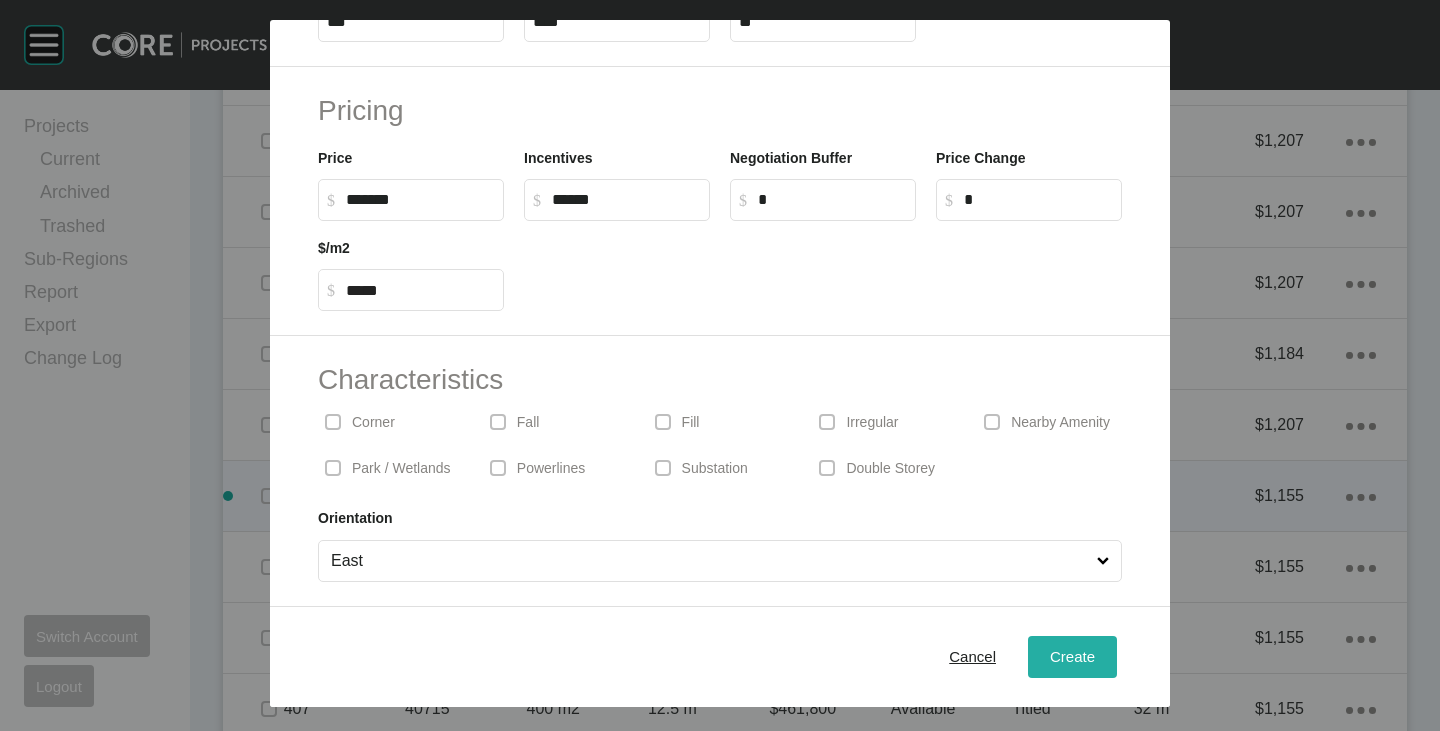 click on "Create" at bounding box center (1072, 656) 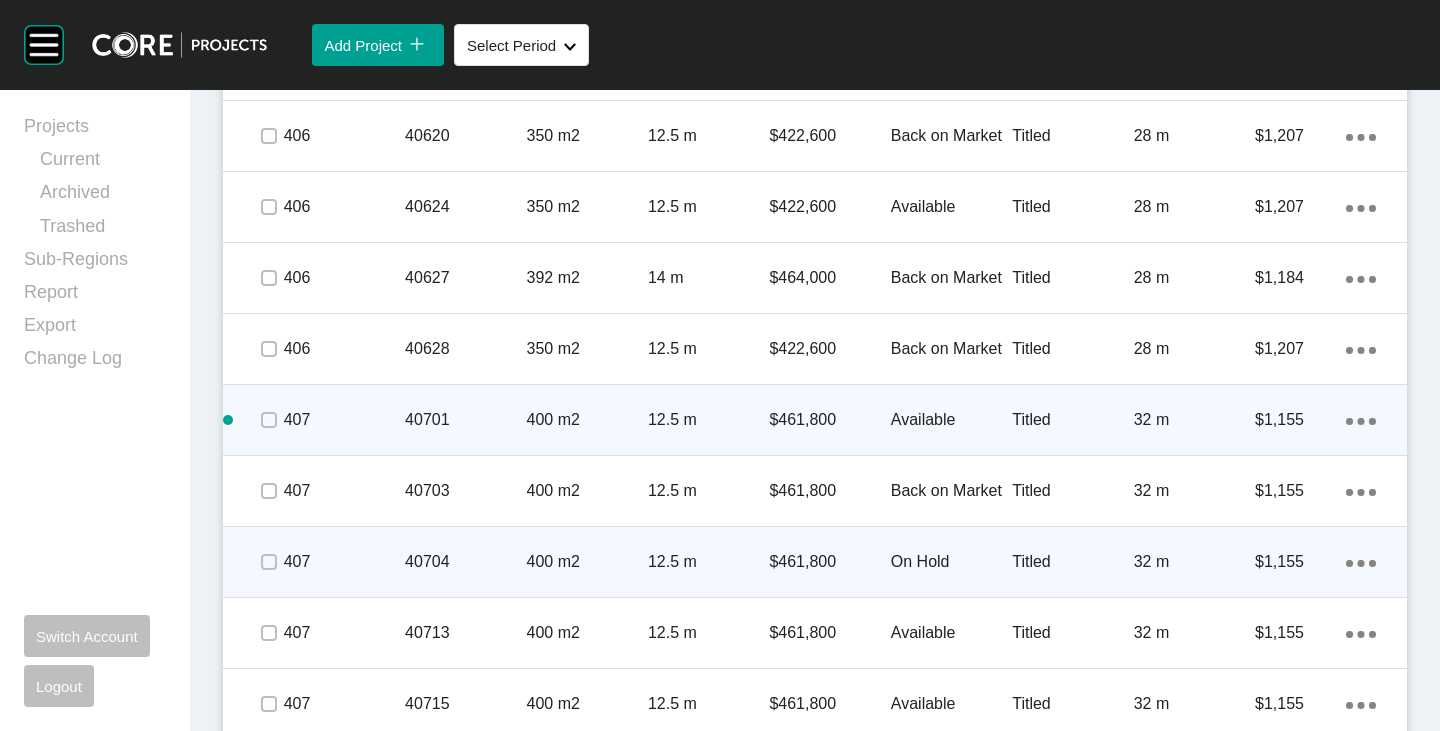 scroll, scrollTop: 4500, scrollLeft: 0, axis: vertical 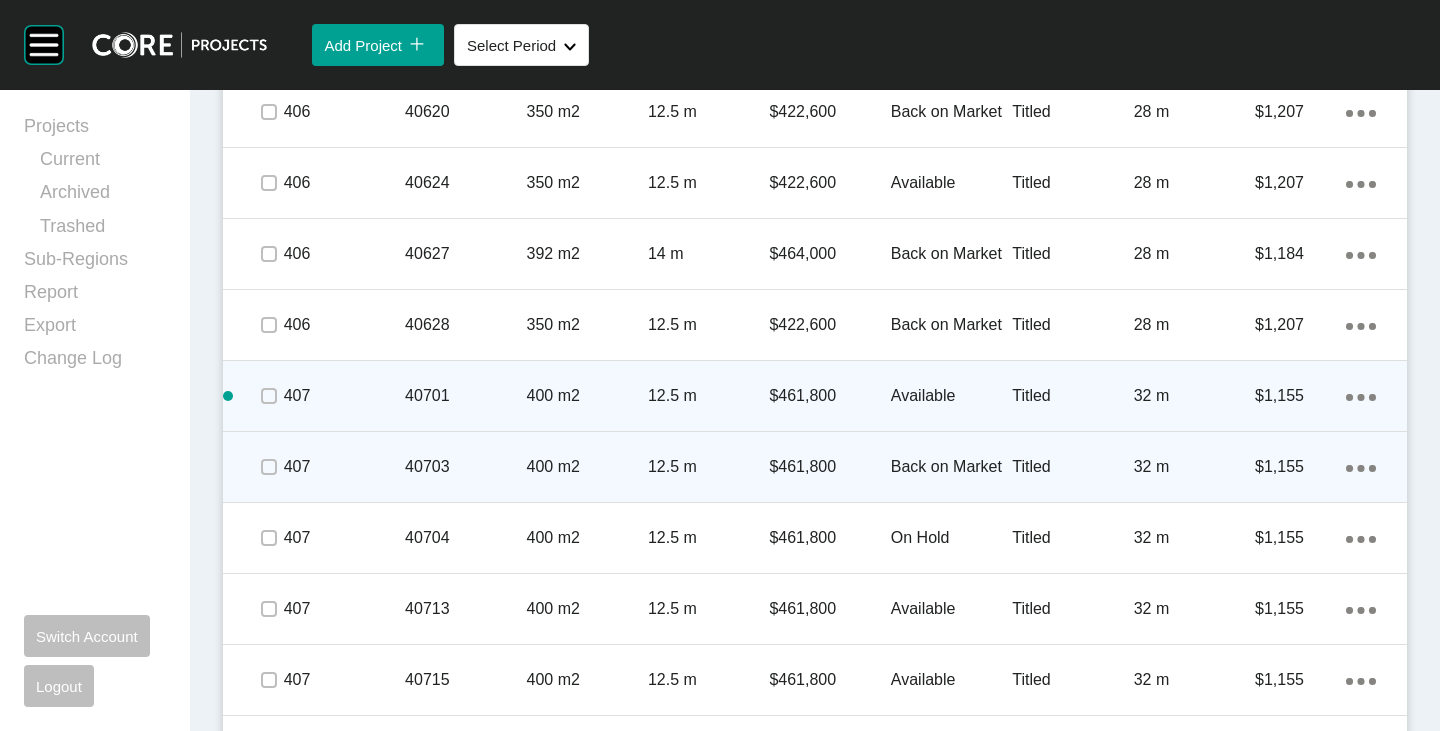 click on "Action Menu Dots Copy 6 Created with Sketch." at bounding box center (1361, 467) 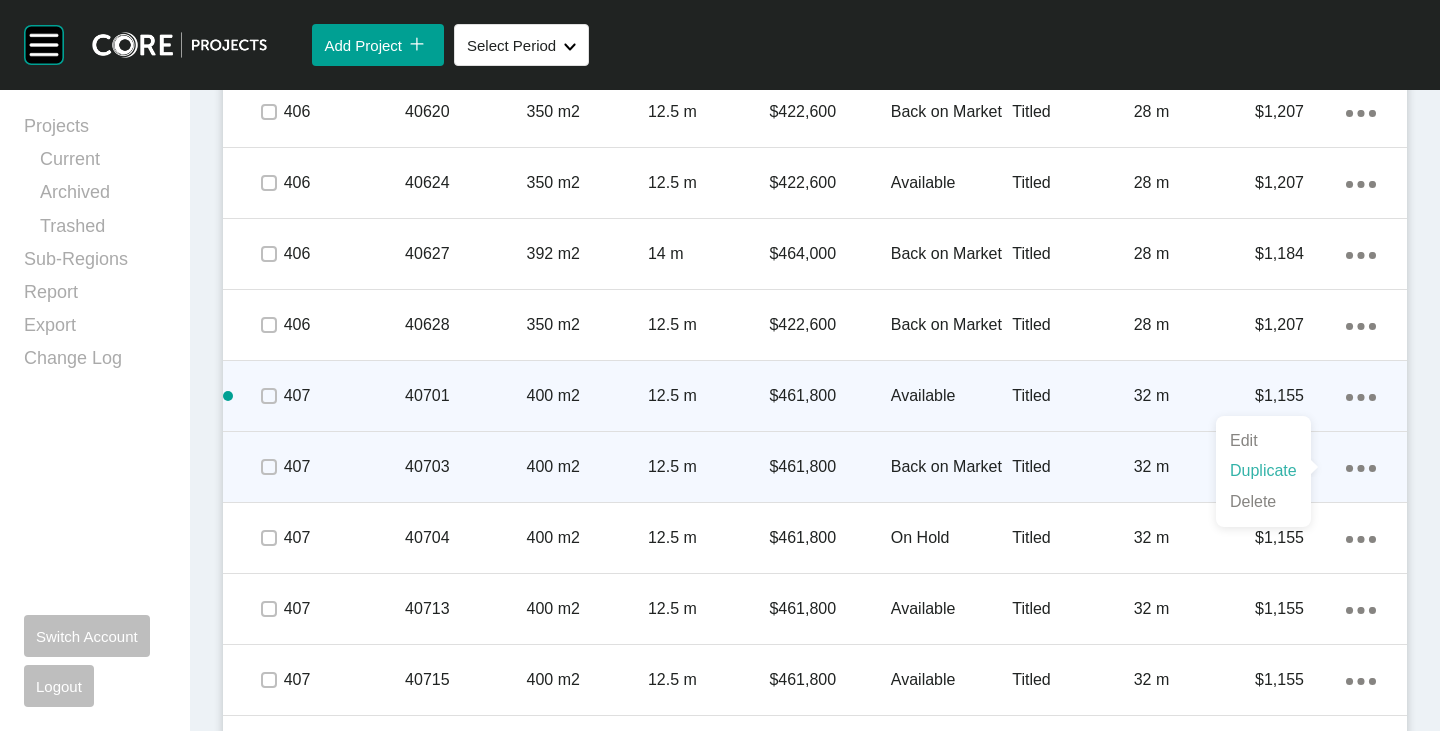 click on "Duplicate" at bounding box center [1263, 471] 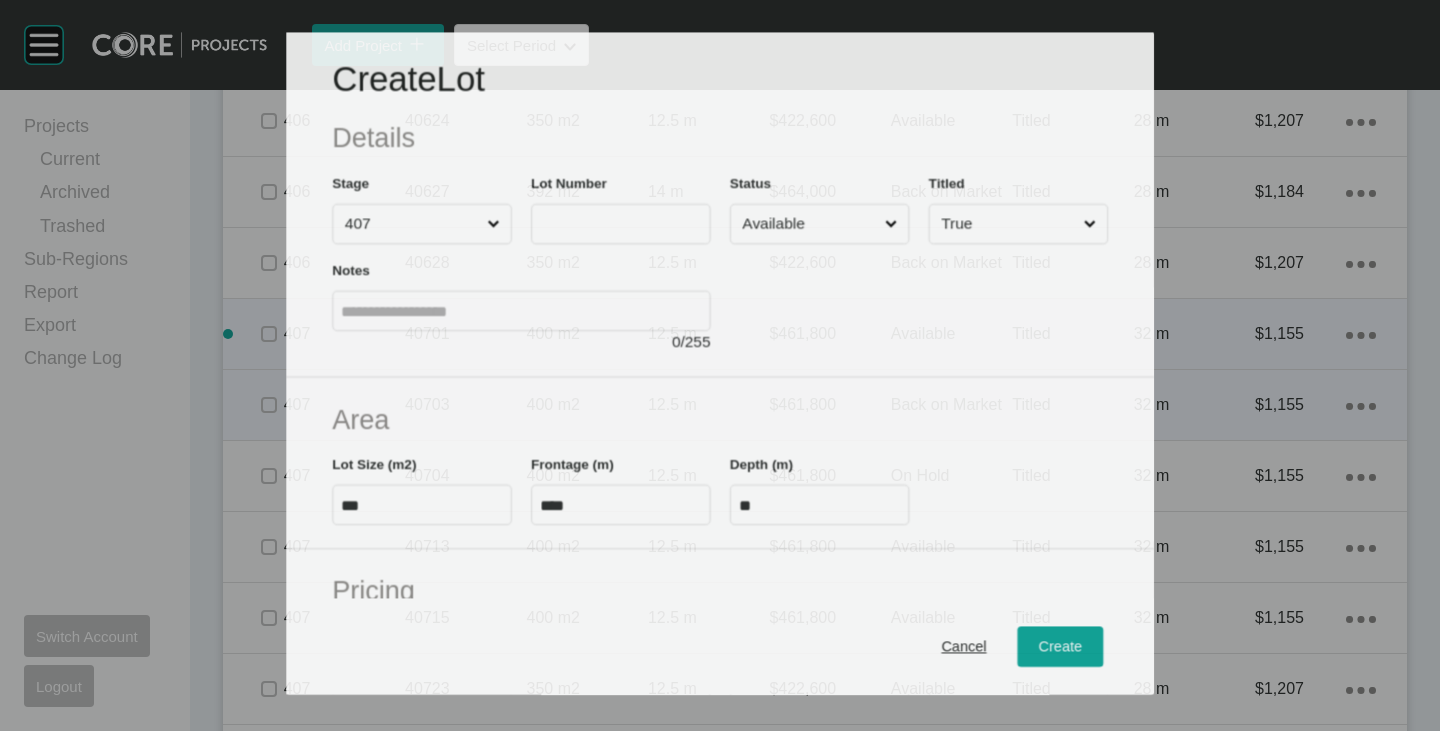scroll, scrollTop: 4438, scrollLeft: 0, axis: vertical 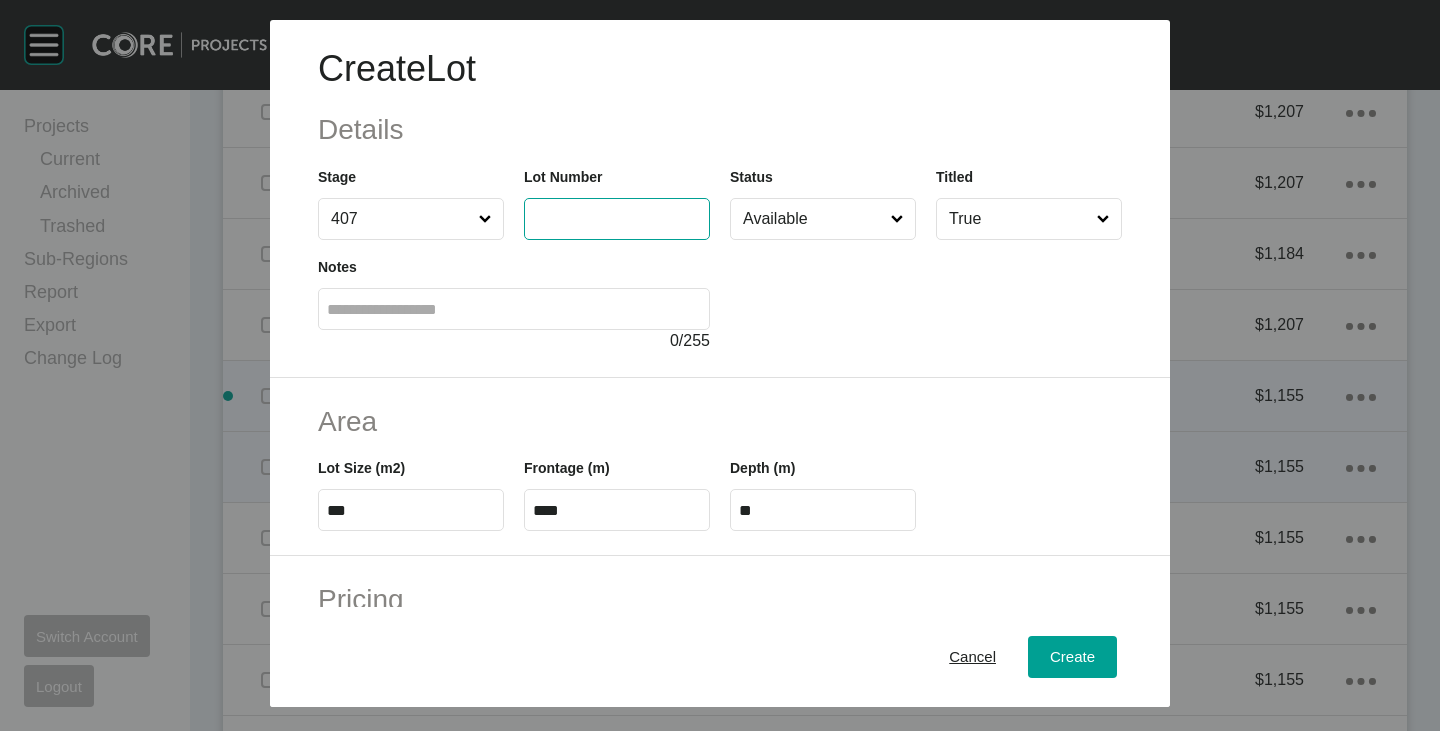 click at bounding box center [617, 218] 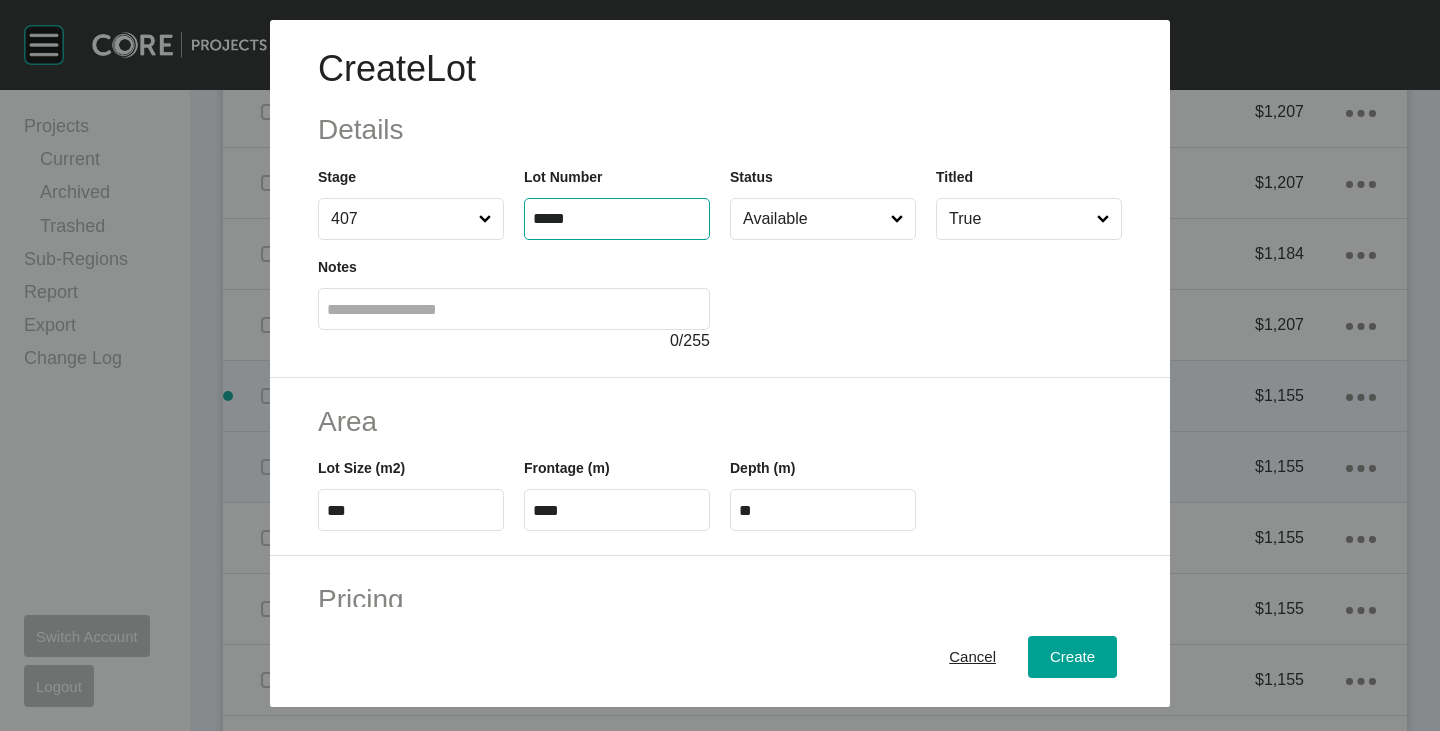 type on "*****" 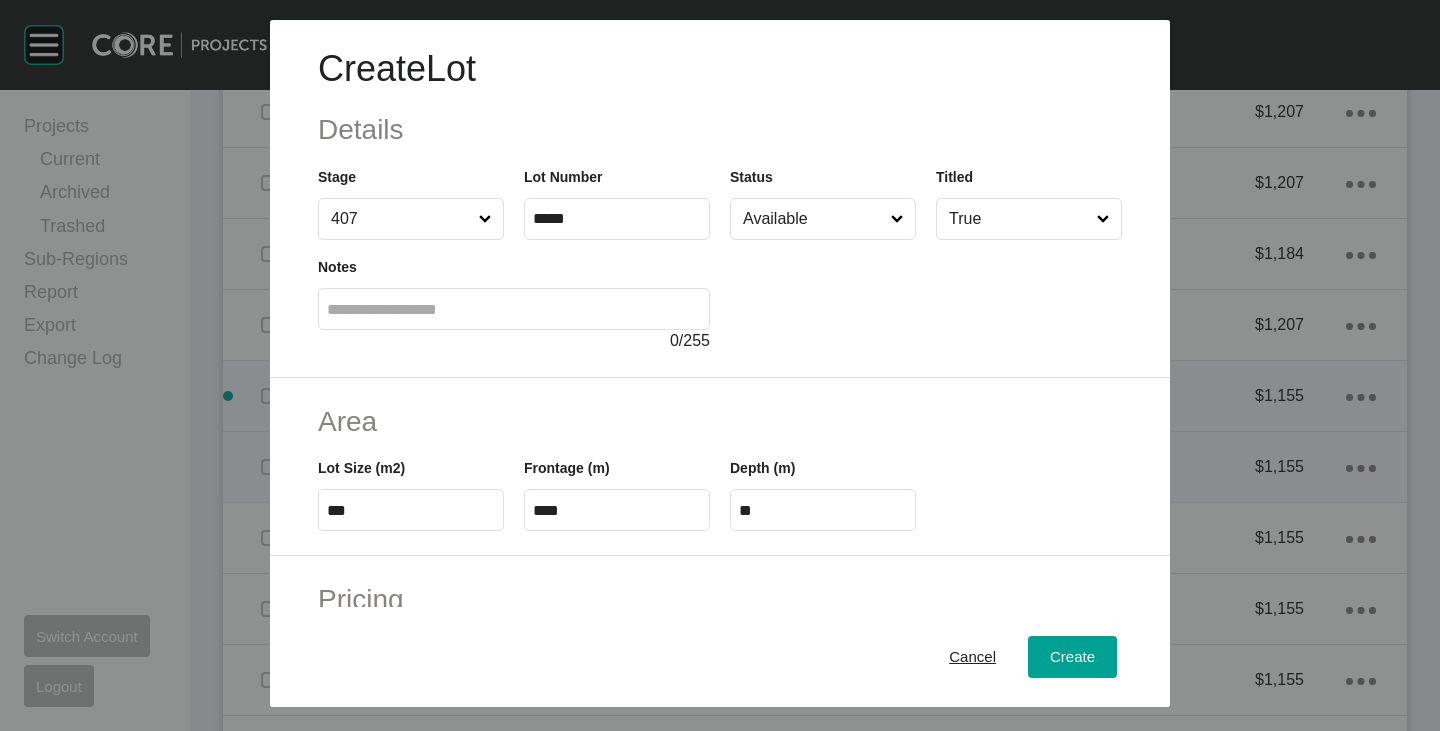 type on "*" 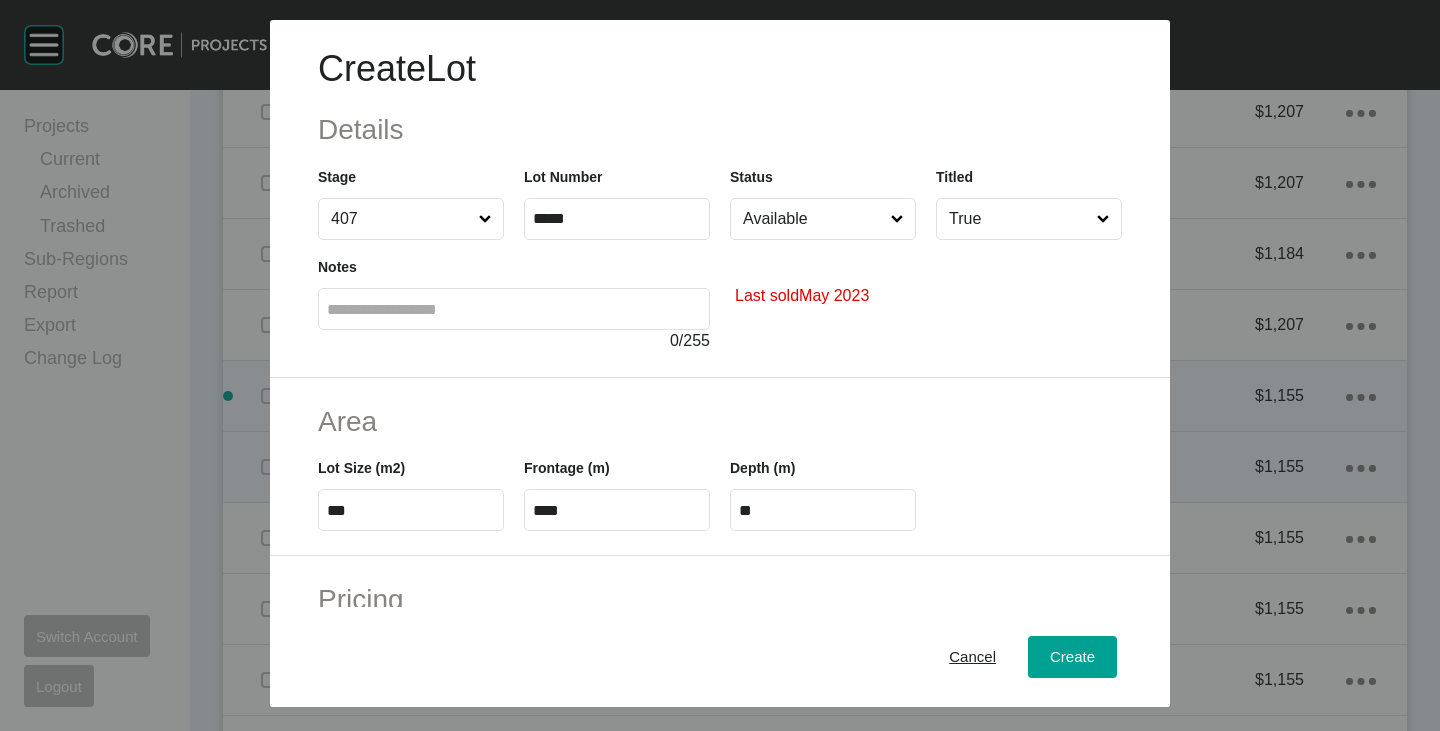 drag, startPoint x: 830, startPoint y: 224, endPoint x: 823, endPoint y: 244, distance: 21.189621 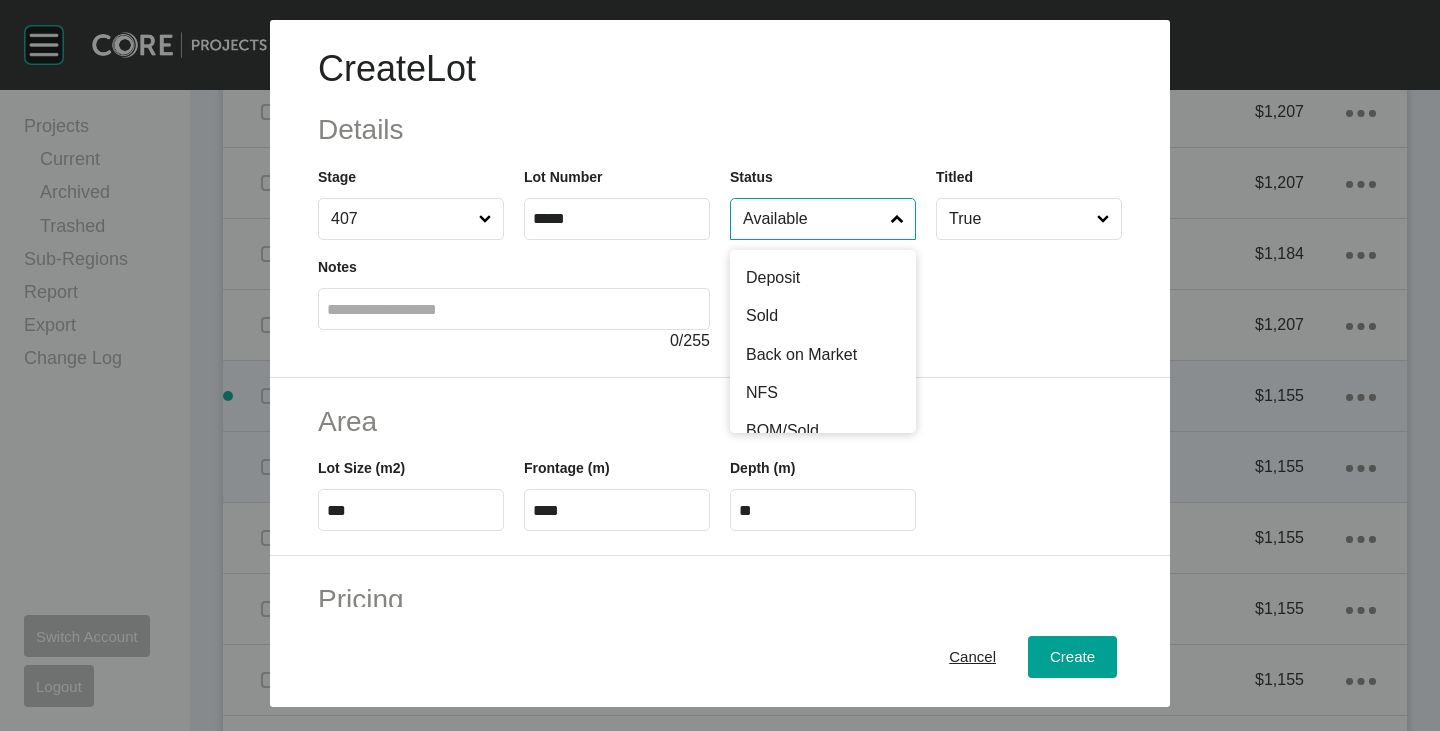 scroll, scrollTop: 89, scrollLeft: 0, axis: vertical 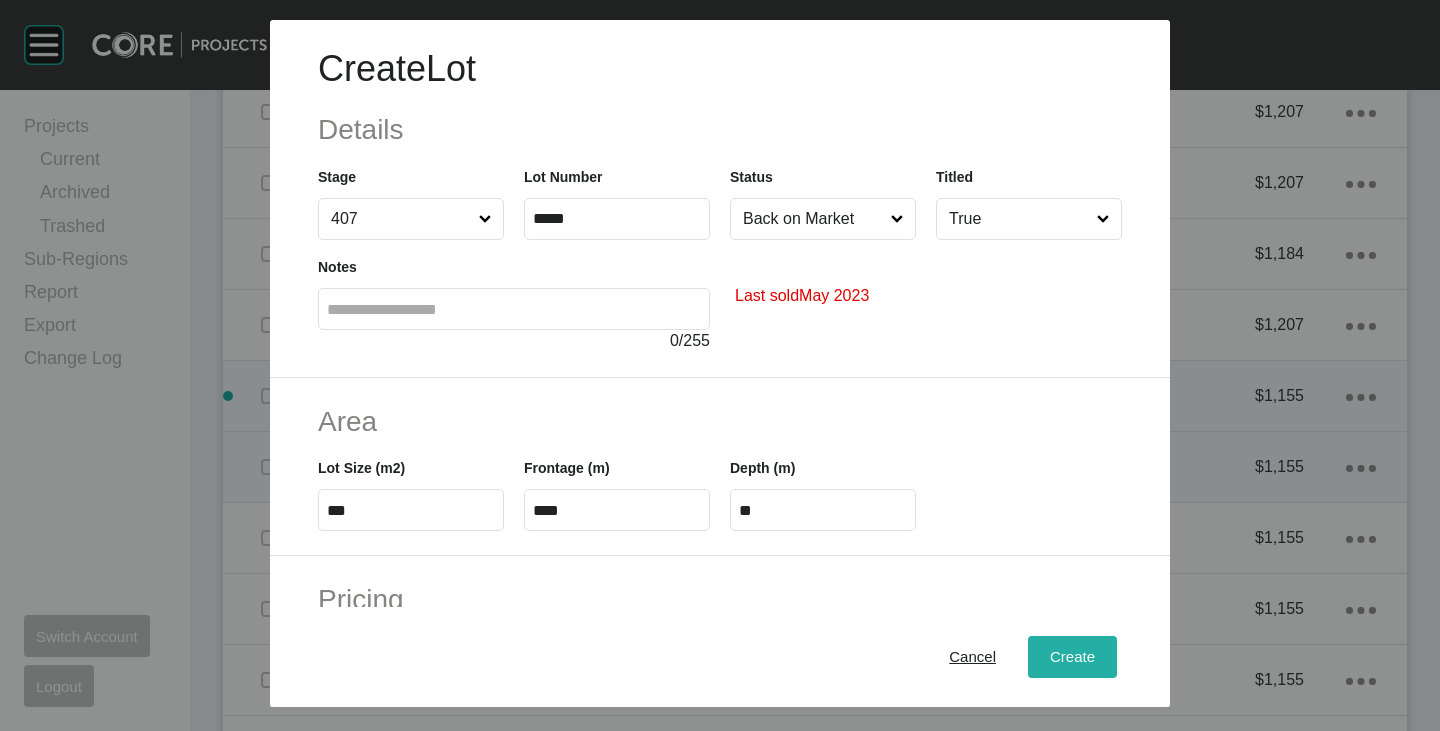 click on "Create" at bounding box center (1072, 657) 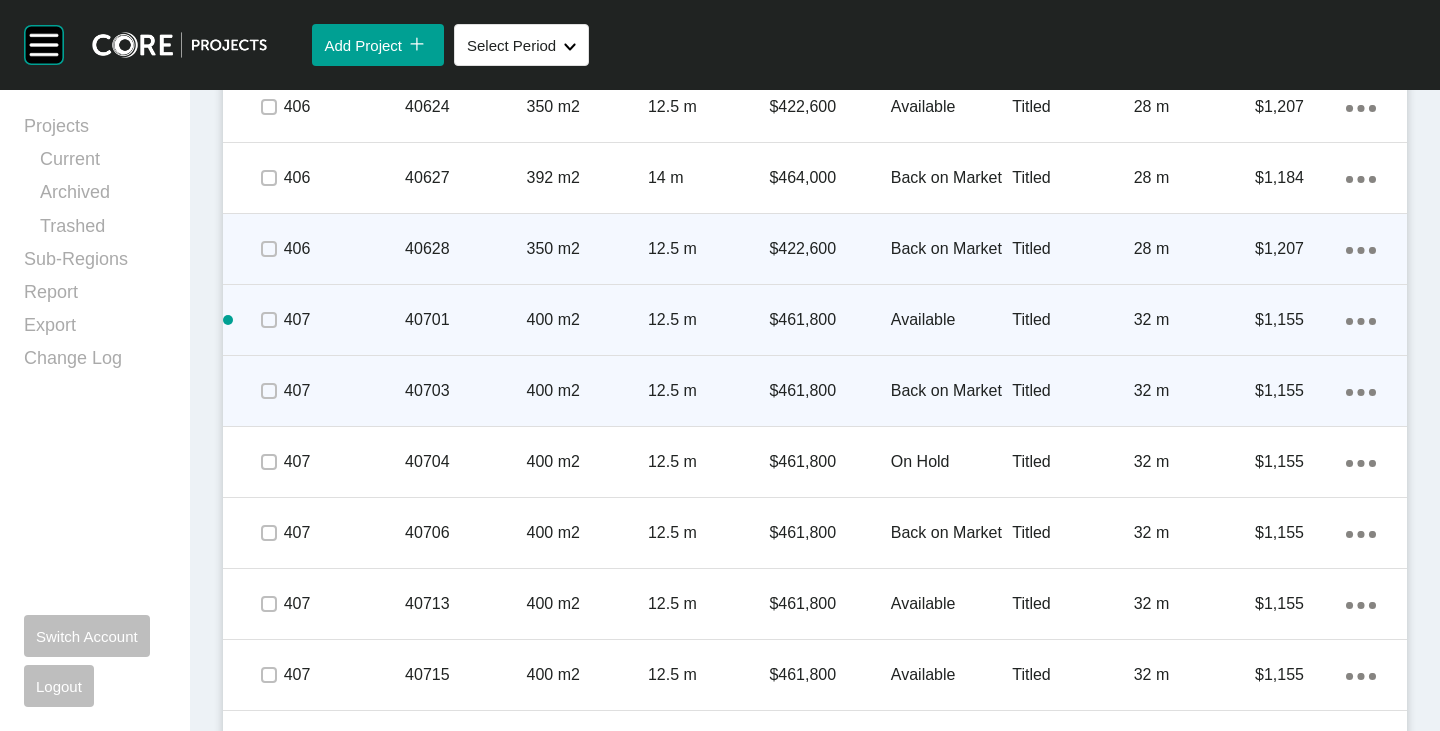 scroll, scrollTop: 4600, scrollLeft: 0, axis: vertical 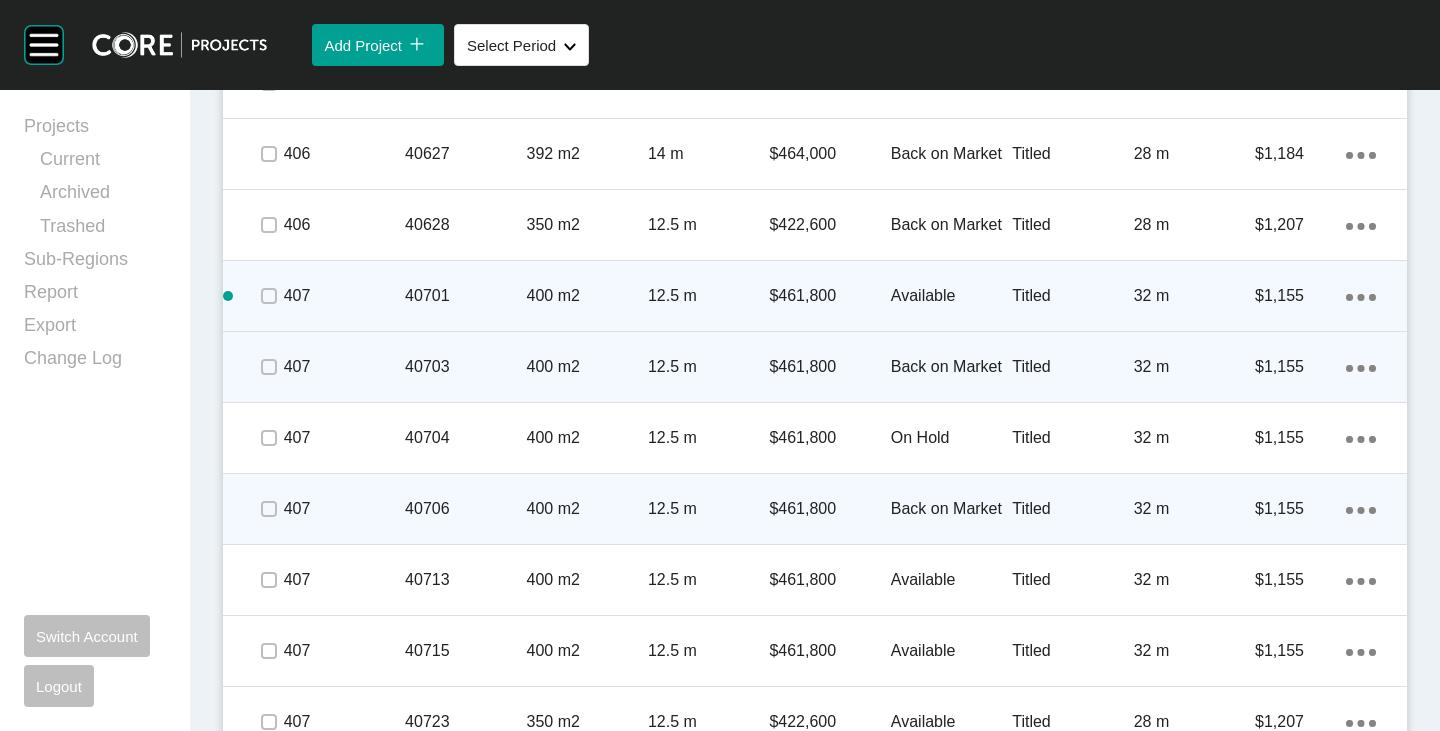 click on "Action Menu Dots Copy 6 Created with Sketch." at bounding box center (1361, 509) 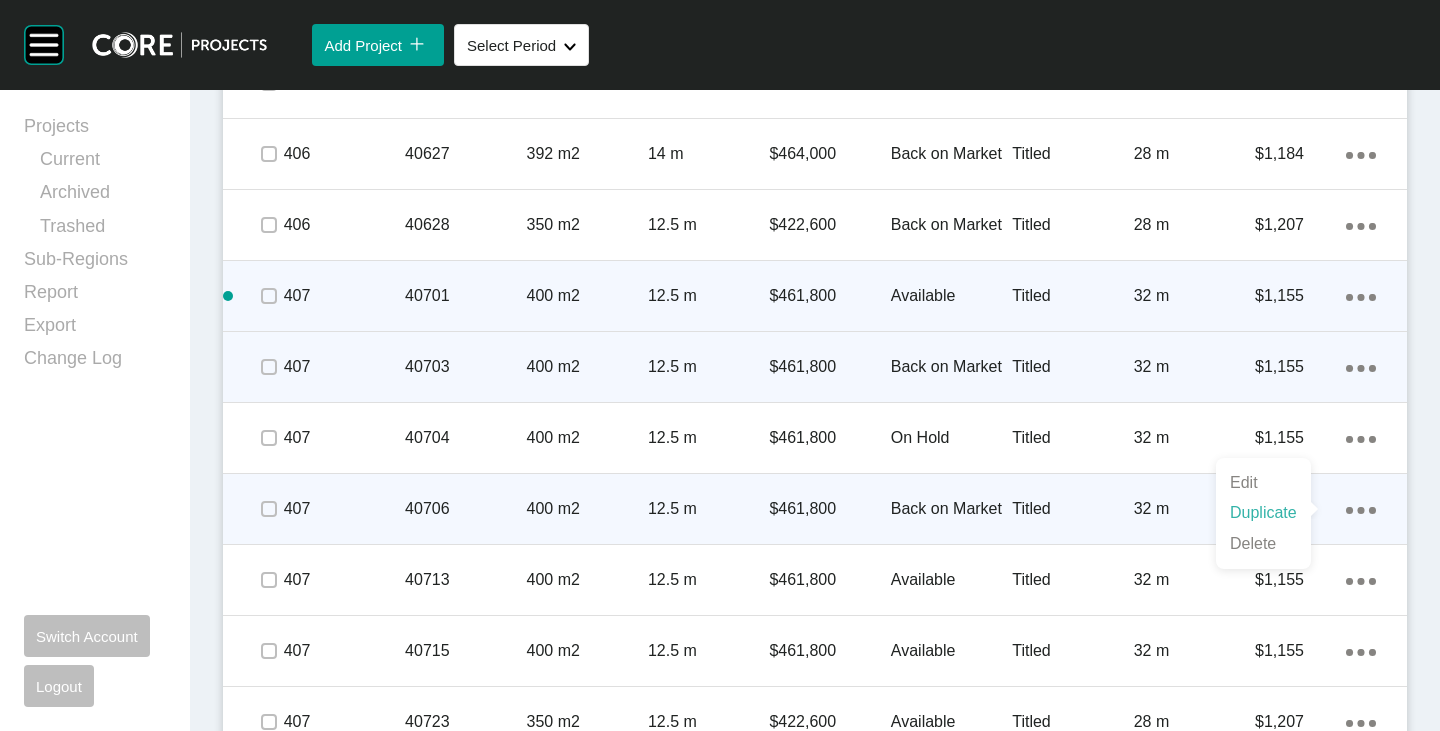 click on "Duplicate" at bounding box center [1263, 513] 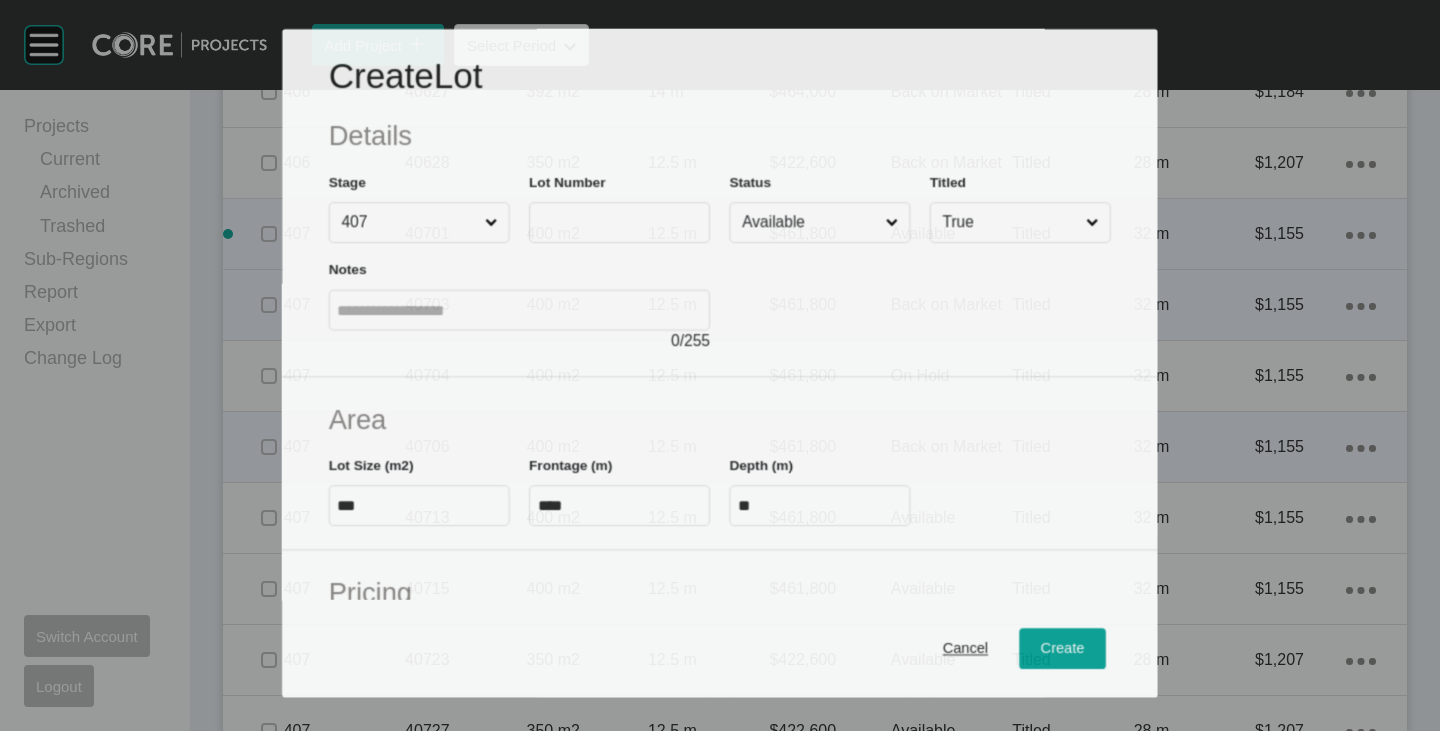 scroll, scrollTop: 4538, scrollLeft: 0, axis: vertical 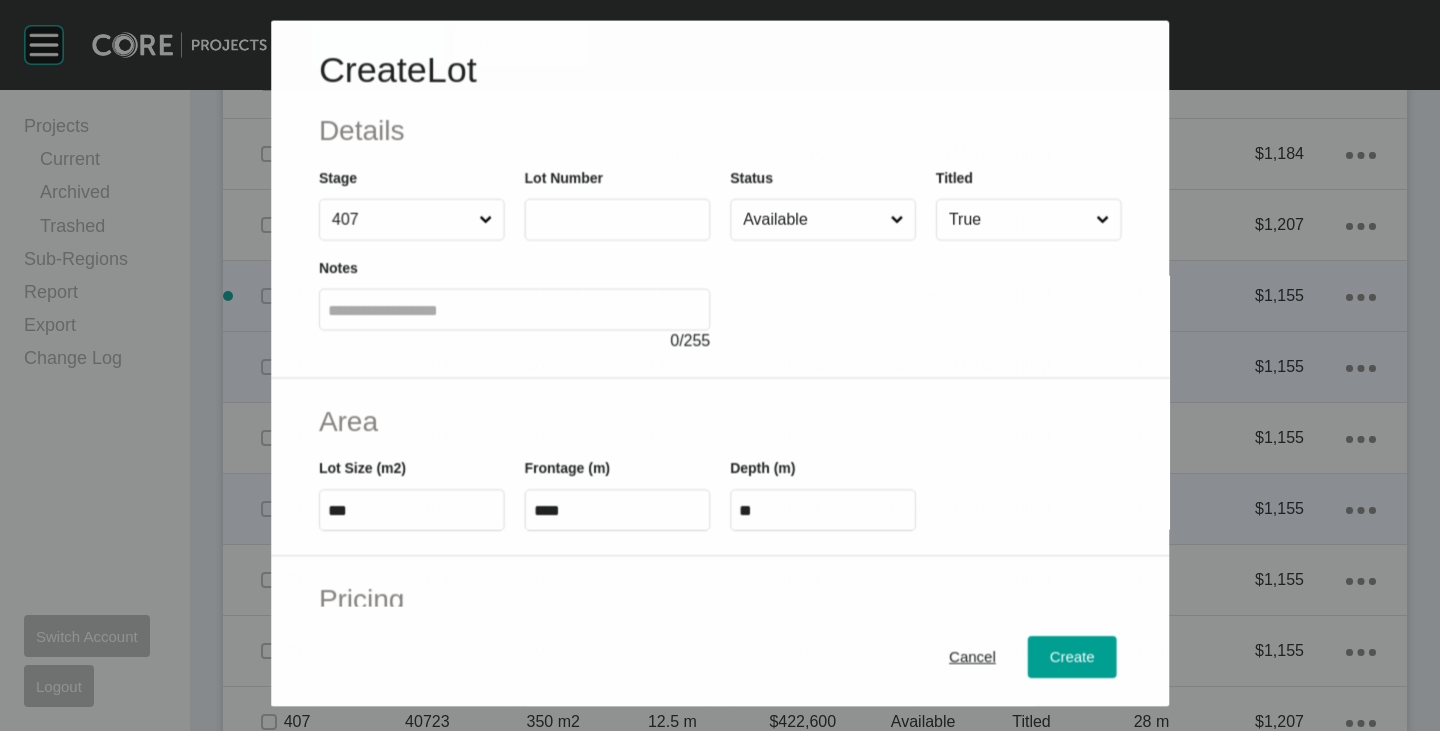 click at bounding box center [617, 219] 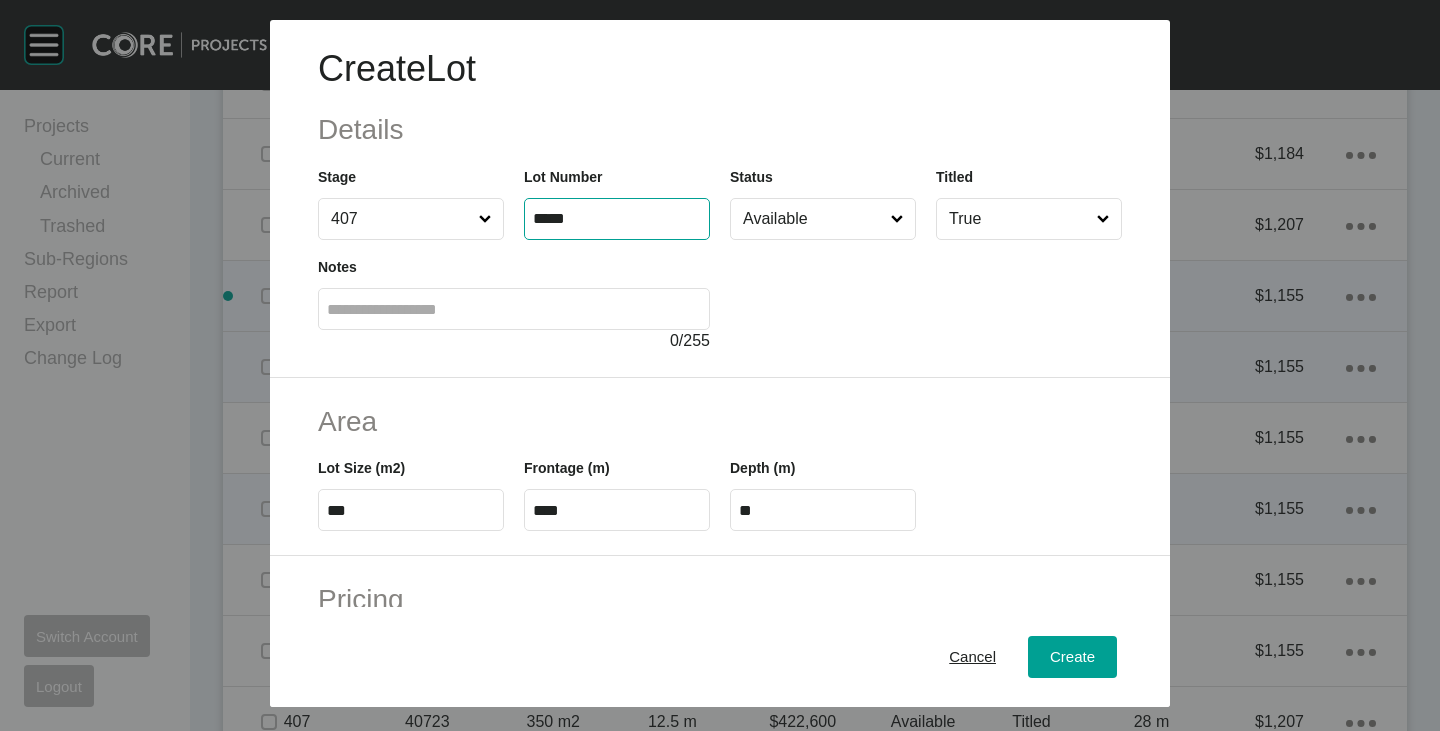 type on "*****" 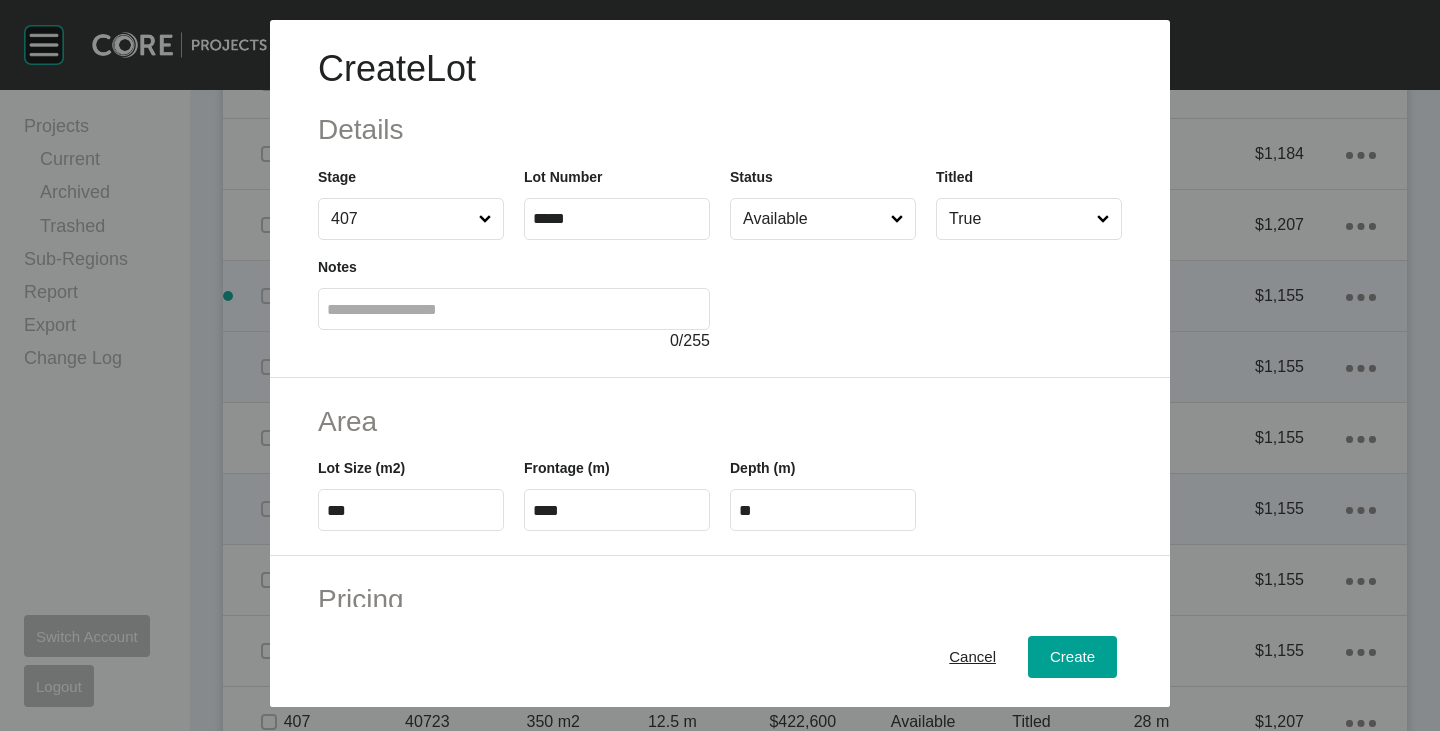 click at bounding box center (926, 296) 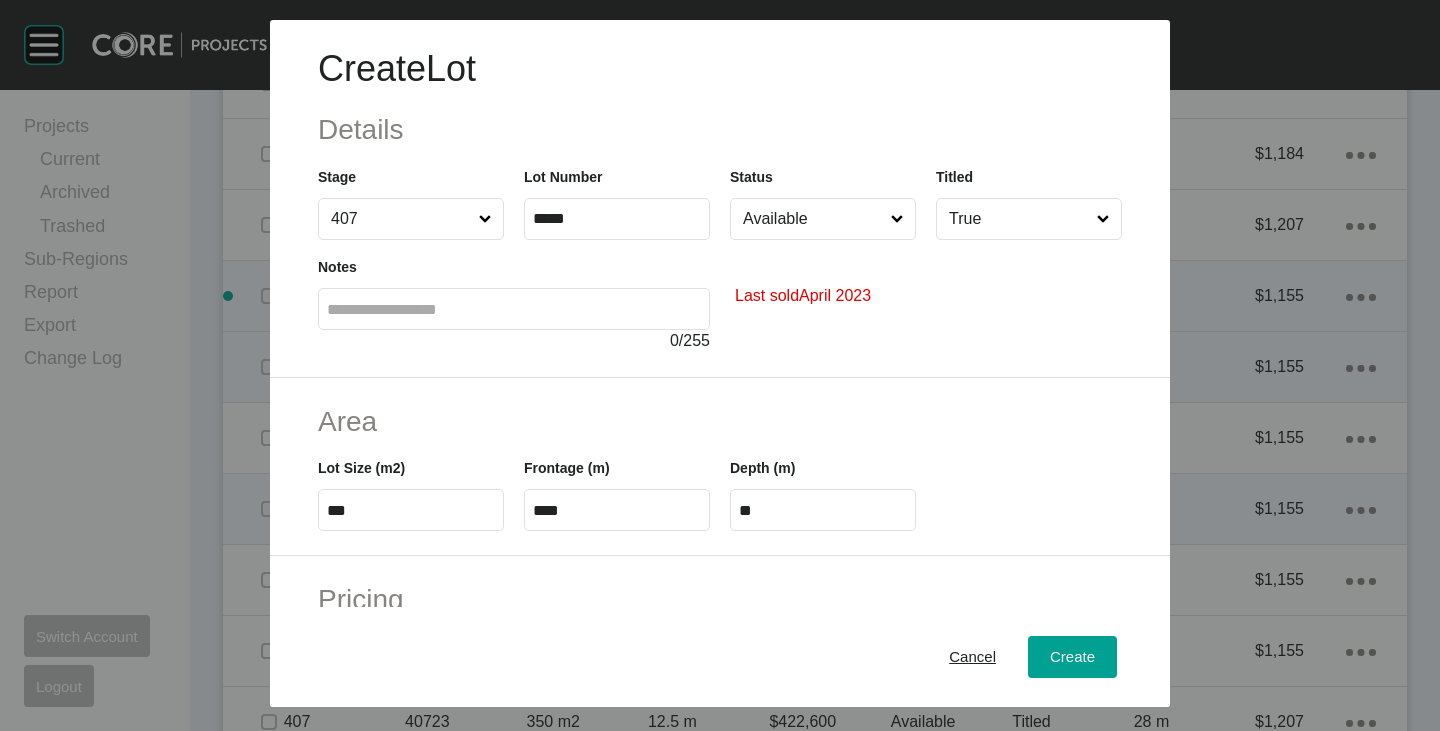click on "Available" at bounding box center (813, 219) 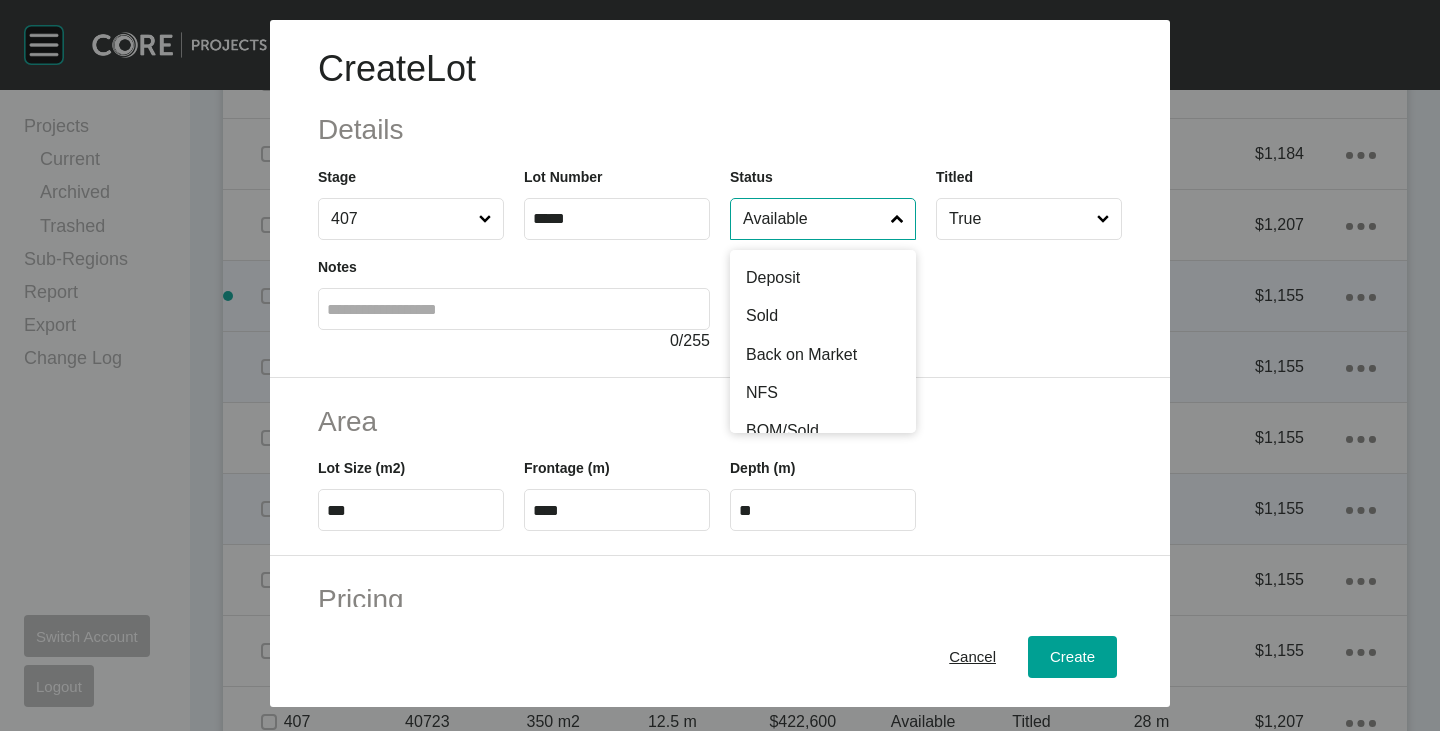 scroll, scrollTop: 100, scrollLeft: 0, axis: vertical 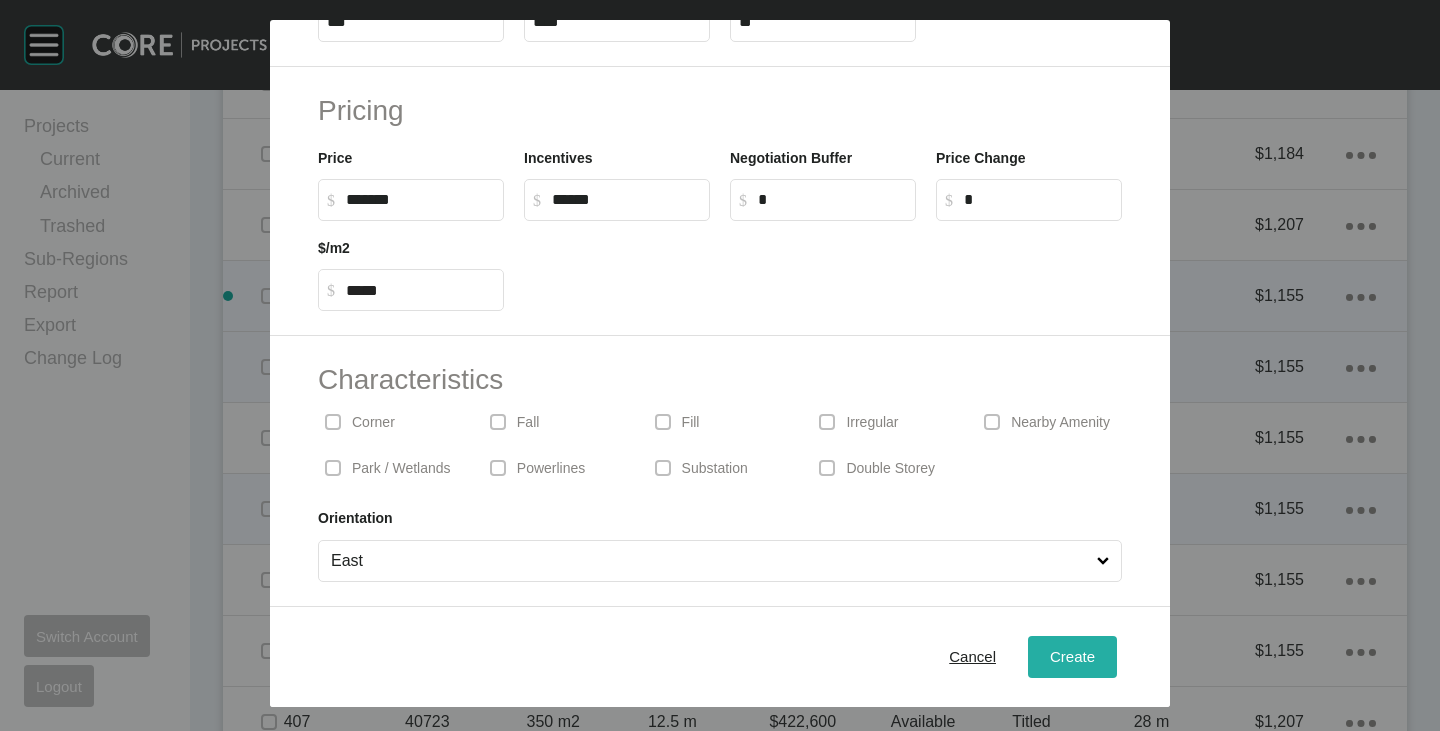 click on "Create" at bounding box center (1072, 656) 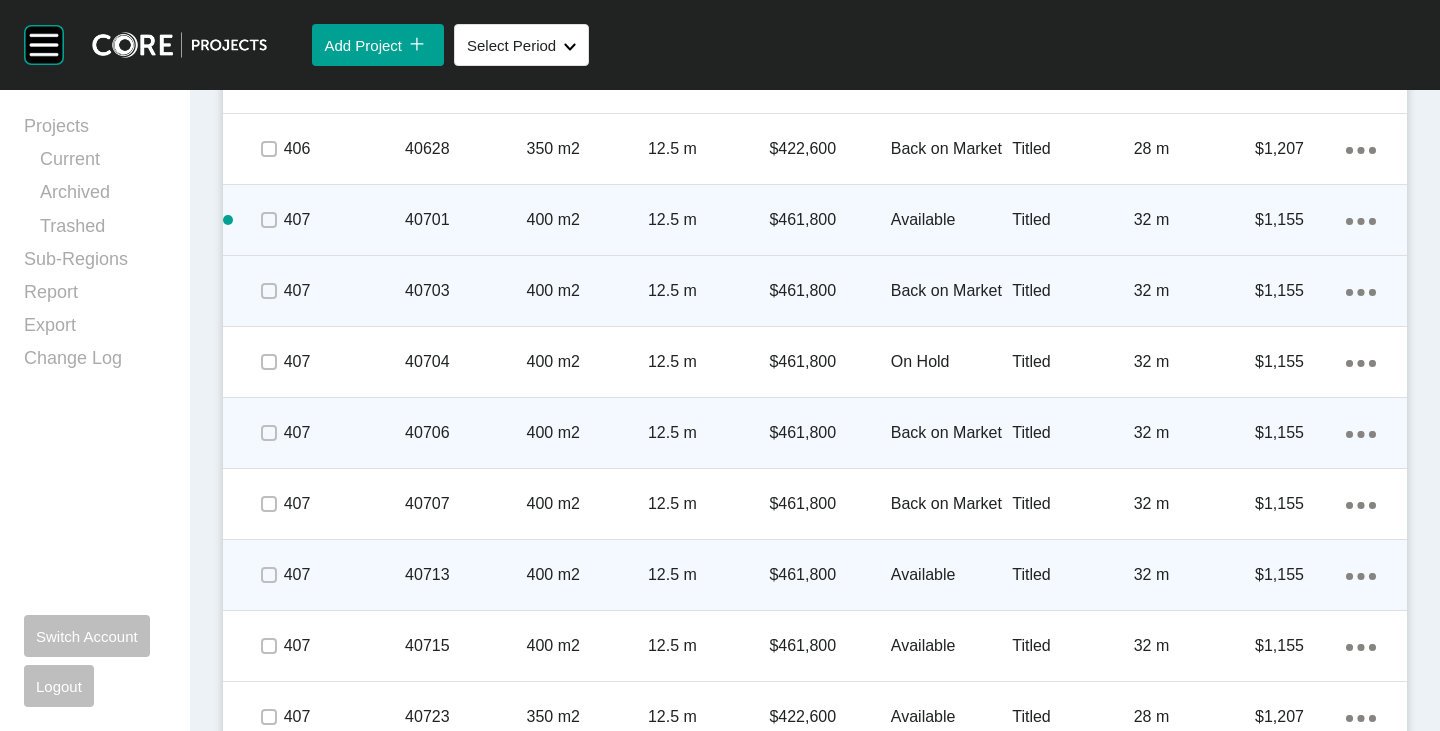 scroll, scrollTop: 4700, scrollLeft: 0, axis: vertical 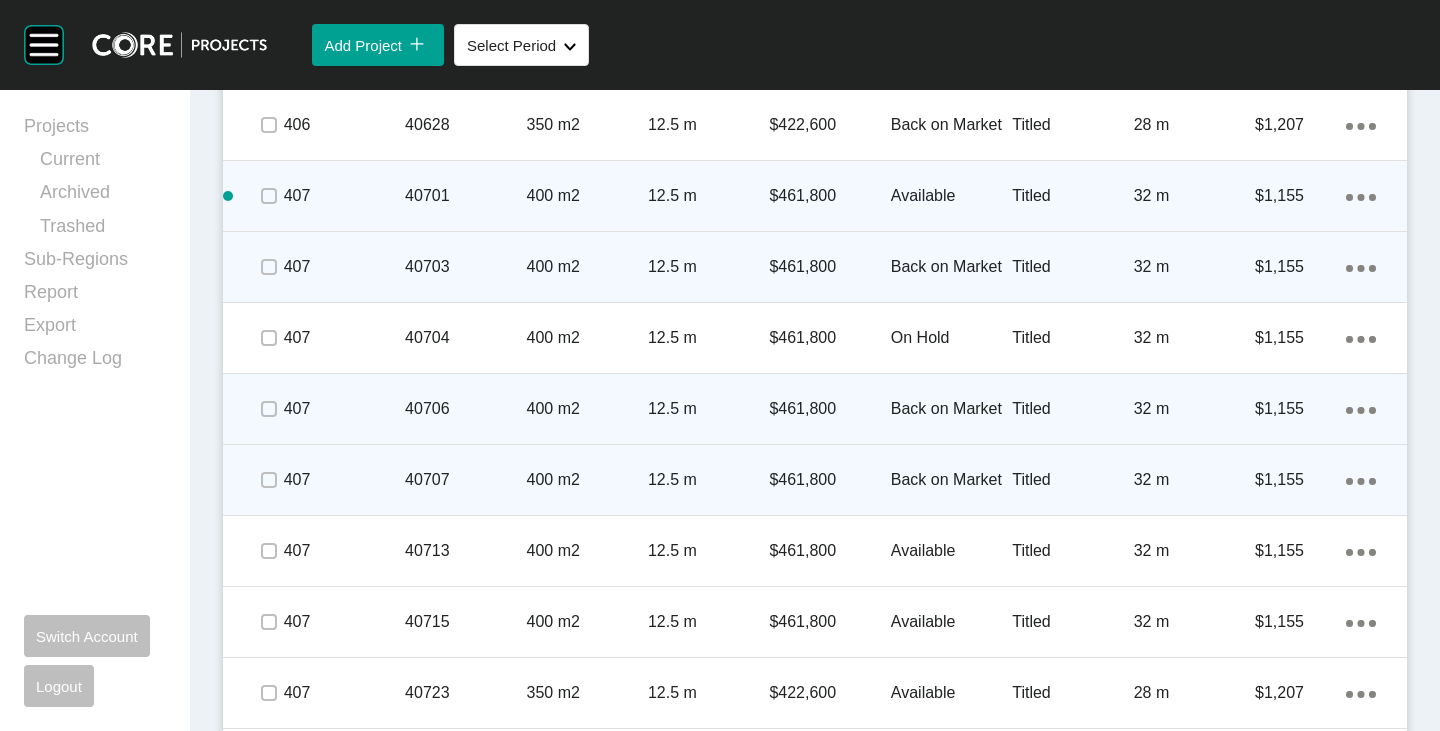 click on "Action Menu Dots Copy 6 Created with Sketch." 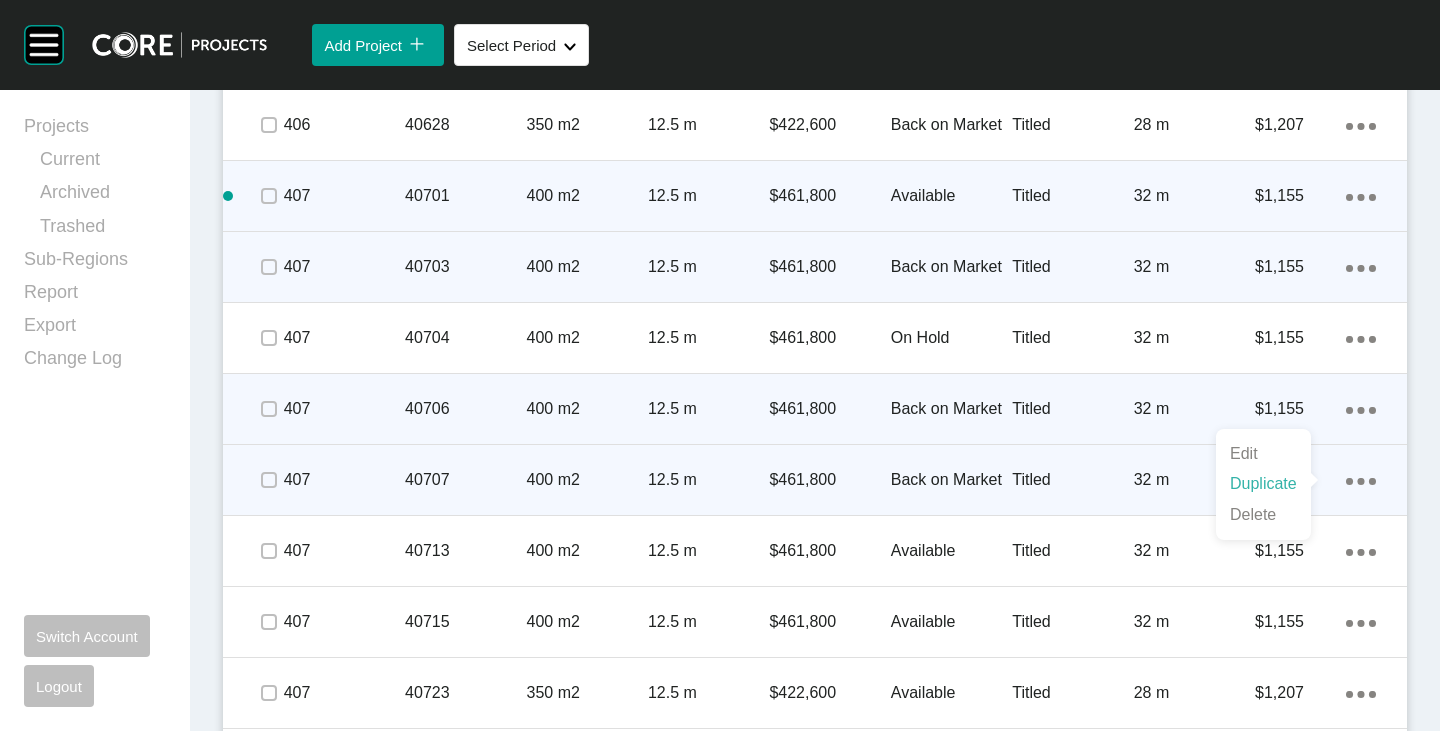 click on "Duplicate" at bounding box center [1263, 484] 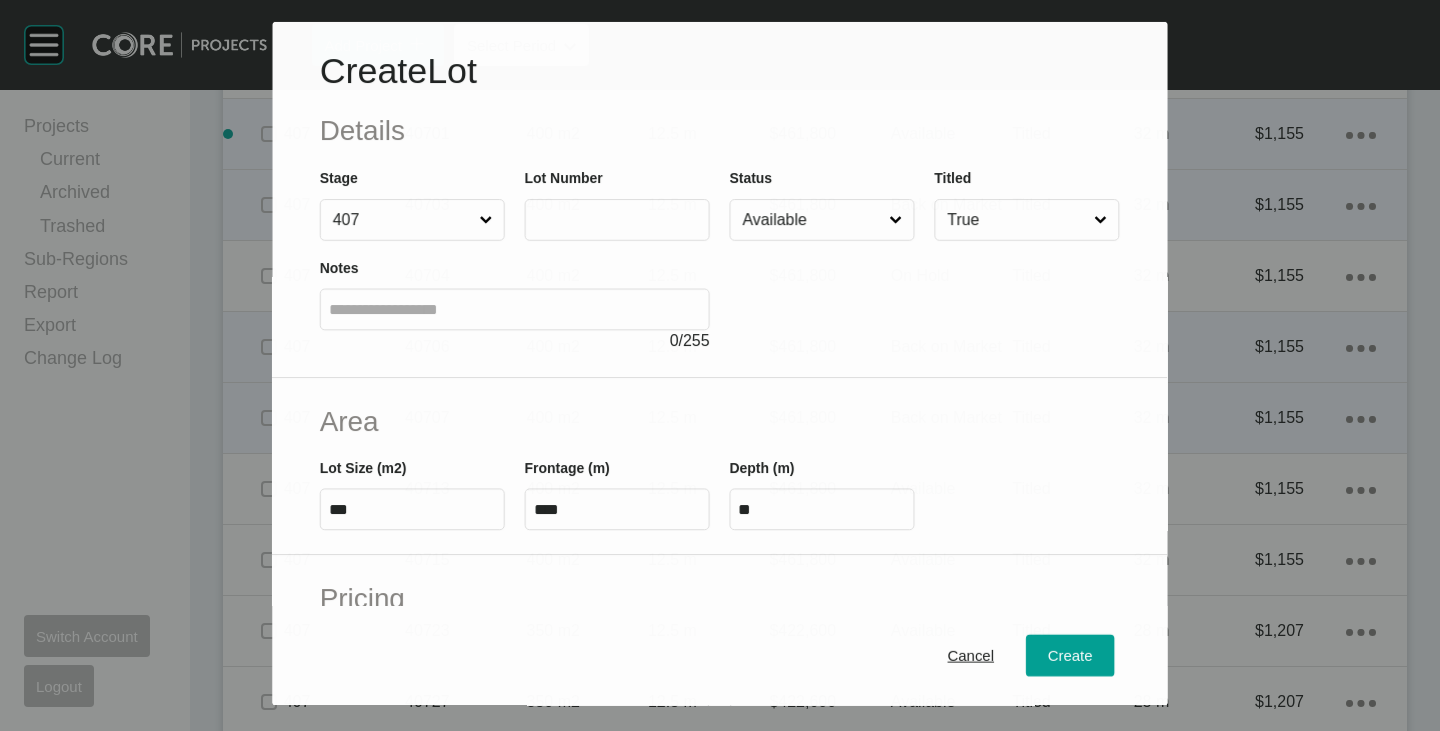 scroll, scrollTop: 4638, scrollLeft: 0, axis: vertical 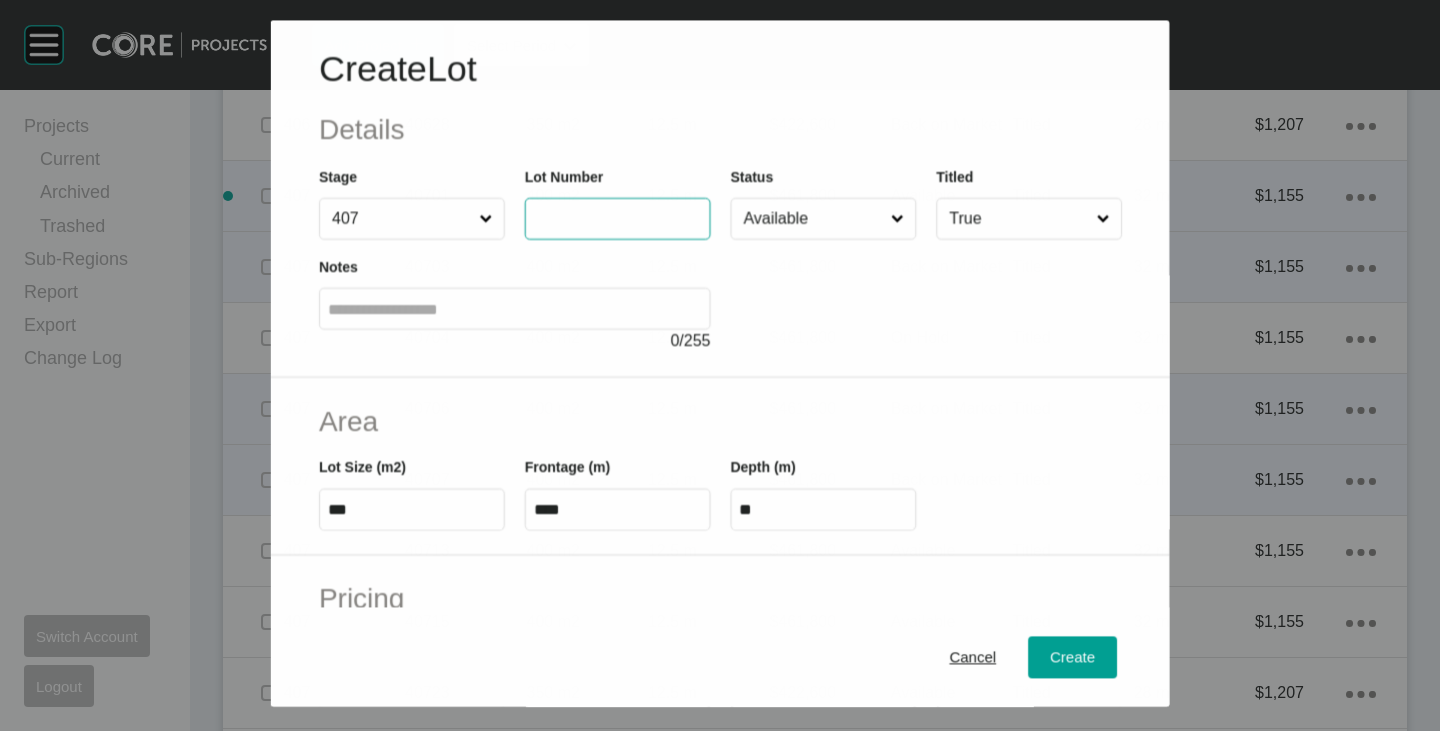 click at bounding box center [617, 219] 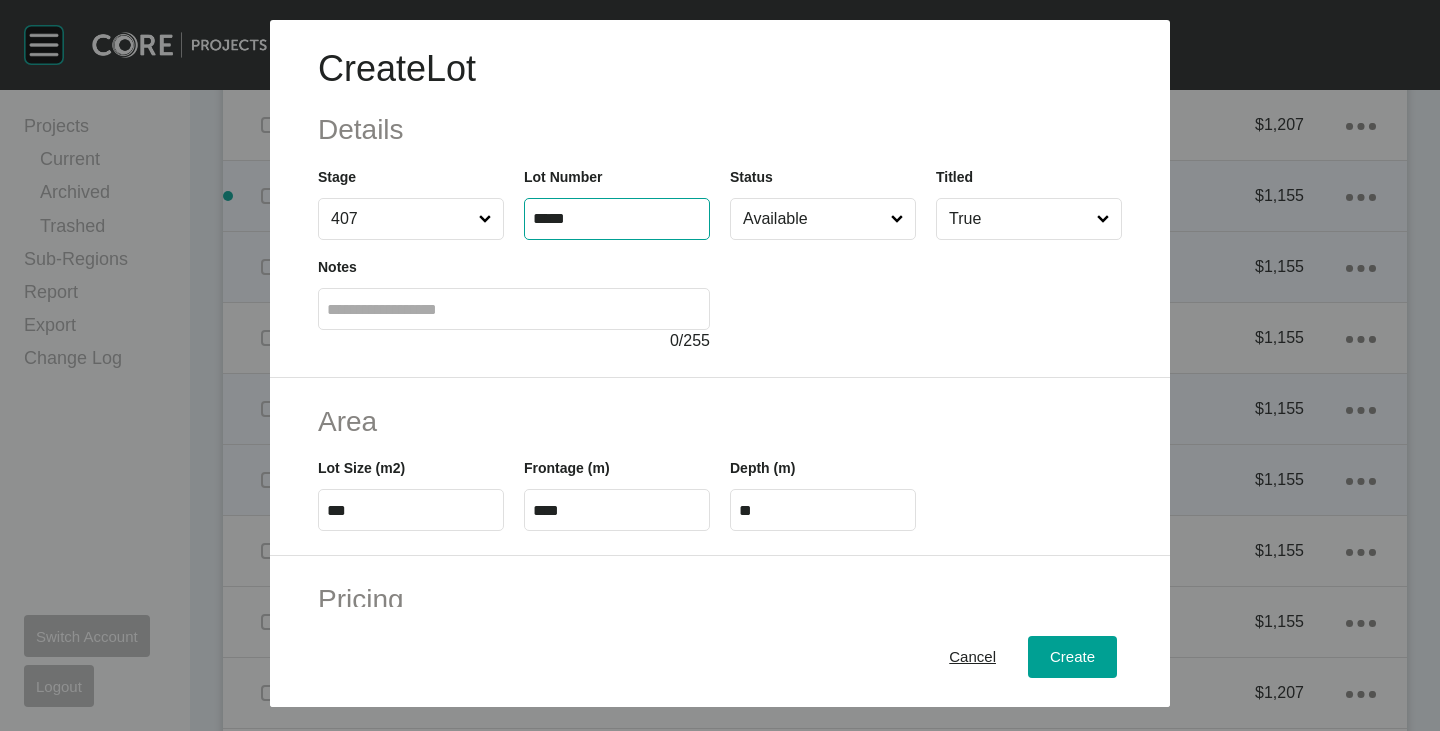 type on "*****" 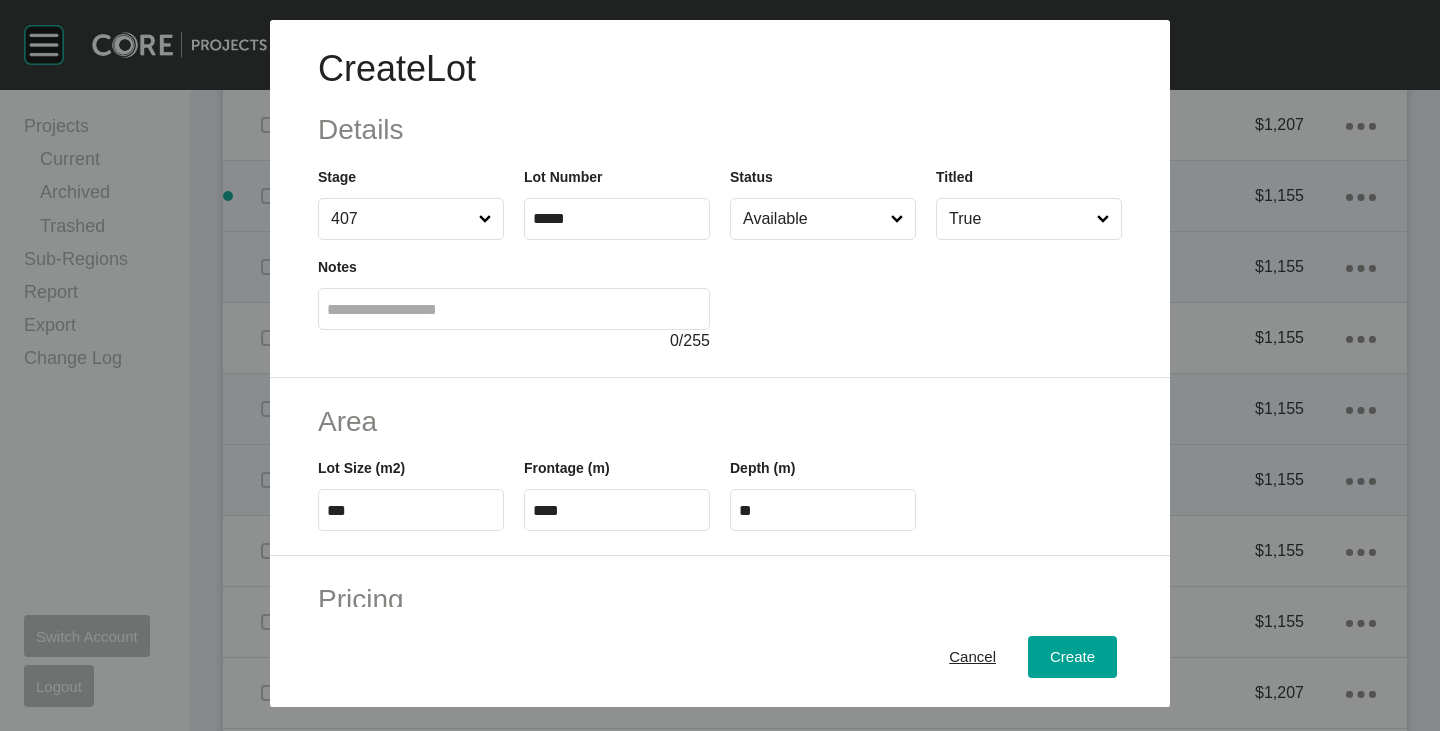 type on "*" 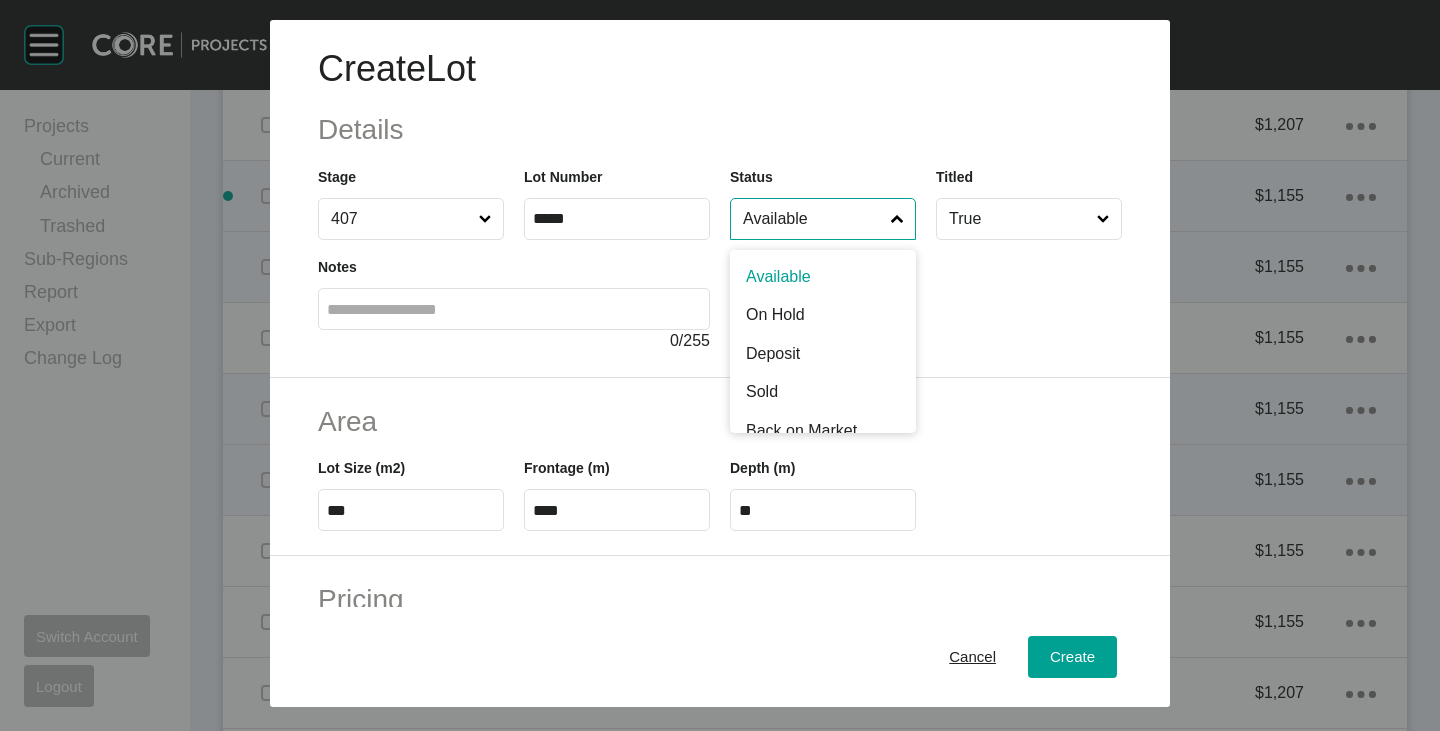 click on "Available" at bounding box center (813, 219) 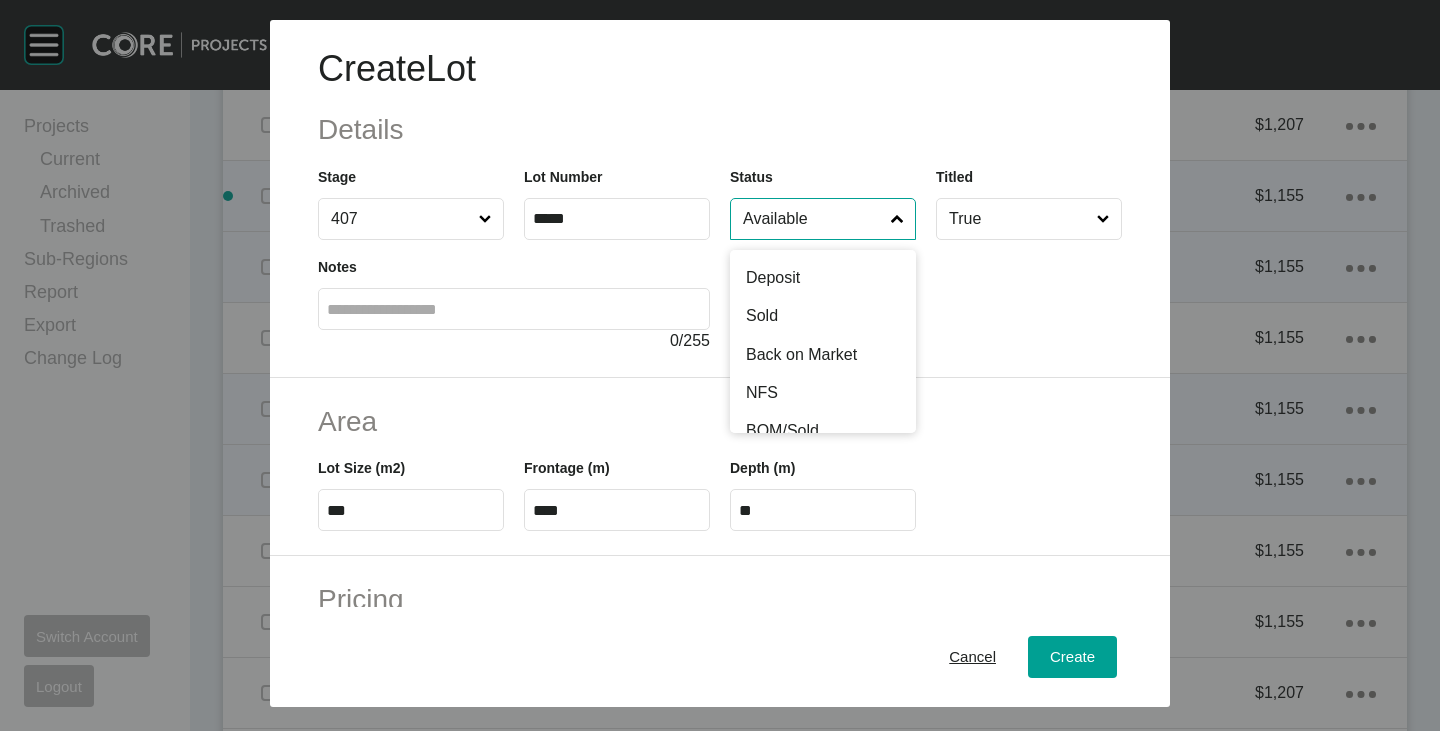 scroll, scrollTop: 100, scrollLeft: 0, axis: vertical 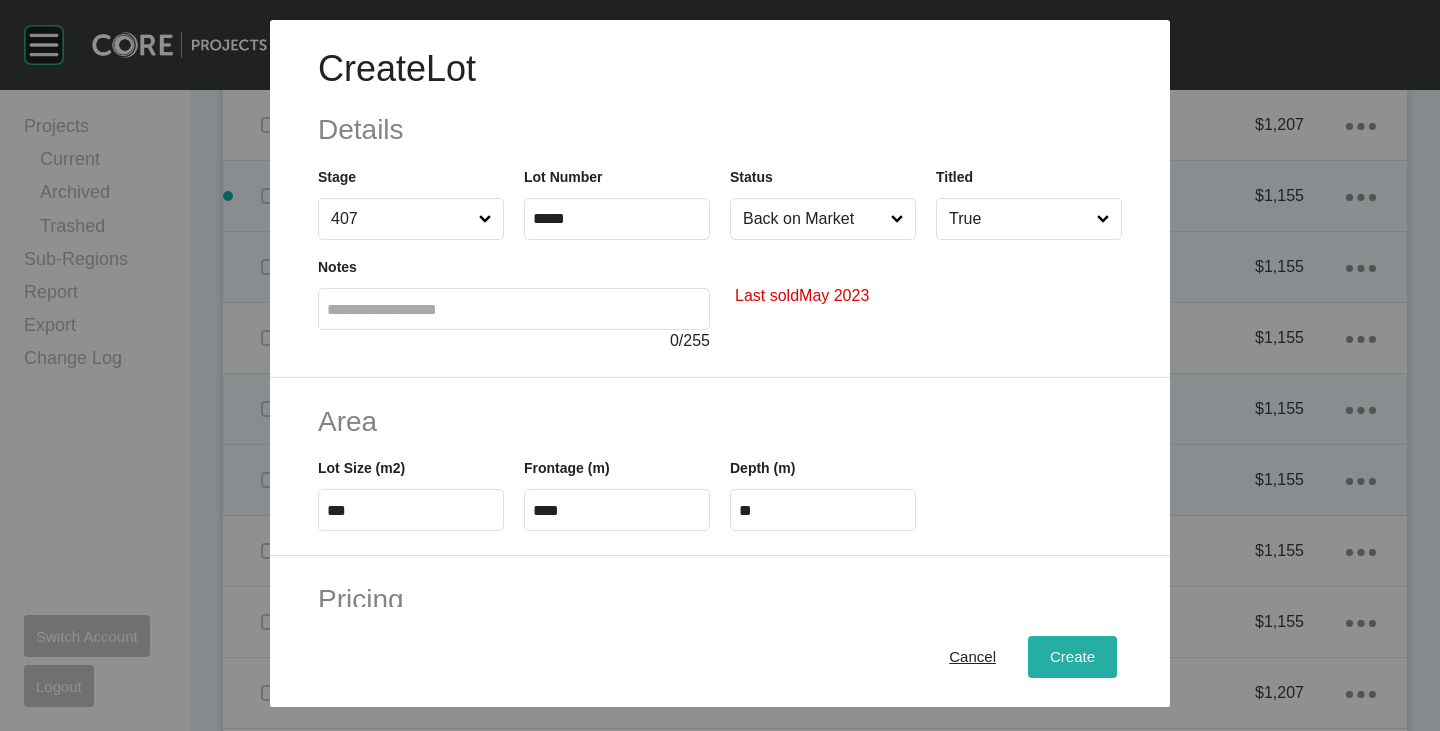 click on "Create" at bounding box center (1072, 657) 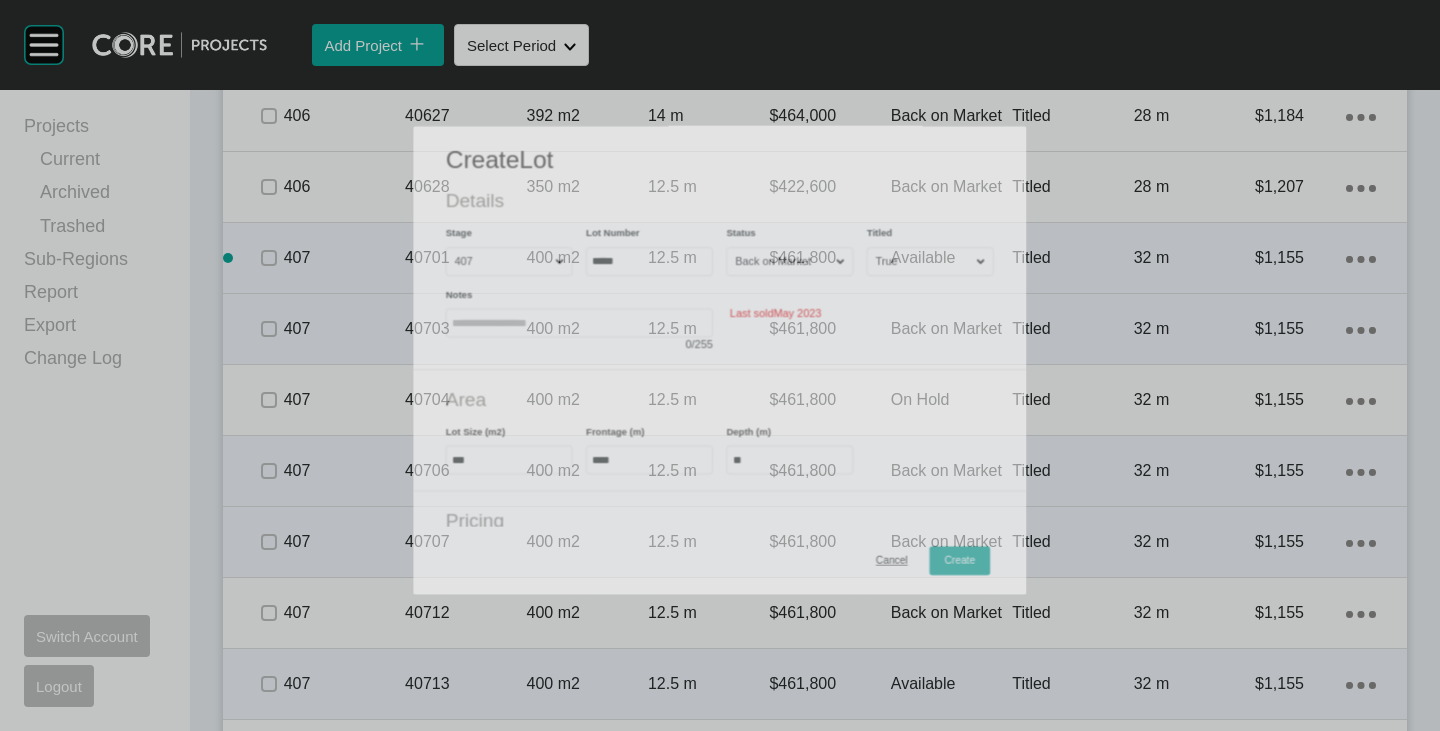 scroll, scrollTop: 4700, scrollLeft: 0, axis: vertical 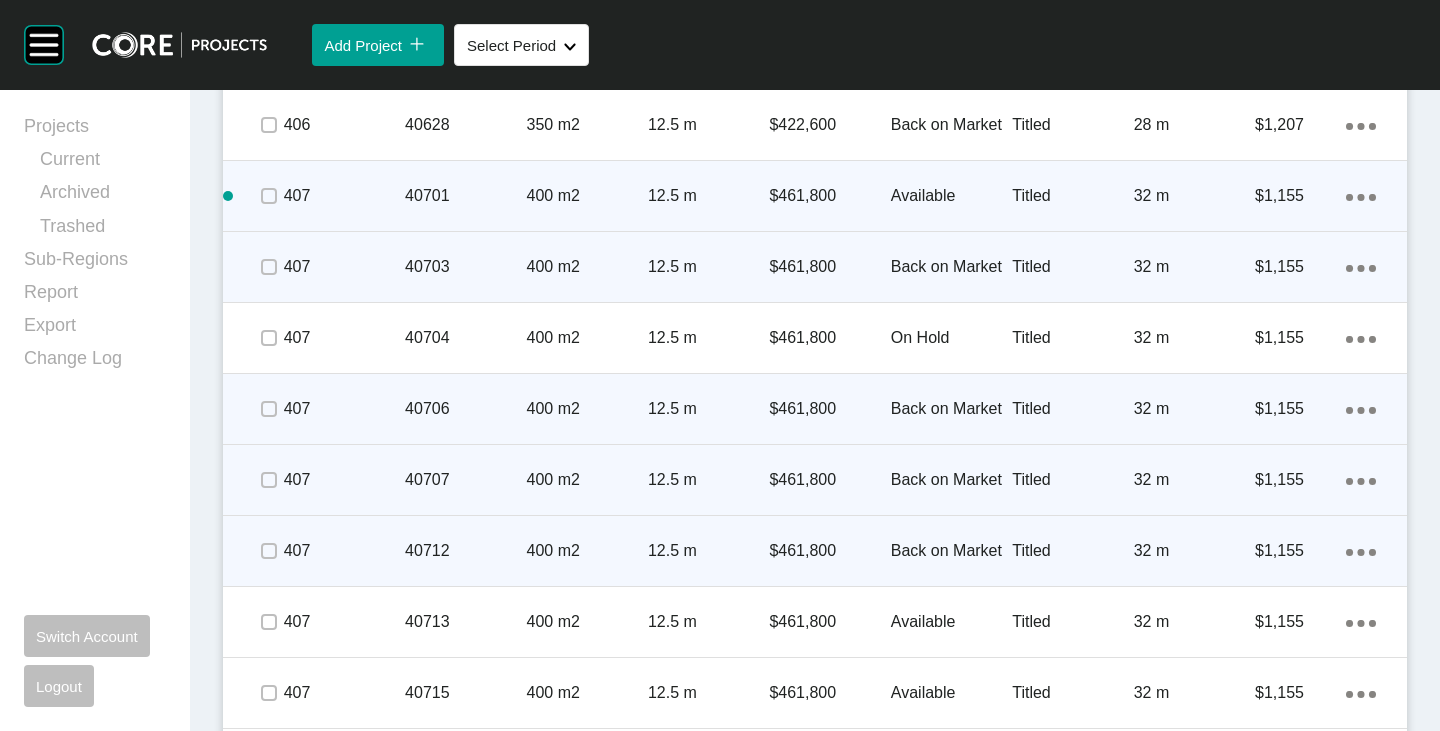 click 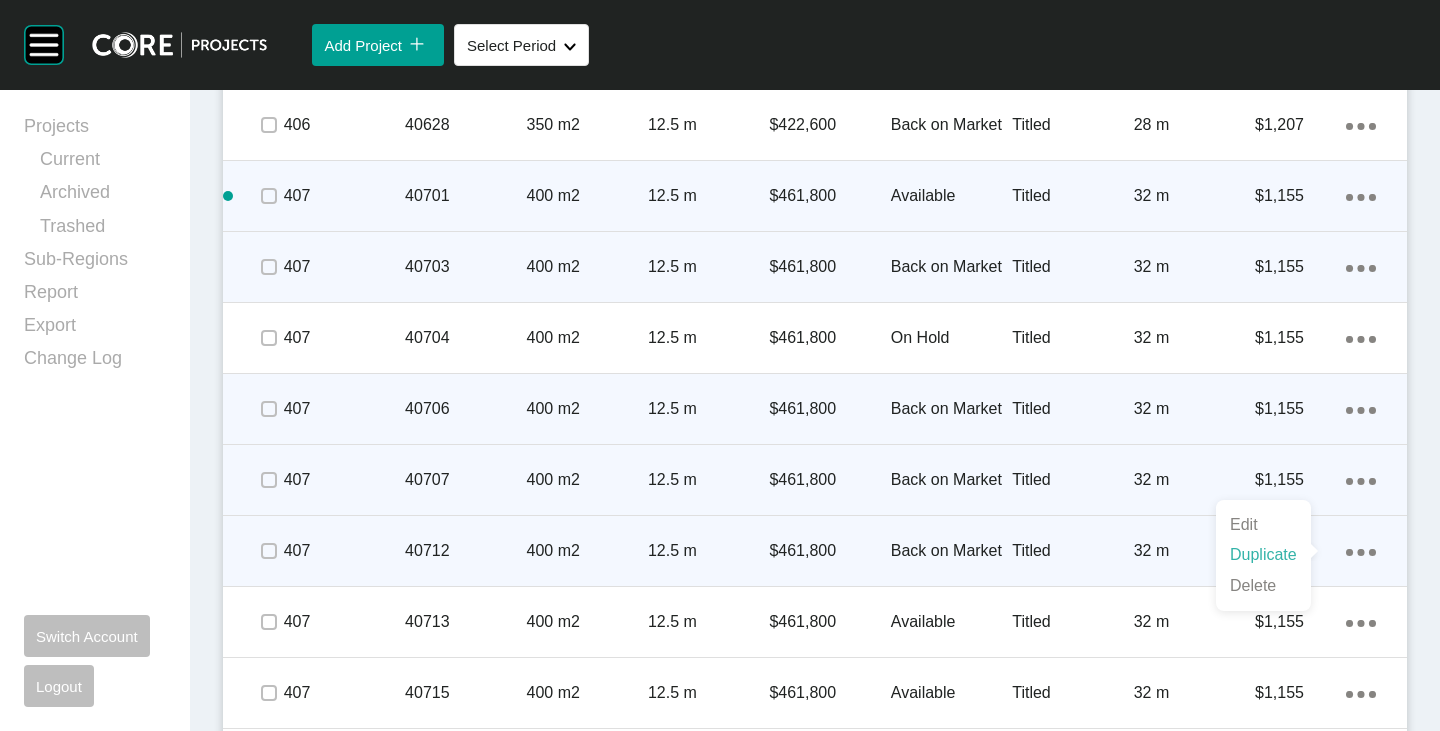 click on "Duplicate" at bounding box center (1263, 555) 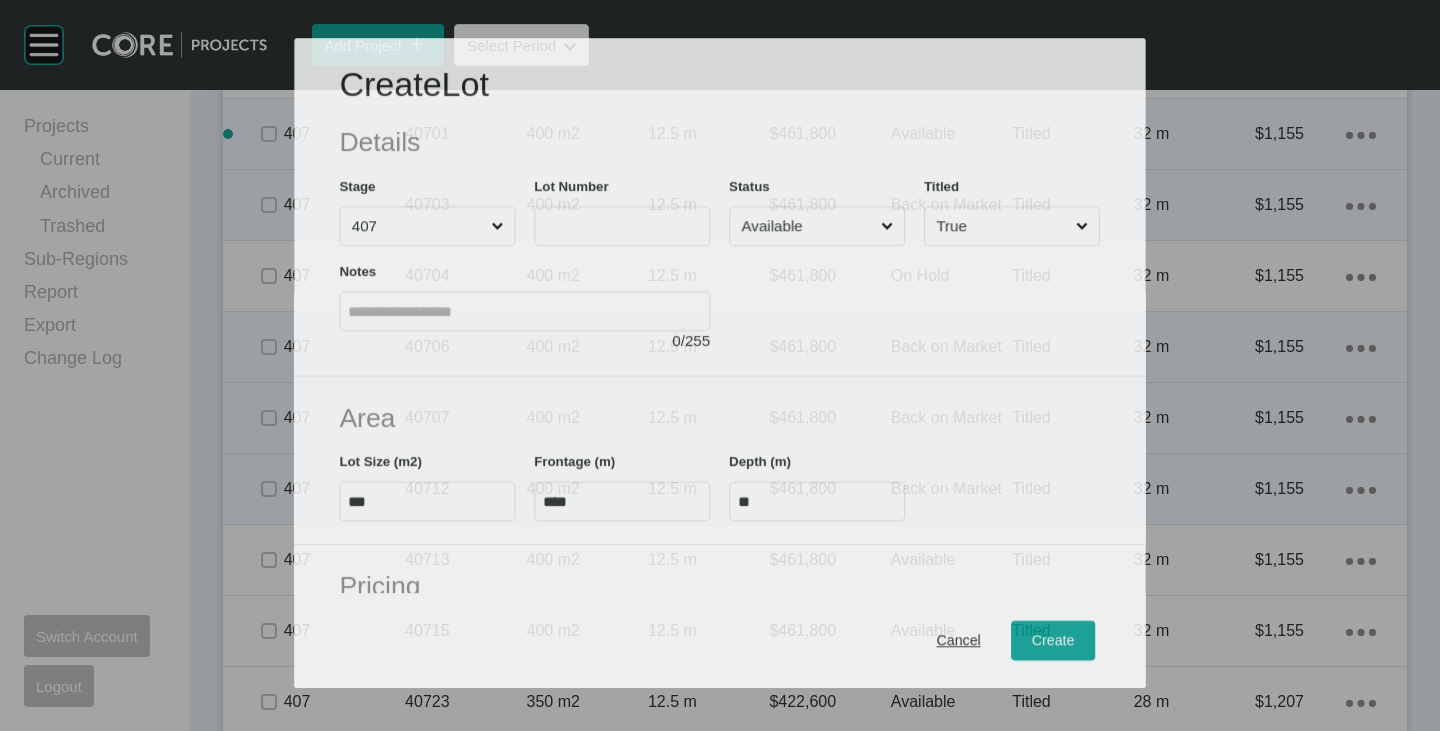 scroll, scrollTop: 4638, scrollLeft: 0, axis: vertical 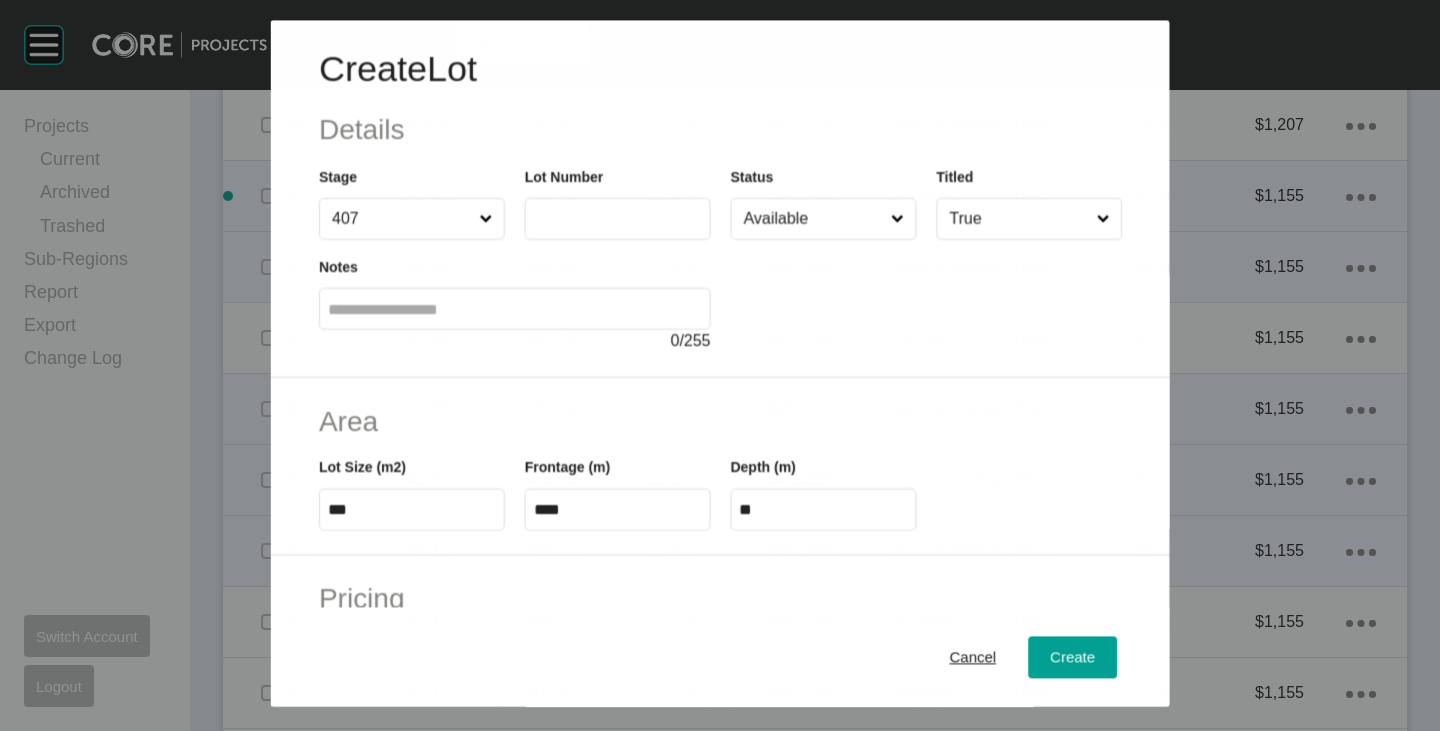 click at bounding box center (617, 219) 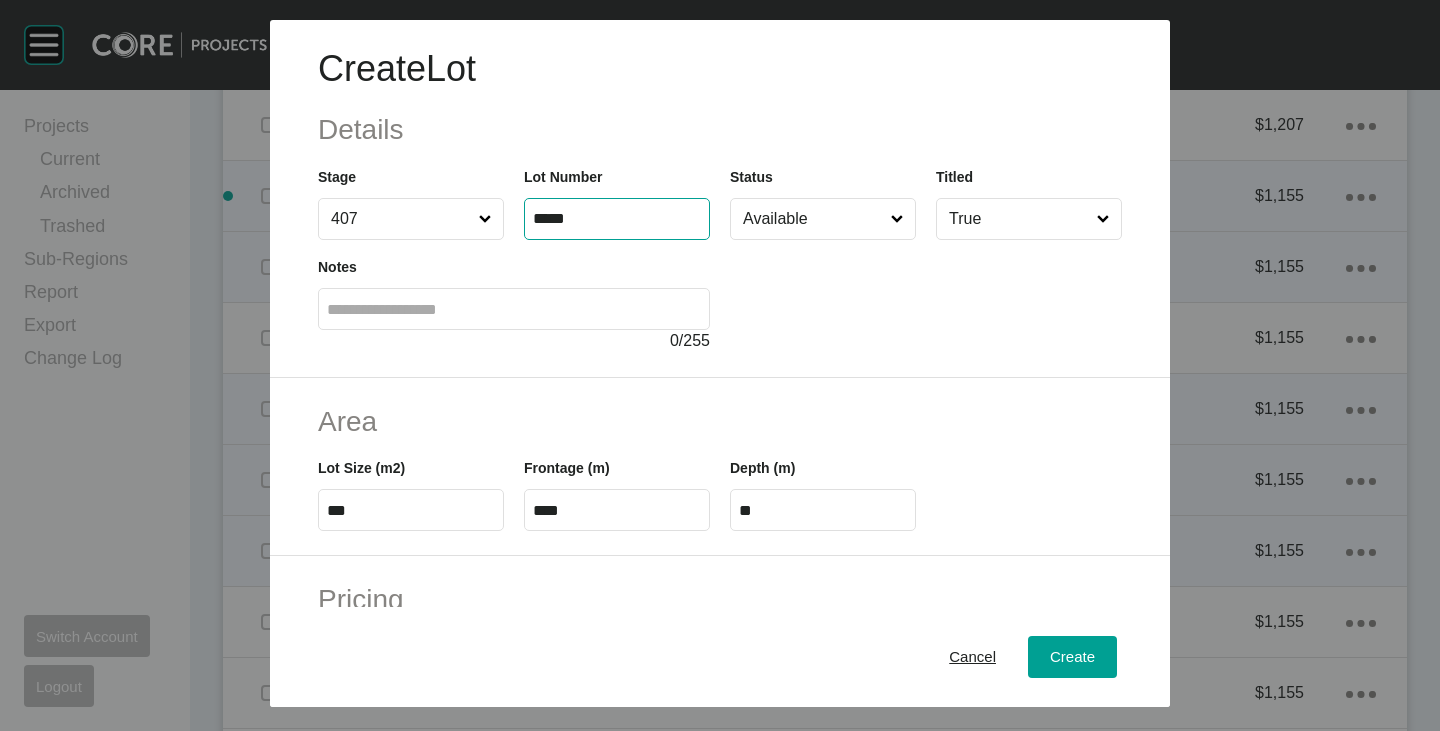 type on "*****" 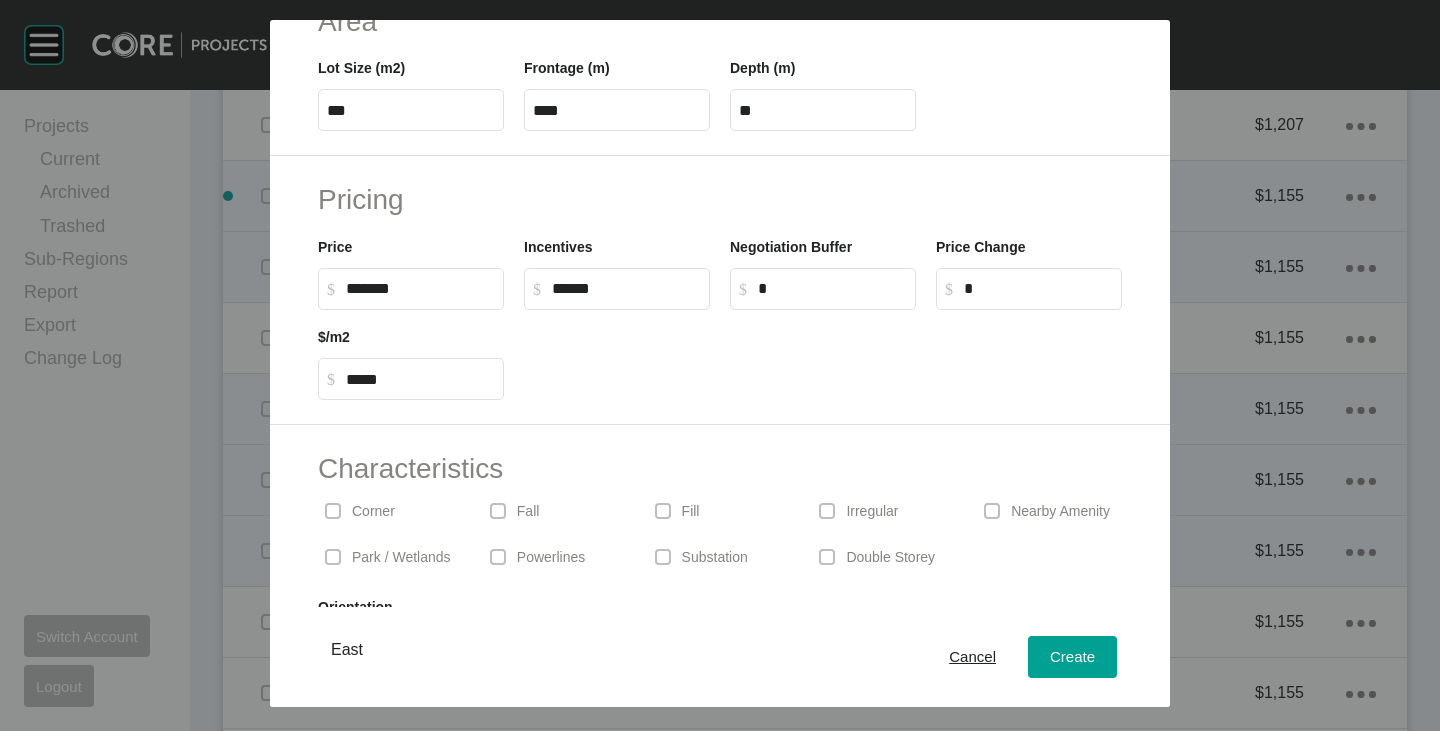 scroll, scrollTop: 489, scrollLeft: 0, axis: vertical 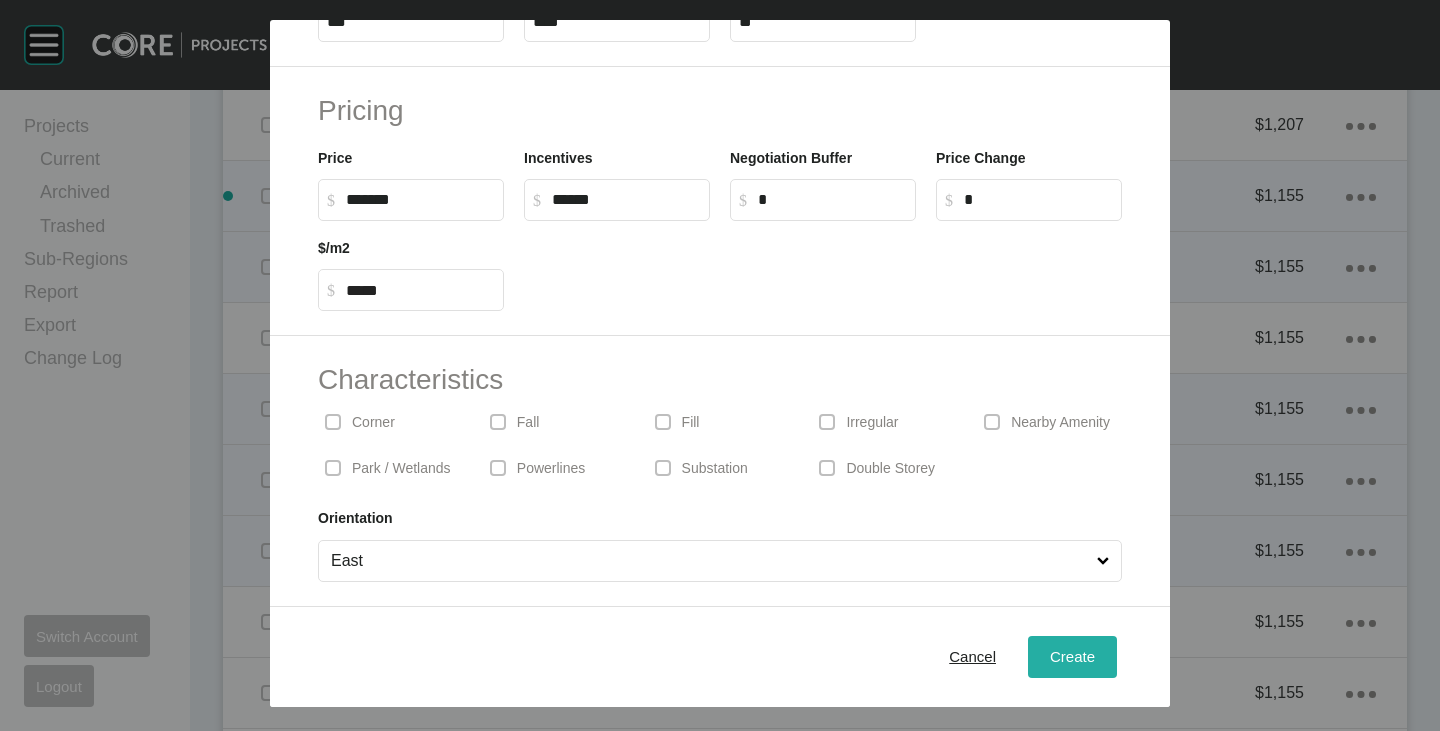 click on "Create" at bounding box center [1072, 656] 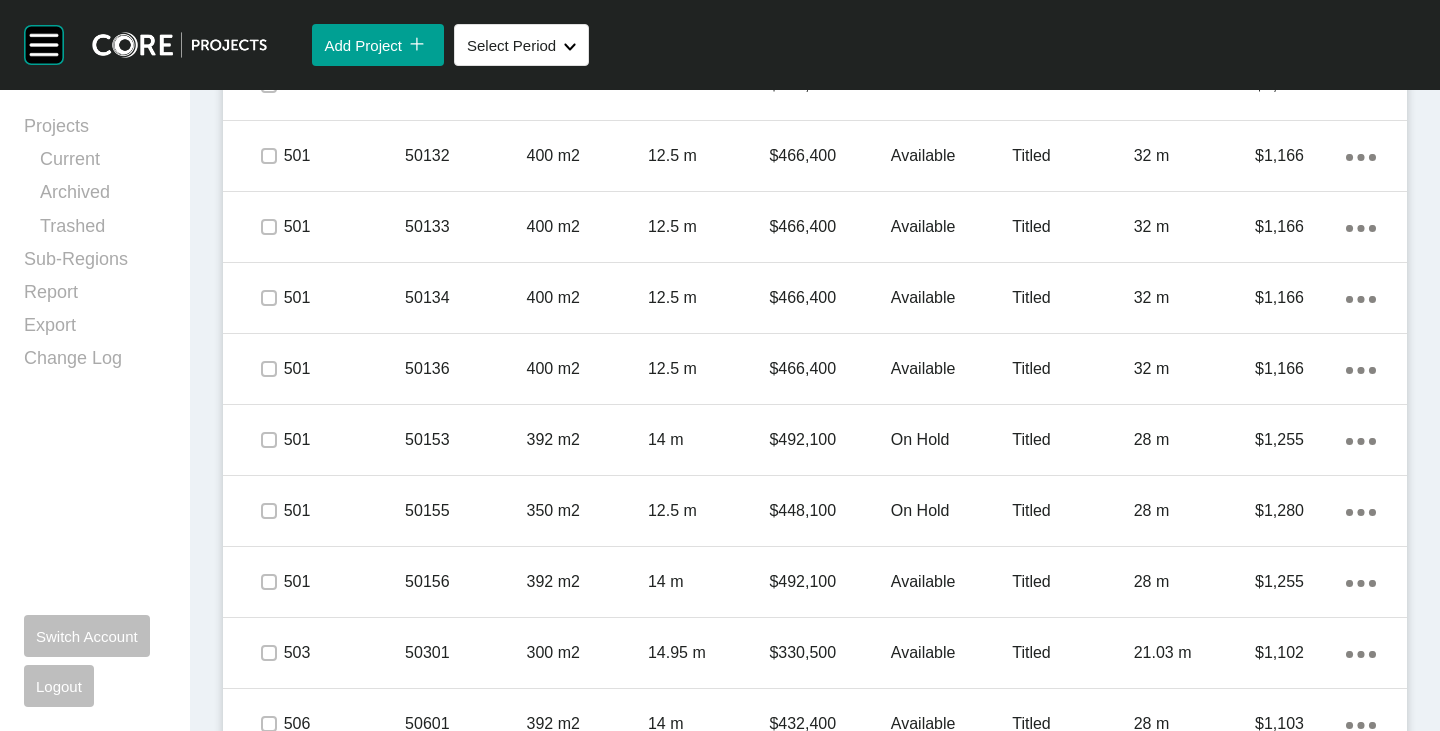 scroll, scrollTop: 5900, scrollLeft: 0, axis: vertical 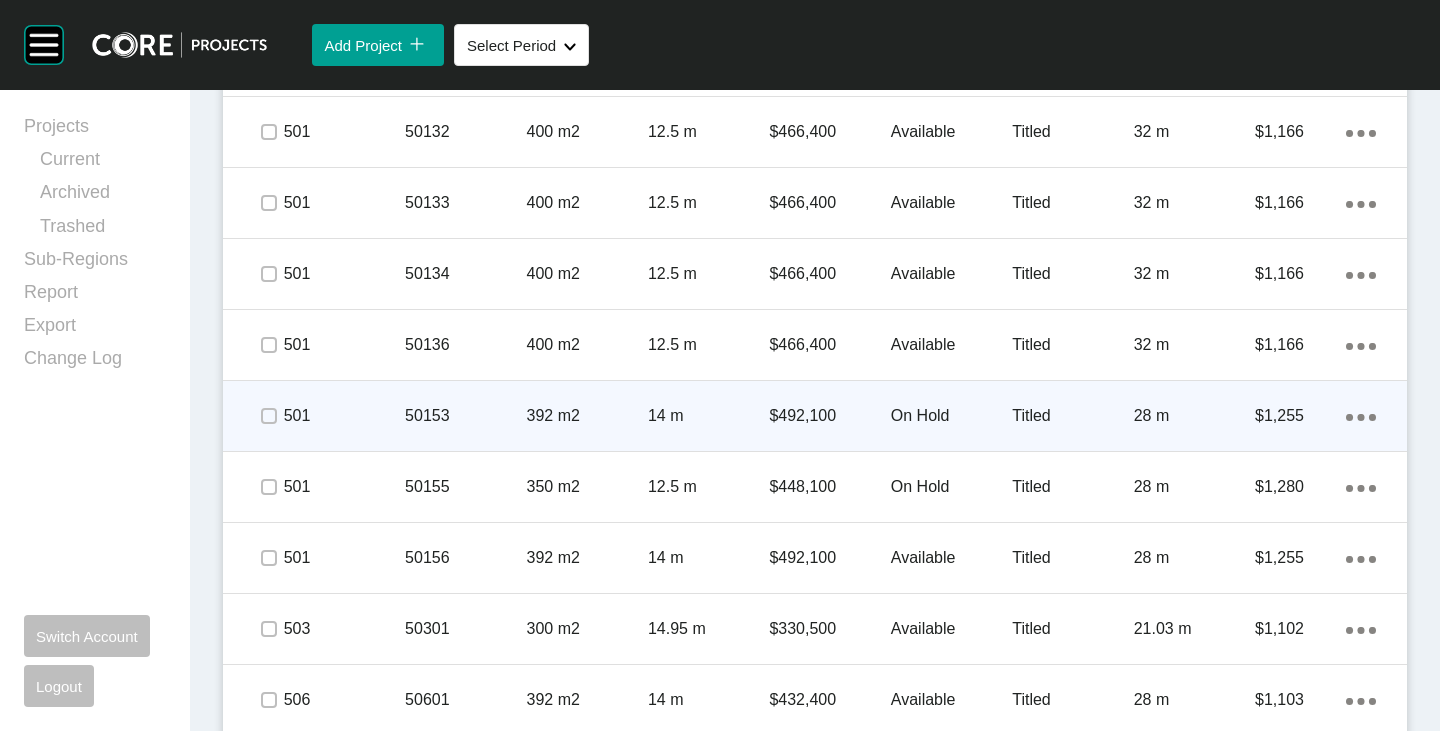 click on "On Hold" at bounding box center [951, 416] 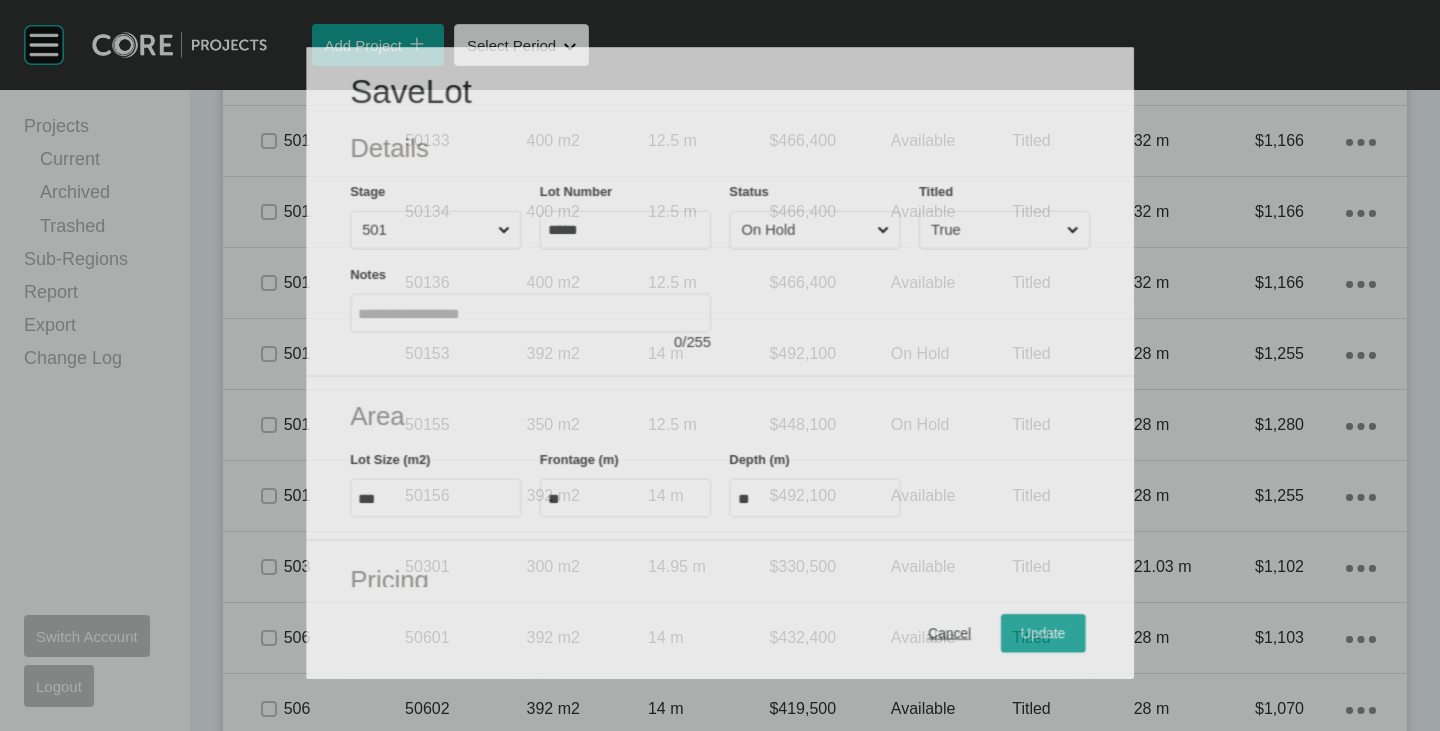 scroll, scrollTop: 5838, scrollLeft: 0, axis: vertical 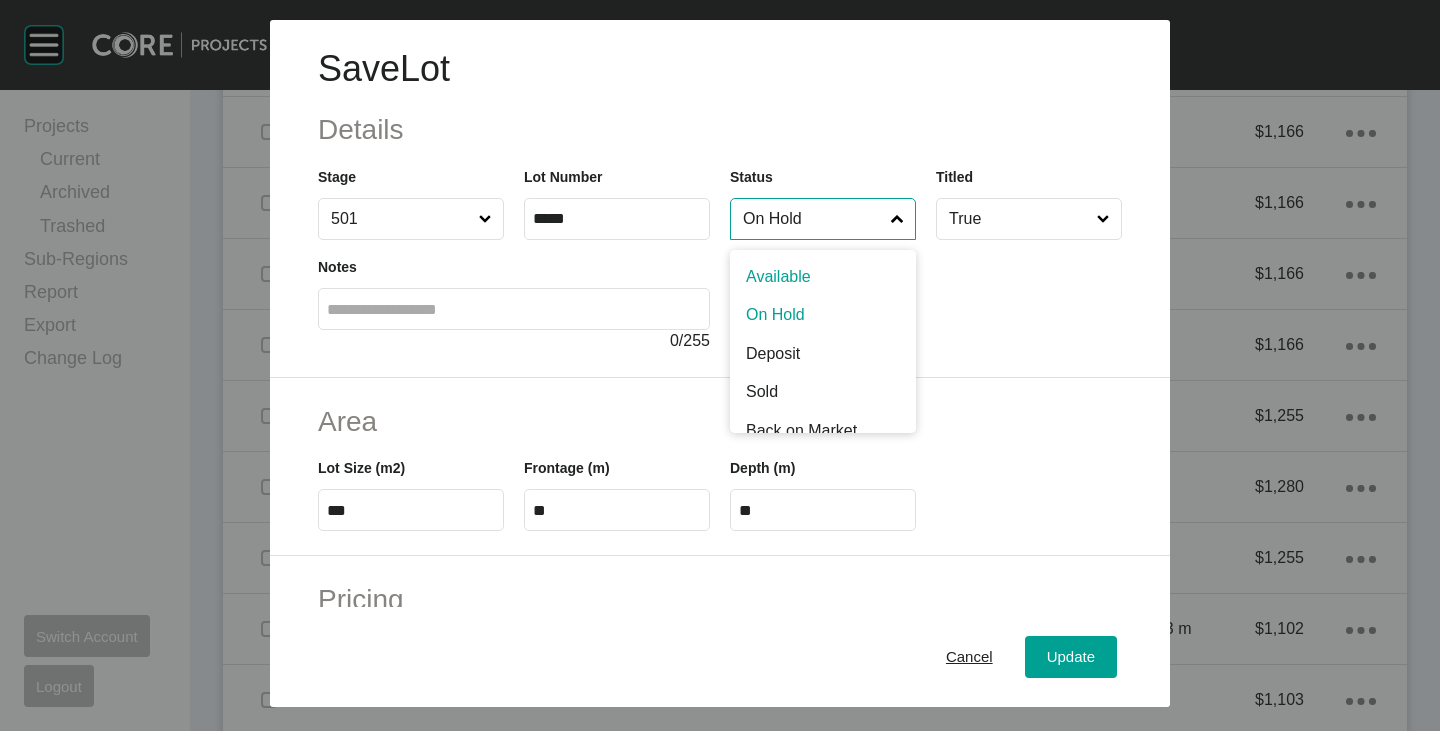 drag, startPoint x: 817, startPoint y: 208, endPoint x: 806, endPoint y: 219, distance: 15.556349 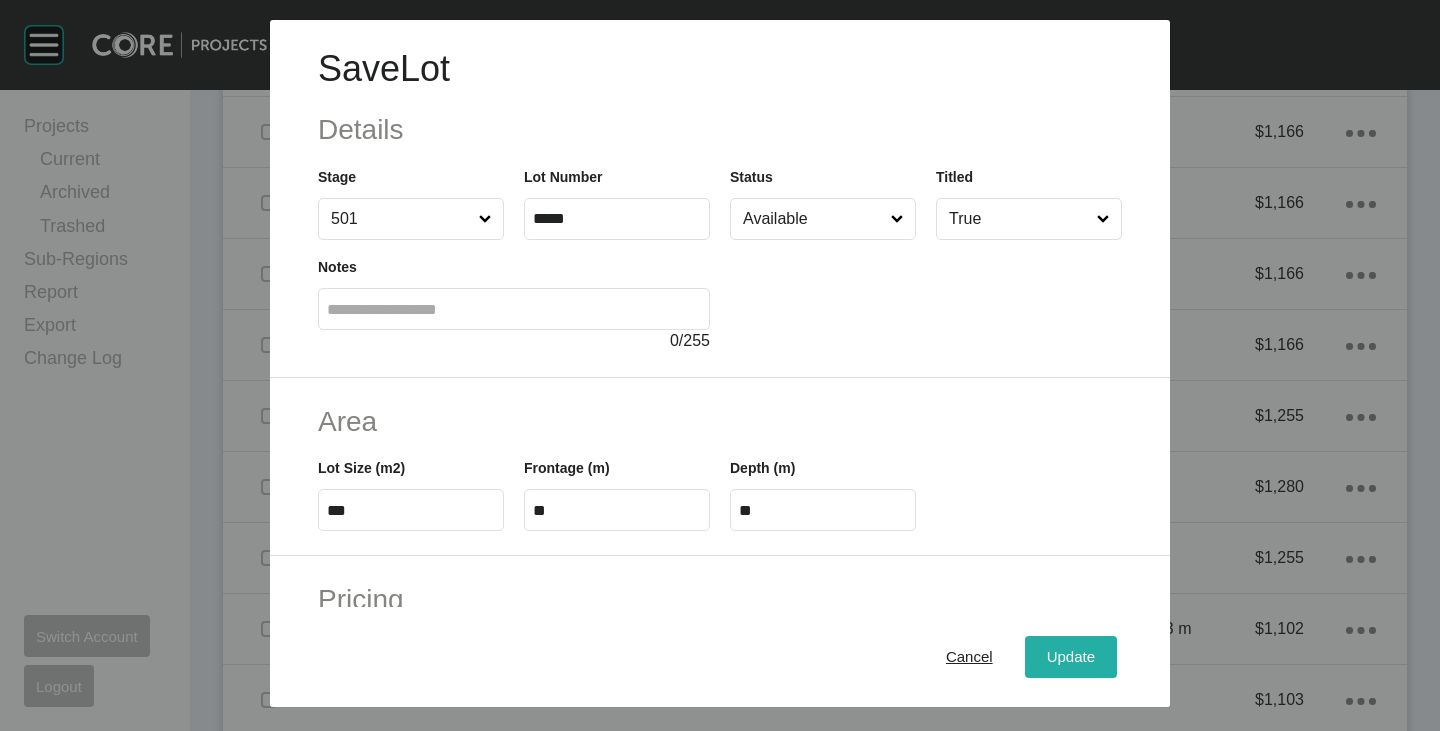 click on "Update" at bounding box center (1071, 657) 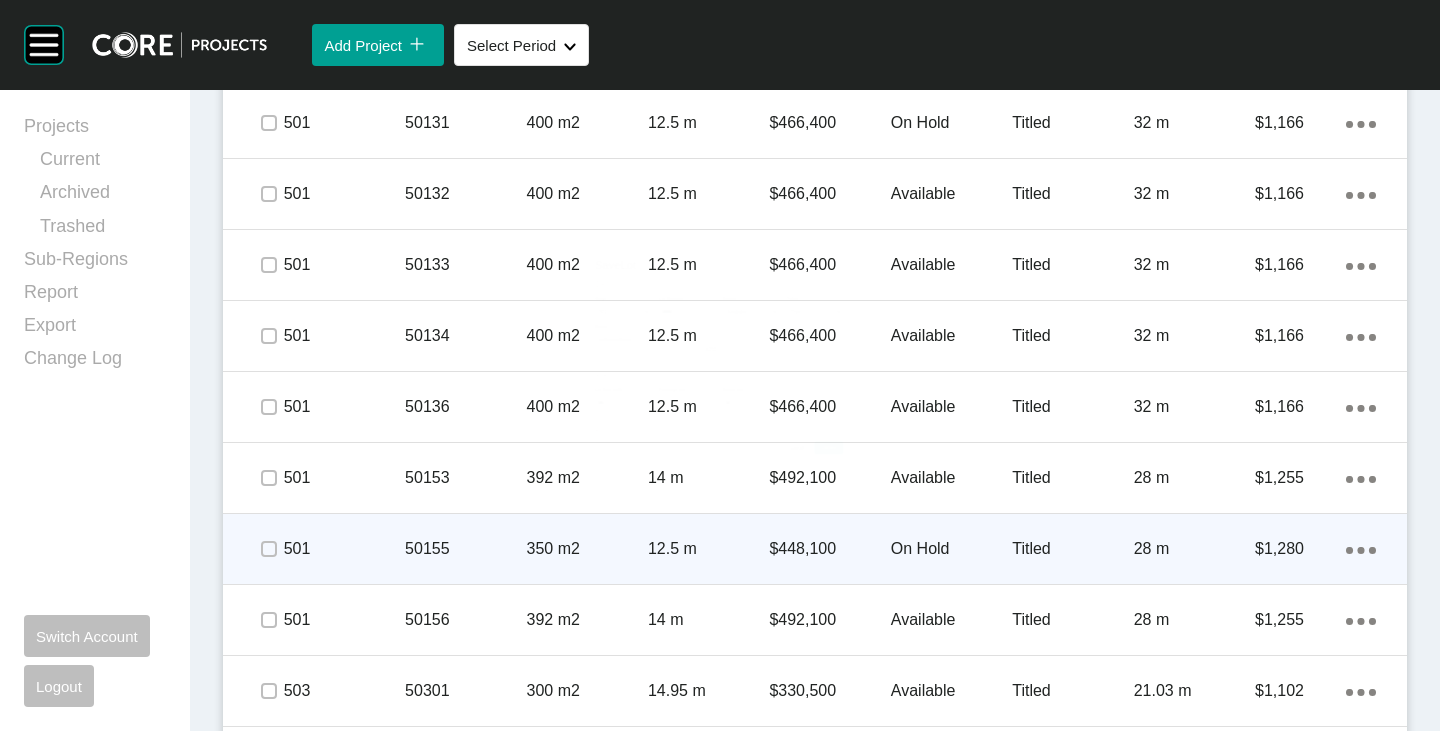 scroll, scrollTop: 5900, scrollLeft: 0, axis: vertical 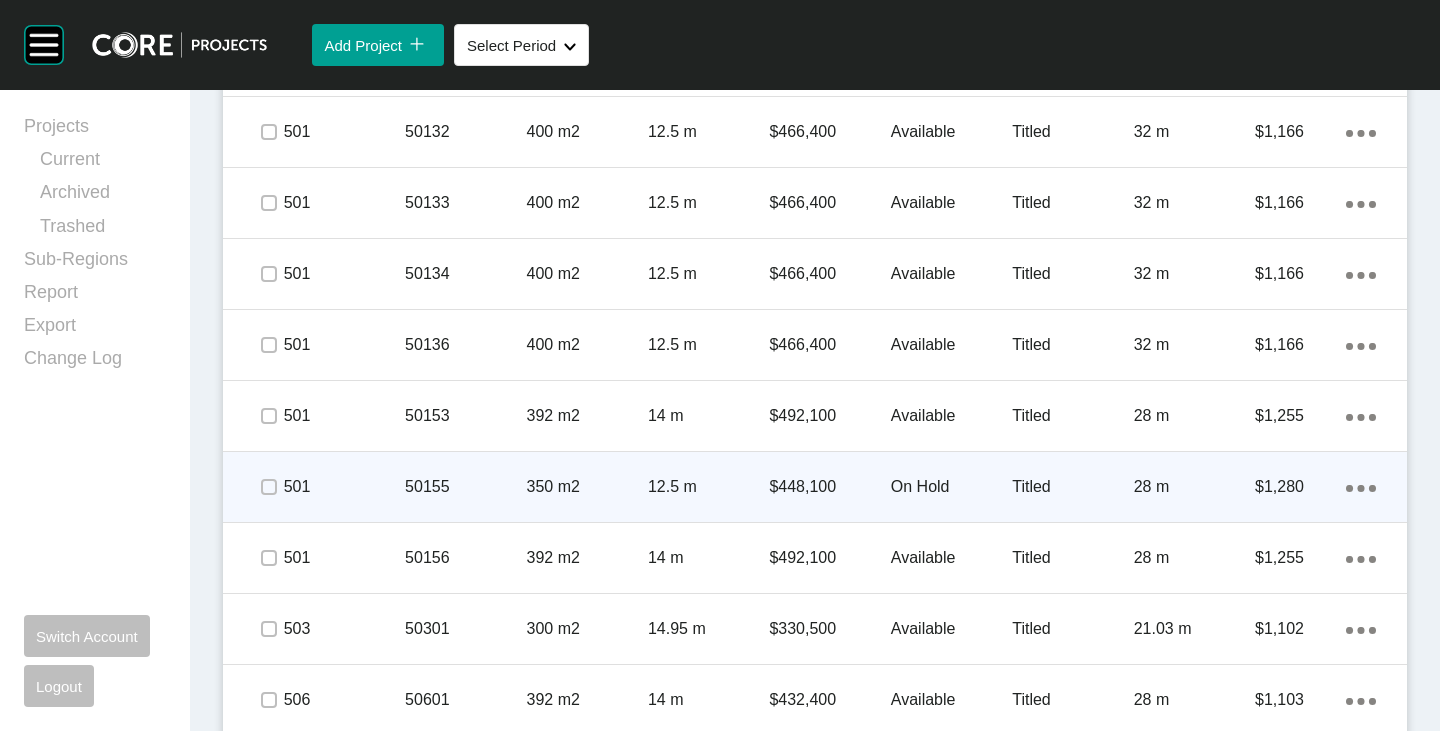 click on "On Hold" at bounding box center (951, 487) 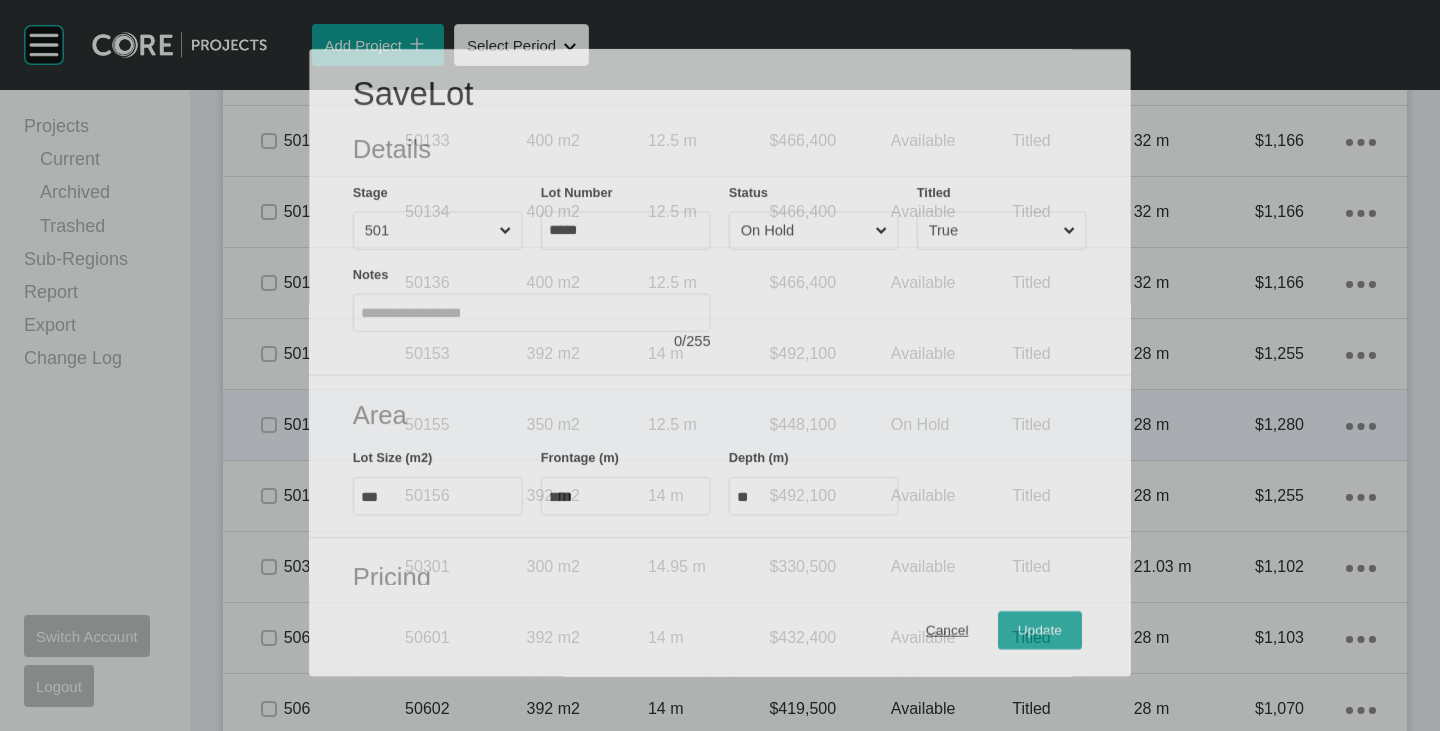 scroll, scrollTop: 5838, scrollLeft: 0, axis: vertical 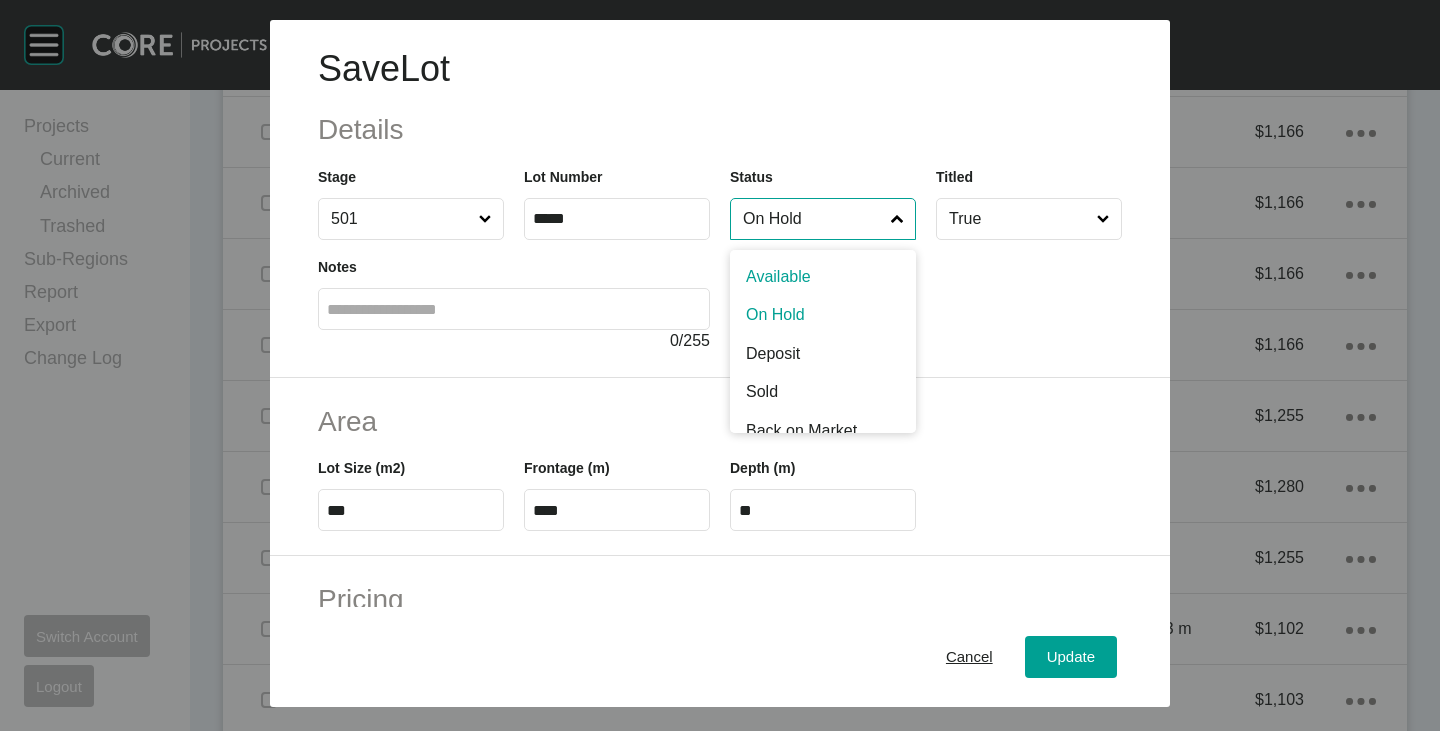 click on "On Hold" at bounding box center [813, 219] 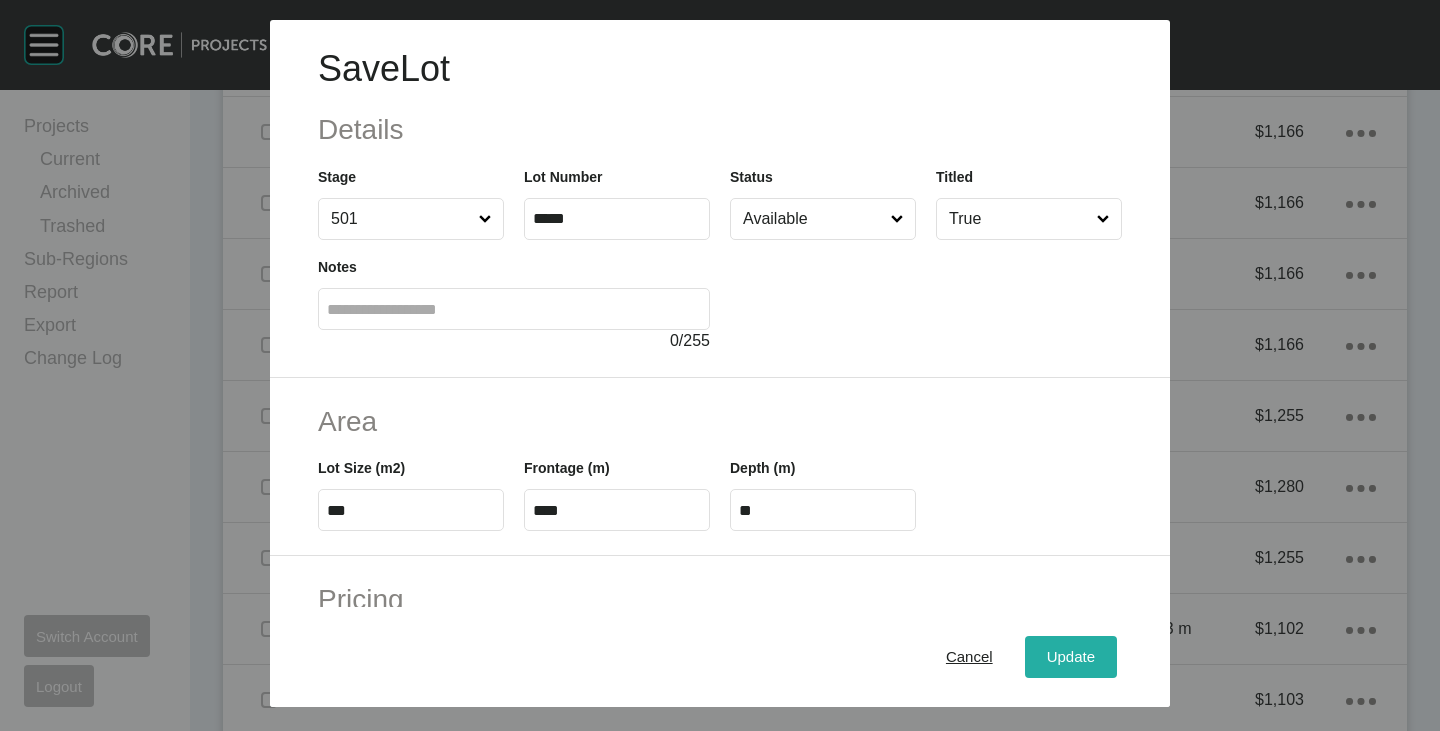 click on "Update" at bounding box center [1071, 657] 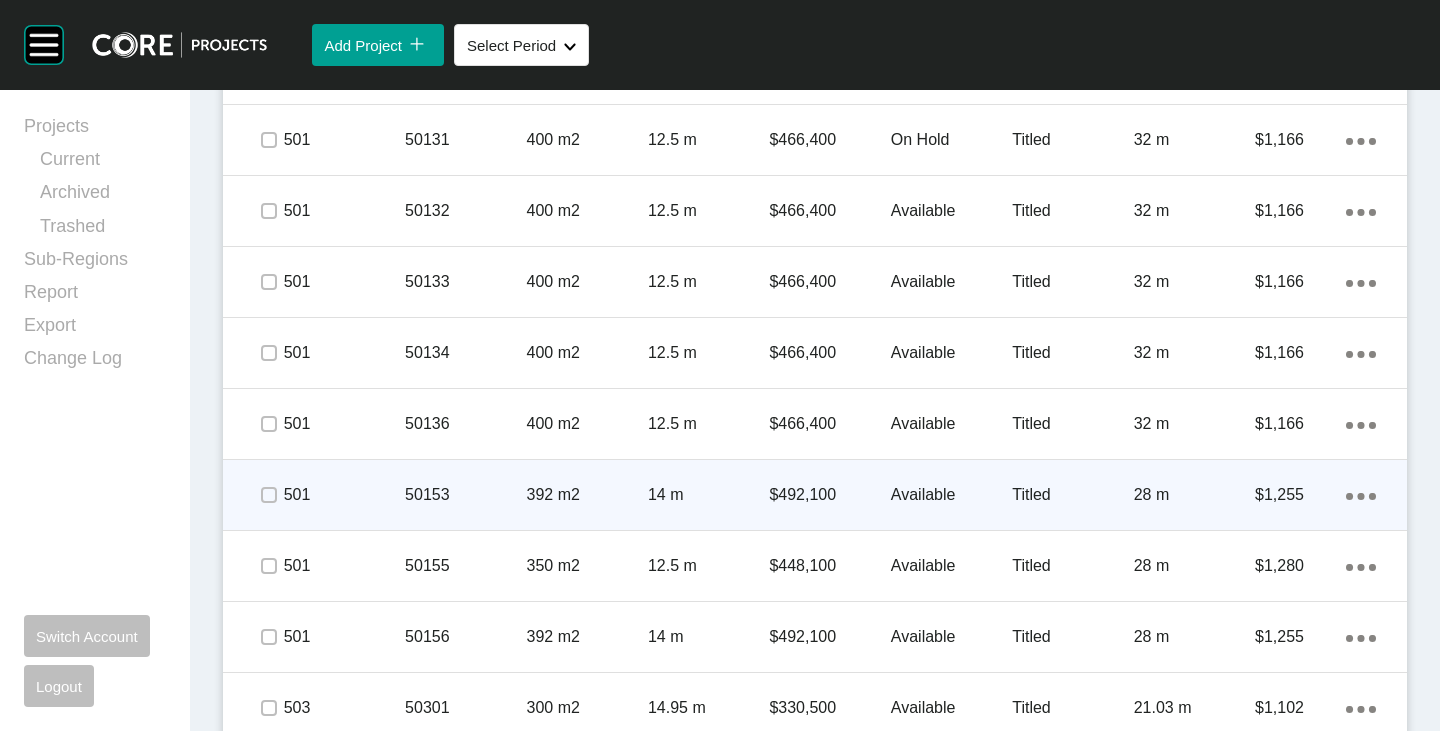scroll, scrollTop: 5800, scrollLeft: 0, axis: vertical 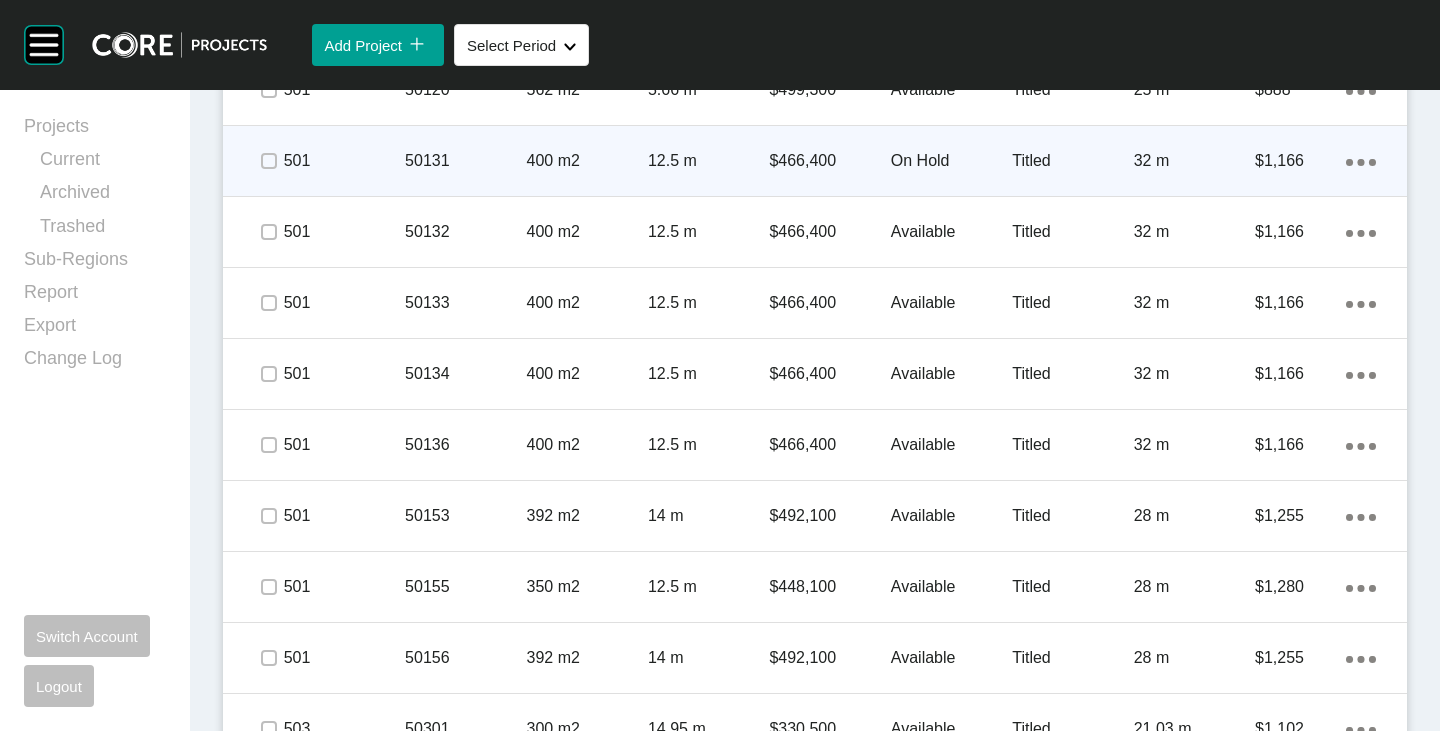 click on "On Hold" at bounding box center [951, 161] 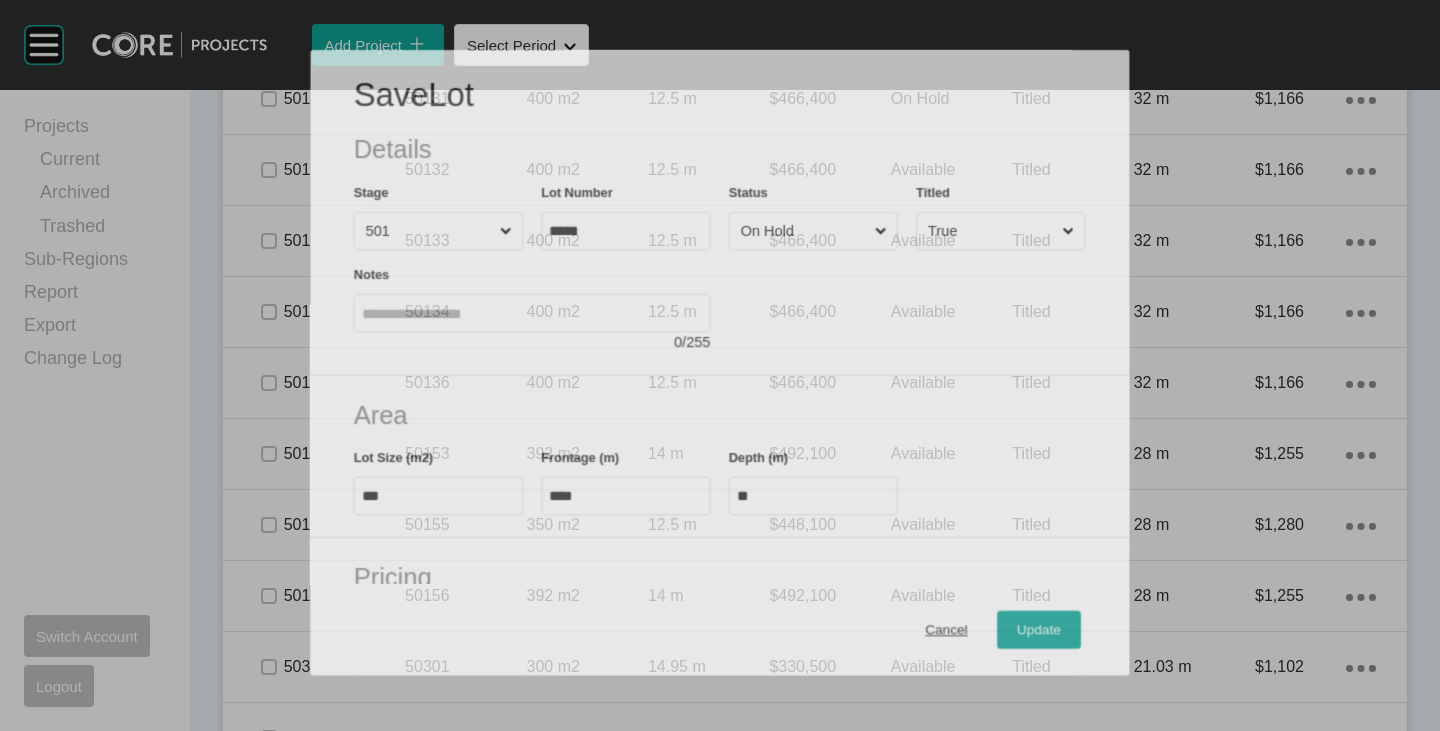 scroll, scrollTop: 5738, scrollLeft: 0, axis: vertical 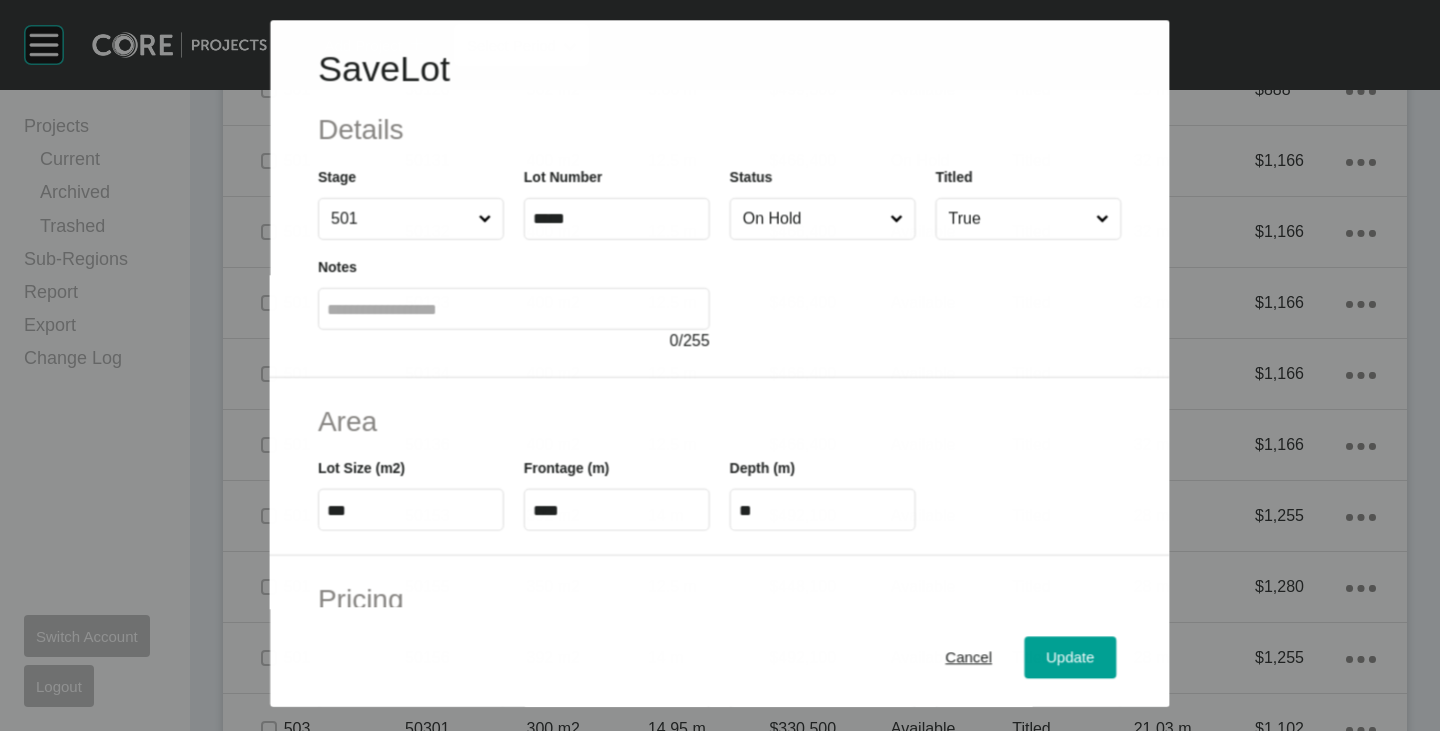 click on "On Hold" at bounding box center [812, 219] 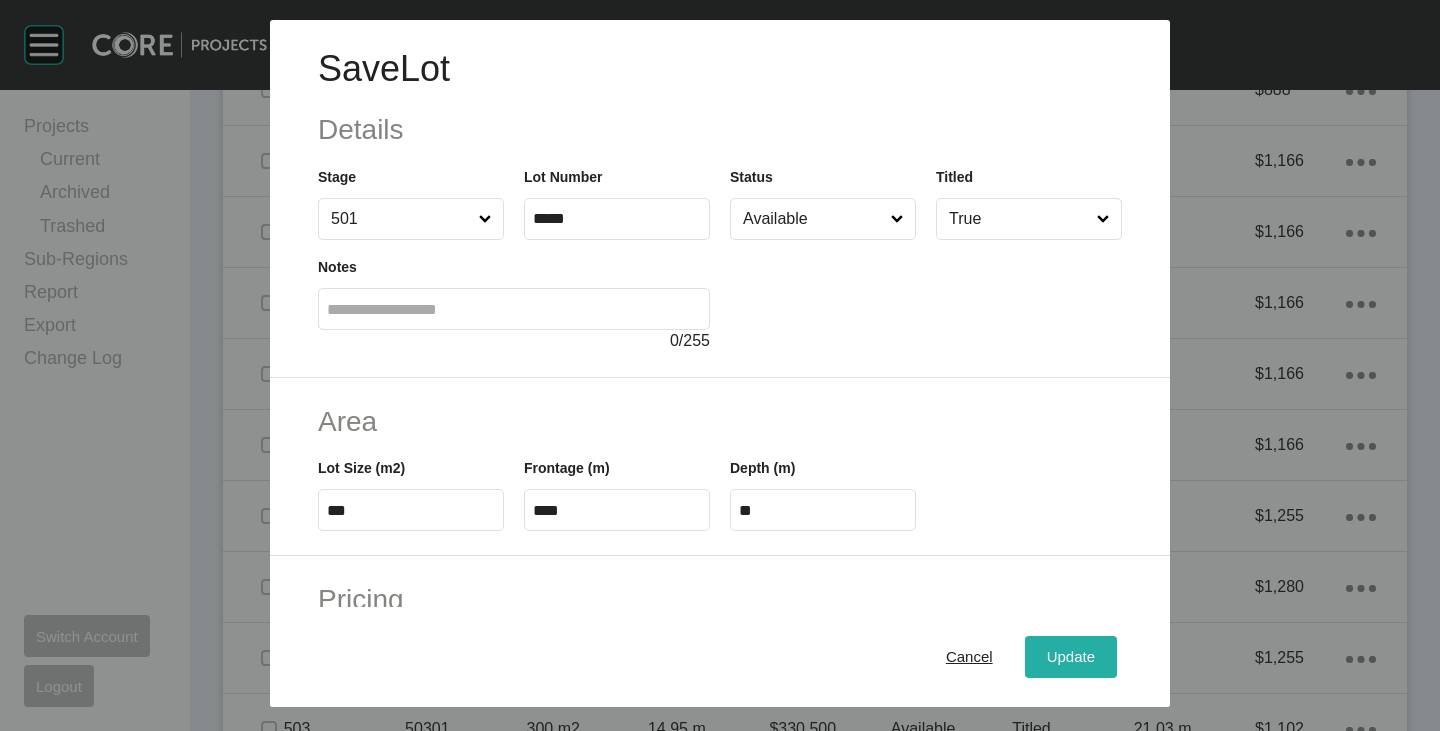click on "Update" at bounding box center (1071, 657) 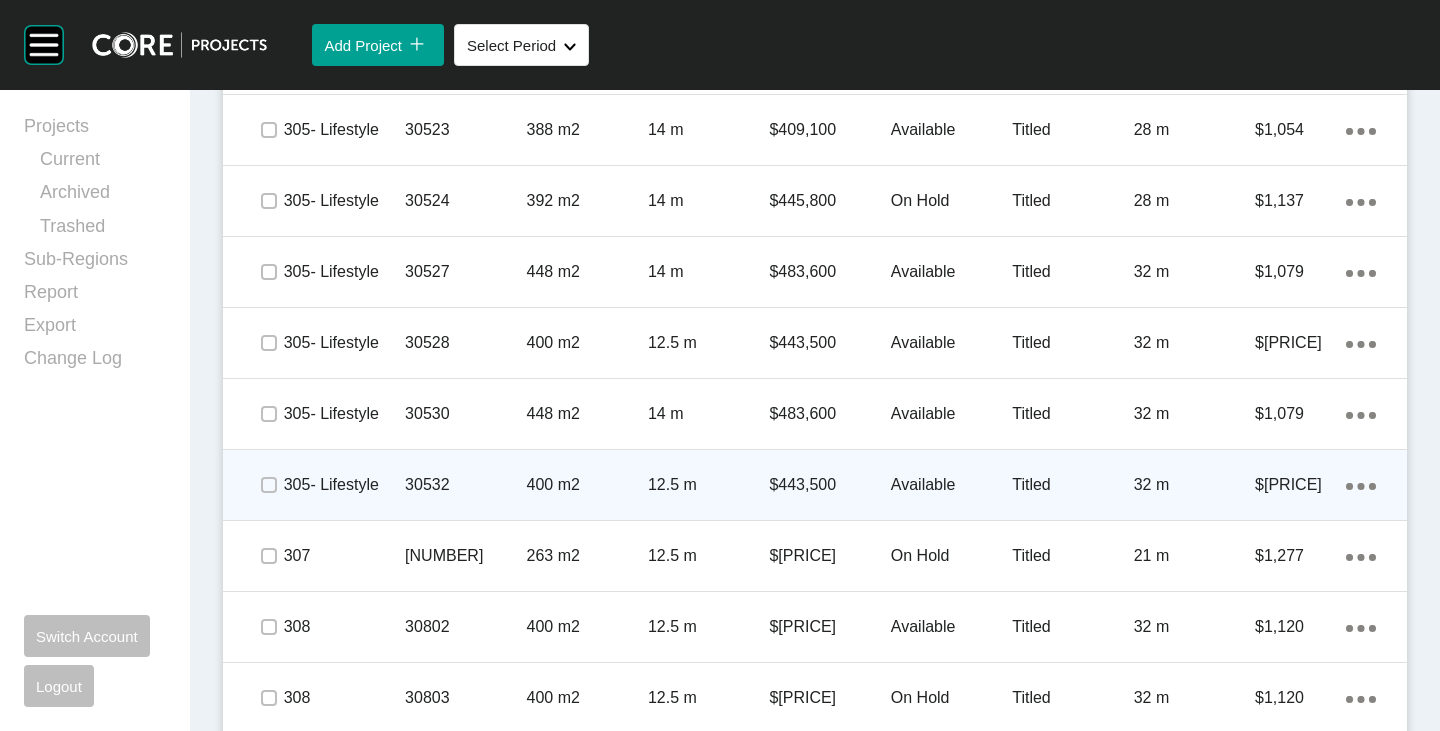 scroll, scrollTop: 1700, scrollLeft: 0, axis: vertical 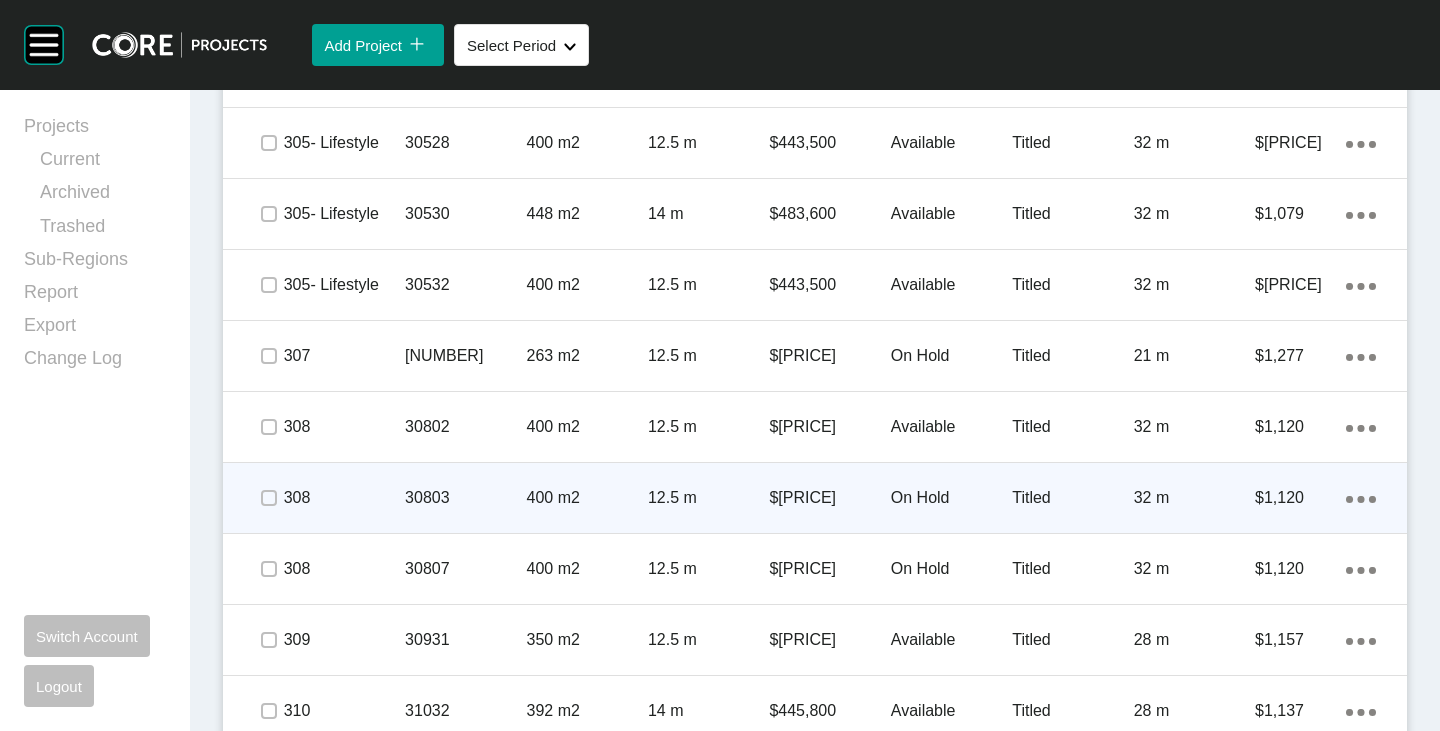 click on "On Hold" at bounding box center [951, 498] 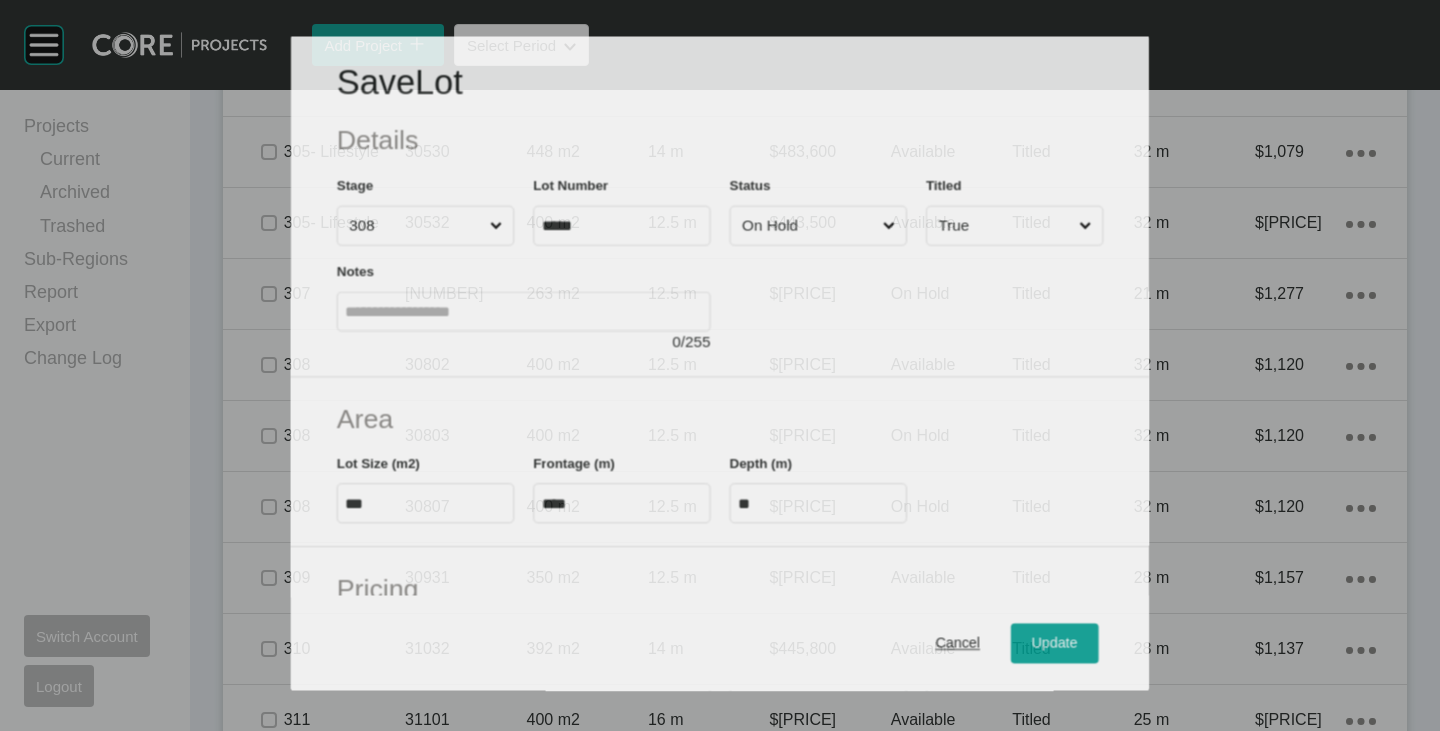 scroll, scrollTop: 1638, scrollLeft: 0, axis: vertical 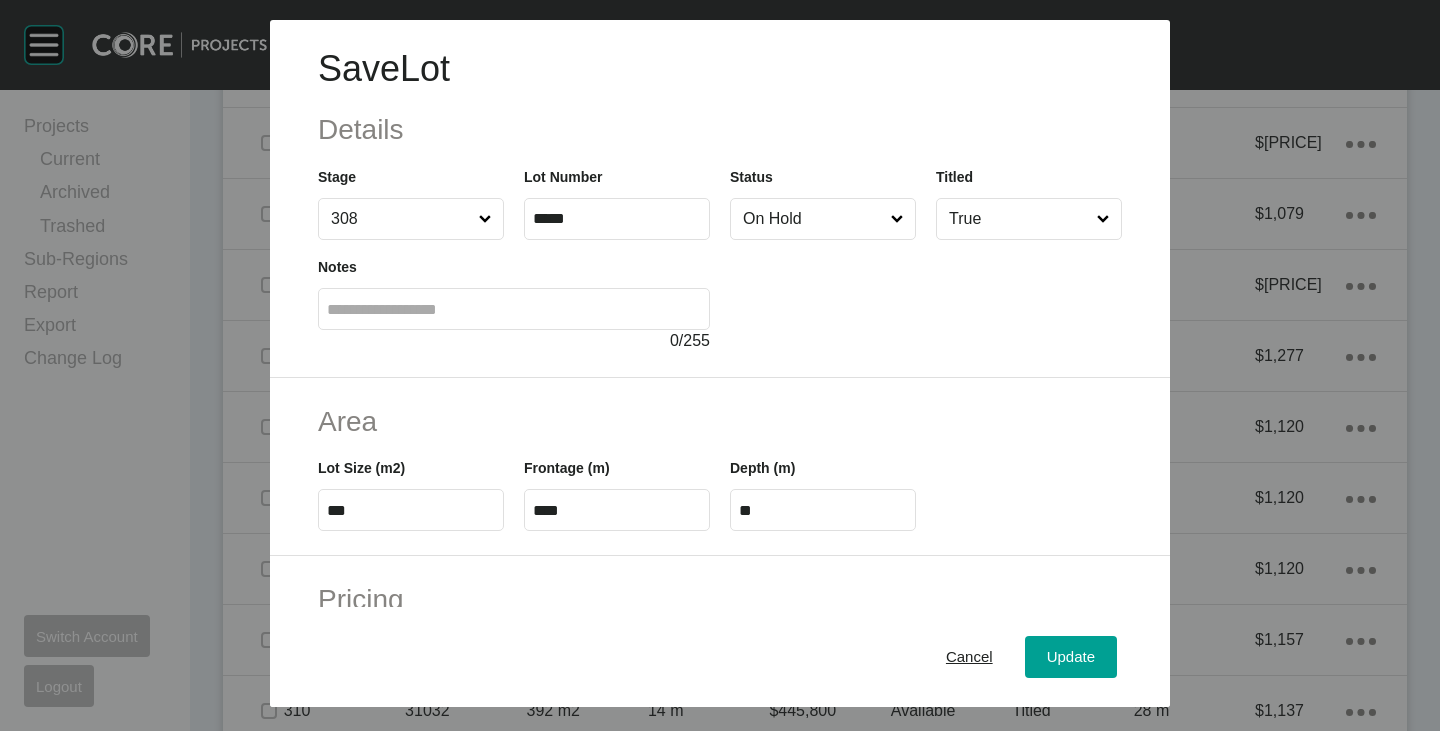 click on "On Hold" at bounding box center [813, 219] 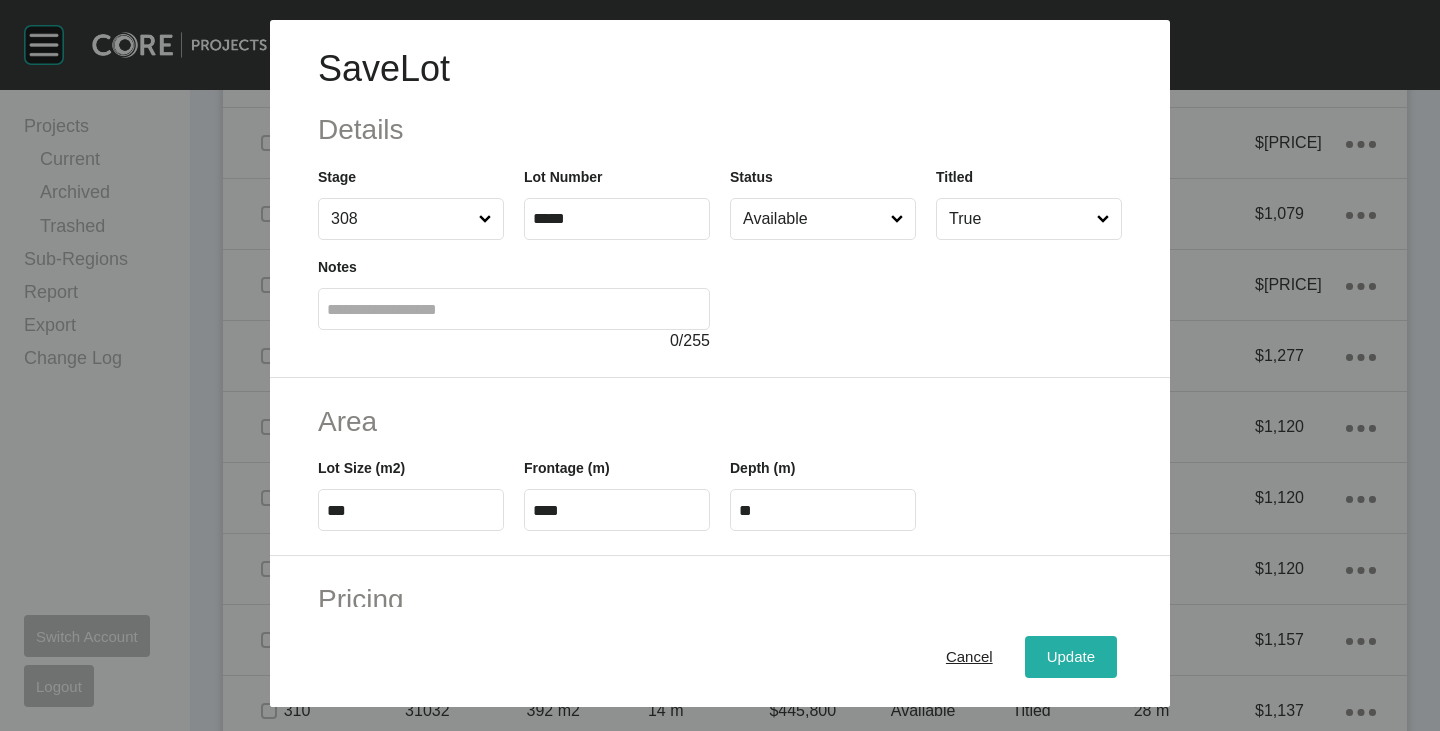click on "Update" at bounding box center (1071, 657) 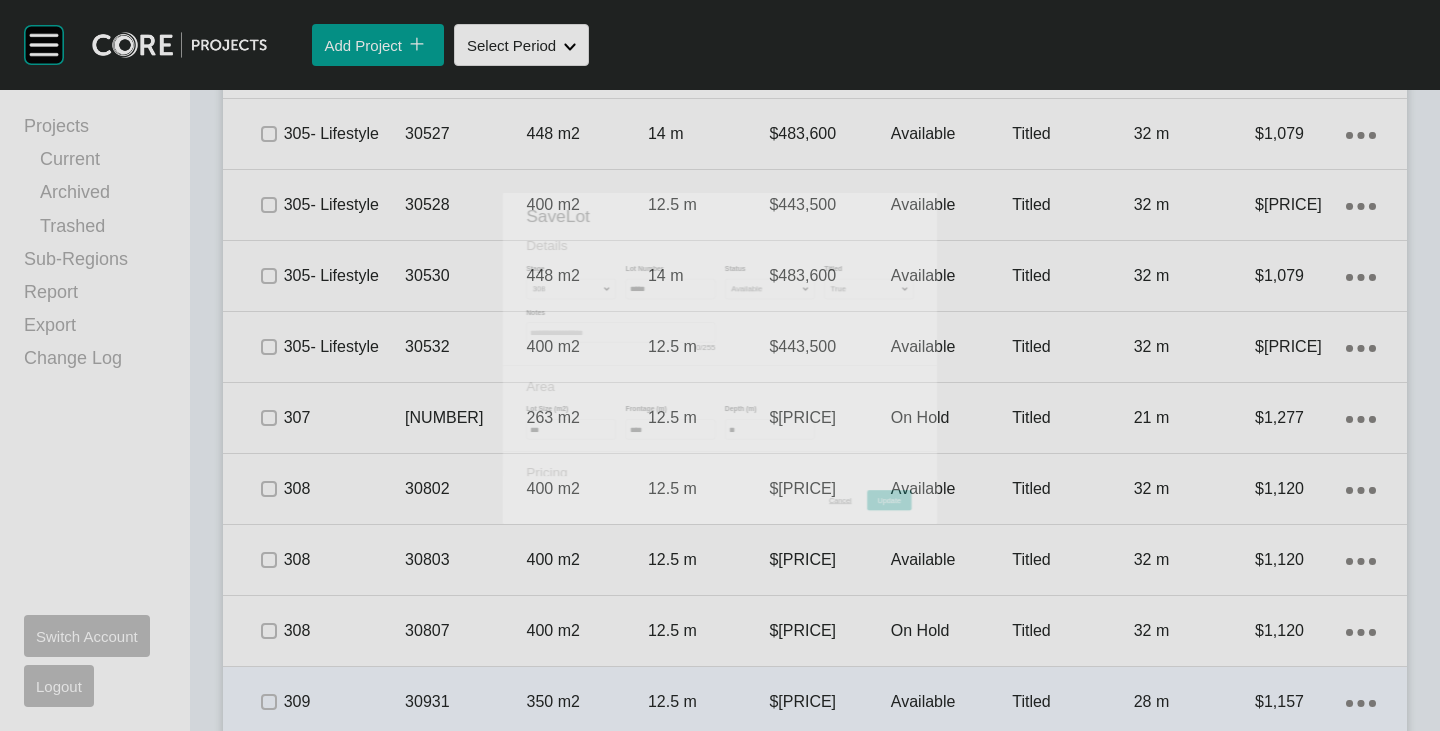 scroll, scrollTop: 1700, scrollLeft: 0, axis: vertical 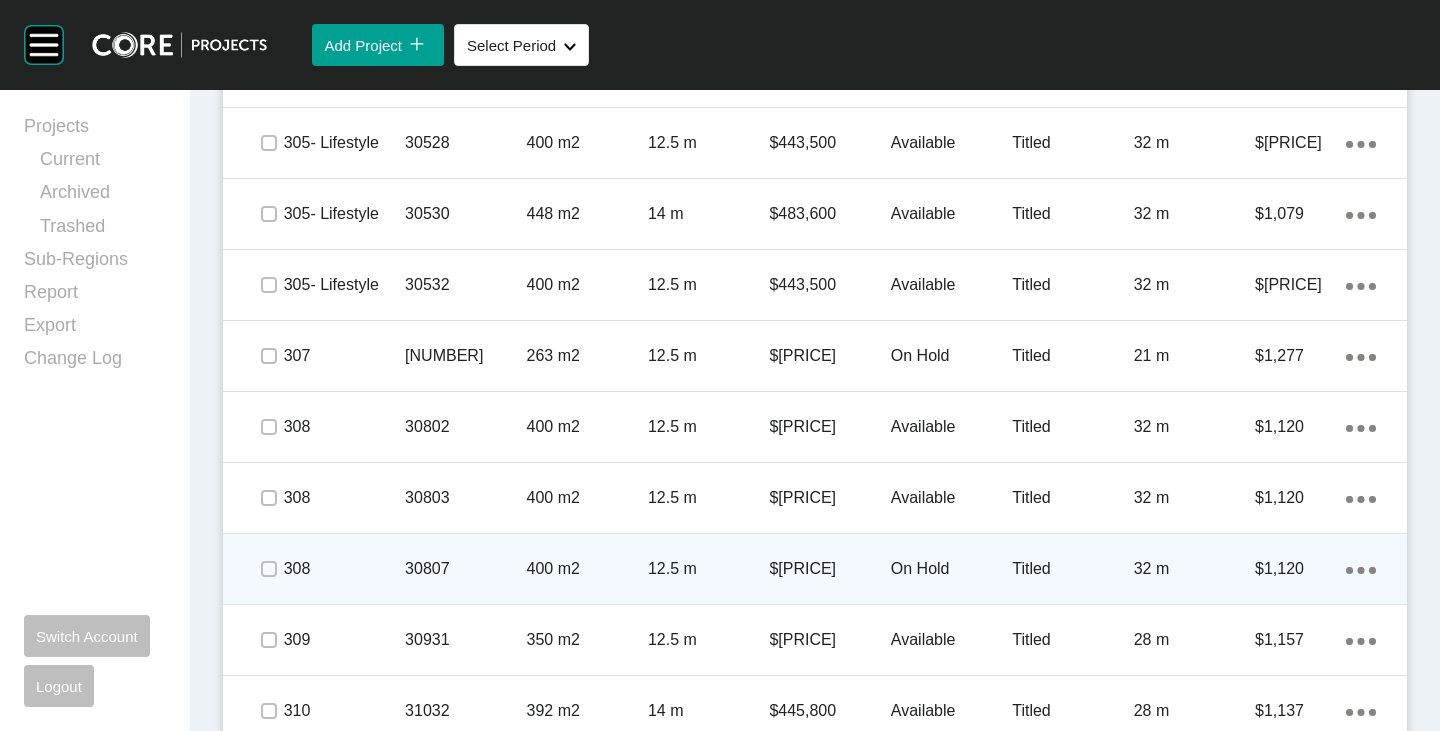 click on "On Hold" at bounding box center (951, 569) 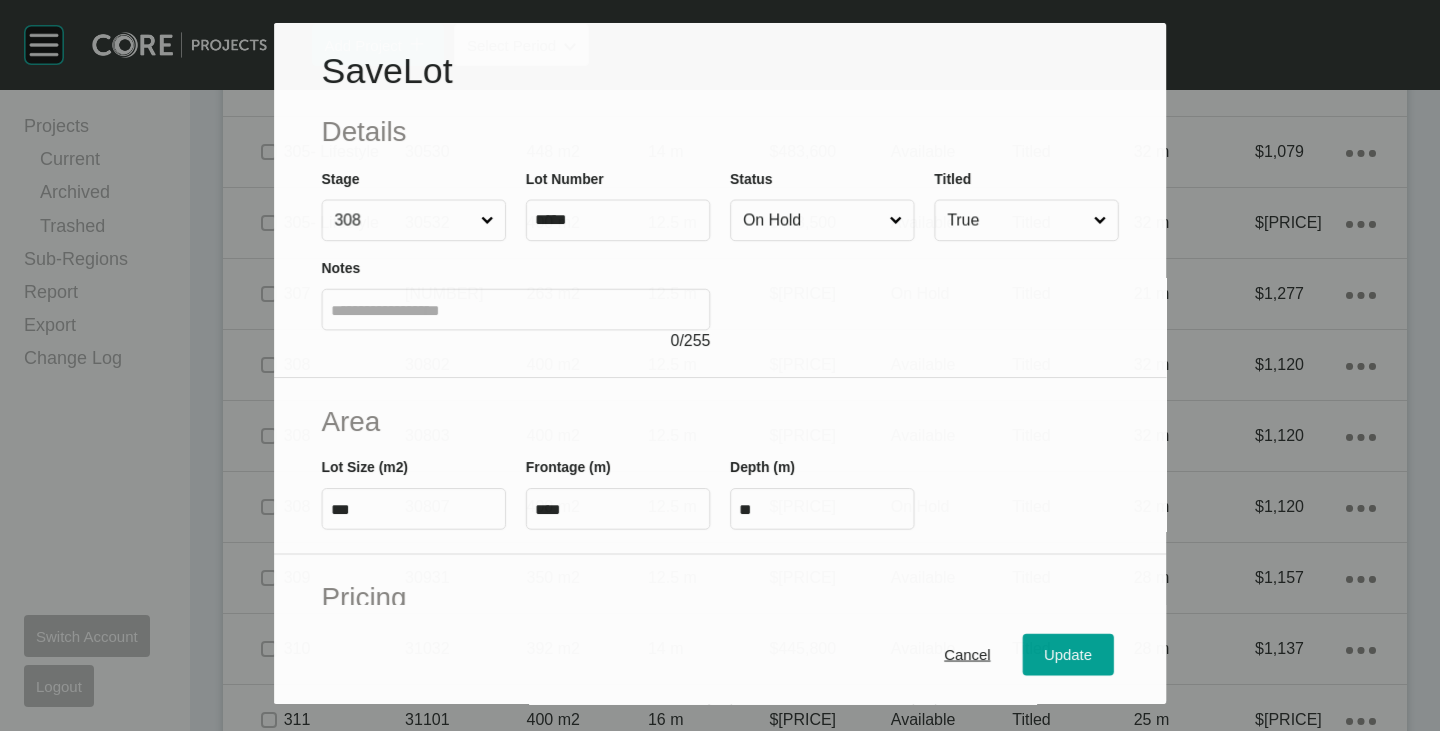 scroll, scrollTop: 1638, scrollLeft: 0, axis: vertical 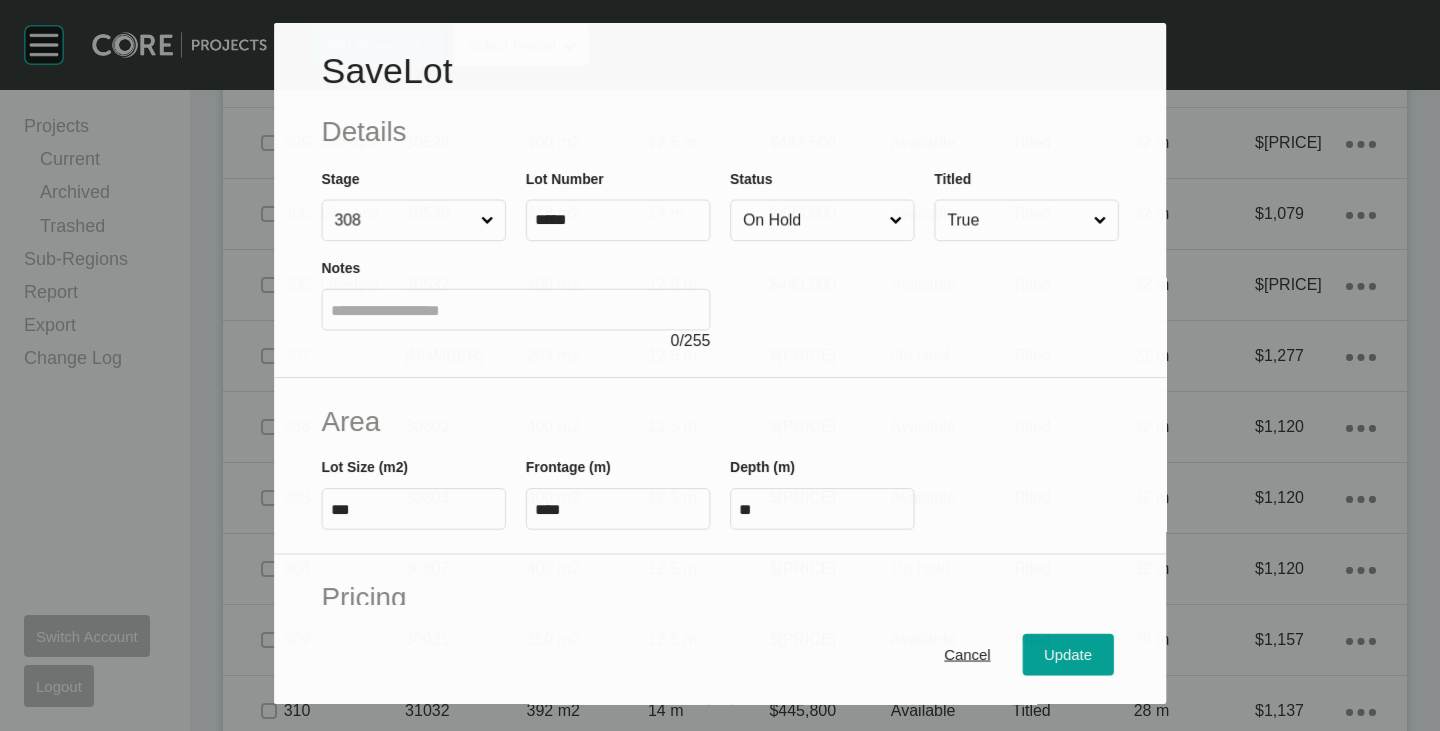 click on "On Hold" at bounding box center (812, 220) 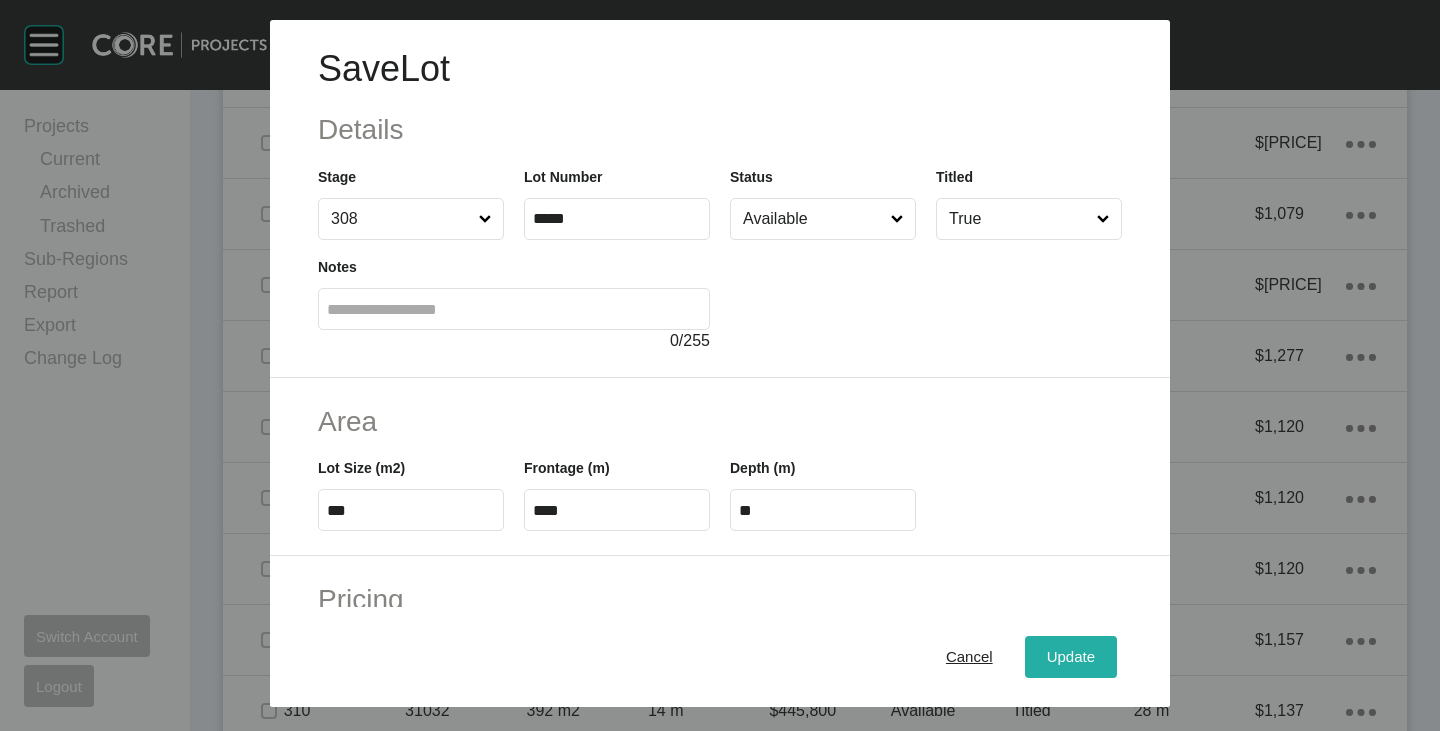 click on "Update" at bounding box center [1071, 657] 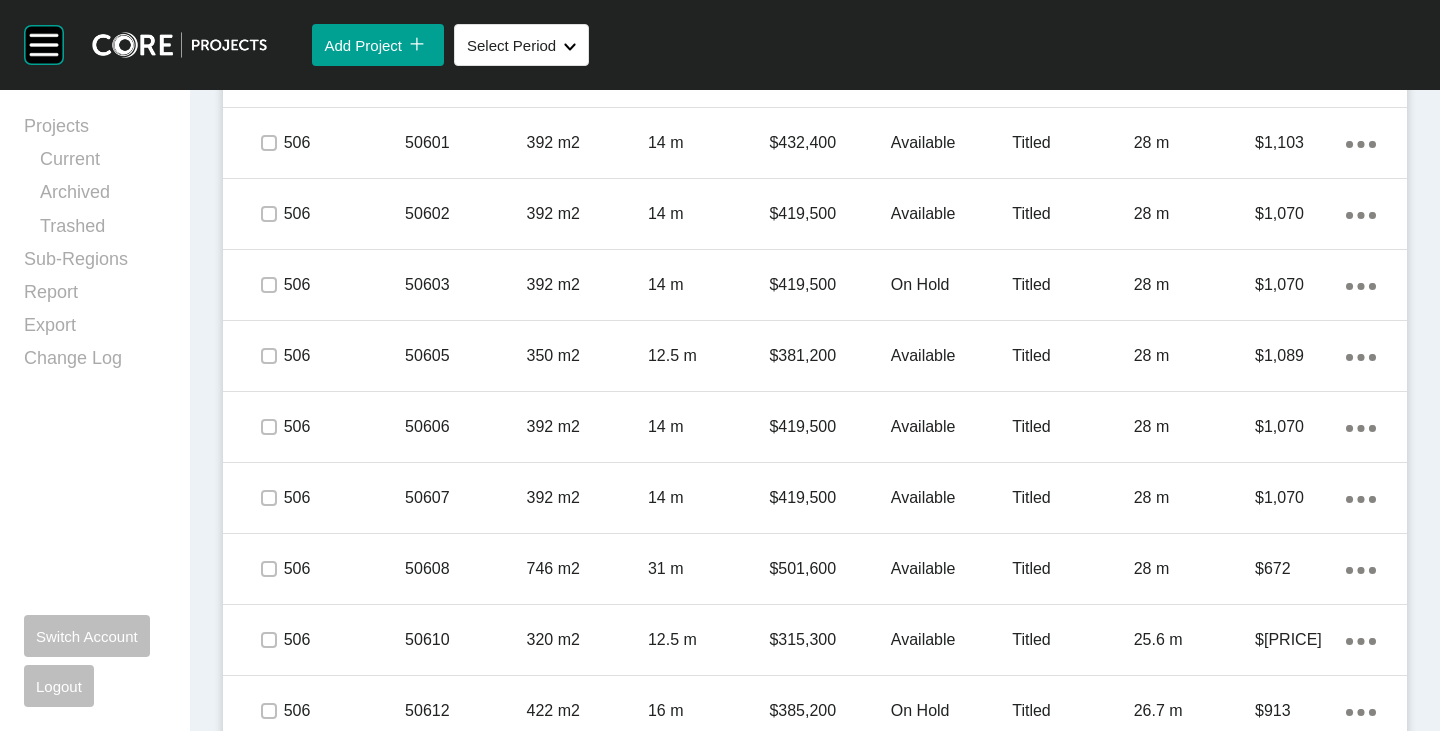 scroll, scrollTop: 6443, scrollLeft: 0, axis: vertical 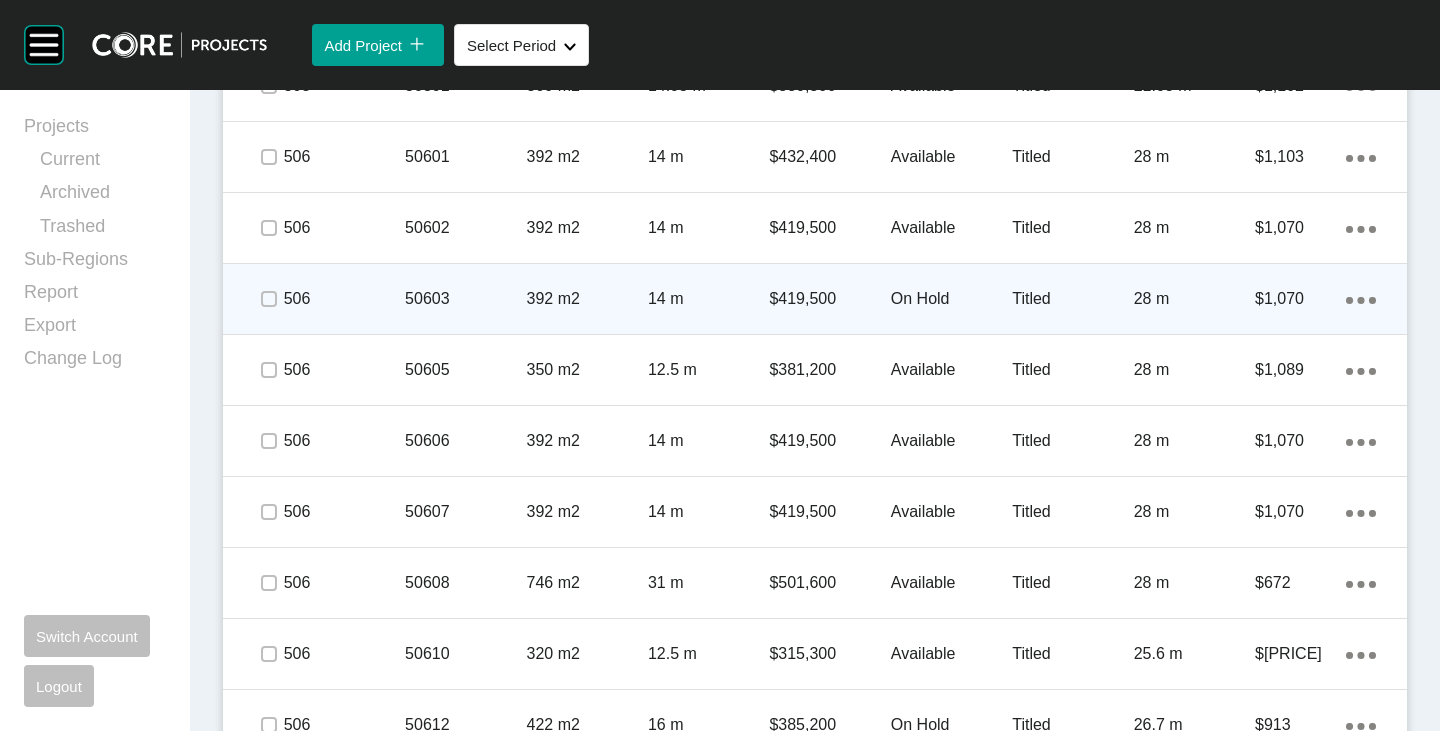 click on "On Hold" at bounding box center (951, 299) 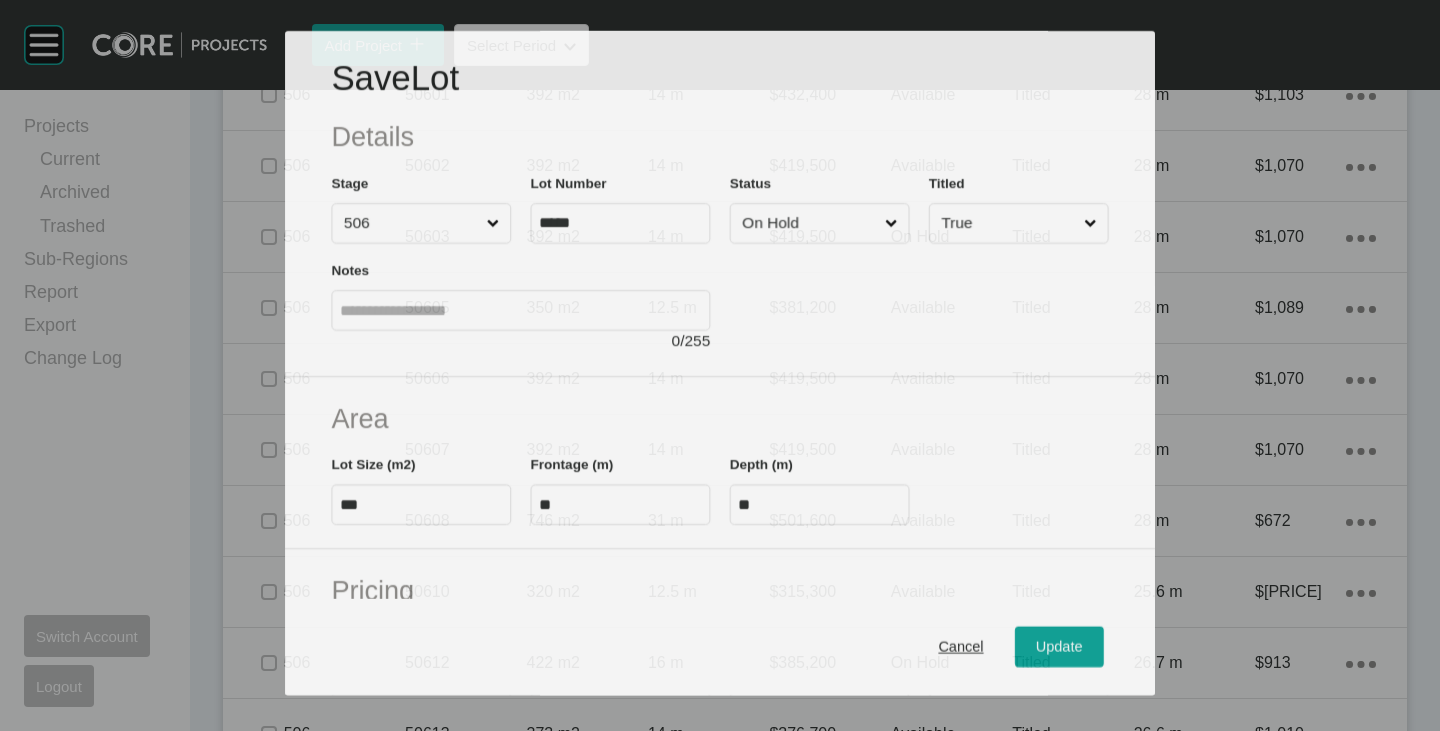 scroll, scrollTop: 6381, scrollLeft: 0, axis: vertical 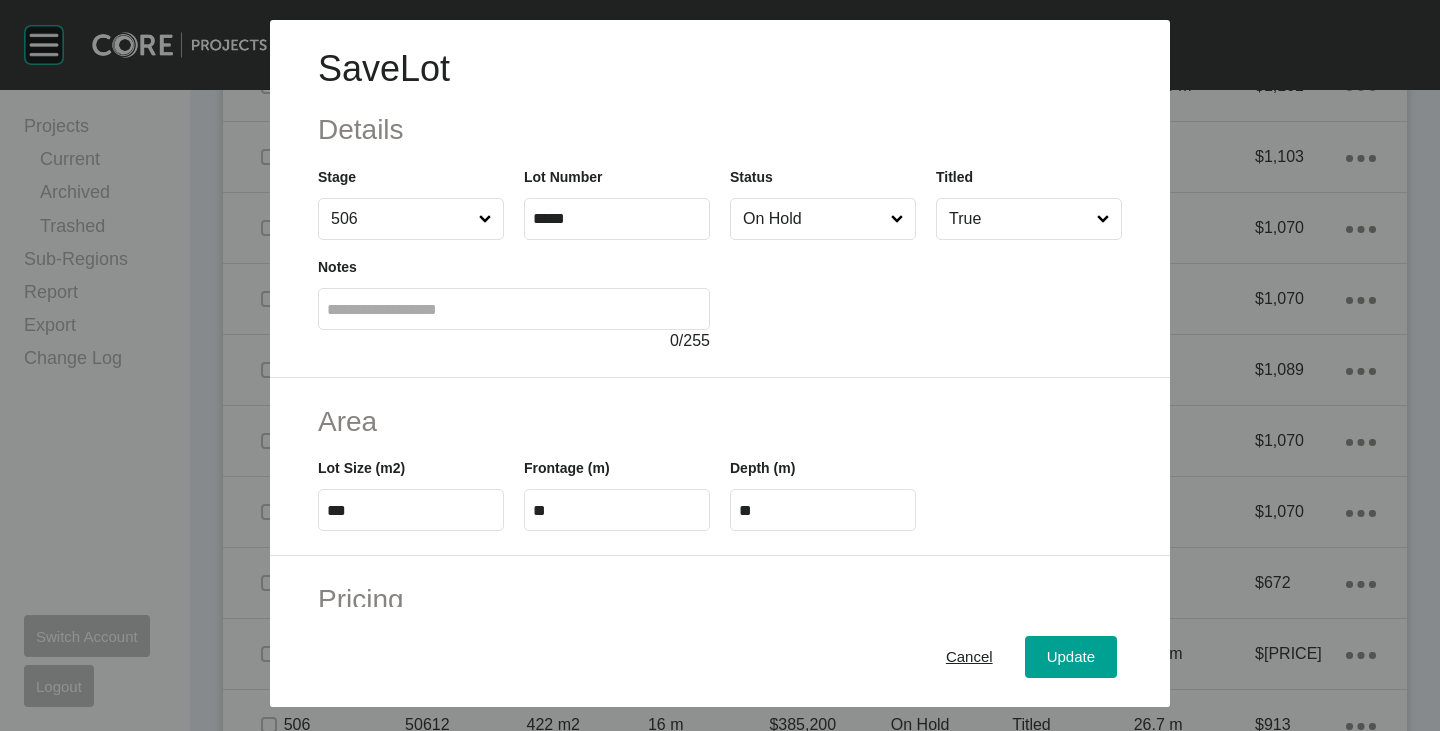 click on "On Hold" at bounding box center (813, 219) 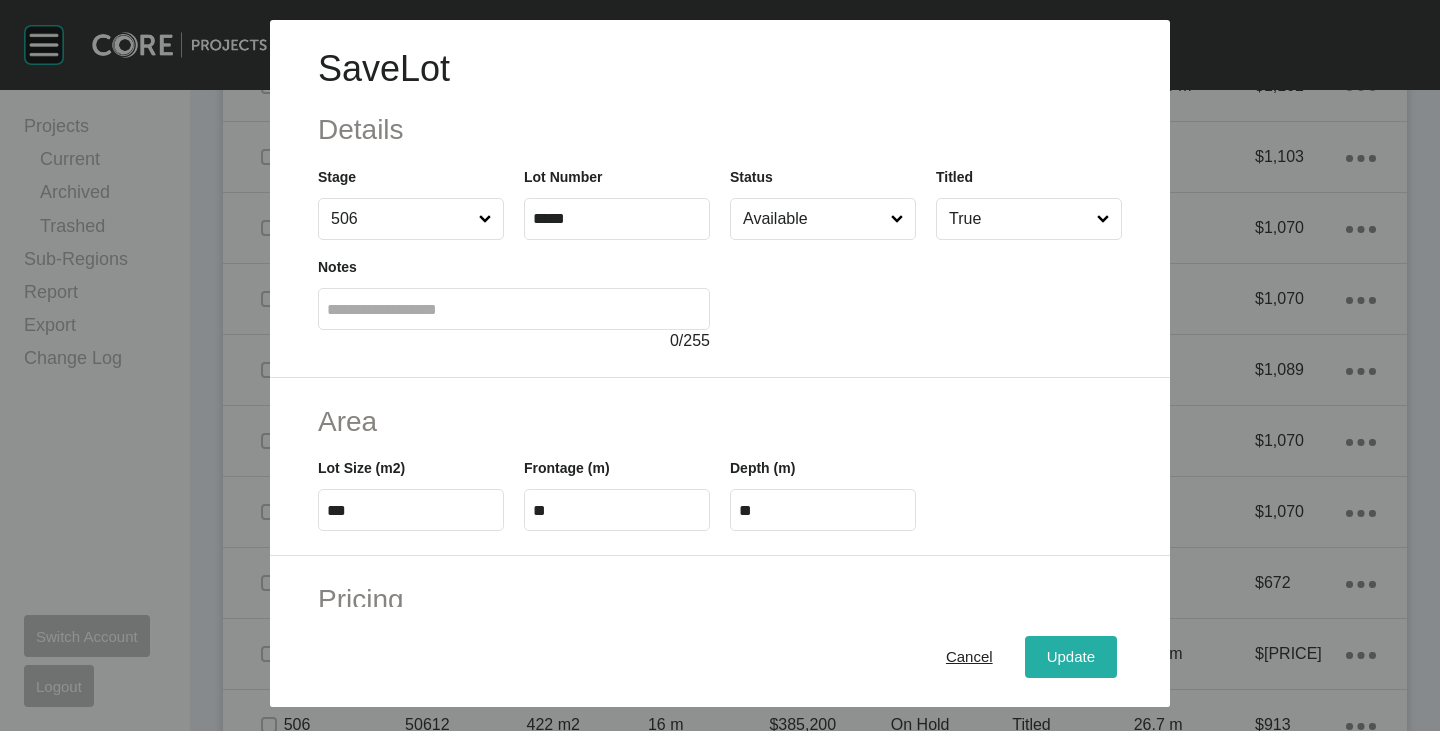click on "Update" at bounding box center [1071, 657] 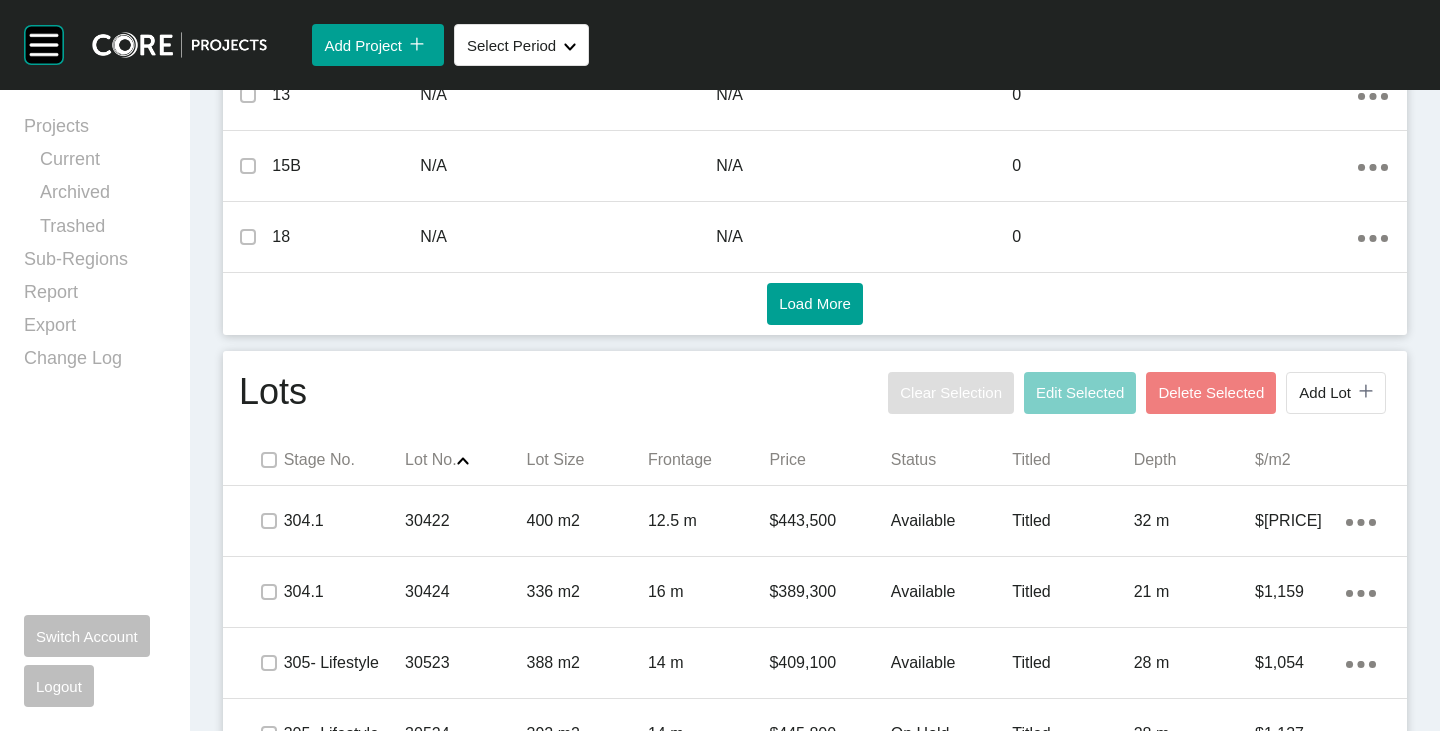 scroll, scrollTop: 943, scrollLeft: 0, axis: vertical 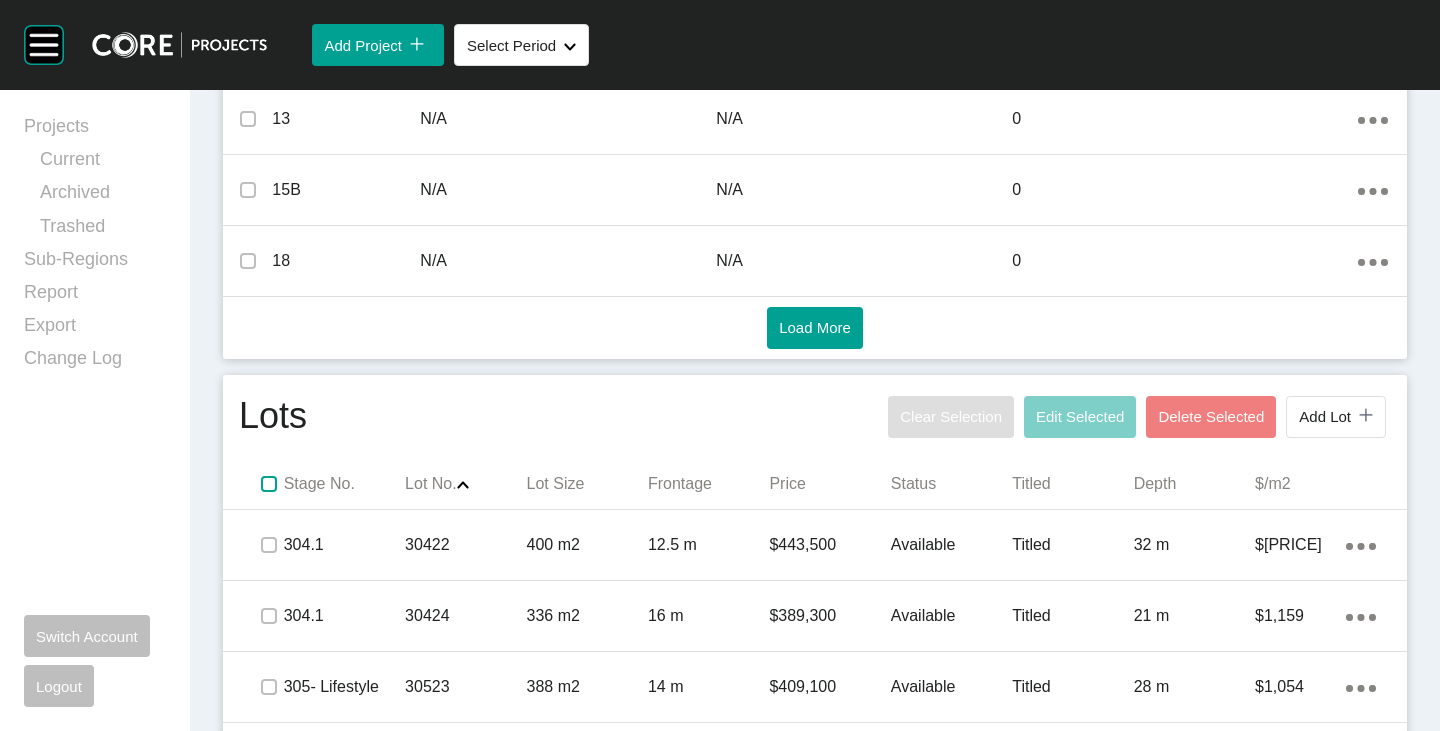 click at bounding box center (269, 484) 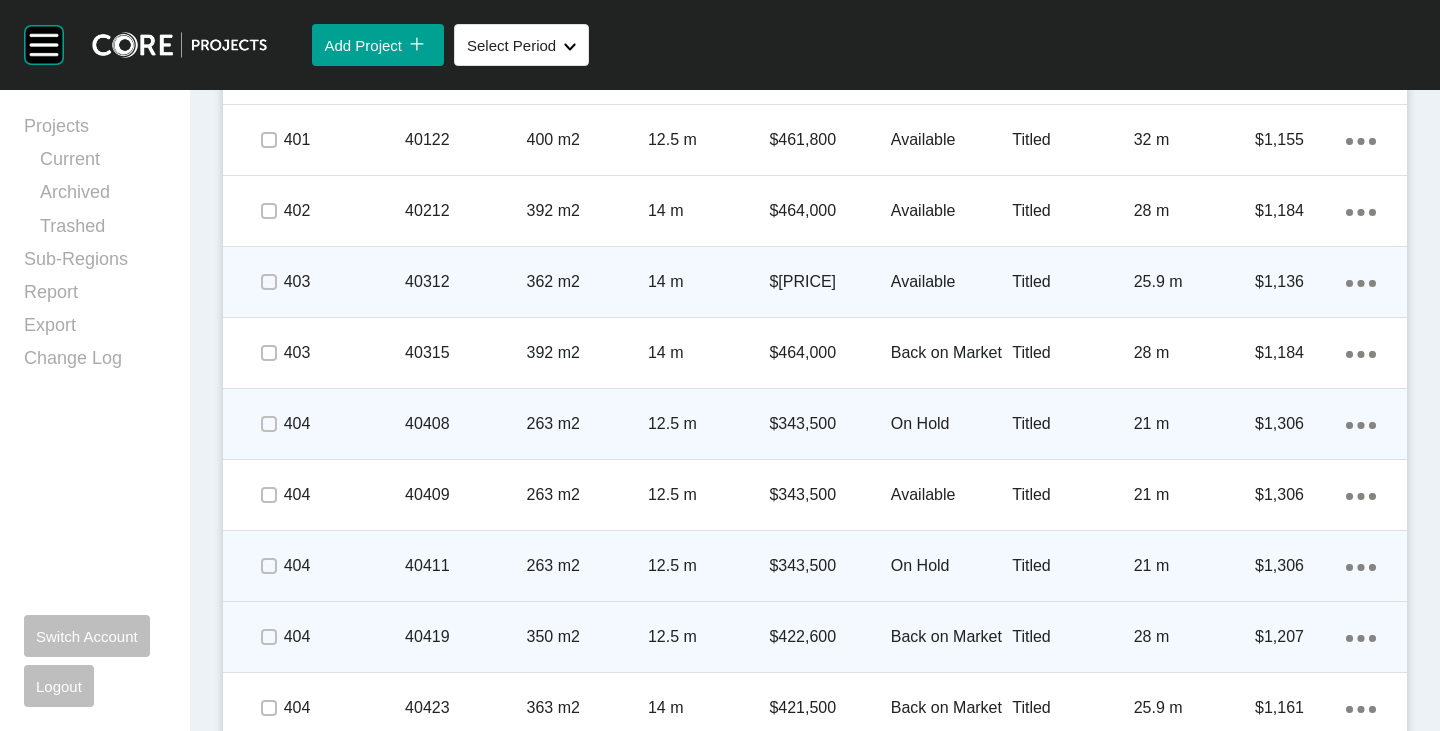 scroll, scrollTop: 2543, scrollLeft: 0, axis: vertical 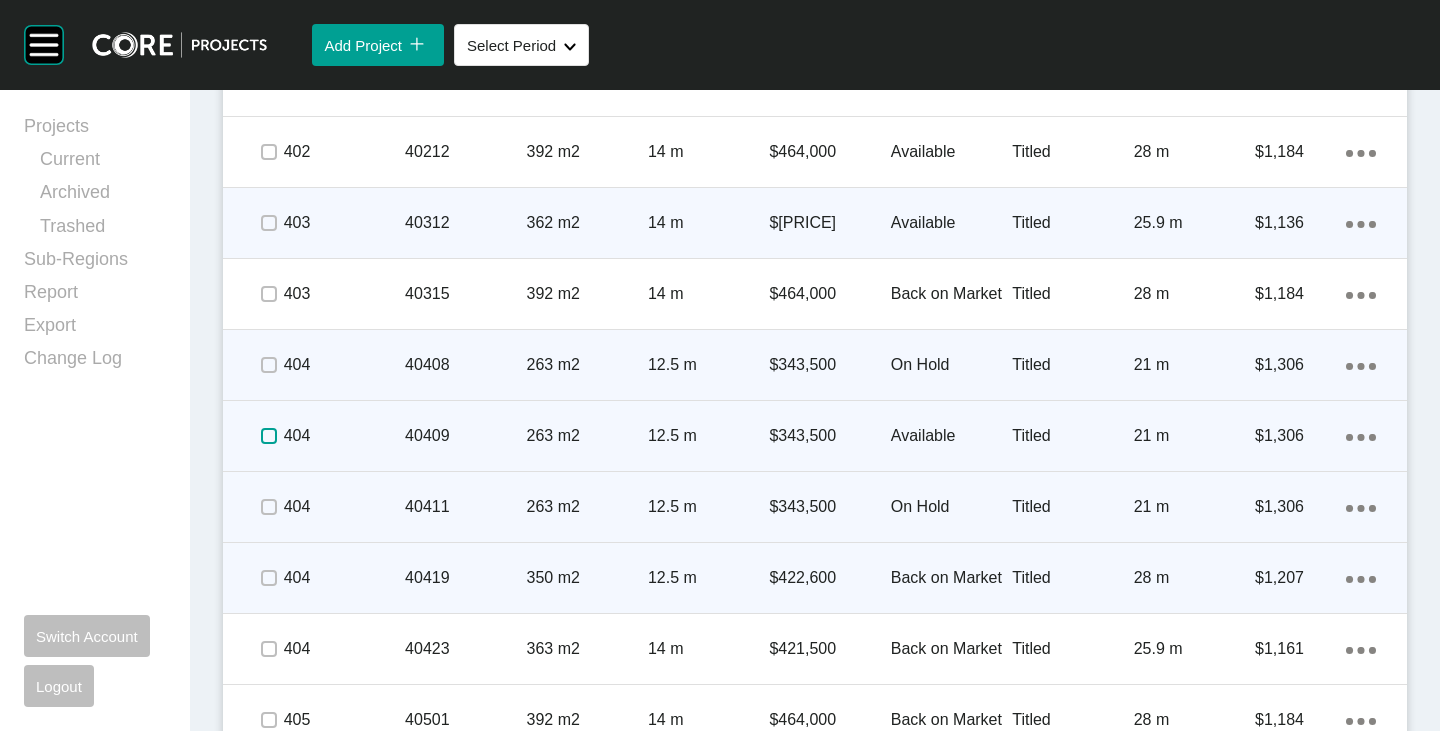 click at bounding box center [269, 436] 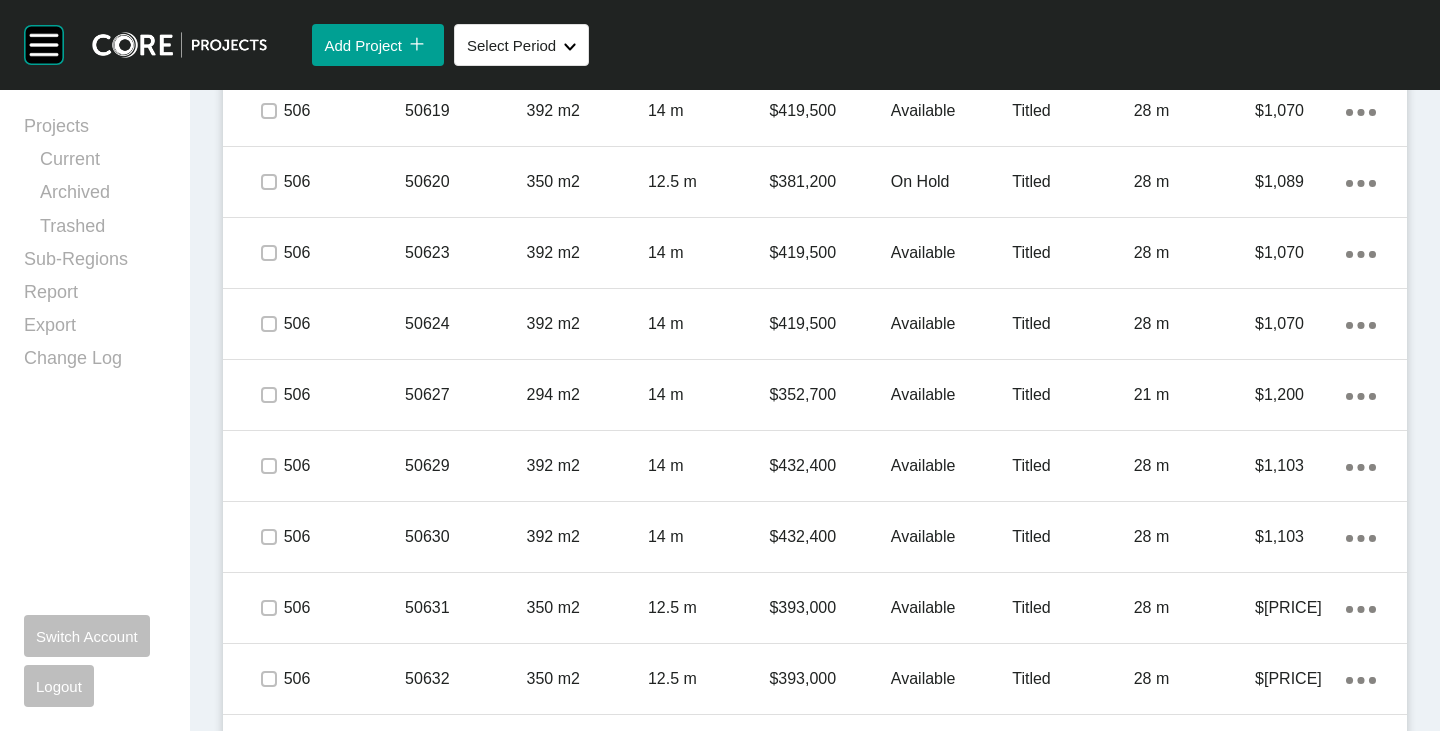 scroll, scrollTop: 7343, scrollLeft: 0, axis: vertical 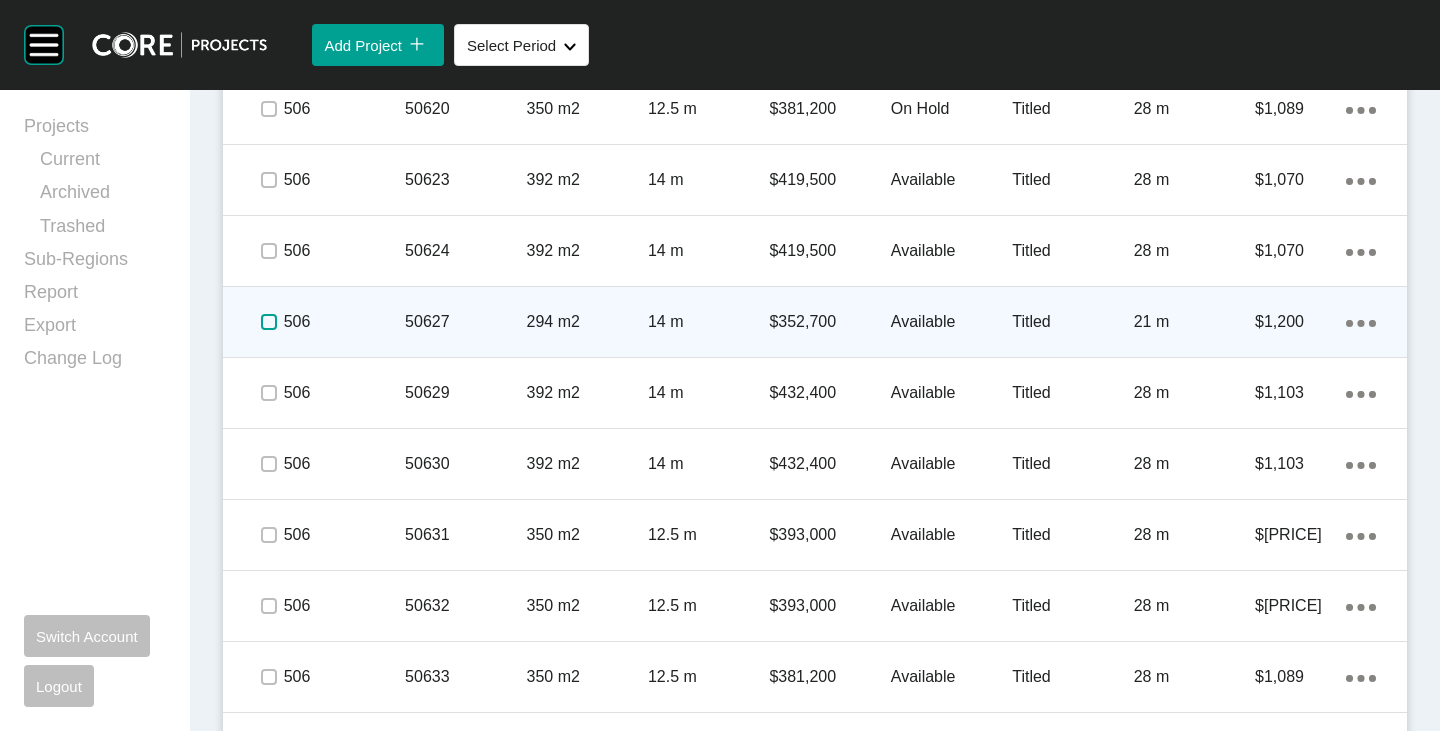 click at bounding box center (269, 322) 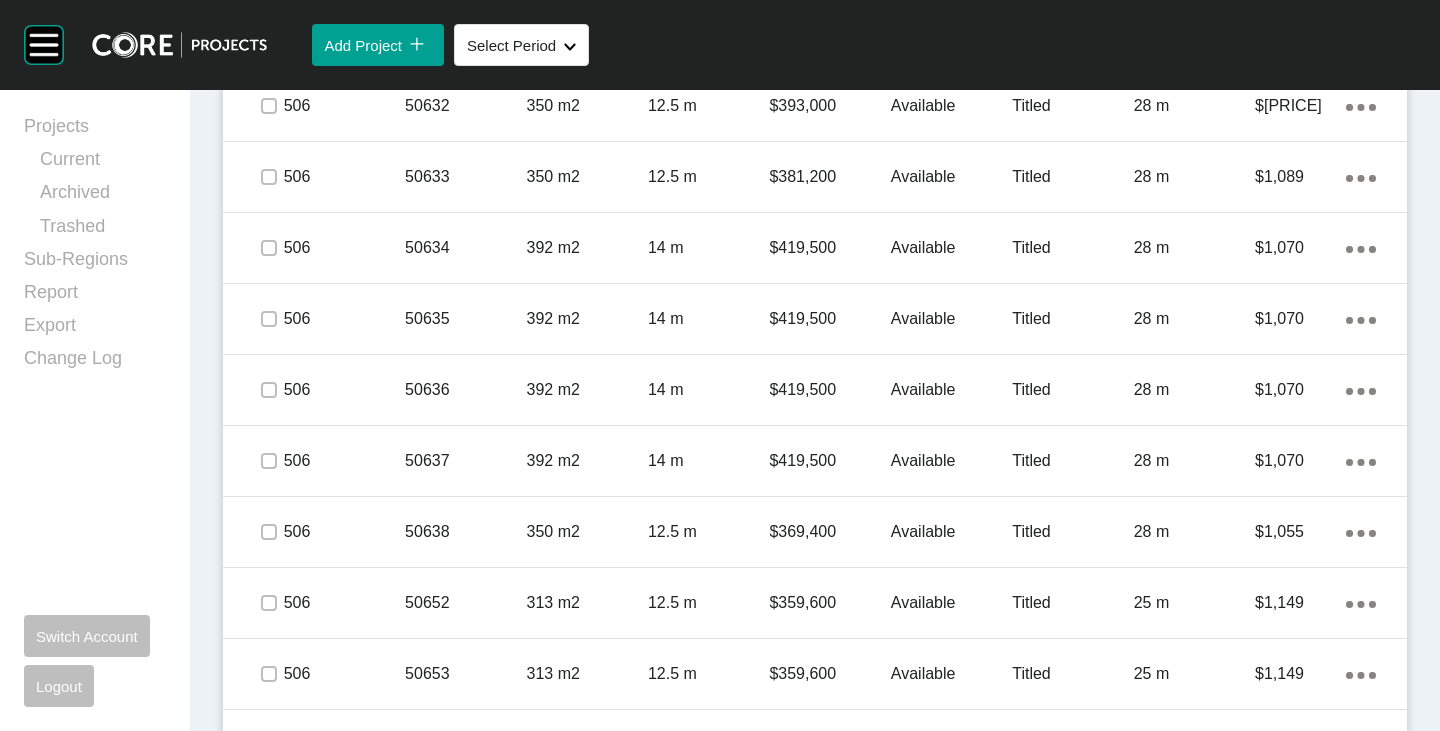 scroll, scrollTop: 8043, scrollLeft: 0, axis: vertical 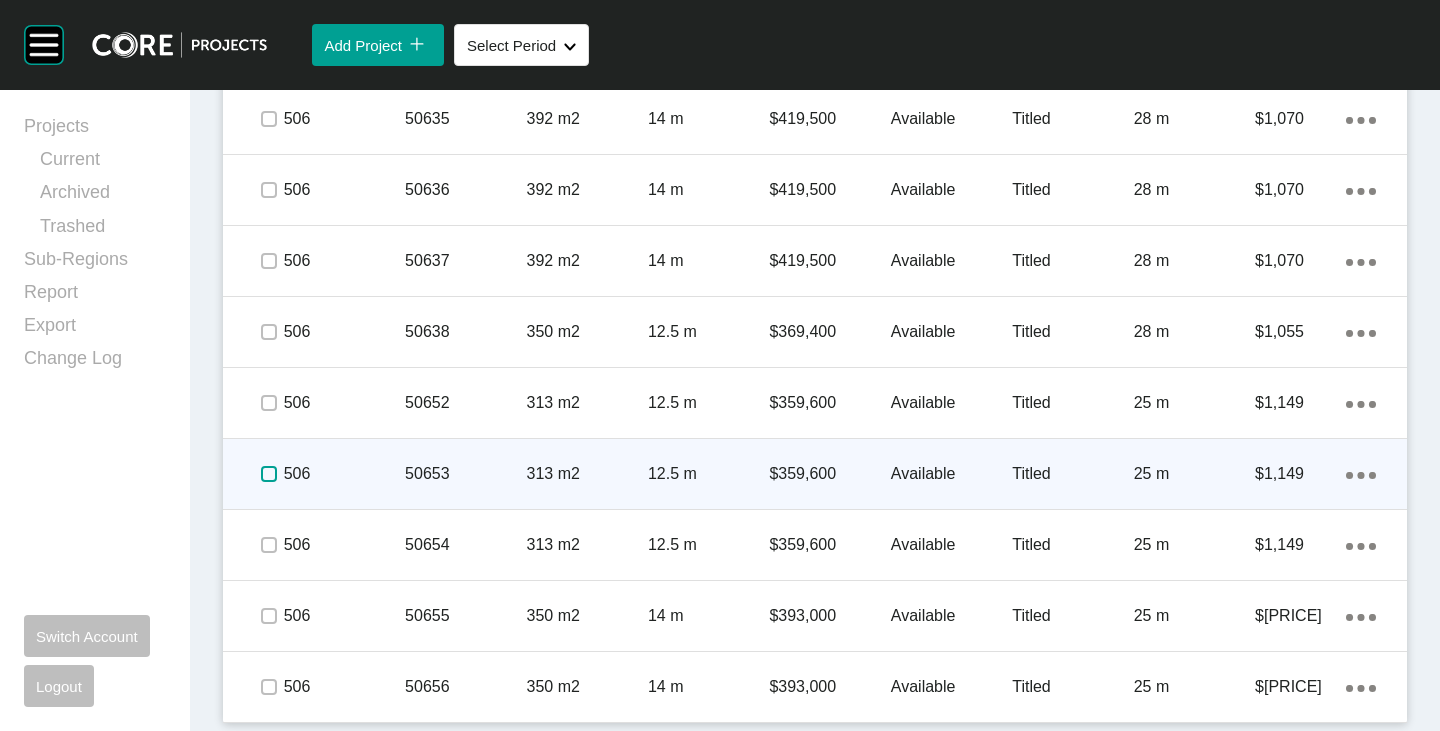 click at bounding box center [269, 474] 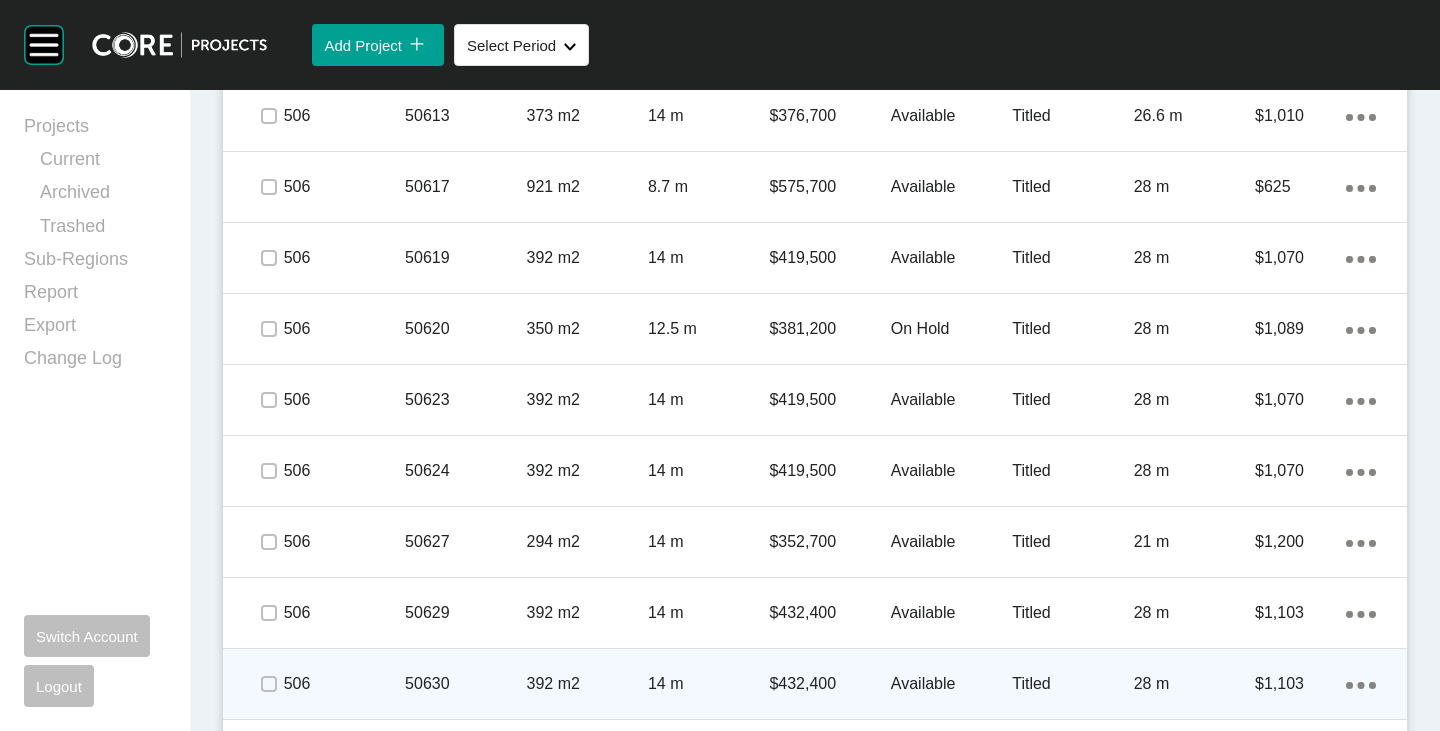 scroll, scrollTop: 6943, scrollLeft: 0, axis: vertical 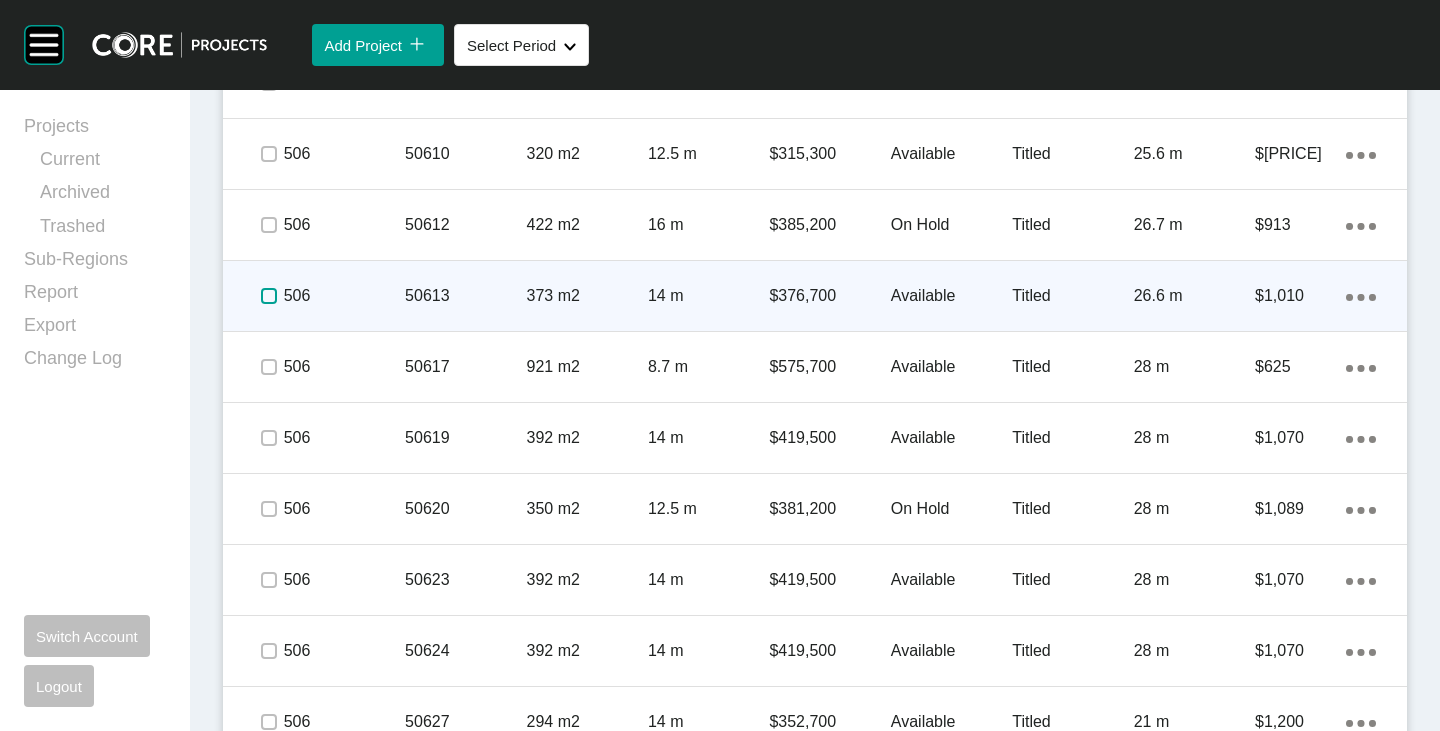 click at bounding box center [269, 296] 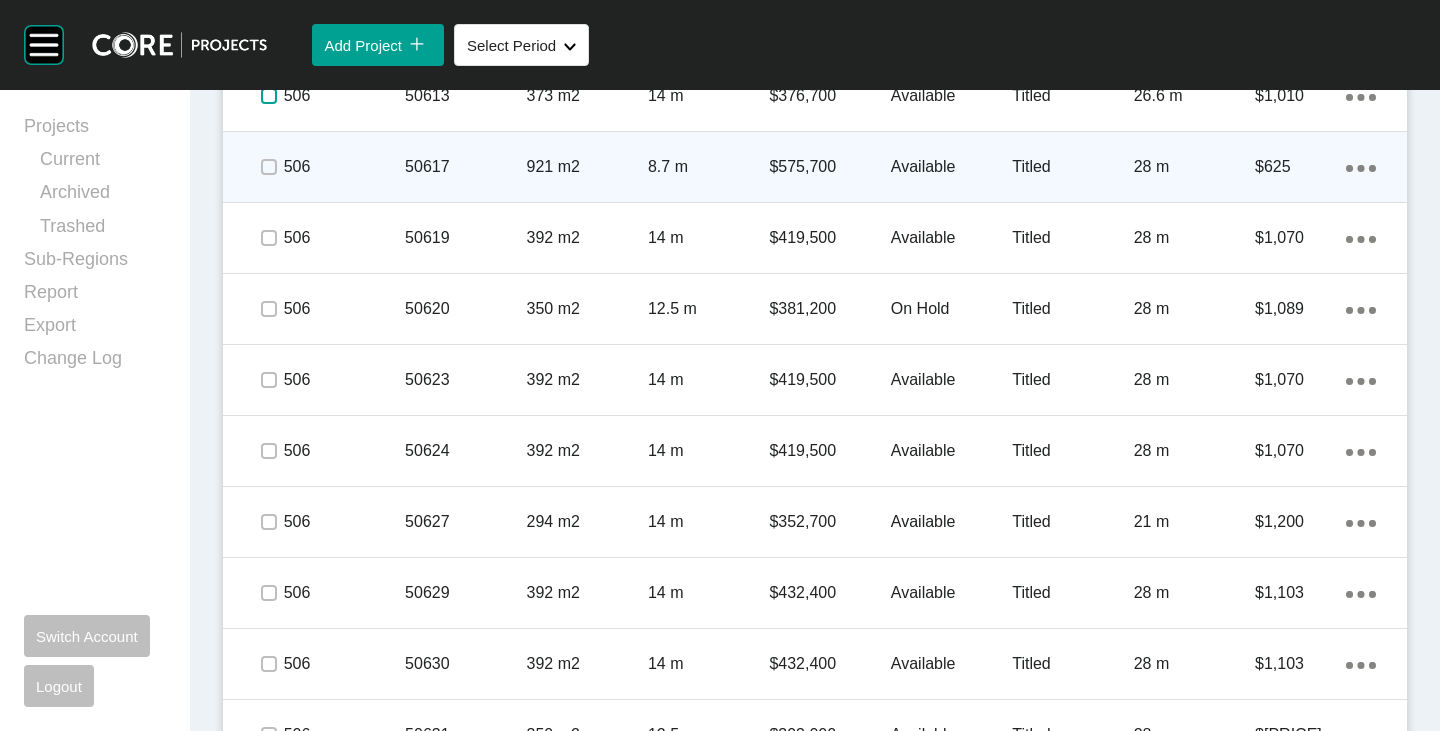 scroll, scrollTop: 7443, scrollLeft: 0, axis: vertical 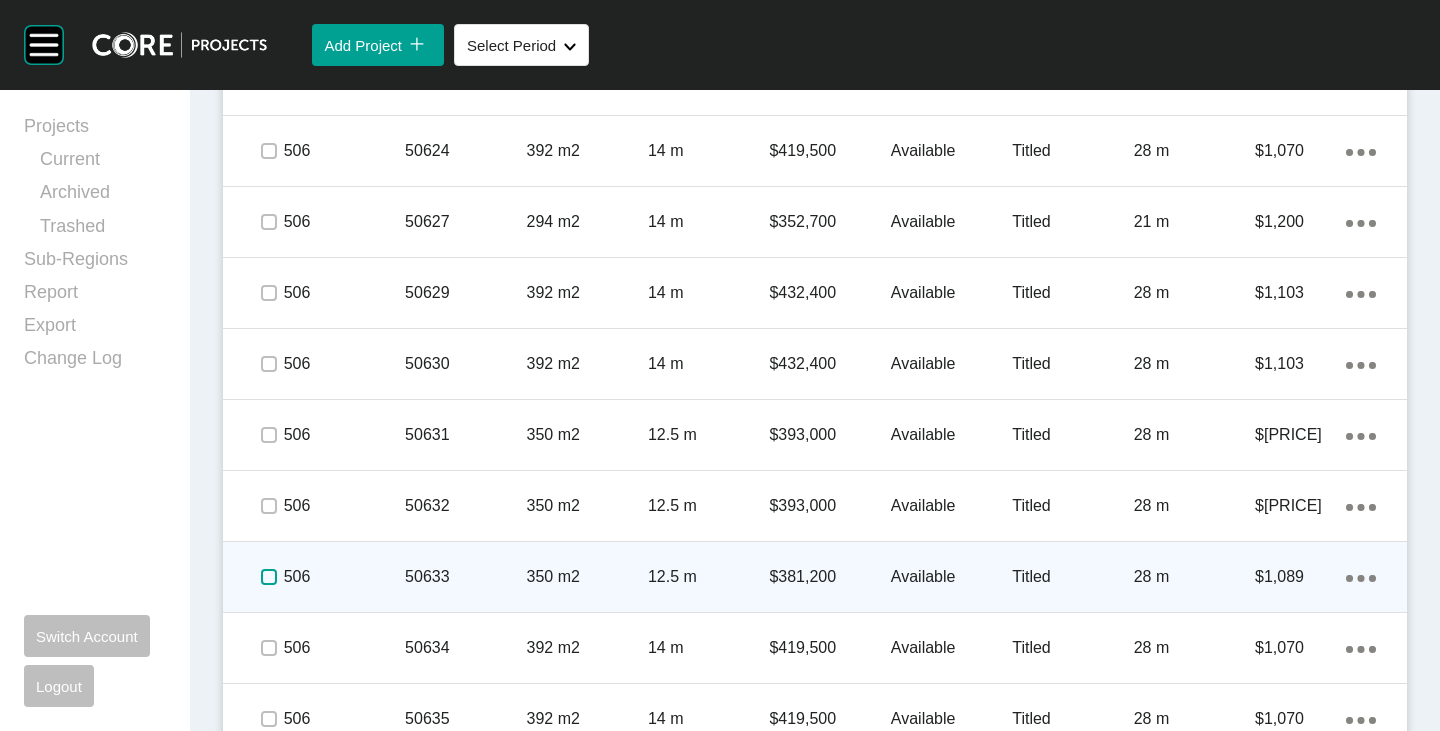 click at bounding box center [269, 577] 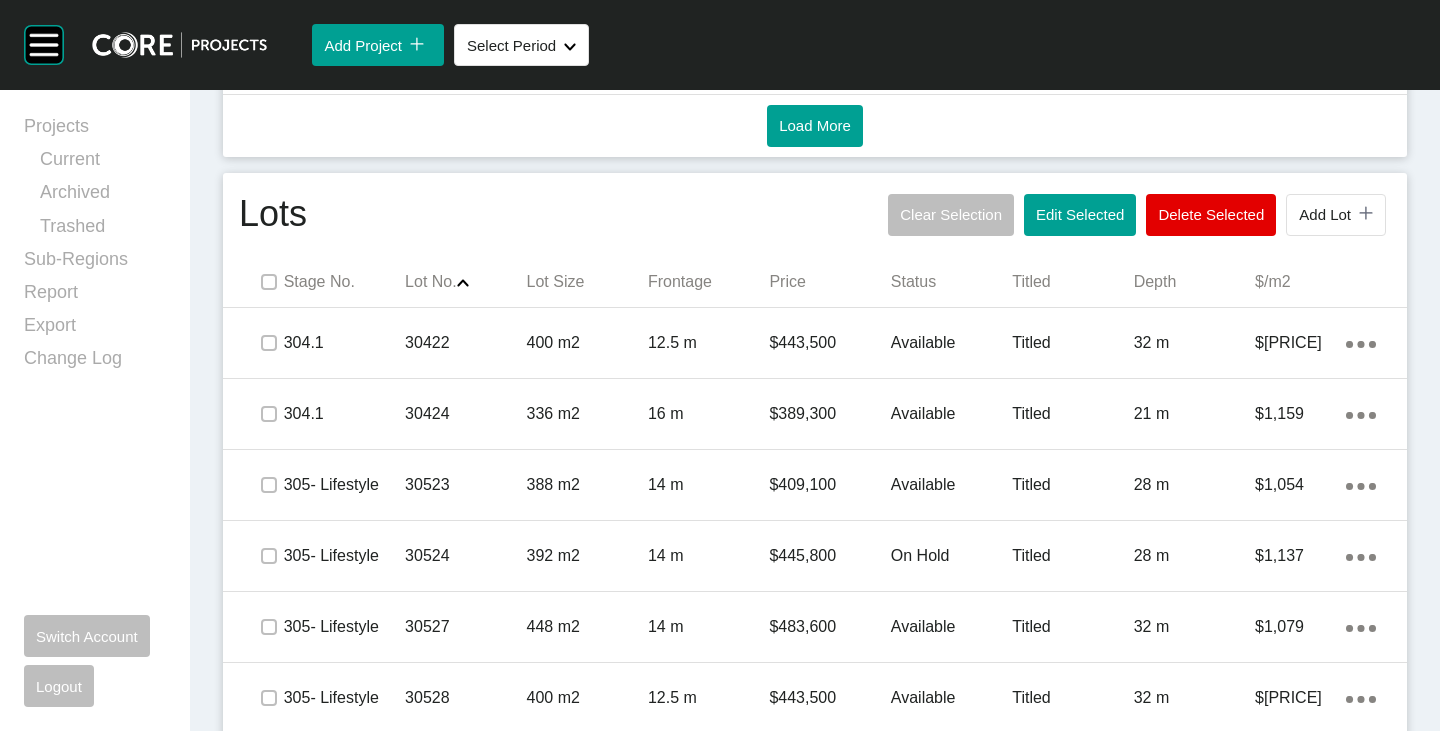 scroll, scrollTop: 1143, scrollLeft: 0, axis: vertical 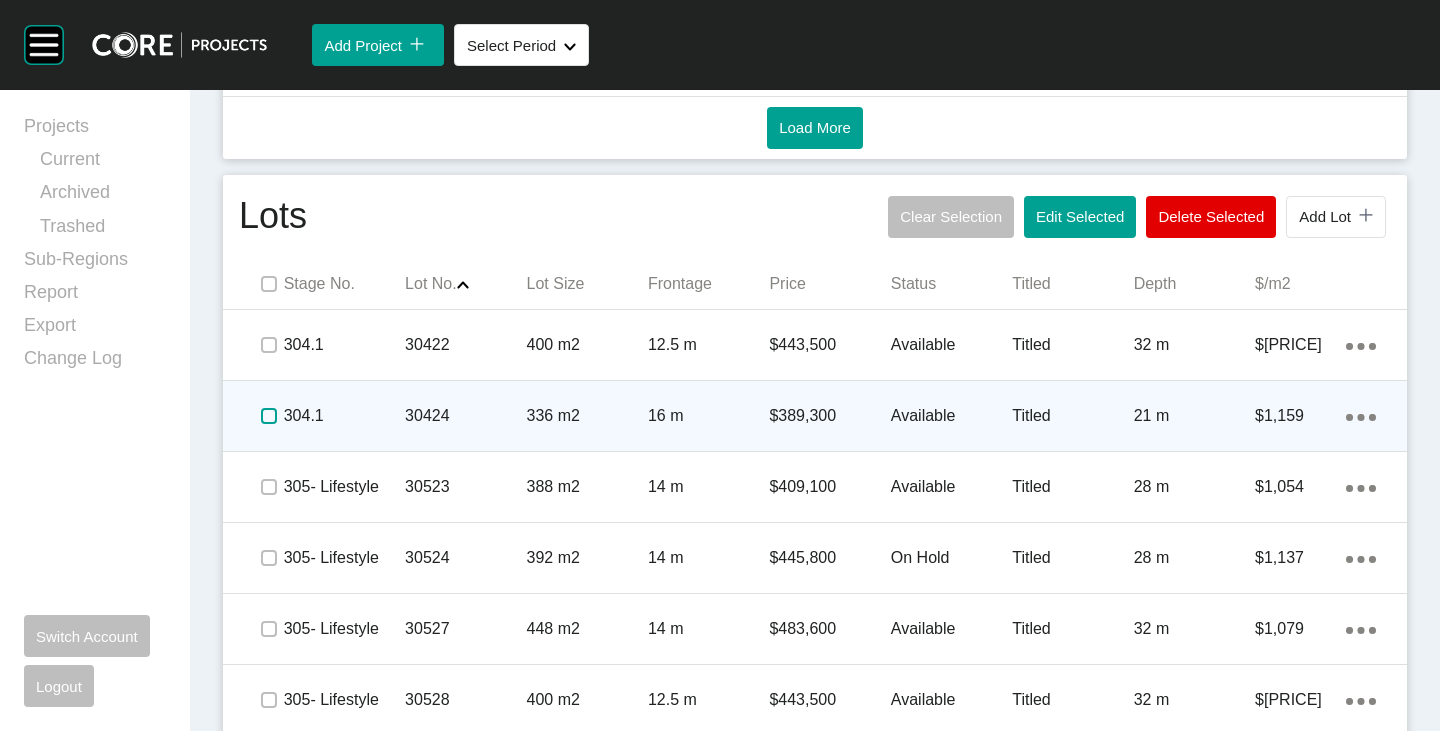 click at bounding box center [269, 416] 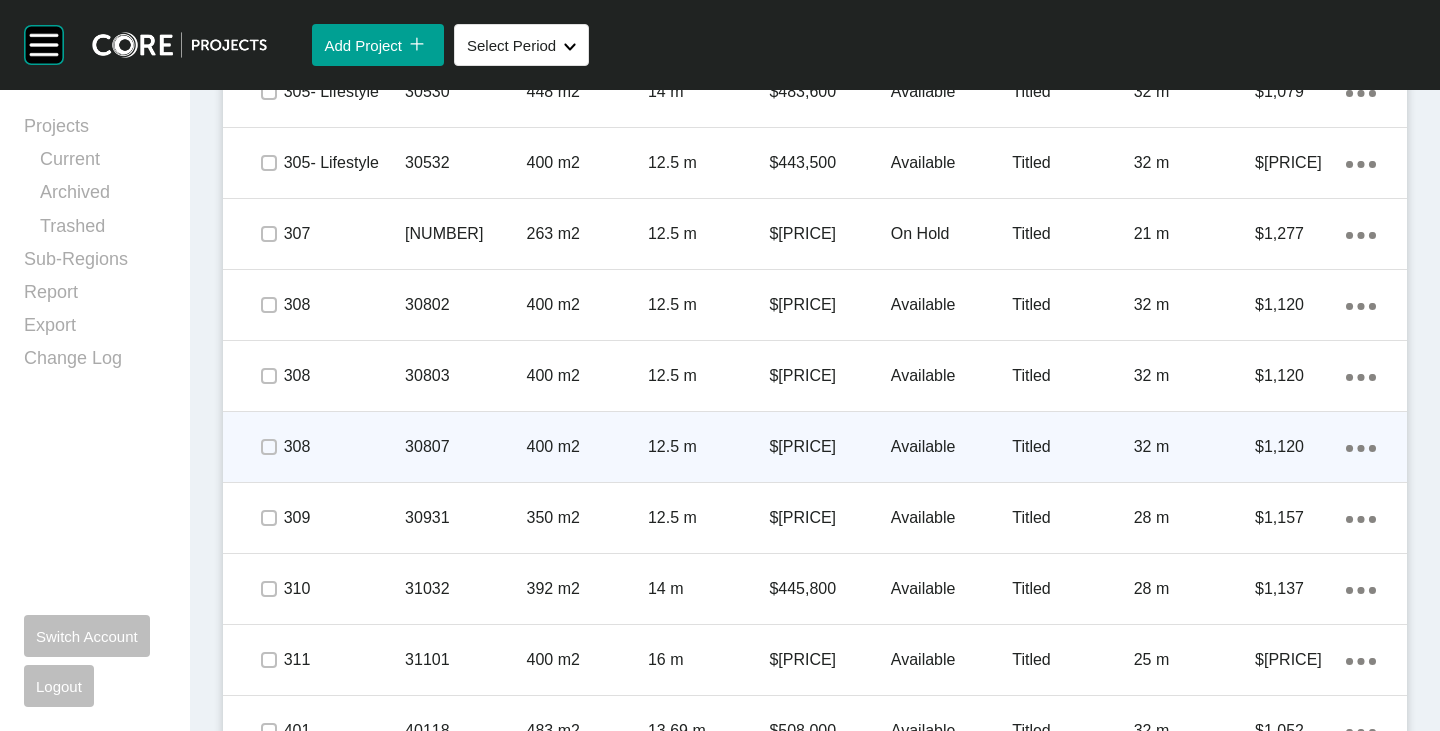scroll, scrollTop: 1843, scrollLeft: 0, axis: vertical 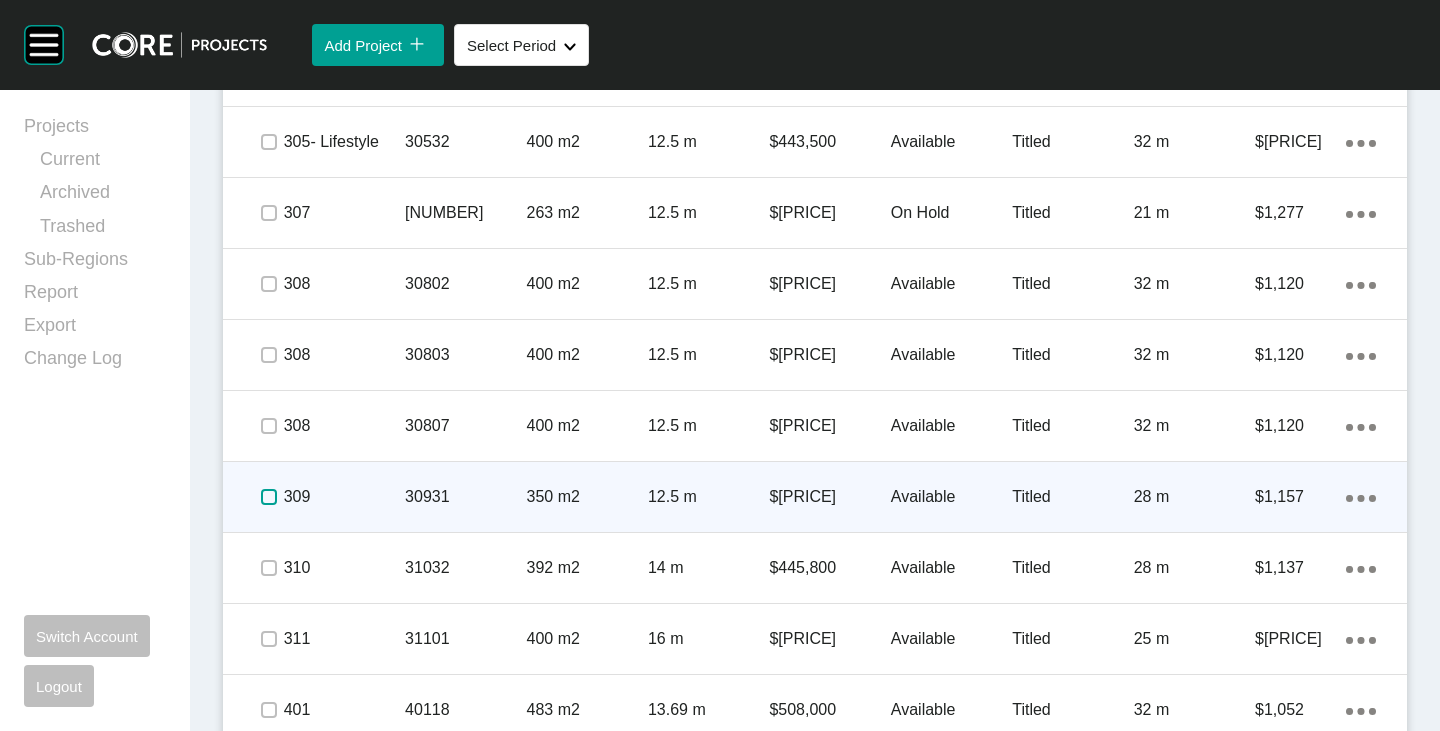 click at bounding box center [269, 497] 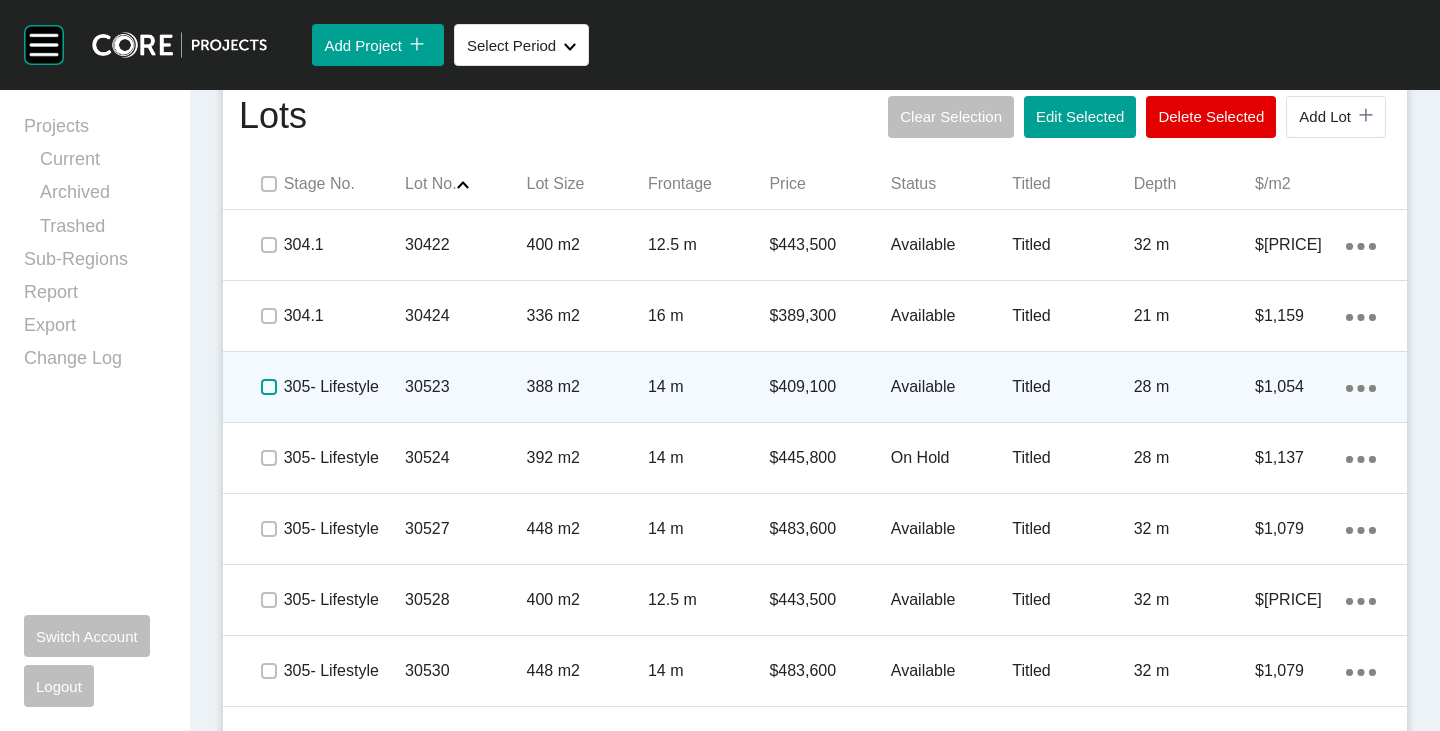 click at bounding box center (269, 387) 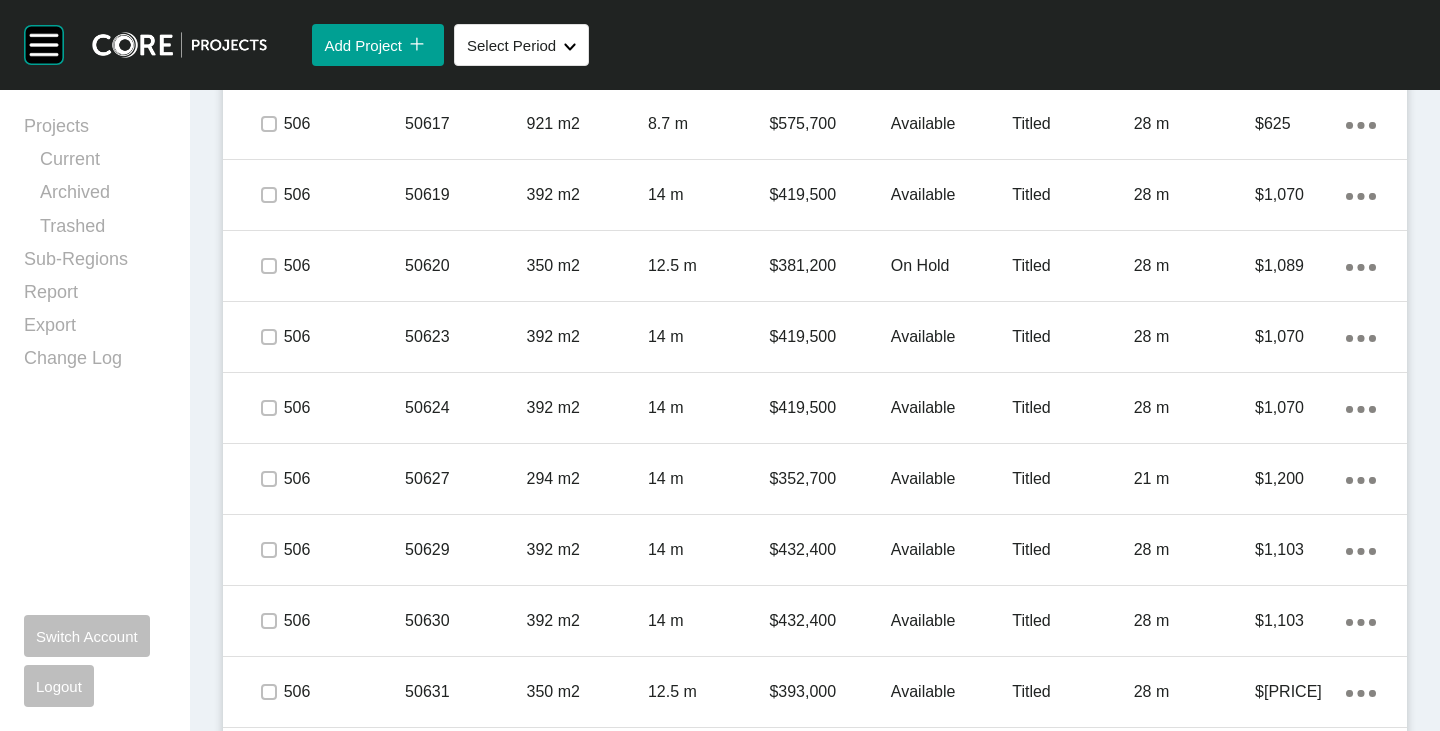 scroll, scrollTop: 7143, scrollLeft: 0, axis: vertical 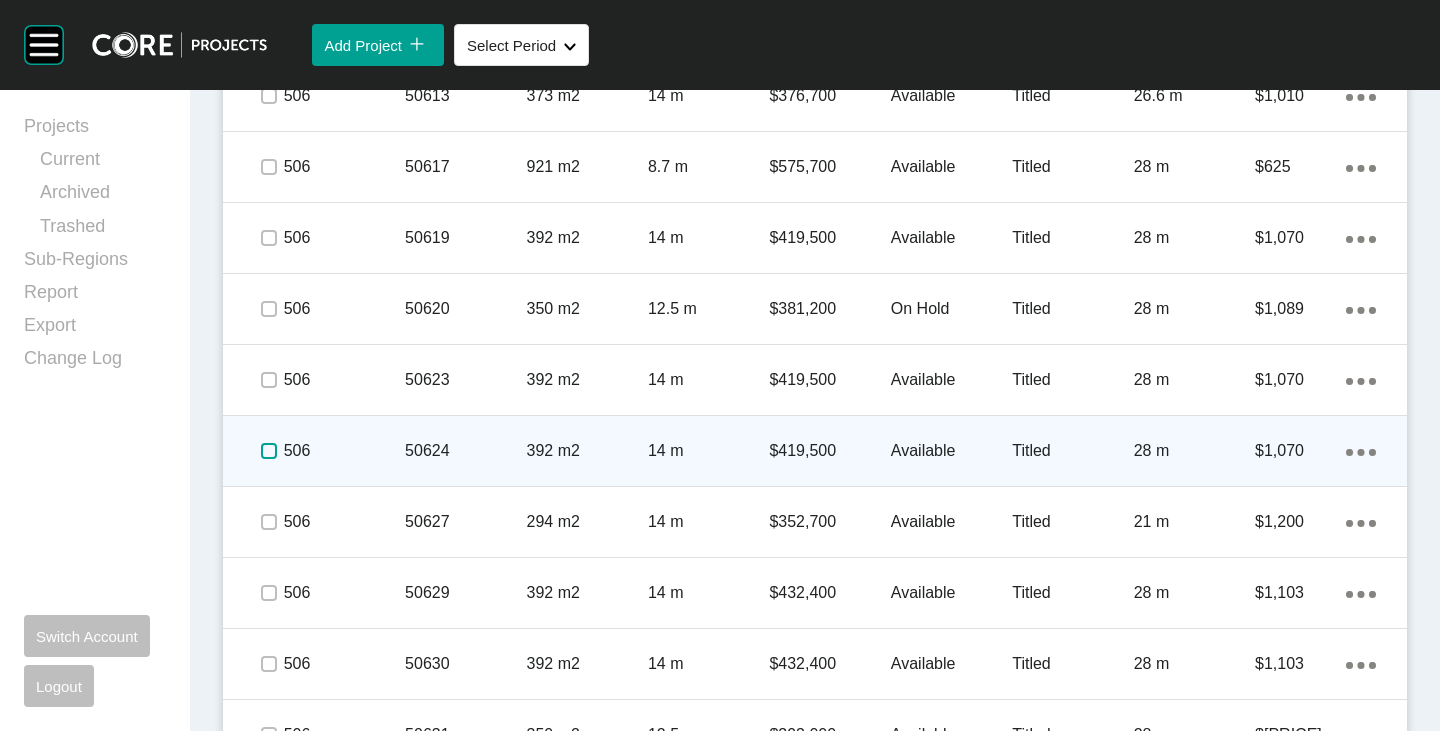 click at bounding box center (269, 451) 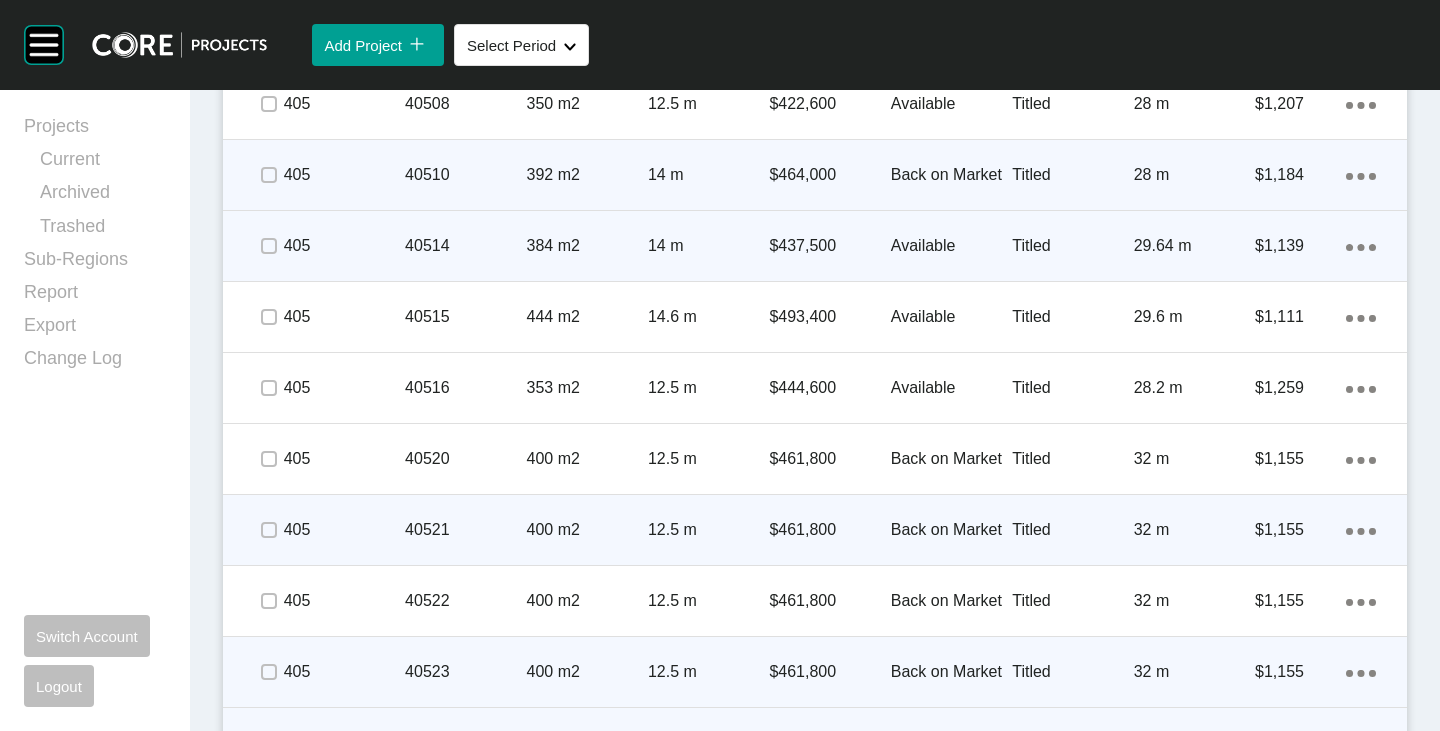 scroll, scrollTop: 3243, scrollLeft: 0, axis: vertical 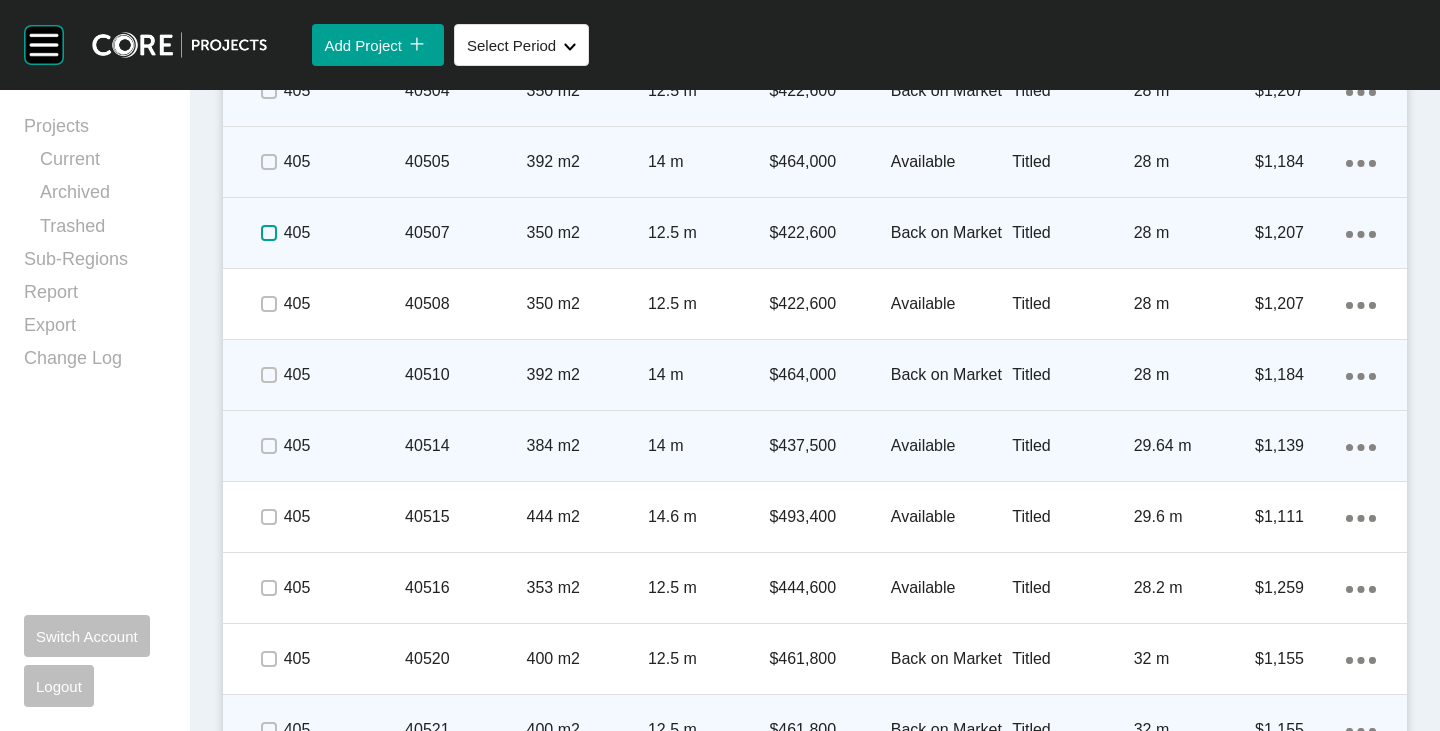 click at bounding box center (269, 233) 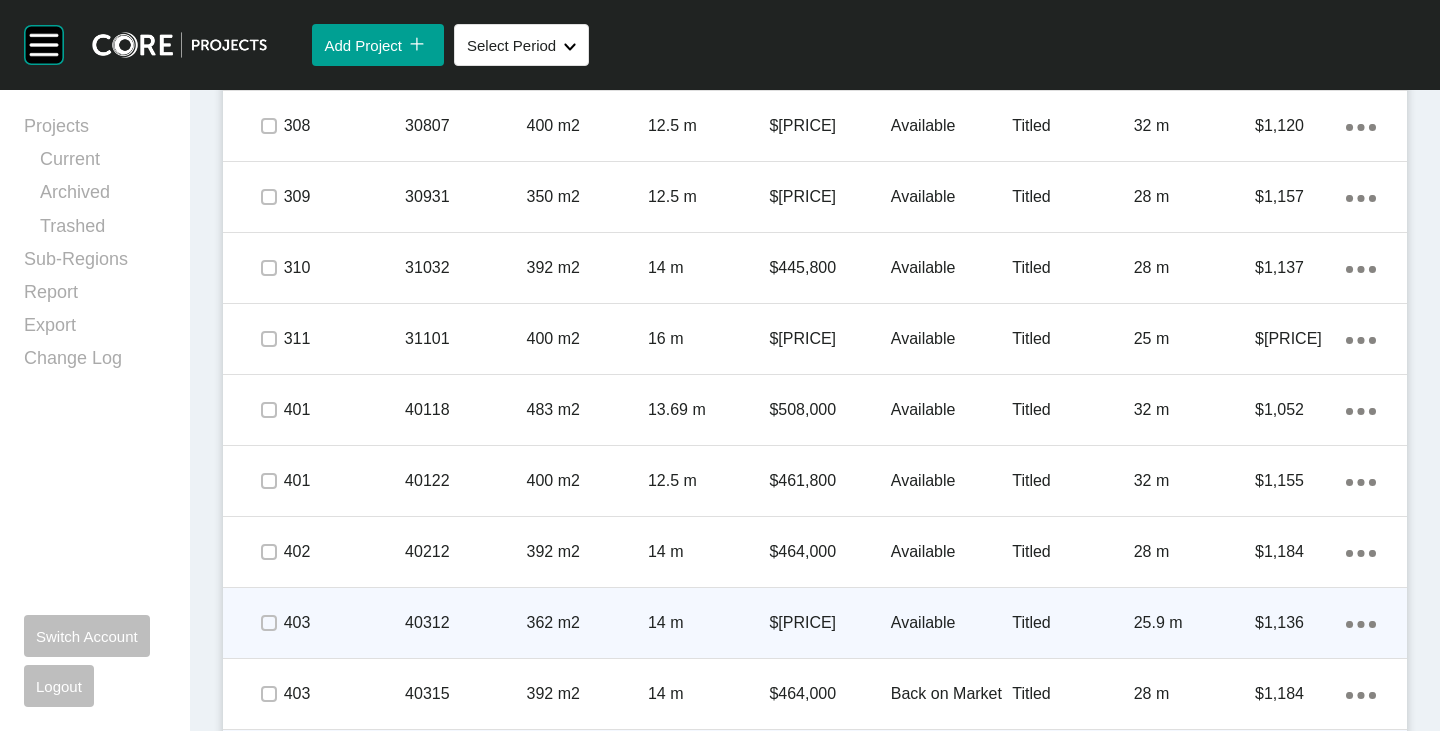 scroll, scrollTop: 2043, scrollLeft: 0, axis: vertical 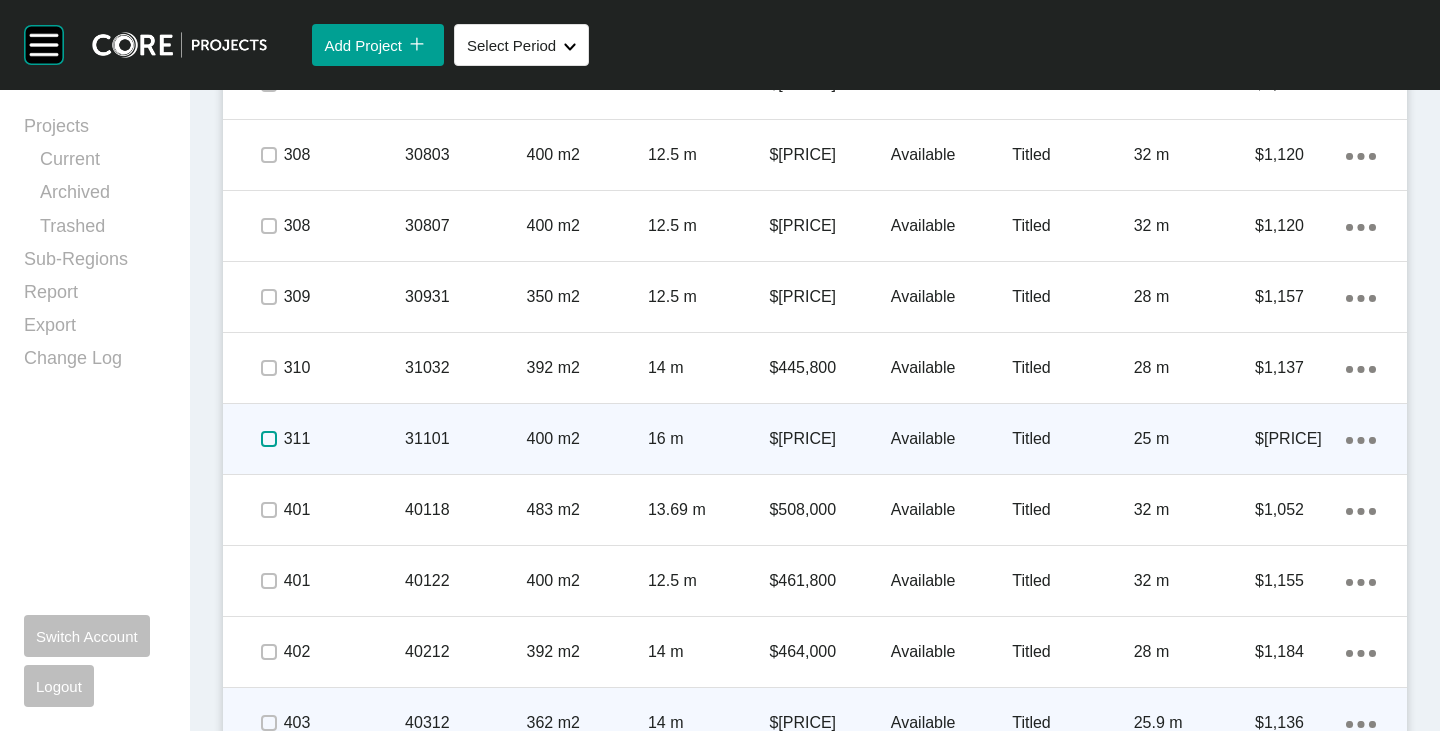 click at bounding box center (269, 439) 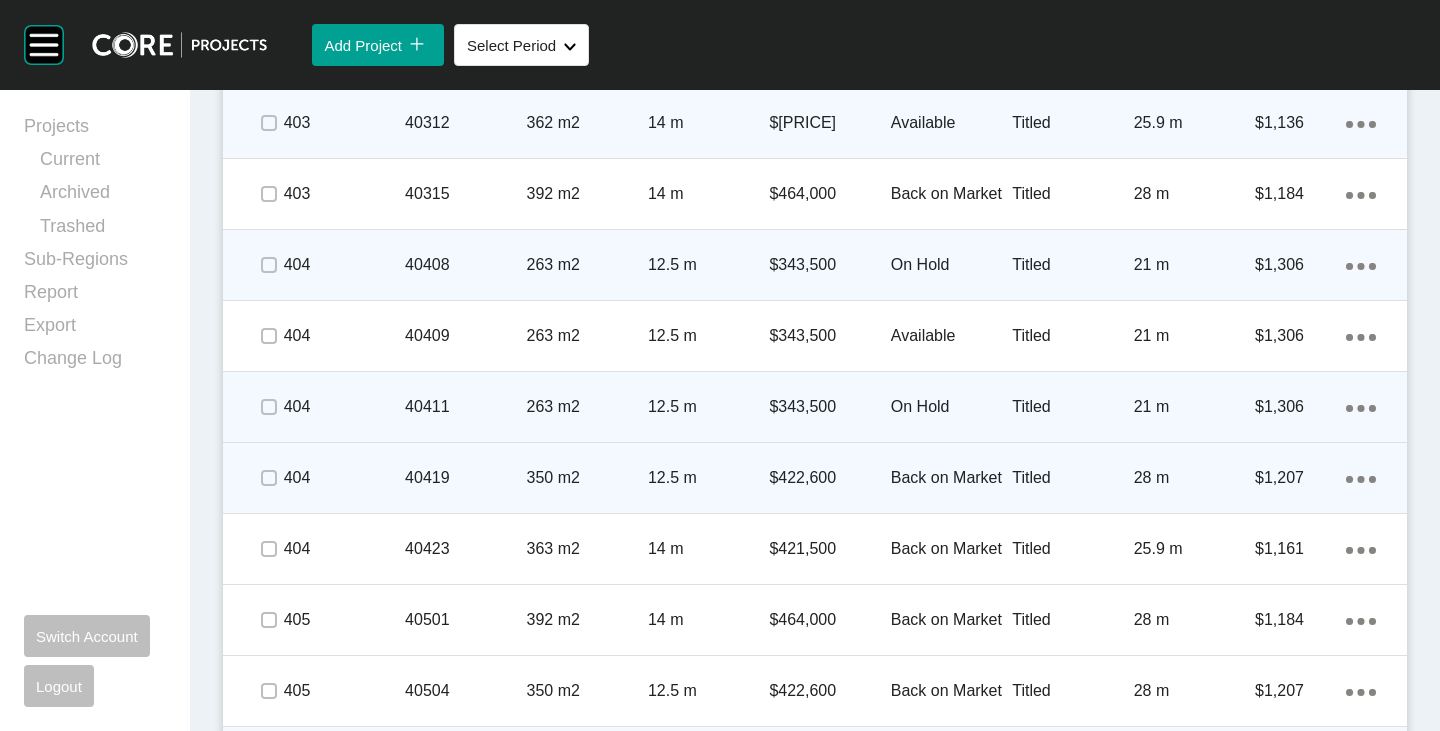 scroll, scrollTop: 3243, scrollLeft: 0, axis: vertical 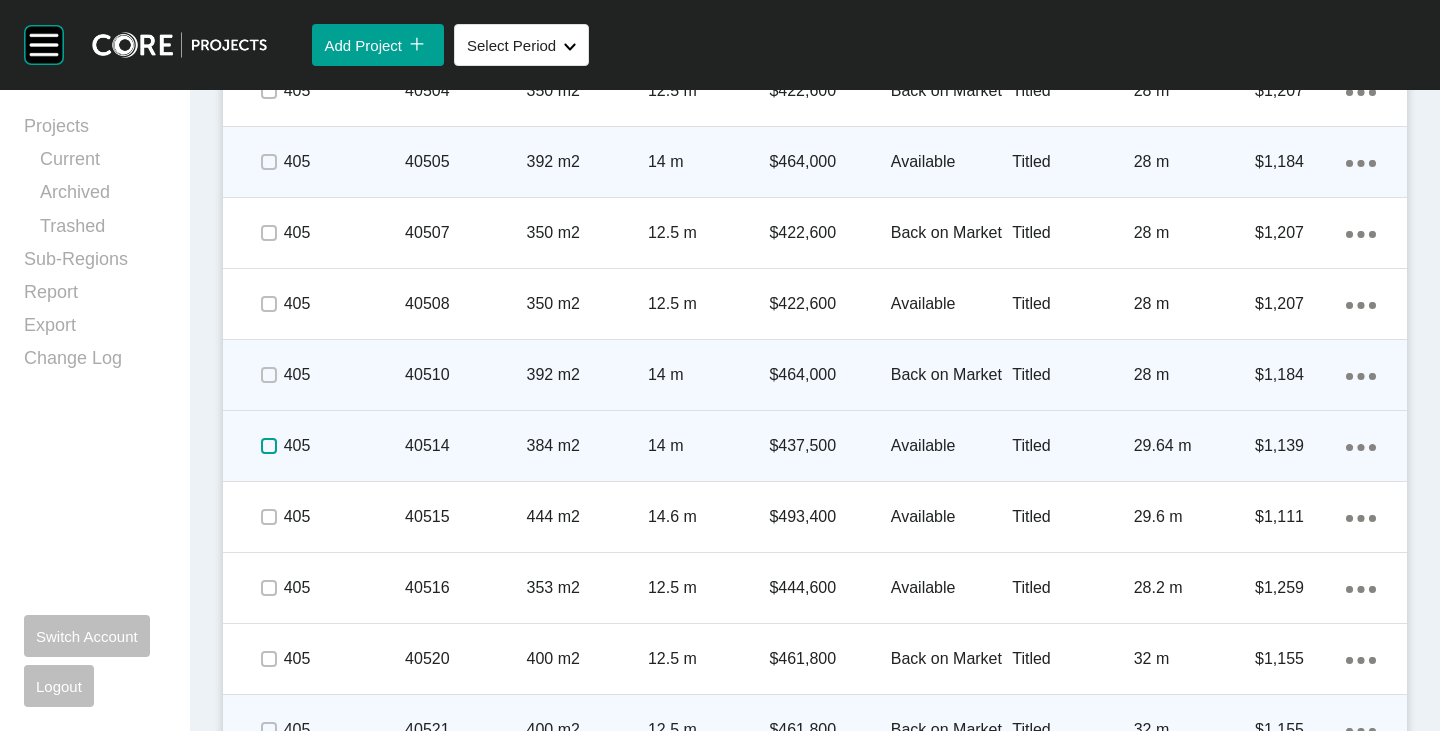 click at bounding box center (269, 446) 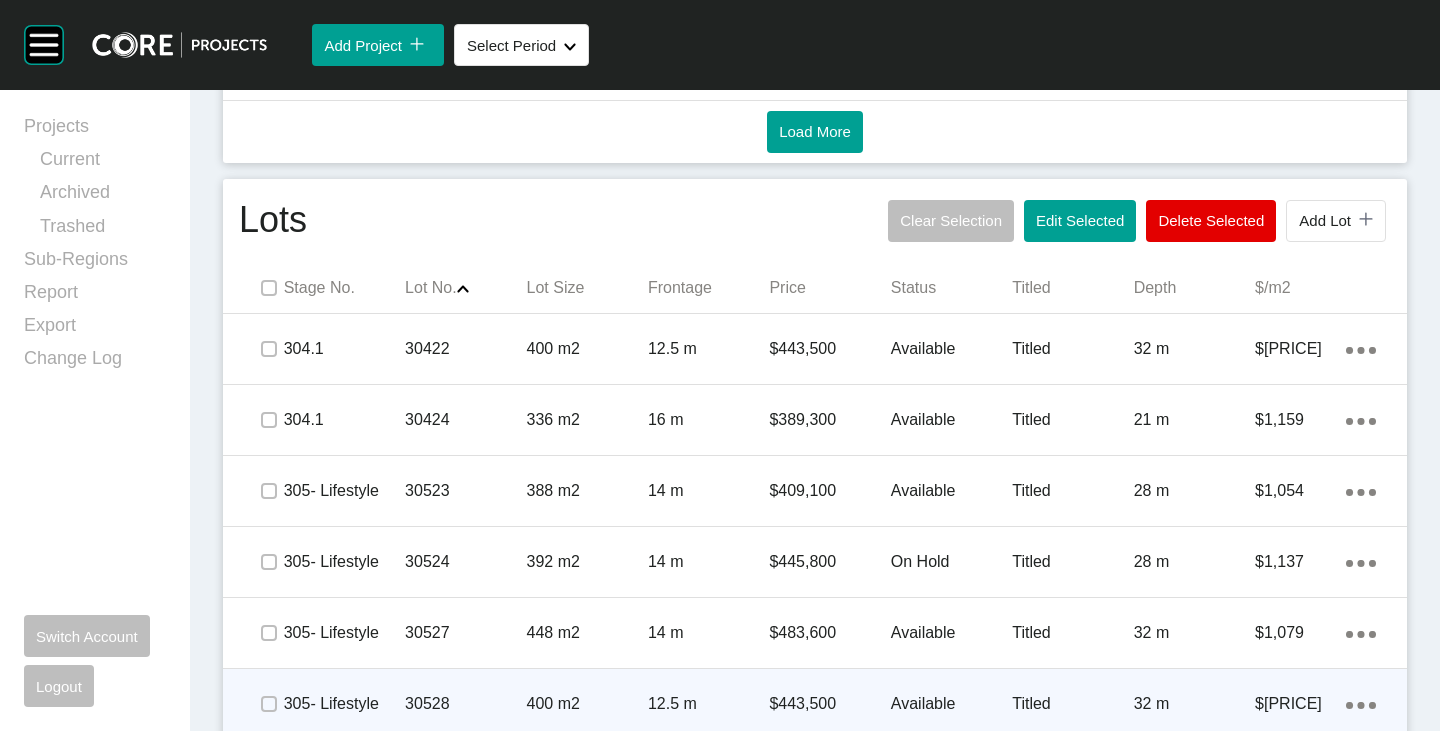 scroll, scrollTop: 1043, scrollLeft: 0, axis: vertical 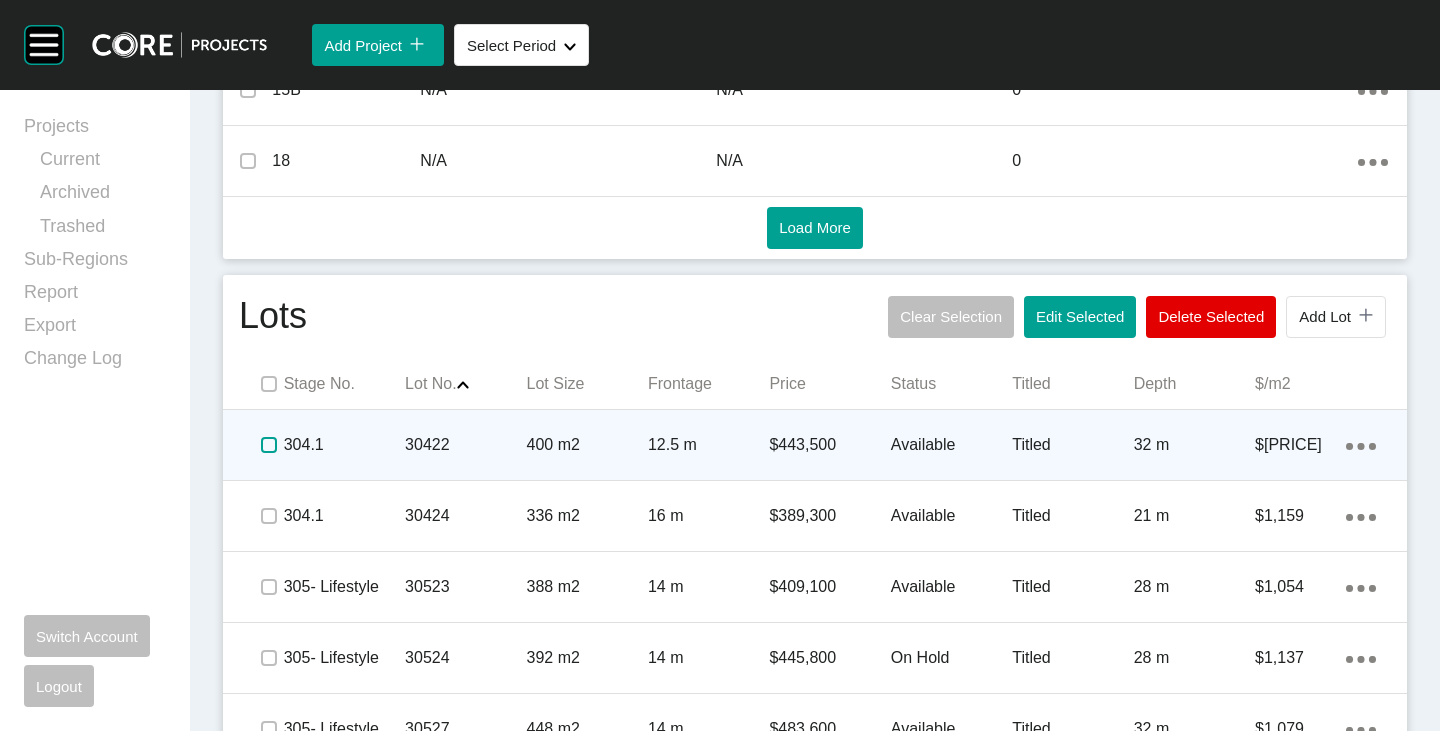 click at bounding box center (269, 445) 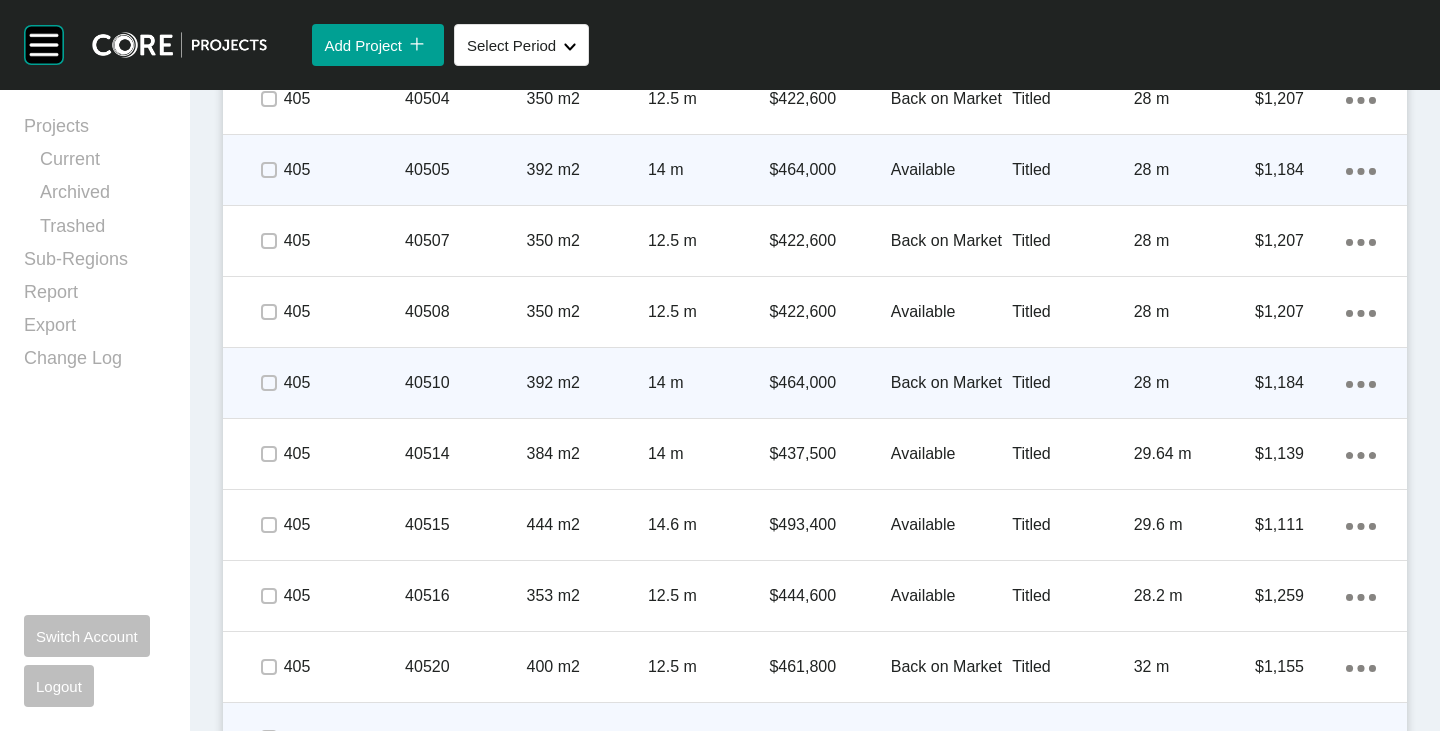 scroll, scrollTop: 3243, scrollLeft: 0, axis: vertical 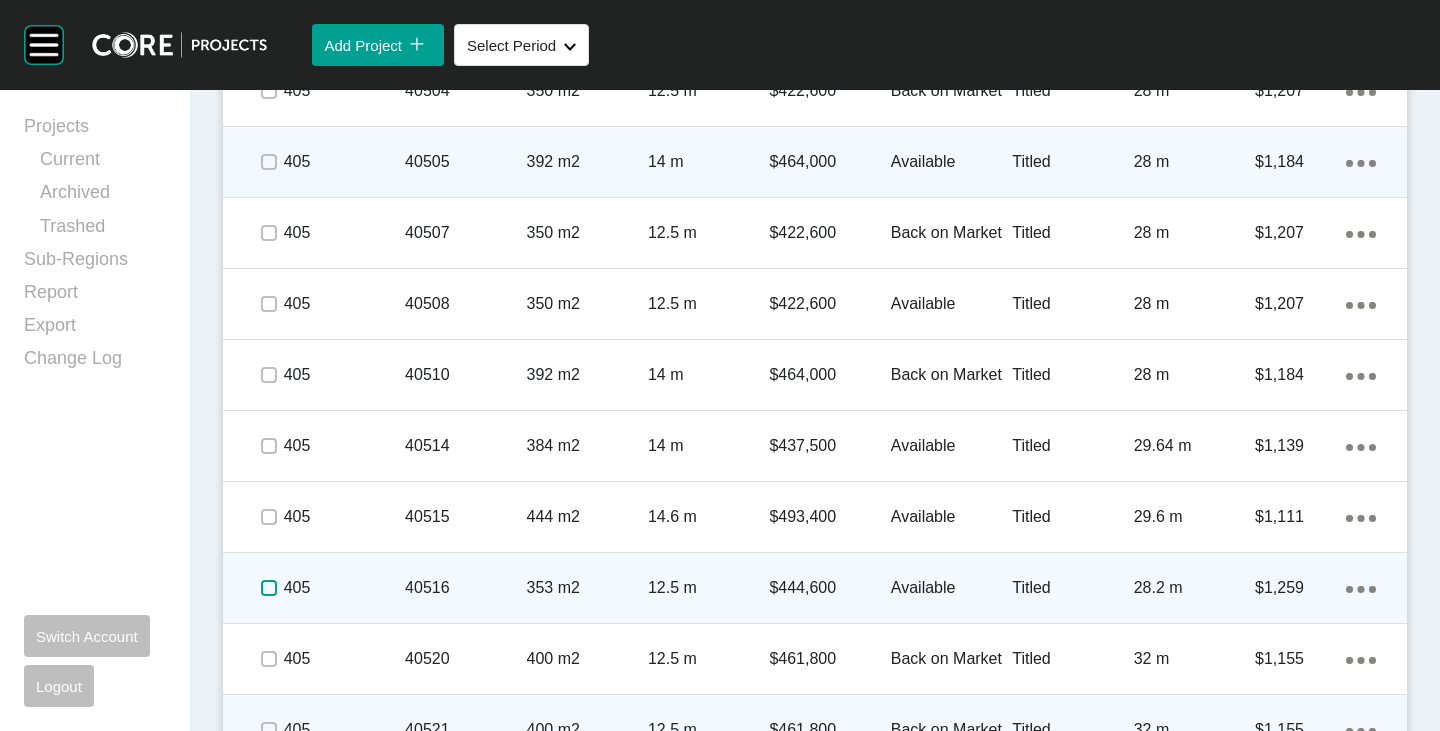 click at bounding box center (269, 588) 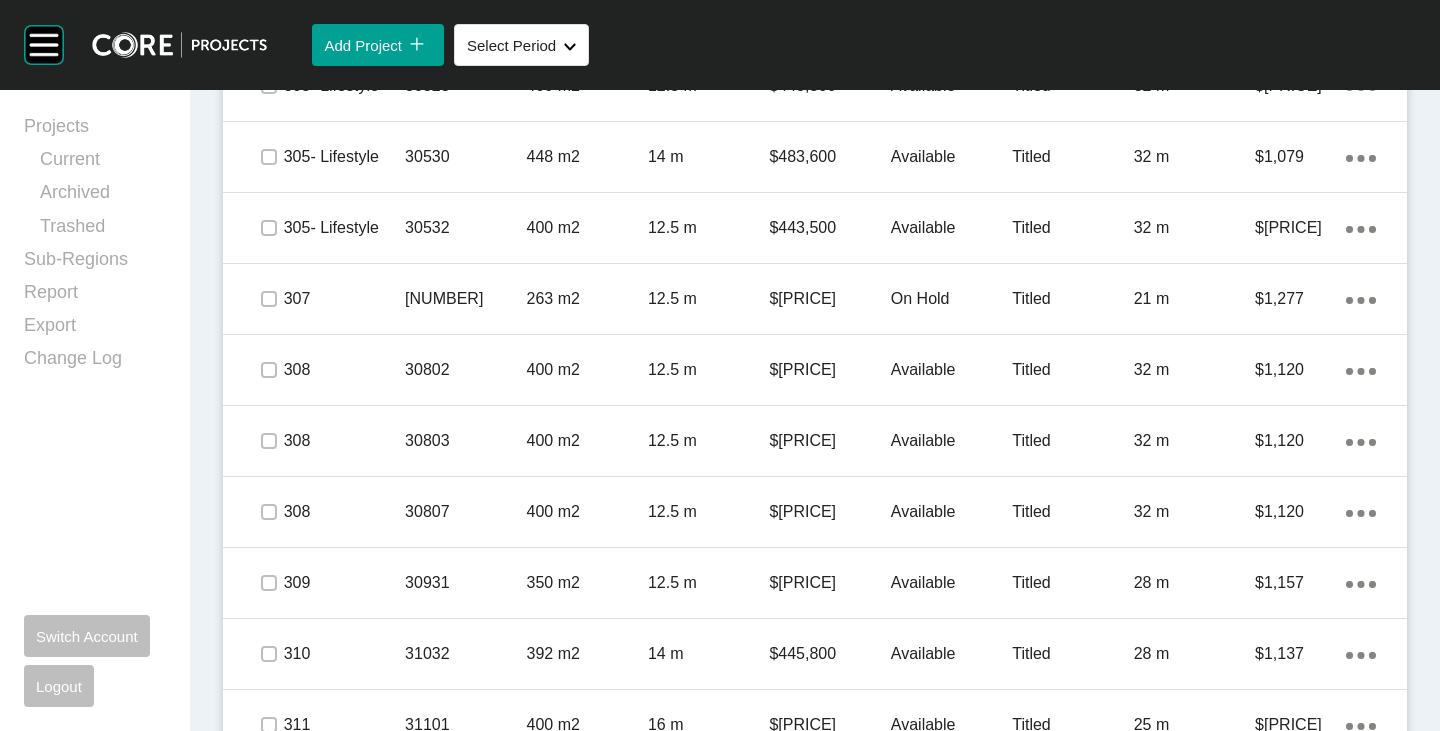 scroll, scrollTop: 1943, scrollLeft: 0, axis: vertical 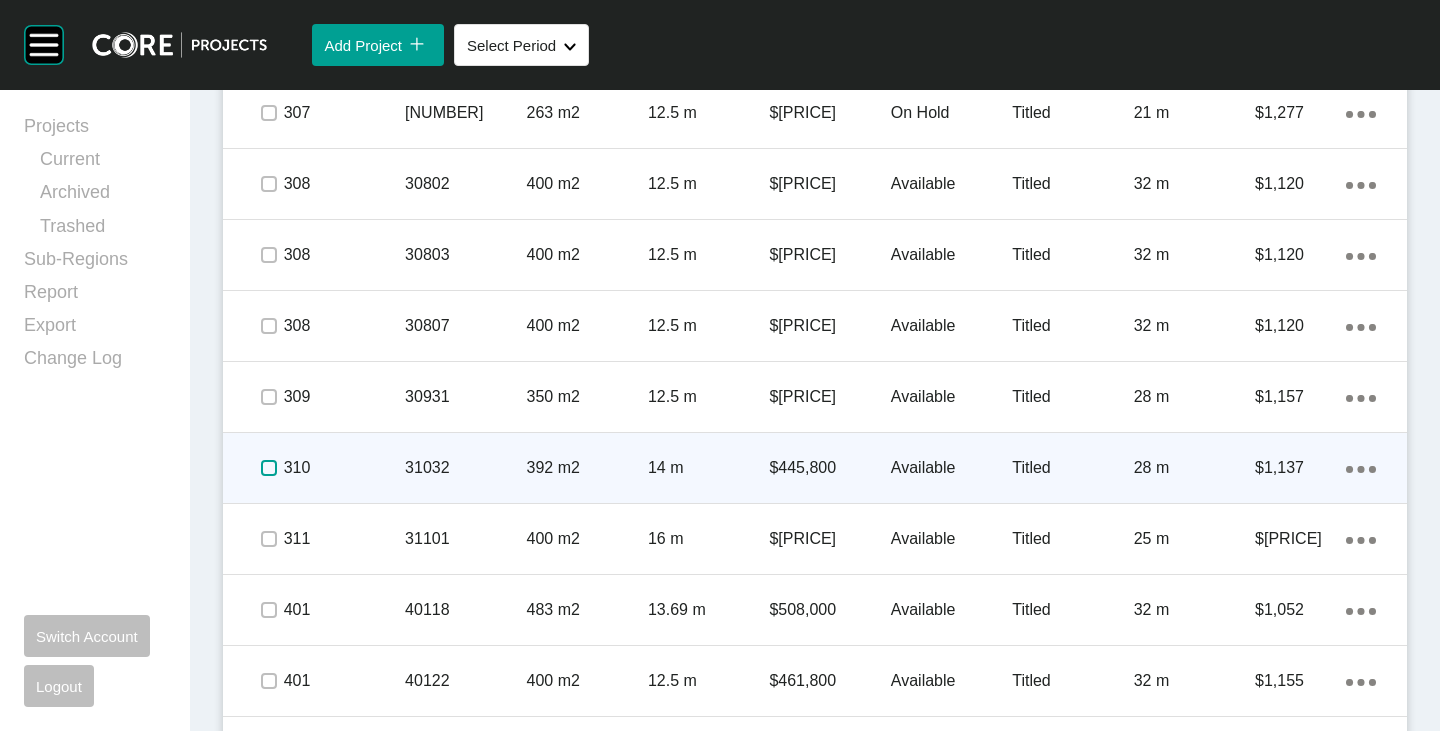 click at bounding box center [269, 468] 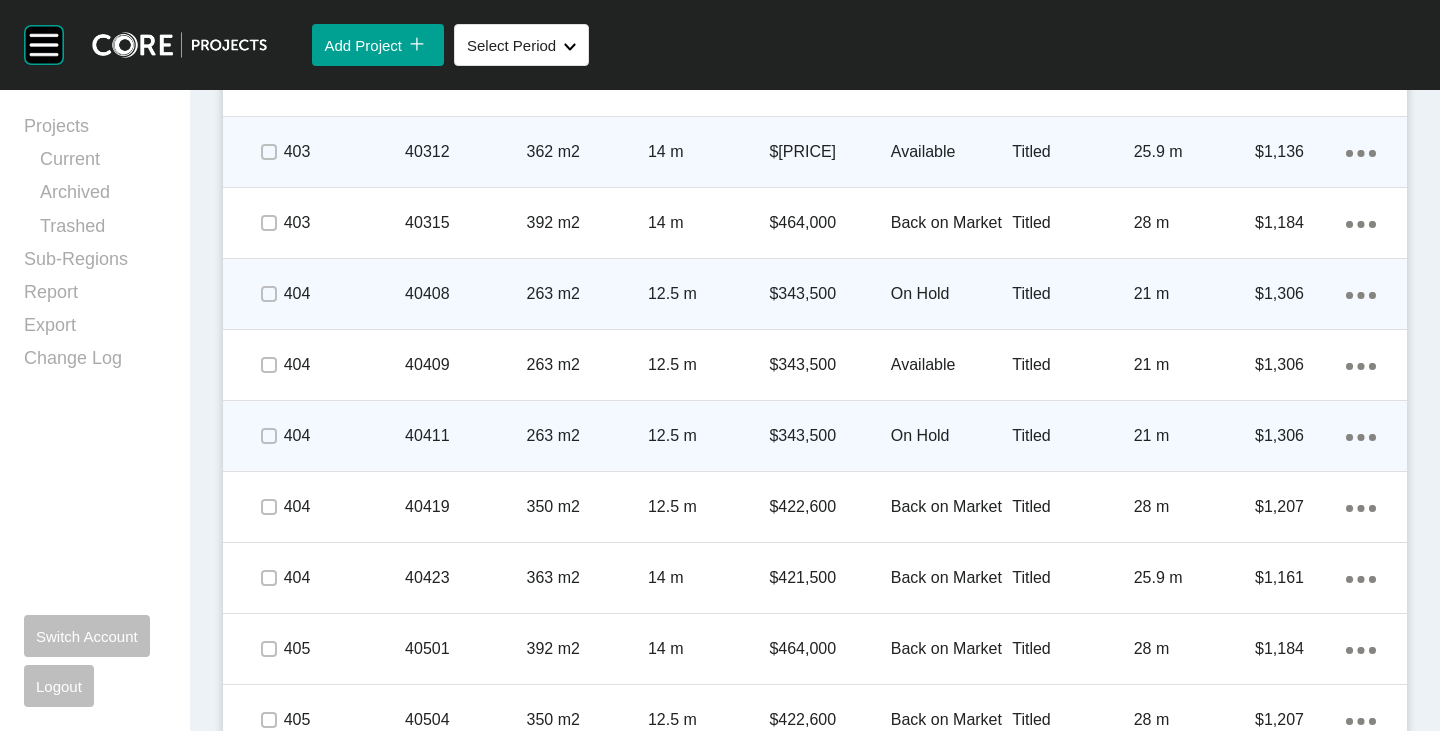scroll, scrollTop: 2443, scrollLeft: 0, axis: vertical 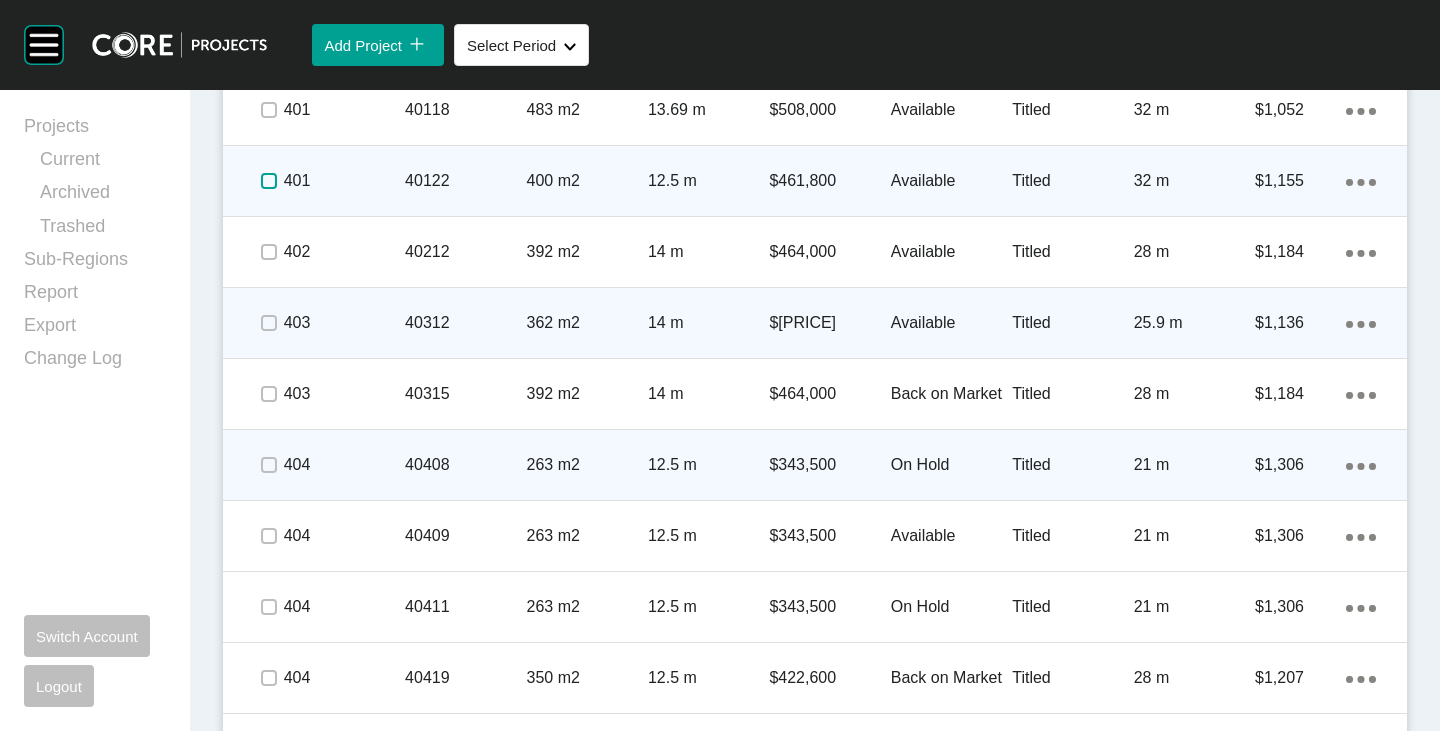 click at bounding box center (269, 181) 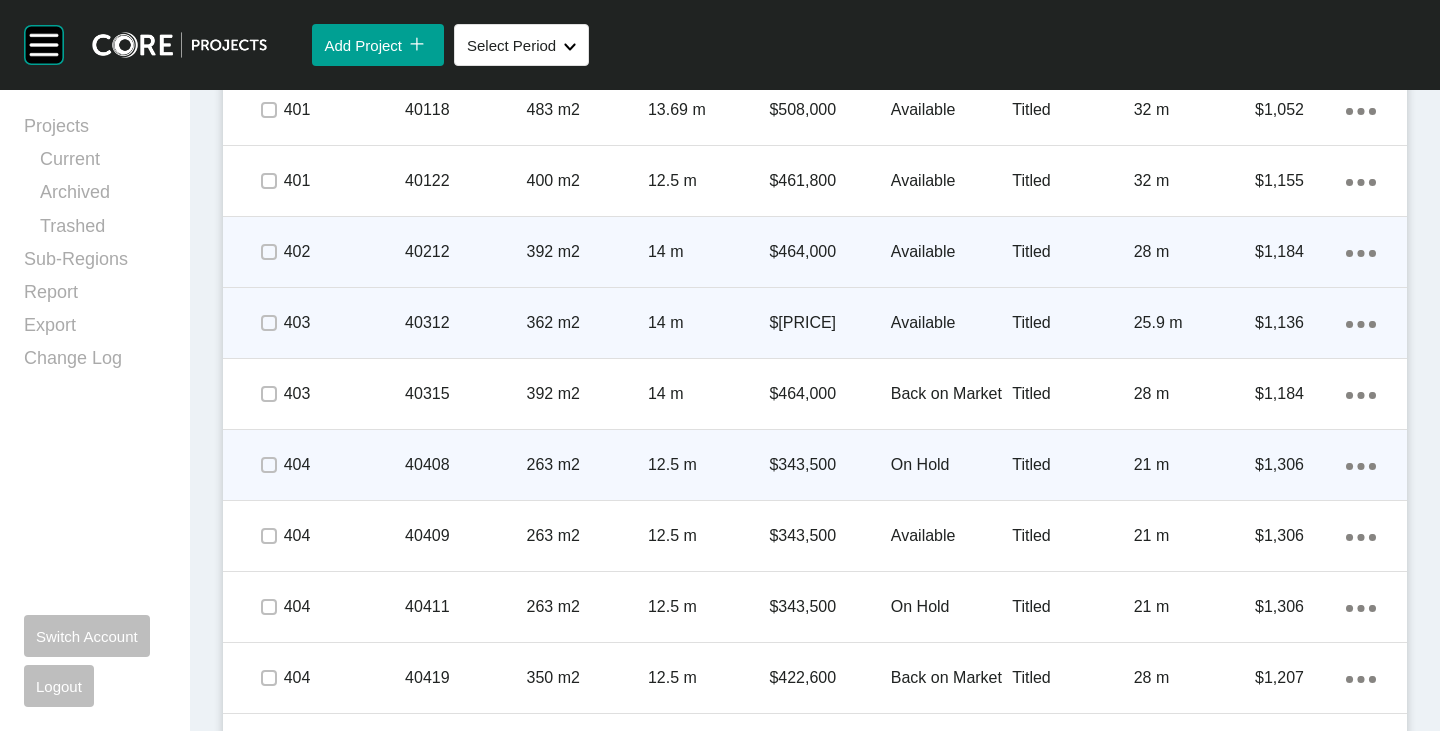 click at bounding box center [268, 252] 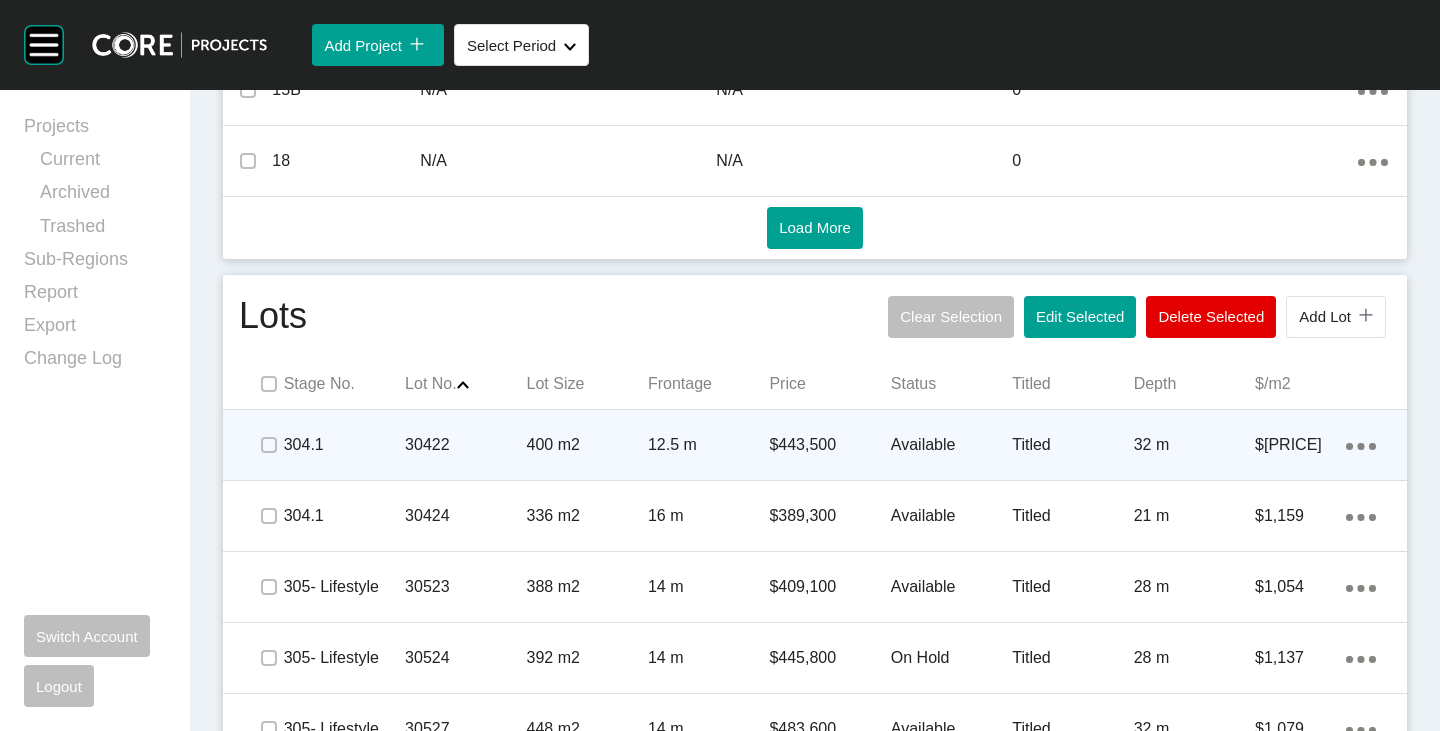scroll, scrollTop: 1343, scrollLeft: 0, axis: vertical 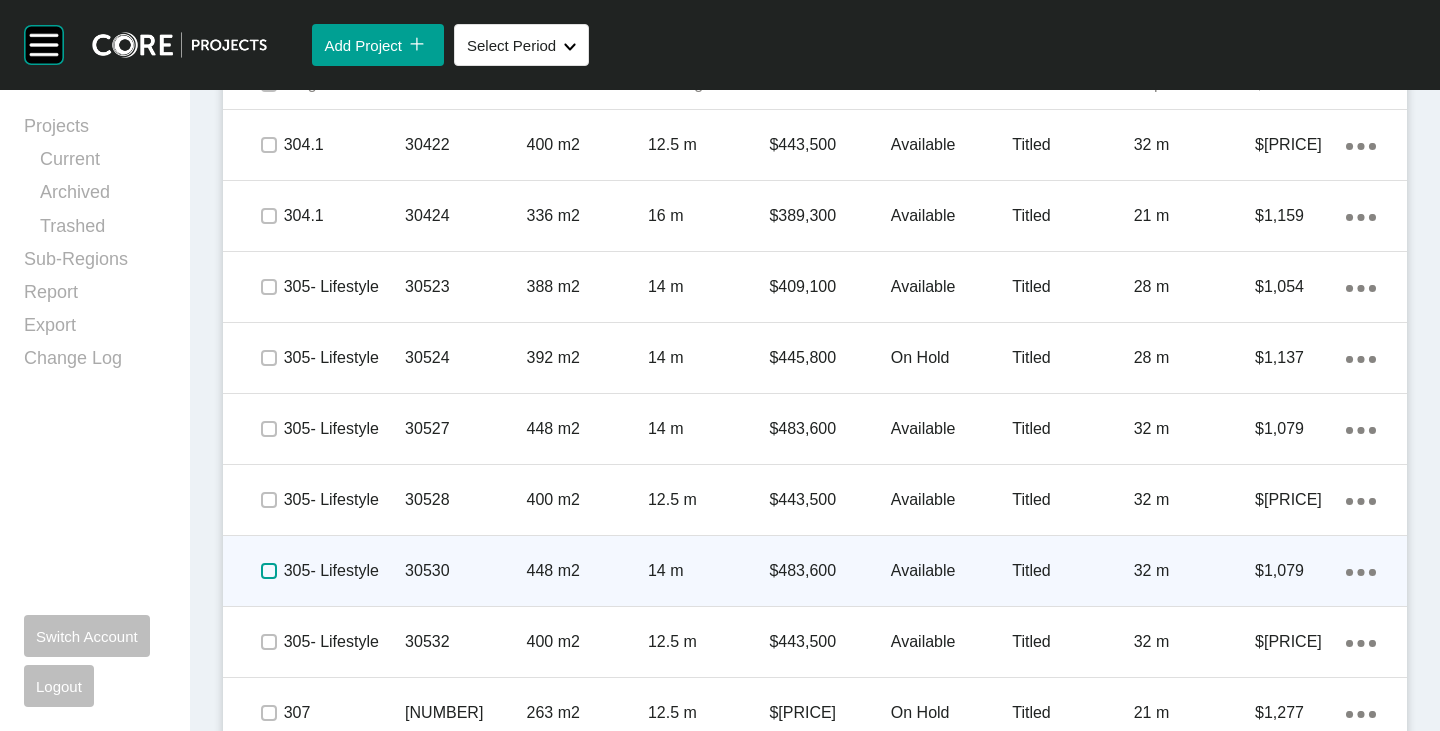 click at bounding box center [269, 571] 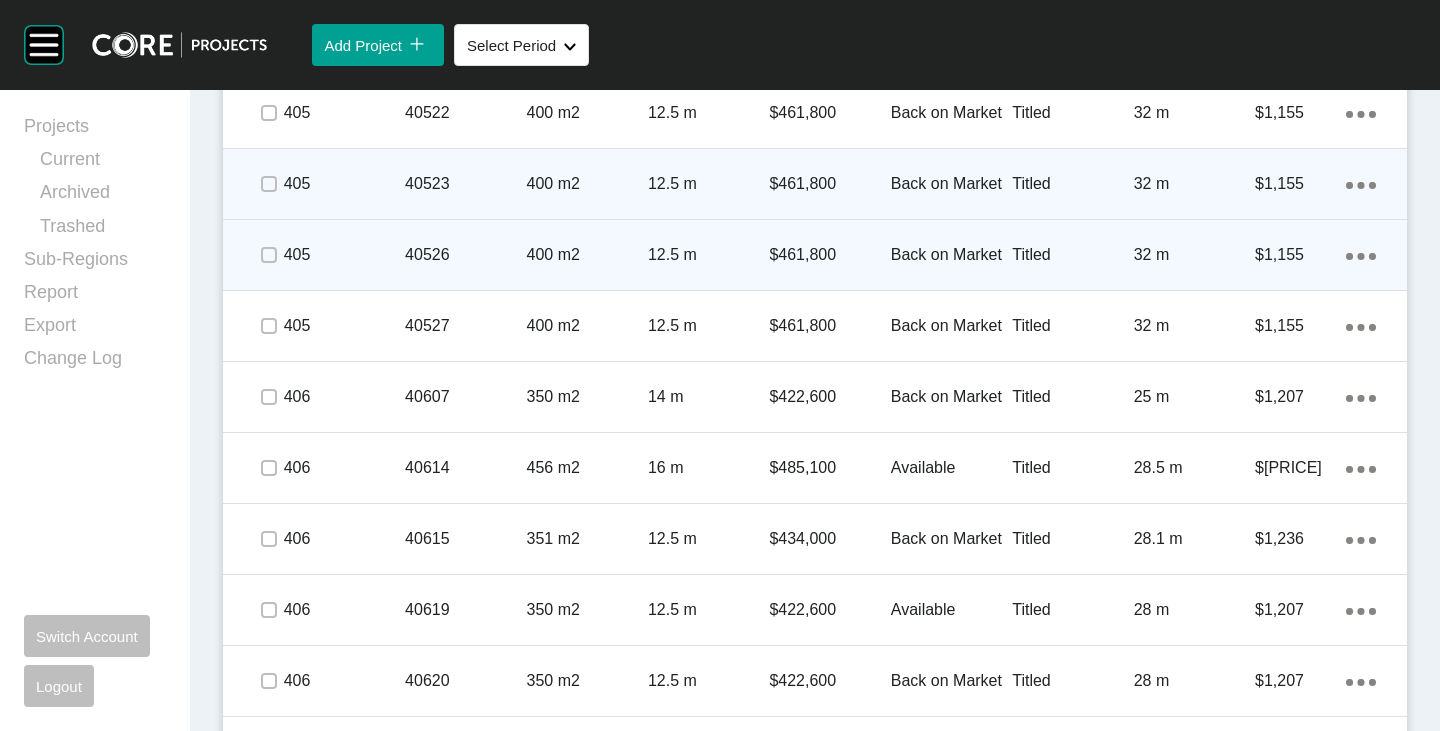 scroll, scrollTop: 4043, scrollLeft: 0, axis: vertical 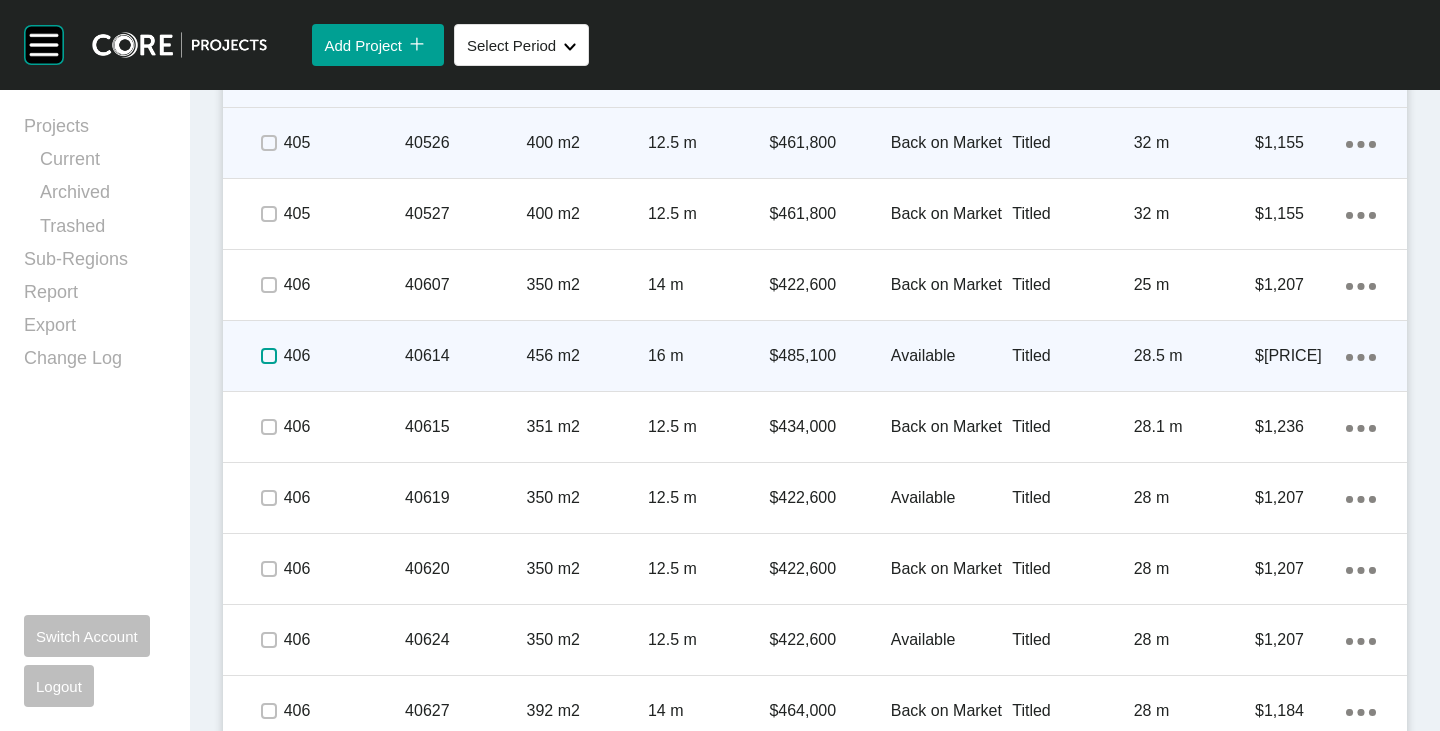 click at bounding box center [269, 356] 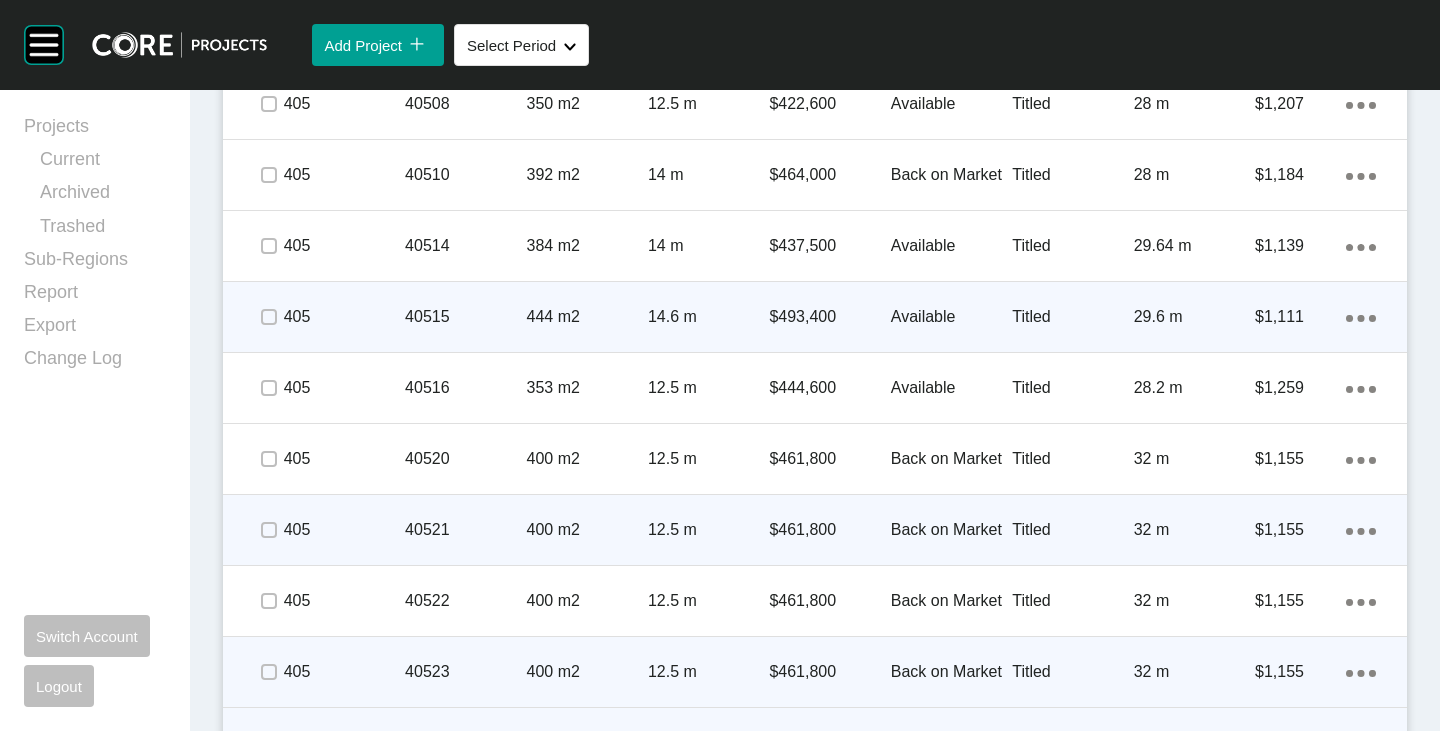 click at bounding box center (268, 317) 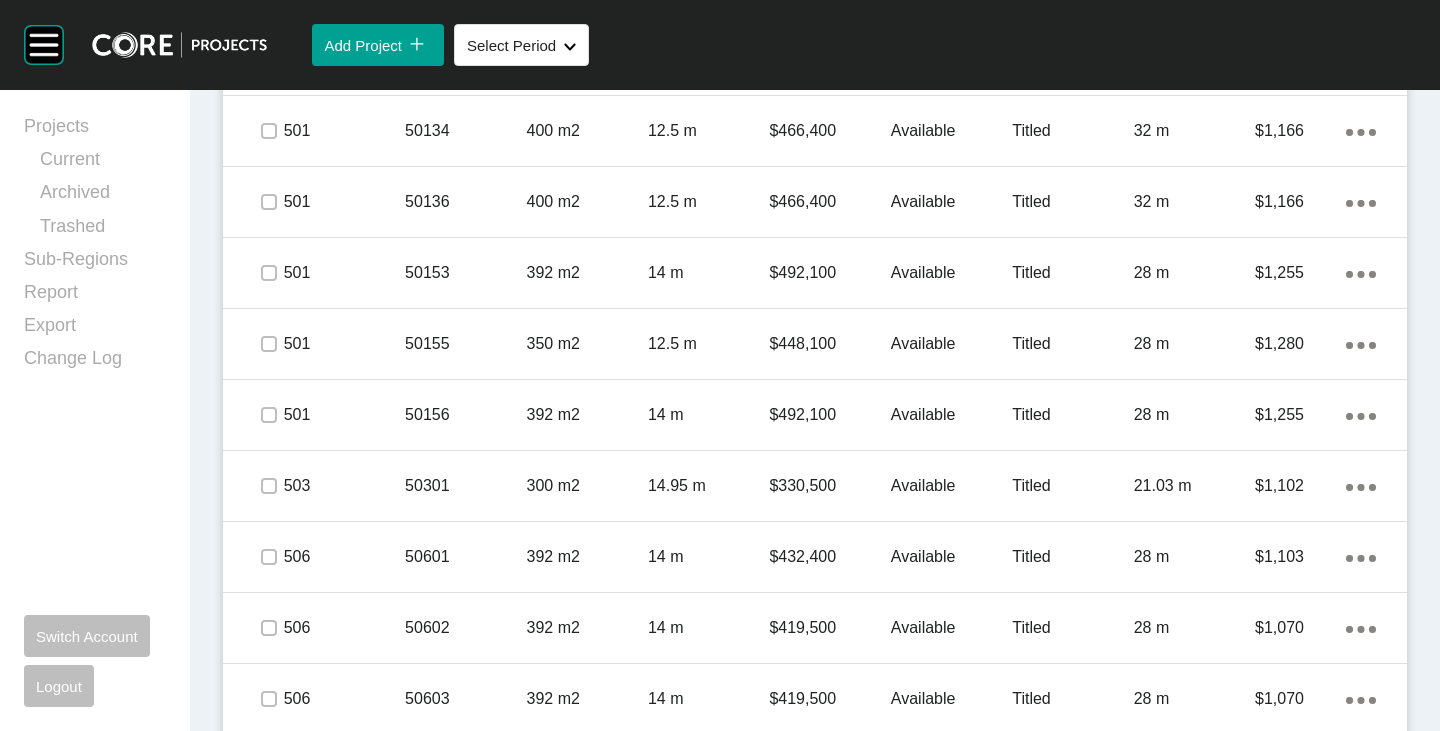 scroll, scrollTop: 6543, scrollLeft: 0, axis: vertical 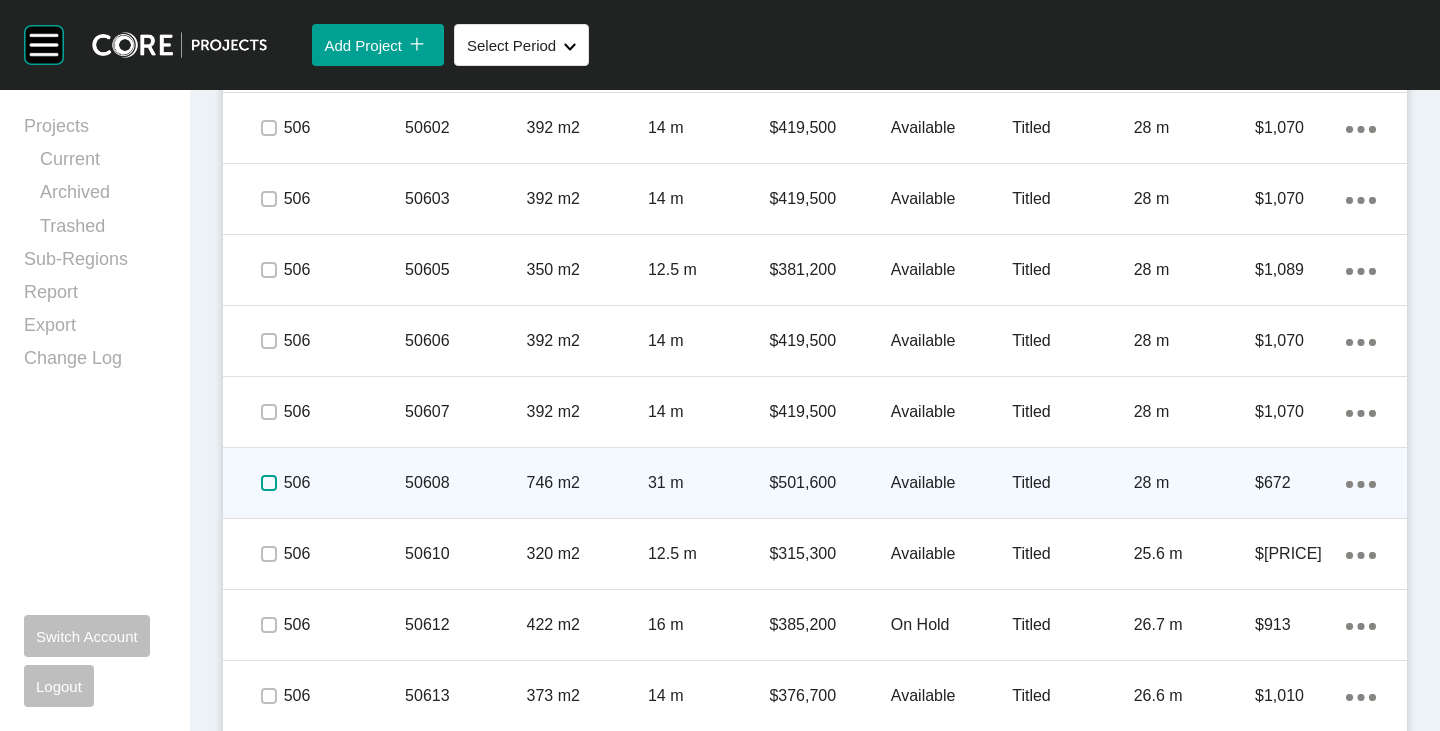 click at bounding box center [269, 483] 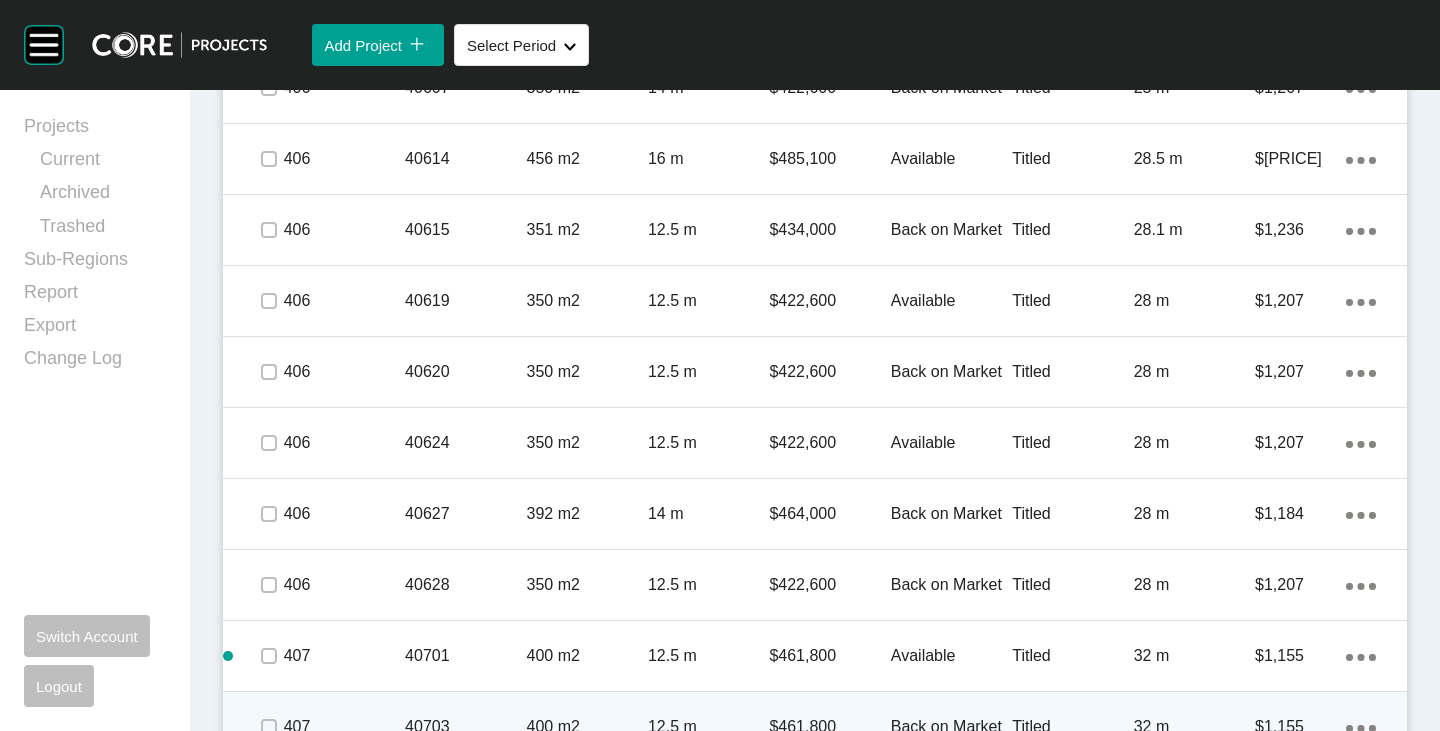 scroll, scrollTop: 4243, scrollLeft: 0, axis: vertical 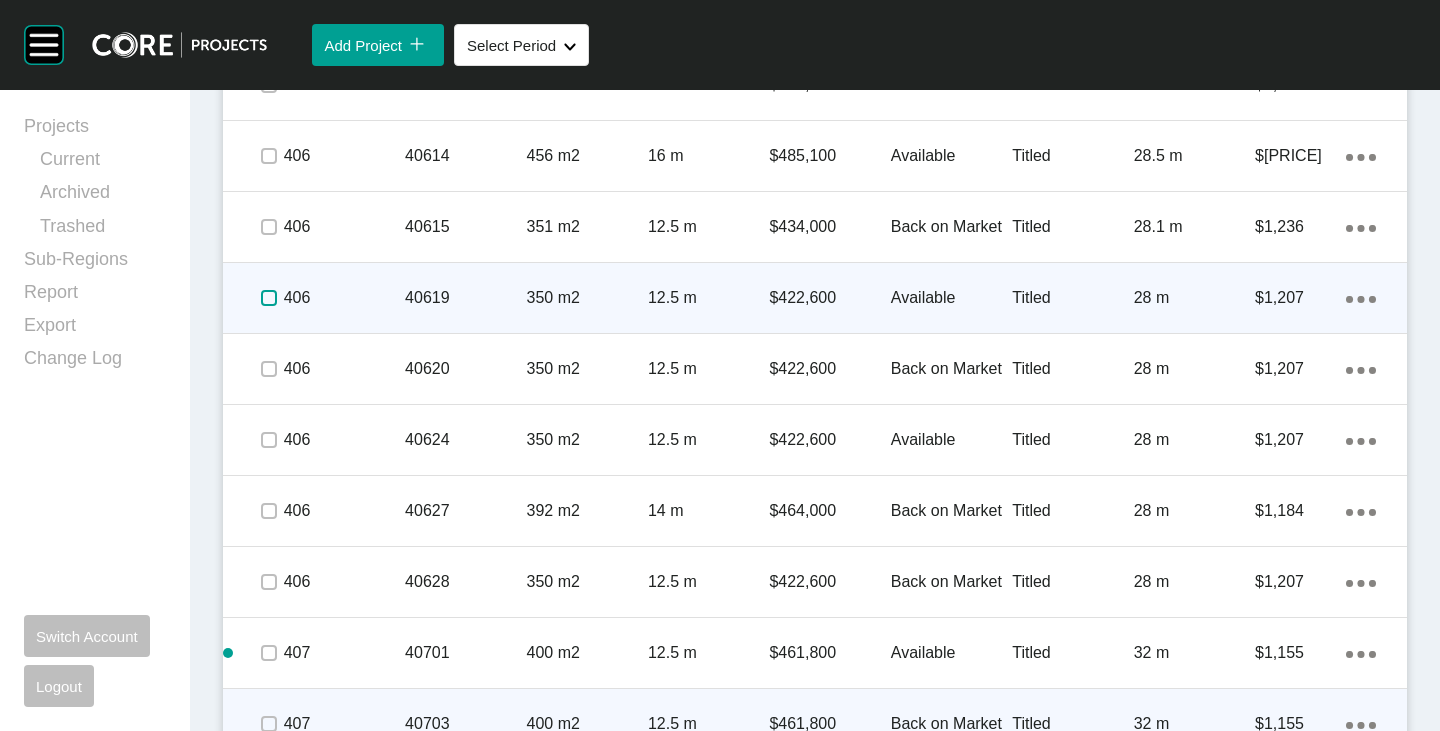 click at bounding box center [269, 298] 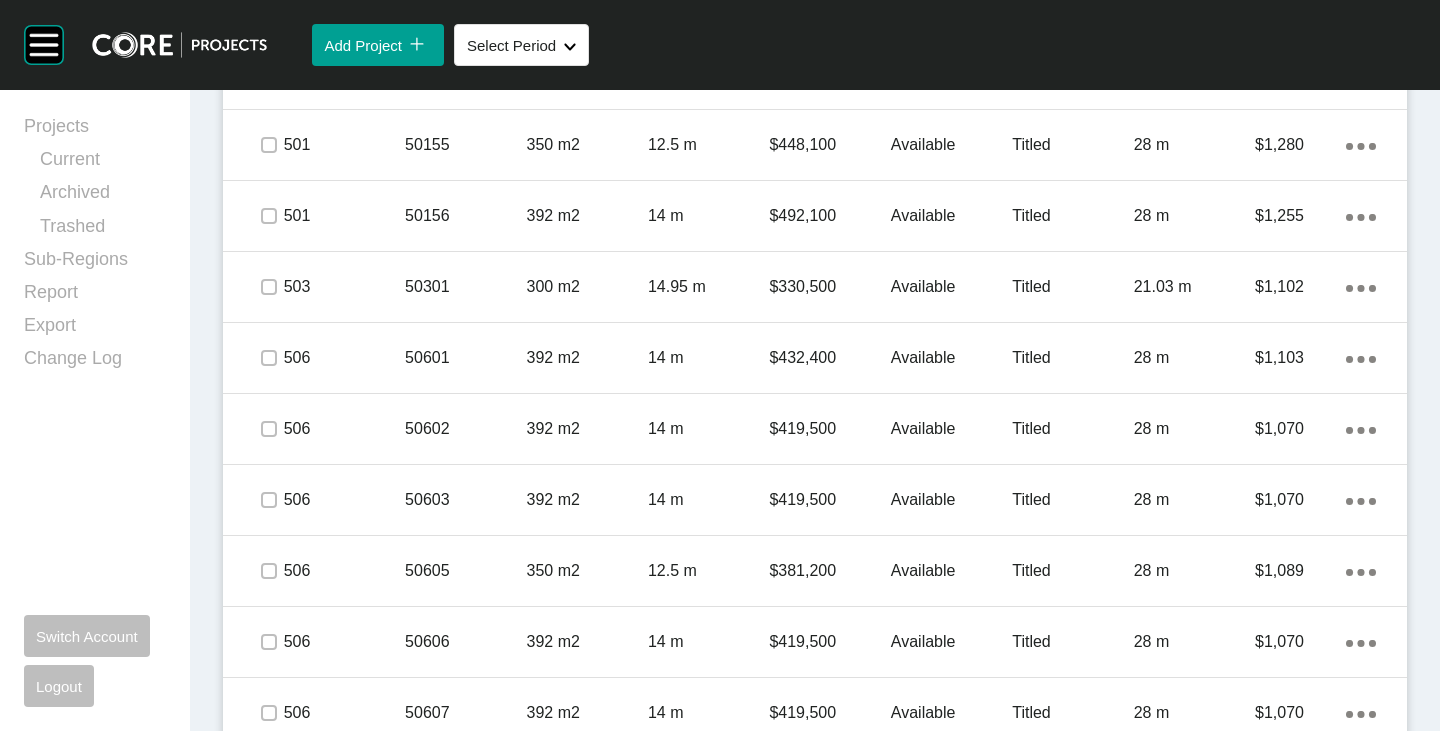 scroll, scrollTop: 6243, scrollLeft: 0, axis: vertical 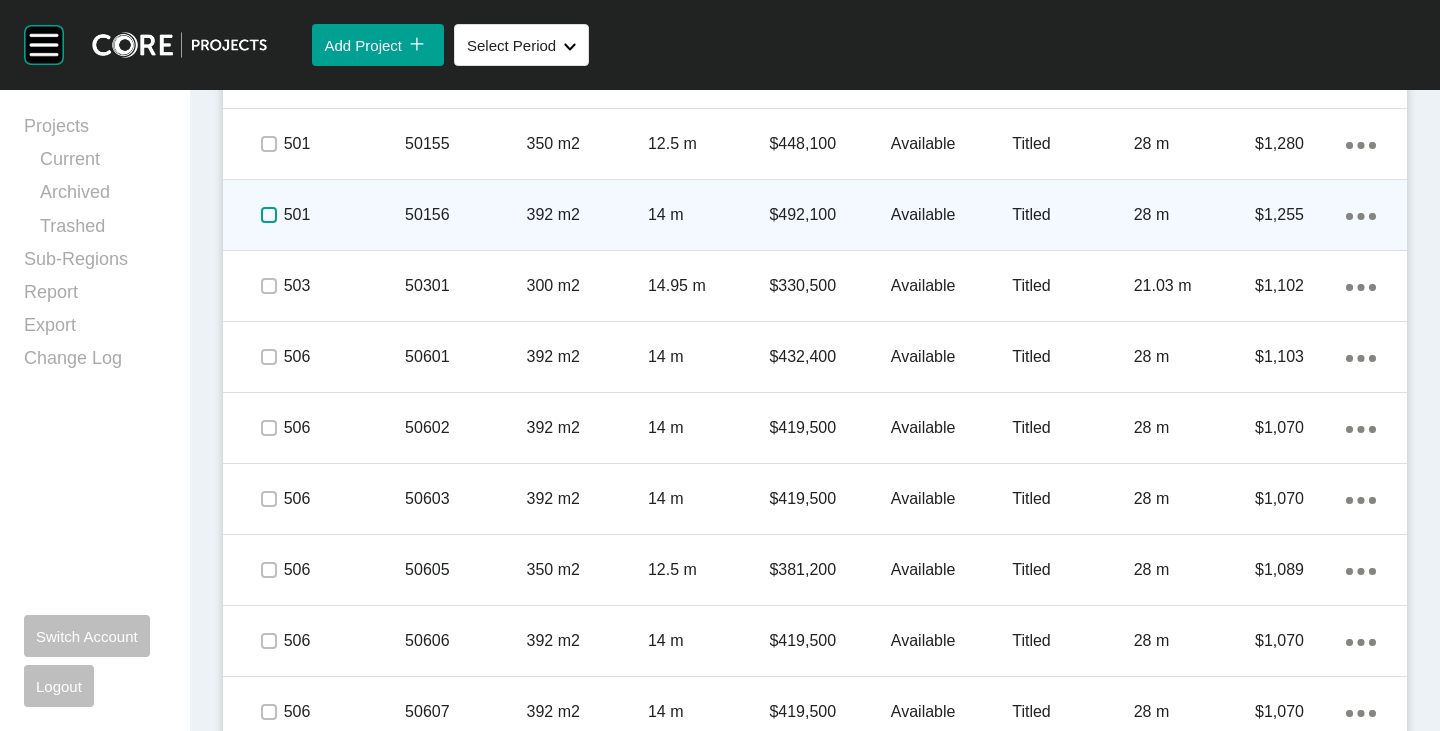 click at bounding box center (269, 215) 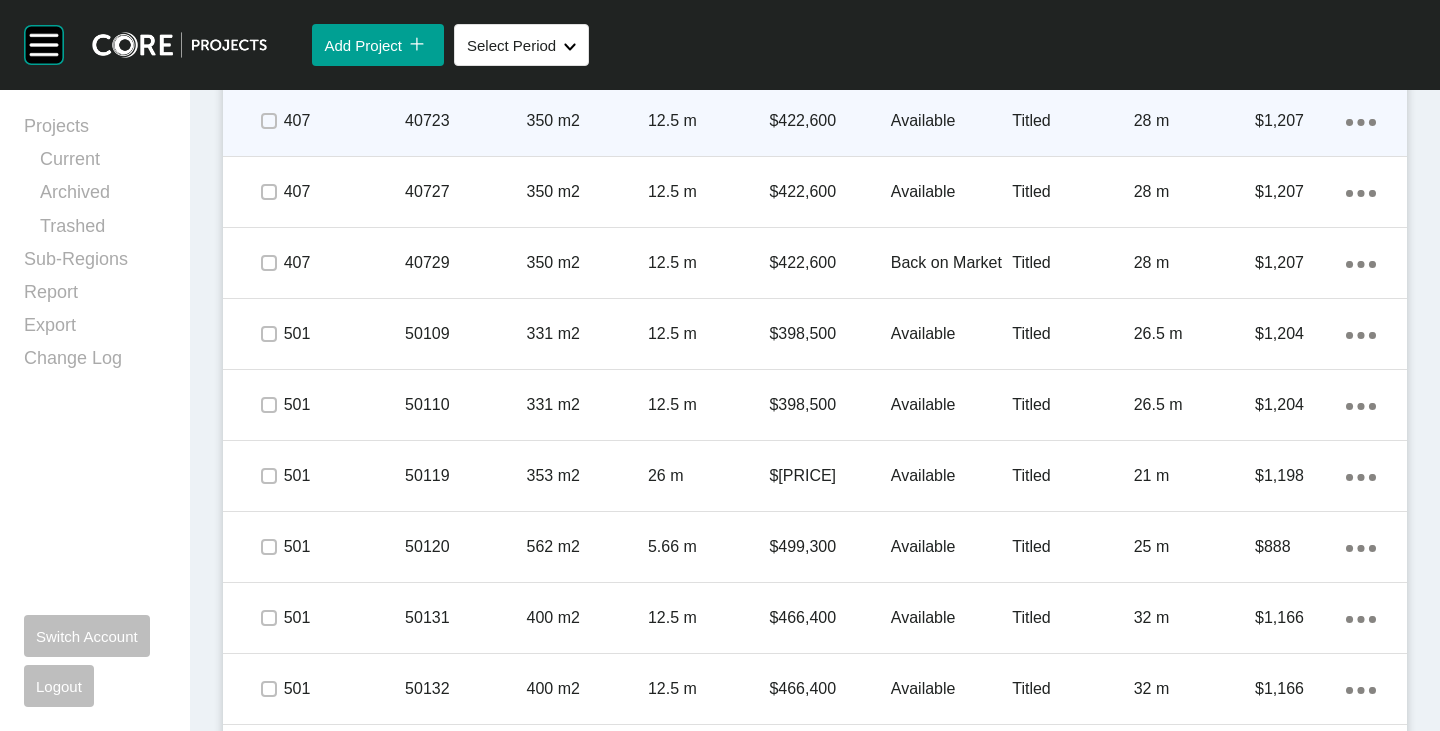 scroll, scrollTop: 5843, scrollLeft: 0, axis: vertical 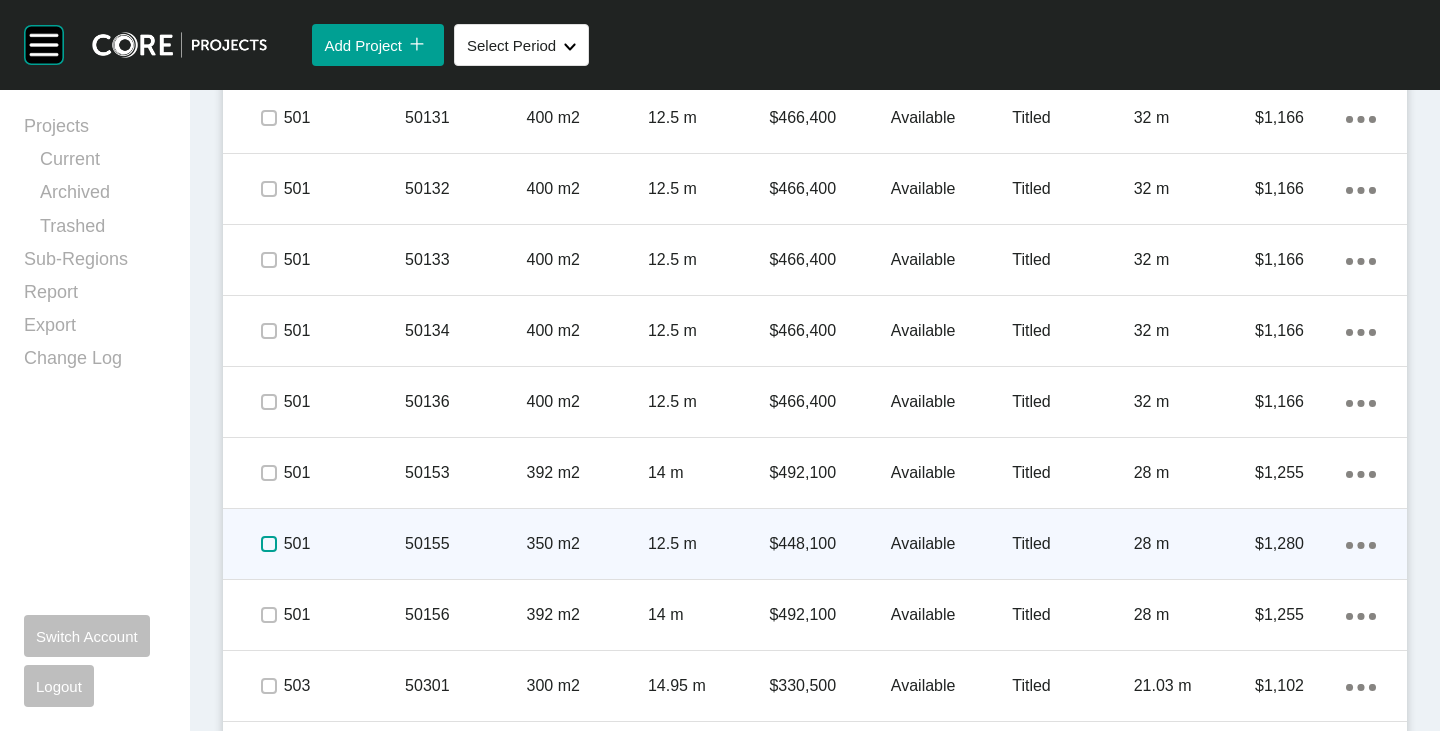 click at bounding box center [269, 544] 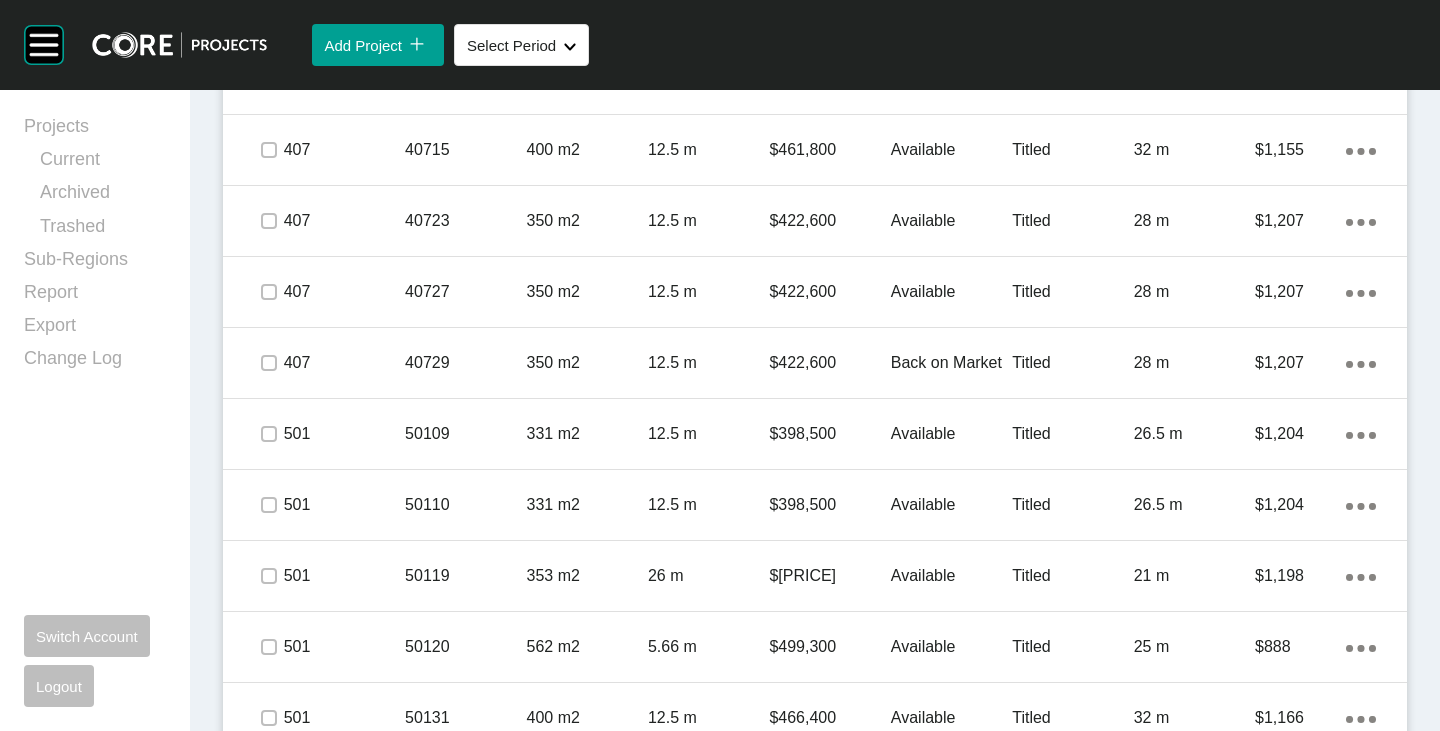 scroll, scrollTop: 5843, scrollLeft: 0, axis: vertical 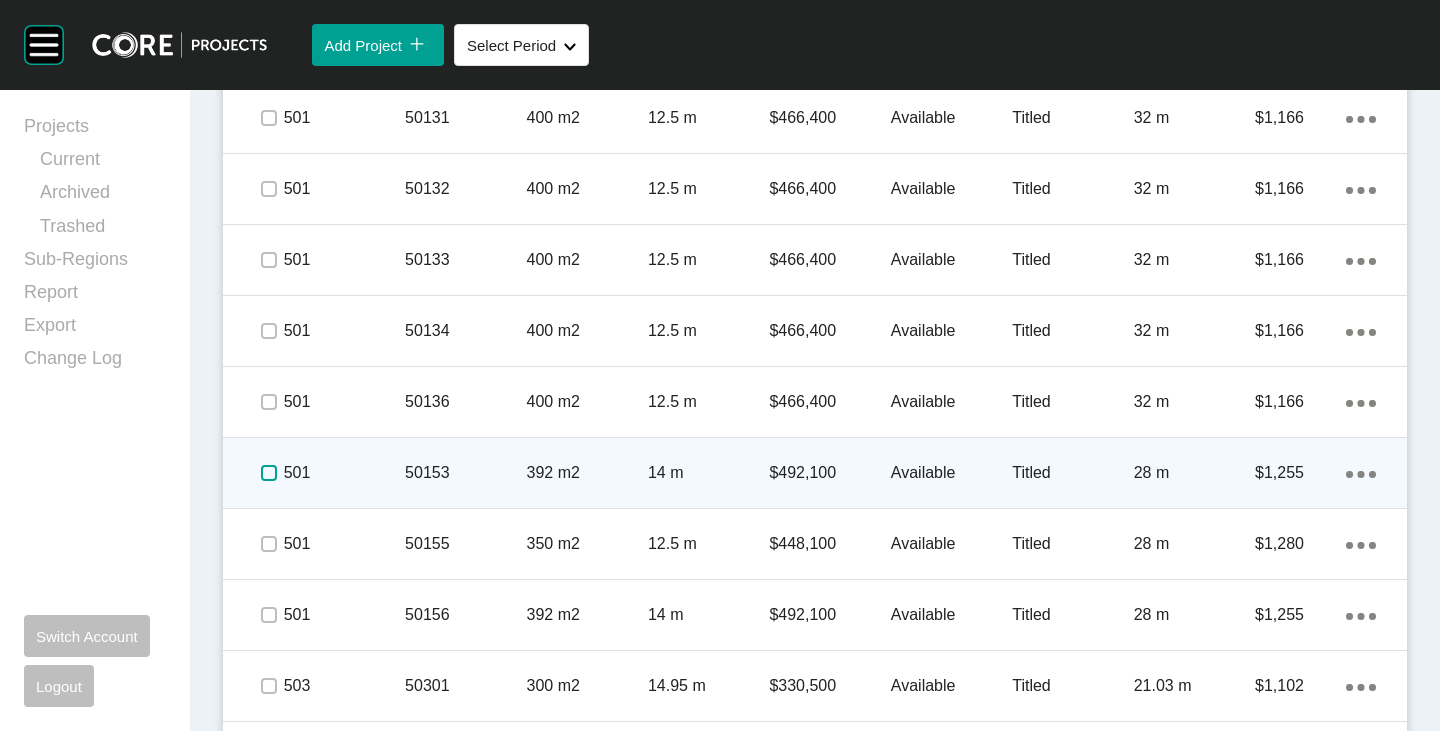 click at bounding box center (269, 473) 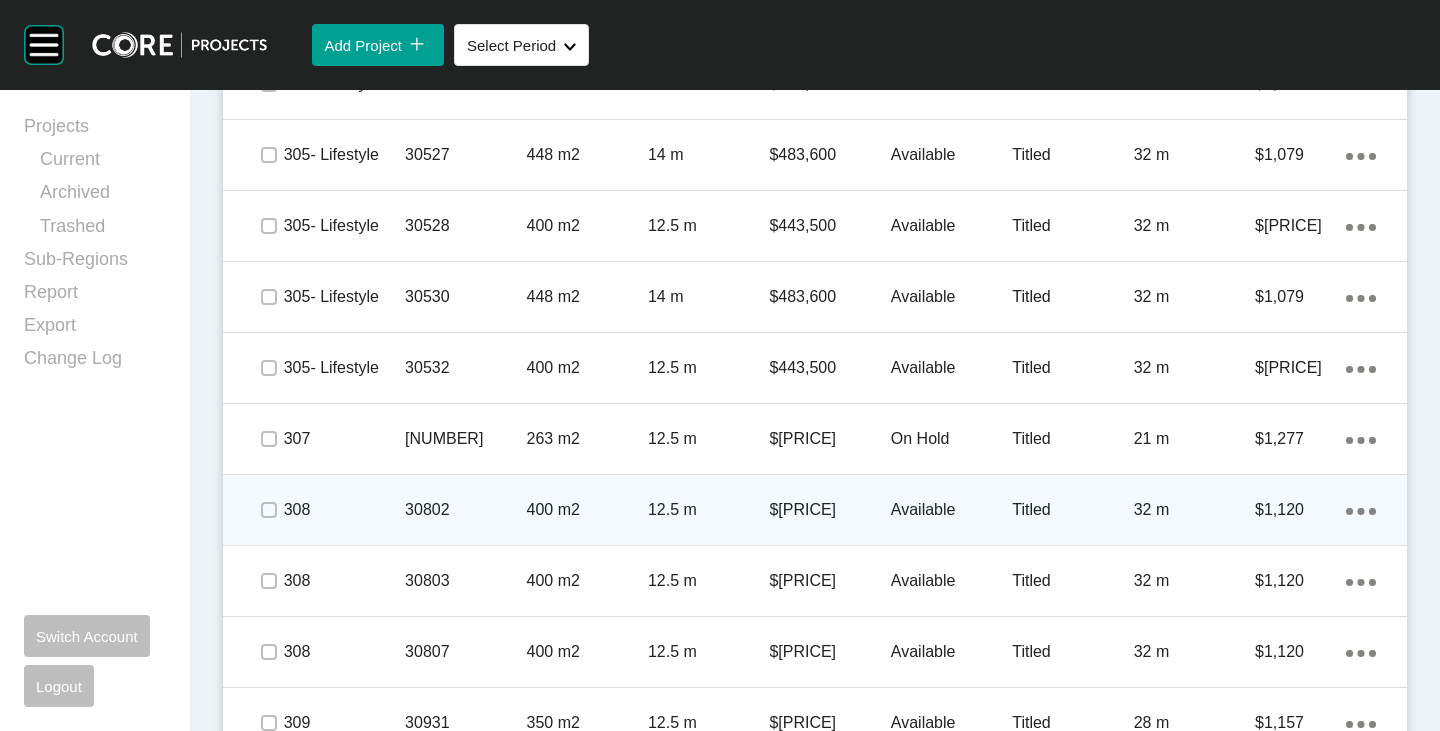 scroll, scrollTop: 1643, scrollLeft: 0, axis: vertical 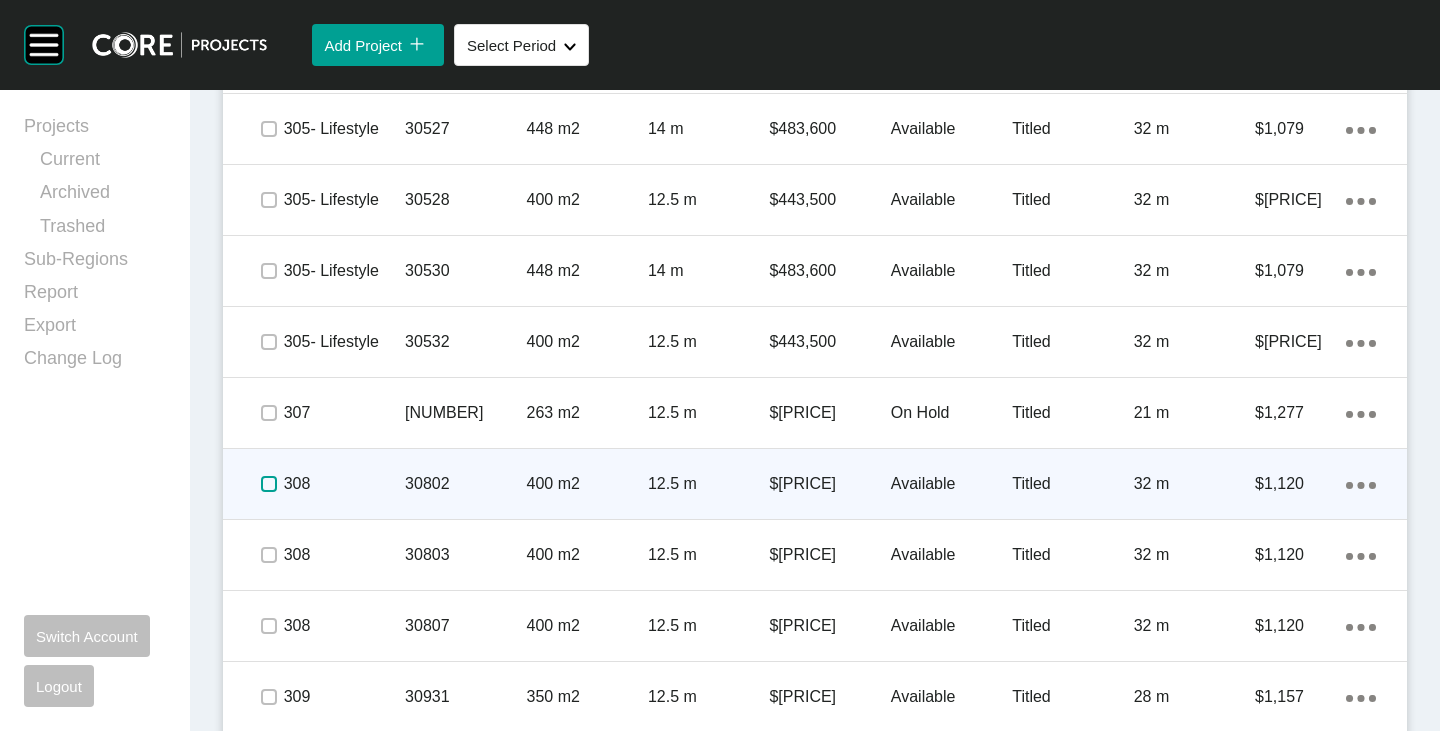 click at bounding box center [269, 484] 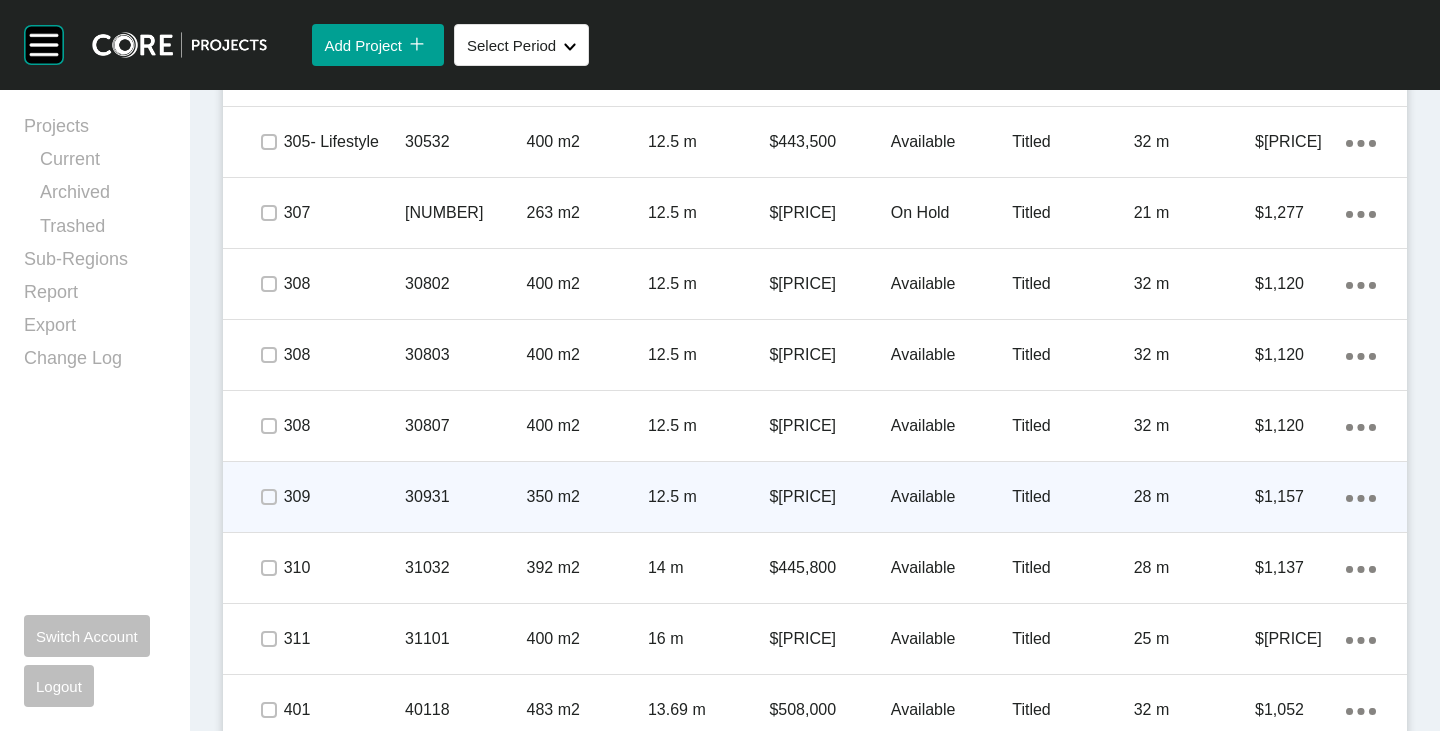 scroll, scrollTop: 2143, scrollLeft: 0, axis: vertical 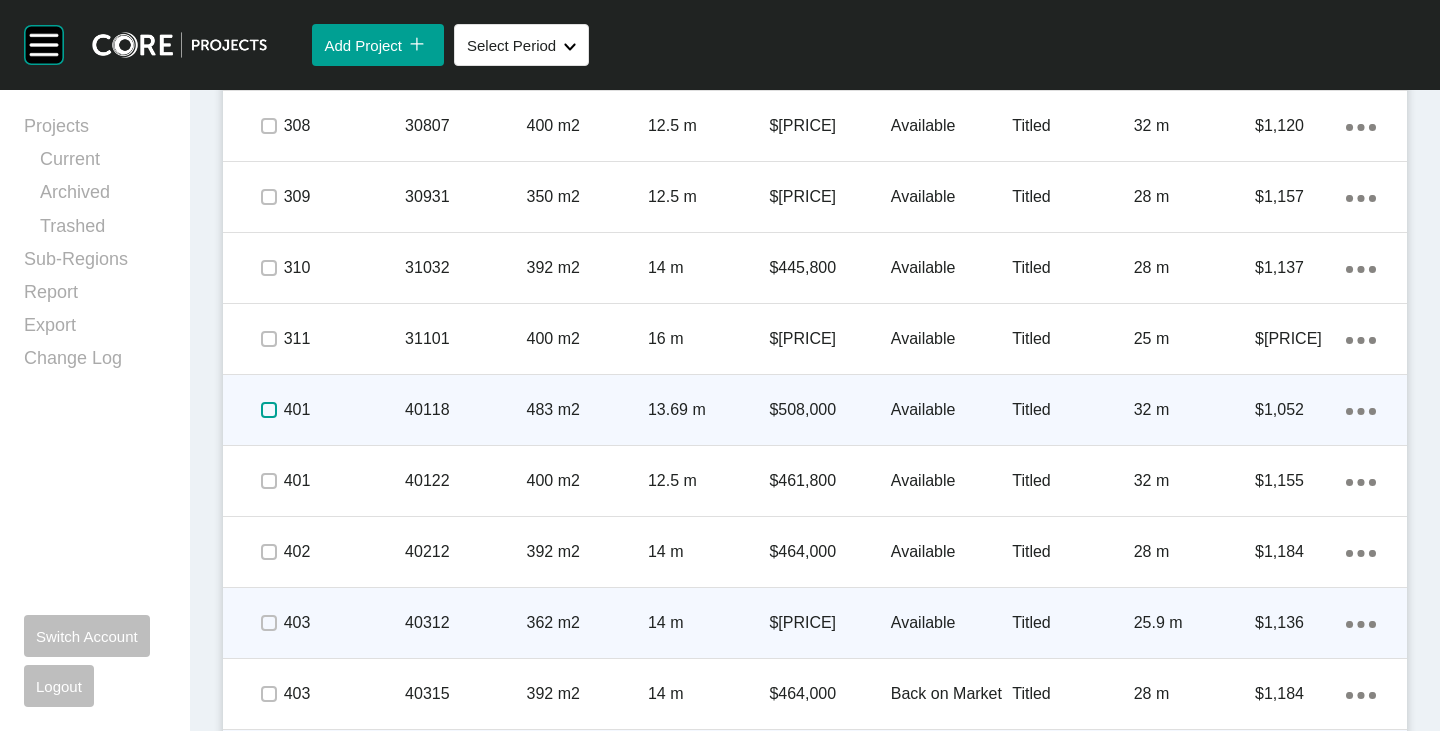 click at bounding box center (269, 410) 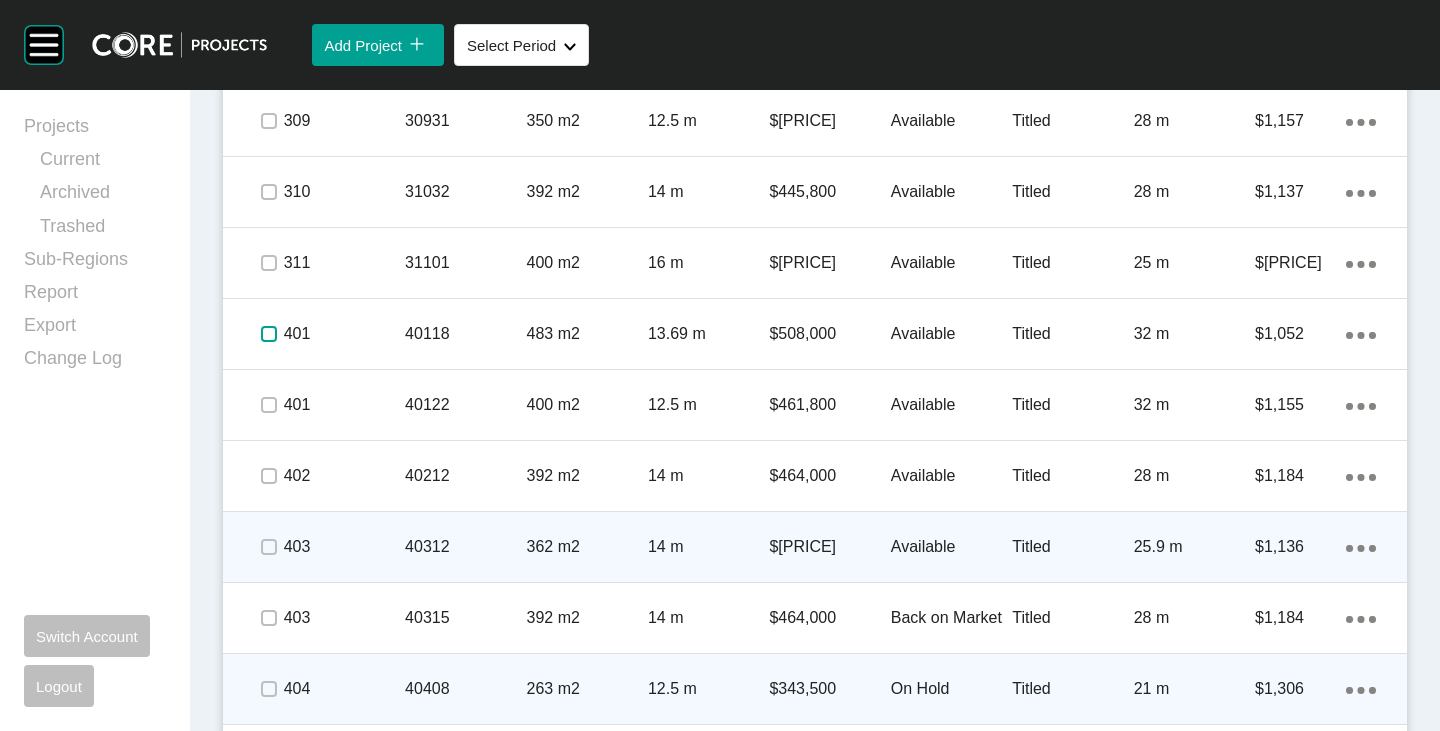 scroll, scrollTop: 2243, scrollLeft: 0, axis: vertical 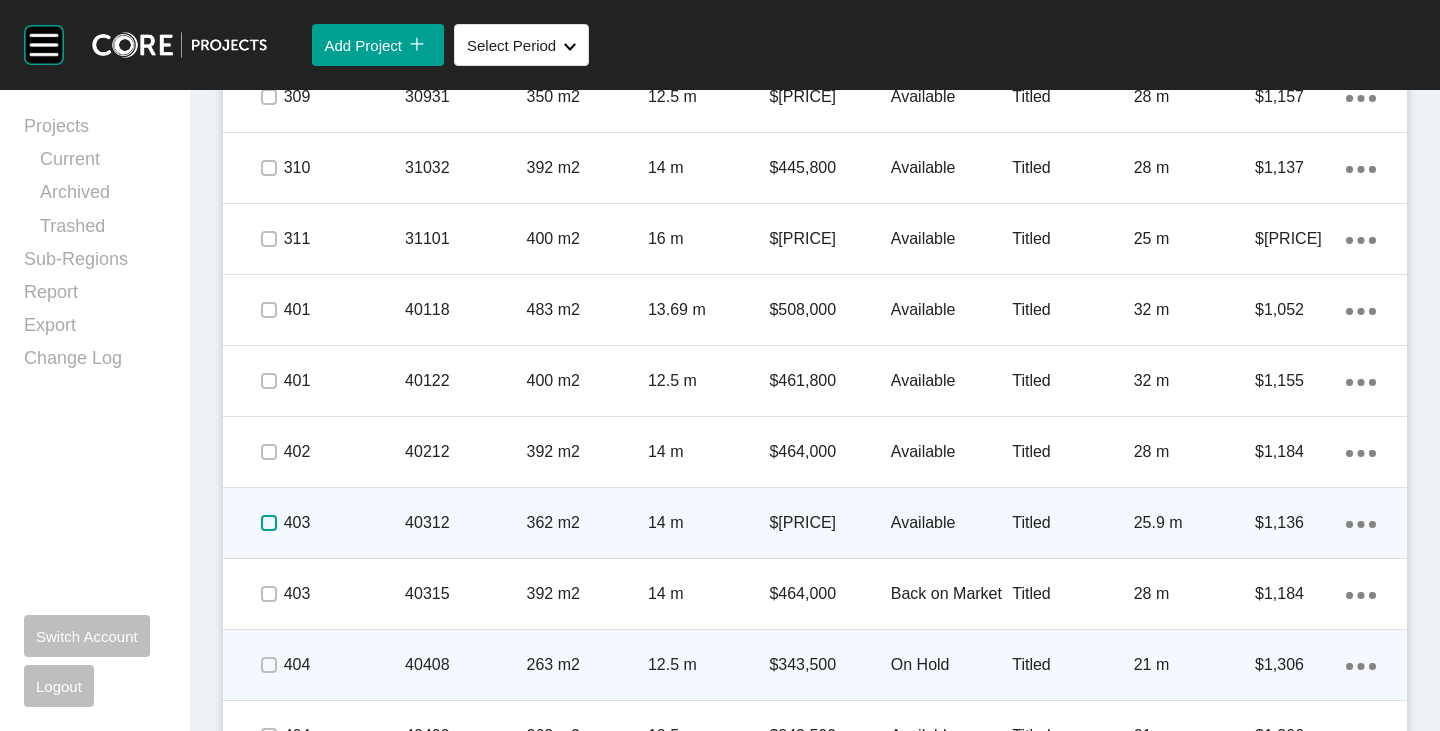 click at bounding box center [269, 523] 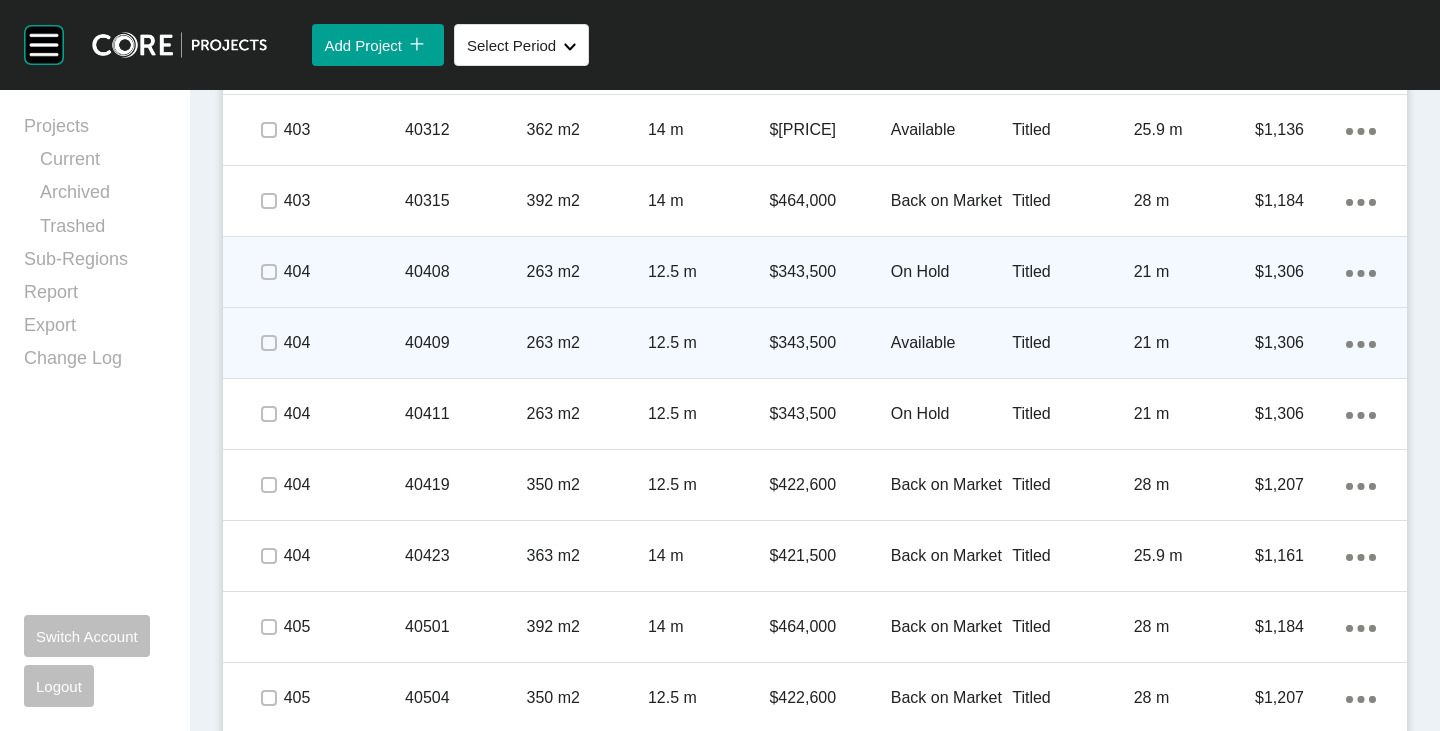 scroll, scrollTop: 2743, scrollLeft: 0, axis: vertical 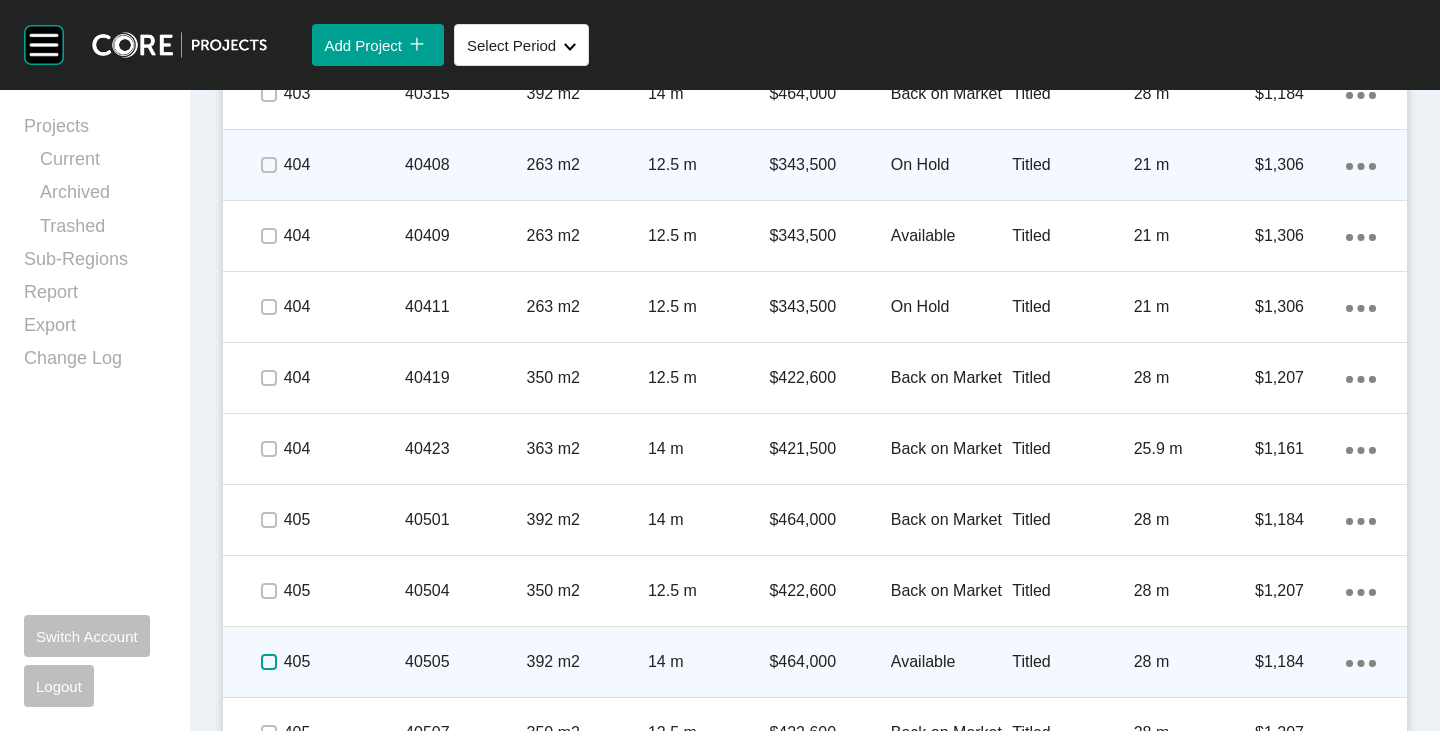 click at bounding box center (269, 662) 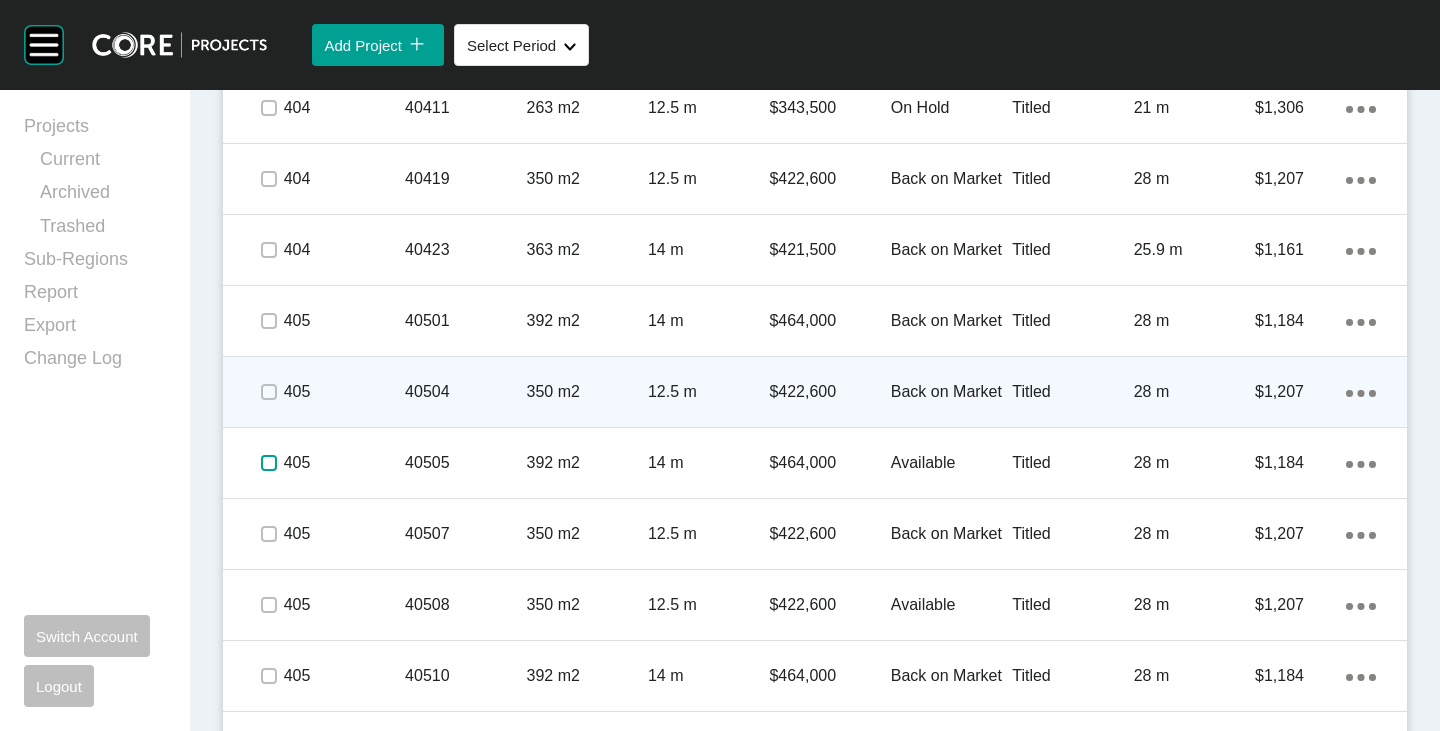 scroll, scrollTop: 2943, scrollLeft: 0, axis: vertical 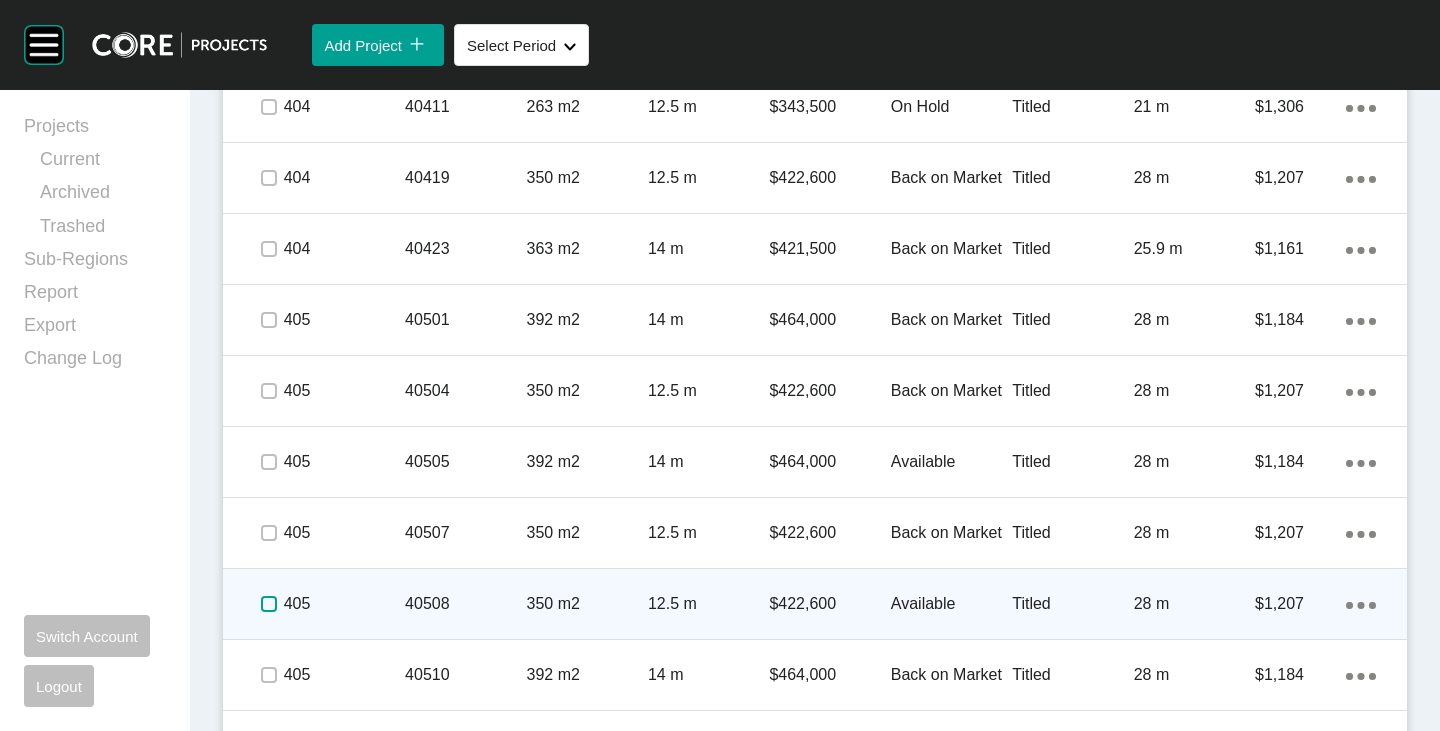 click at bounding box center (269, 604) 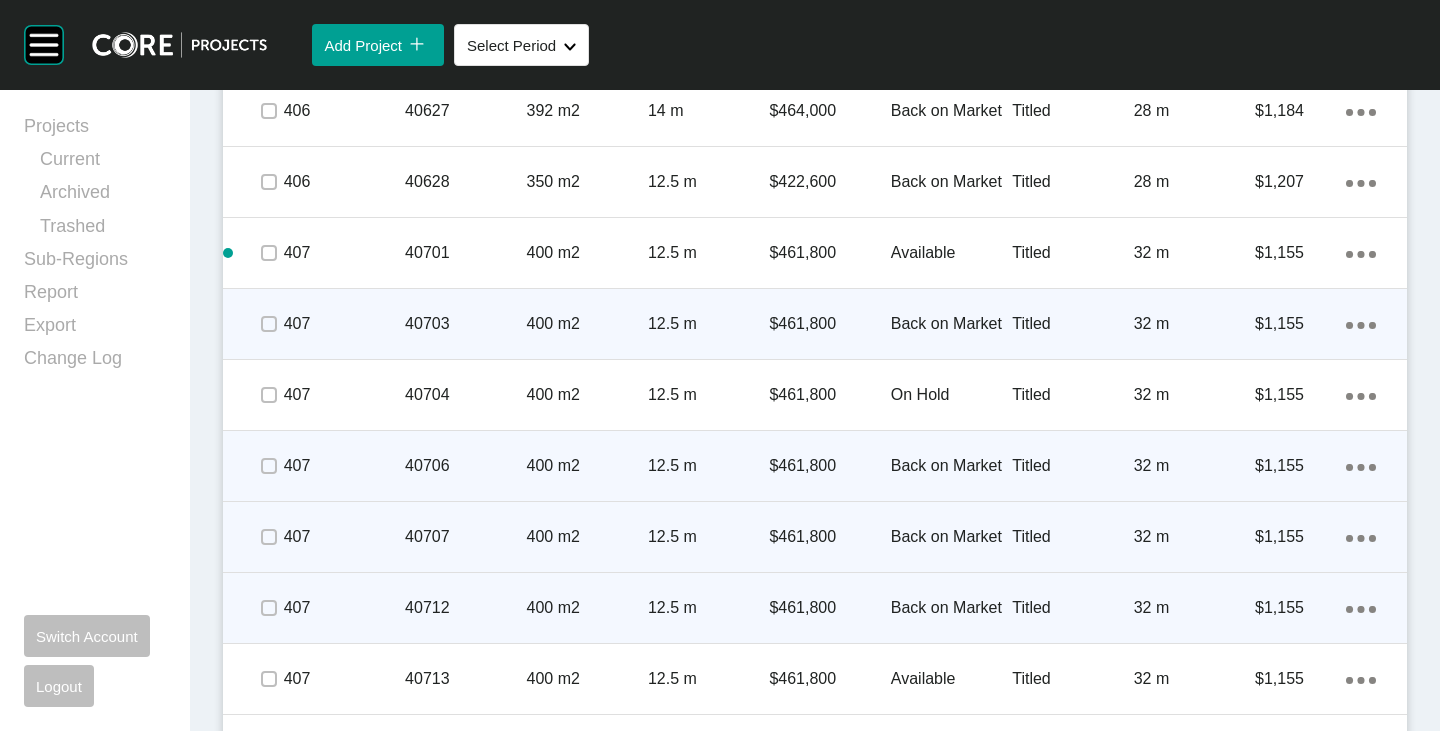 scroll, scrollTop: 4743, scrollLeft: 0, axis: vertical 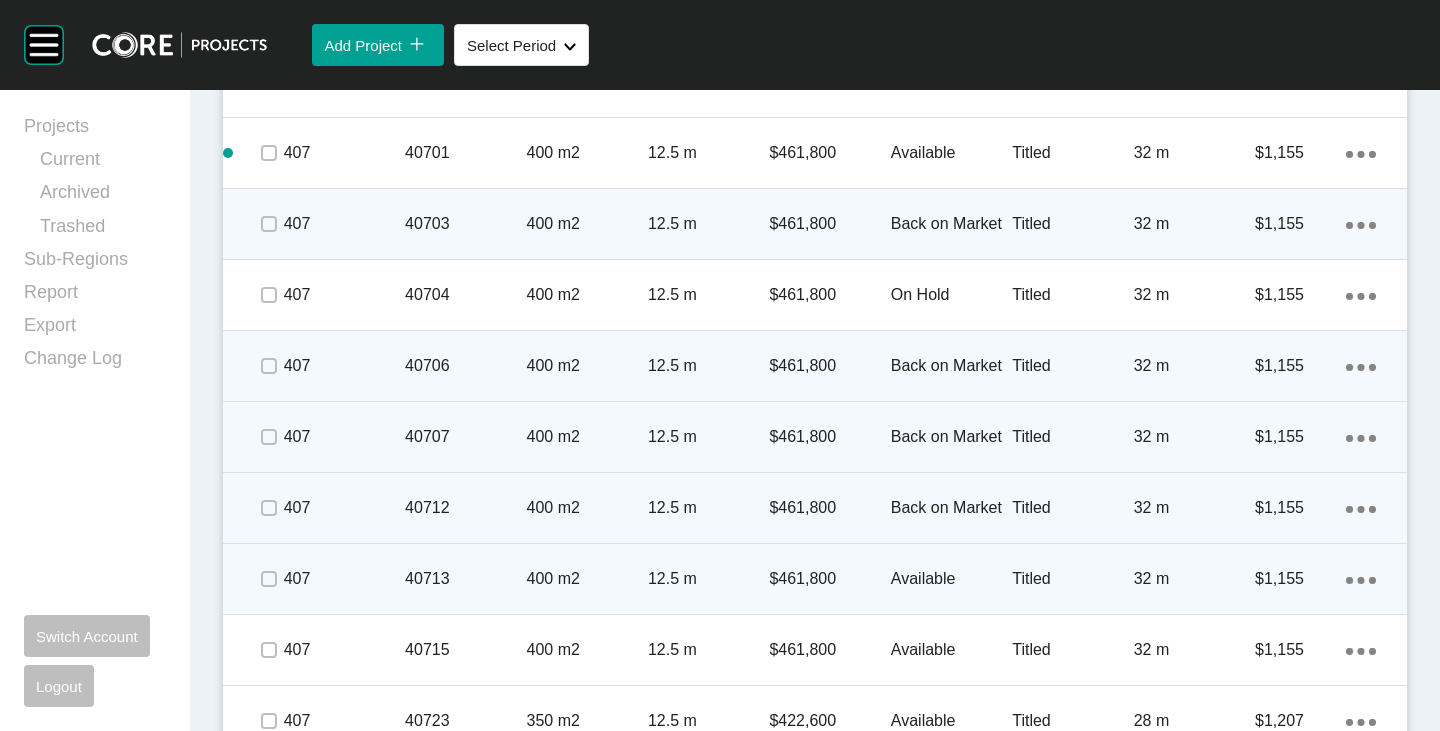 click at bounding box center [268, 579] 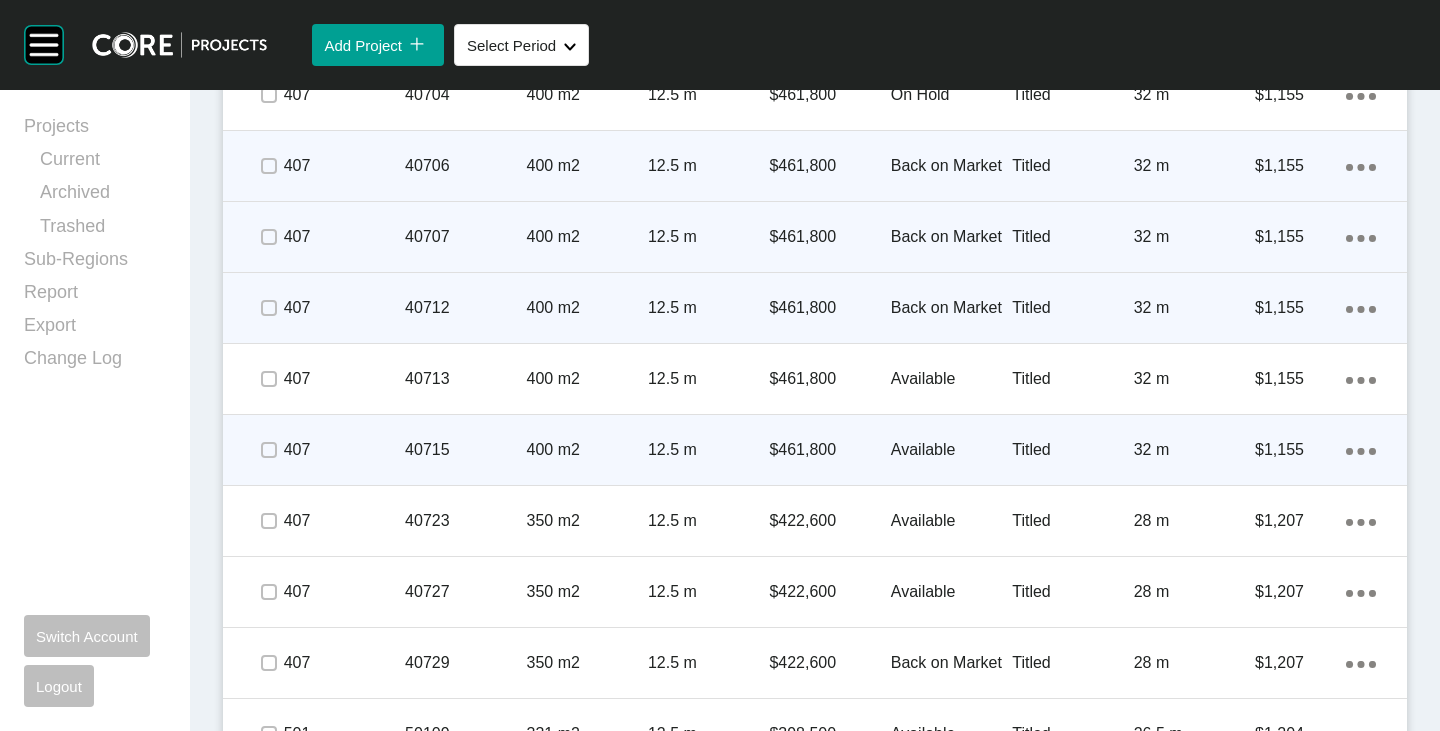 click at bounding box center [268, 450] 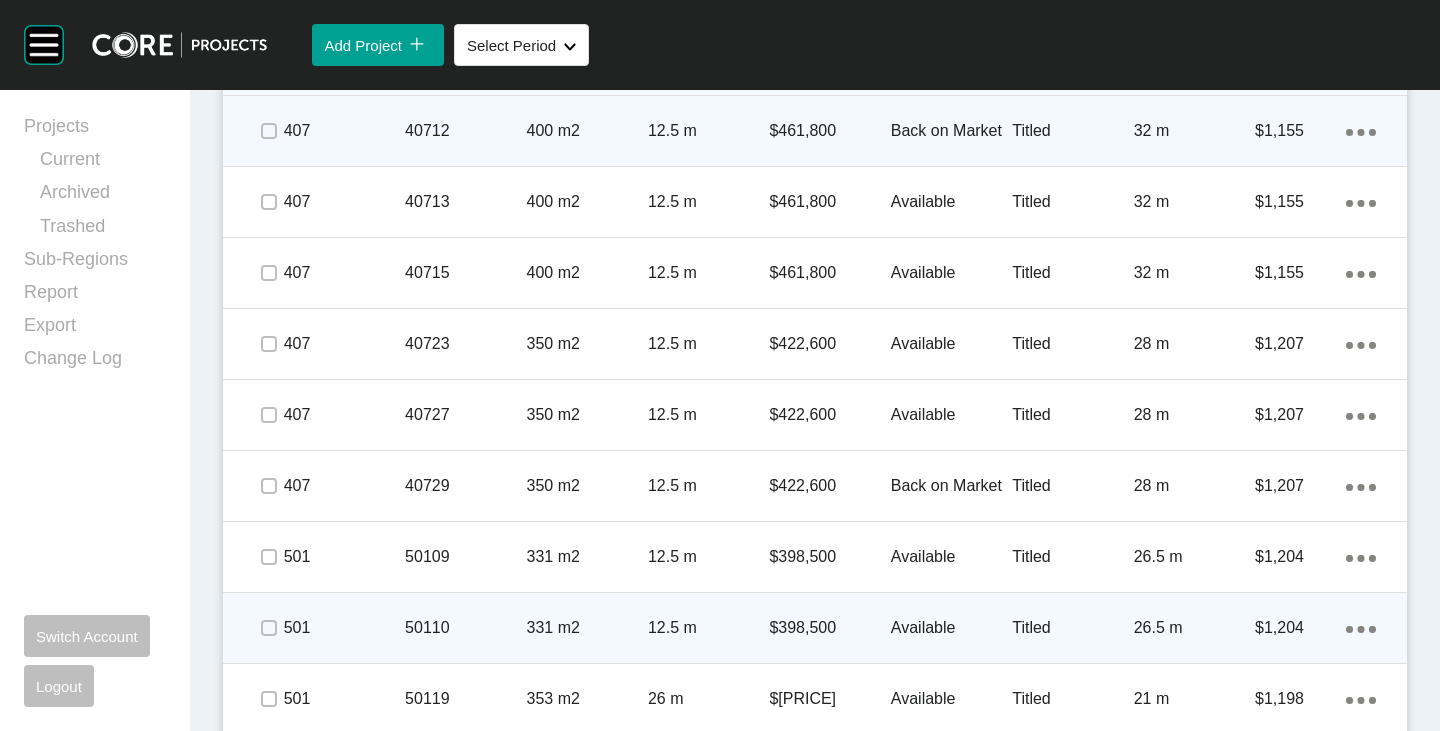 scroll, scrollTop: 5143, scrollLeft: 0, axis: vertical 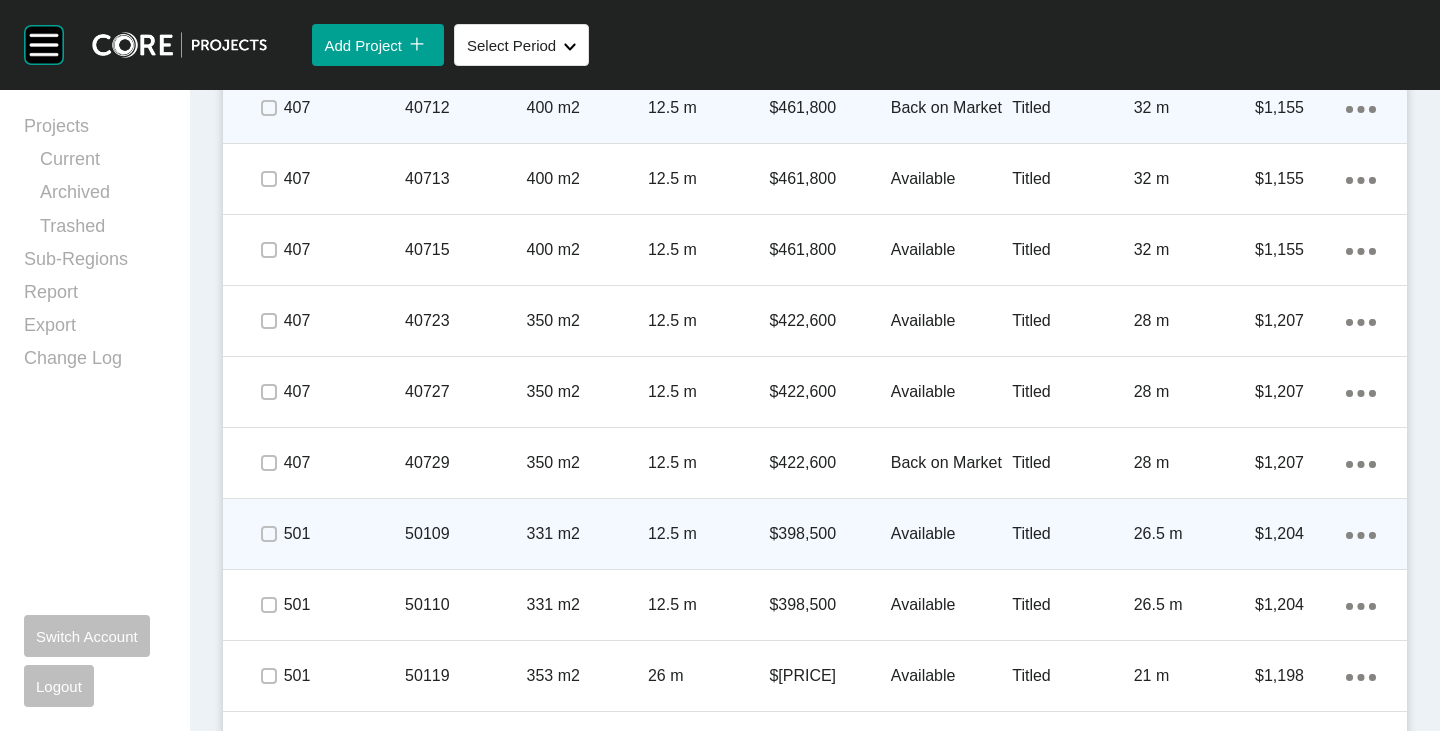 click at bounding box center [268, 534] 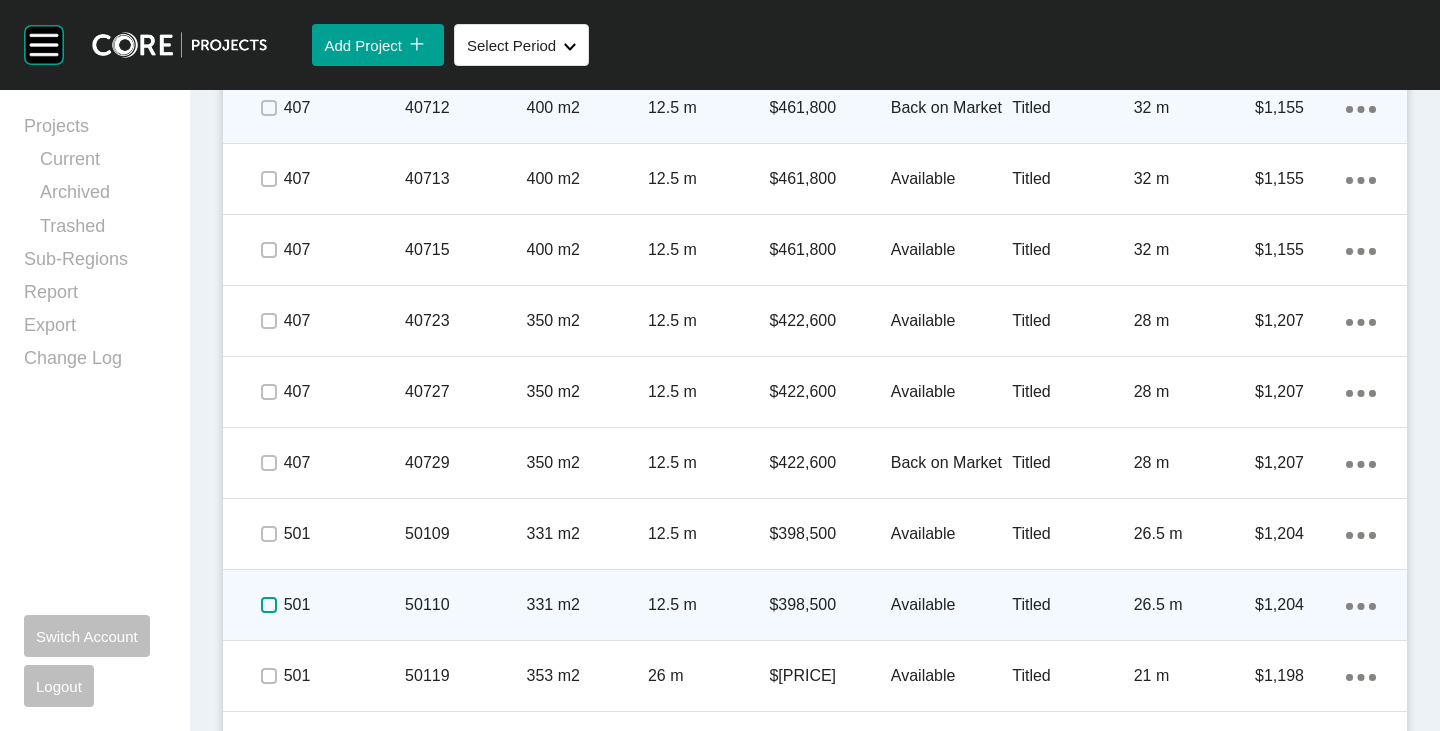 click at bounding box center [269, 605] 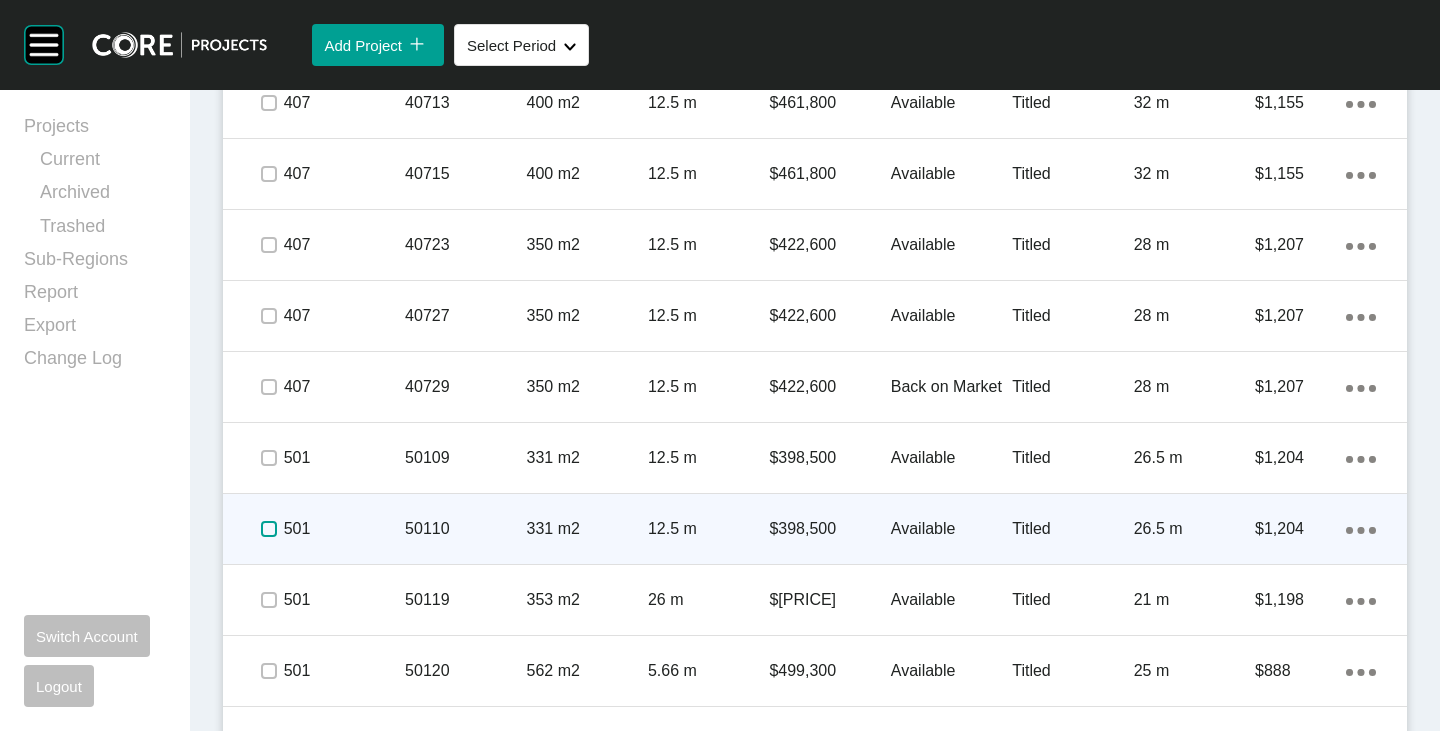 scroll, scrollTop: 5243, scrollLeft: 0, axis: vertical 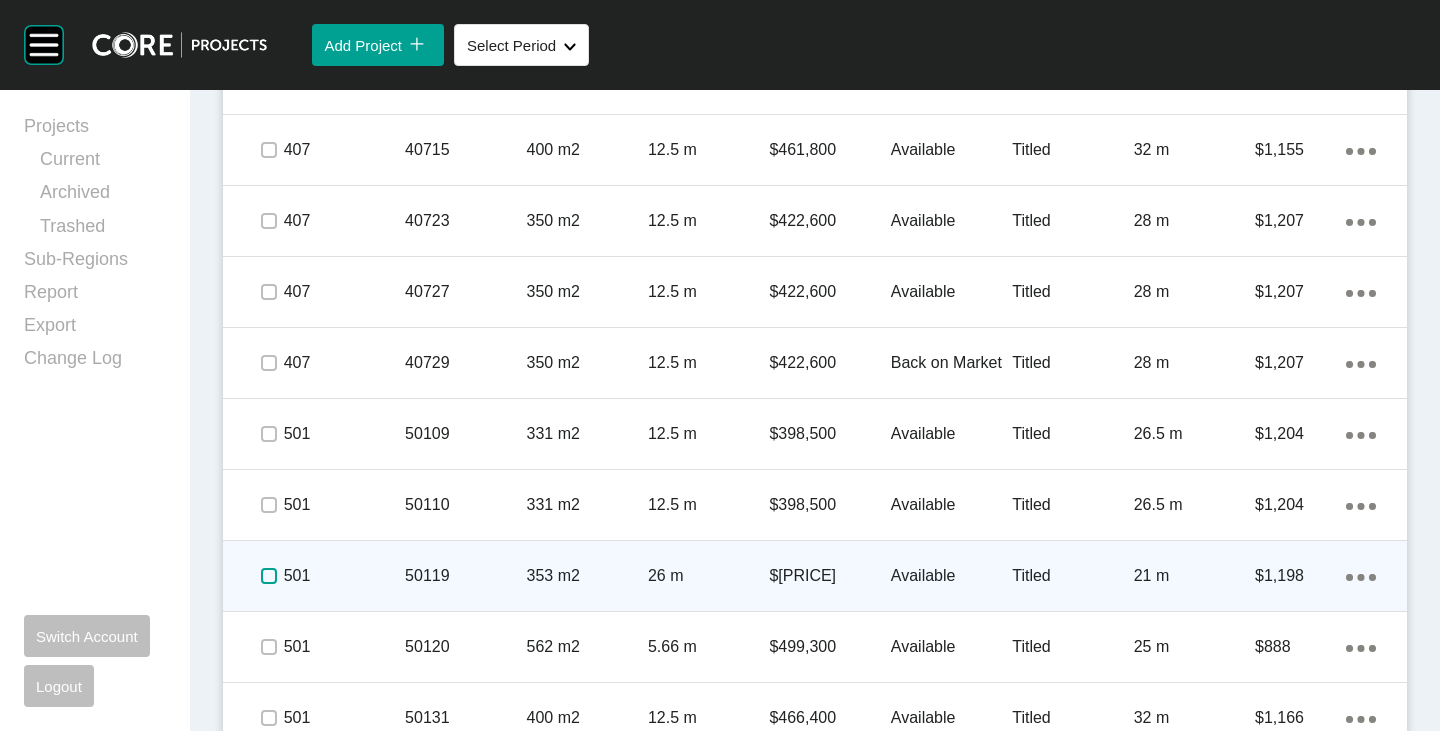 click at bounding box center (269, 576) 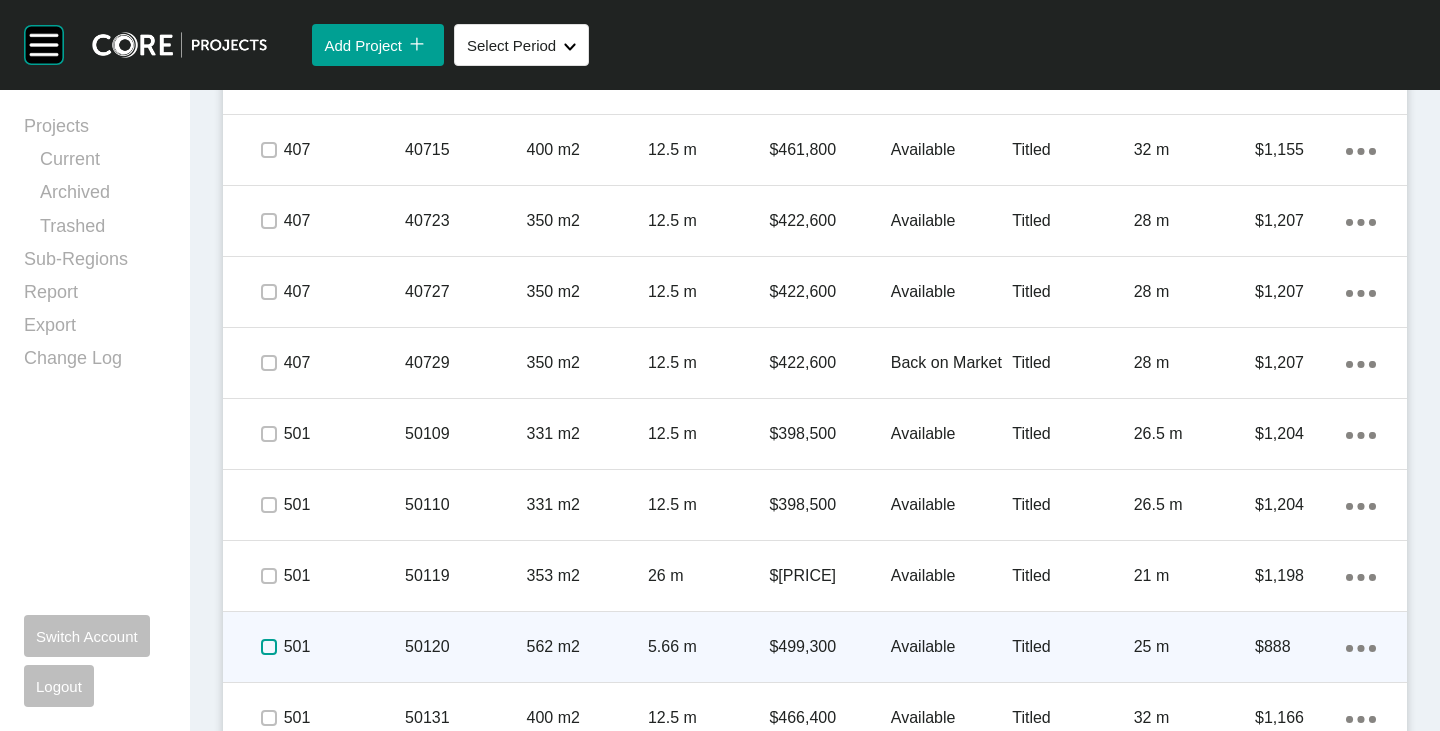 click at bounding box center [269, 647] 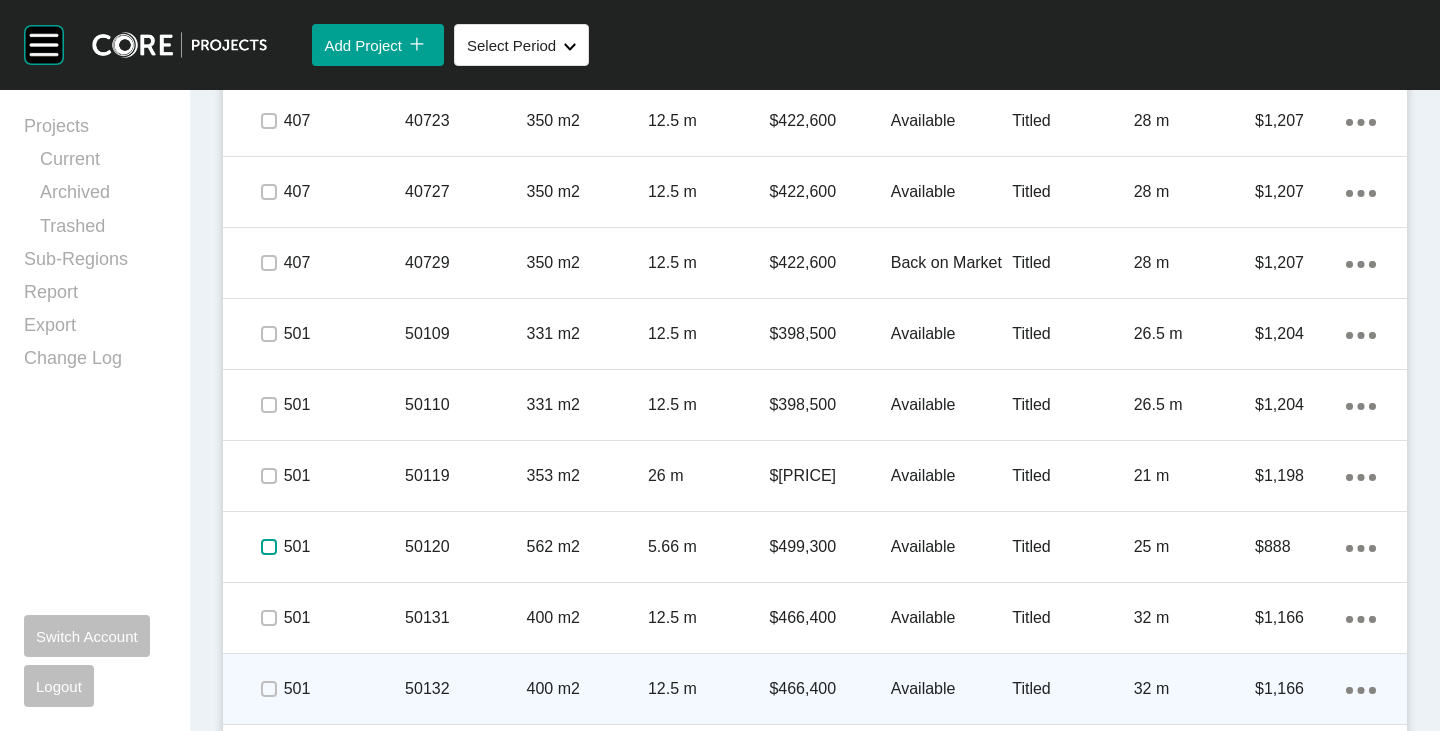 scroll, scrollTop: 5443, scrollLeft: 0, axis: vertical 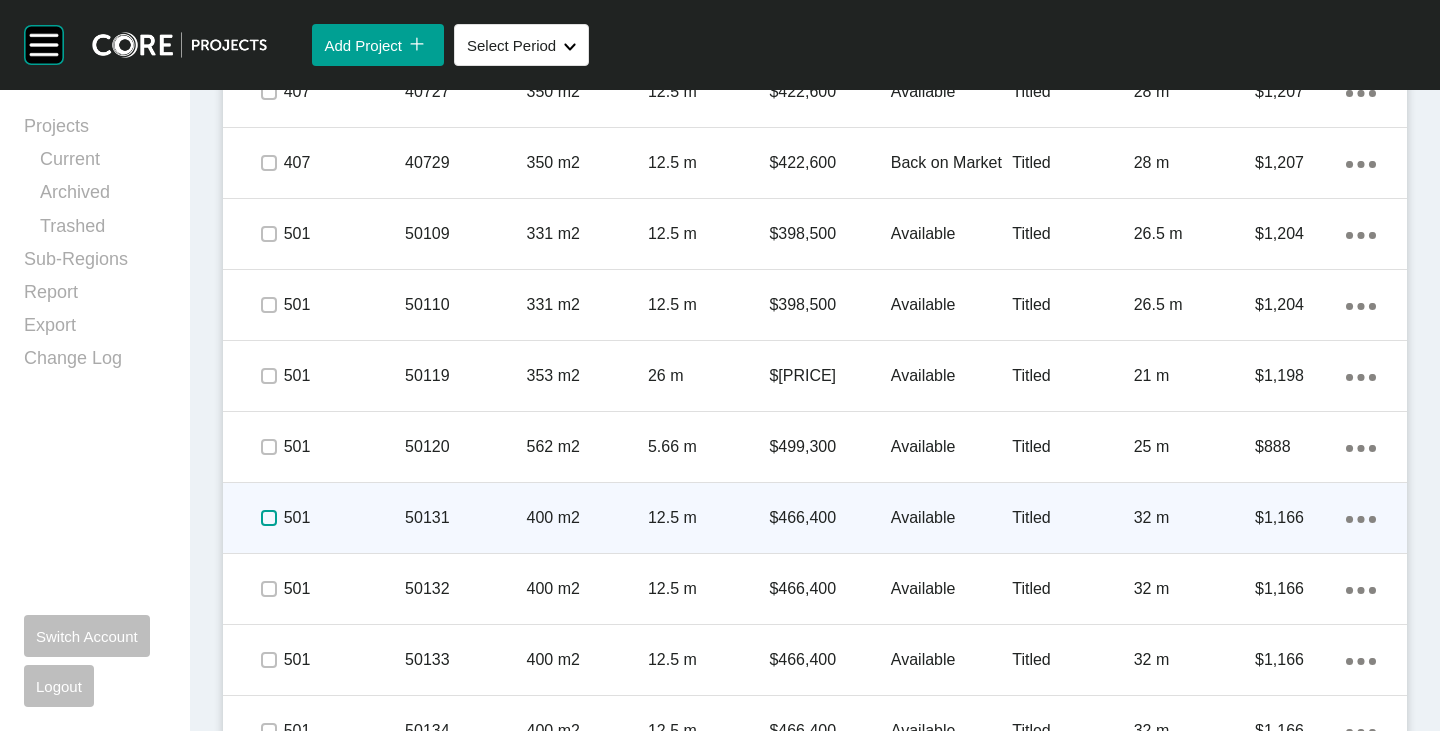 click at bounding box center [269, 518] 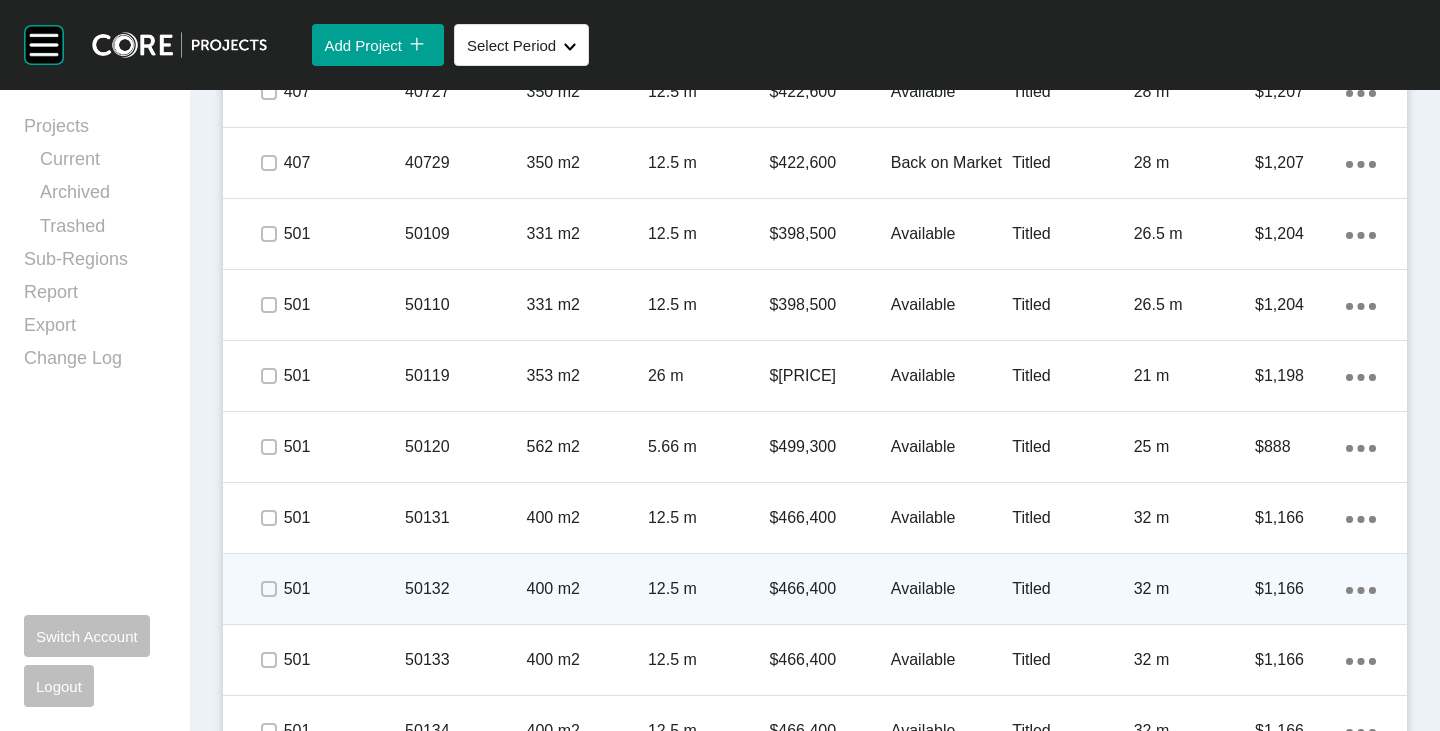 click at bounding box center (268, 589) 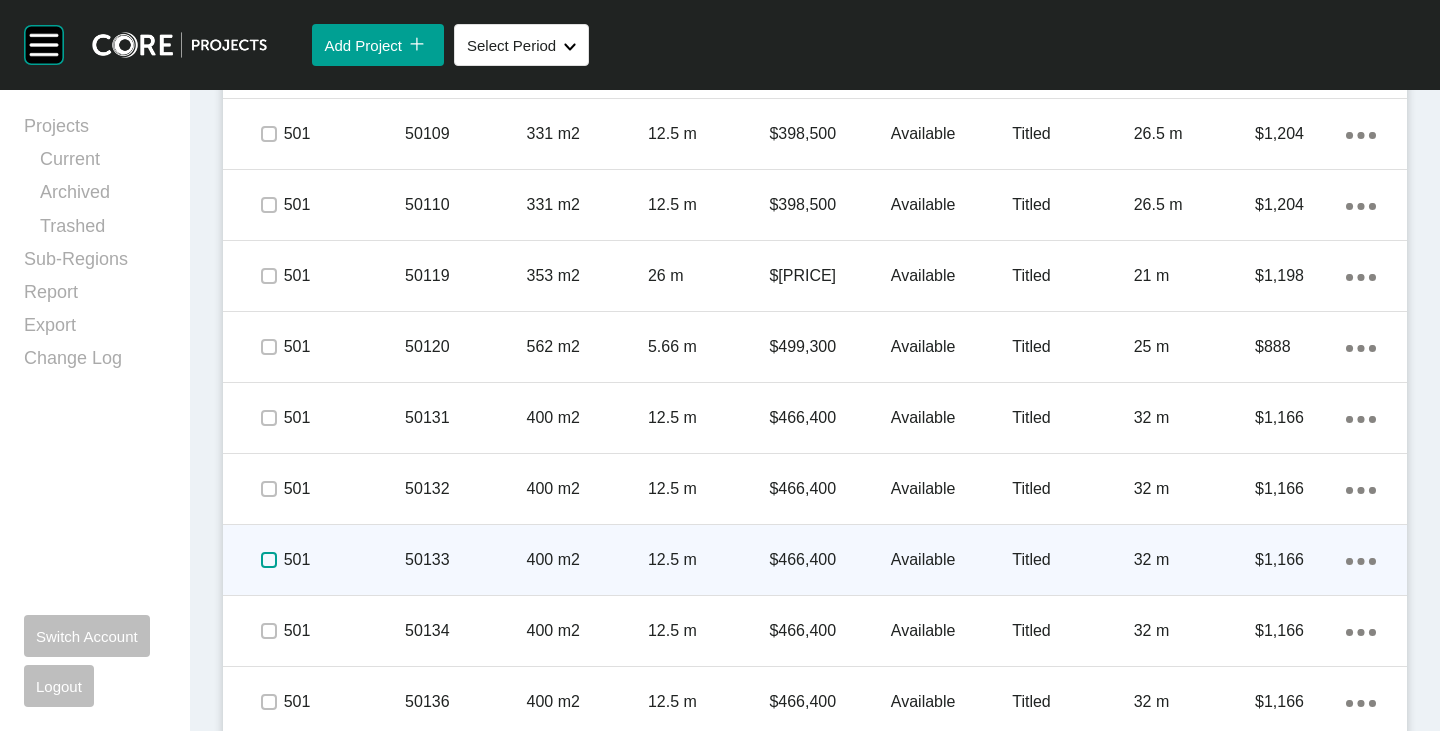 click at bounding box center [269, 560] 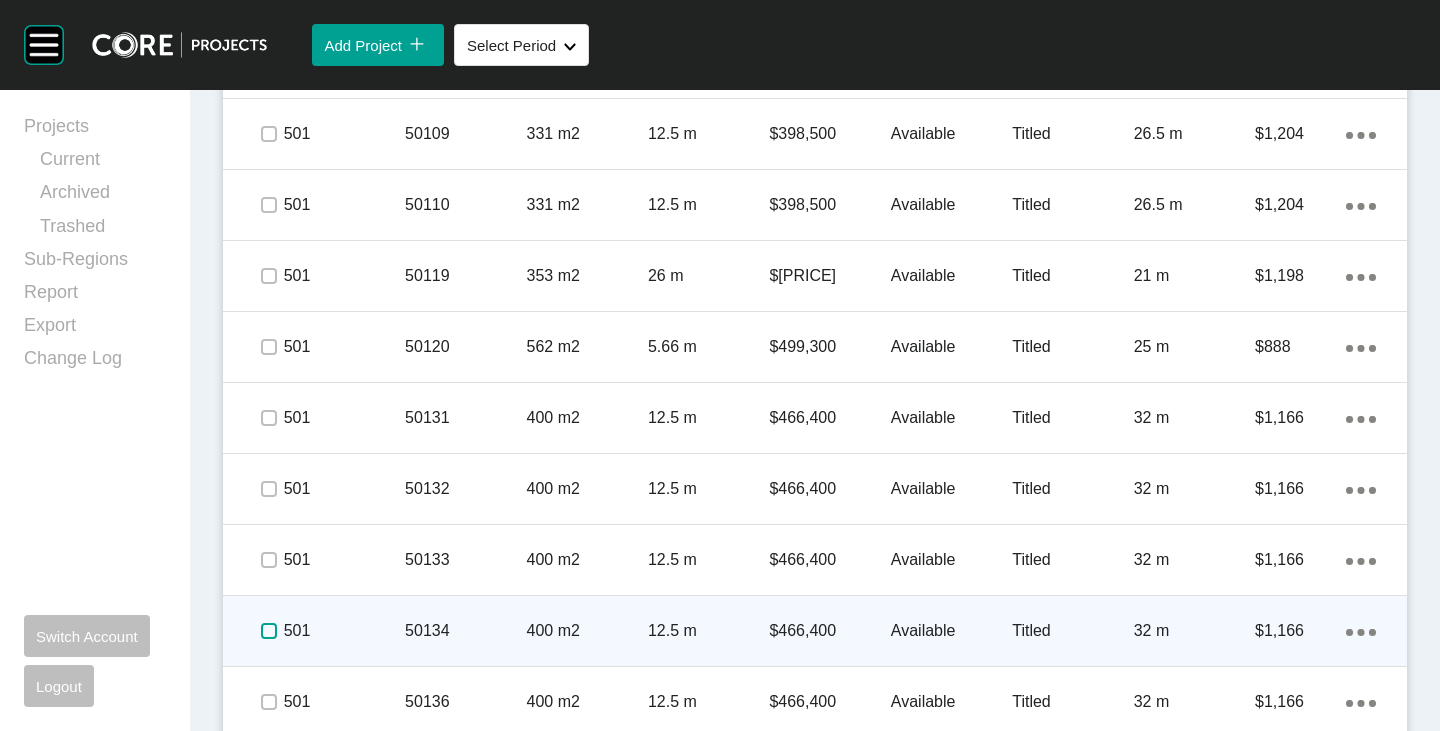 click at bounding box center (269, 631) 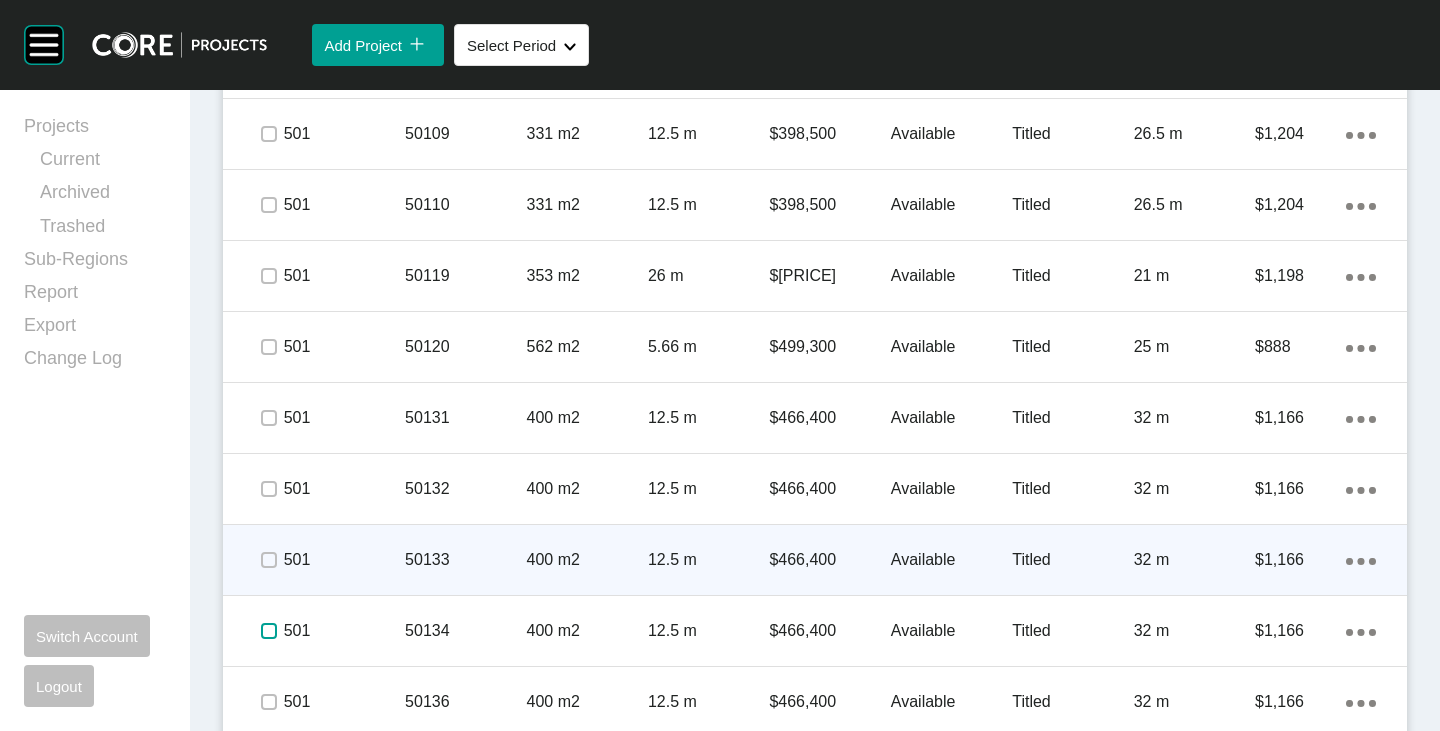 scroll, scrollTop: 5643, scrollLeft: 0, axis: vertical 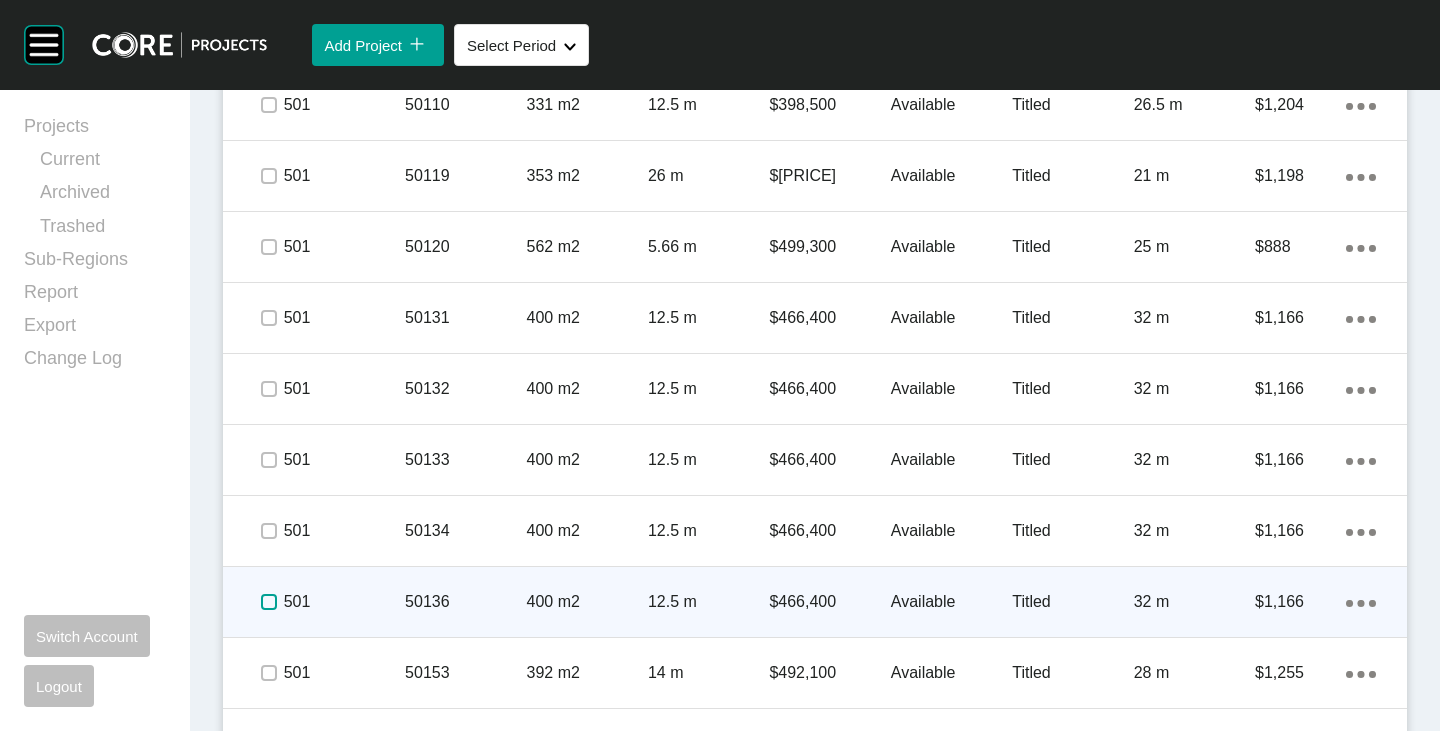click at bounding box center (269, 602) 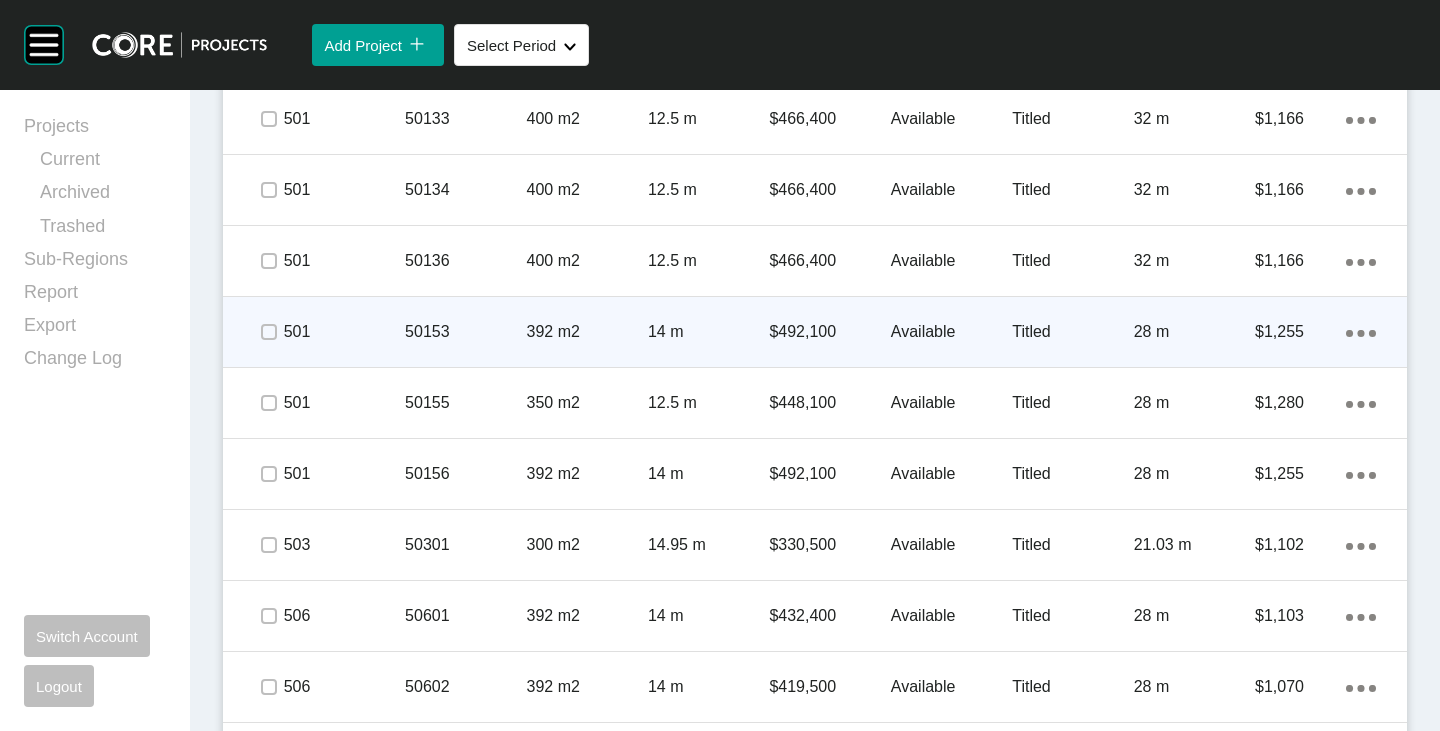 scroll, scrollTop: 6043, scrollLeft: 0, axis: vertical 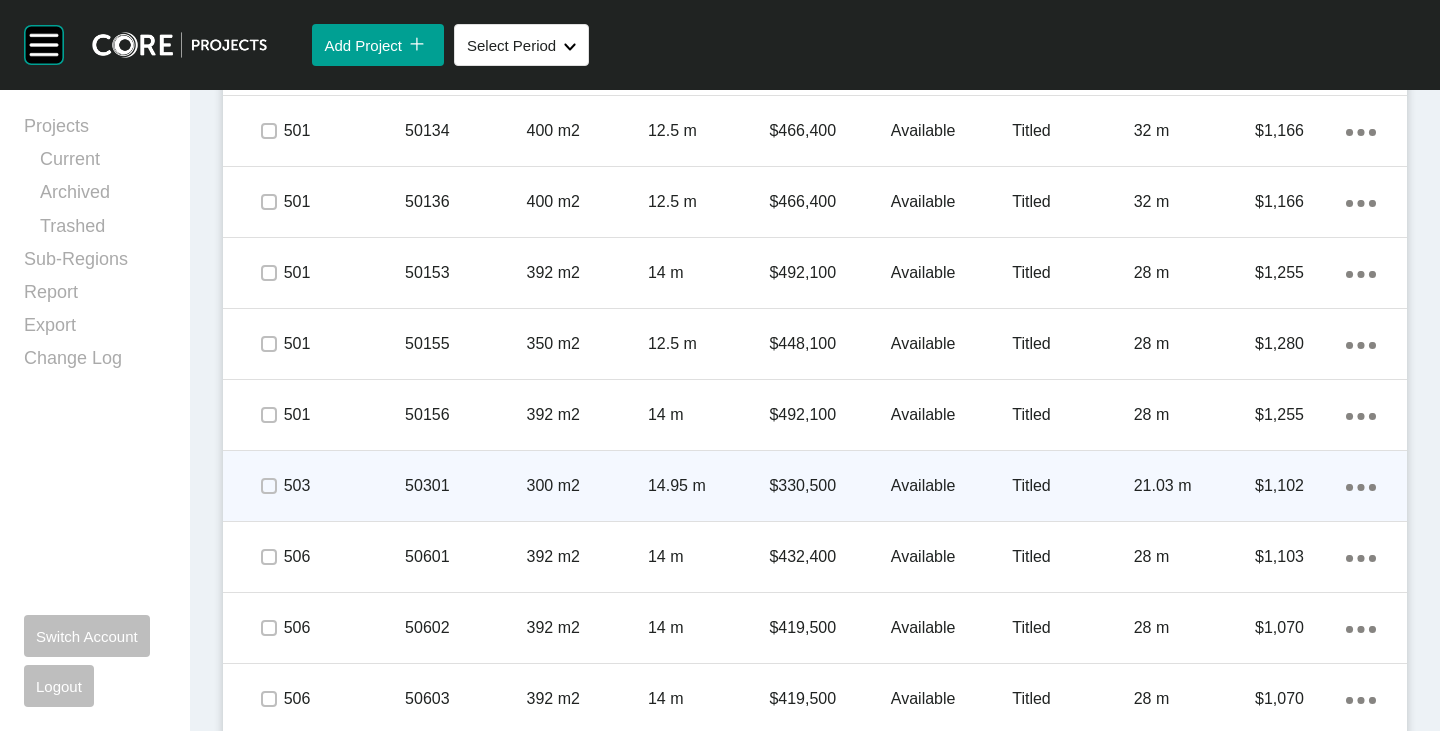 click on "Available" at bounding box center (951, 486) 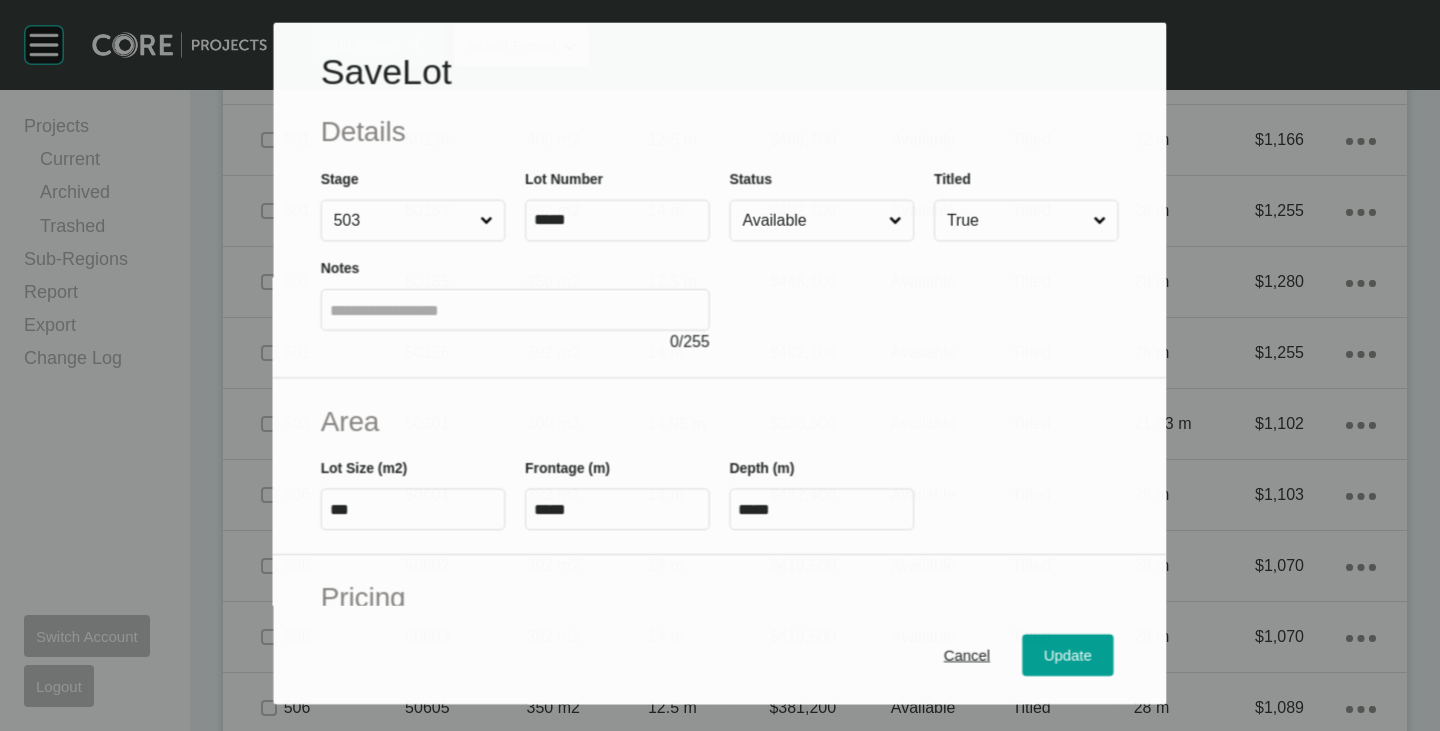 scroll, scrollTop: 5981, scrollLeft: 0, axis: vertical 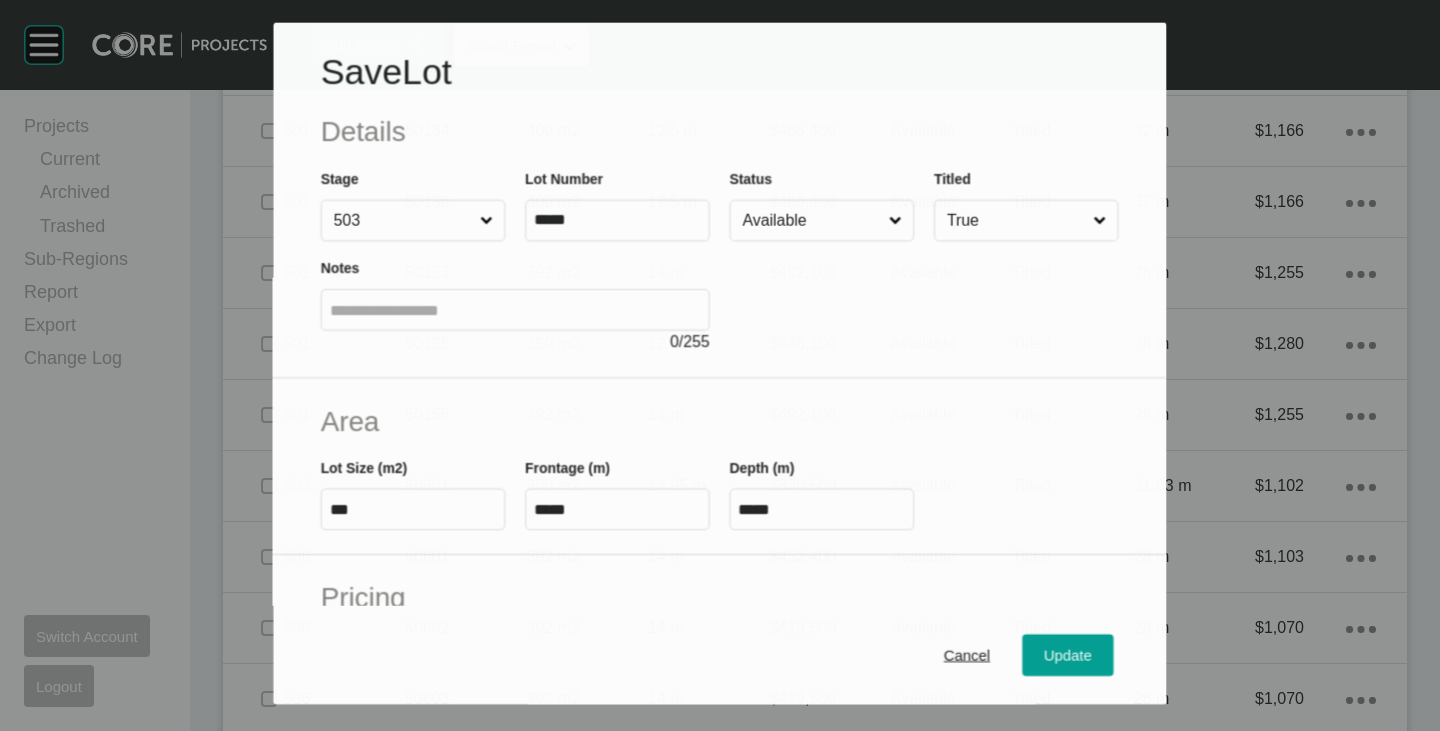click on "Available" at bounding box center (812, 220) 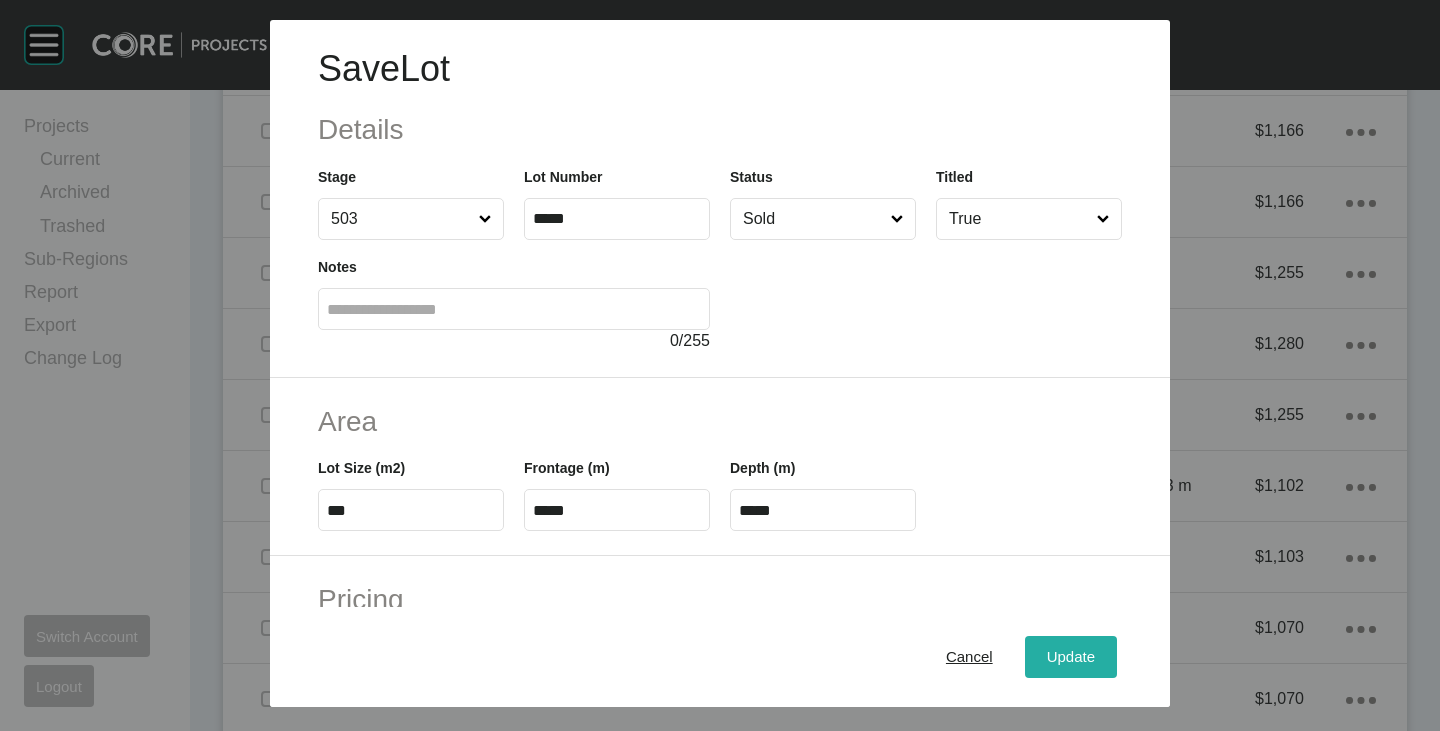 click on "Update" at bounding box center [1071, 657] 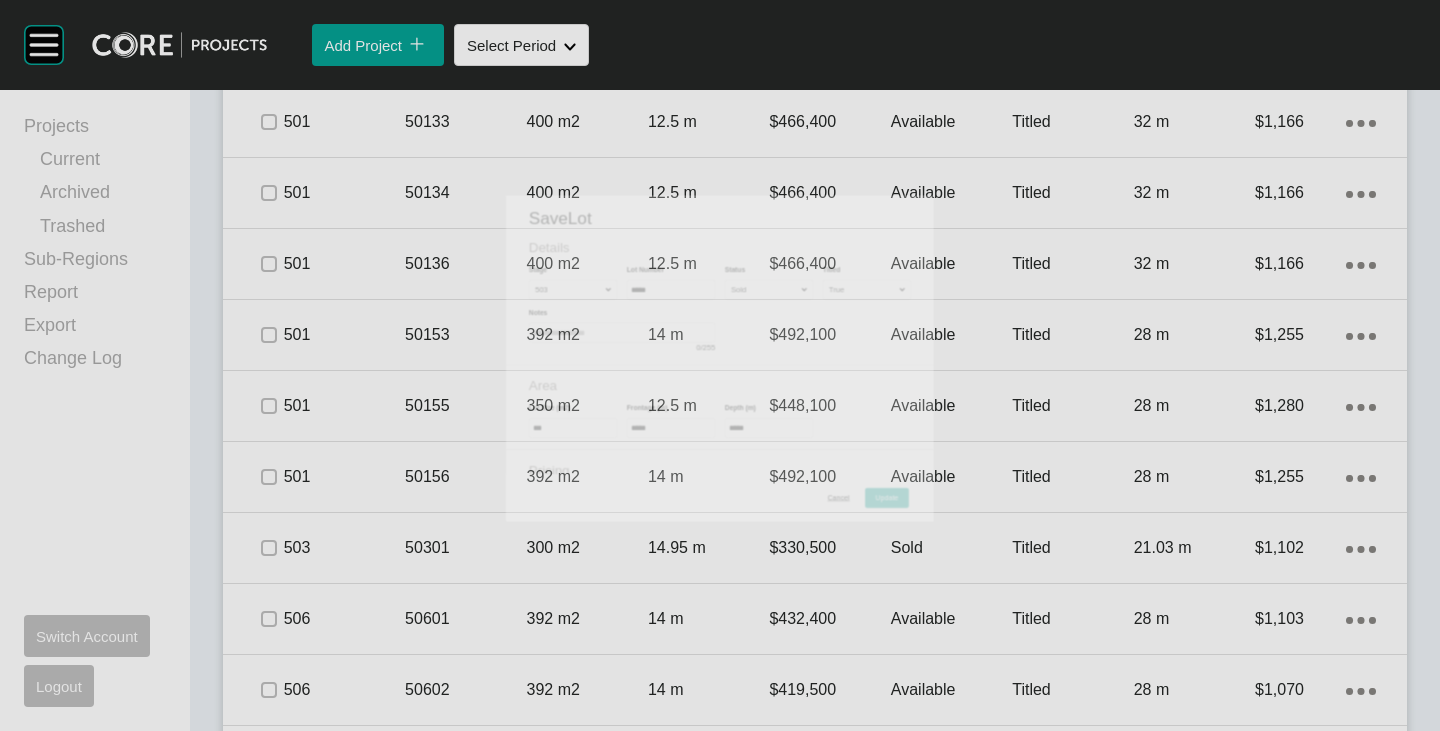 scroll, scrollTop: 6043, scrollLeft: 0, axis: vertical 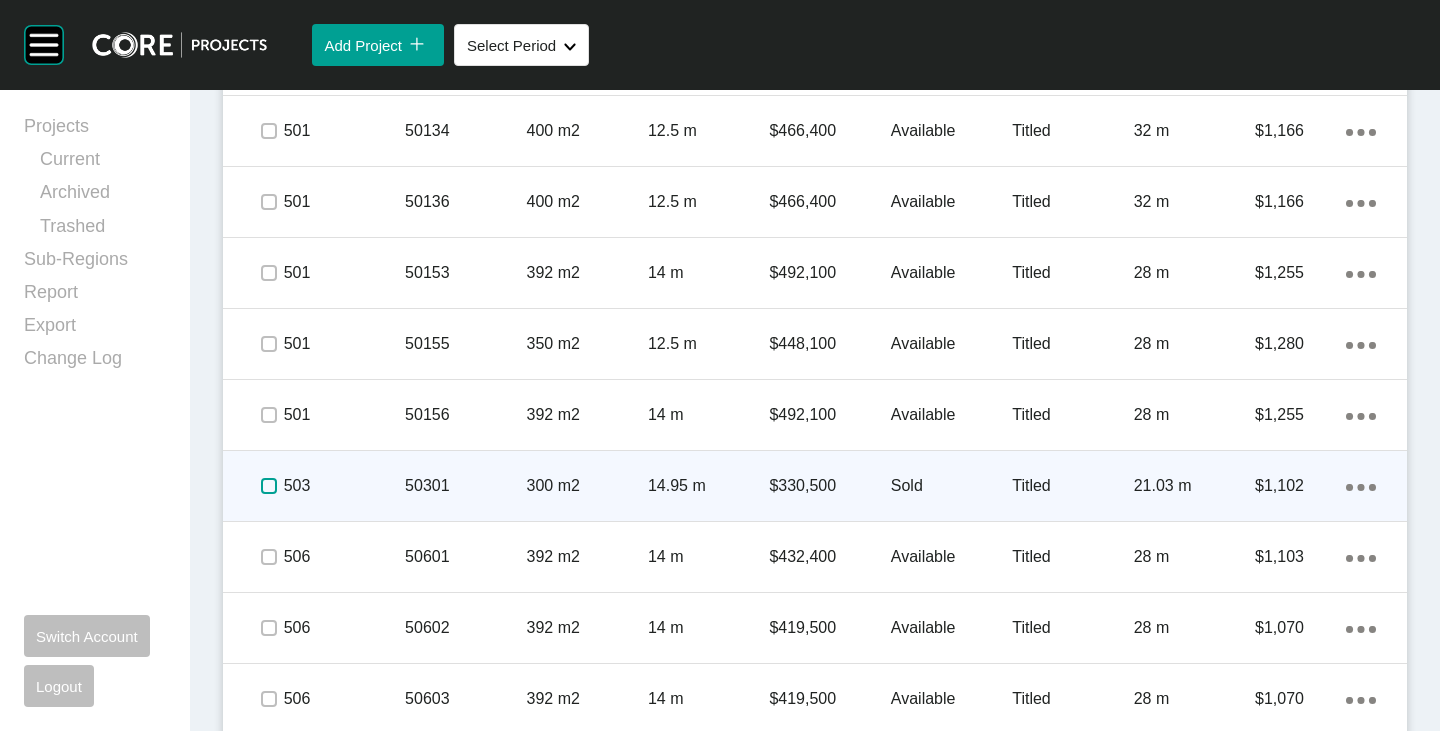 click at bounding box center [269, 486] 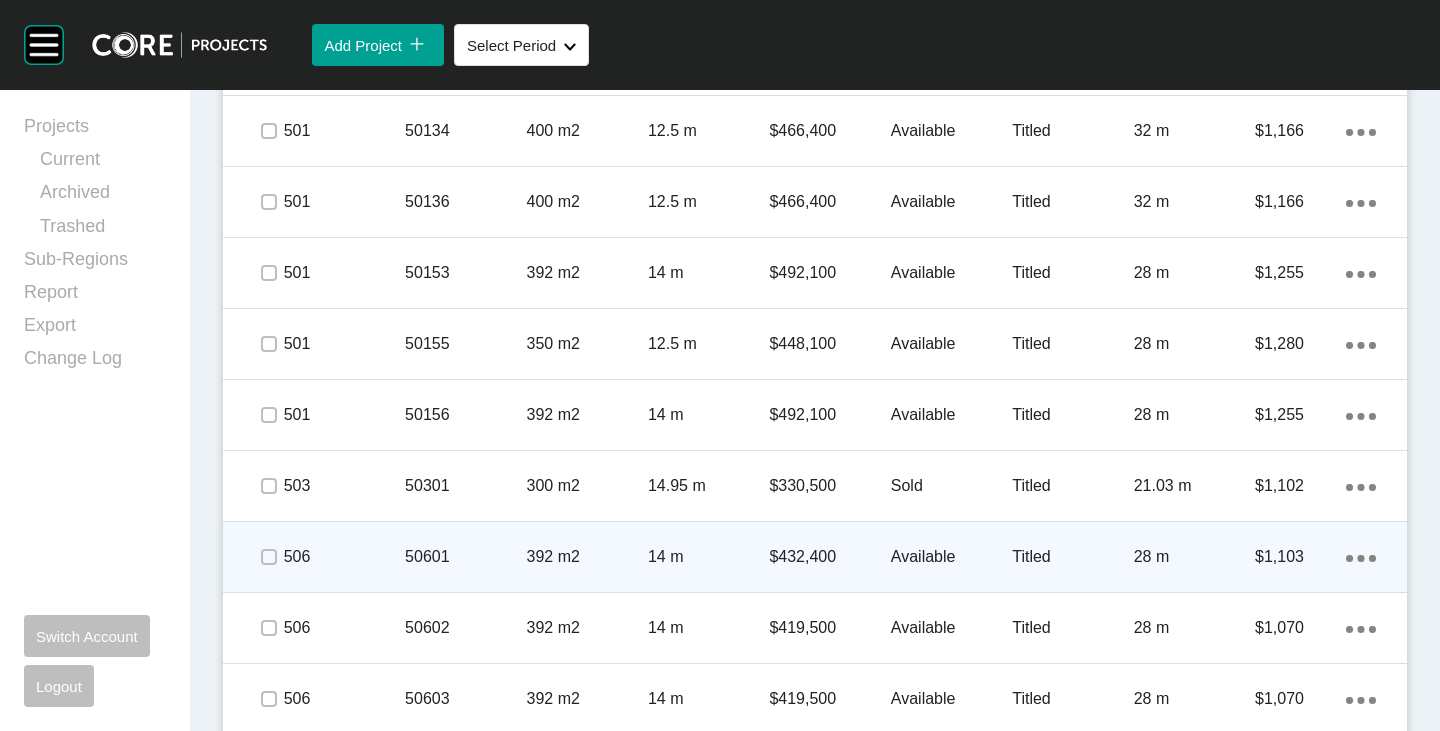 scroll, scrollTop: 6243, scrollLeft: 0, axis: vertical 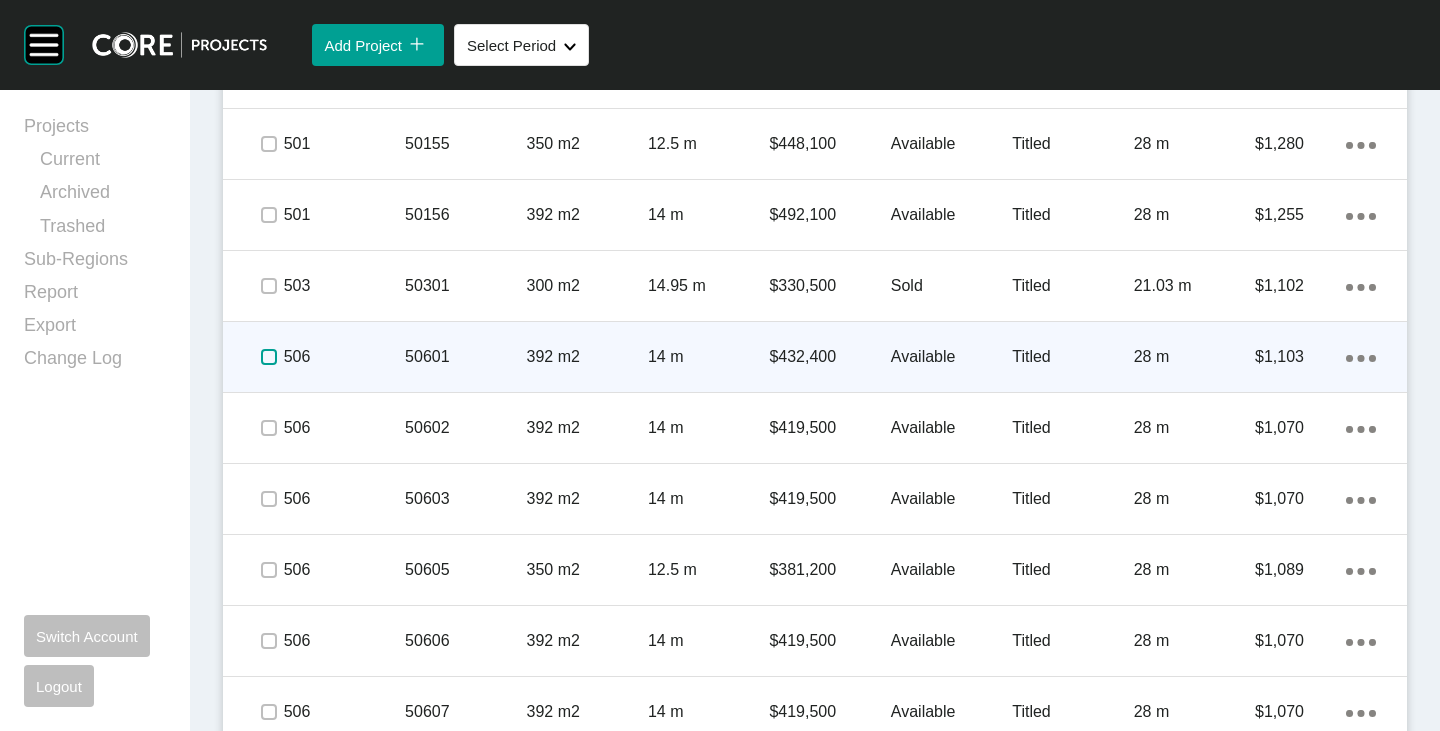 click at bounding box center [269, 357] 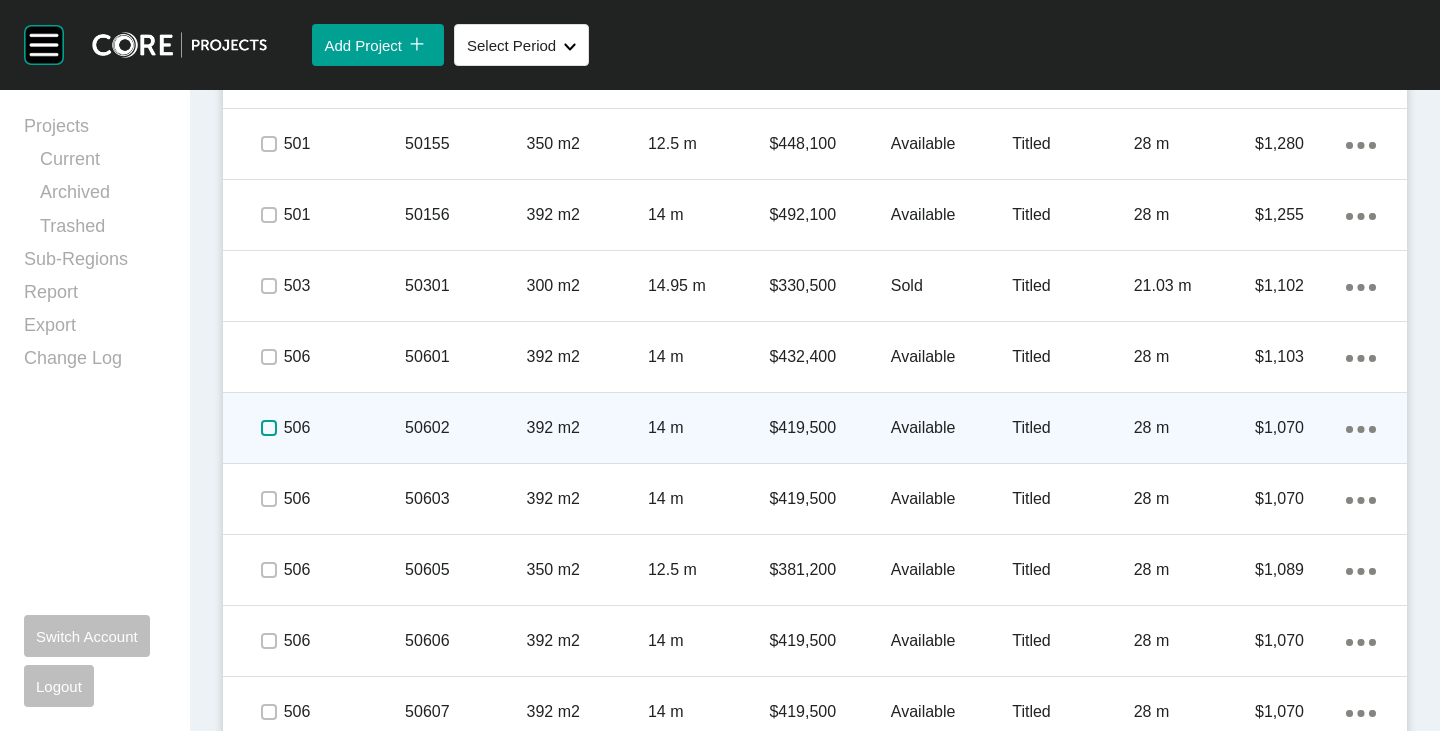 click at bounding box center (269, 428) 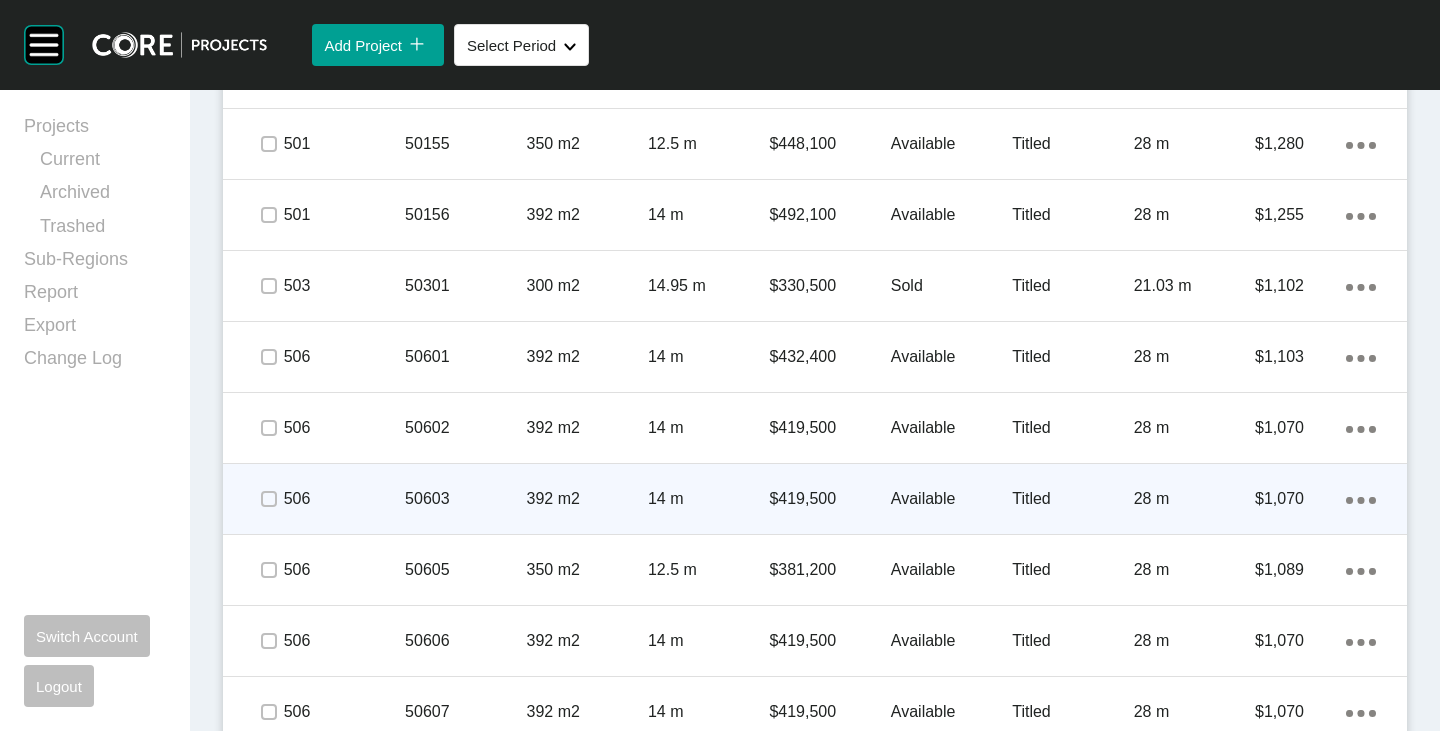 click at bounding box center [268, 499] 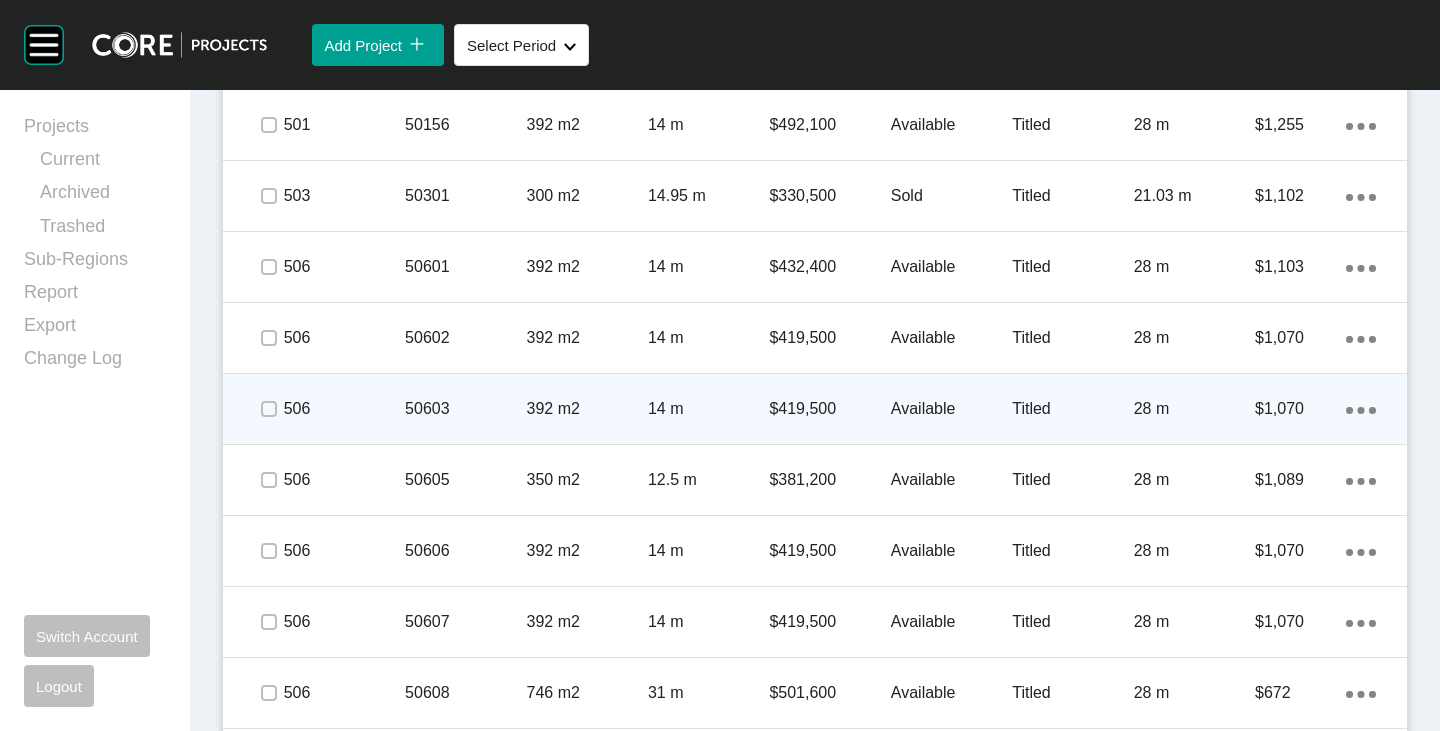 scroll, scrollTop: 6443, scrollLeft: 0, axis: vertical 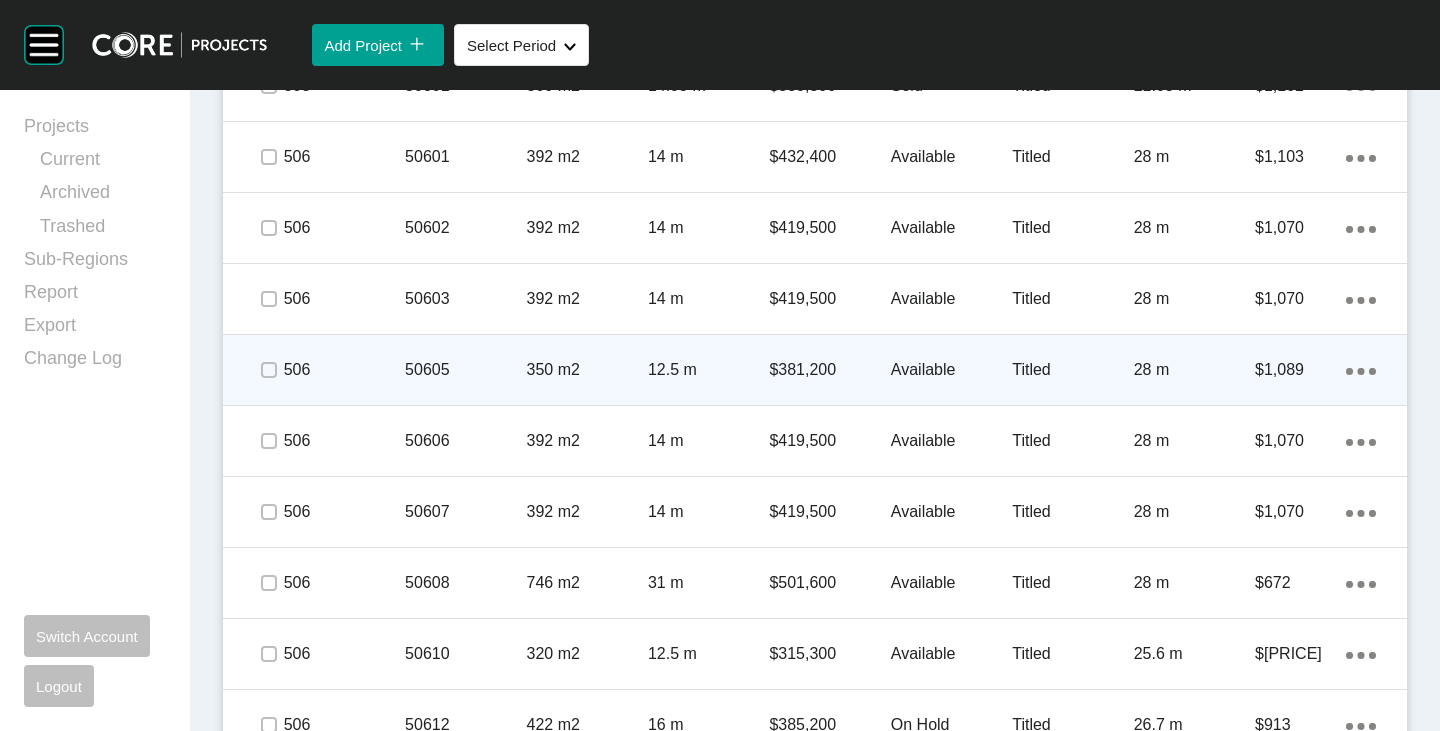 click at bounding box center (268, 370) 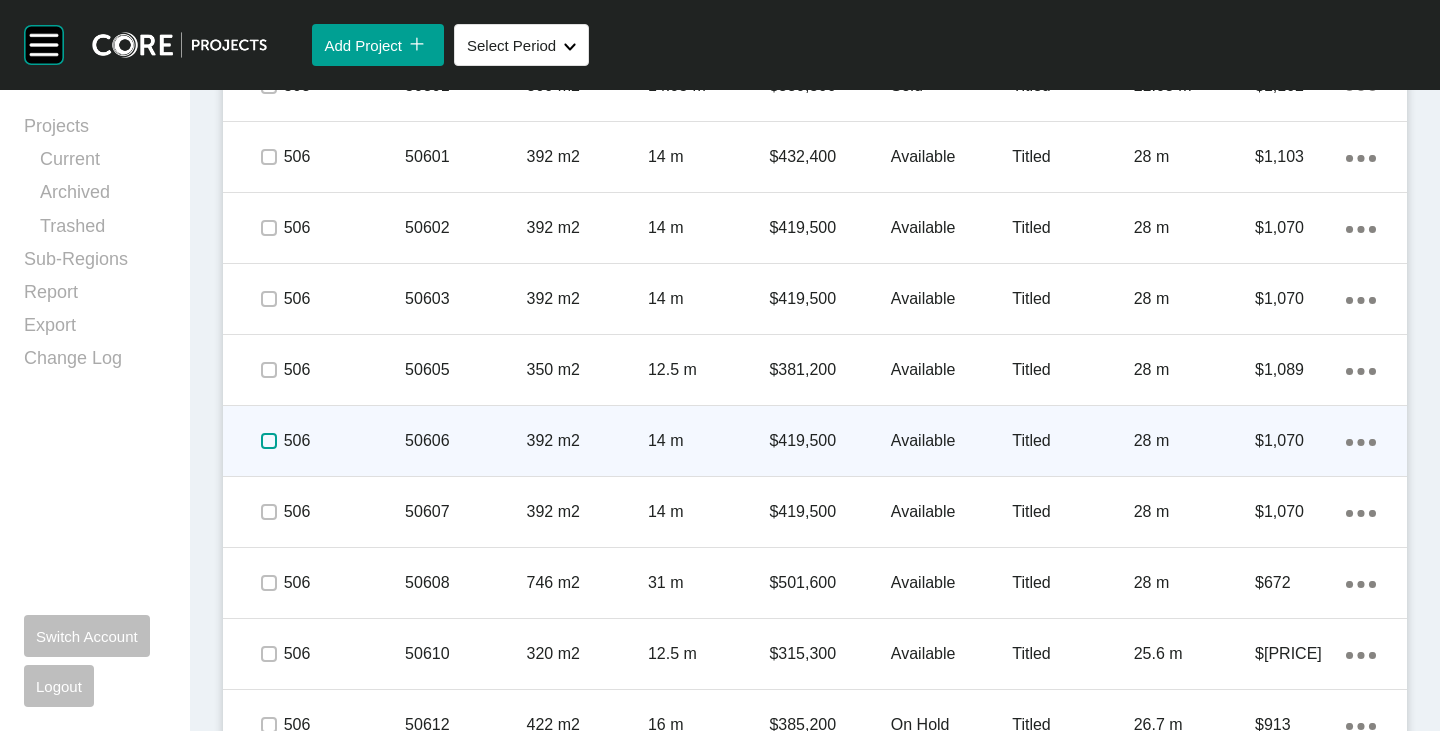 click at bounding box center (269, 441) 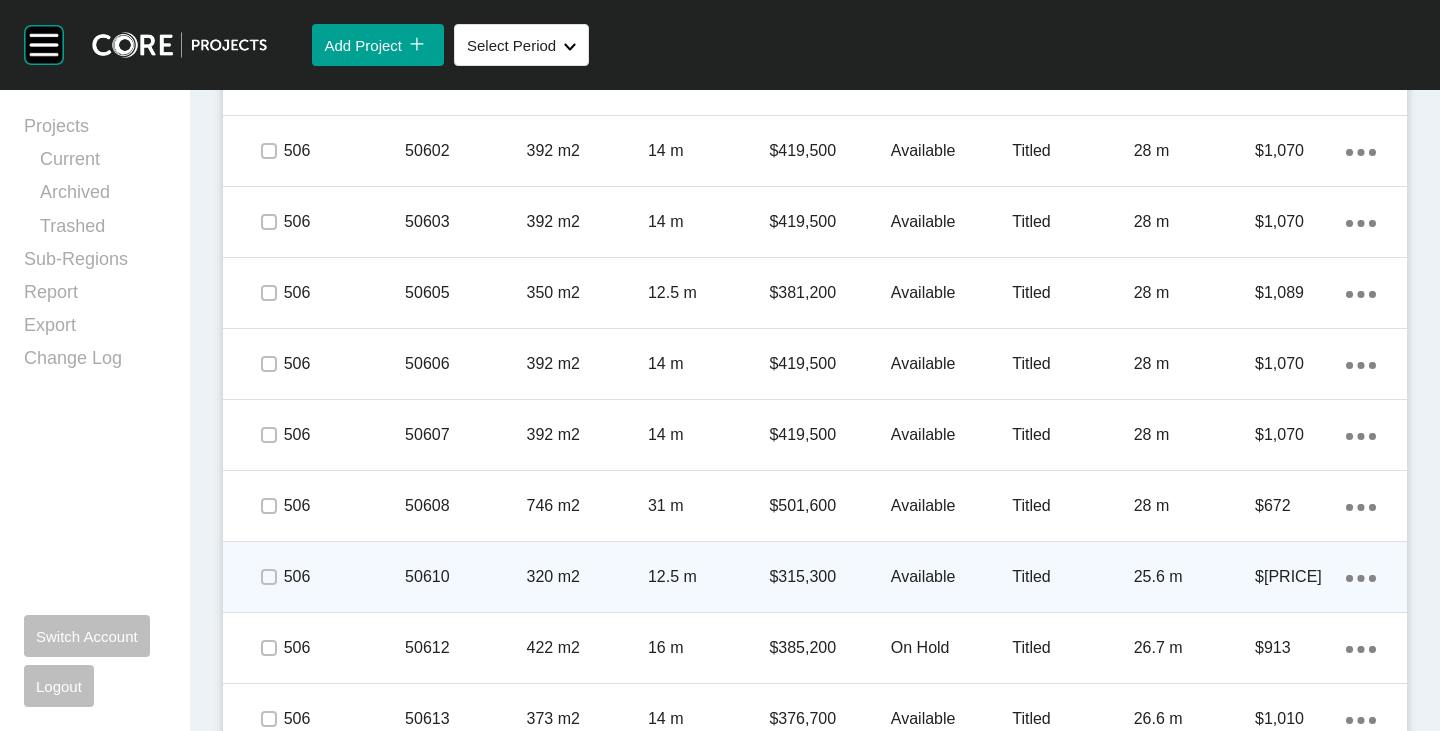 scroll, scrollTop: 6543, scrollLeft: 0, axis: vertical 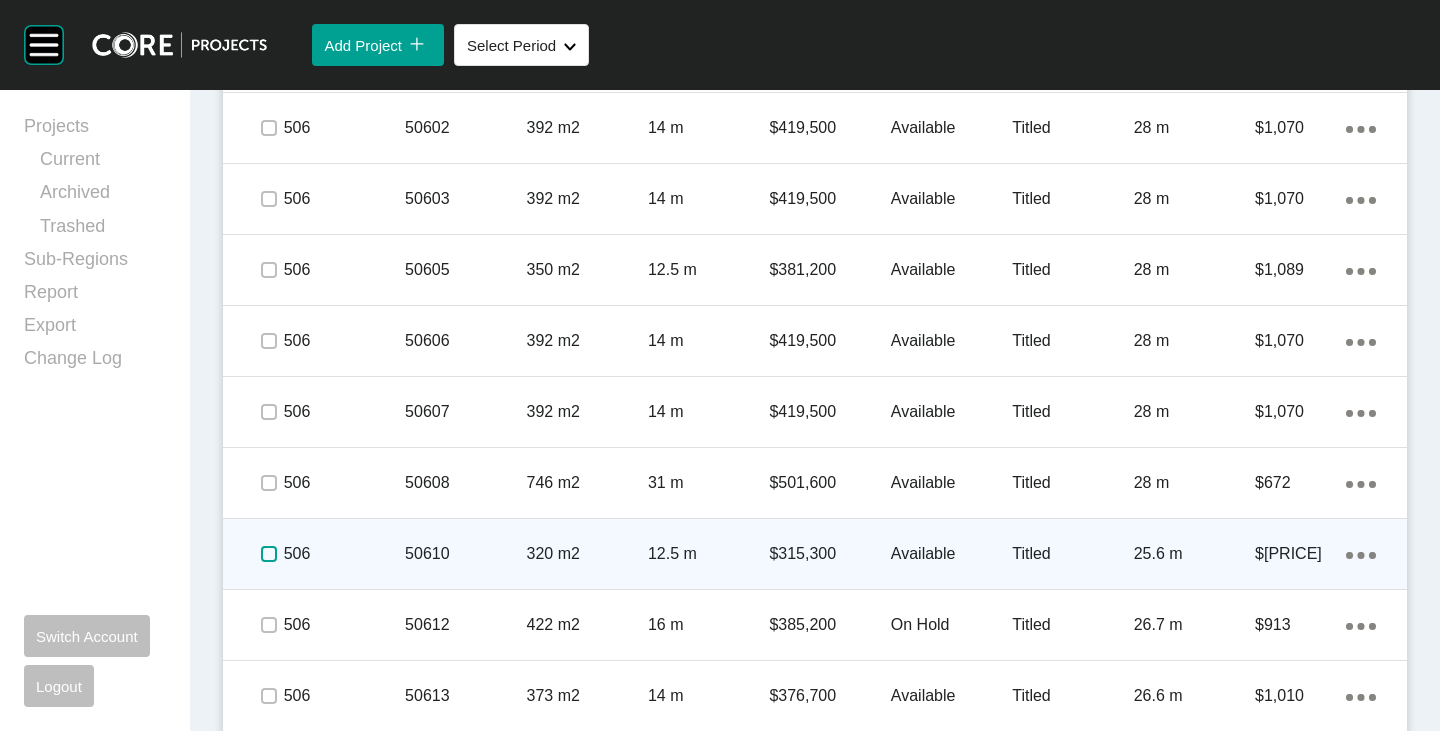 click at bounding box center [269, 554] 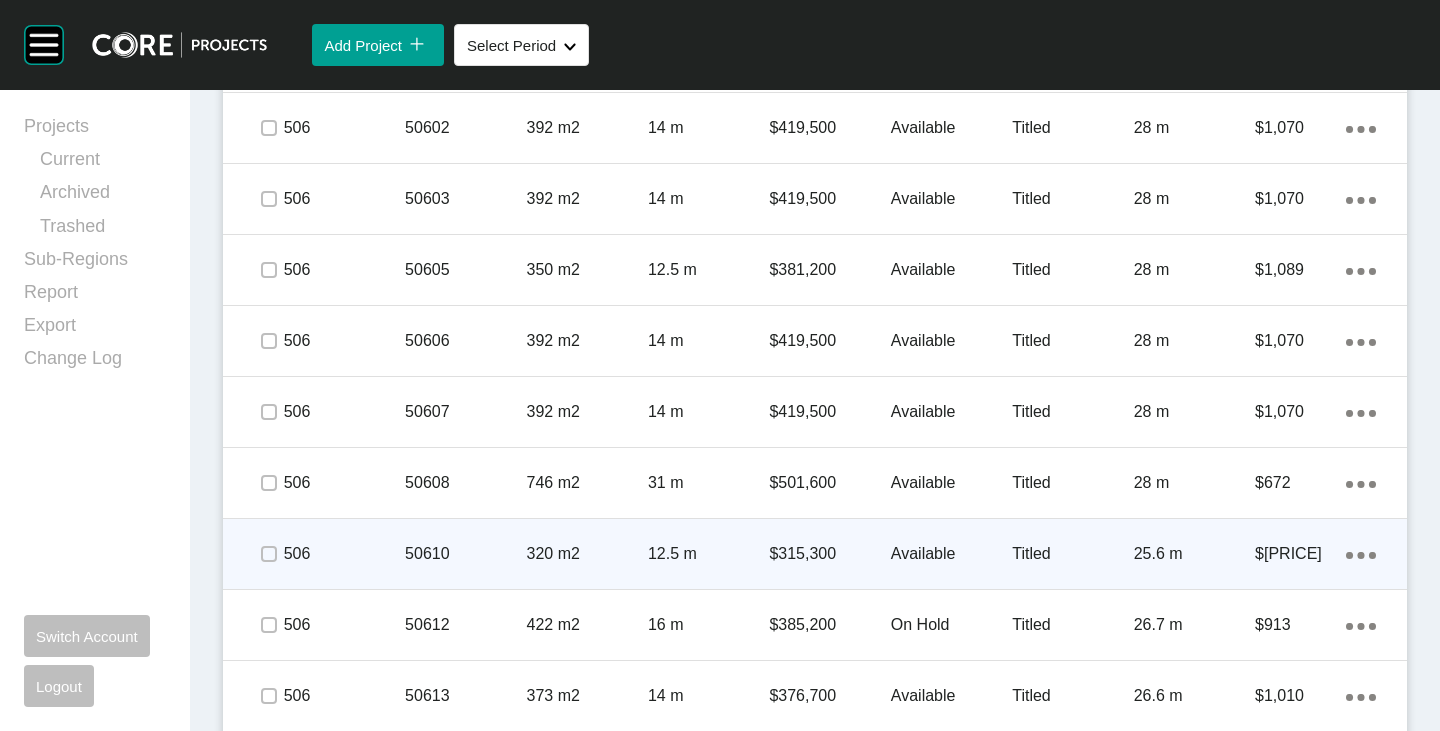 scroll, scrollTop: 6643, scrollLeft: 0, axis: vertical 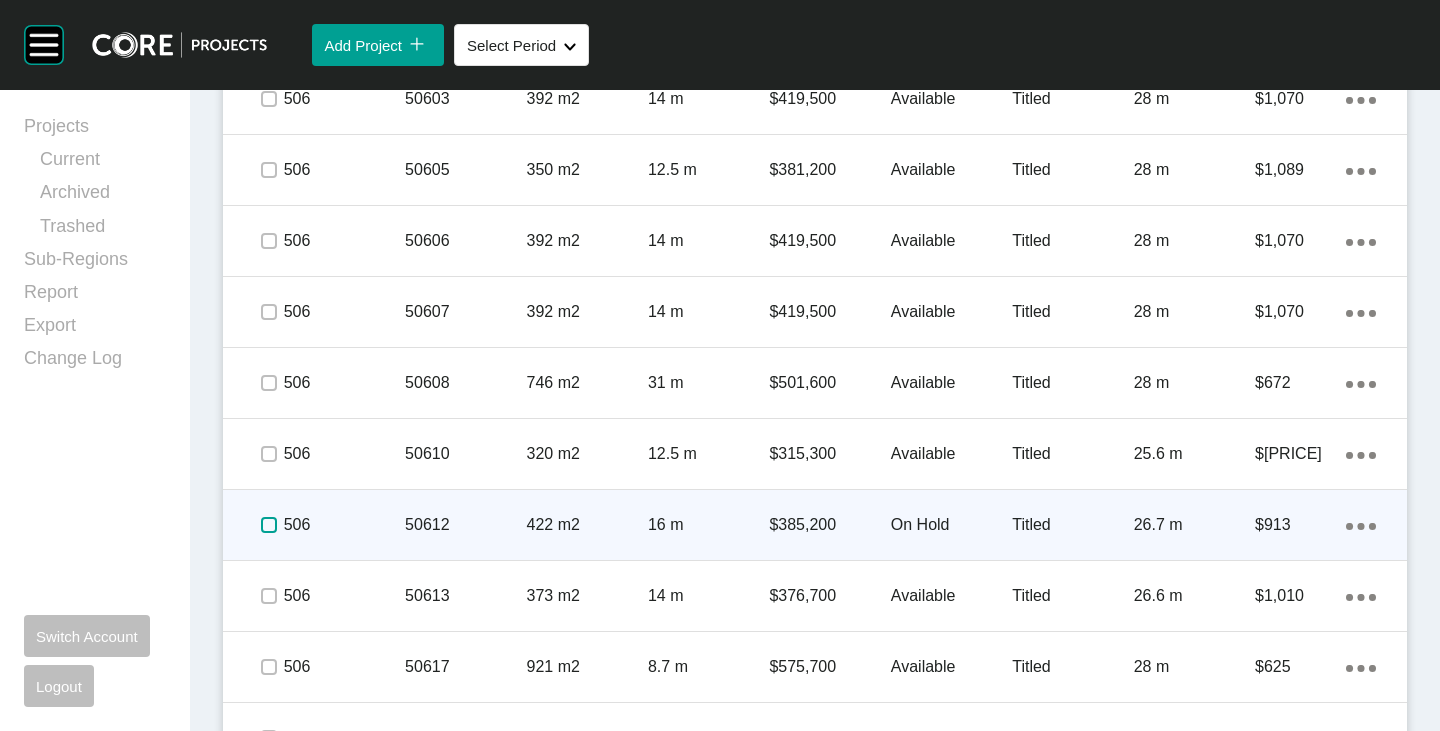 click at bounding box center [269, 525] 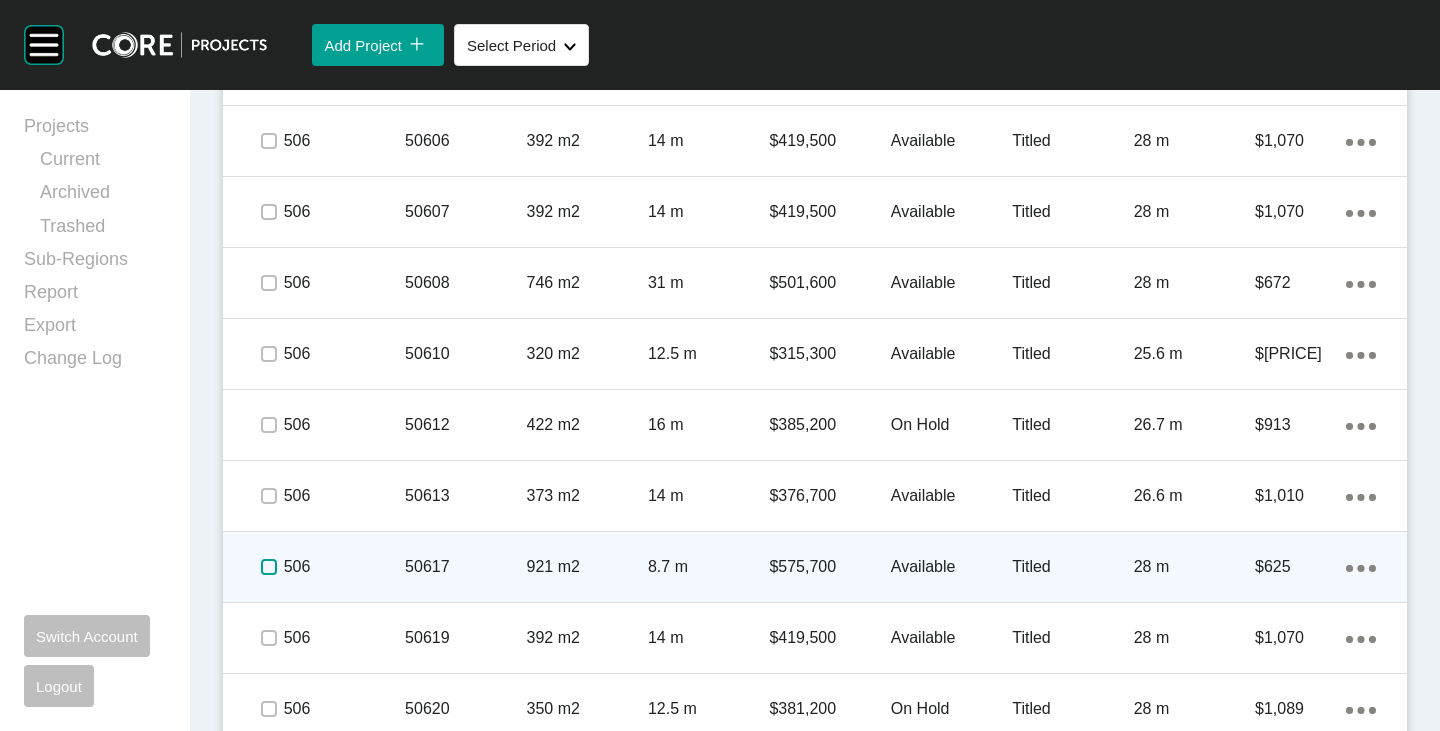 click at bounding box center (269, 567) 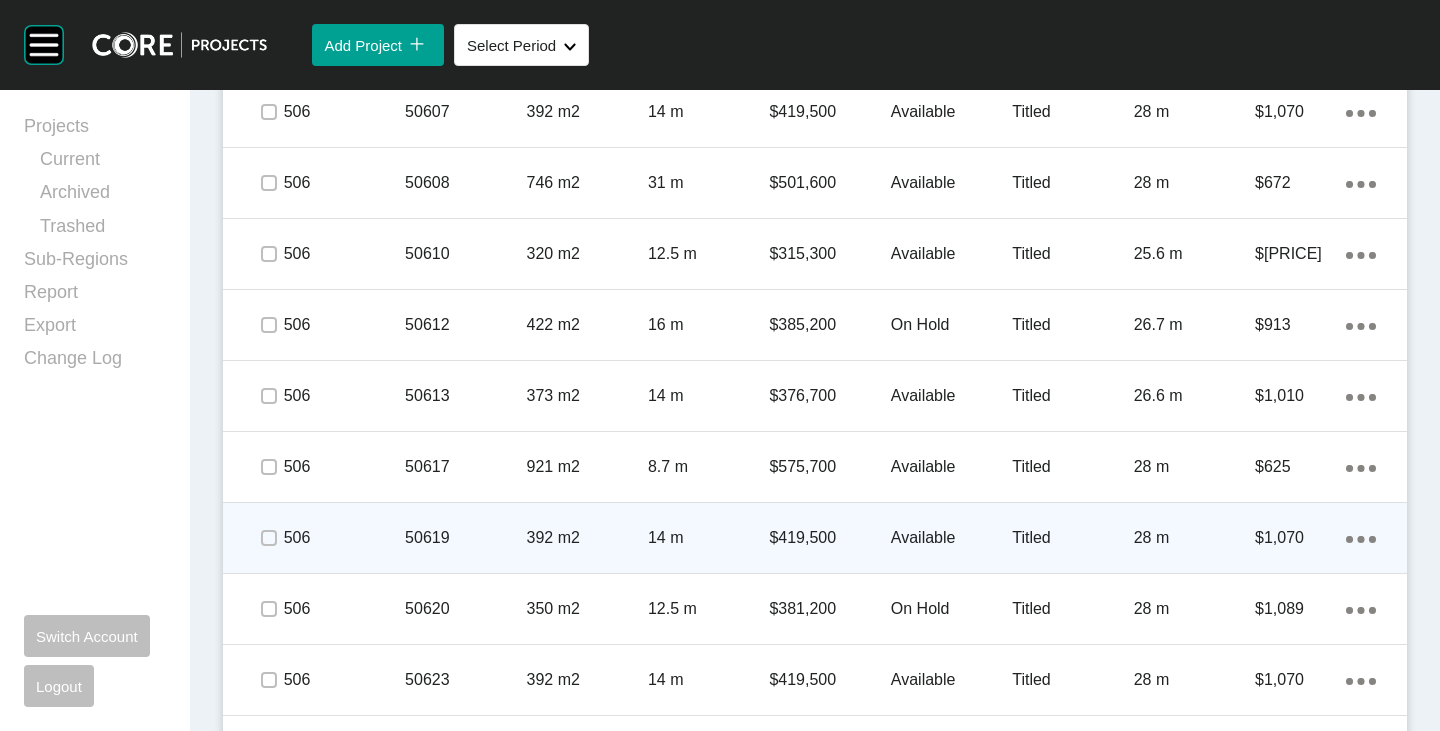 click at bounding box center [268, 538] 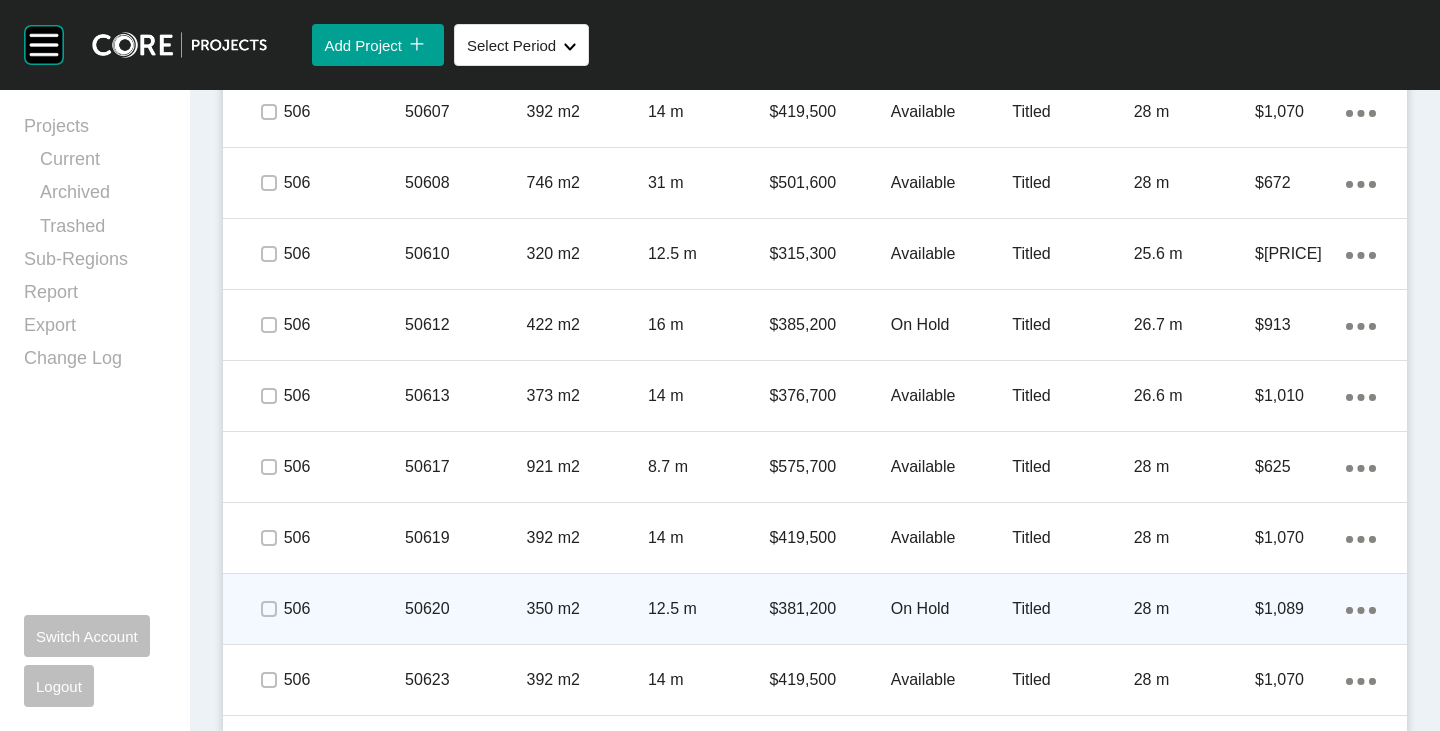 click on "On Hold" at bounding box center [951, 609] 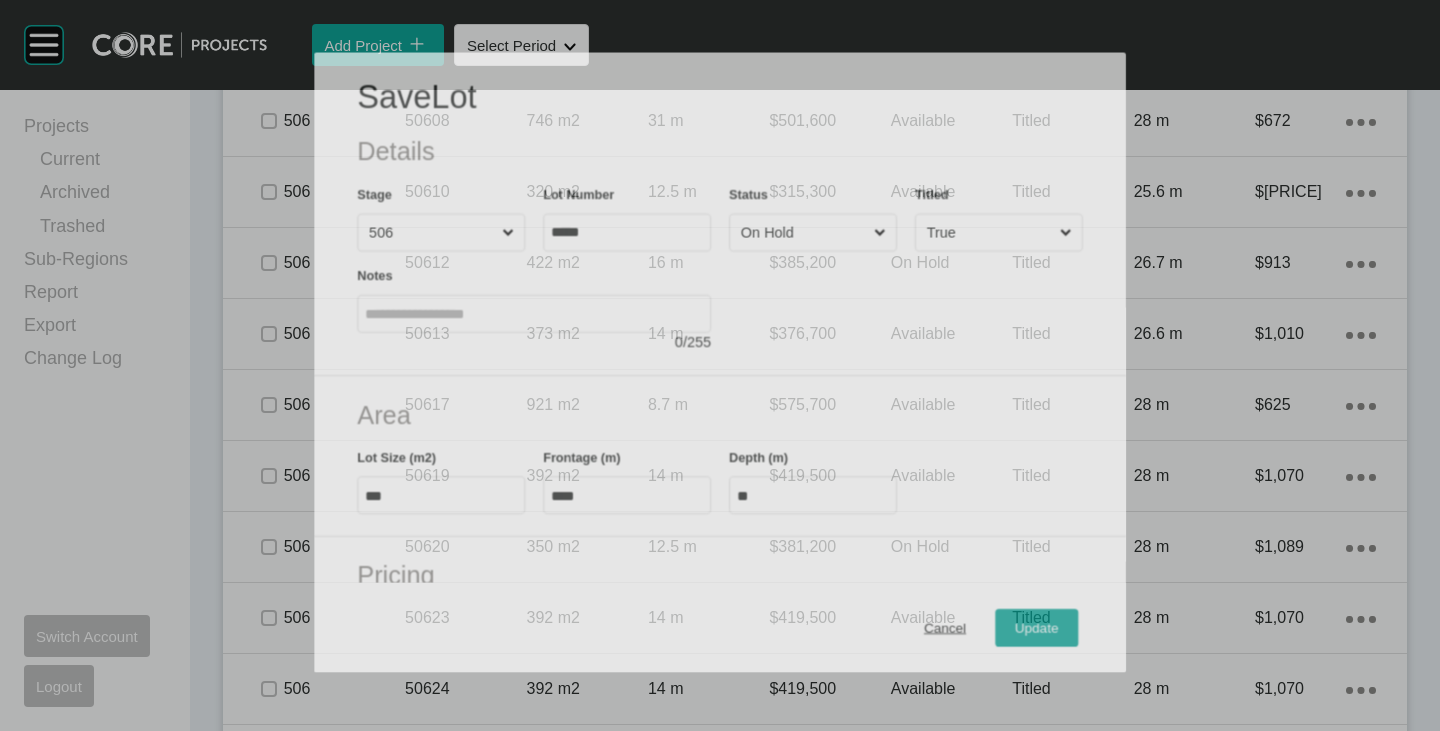 scroll, scrollTop: 6781, scrollLeft: 0, axis: vertical 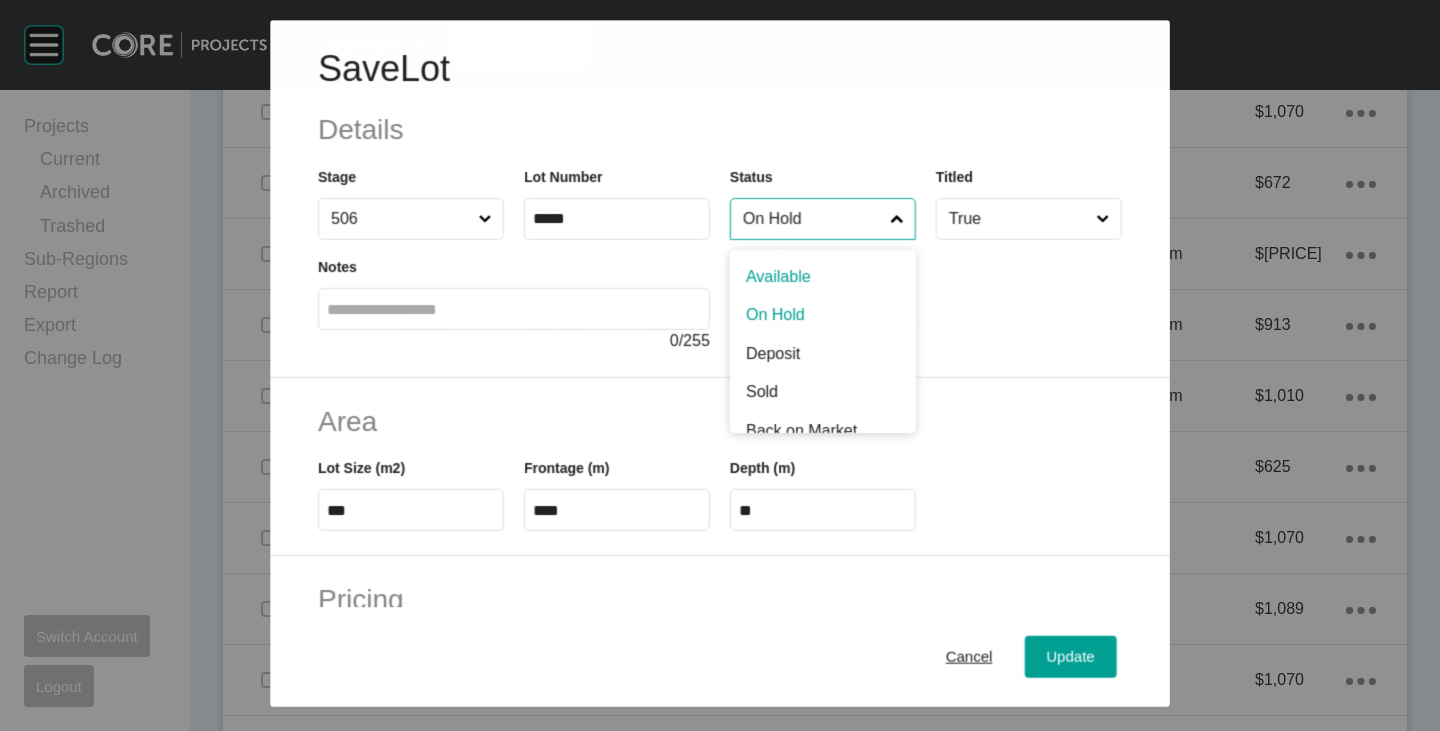 click on "On Hold" at bounding box center [812, 219] 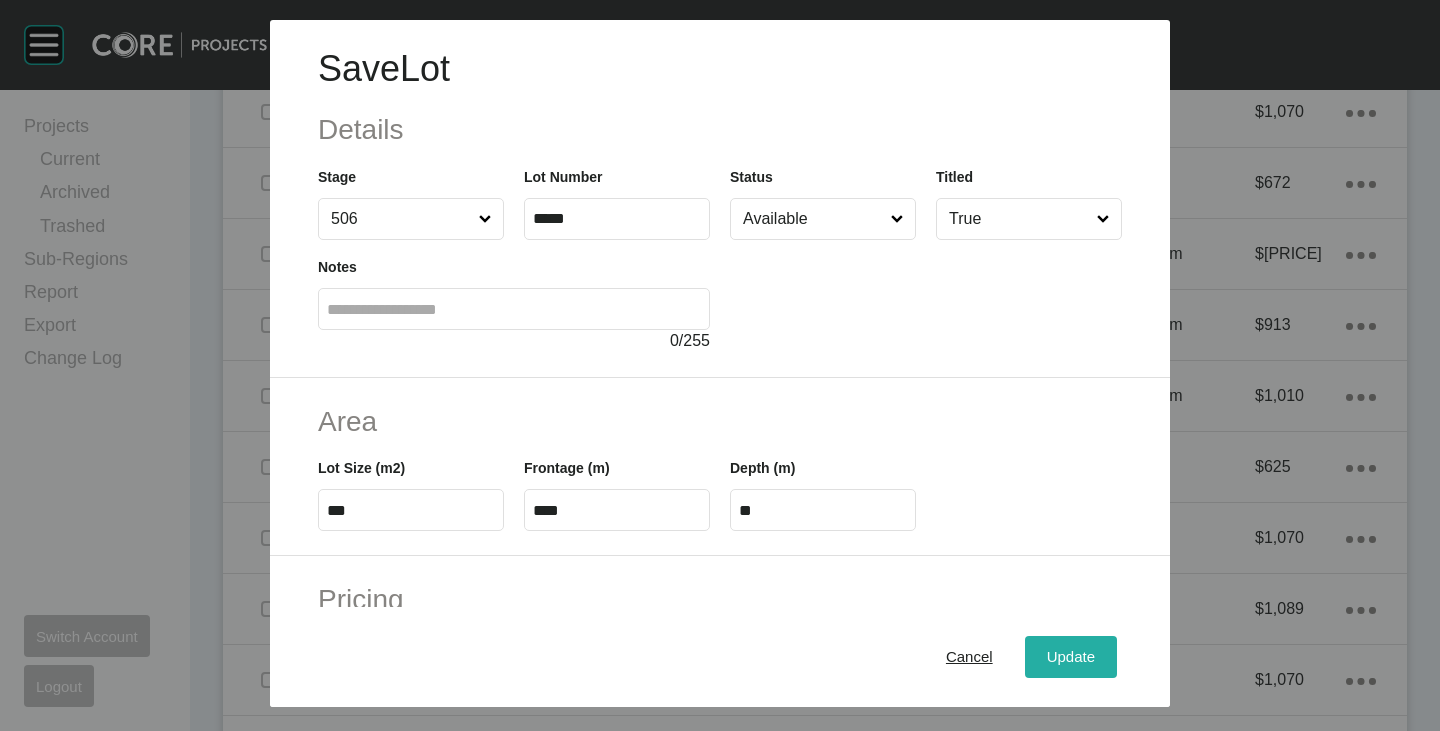 click on "Update" at bounding box center (1071, 657) 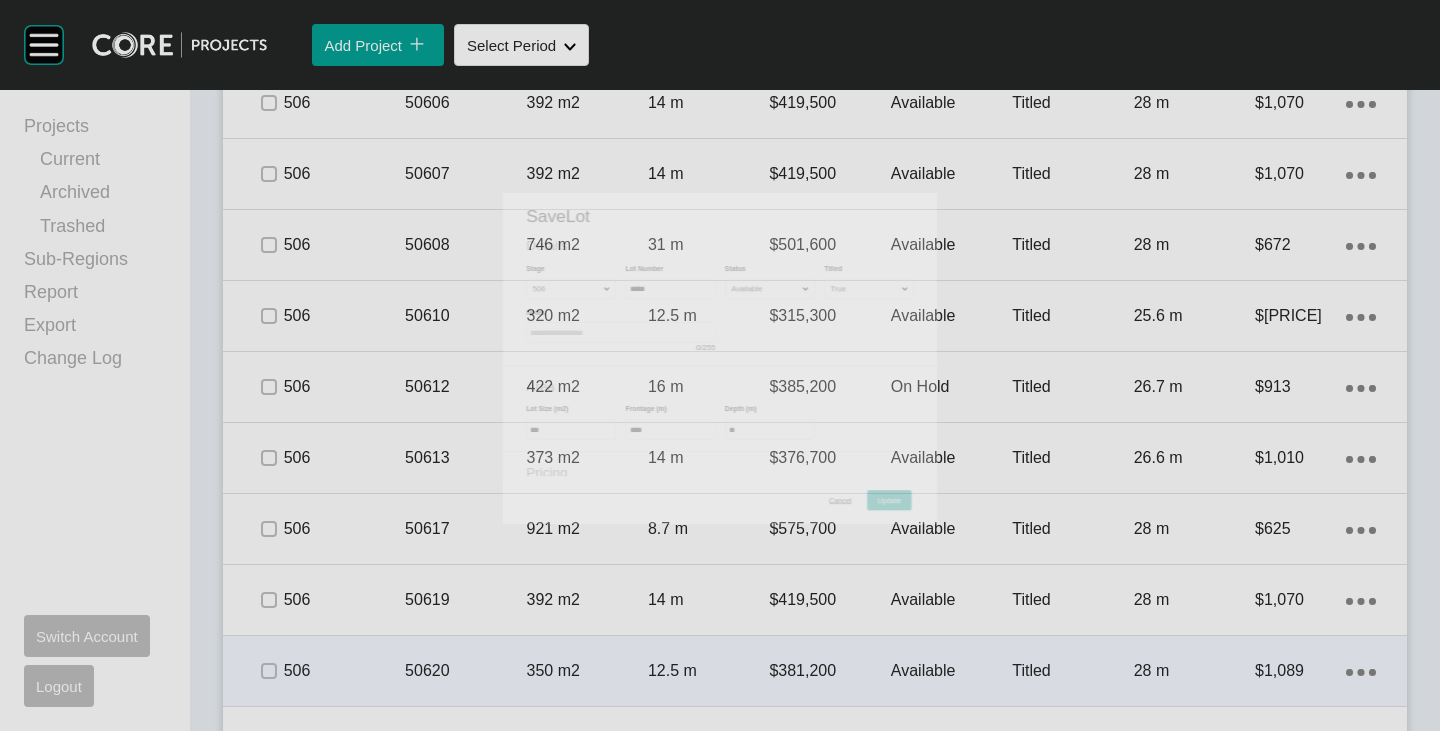 scroll, scrollTop: 6843, scrollLeft: 0, axis: vertical 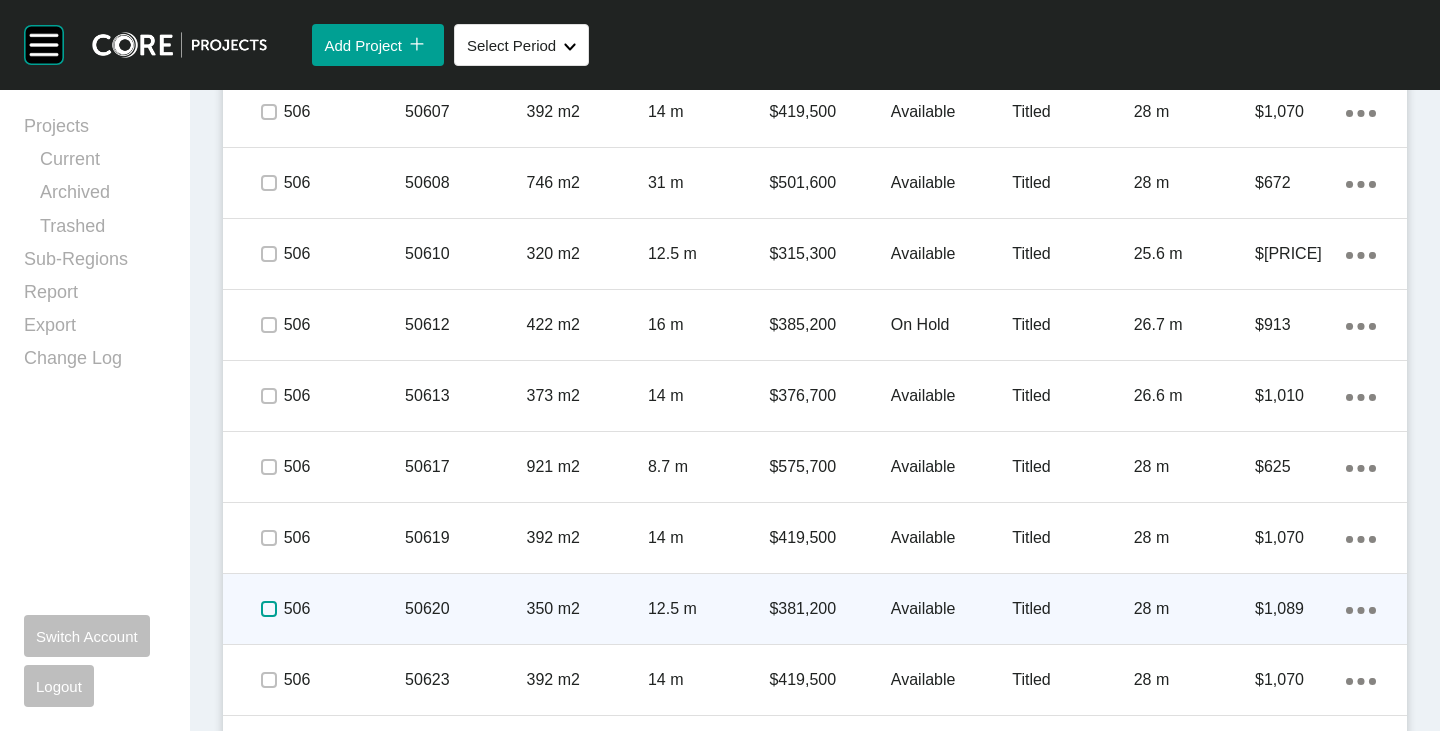 click at bounding box center (269, 609) 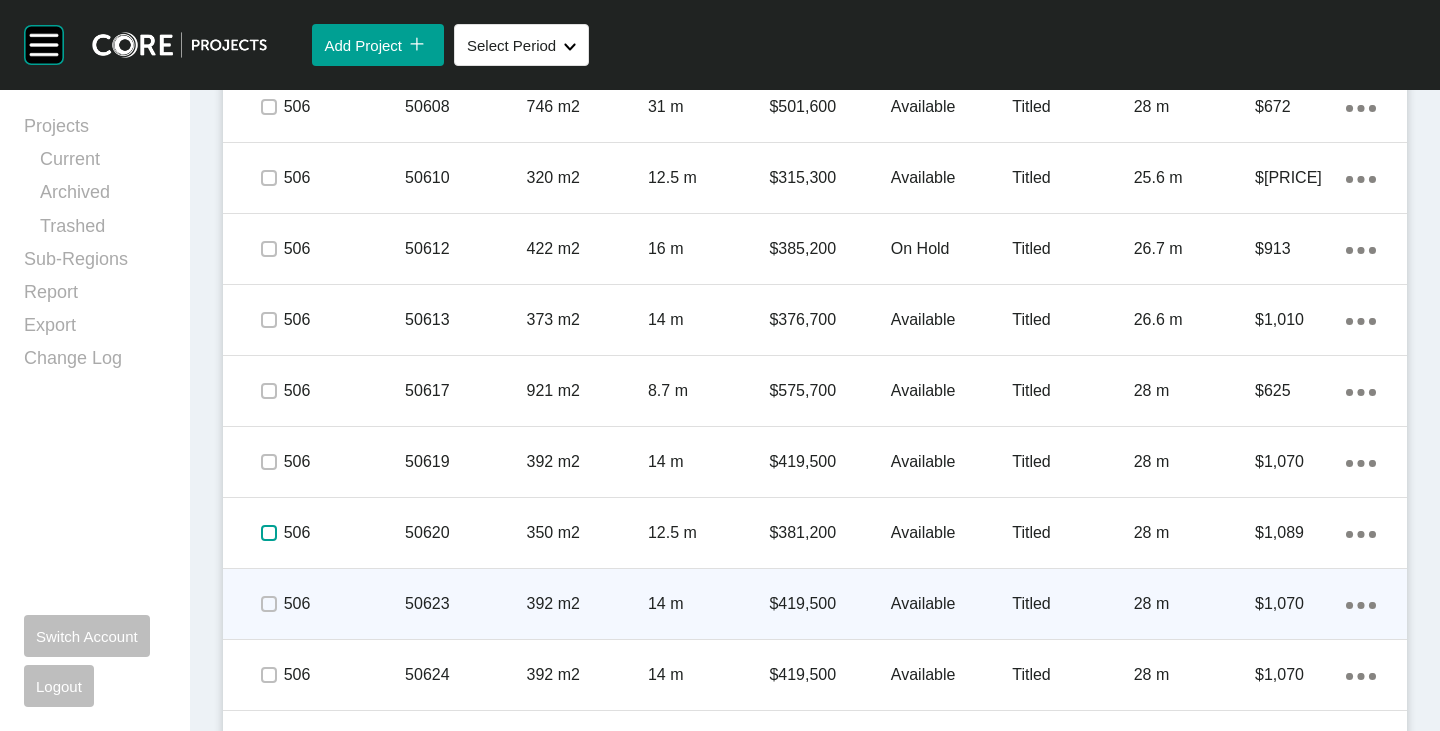 scroll, scrollTop: 6943, scrollLeft: 0, axis: vertical 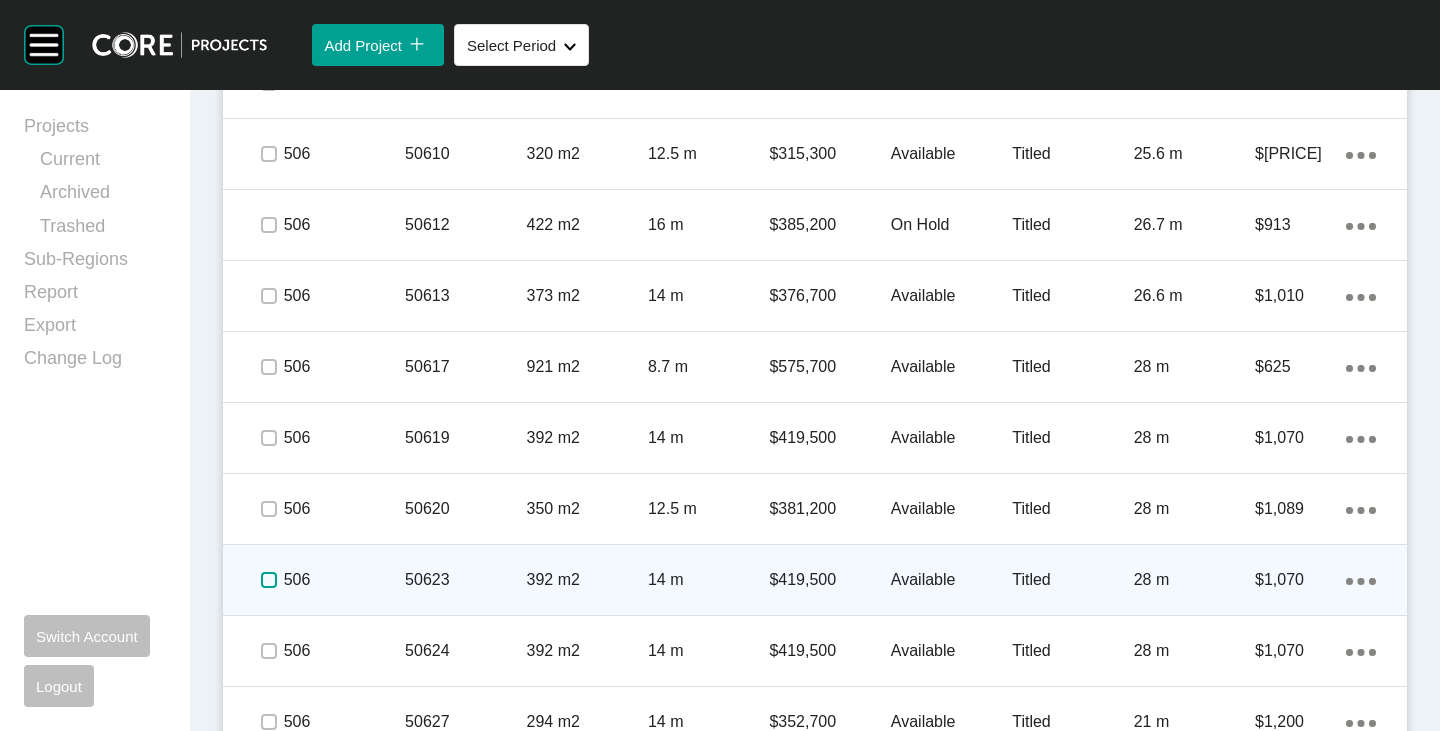 click at bounding box center (269, 580) 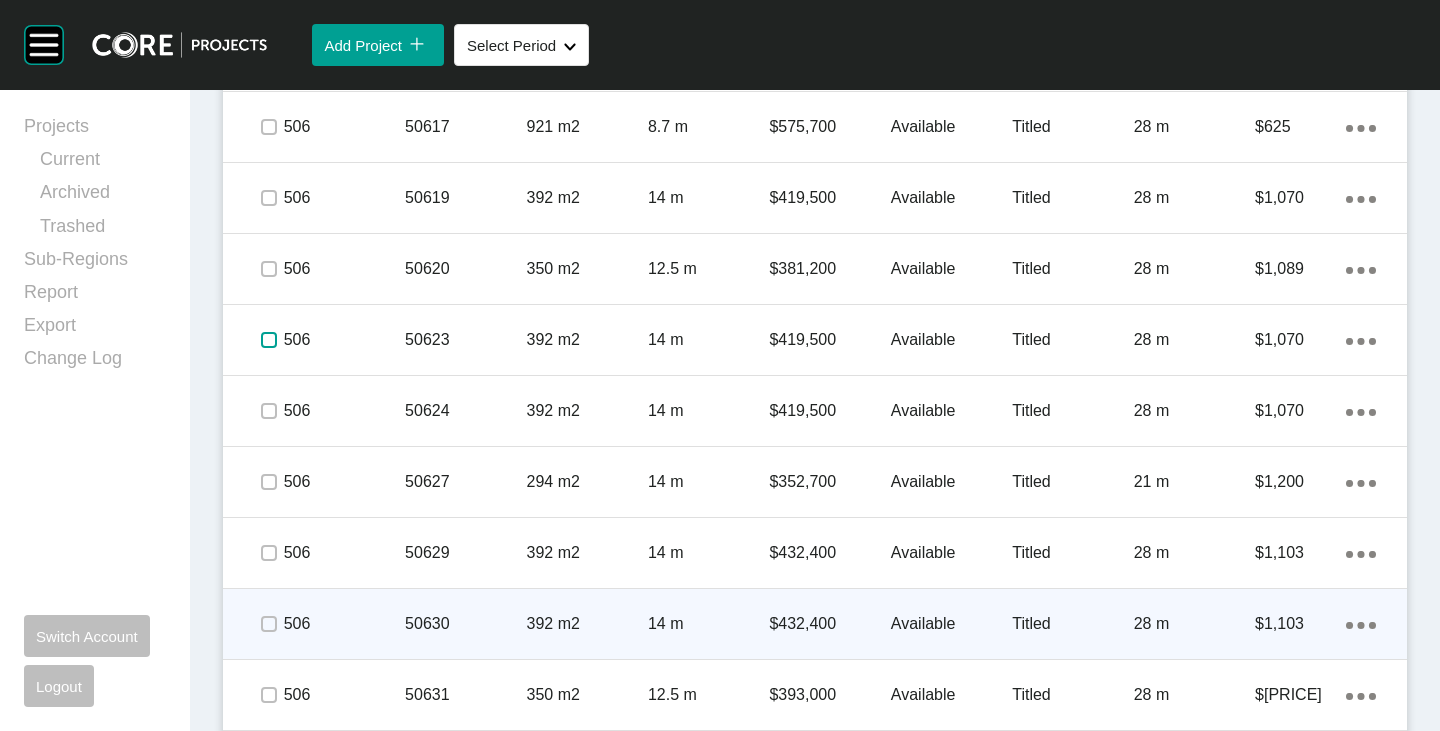 scroll, scrollTop: 7243, scrollLeft: 0, axis: vertical 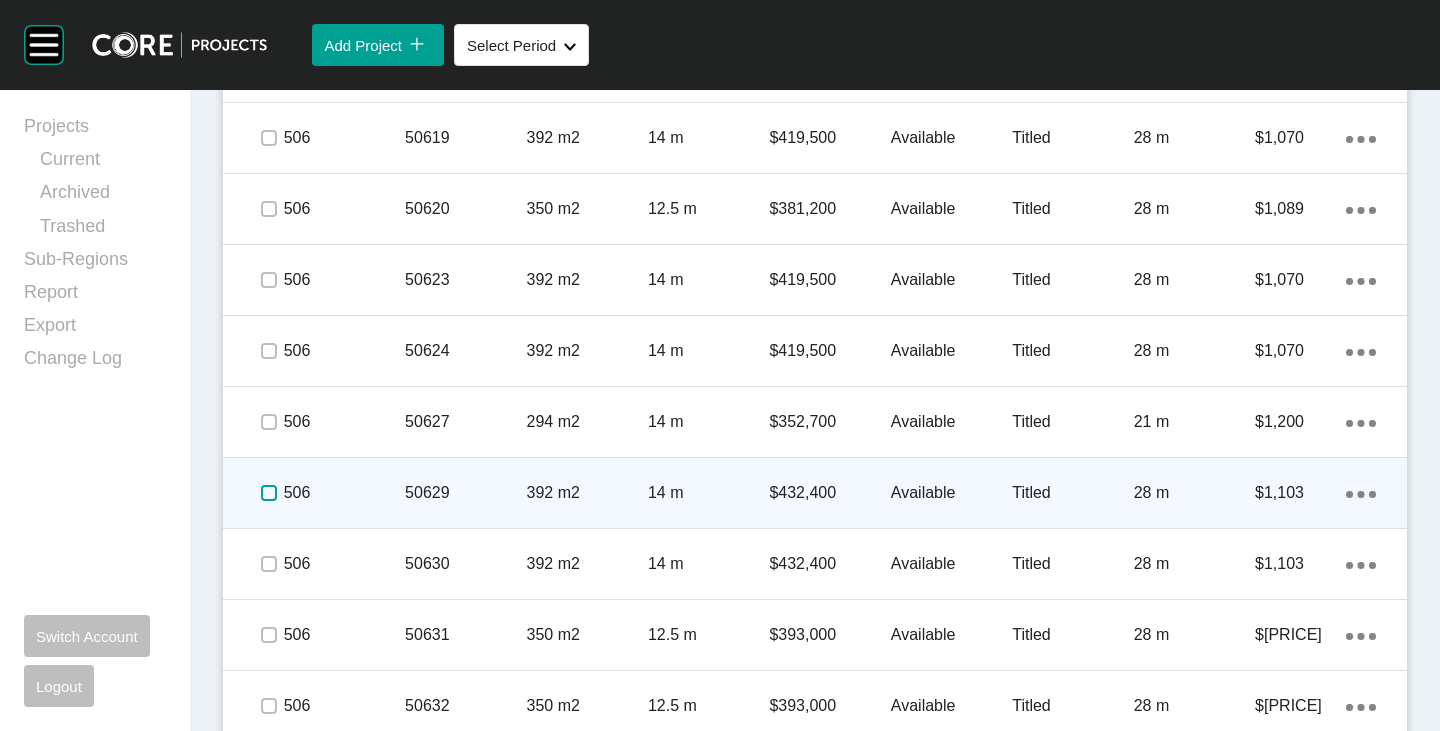 click at bounding box center (269, 493) 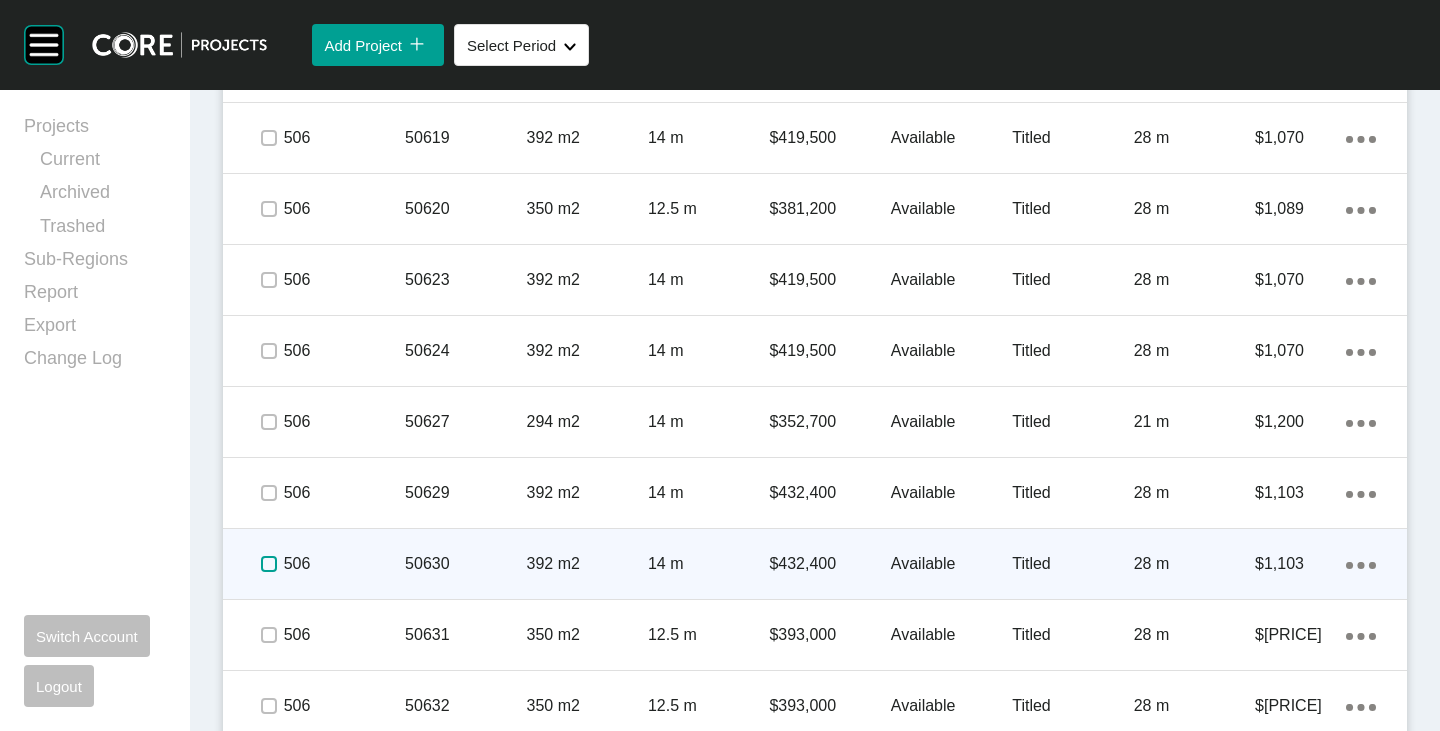 click at bounding box center [269, 564] 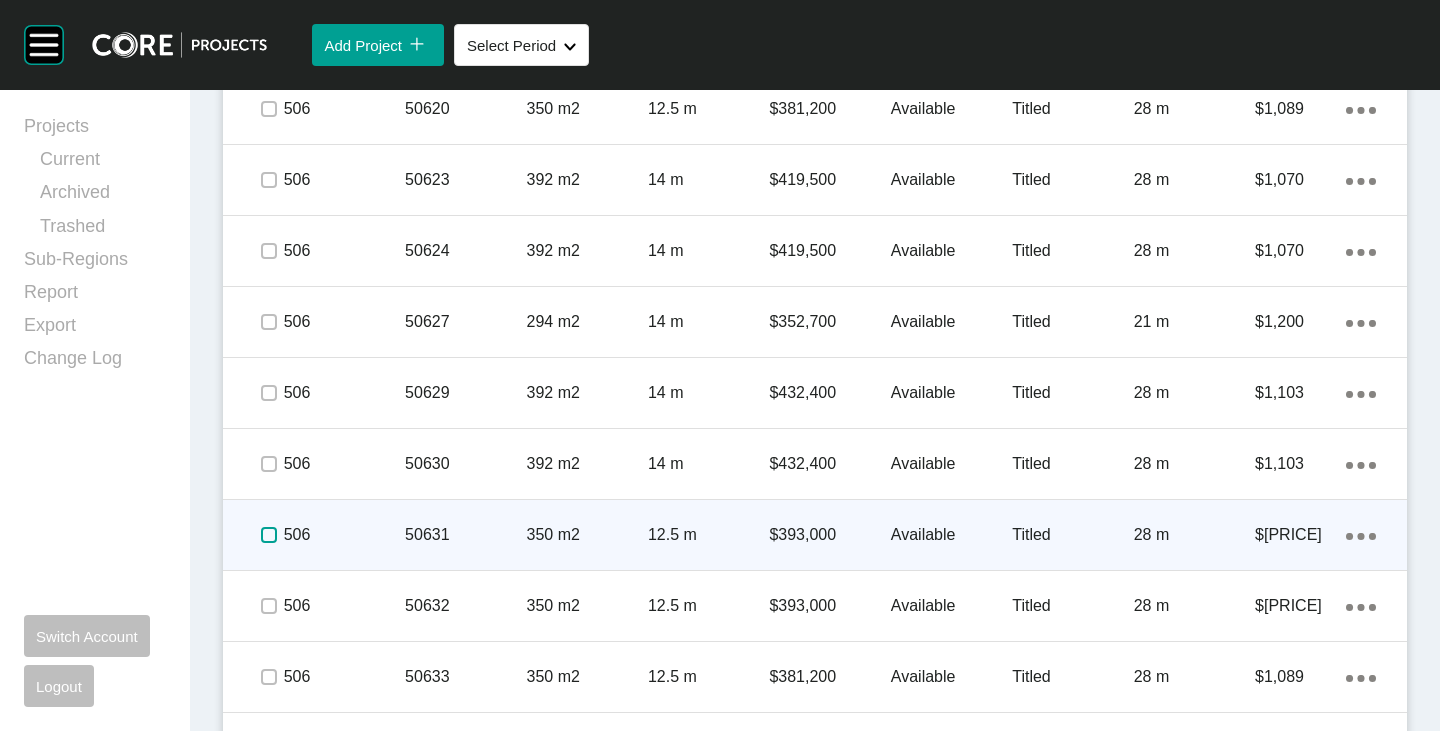 click at bounding box center (269, 535) 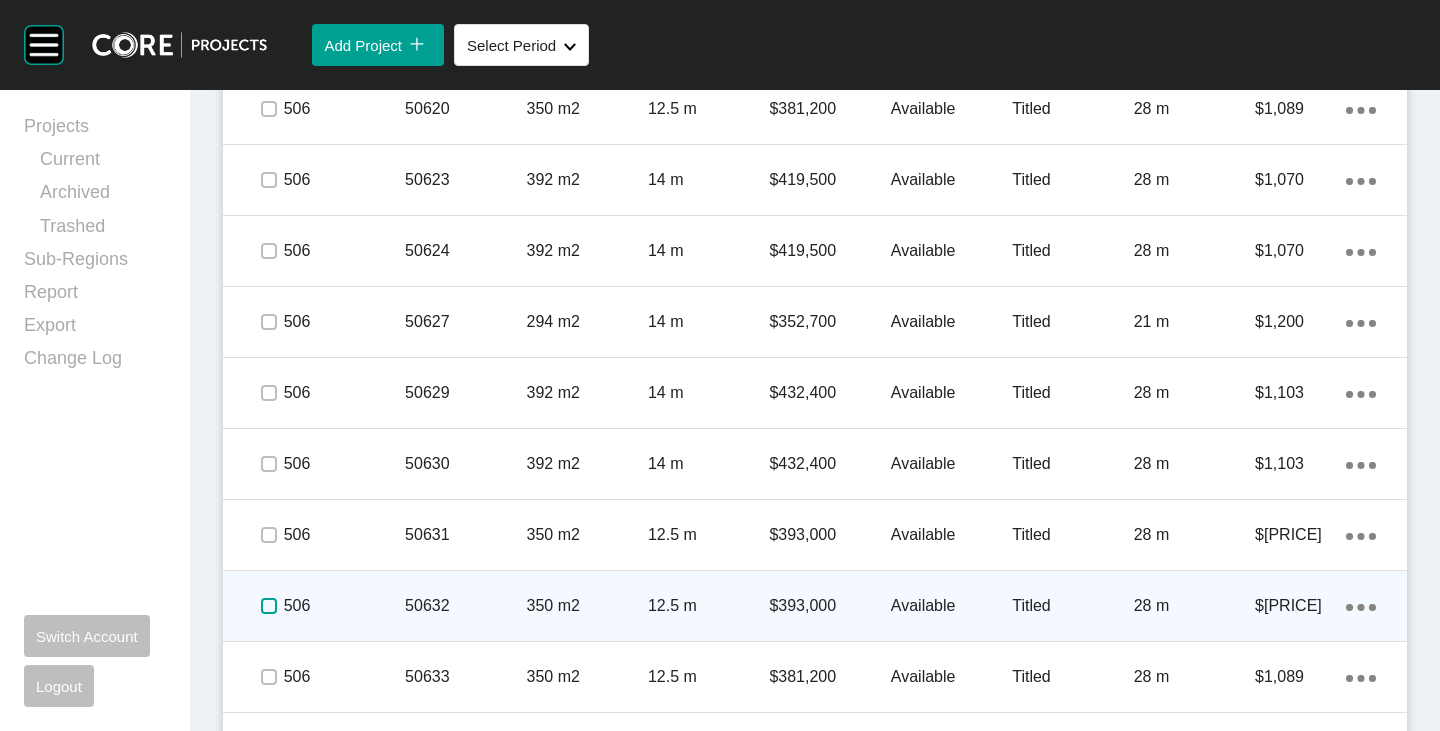 click at bounding box center (269, 606) 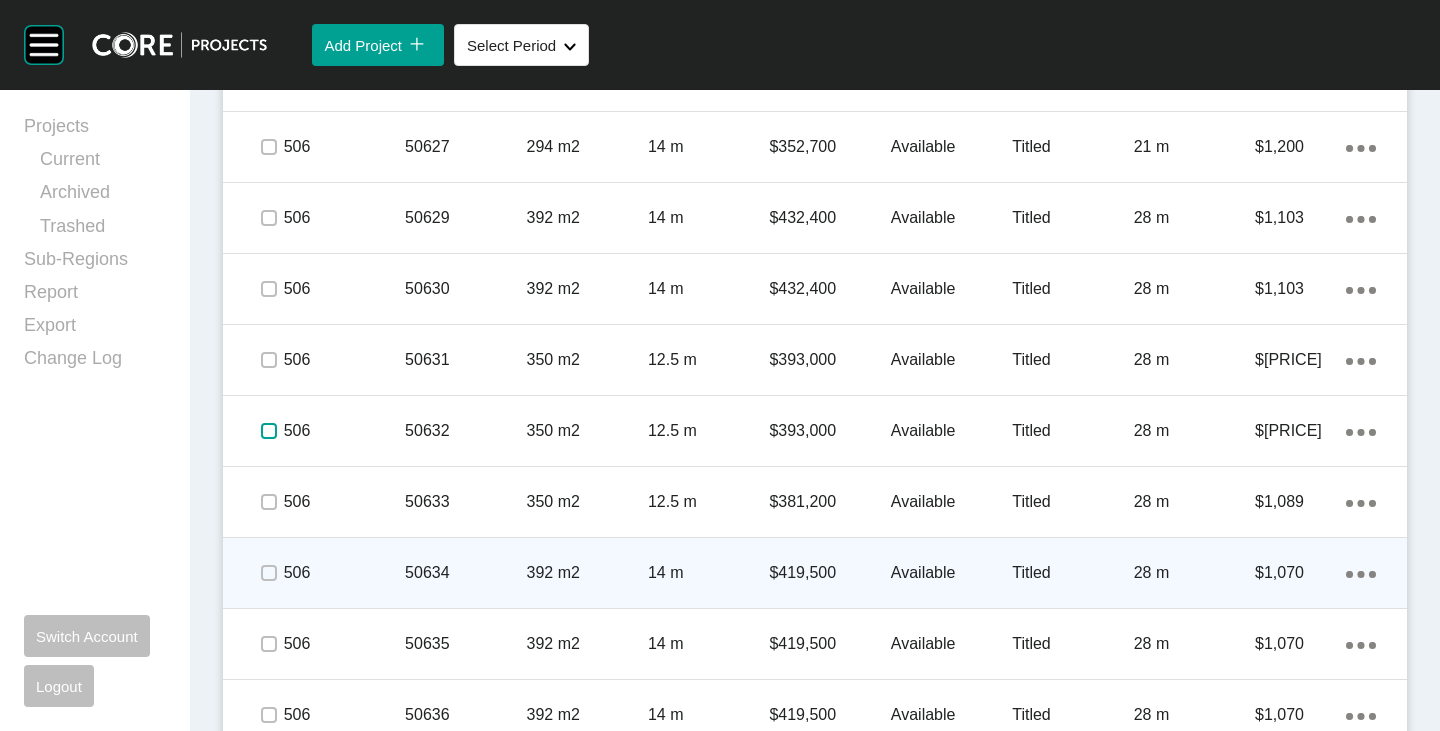 scroll, scrollTop: 7543, scrollLeft: 0, axis: vertical 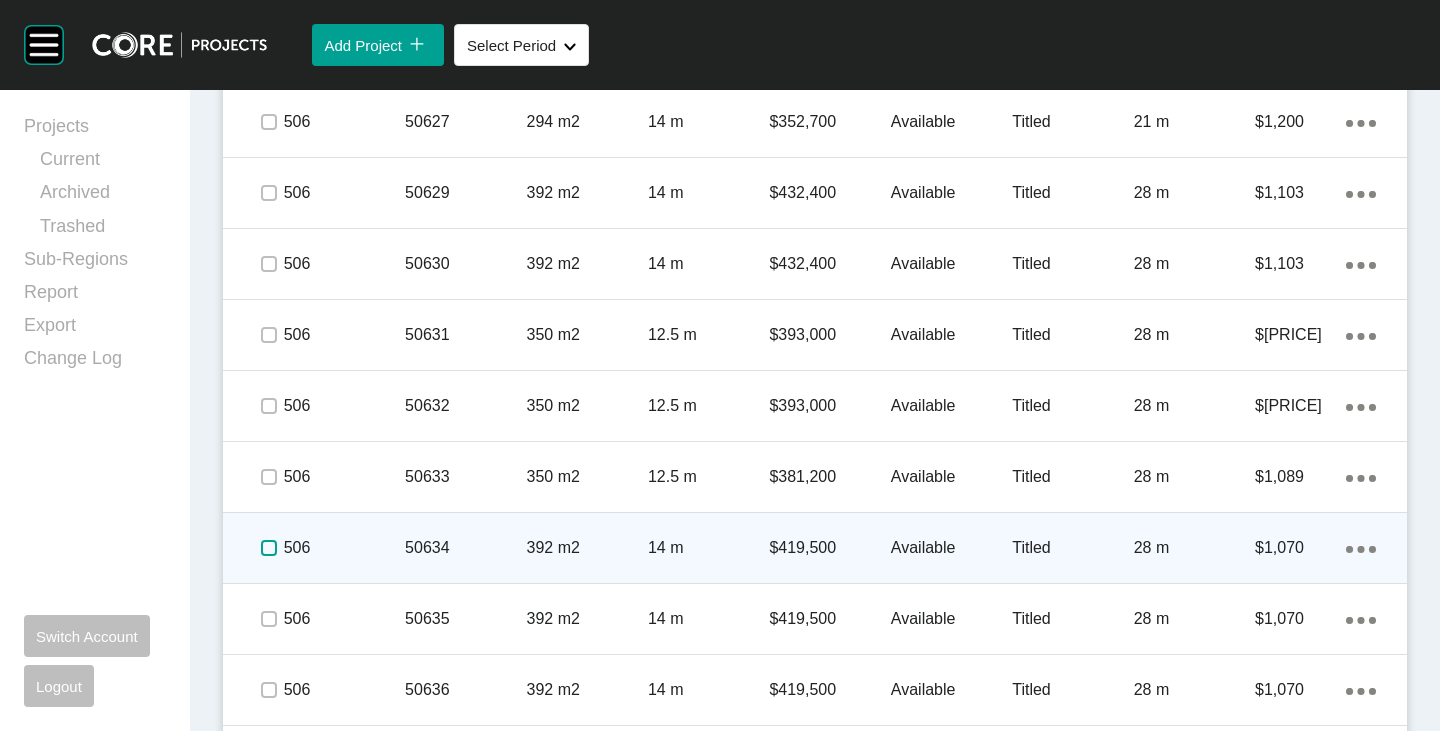 click at bounding box center (269, 548) 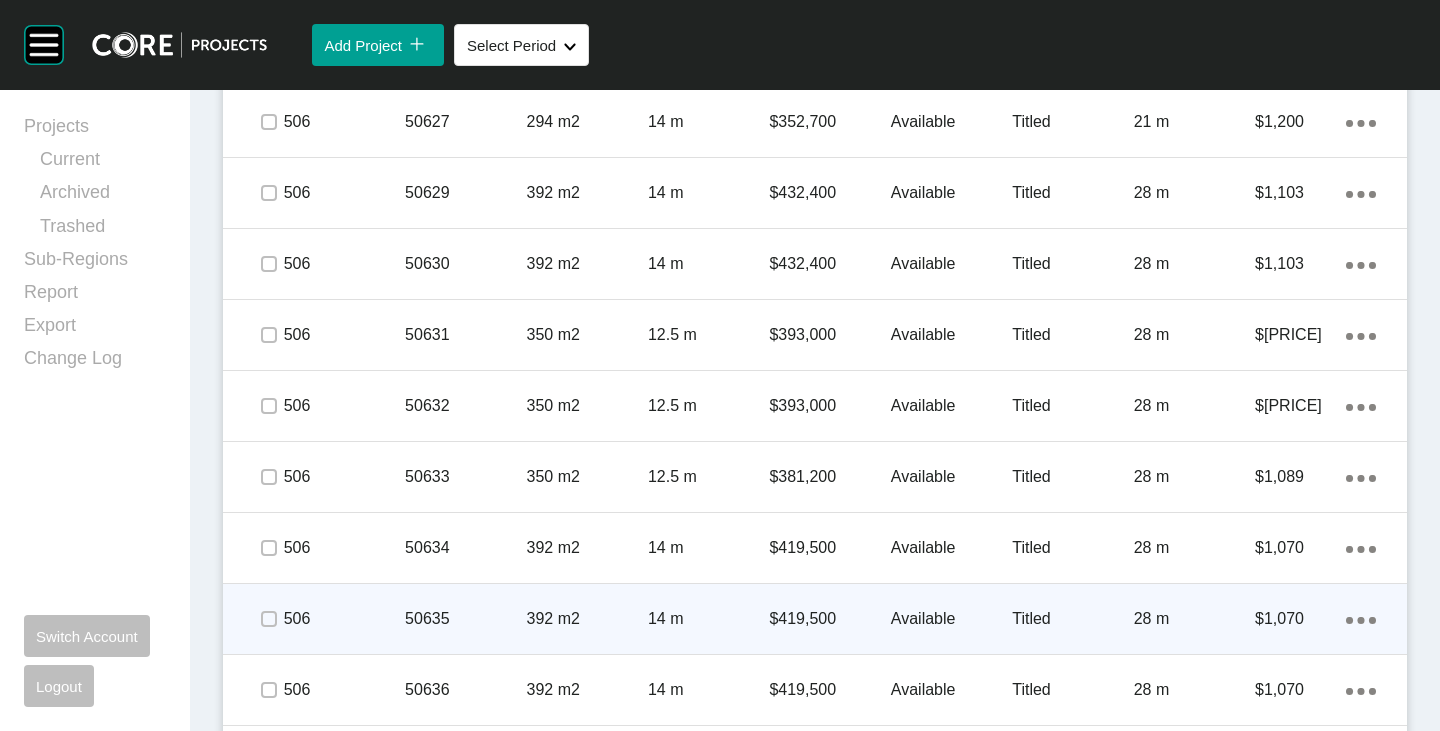 click at bounding box center [268, 619] 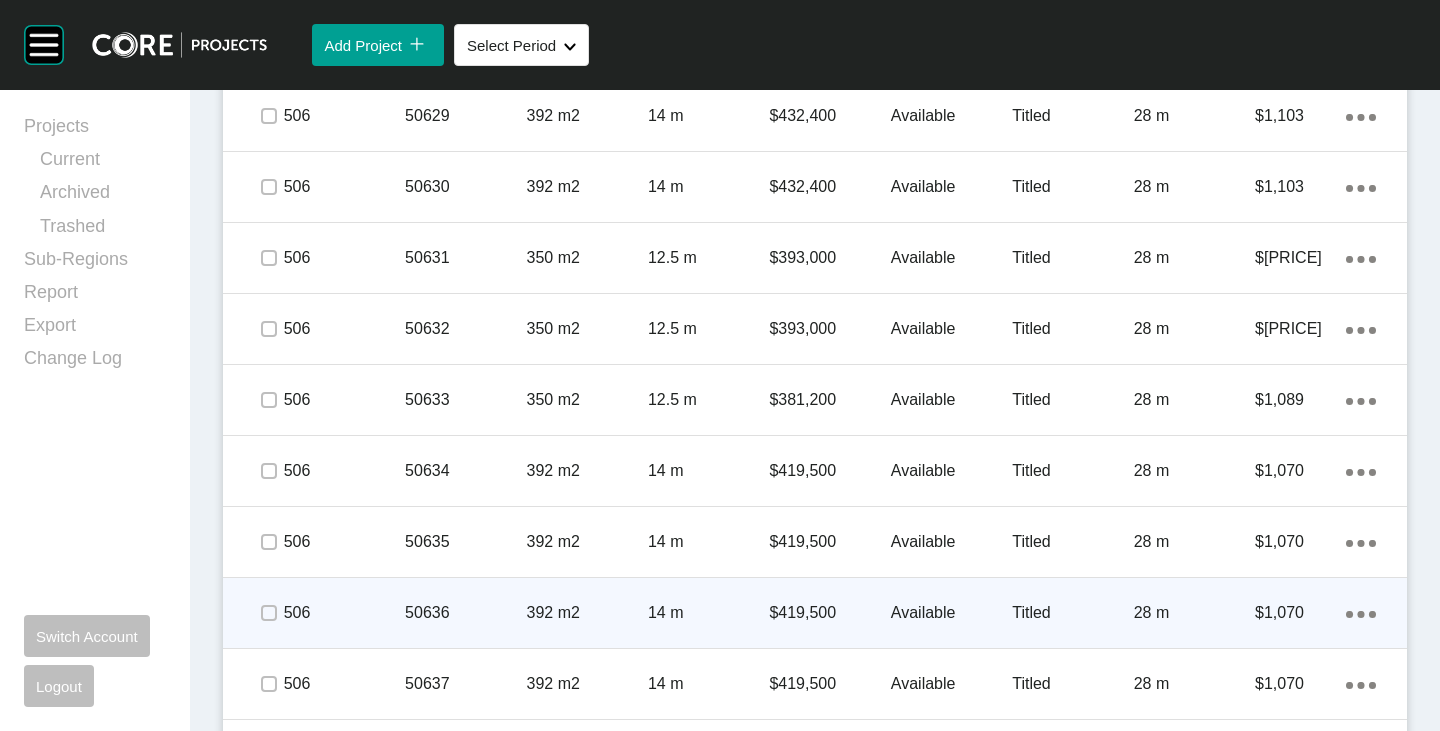 scroll, scrollTop: 7643, scrollLeft: 0, axis: vertical 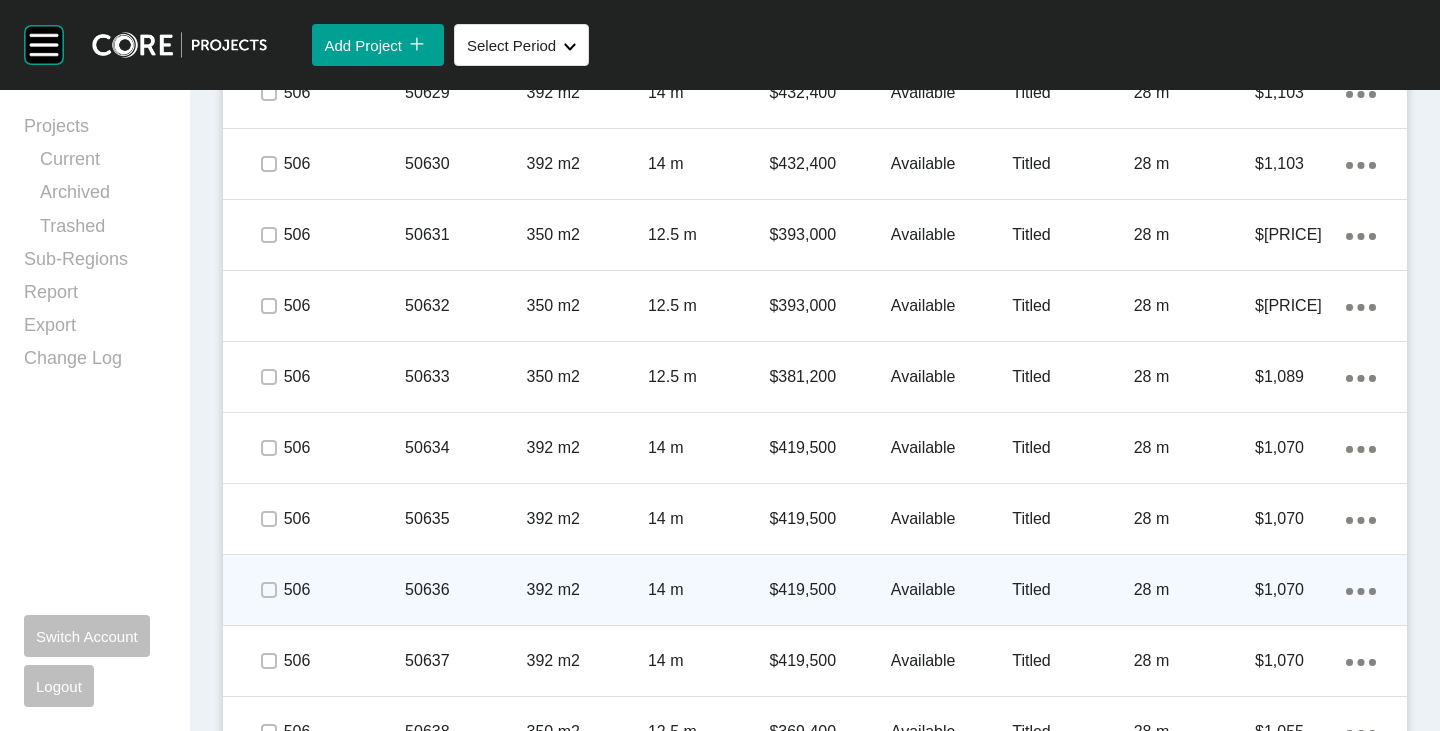 click at bounding box center [268, 590] 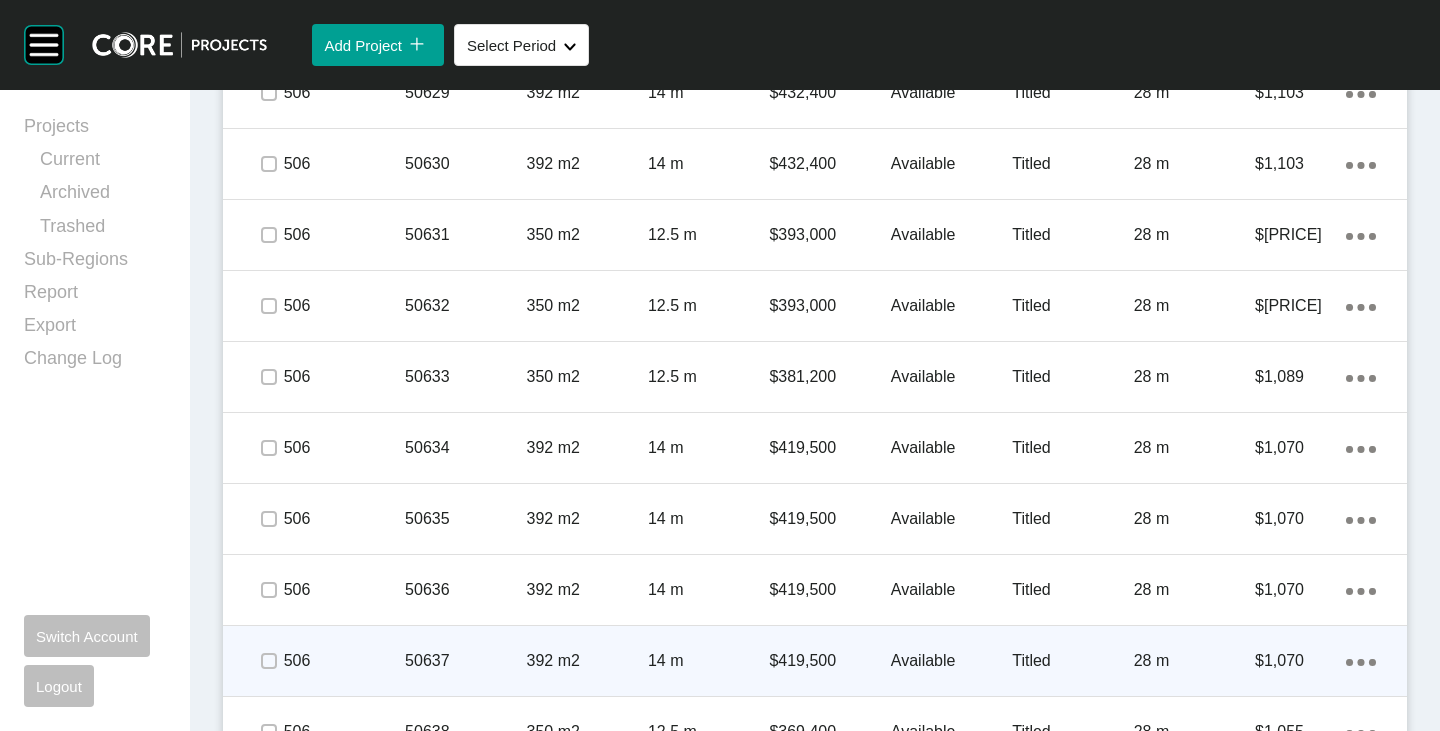 click at bounding box center (268, 661) 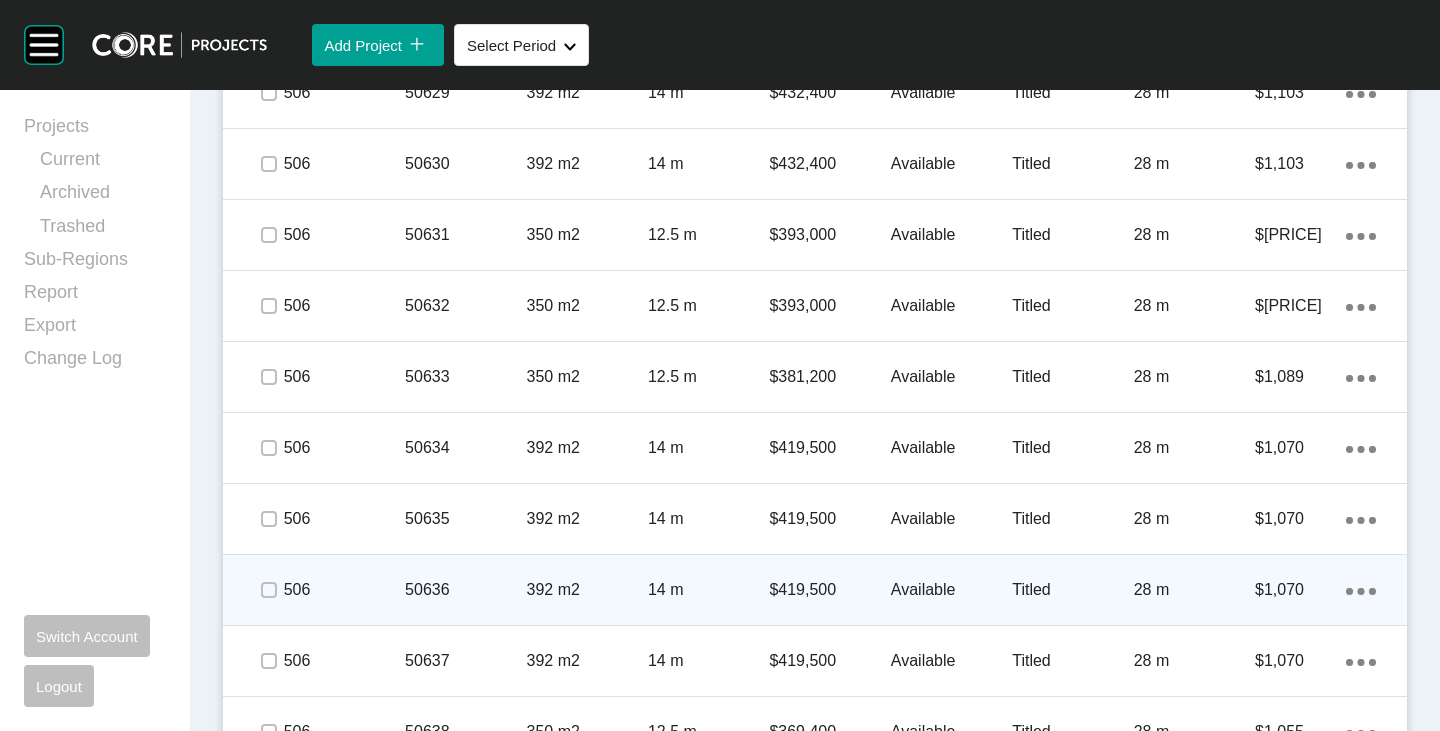 scroll, scrollTop: 7743, scrollLeft: 0, axis: vertical 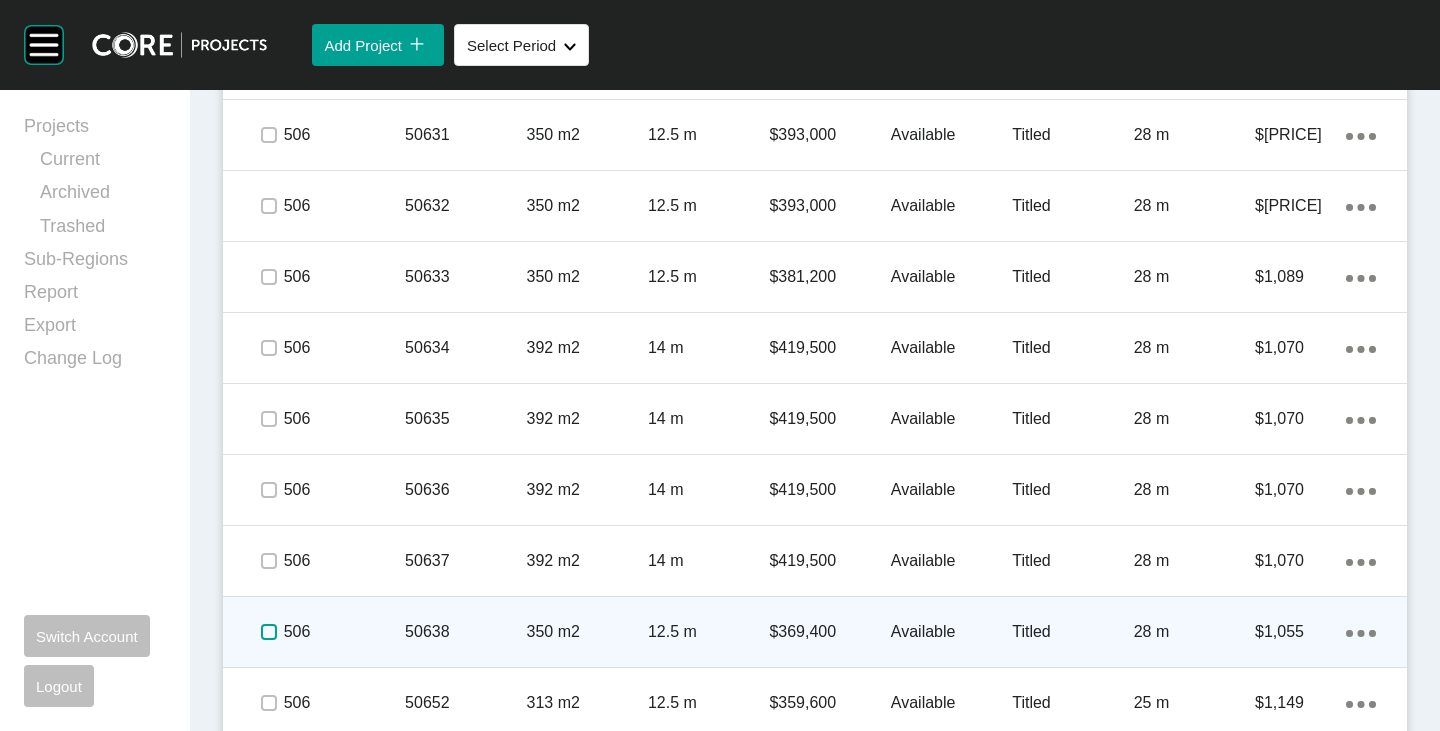click at bounding box center [269, 632] 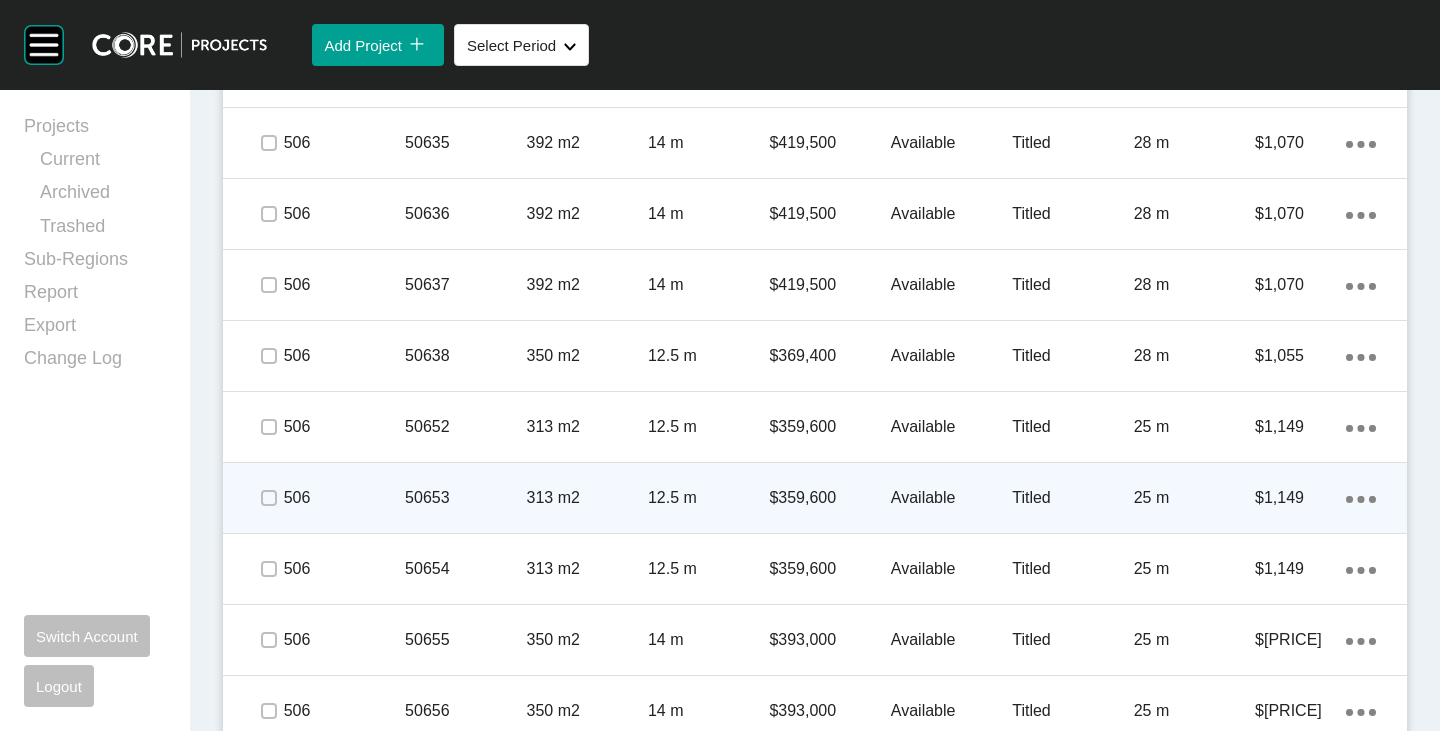 scroll, scrollTop: 8043, scrollLeft: 0, axis: vertical 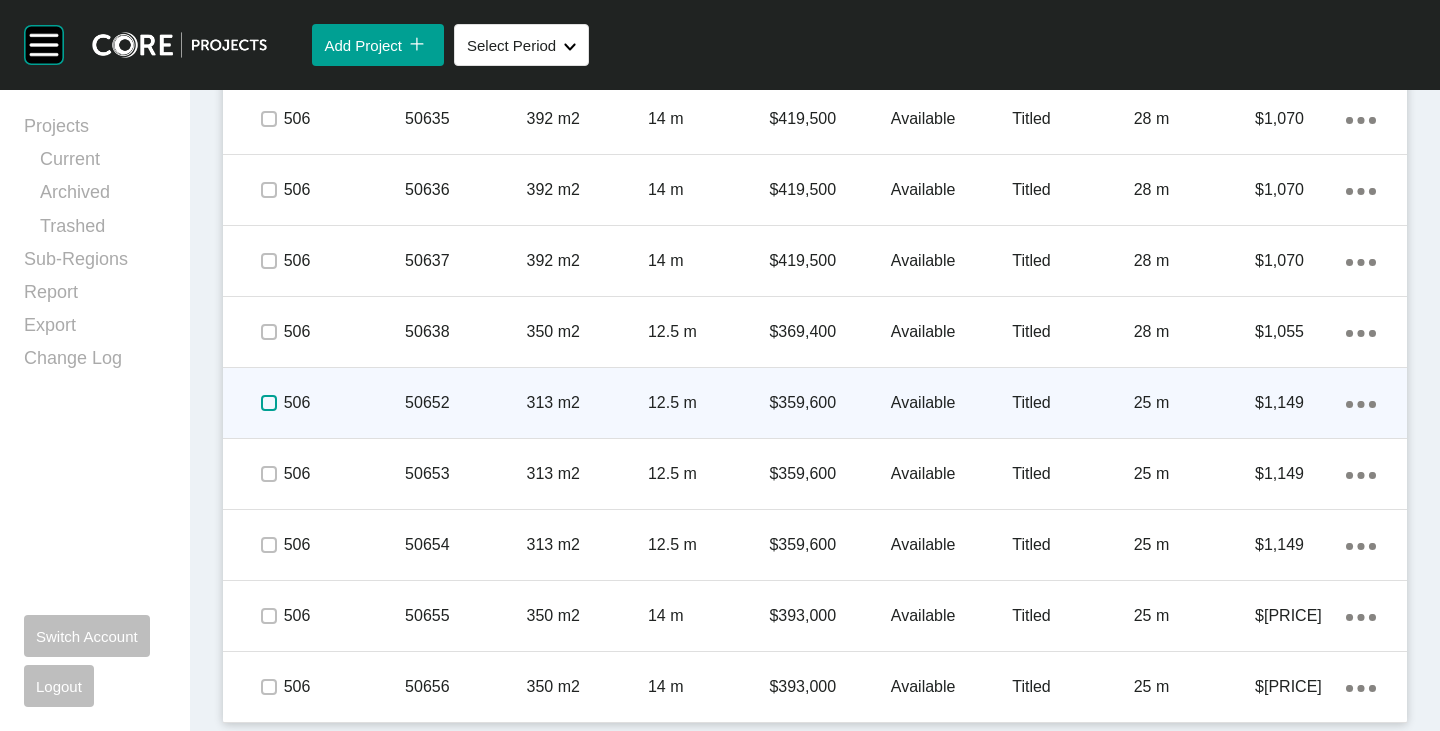 click at bounding box center (269, 403) 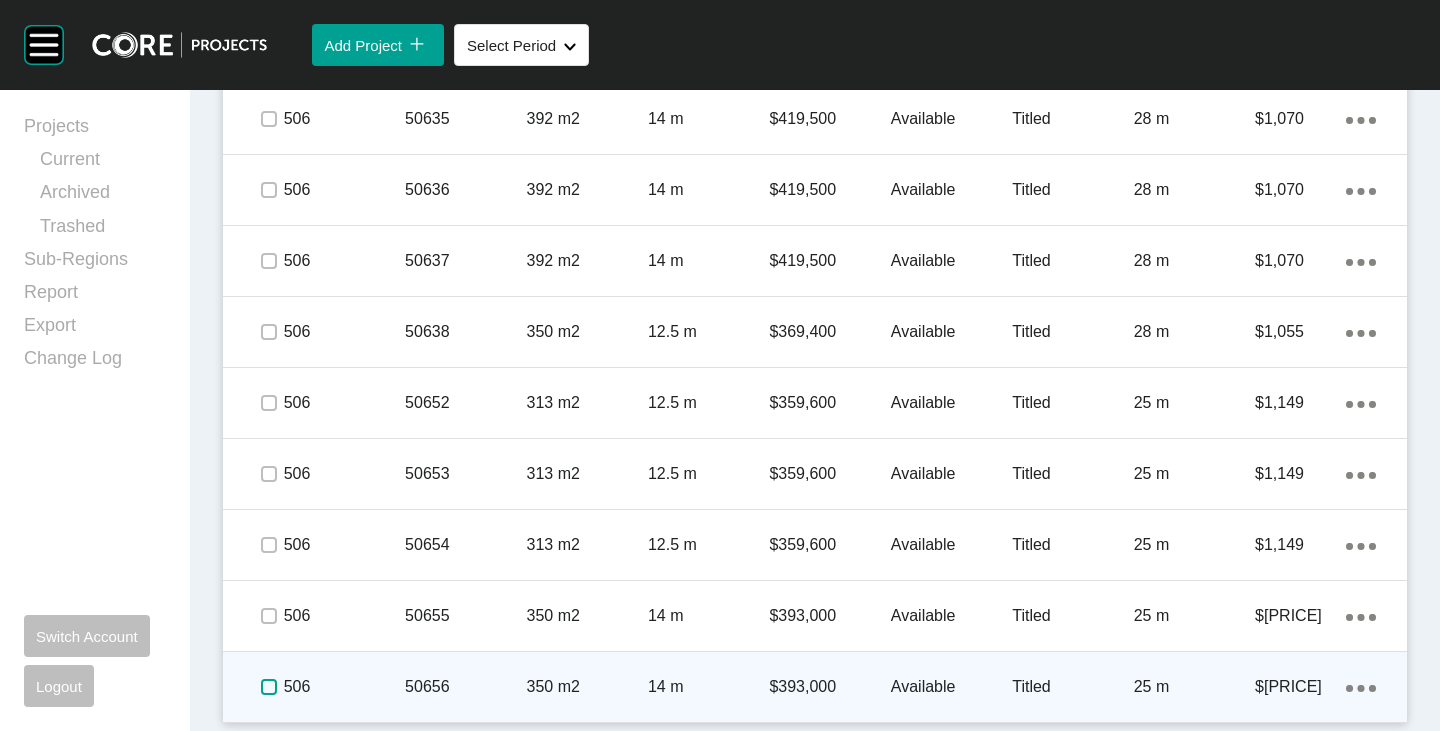 click at bounding box center [269, 687] 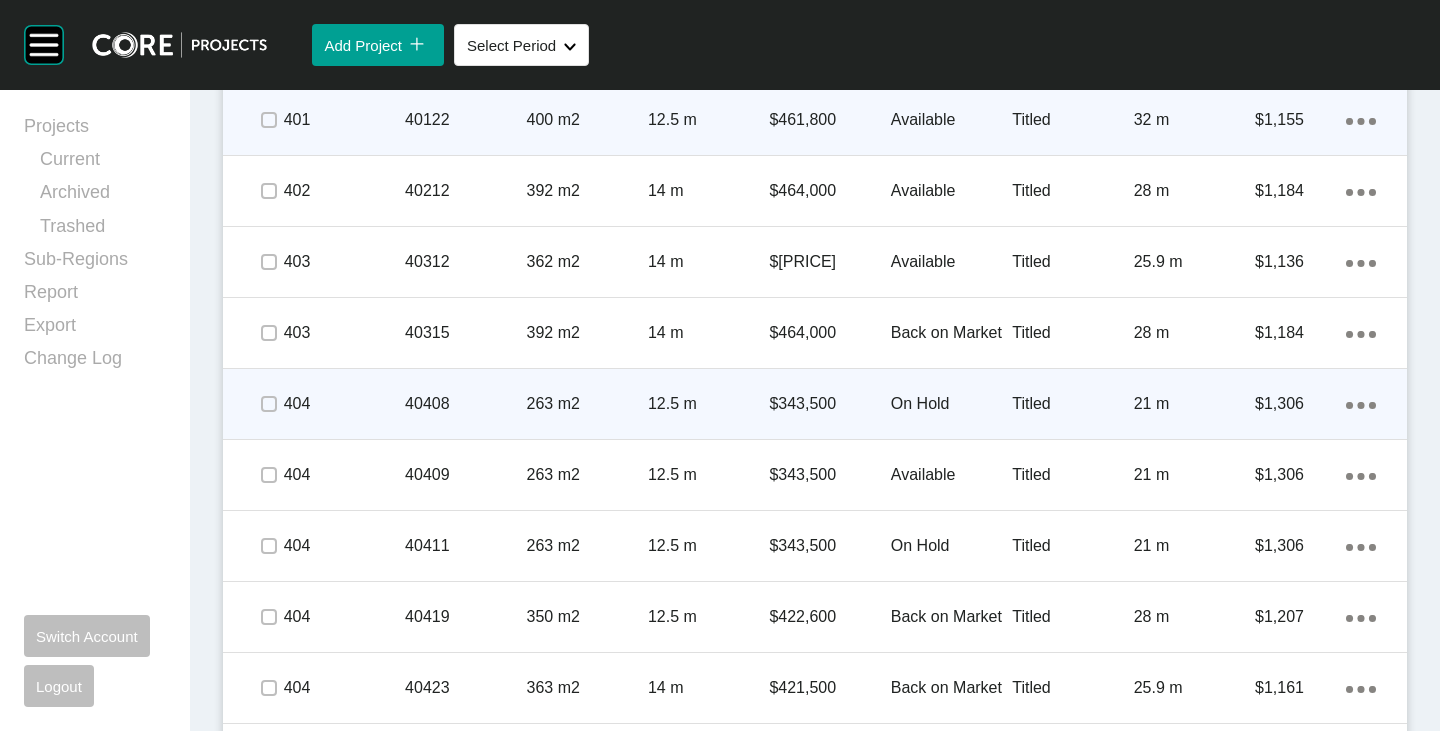 scroll, scrollTop: 2643, scrollLeft: 0, axis: vertical 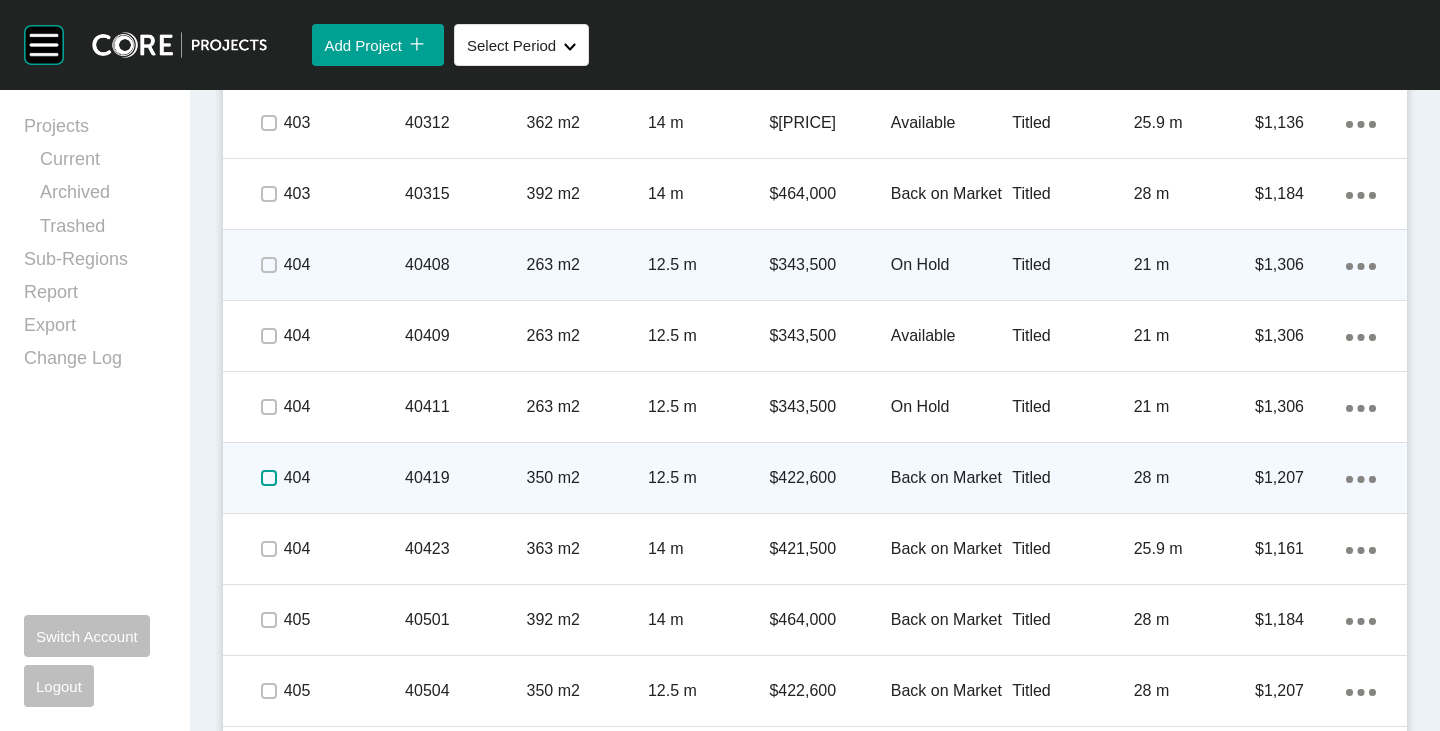 click at bounding box center (269, 478) 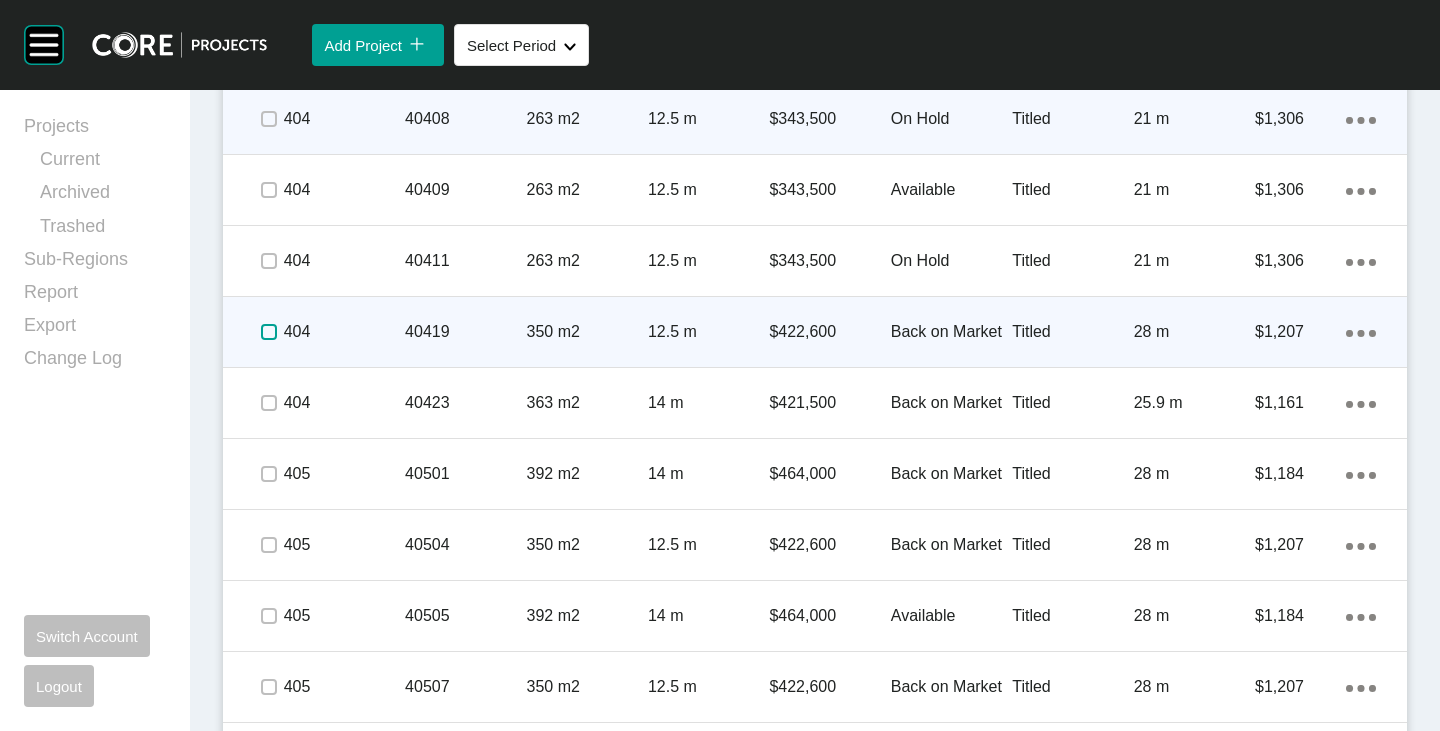 scroll, scrollTop: 2843, scrollLeft: 0, axis: vertical 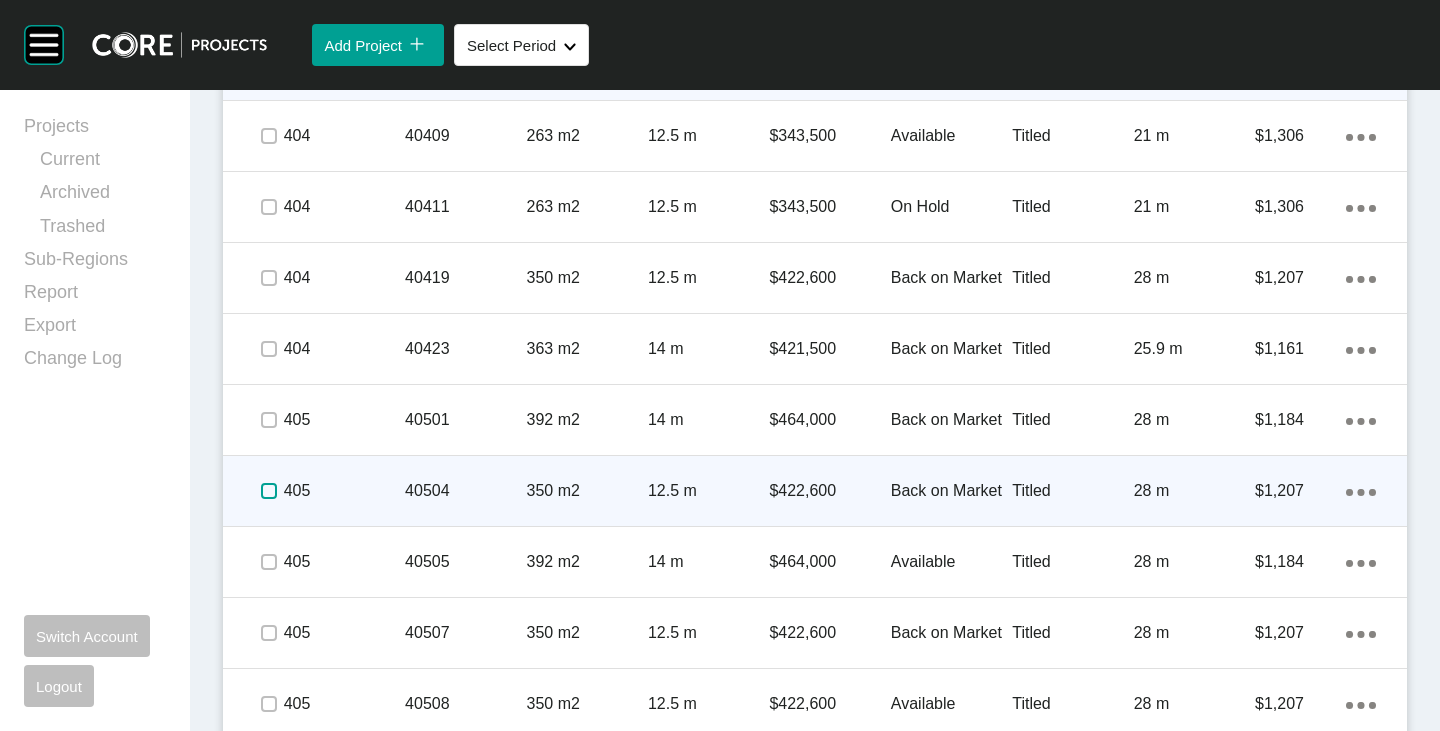 click at bounding box center [269, 491] 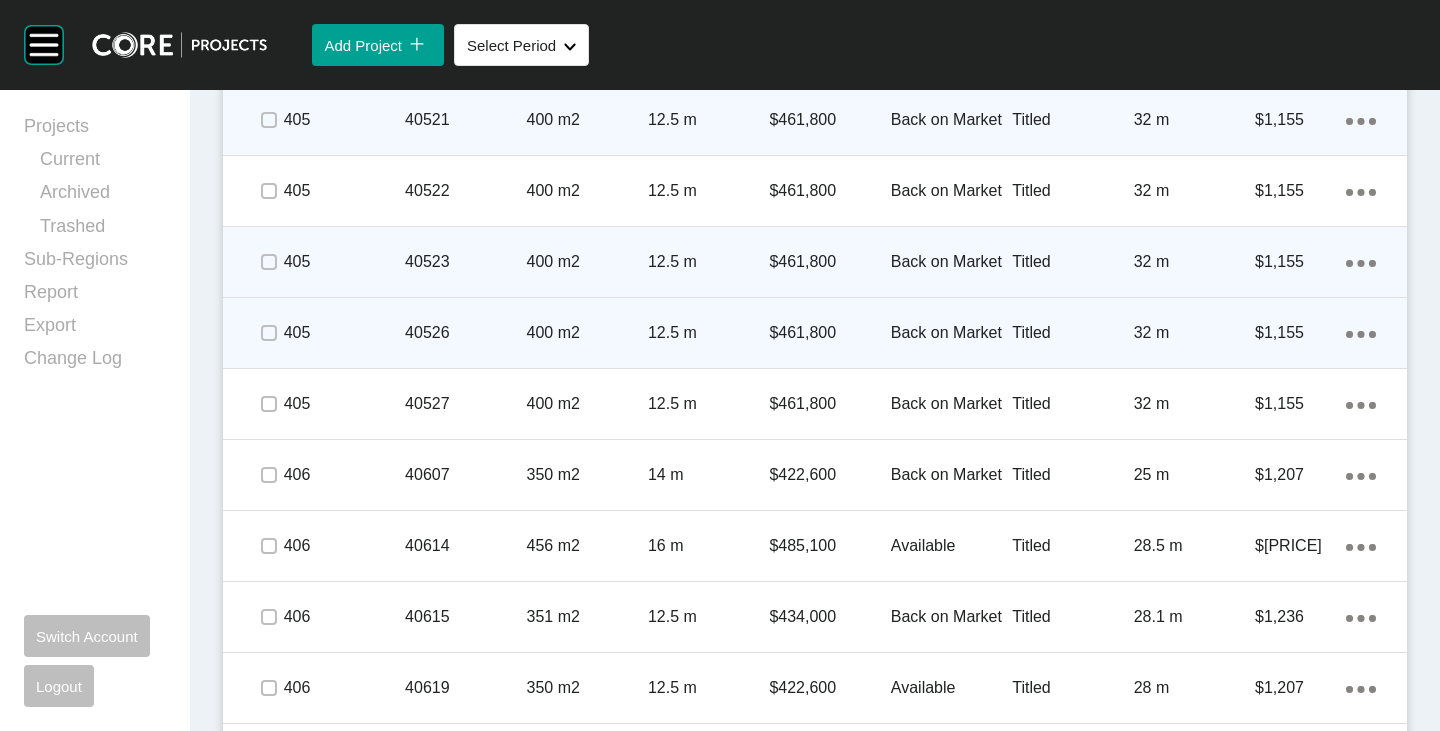 scroll, scrollTop: 3943, scrollLeft: 0, axis: vertical 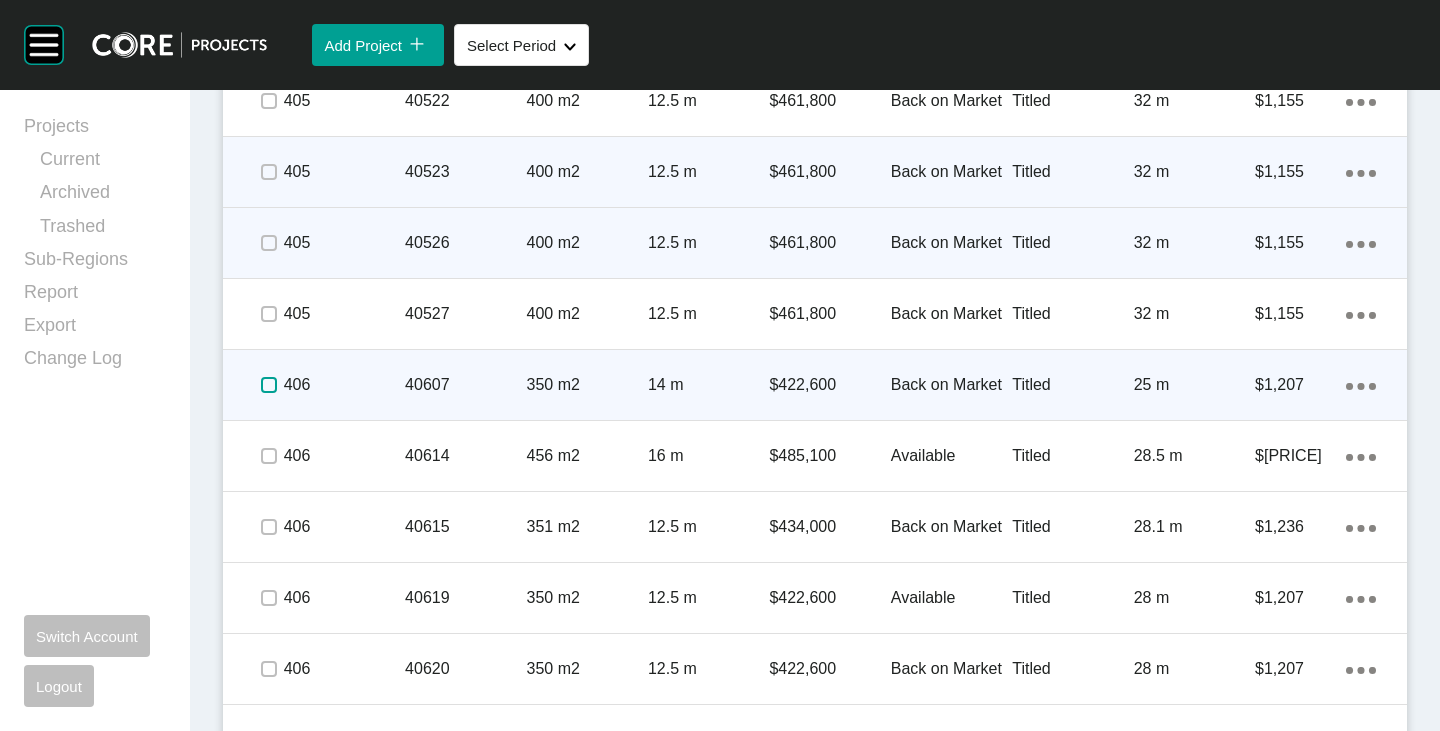 click at bounding box center [269, 385] 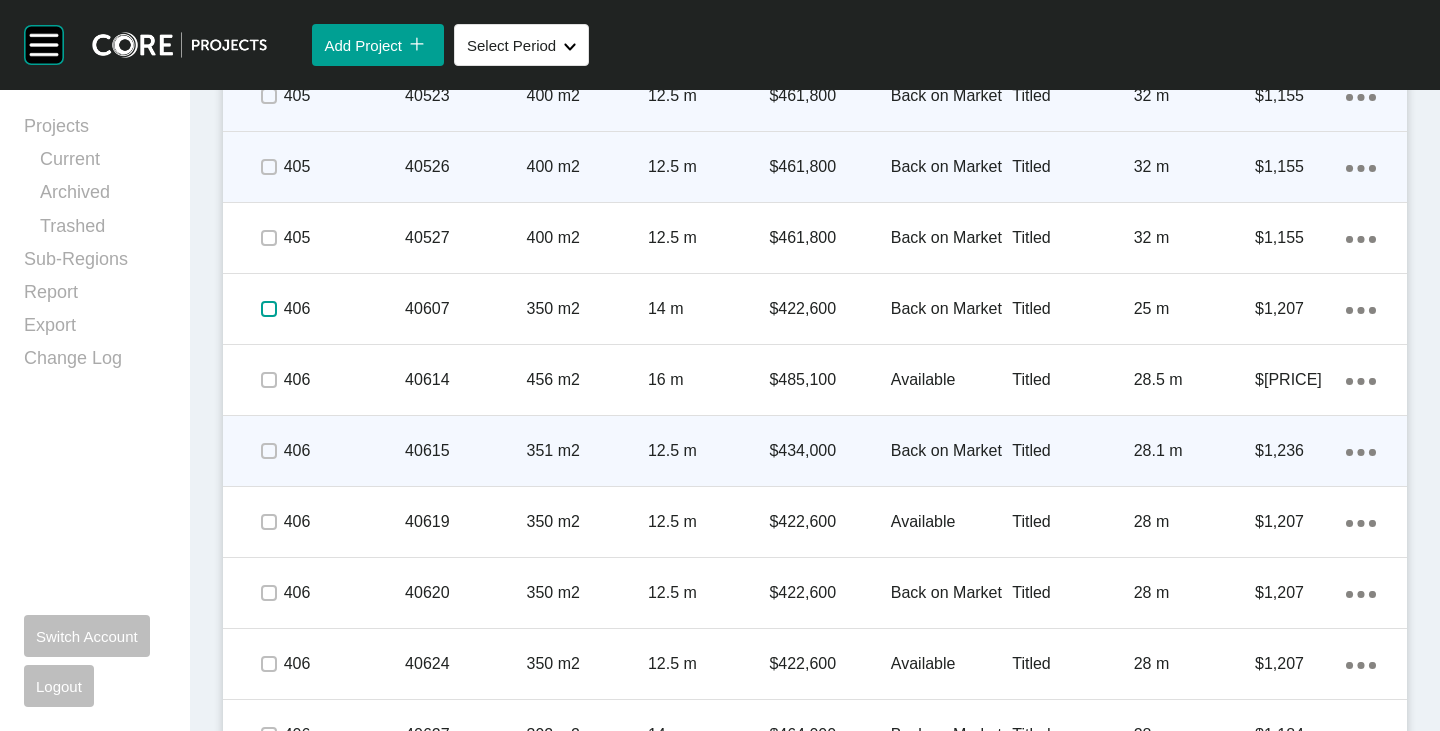 scroll, scrollTop: 4043, scrollLeft: 0, axis: vertical 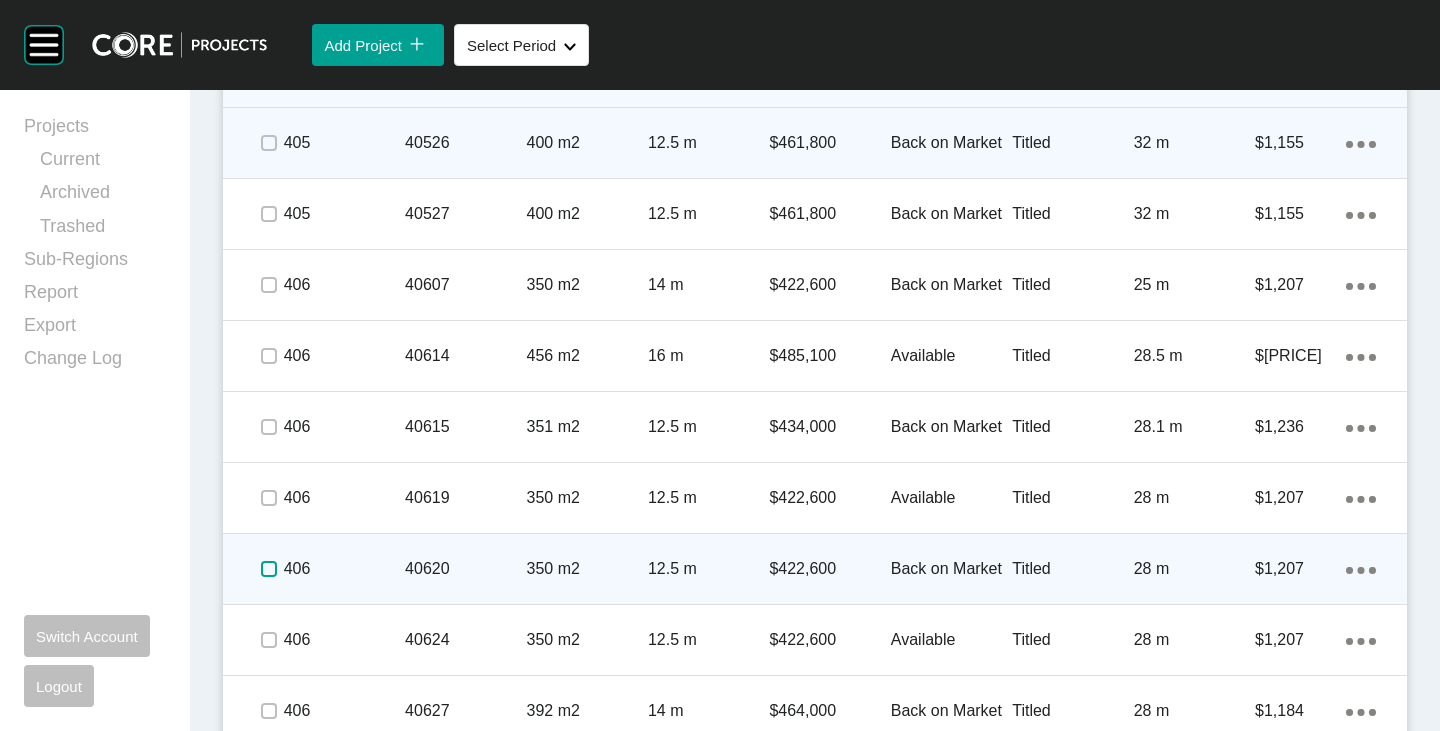 click at bounding box center [269, 569] 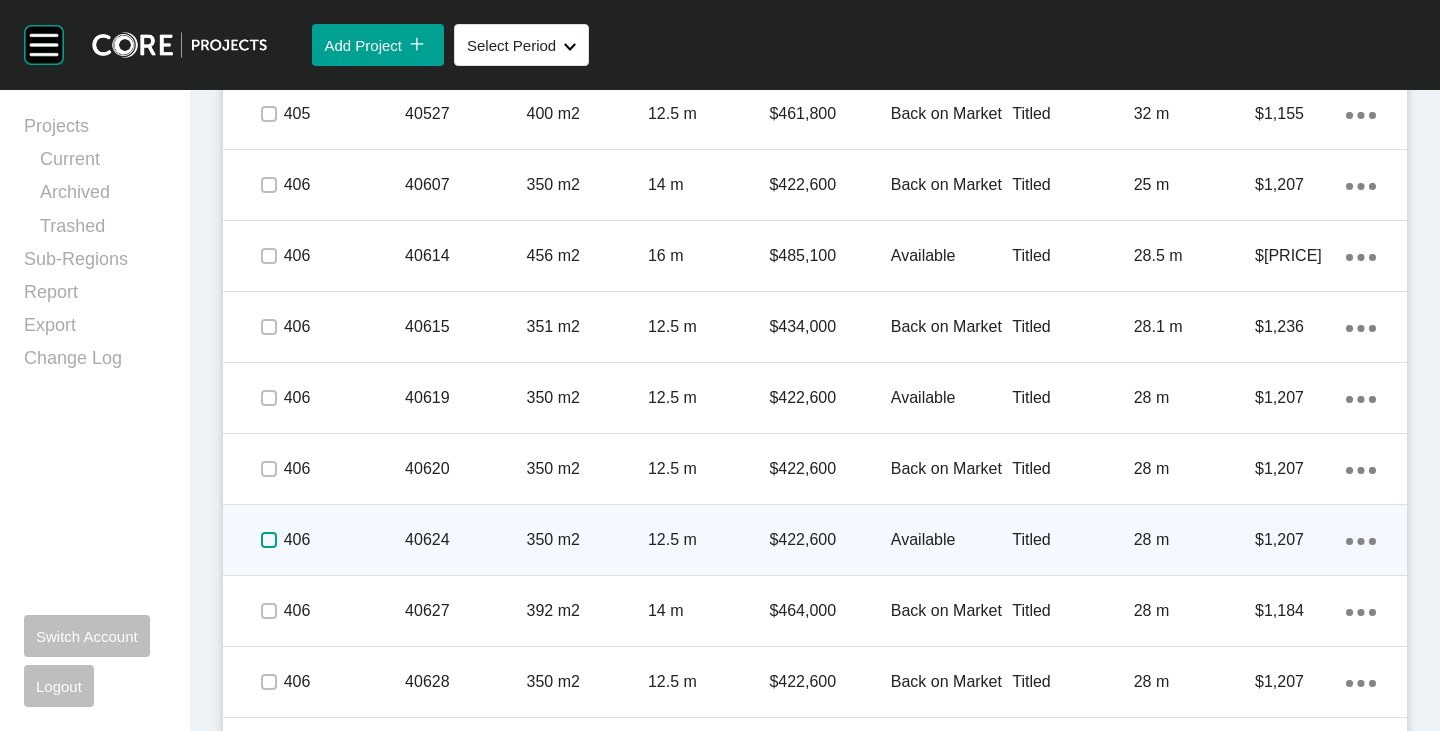 click at bounding box center (269, 540) 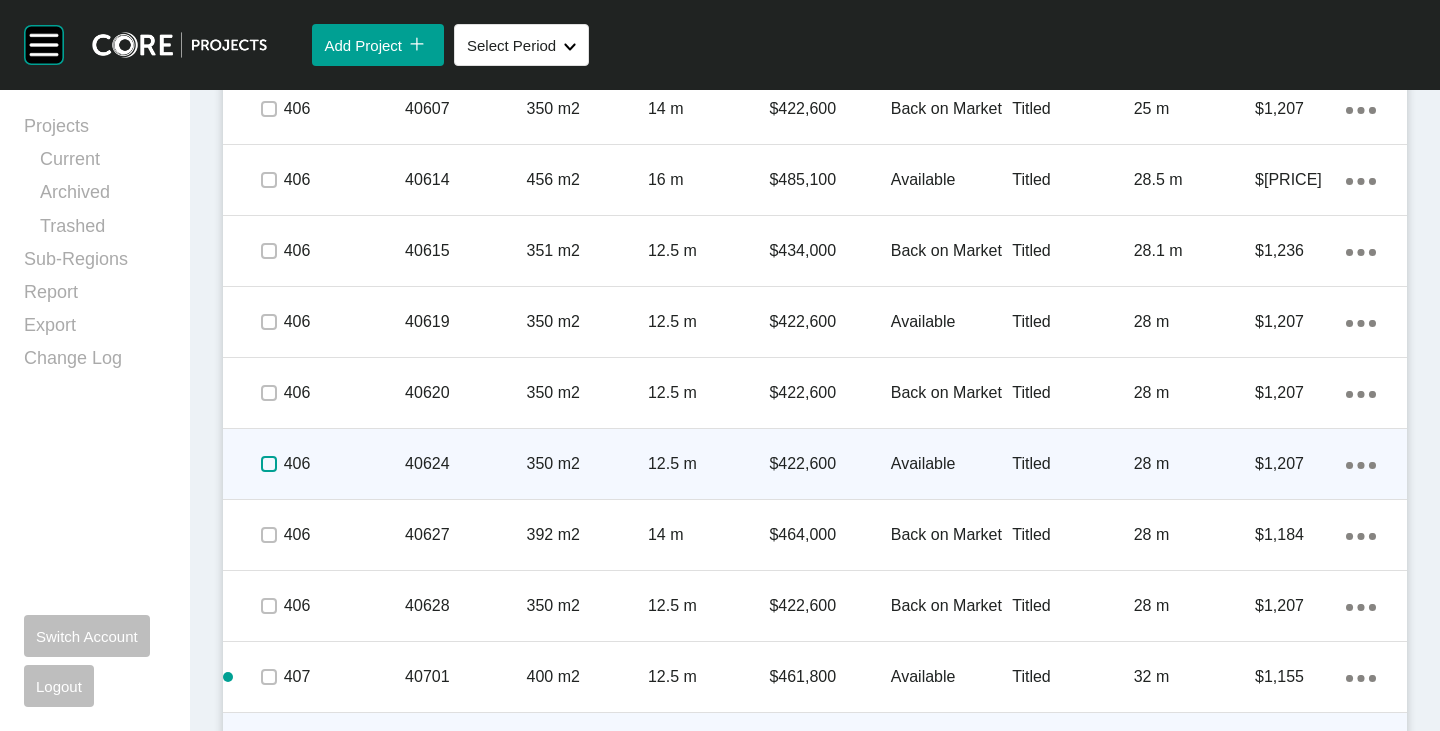 scroll, scrollTop: 4243, scrollLeft: 0, axis: vertical 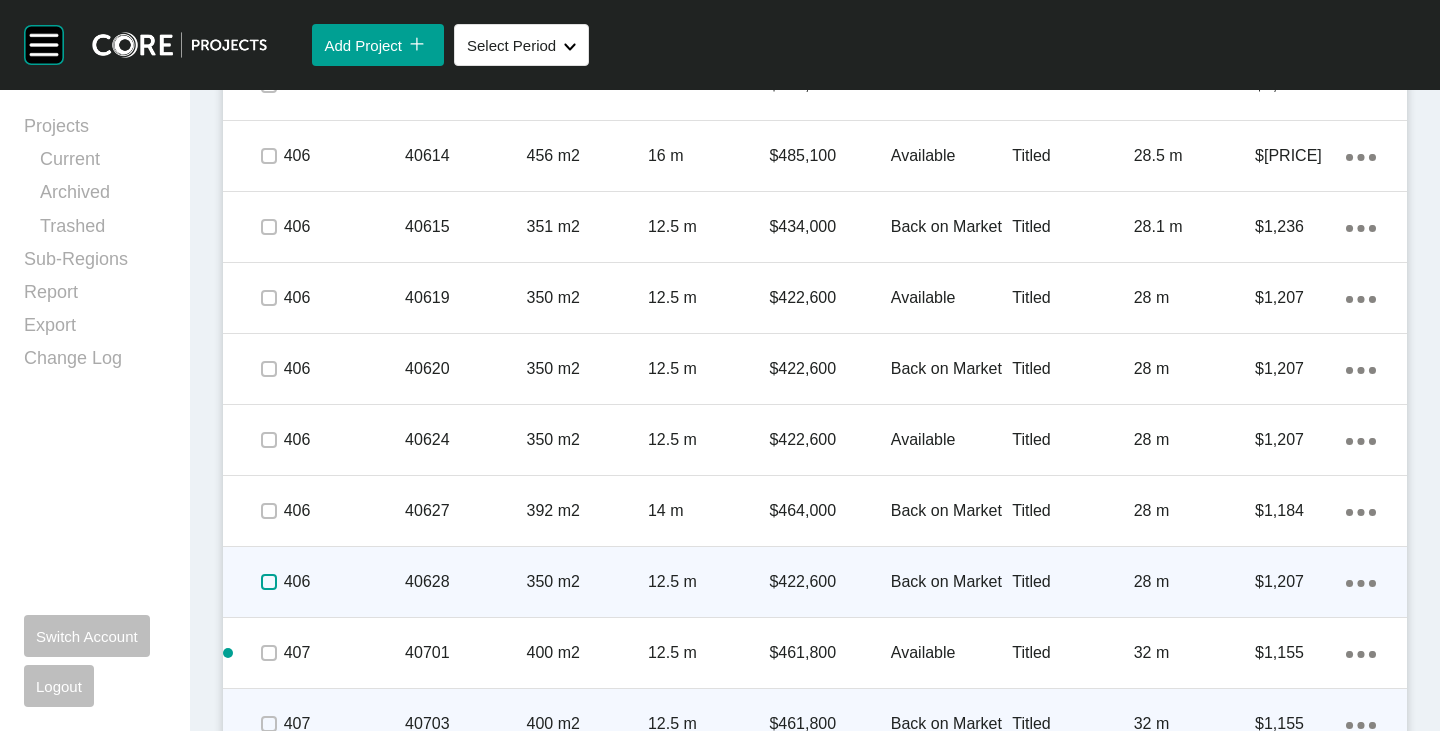 click at bounding box center (269, 582) 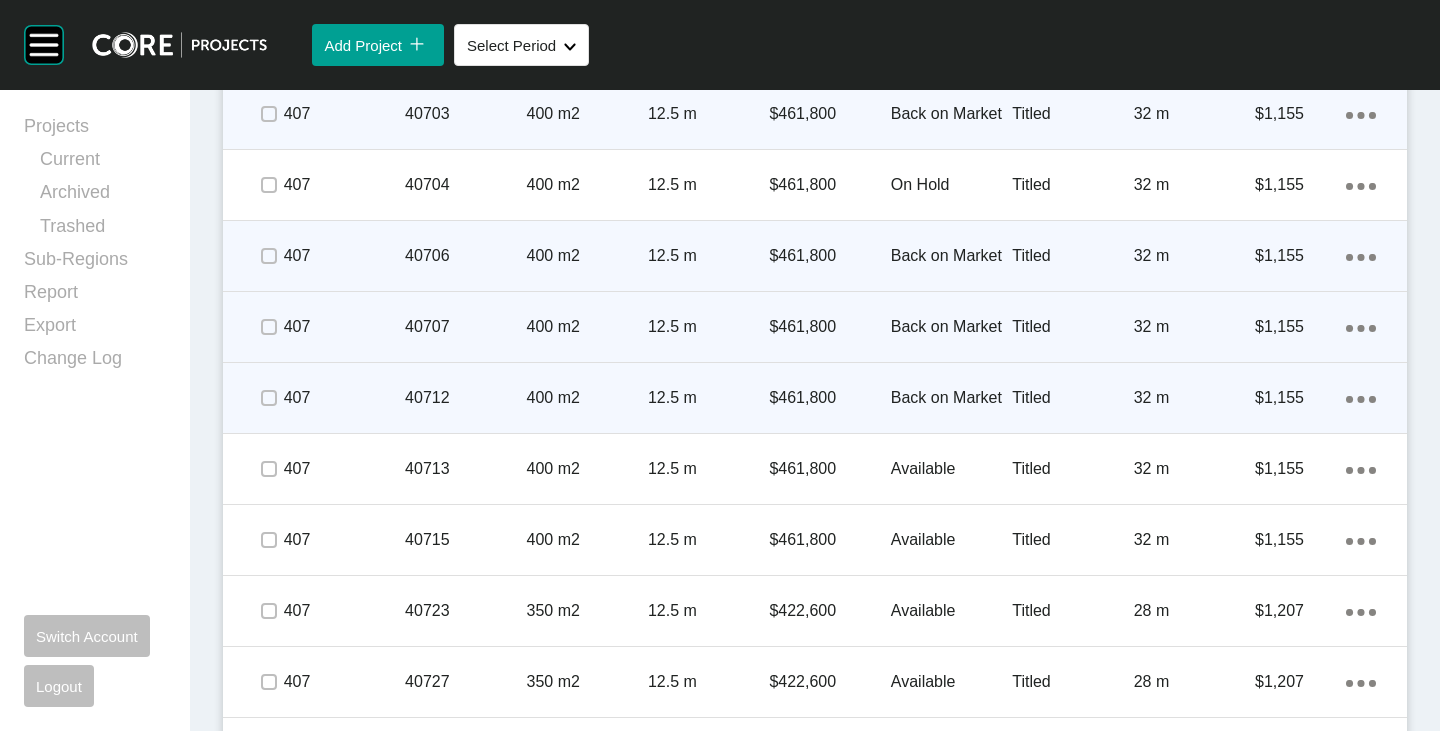 scroll, scrollTop: 4943, scrollLeft: 0, axis: vertical 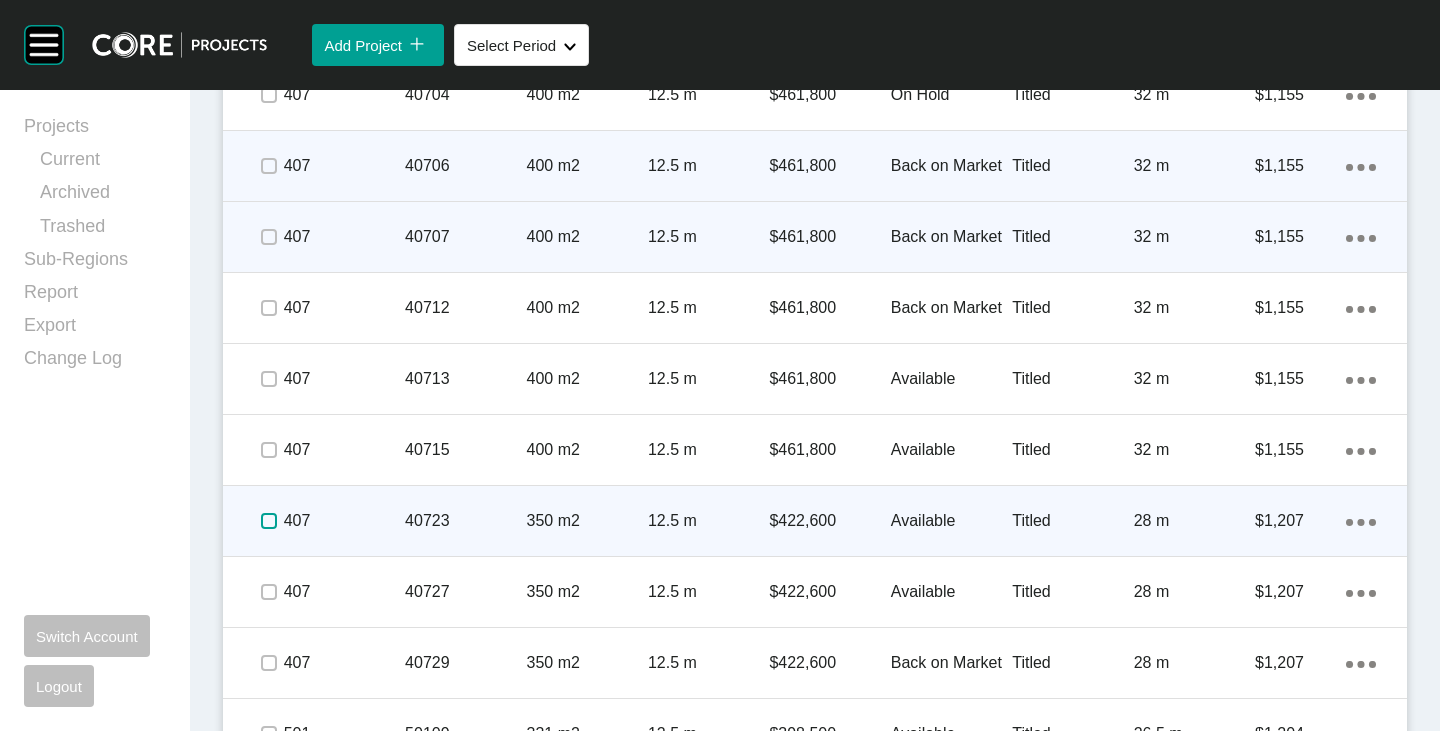 click at bounding box center (269, 521) 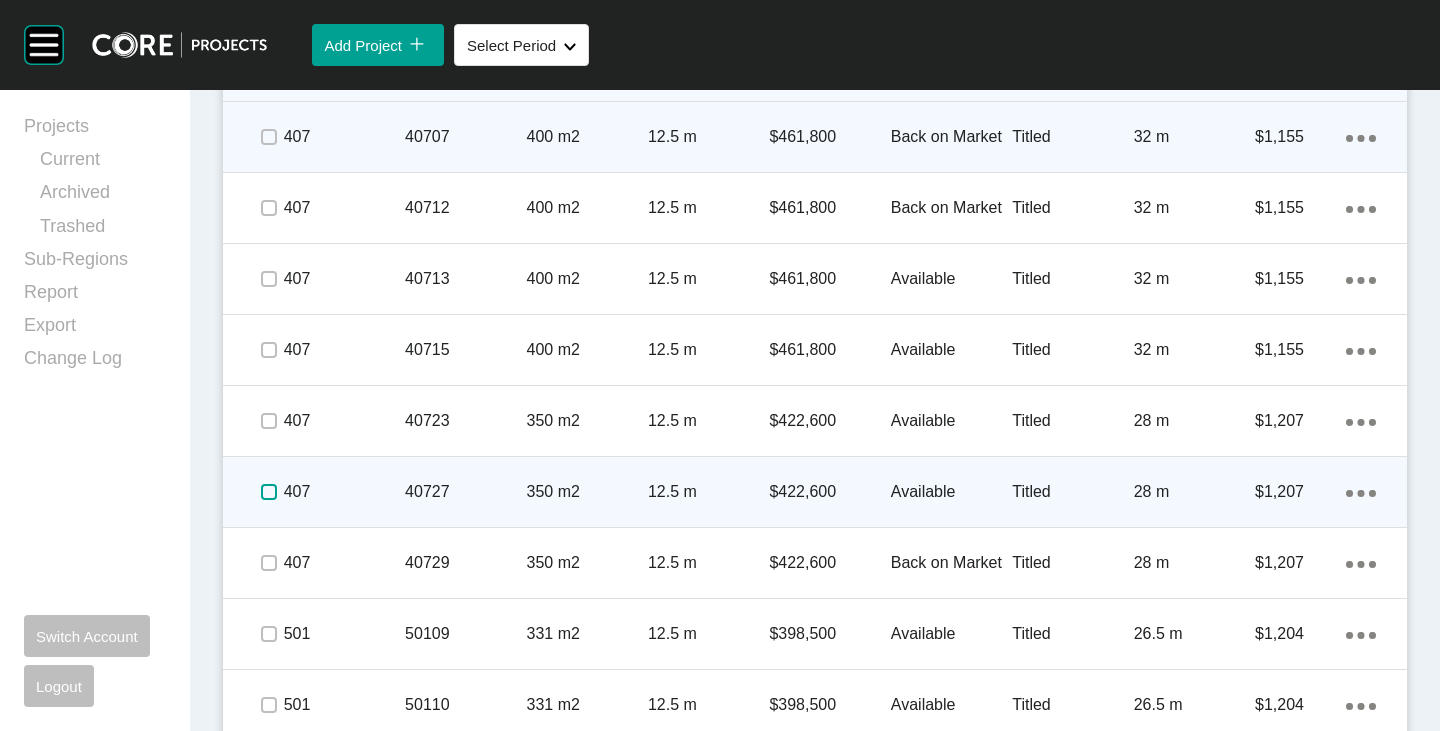 click at bounding box center [269, 492] 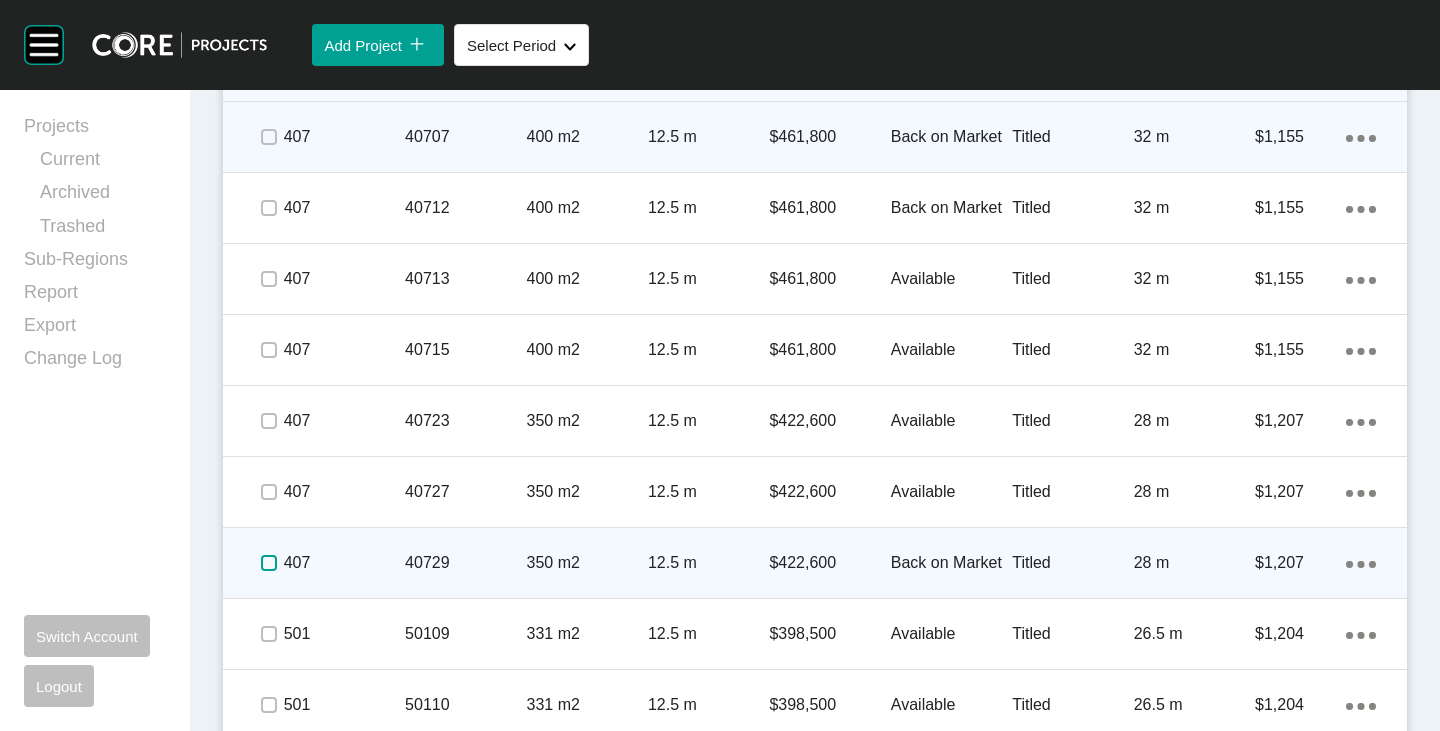 click at bounding box center [269, 563] 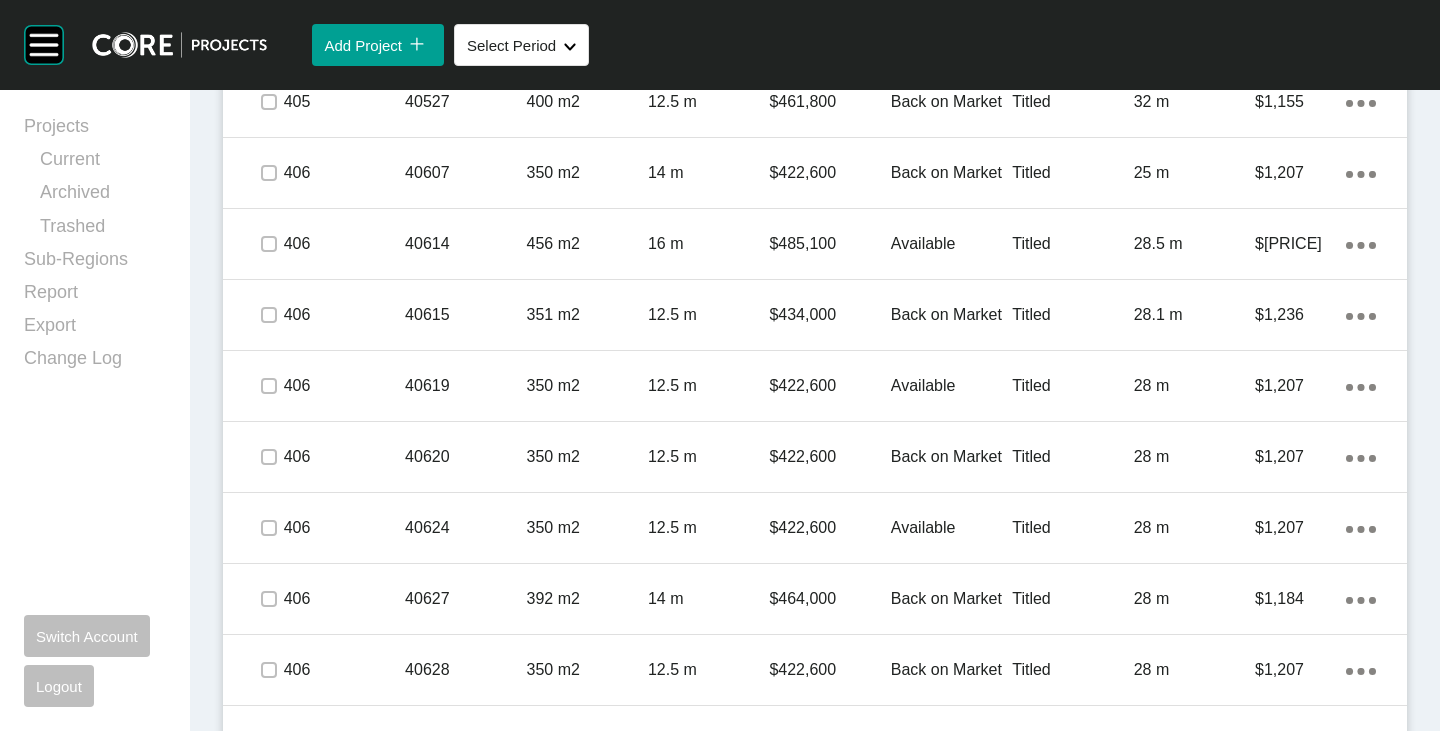 scroll, scrollTop: 4143, scrollLeft: 0, axis: vertical 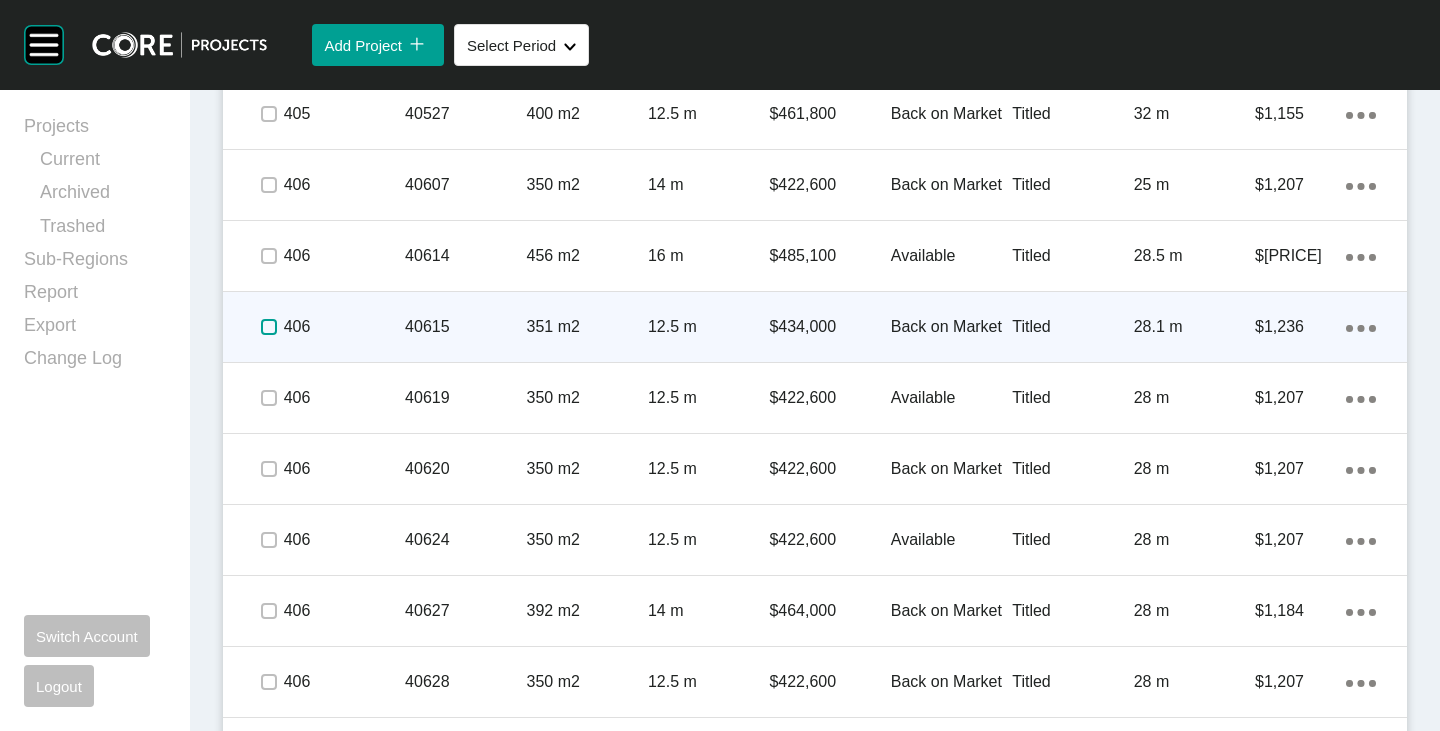 click at bounding box center (269, 327) 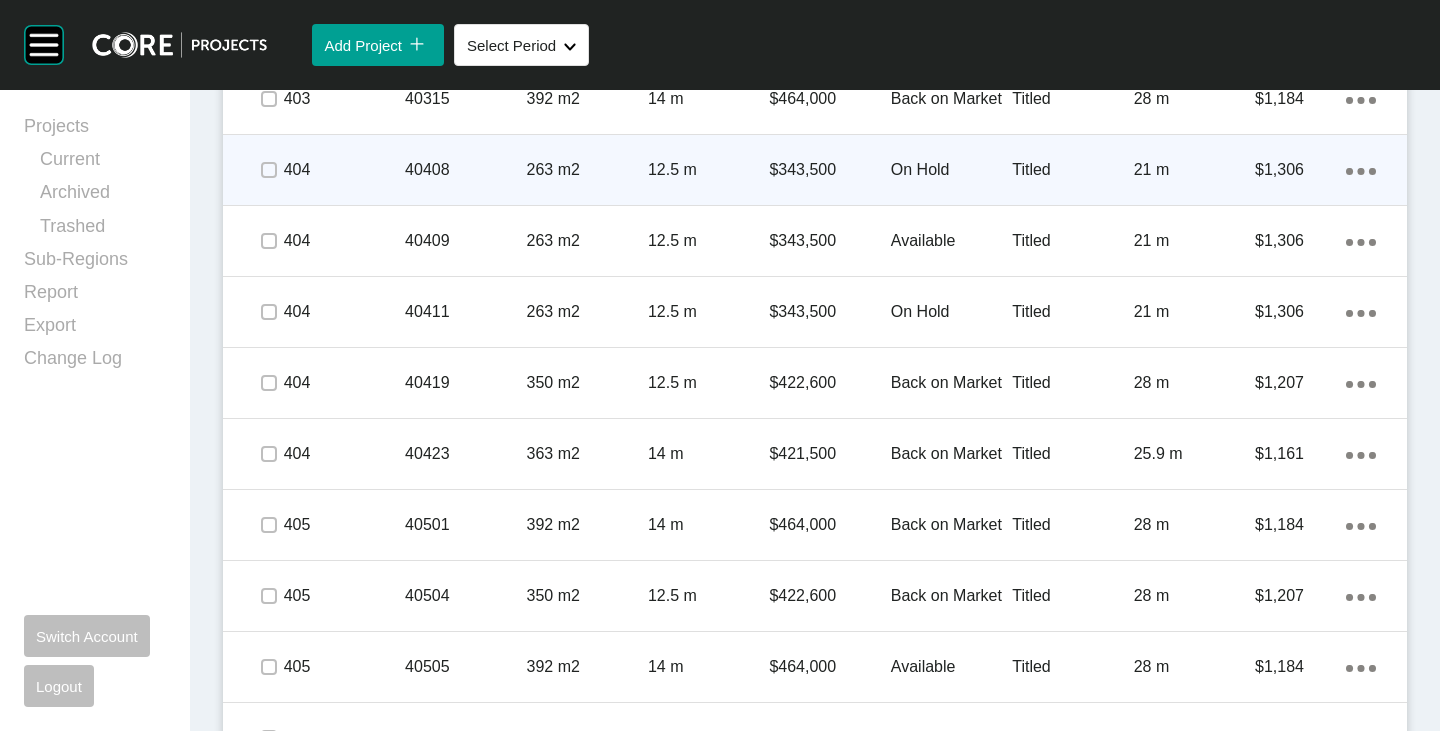 scroll, scrollTop: 2643, scrollLeft: 0, axis: vertical 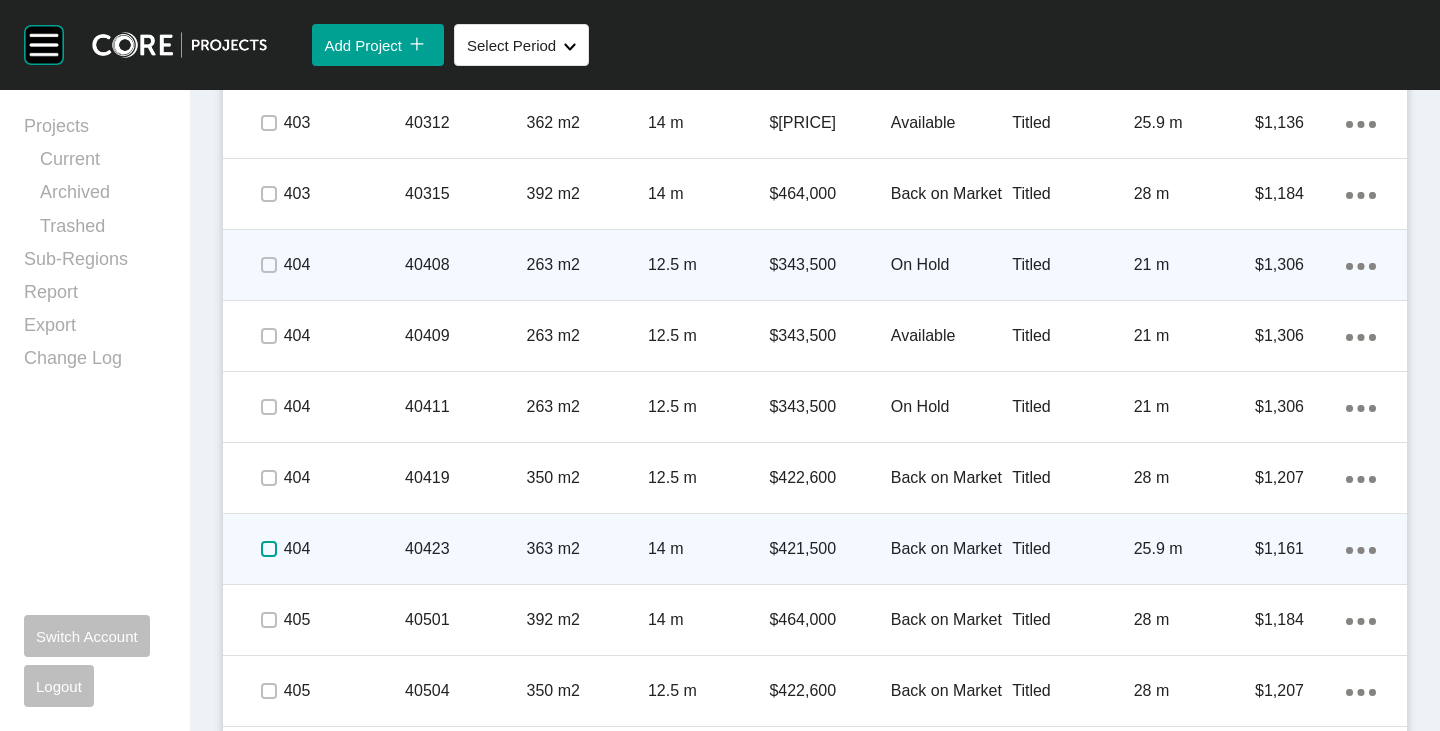 click at bounding box center (269, 549) 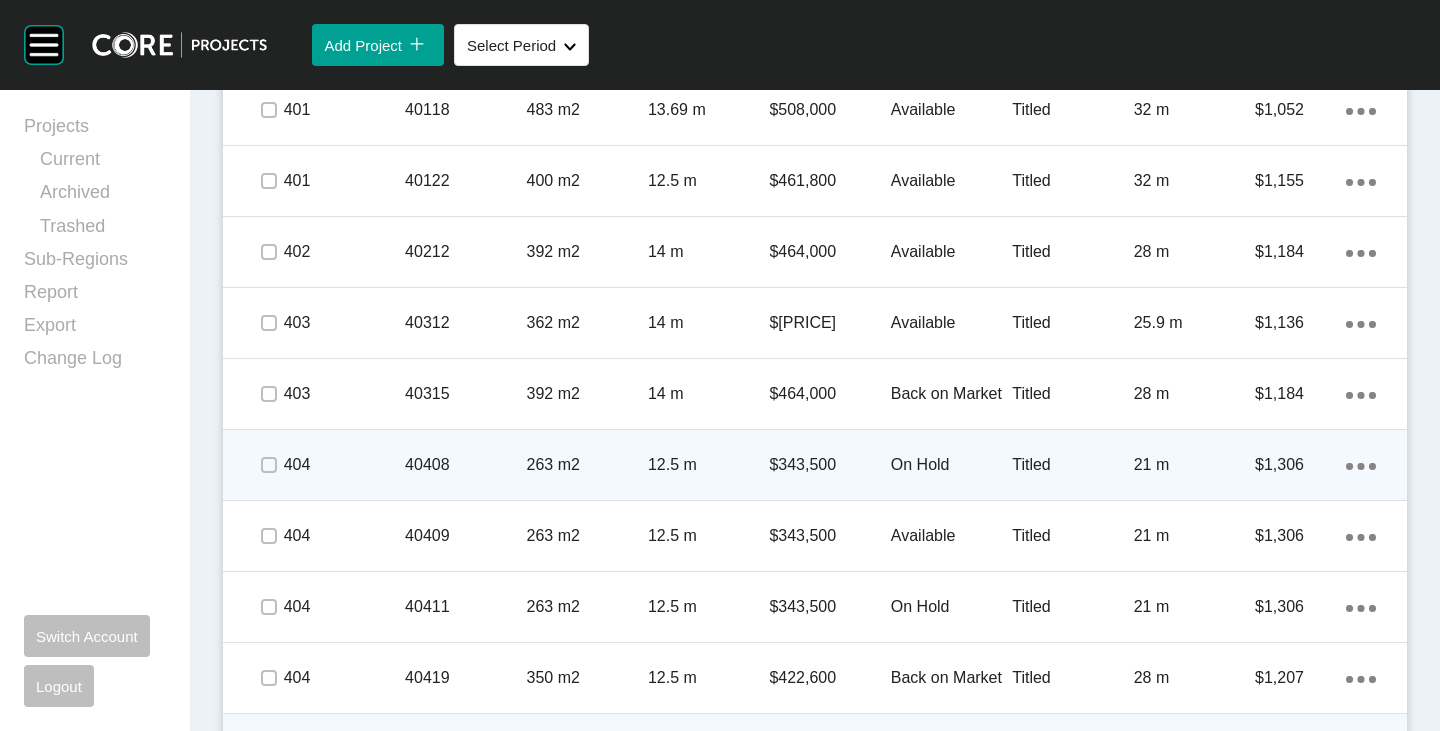 scroll, scrollTop: 2343, scrollLeft: 0, axis: vertical 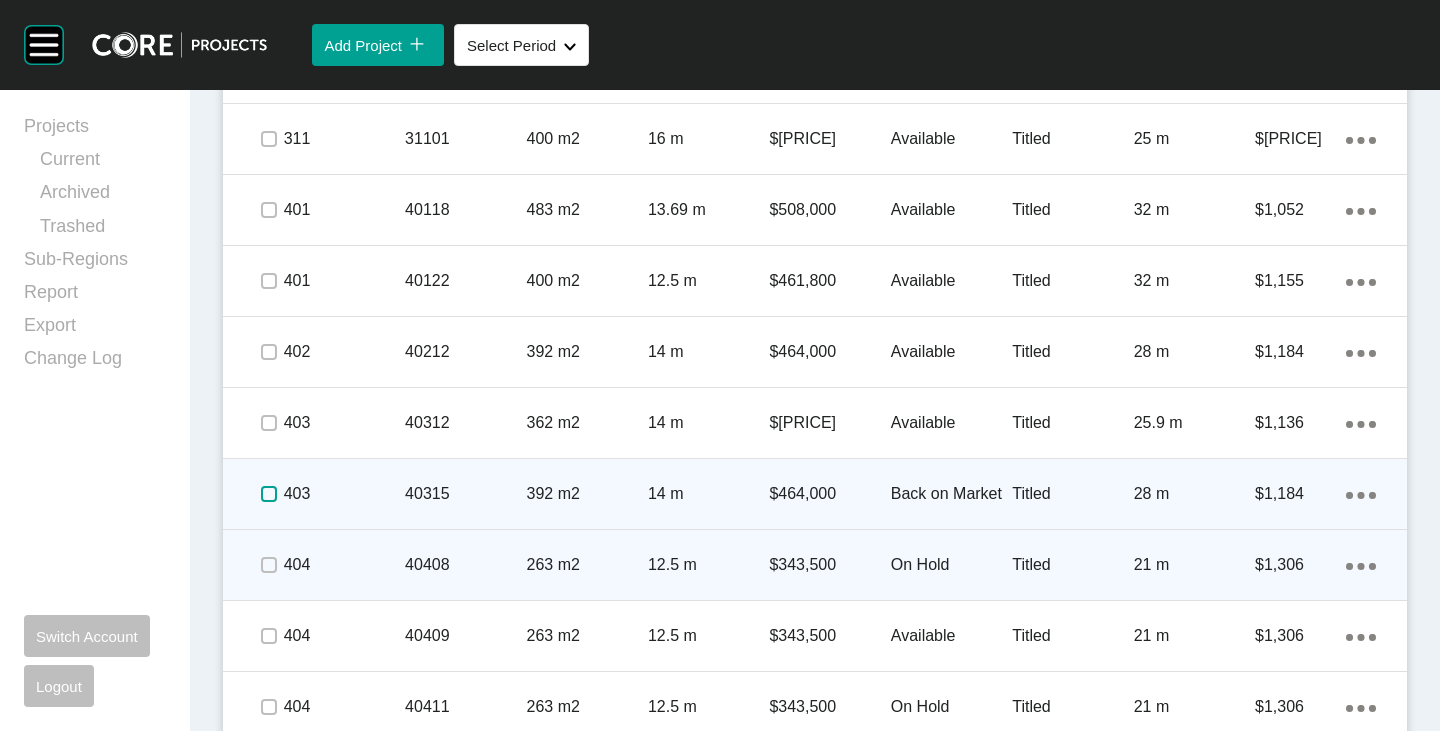 click at bounding box center (269, 494) 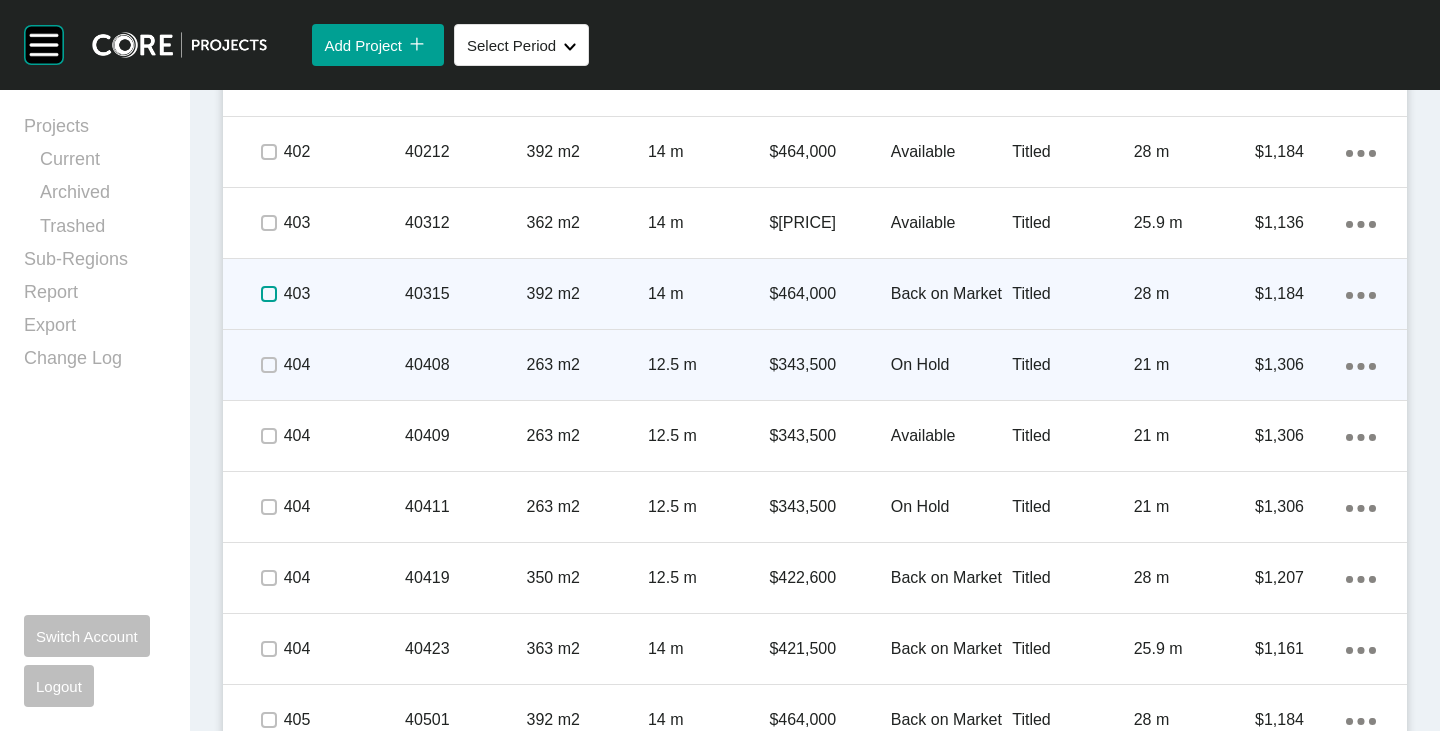 scroll, scrollTop: 2843, scrollLeft: 0, axis: vertical 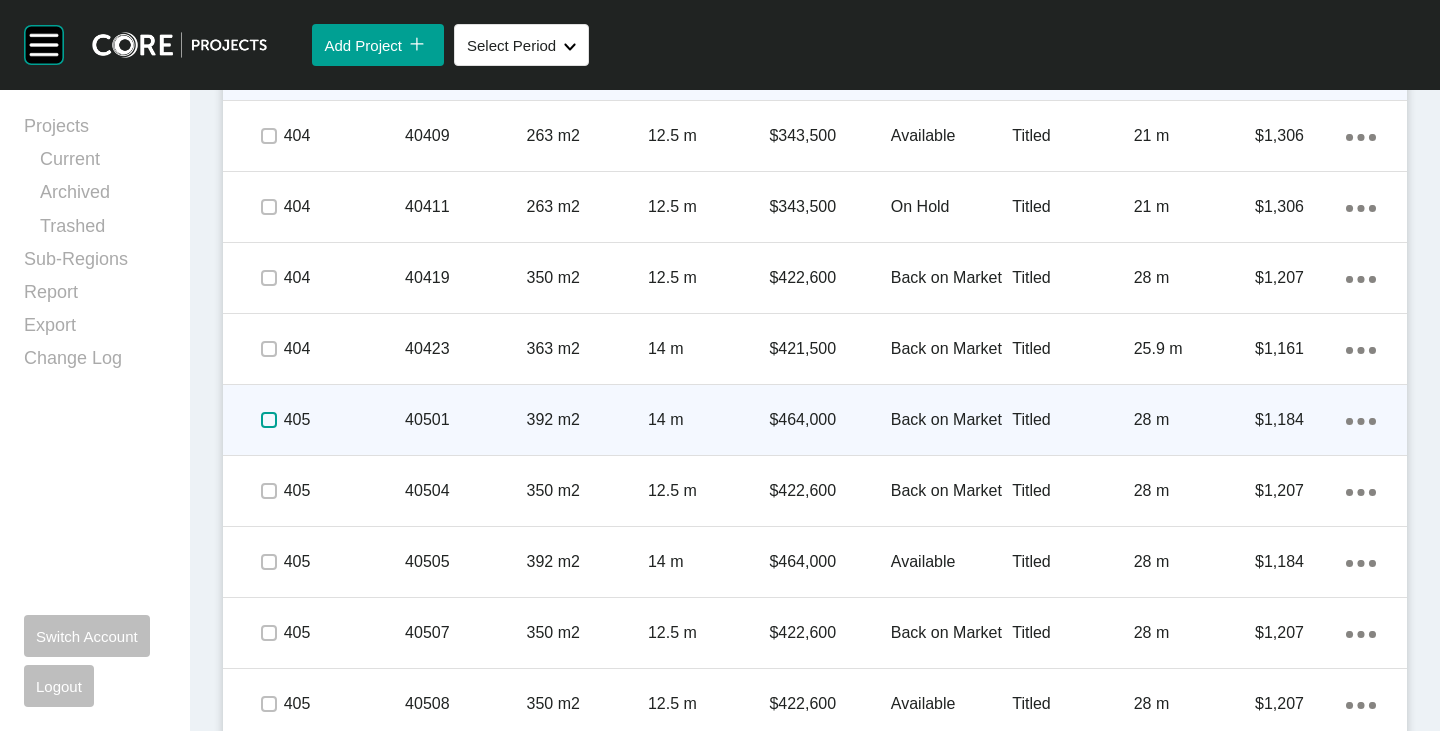 click at bounding box center [269, 420] 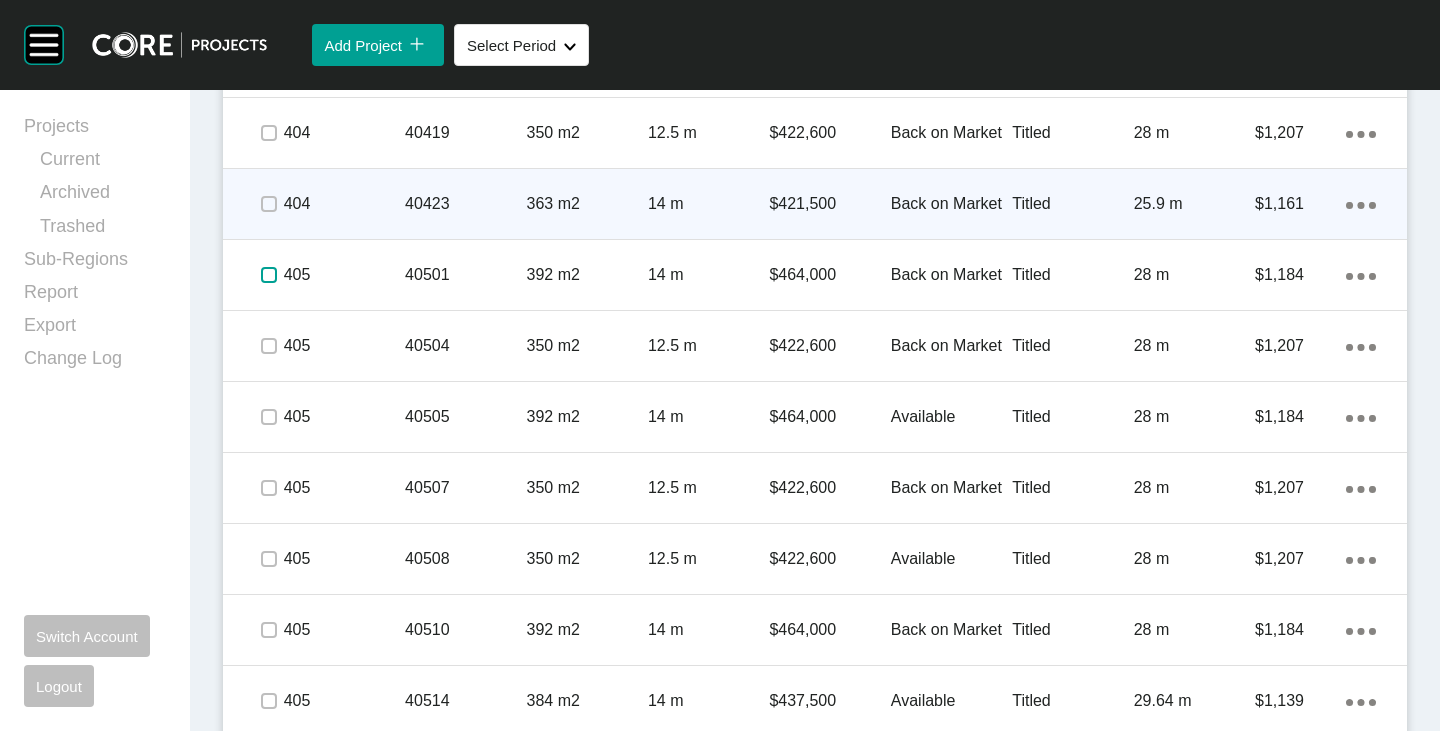 scroll, scrollTop: 3043, scrollLeft: 0, axis: vertical 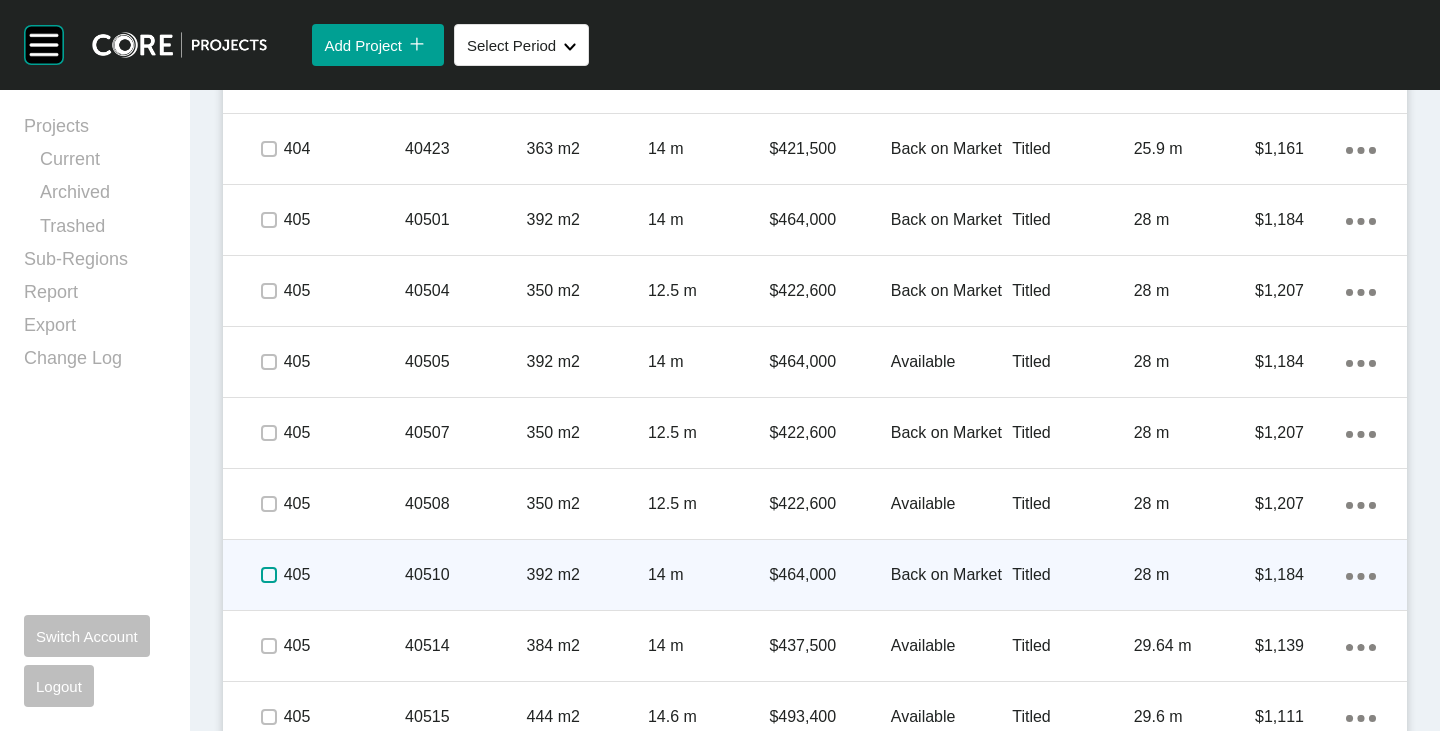 click at bounding box center [269, 575] 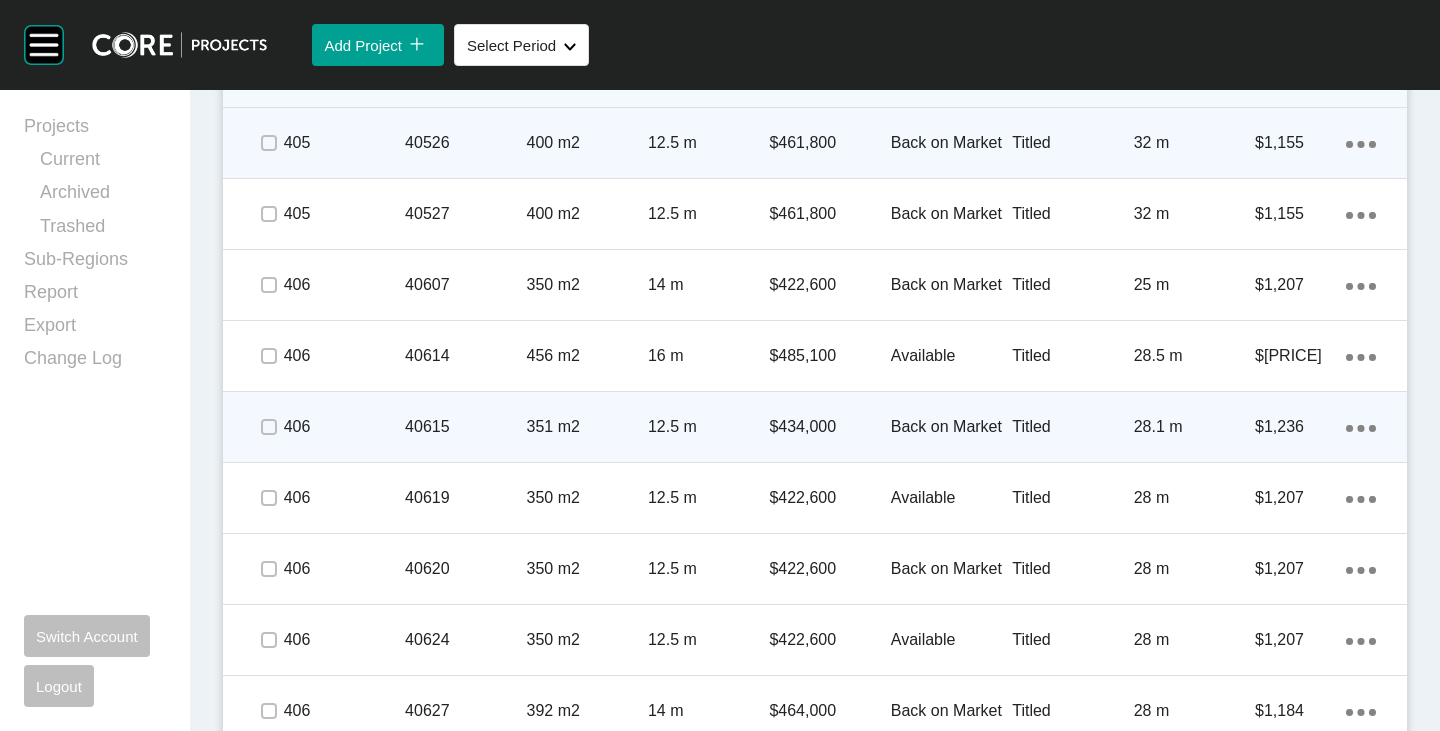 scroll, scrollTop: 4143, scrollLeft: 0, axis: vertical 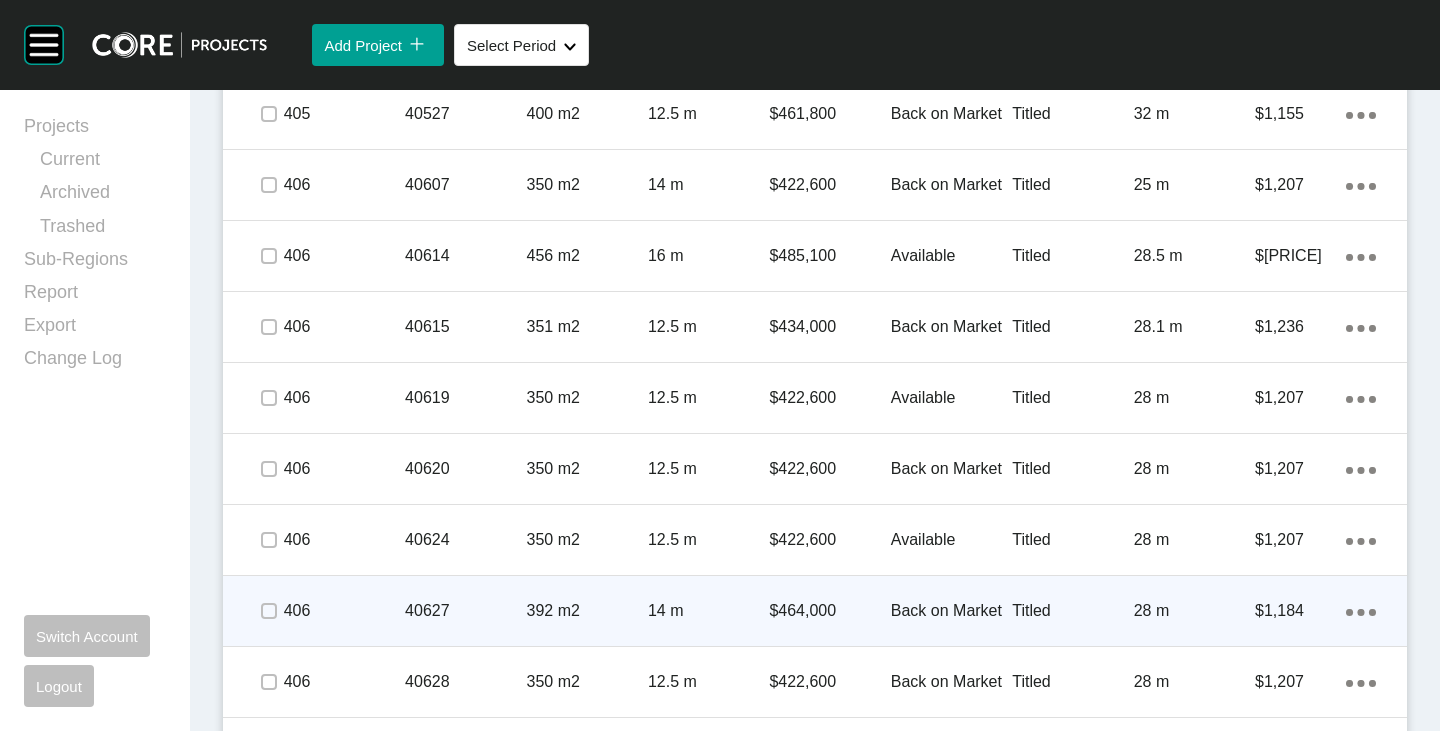 click at bounding box center (268, 611) 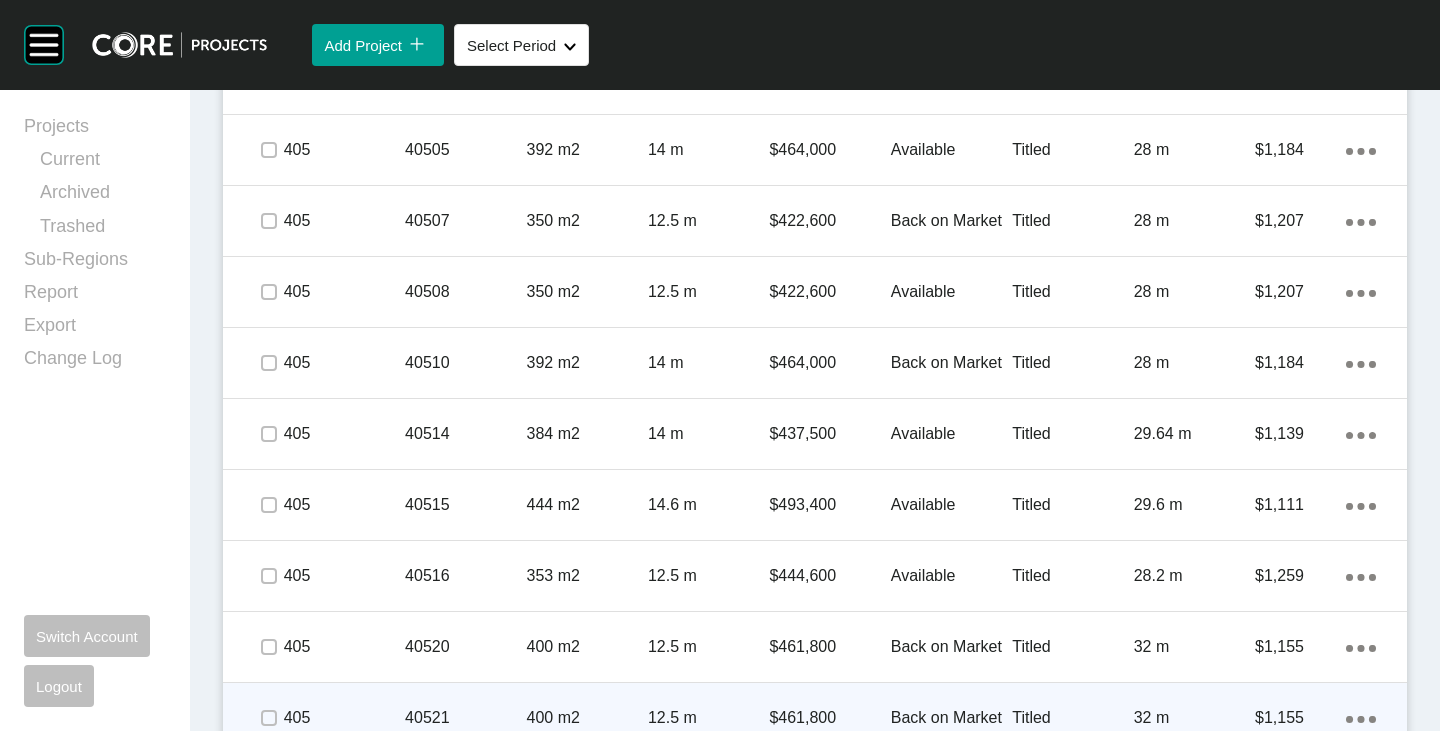 scroll, scrollTop: 3343, scrollLeft: 0, axis: vertical 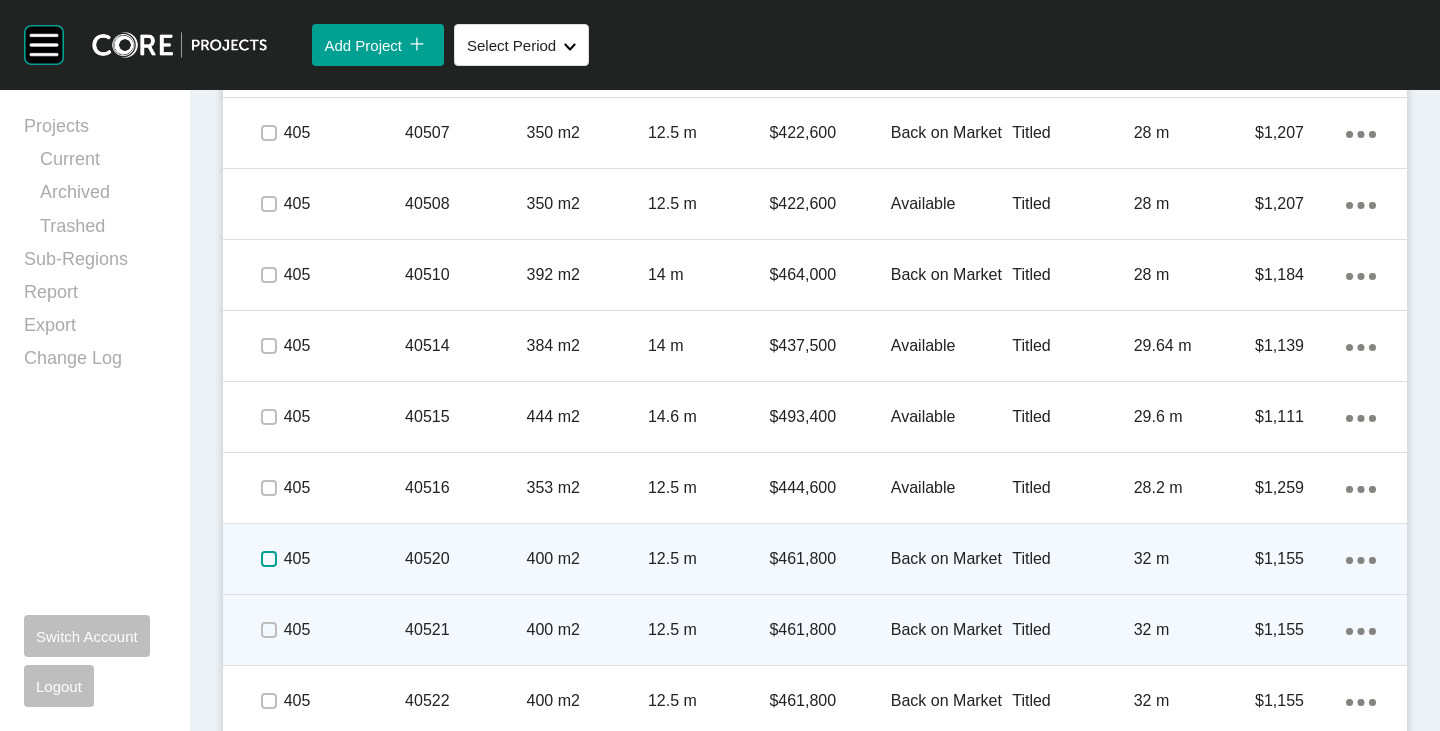 click at bounding box center (269, 559) 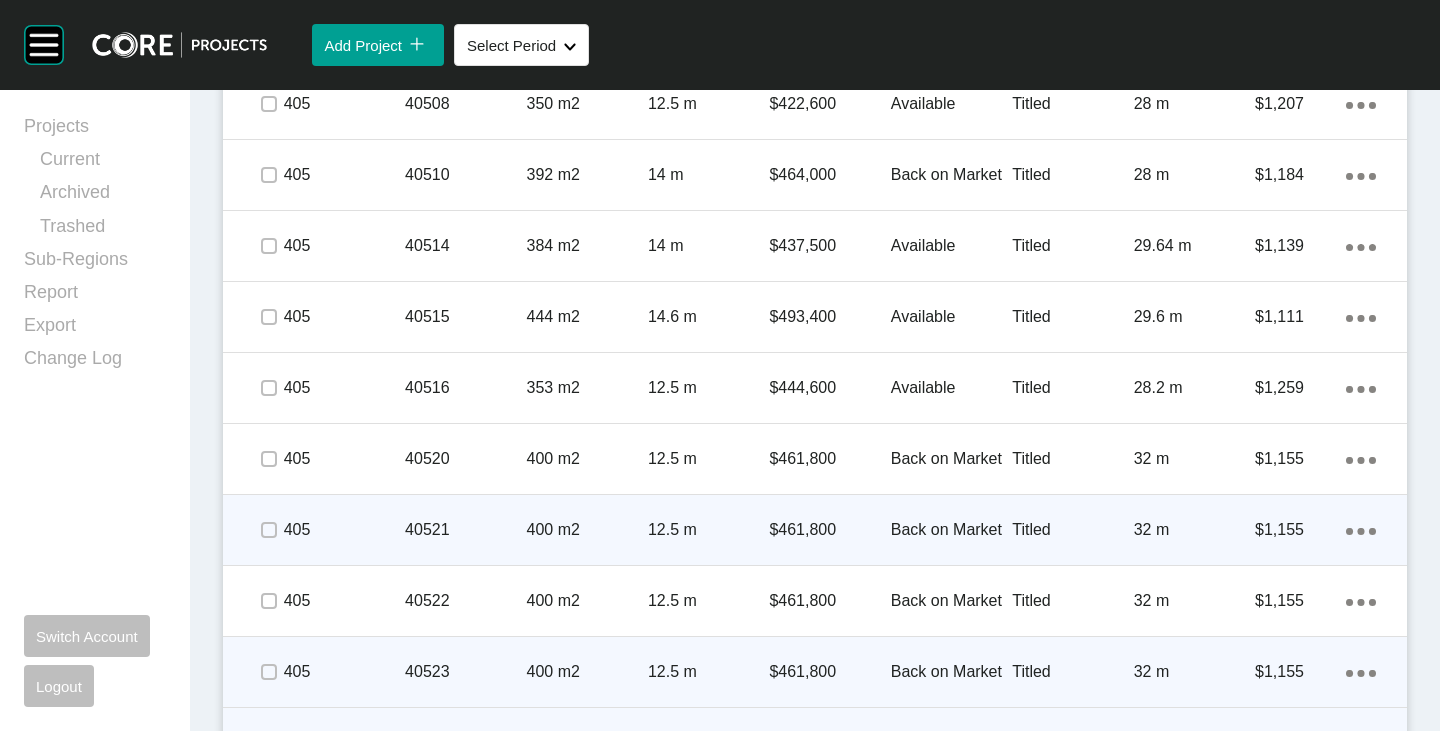 click at bounding box center (268, 530) 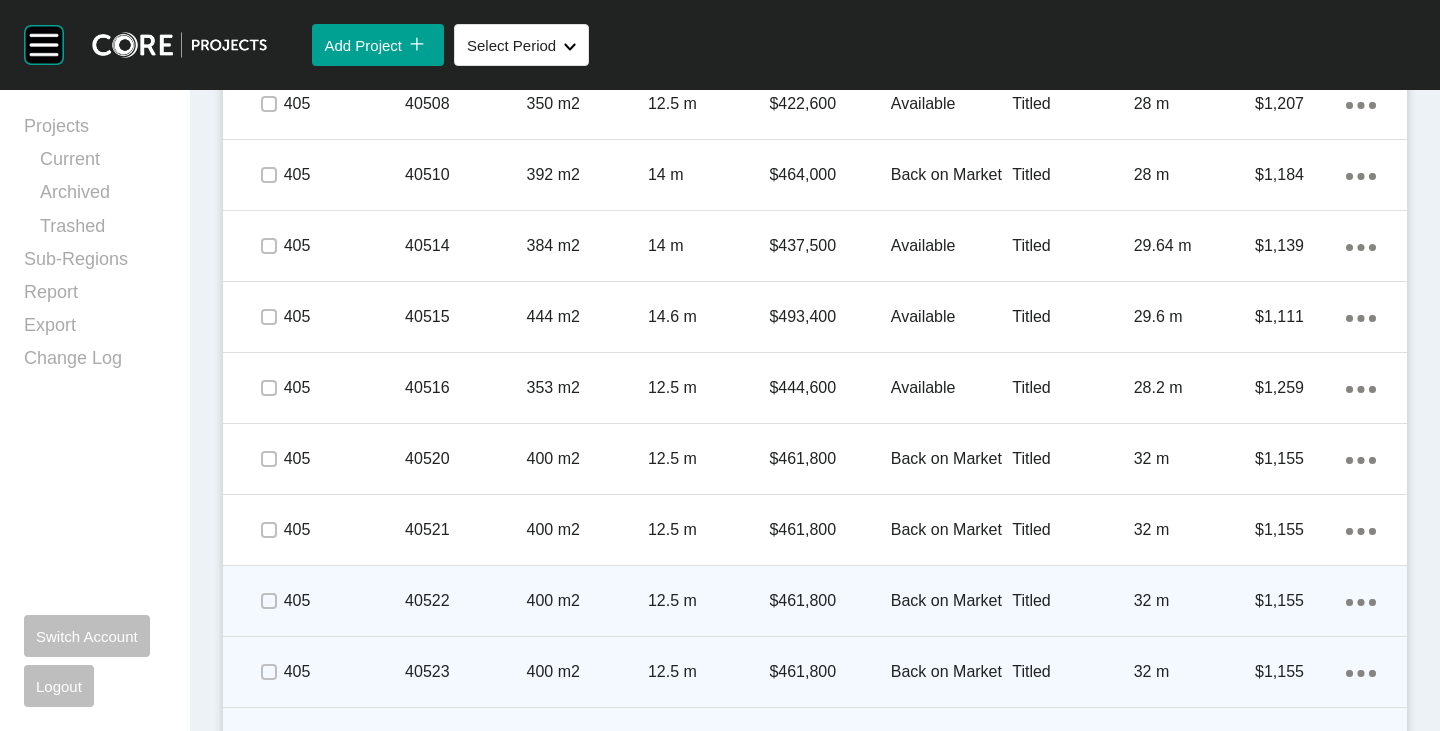 click at bounding box center [268, 601] 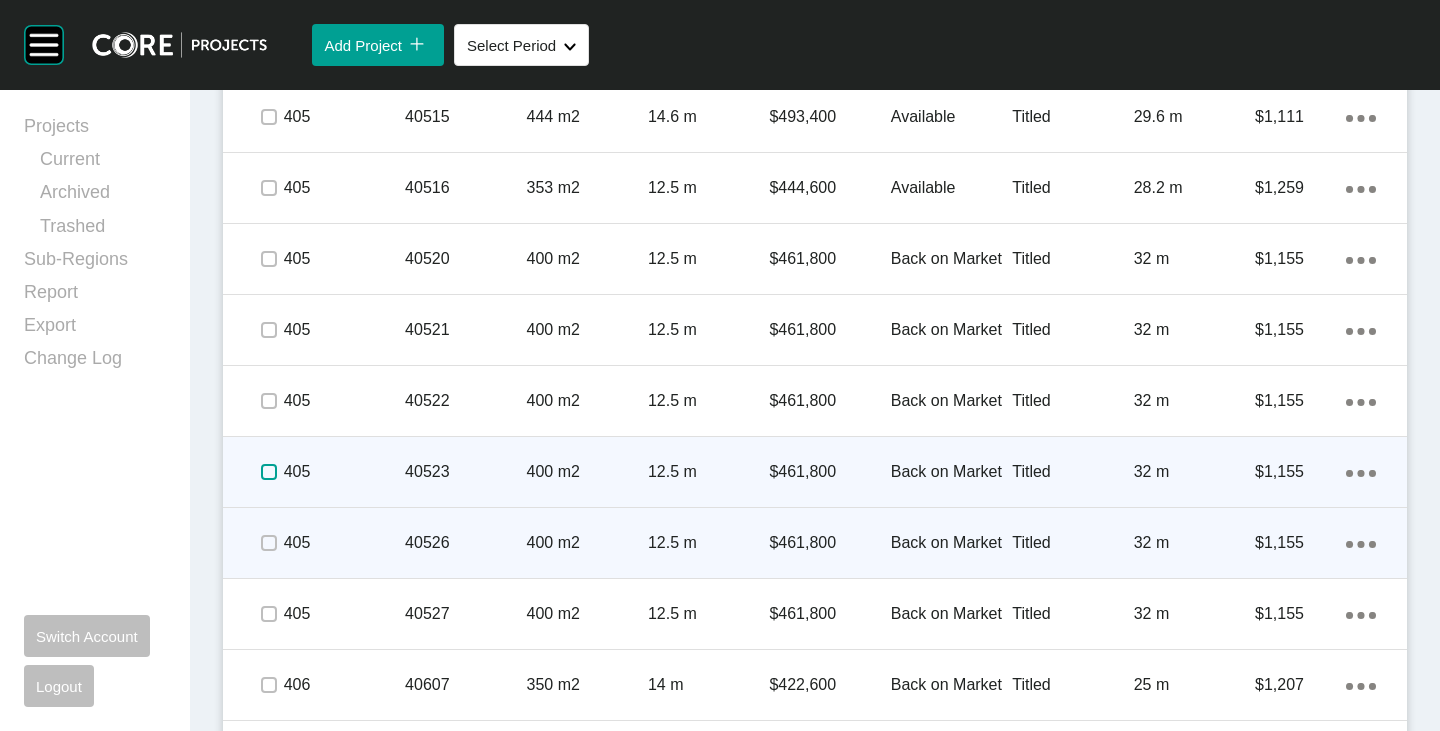 click at bounding box center (269, 472) 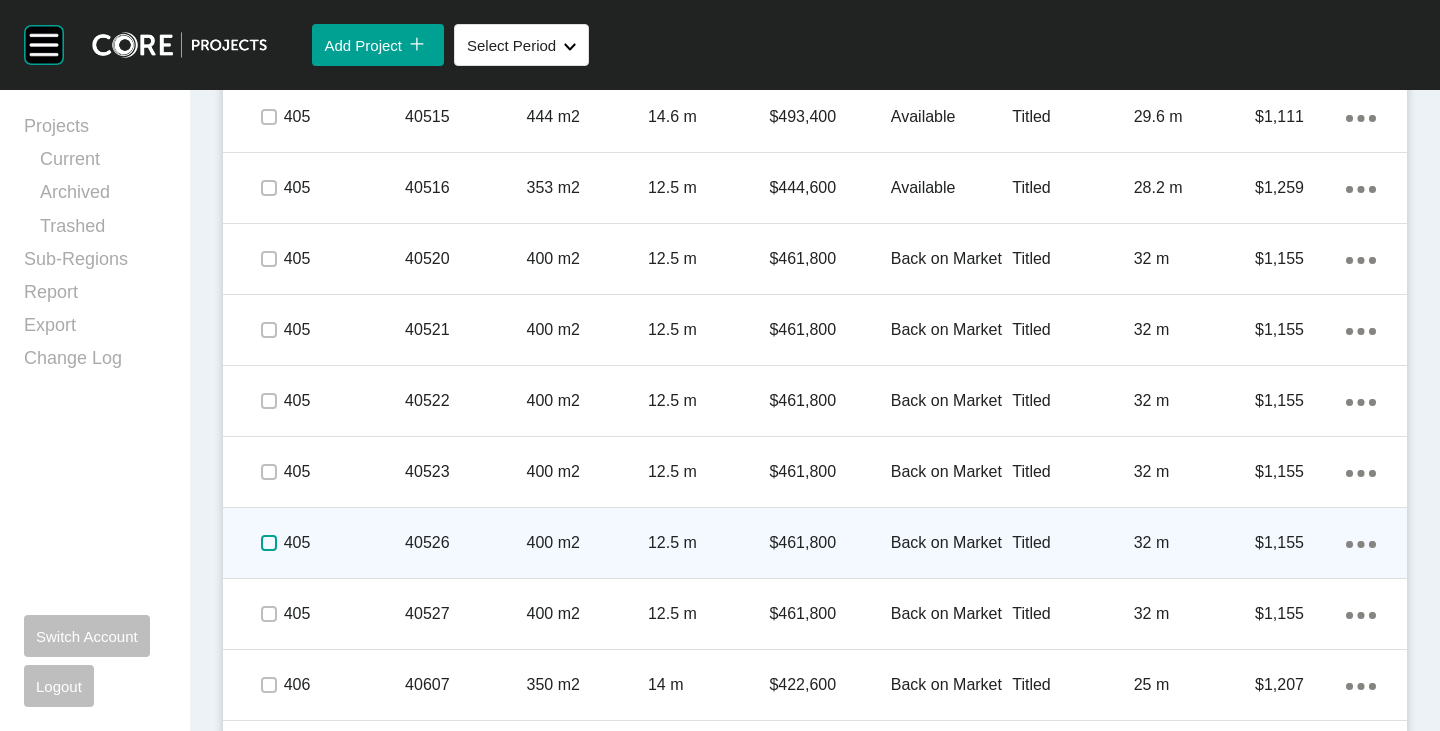 click at bounding box center (269, 543) 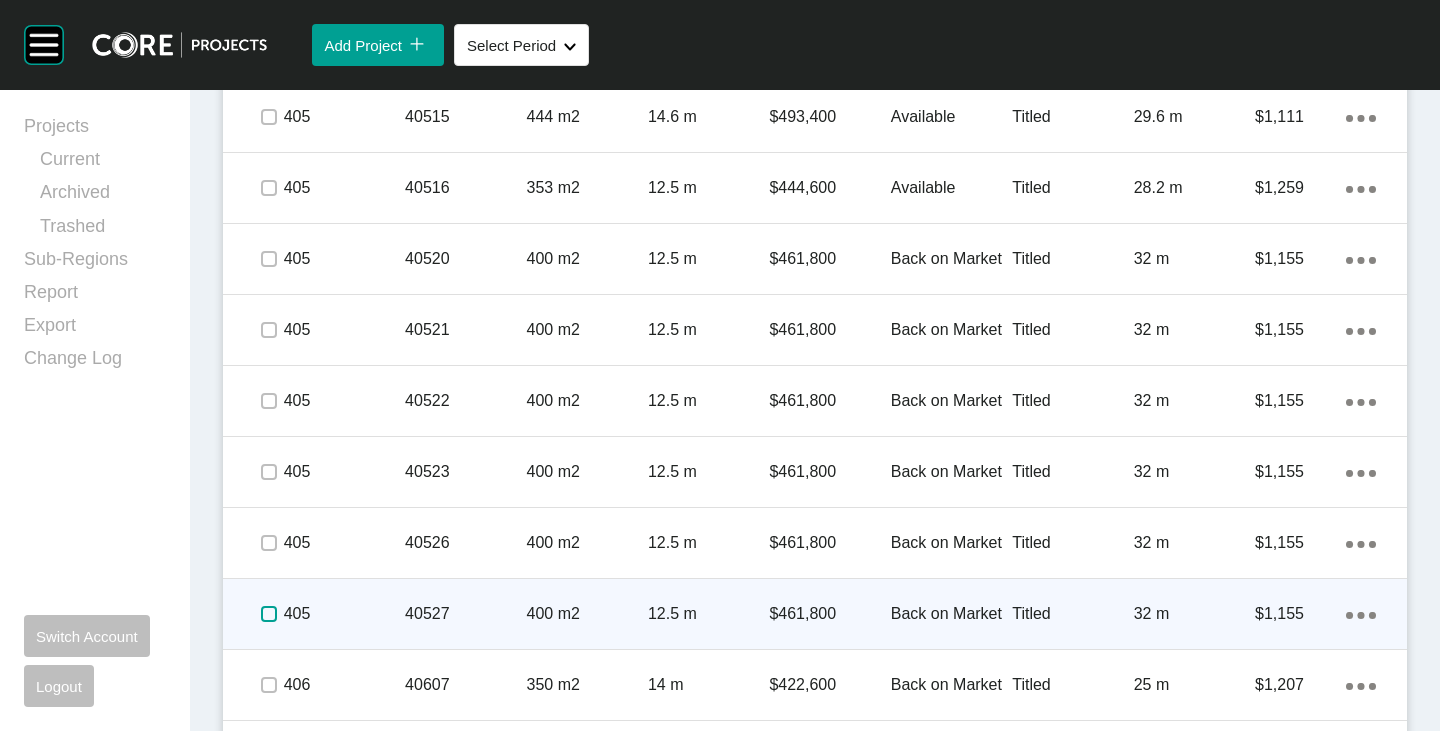 click at bounding box center (269, 614) 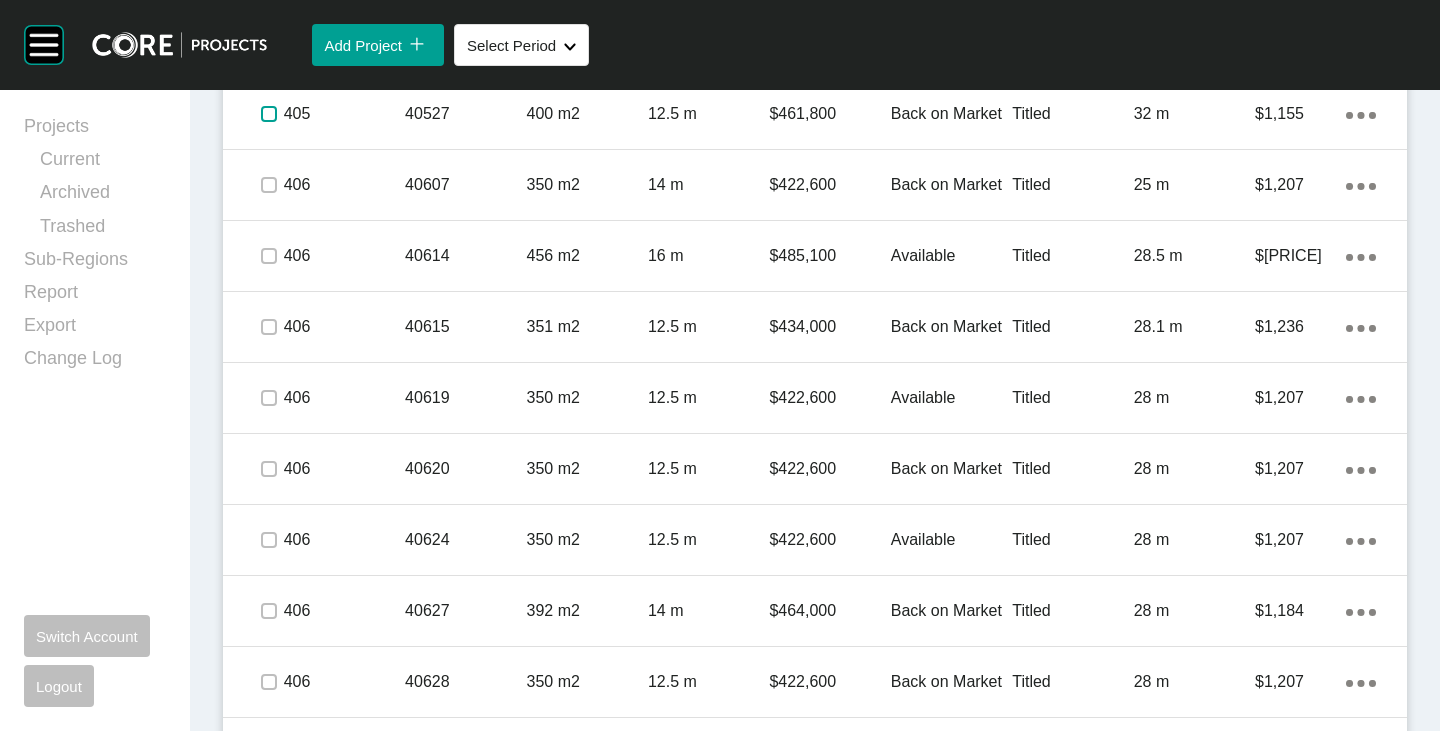 scroll, scrollTop: 4443, scrollLeft: 0, axis: vertical 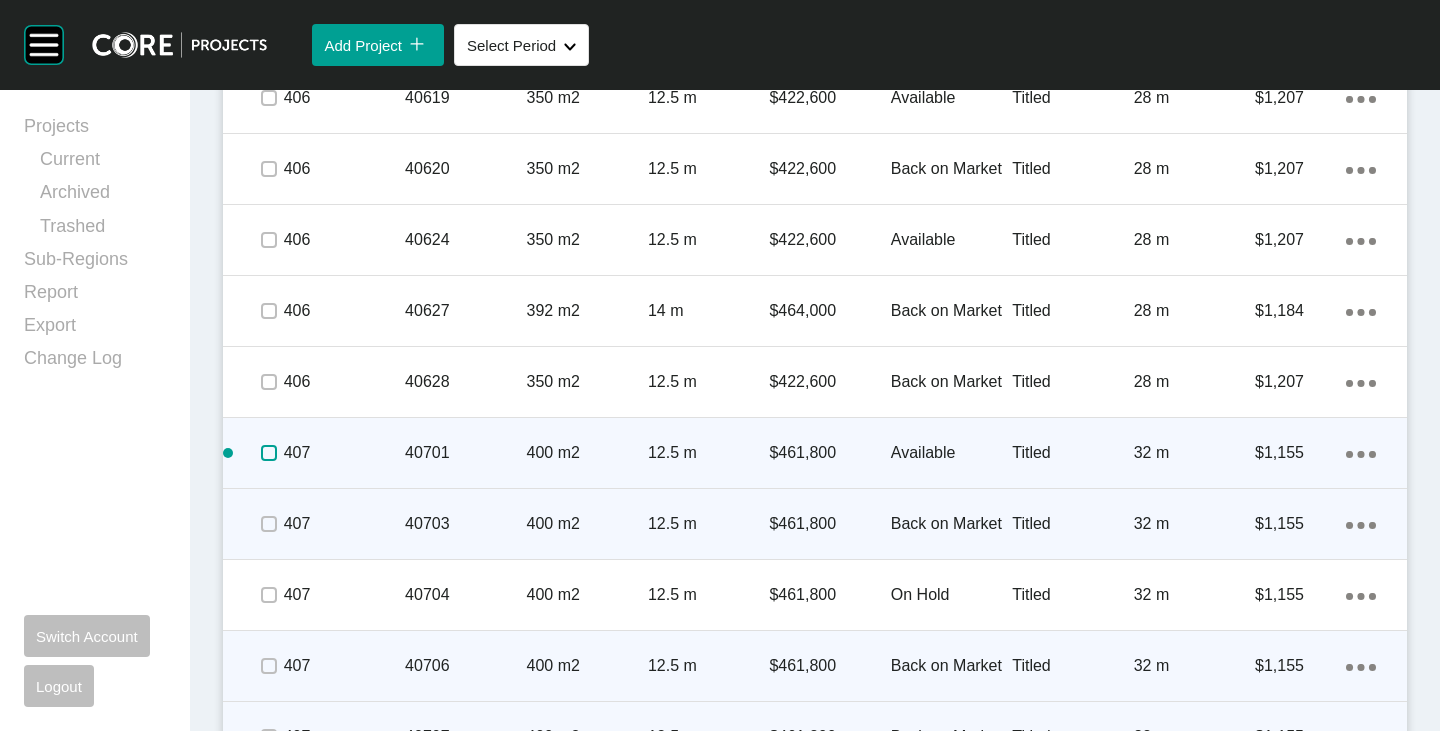 click at bounding box center (269, 453) 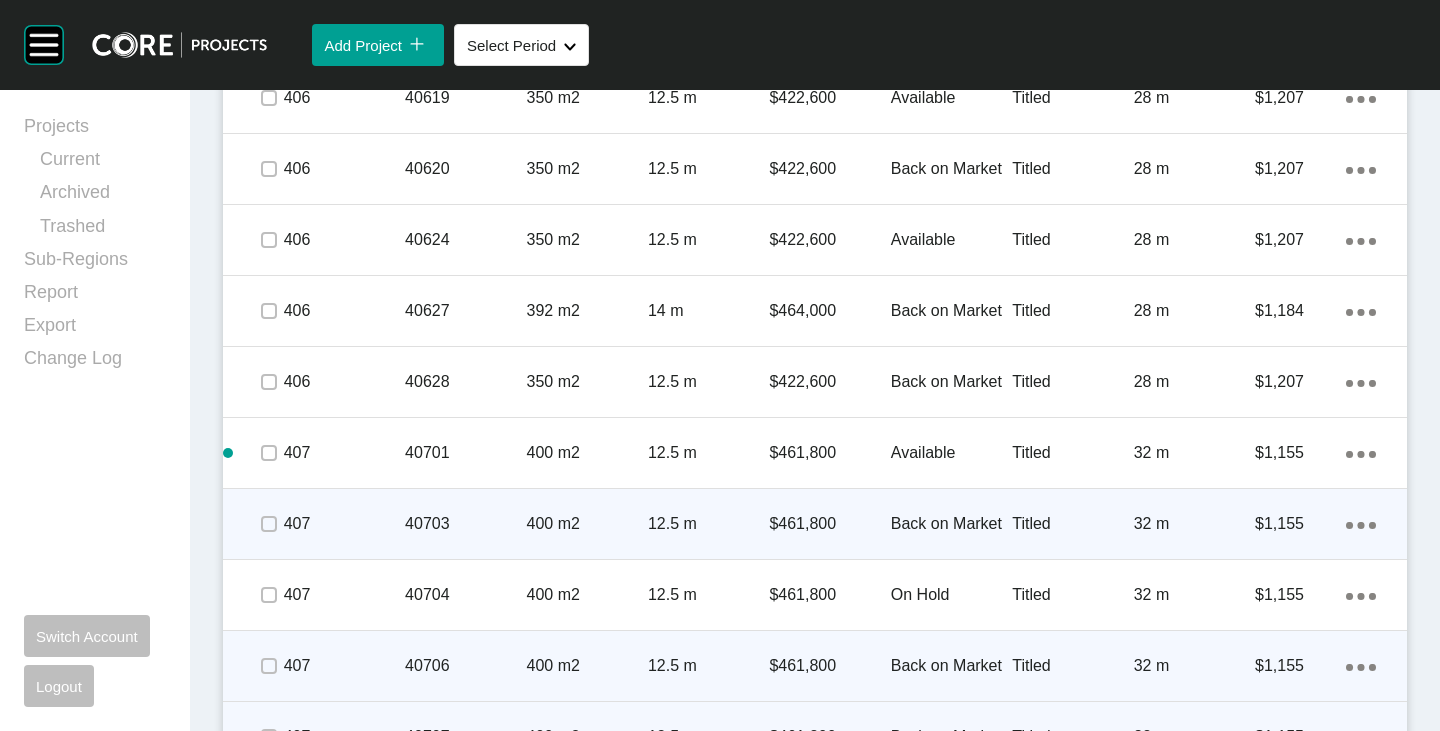 click at bounding box center (268, 524) 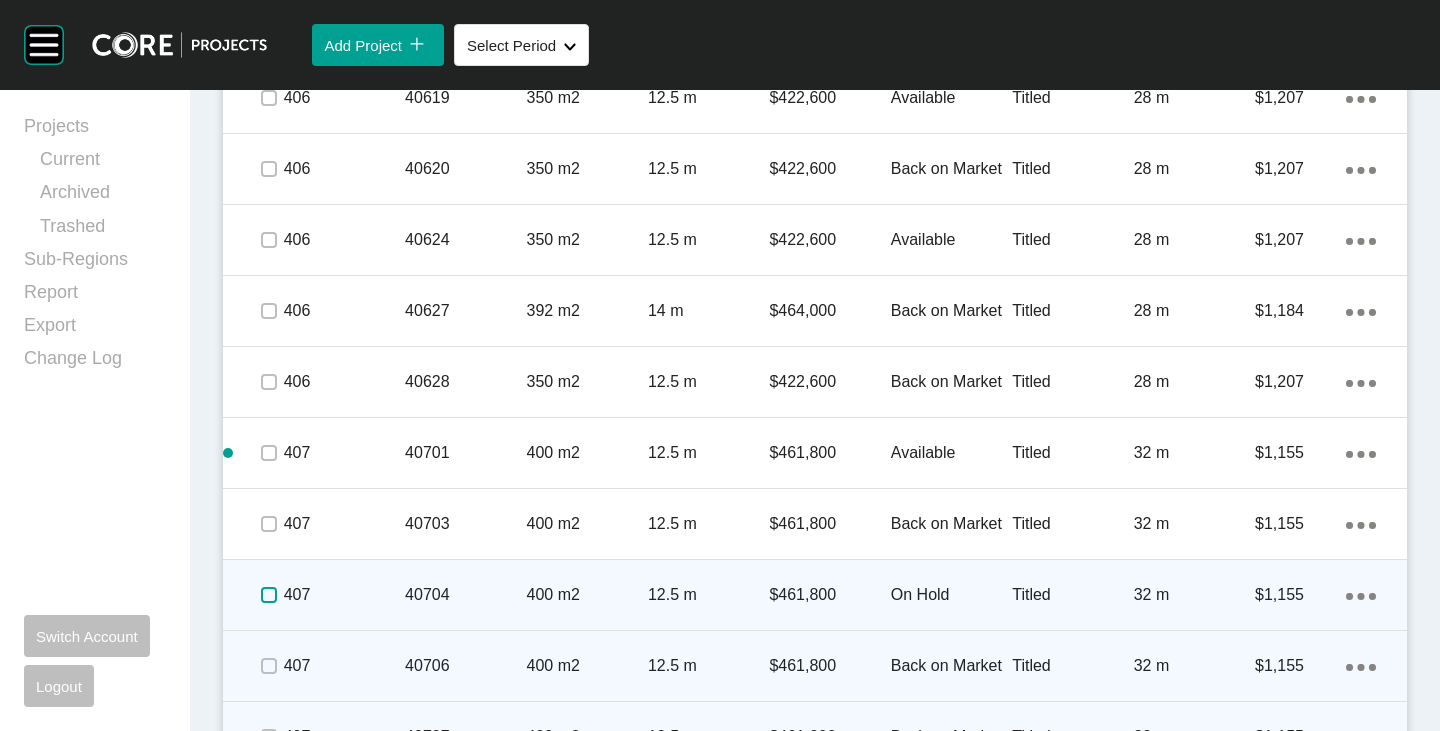 click at bounding box center (269, 595) 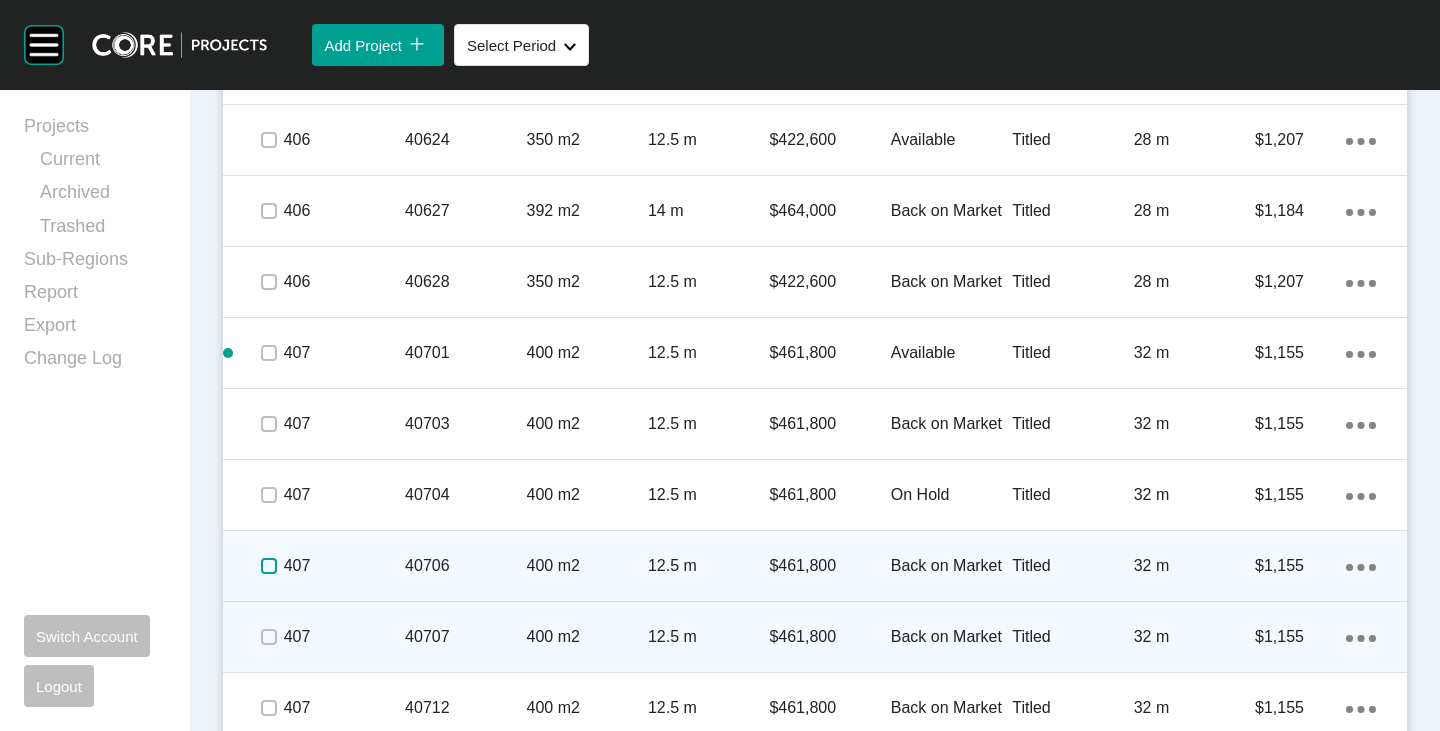 click at bounding box center [269, 566] 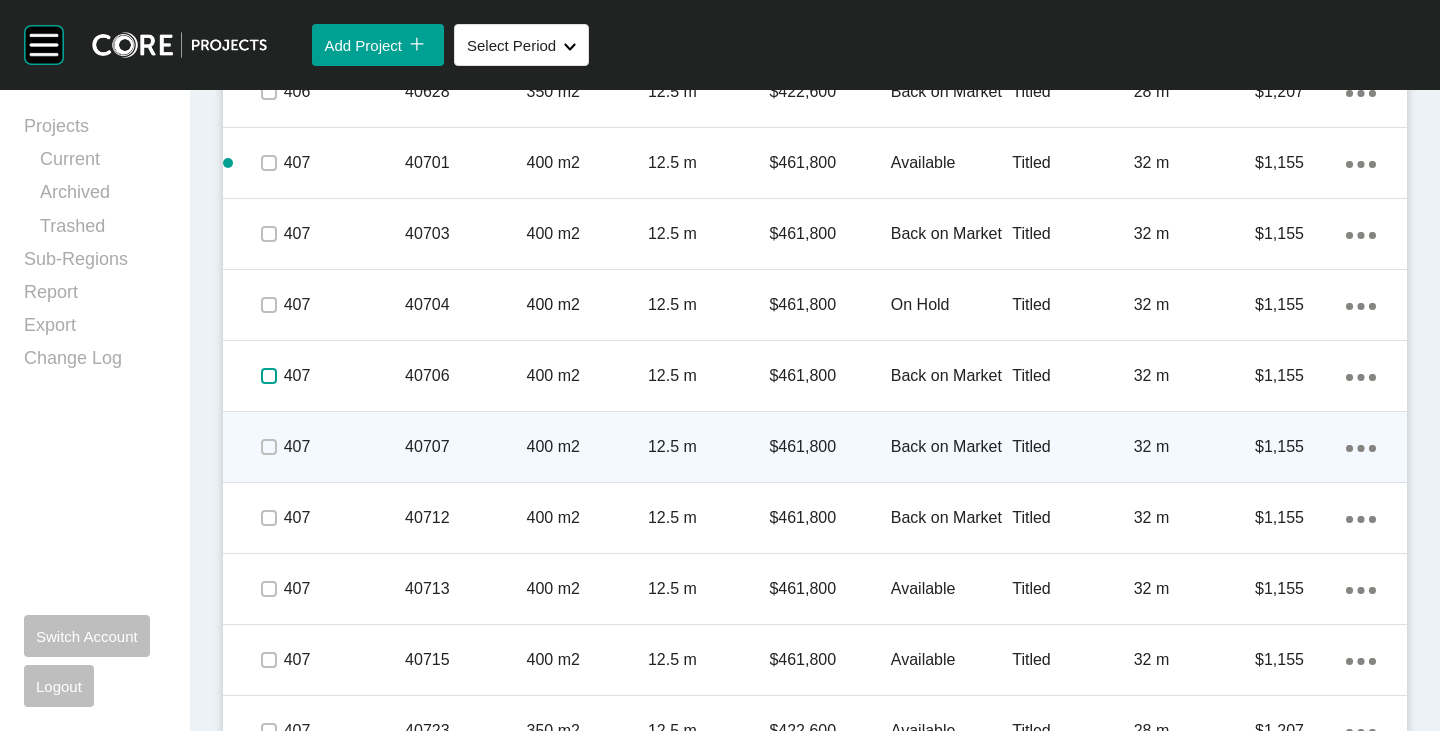 scroll, scrollTop: 4743, scrollLeft: 0, axis: vertical 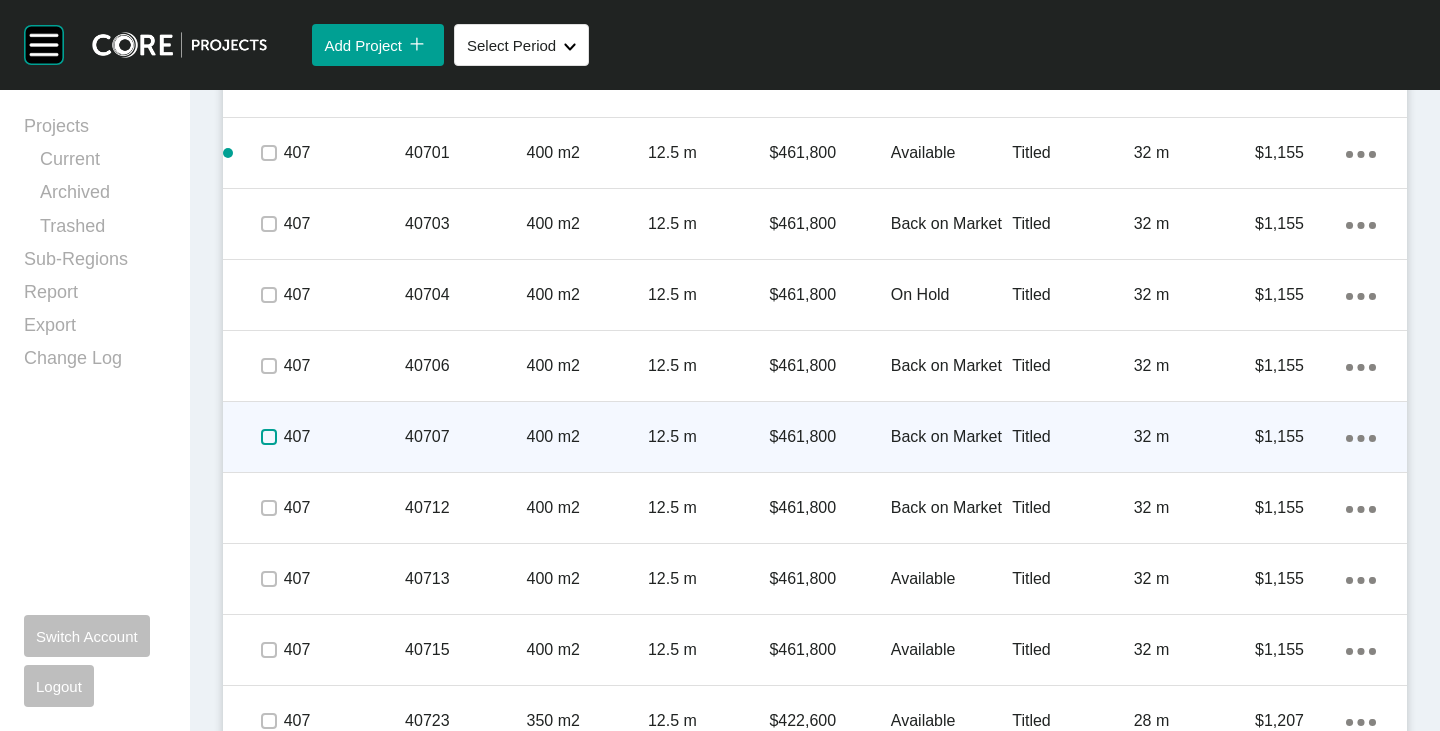 click at bounding box center [269, 437] 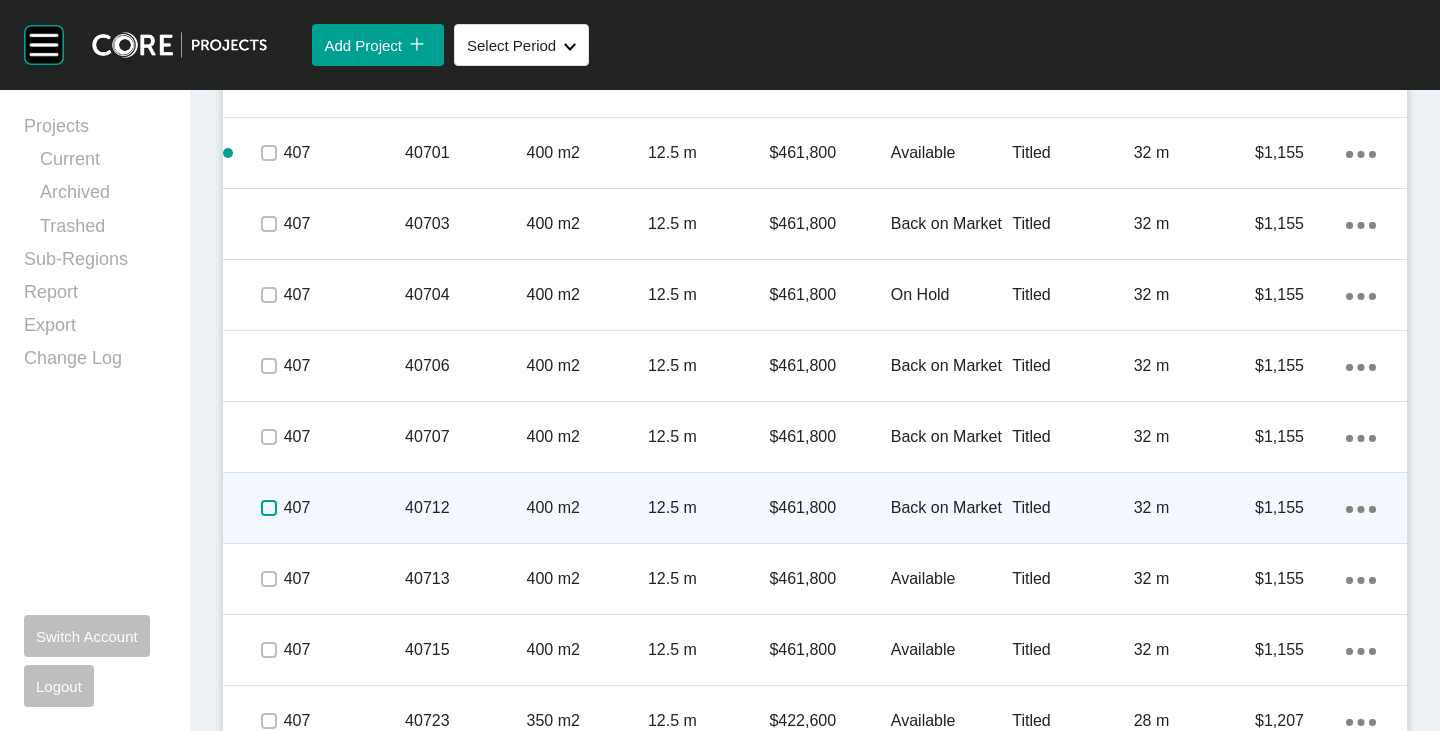 click at bounding box center [269, 508] 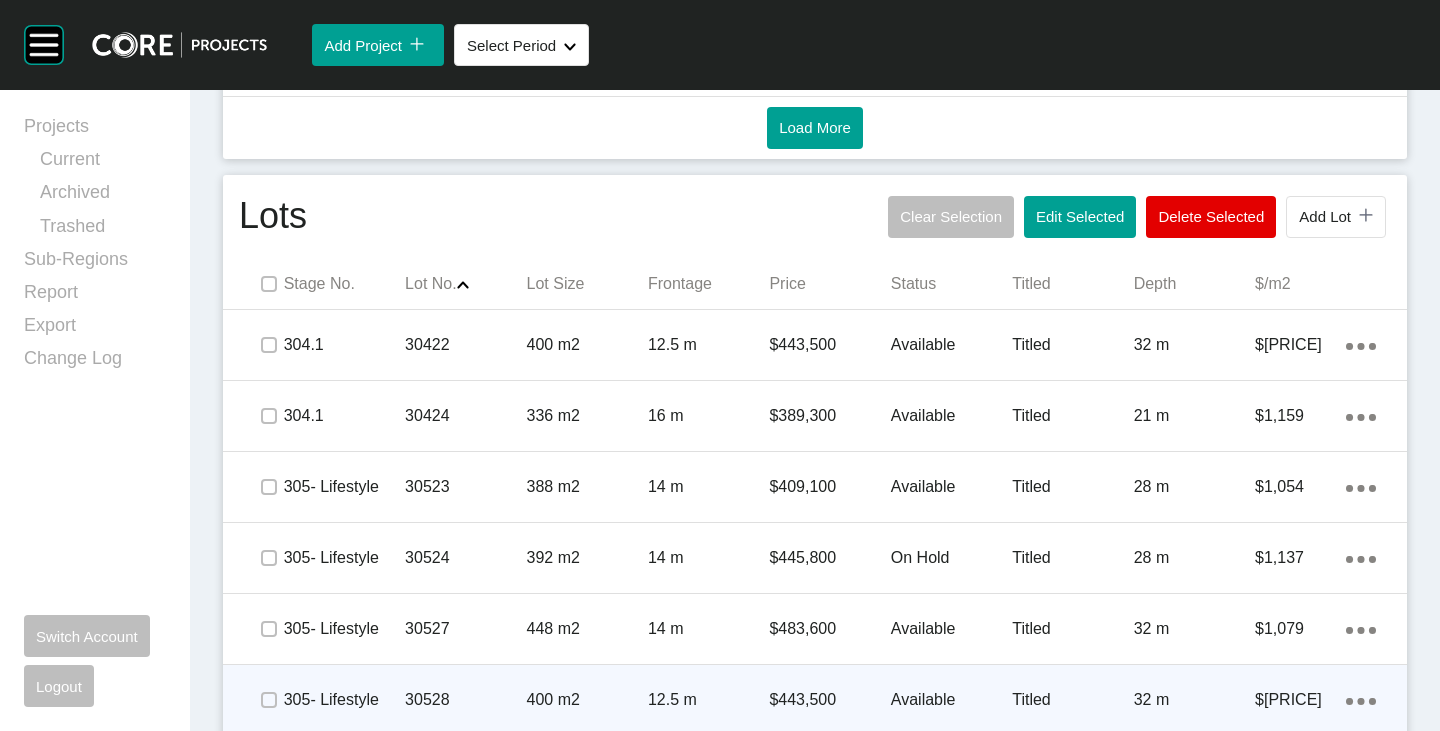 scroll, scrollTop: 1243, scrollLeft: 0, axis: vertical 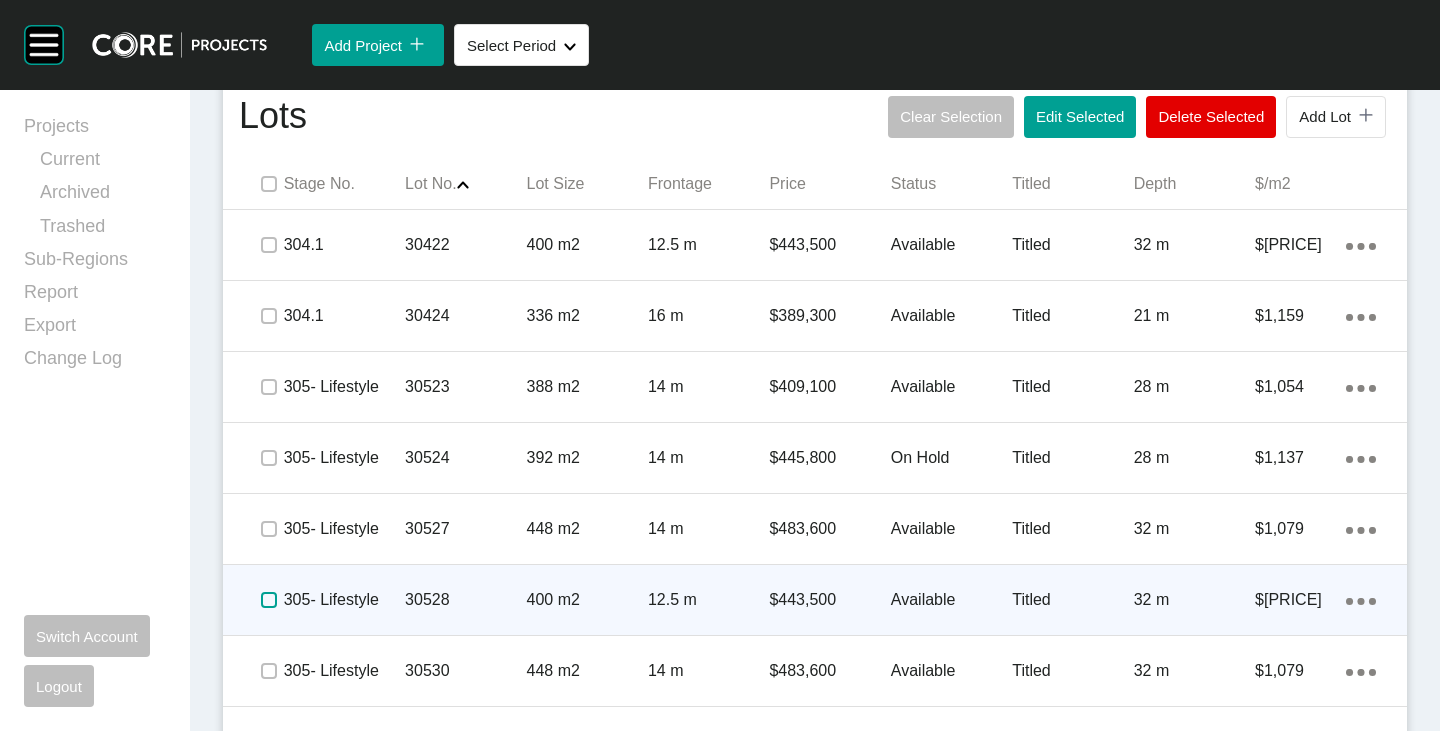 click at bounding box center (269, 600) 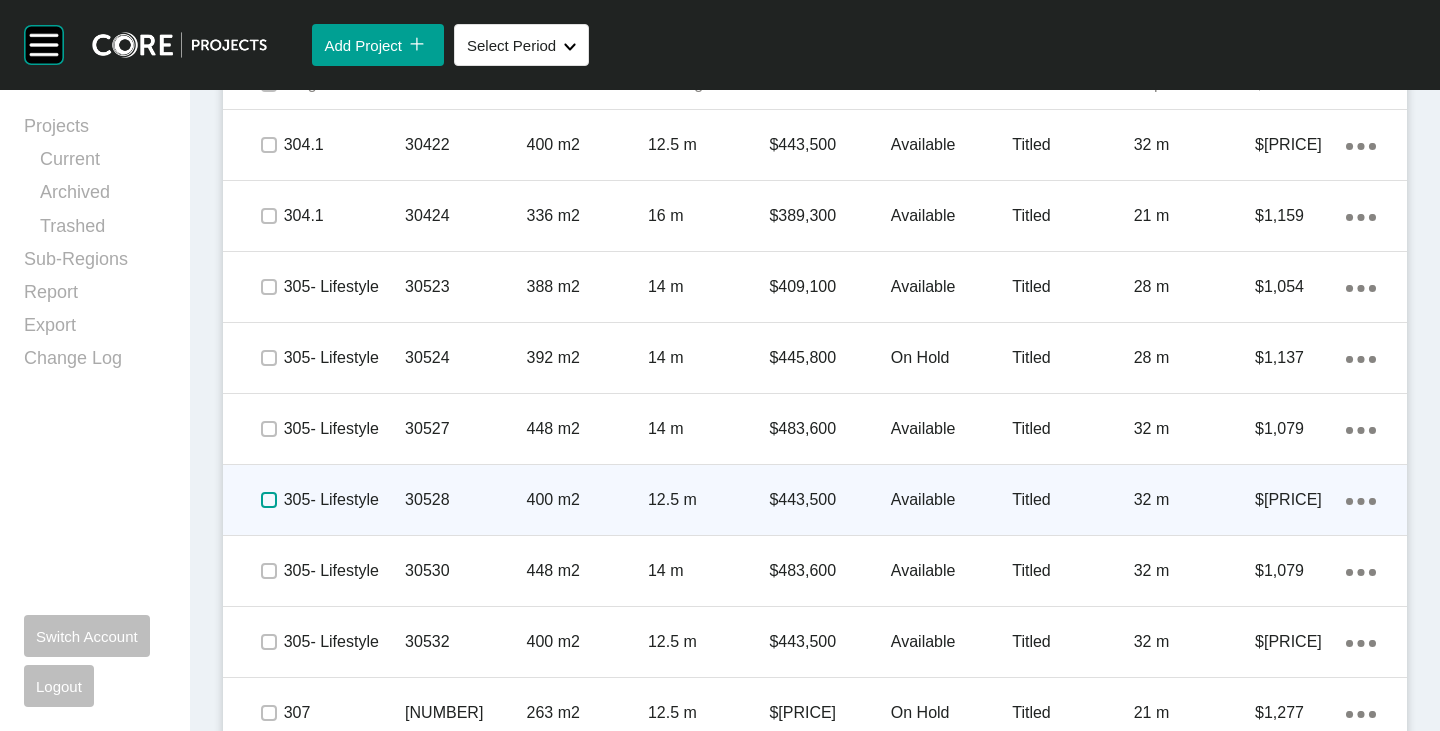 scroll, scrollTop: 1443, scrollLeft: 0, axis: vertical 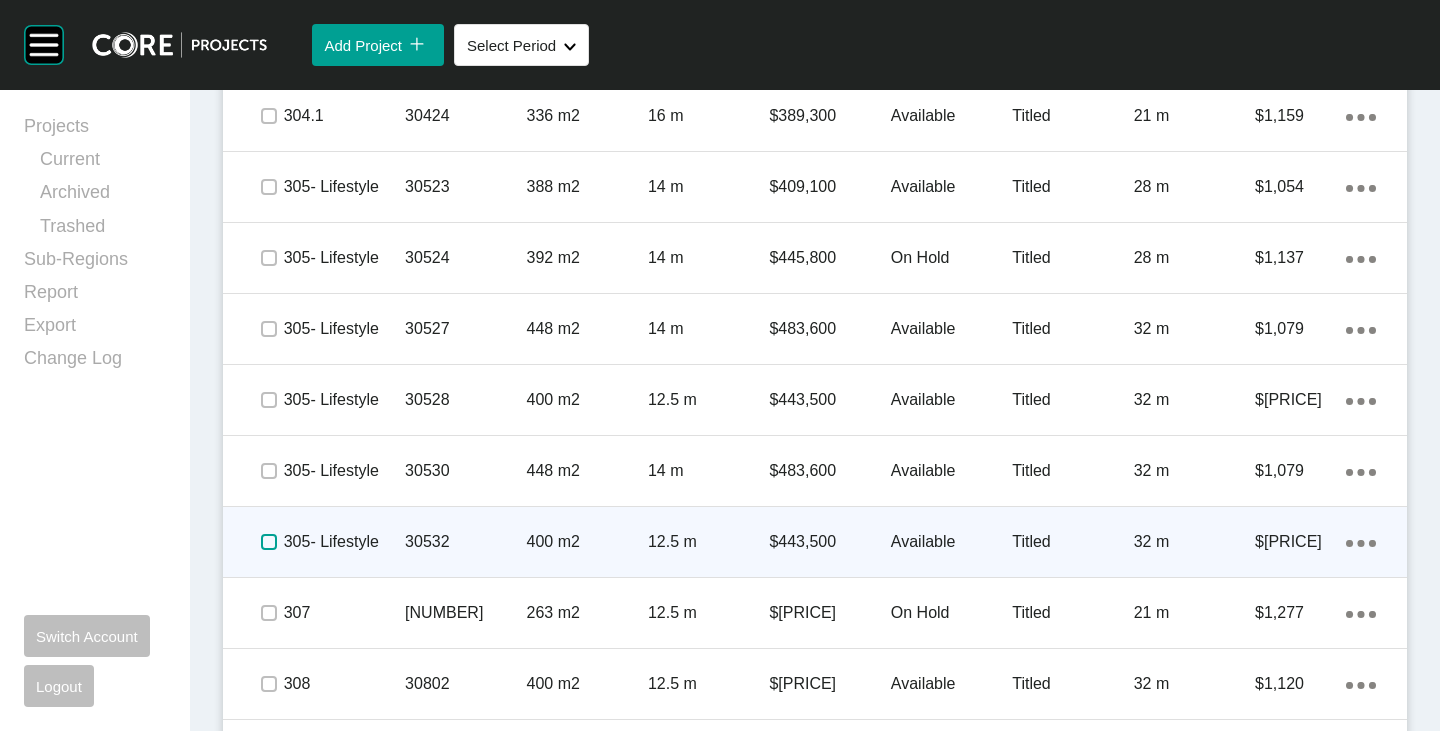 click at bounding box center (269, 542) 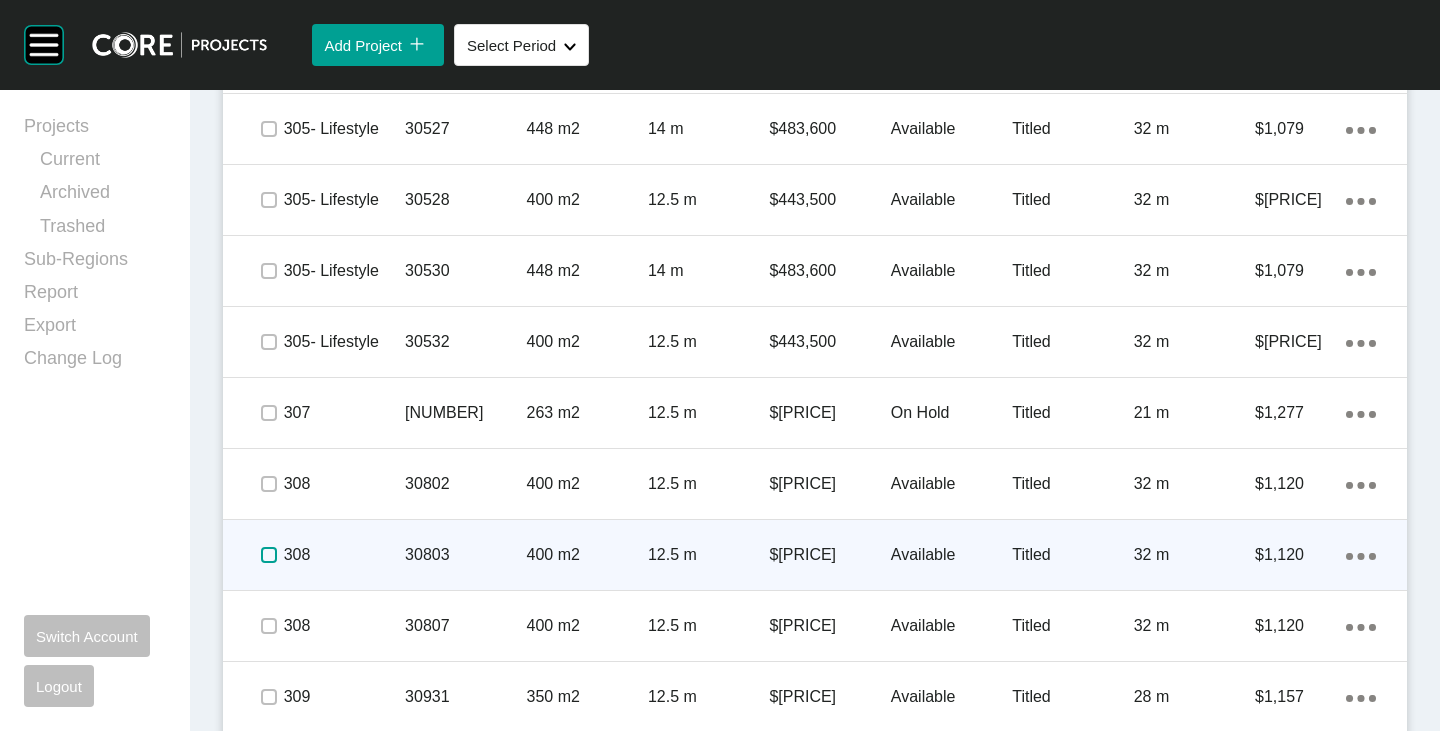 click at bounding box center (269, 555) 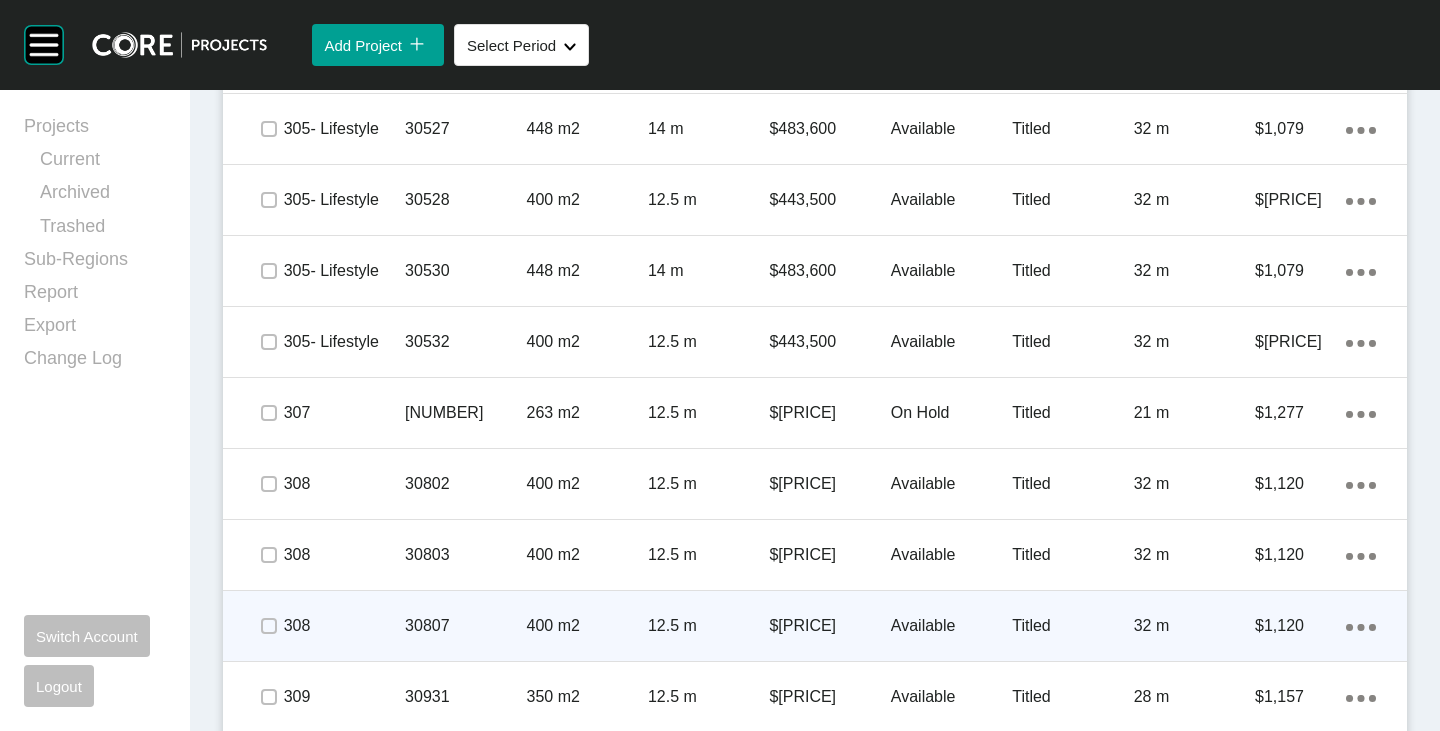 click at bounding box center (268, 626) 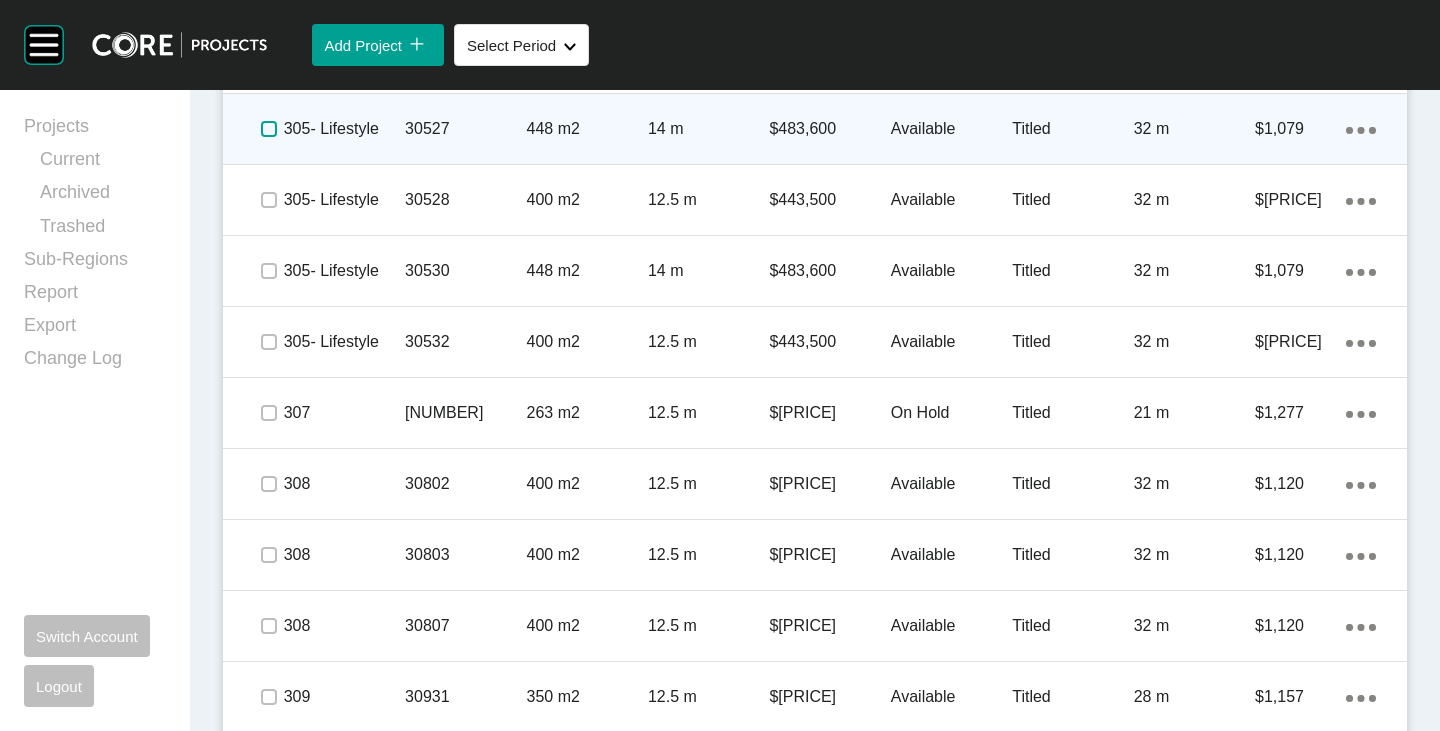 click at bounding box center [269, 129] 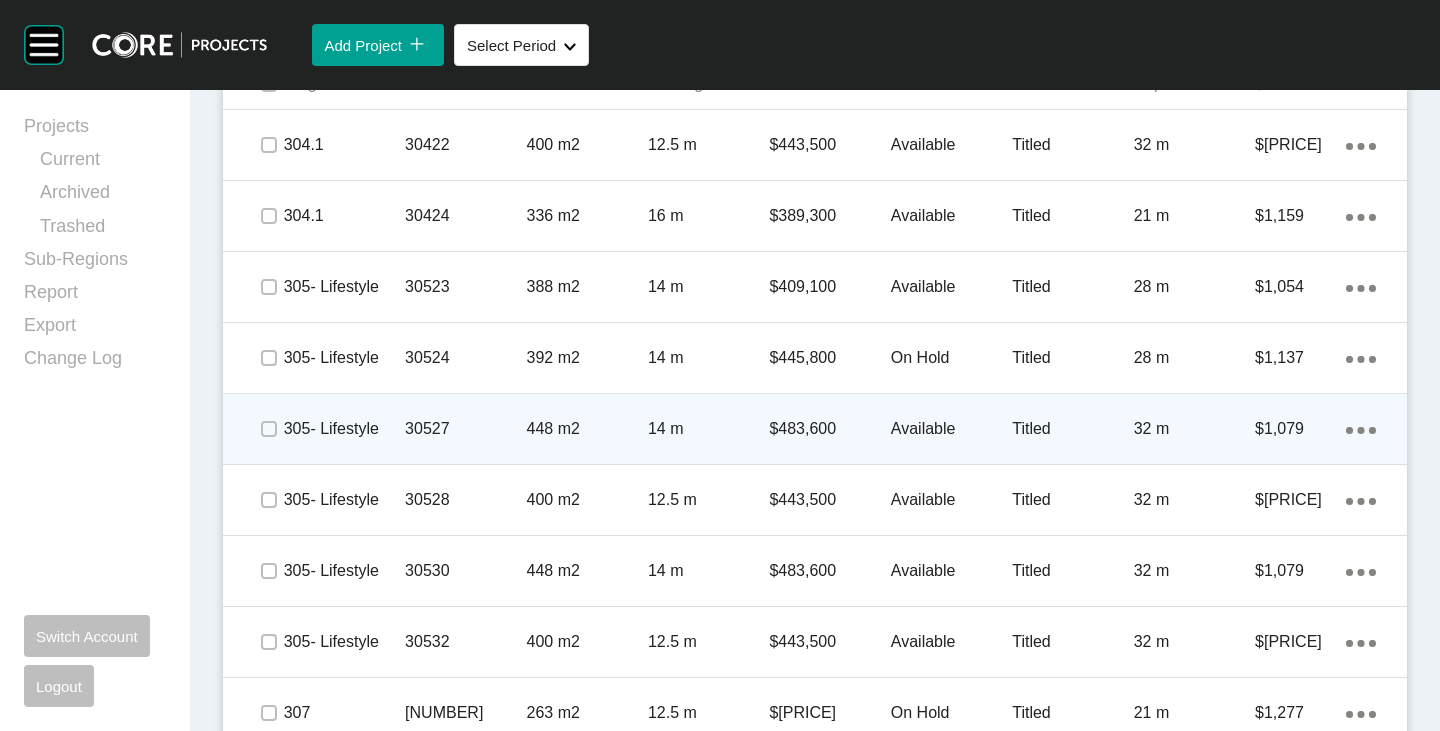 scroll, scrollTop: 843, scrollLeft: 0, axis: vertical 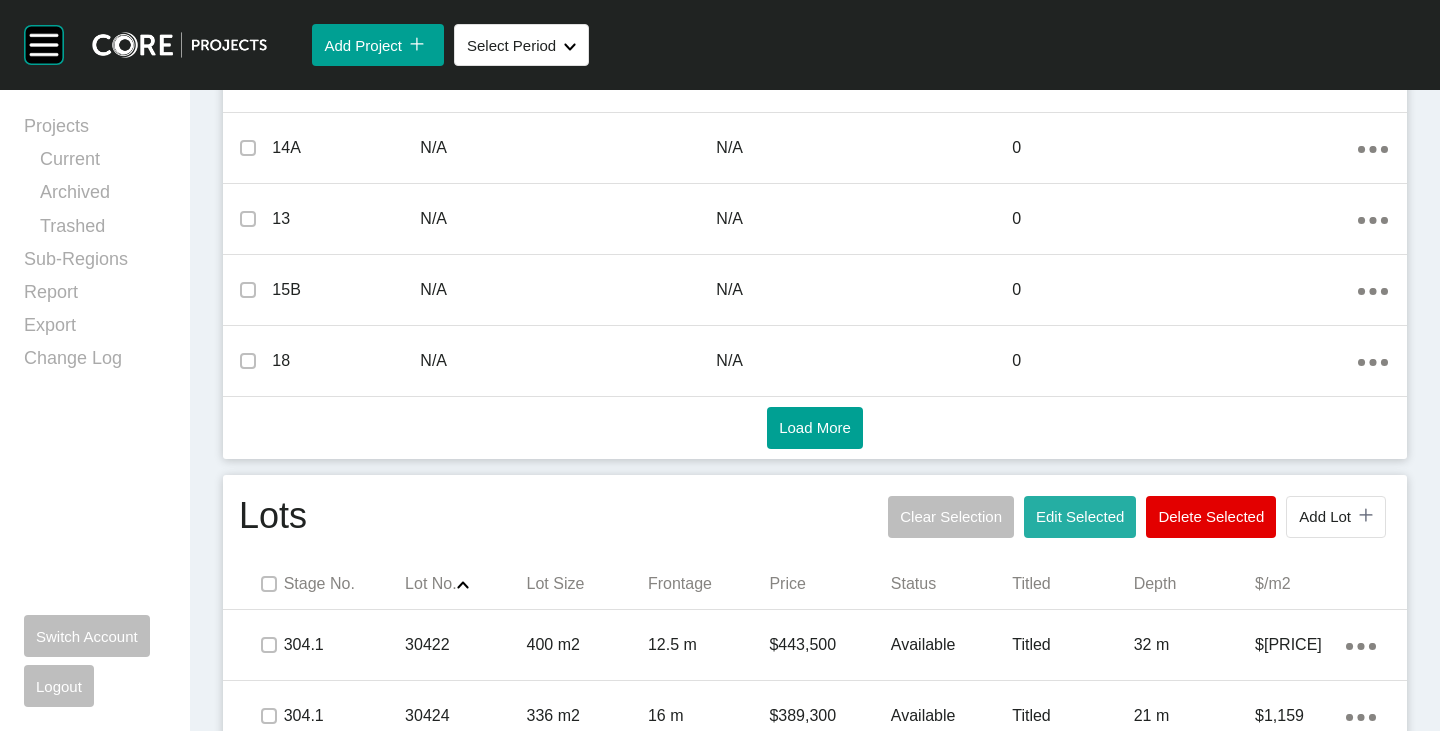 click on "Edit Selected" at bounding box center [1080, 517] 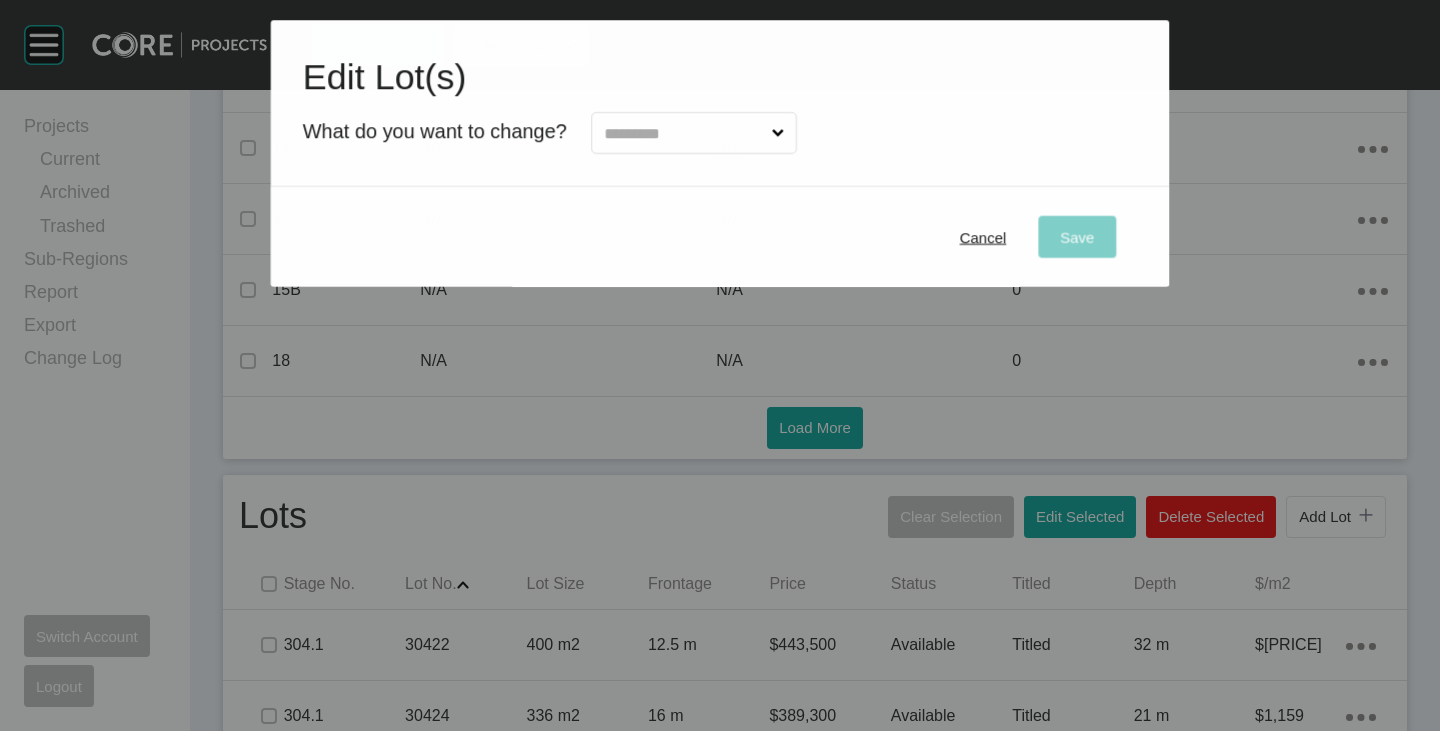 click at bounding box center (684, 133) 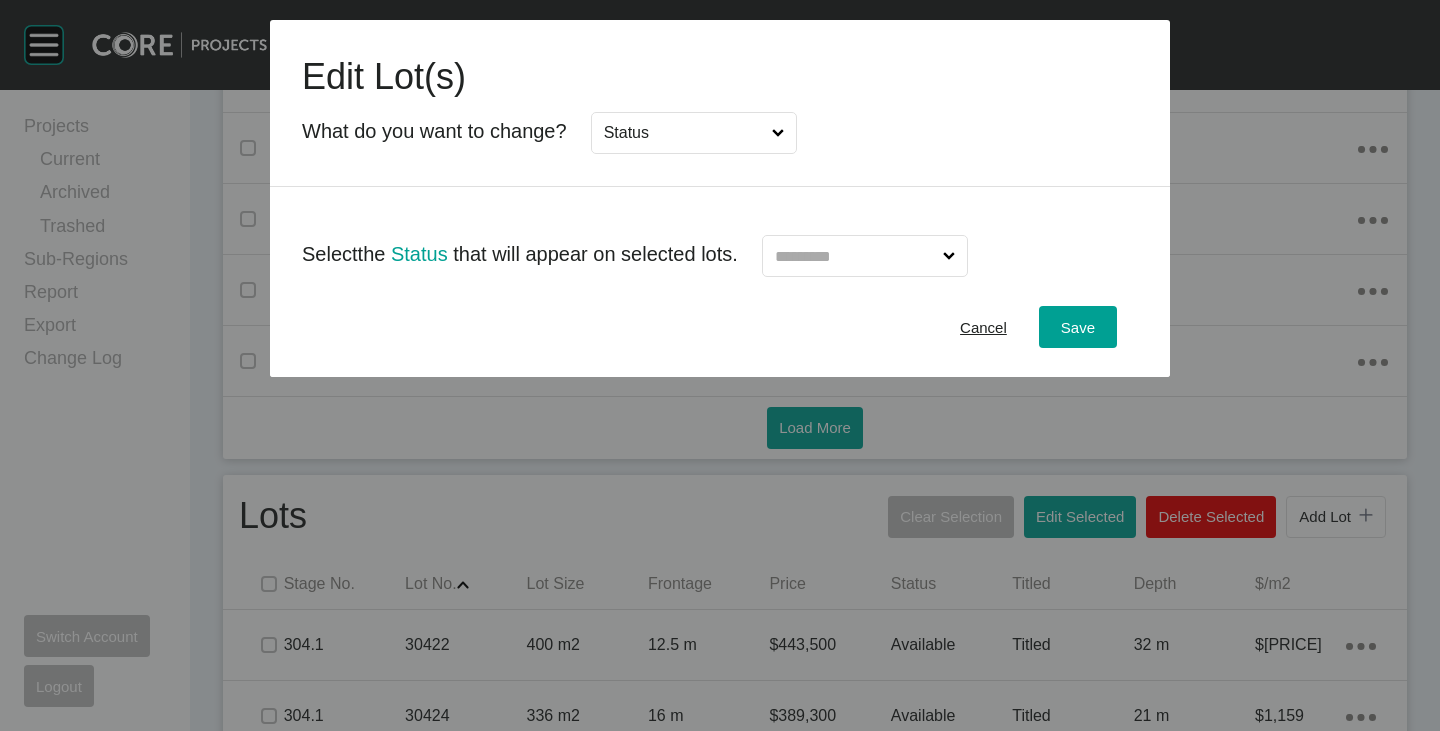 click at bounding box center (855, 256) 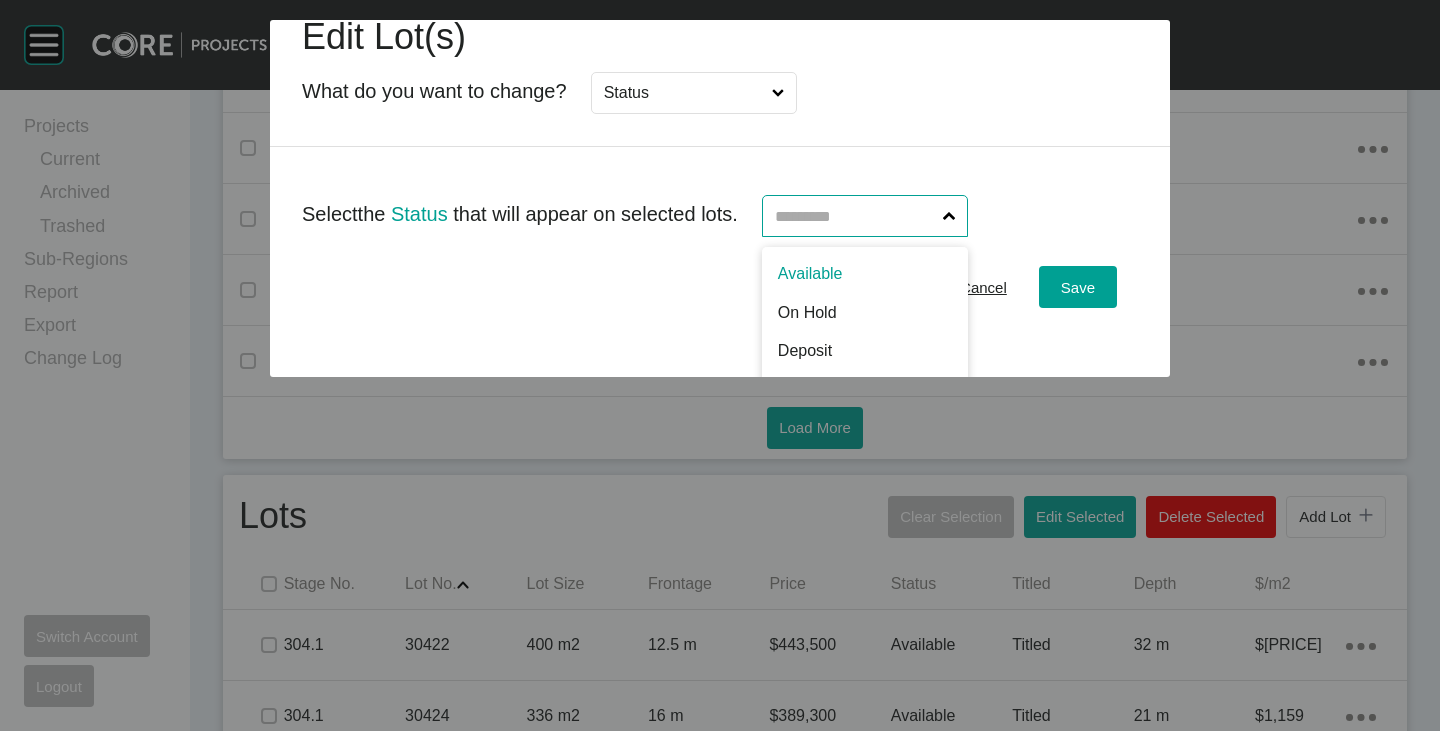 scroll, scrollTop: 92, scrollLeft: 0, axis: vertical 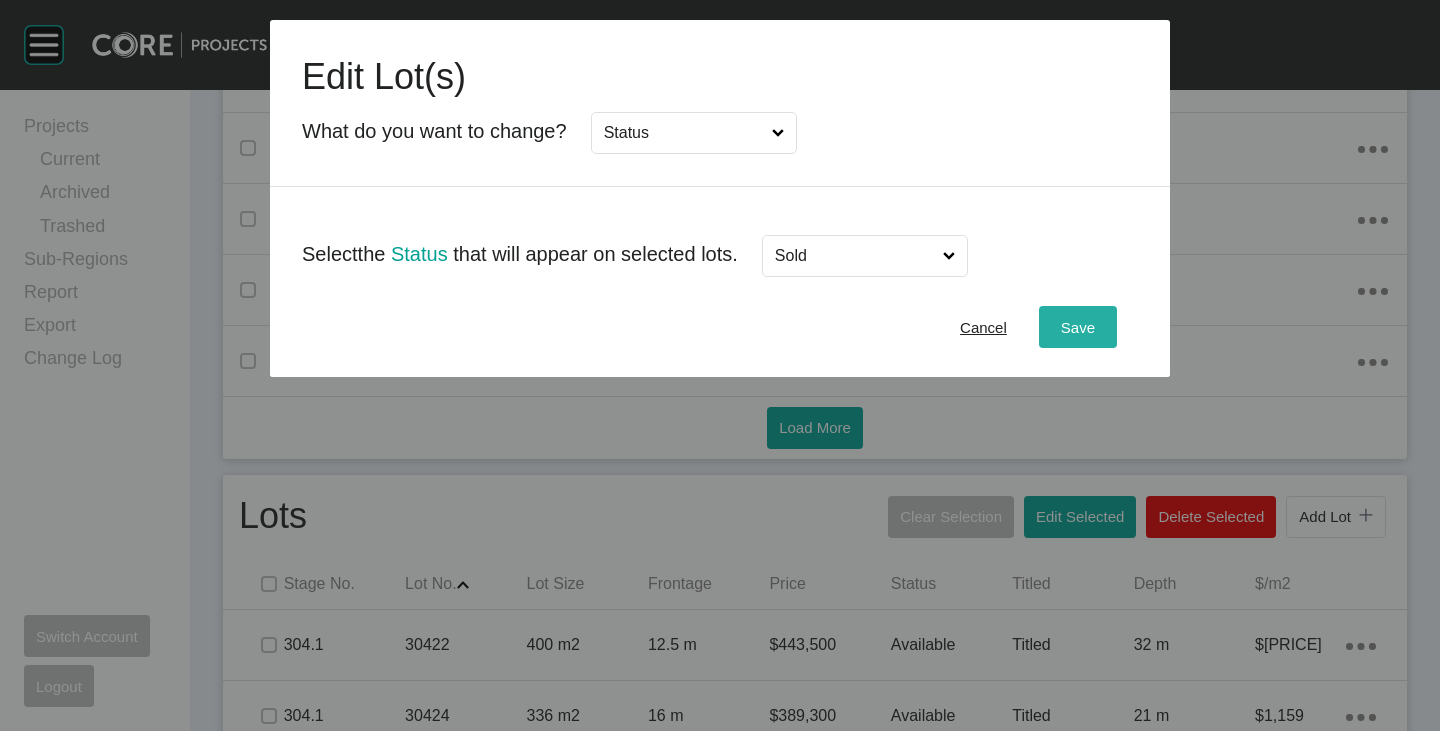click on "Save" at bounding box center [1078, 327] 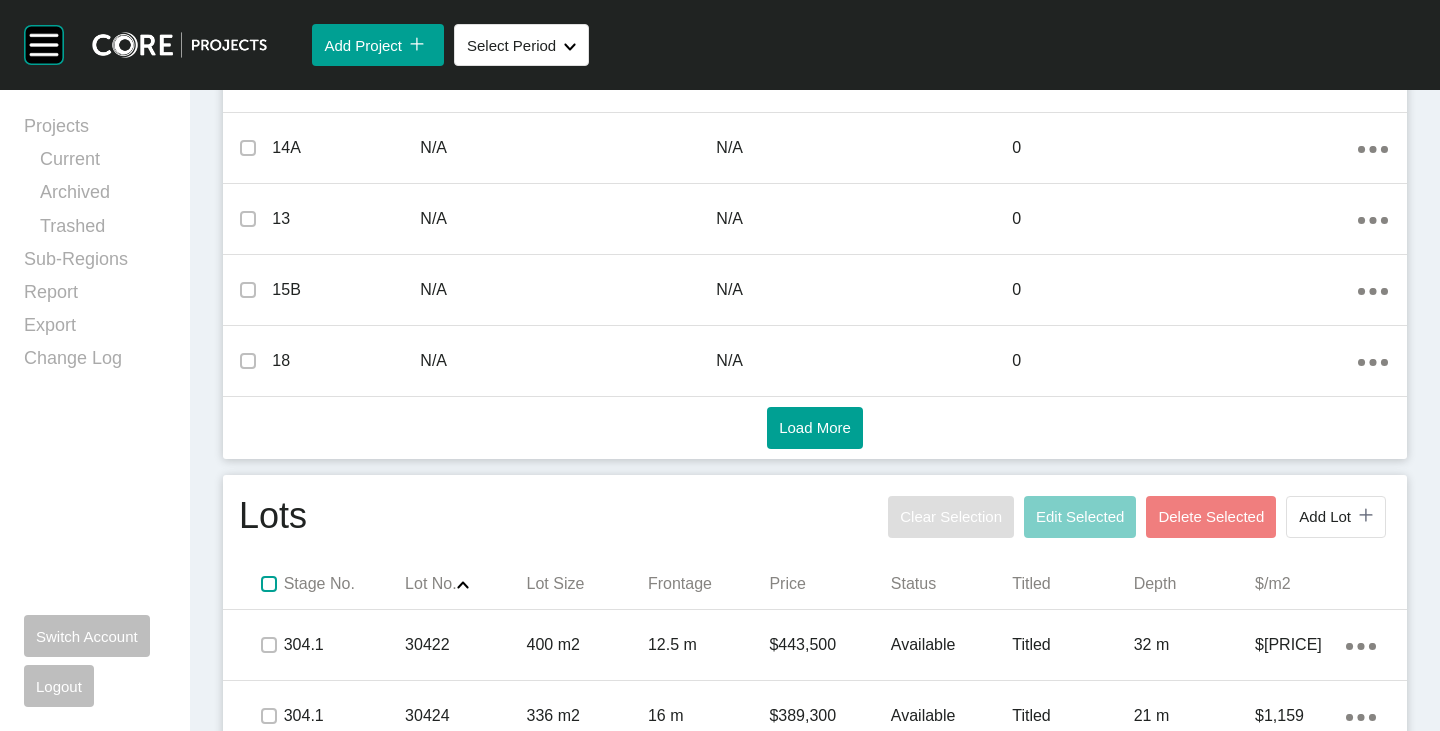 drag, startPoint x: 269, startPoint y: 584, endPoint x: 959, endPoint y: 534, distance: 691.8092 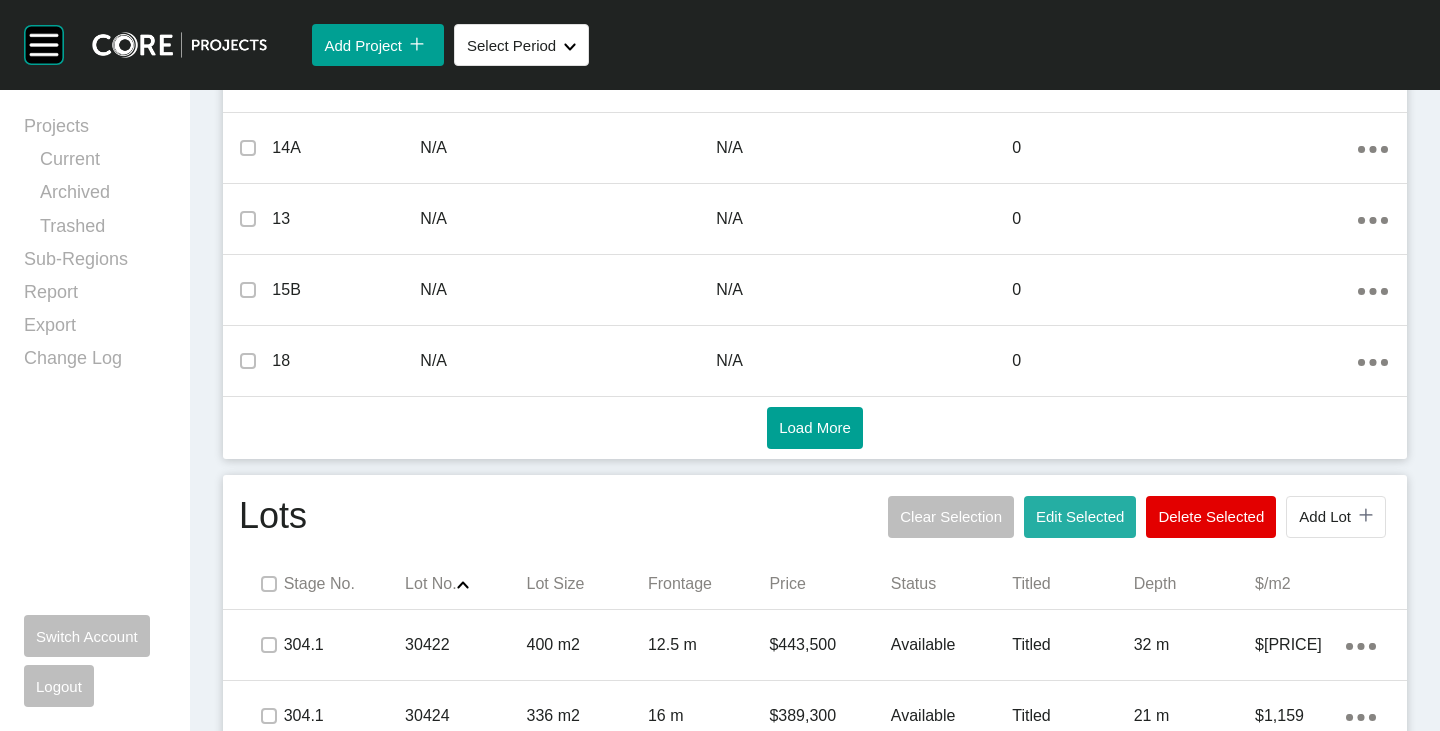 click on "Edit Selected" at bounding box center [1080, 517] 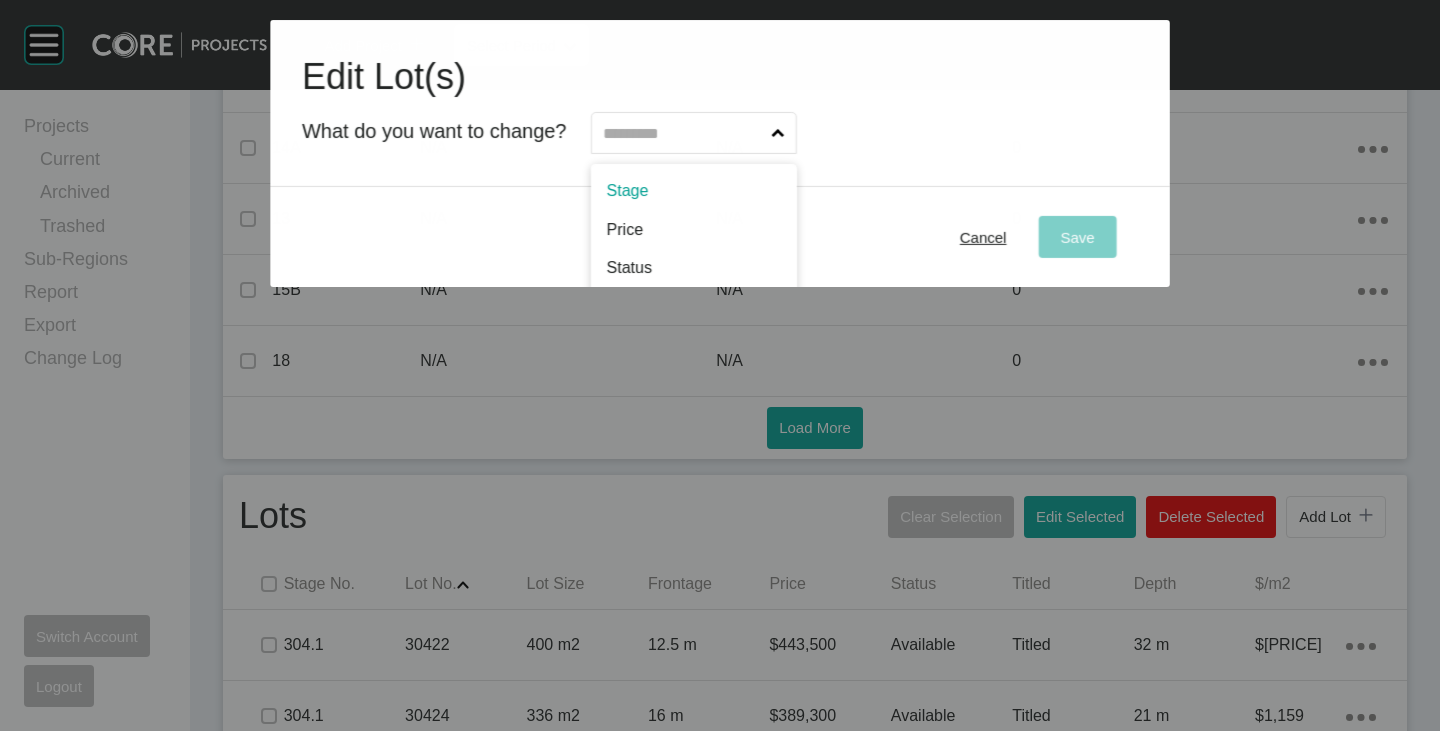 click at bounding box center (684, 133) 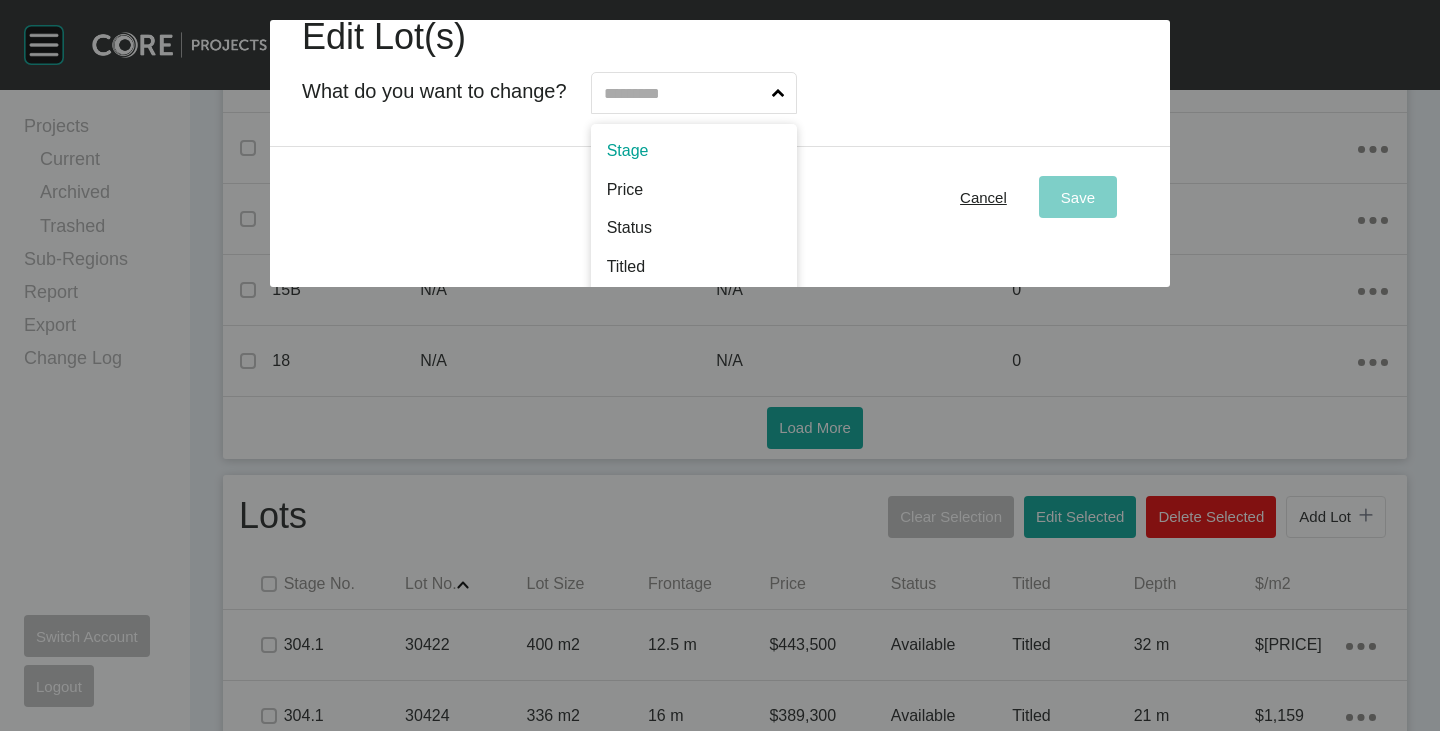 scroll, scrollTop: 59, scrollLeft: 0, axis: vertical 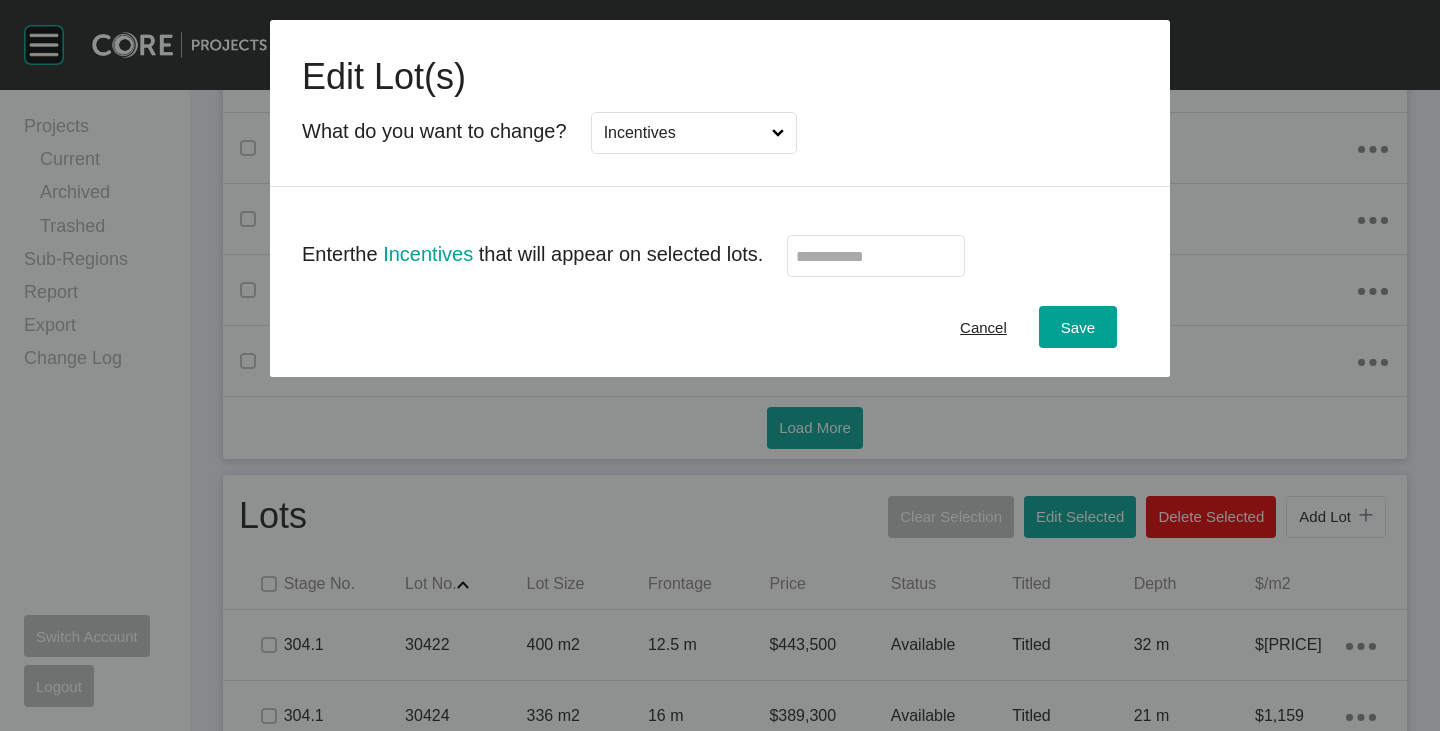 click at bounding box center [876, 256] 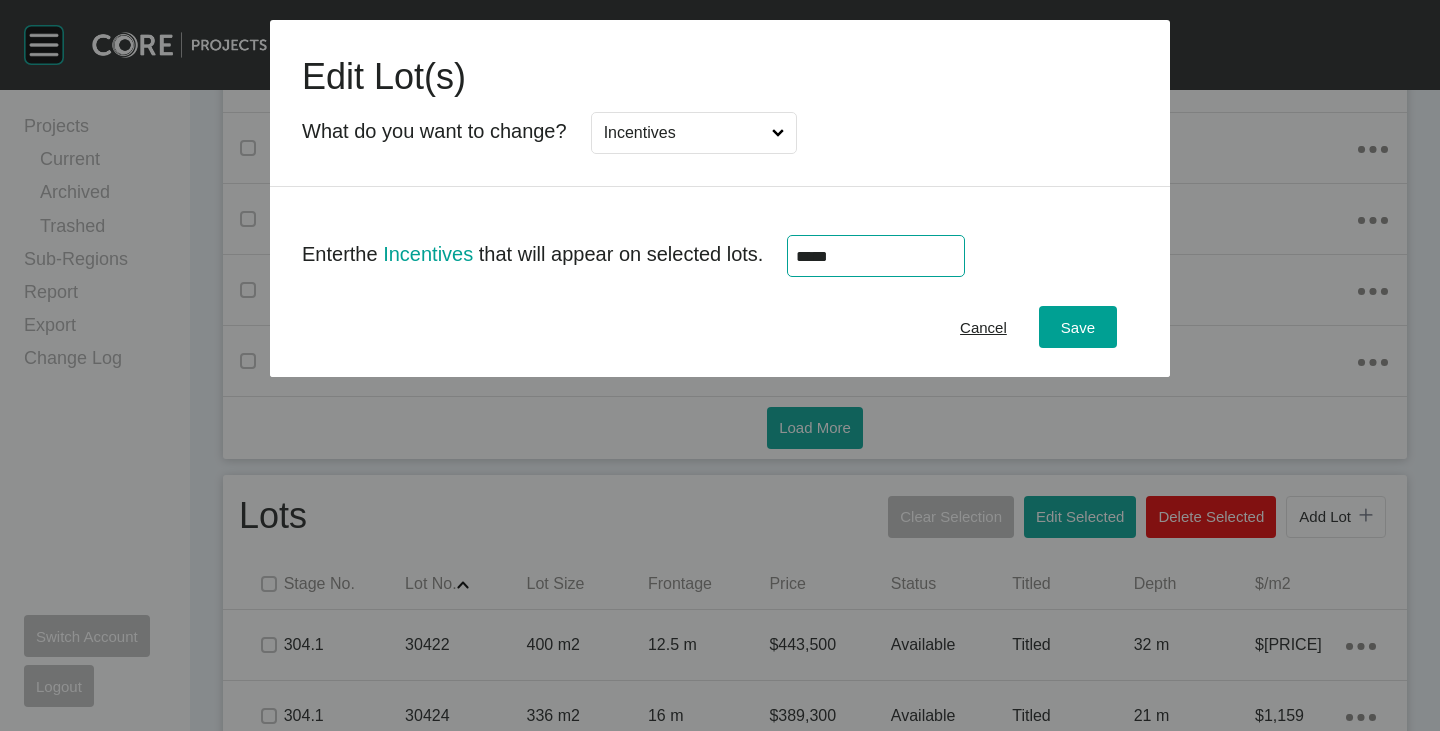 type on "******" 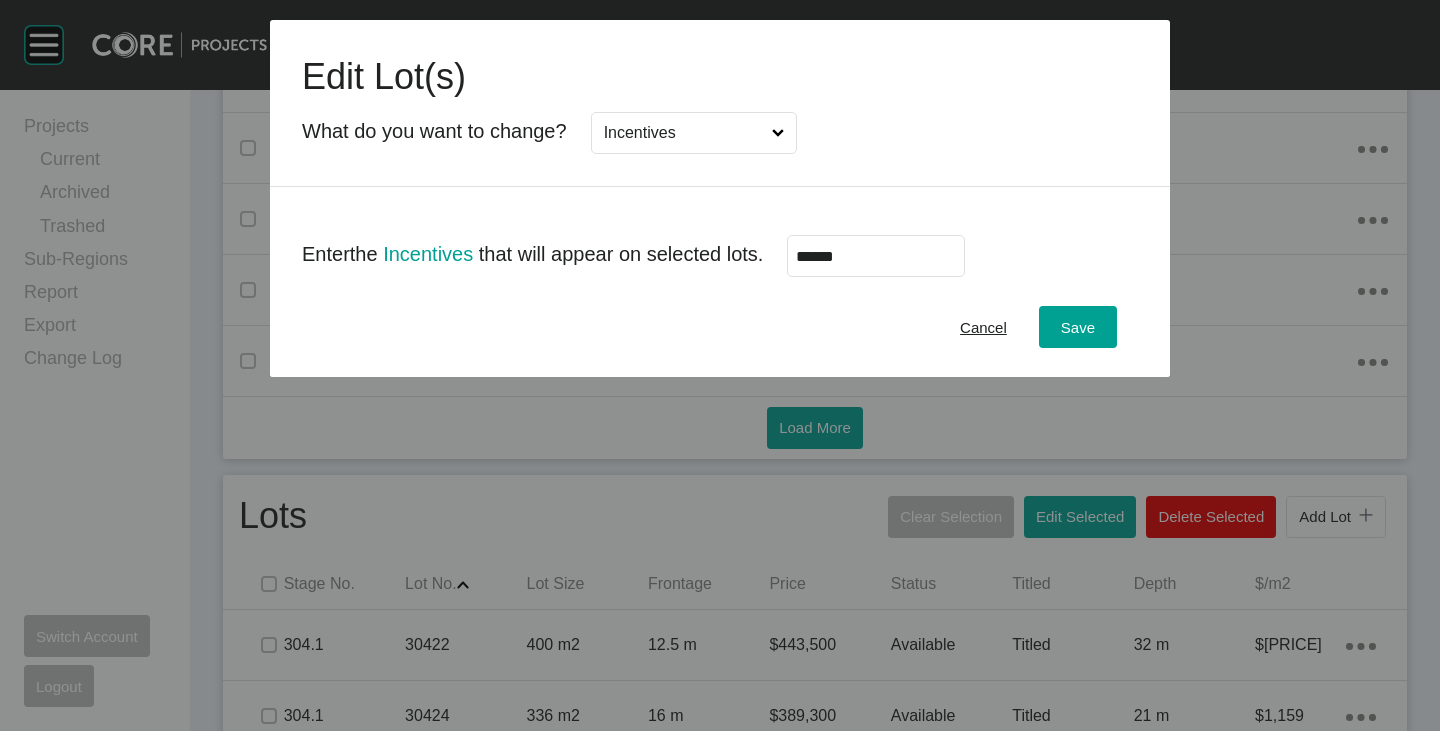 click on "Cancel Save" at bounding box center [720, 327] 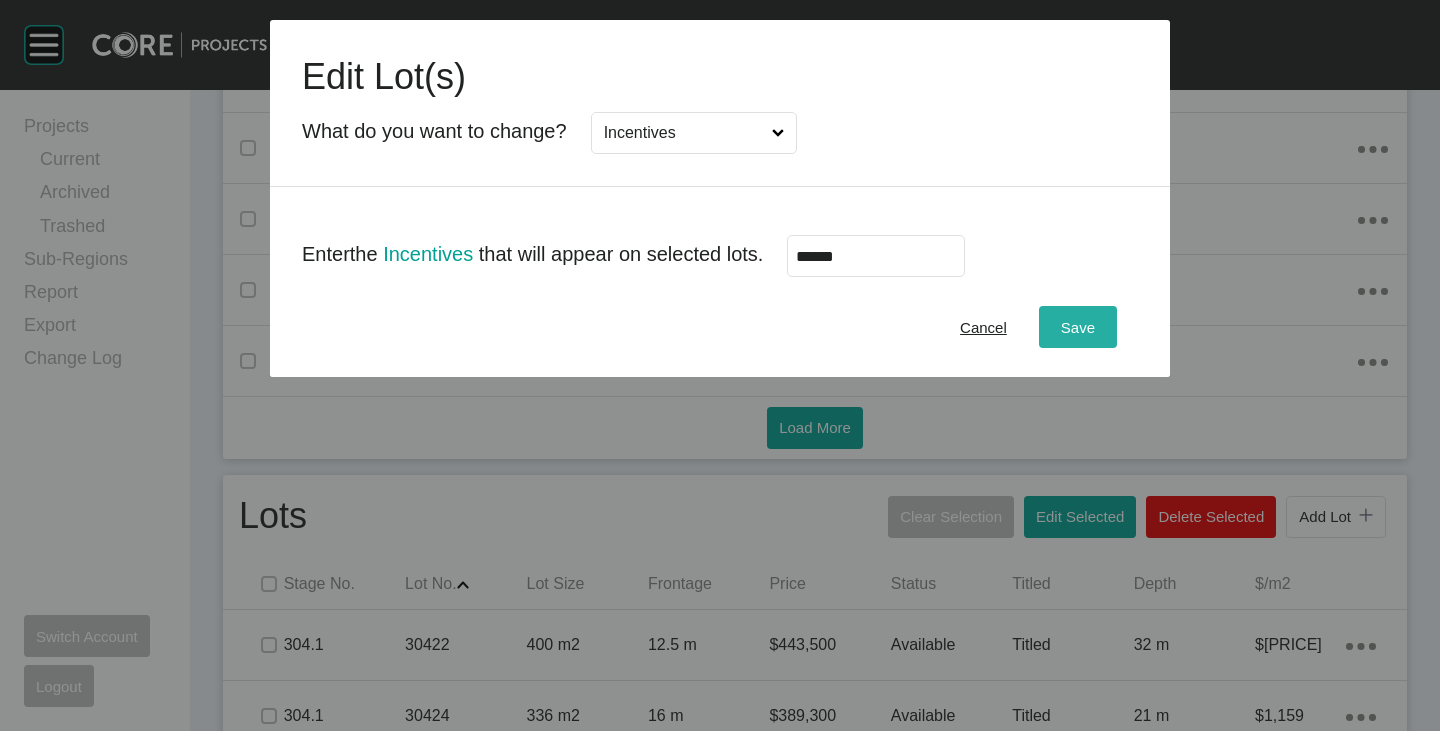 click on "Save" at bounding box center [1078, 327] 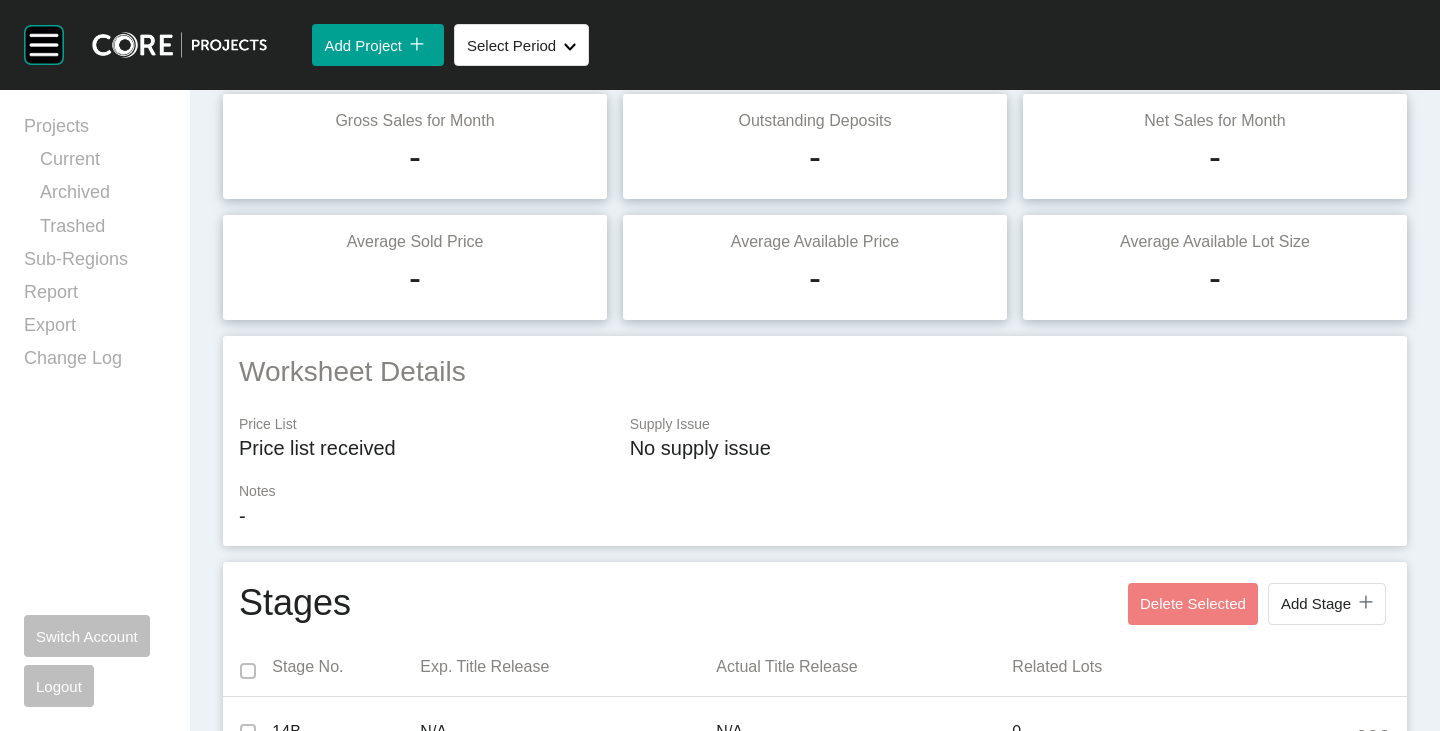 scroll, scrollTop: 43, scrollLeft: 0, axis: vertical 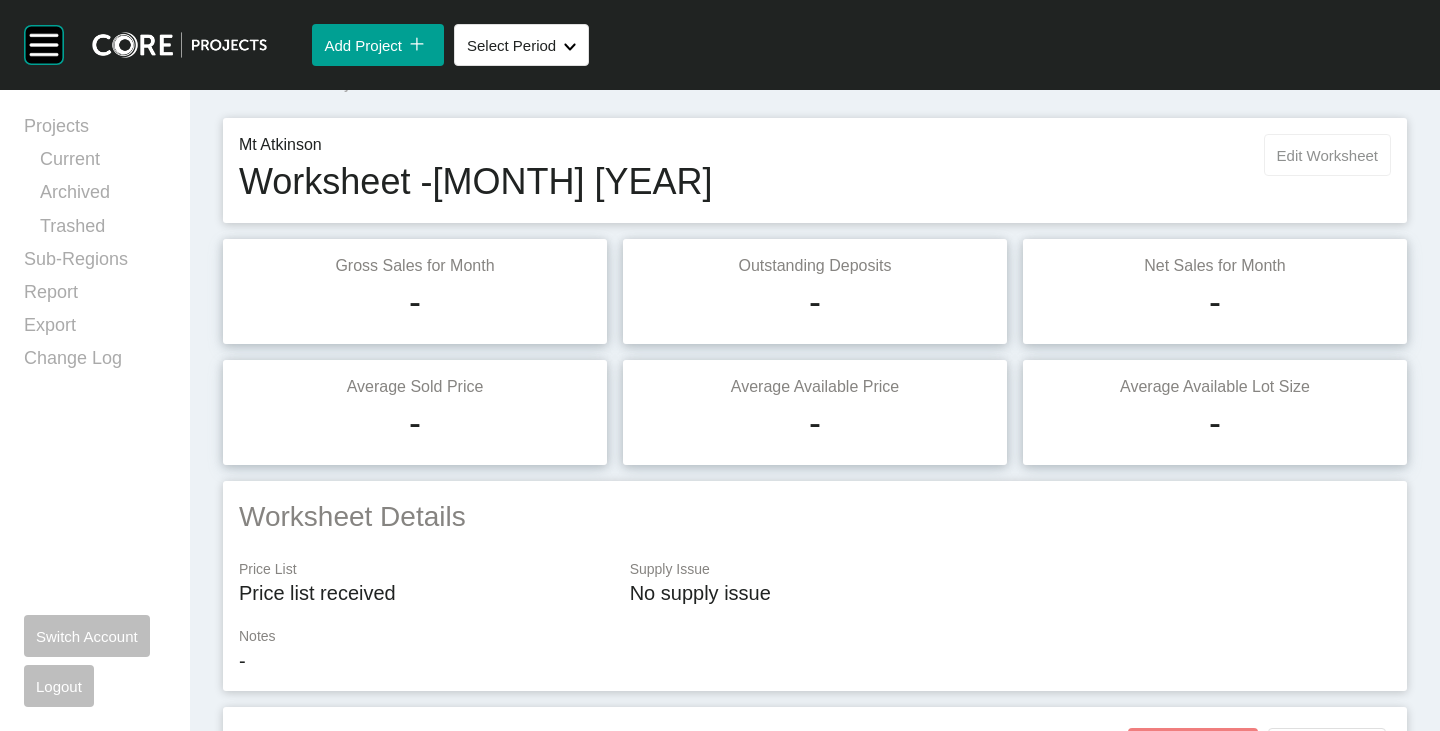click on "Edit Worksheet" at bounding box center (1327, 155) 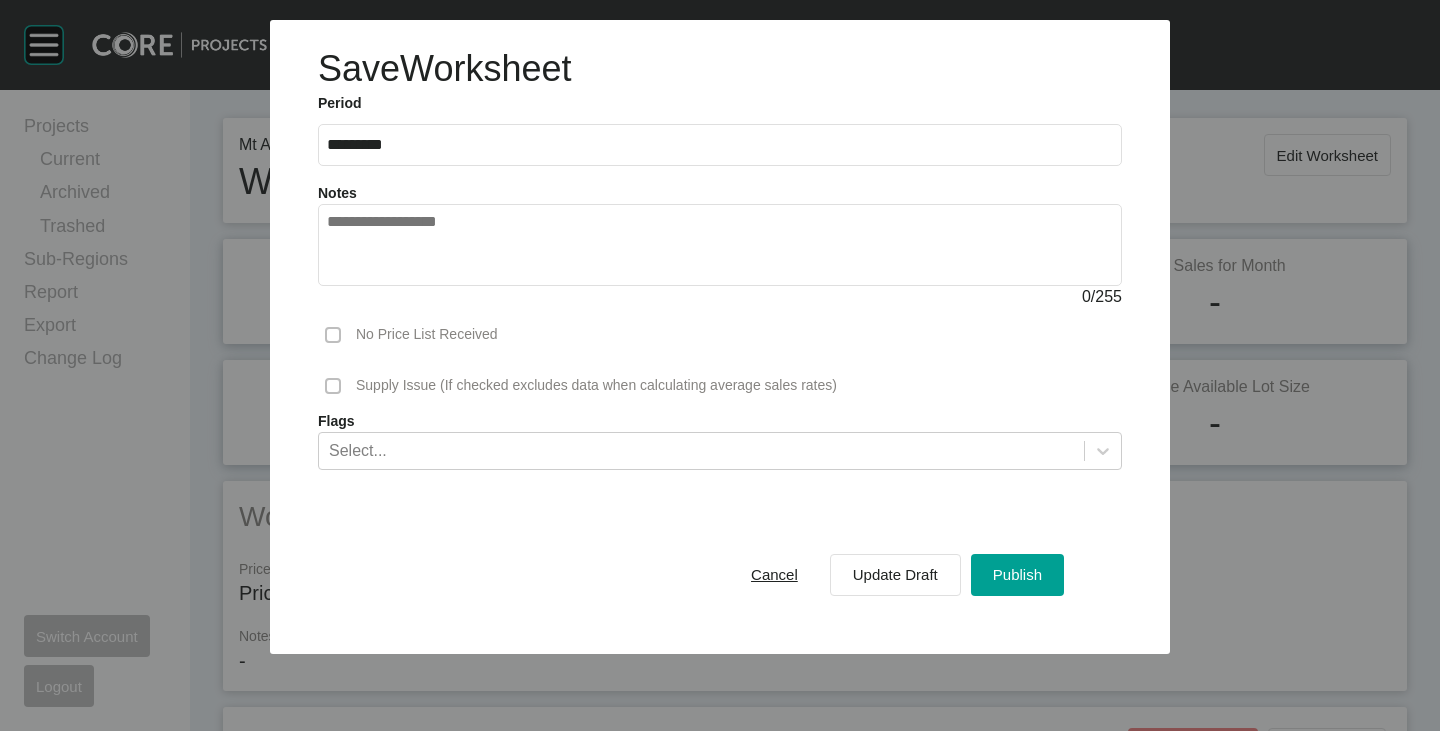 click at bounding box center [720, 245] 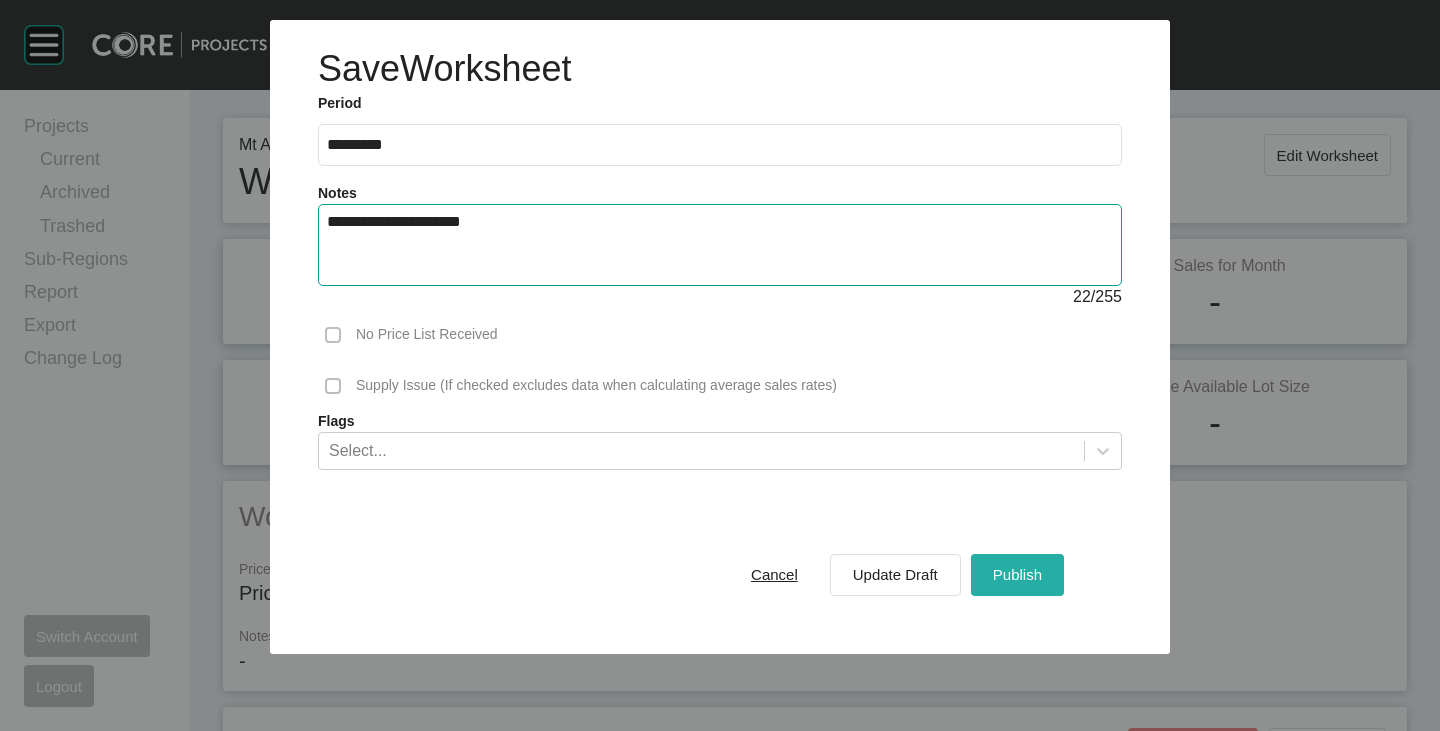 type on "**********" 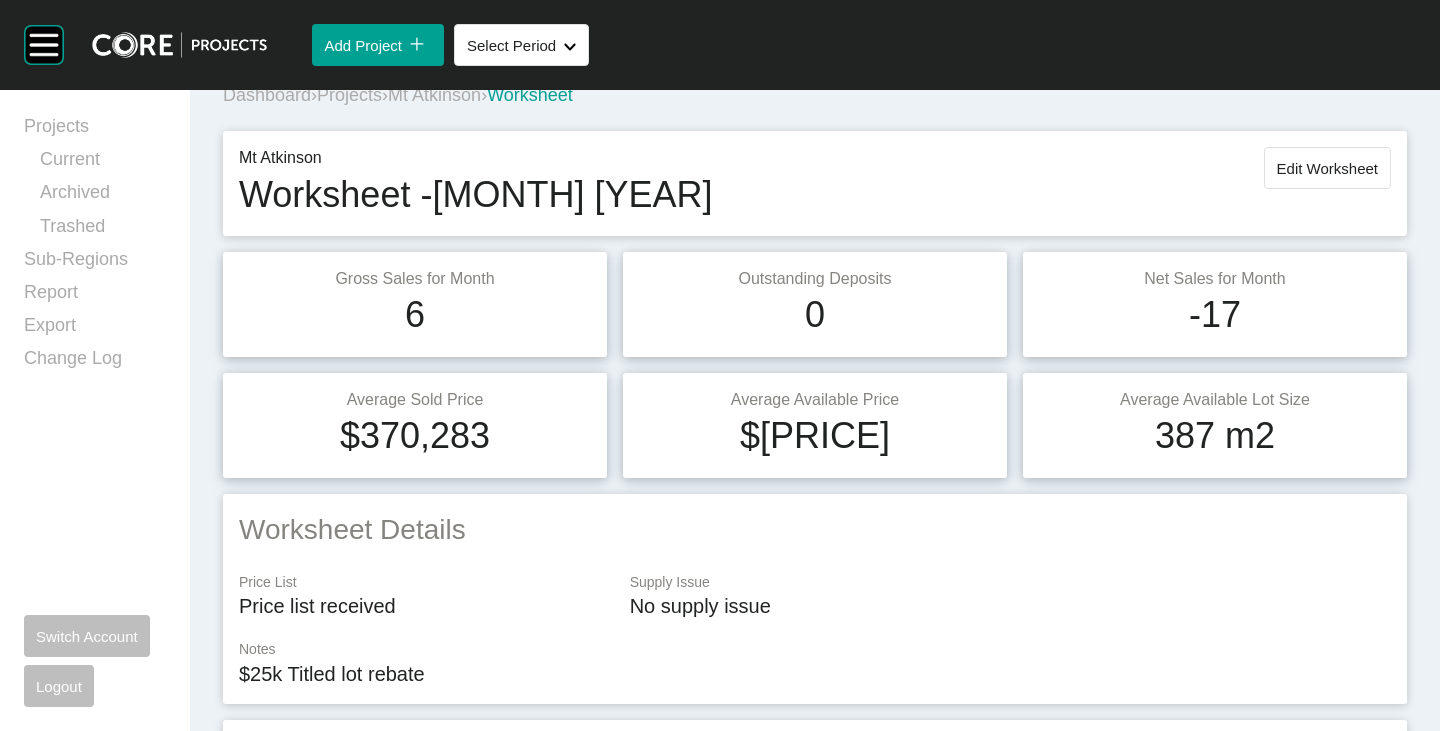 scroll, scrollTop: 0, scrollLeft: 0, axis: both 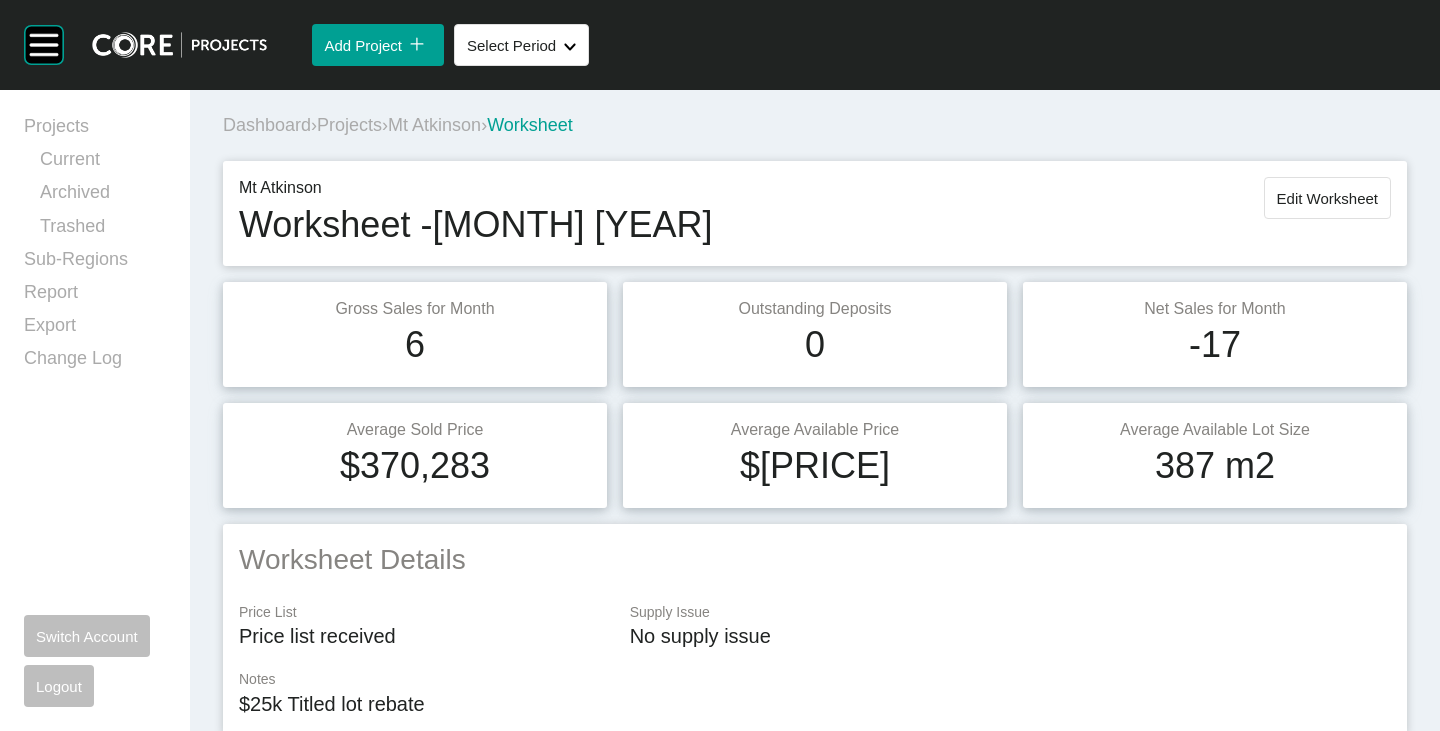 click on "Mt Atkinson" at bounding box center [434, 125] 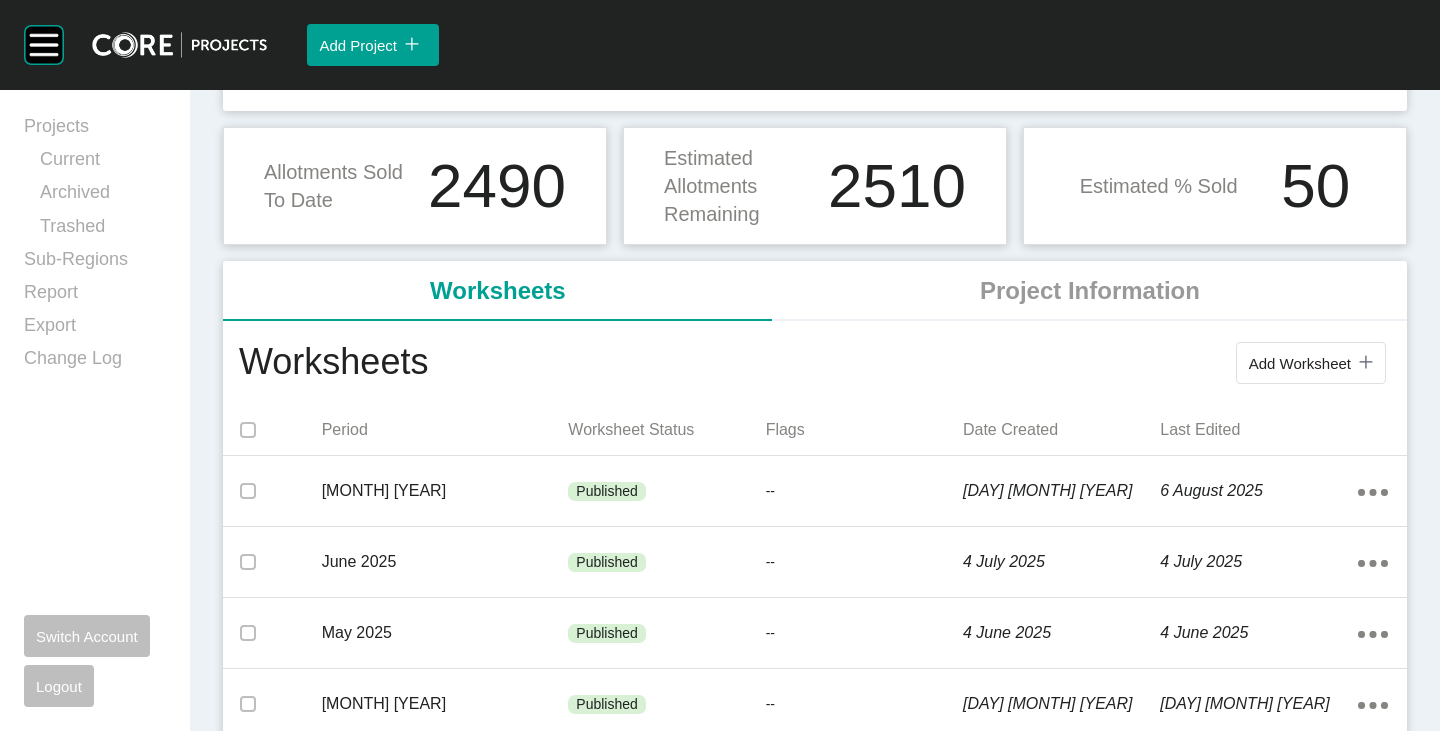 scroll, scrollTop: 0, scrollLeft: 0, axis: both 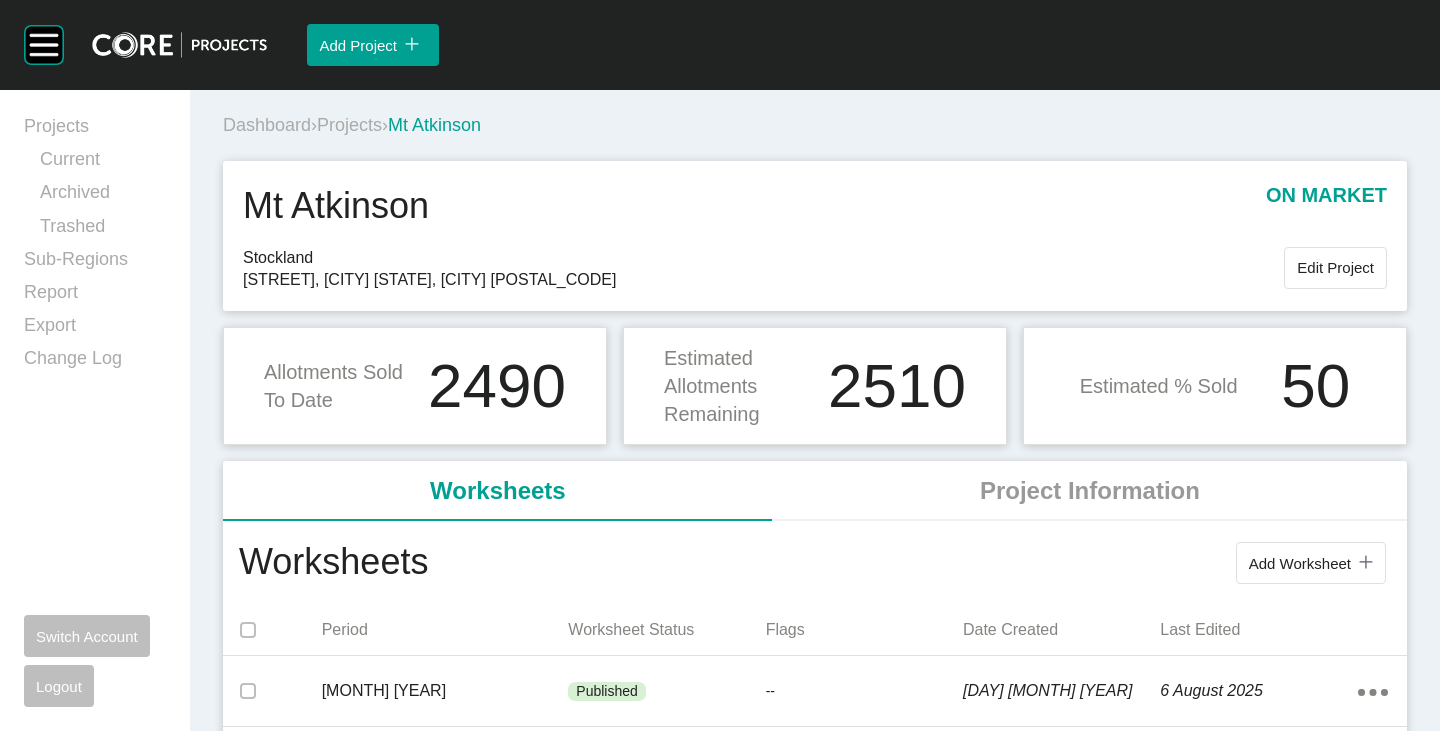 click on "Projects" at bounding box center [349, 125] 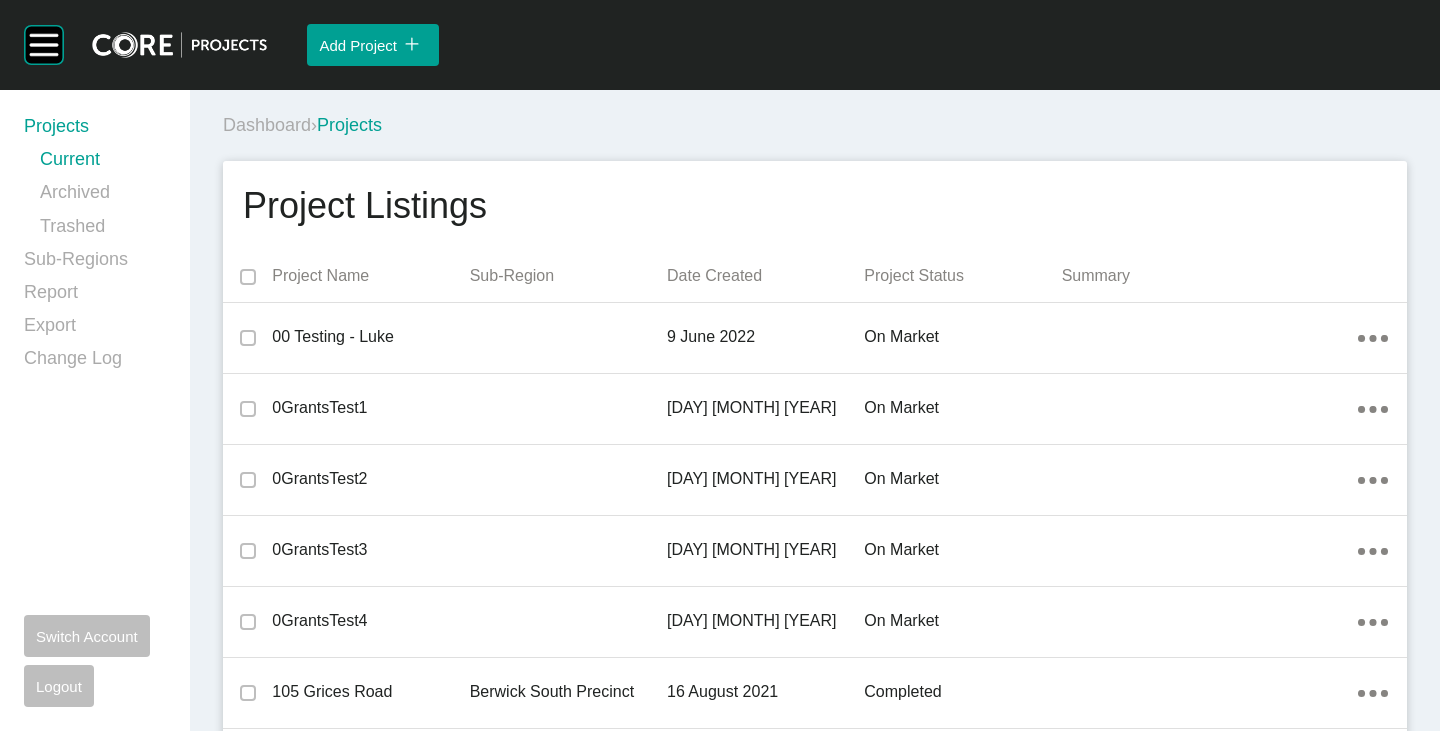 scroll, scrollTop: 25603, scrollLeft: 0, axis: vertical 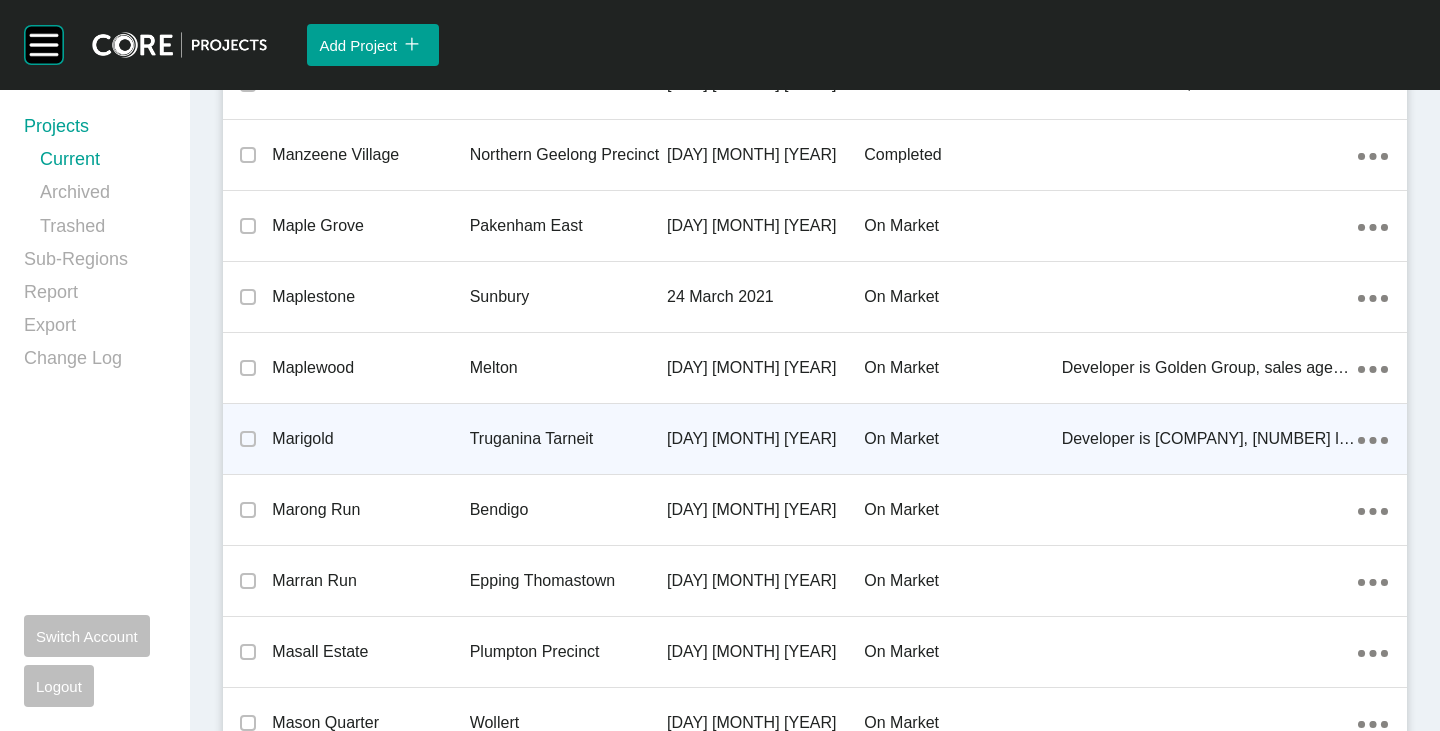 click on "Marigold" at bounding box center (370, 439) 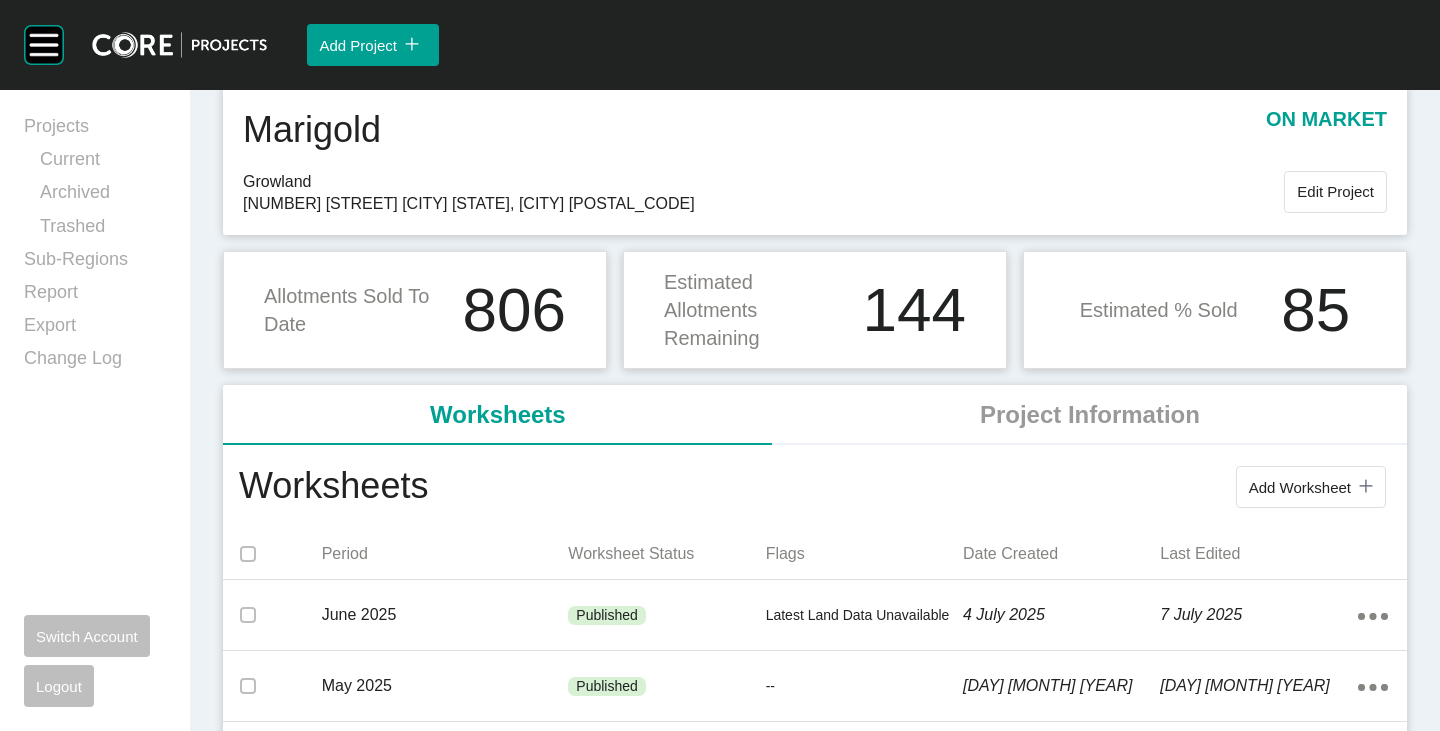 scroll, scrollTop: 100, scrollLeft: 0, axis: vertical 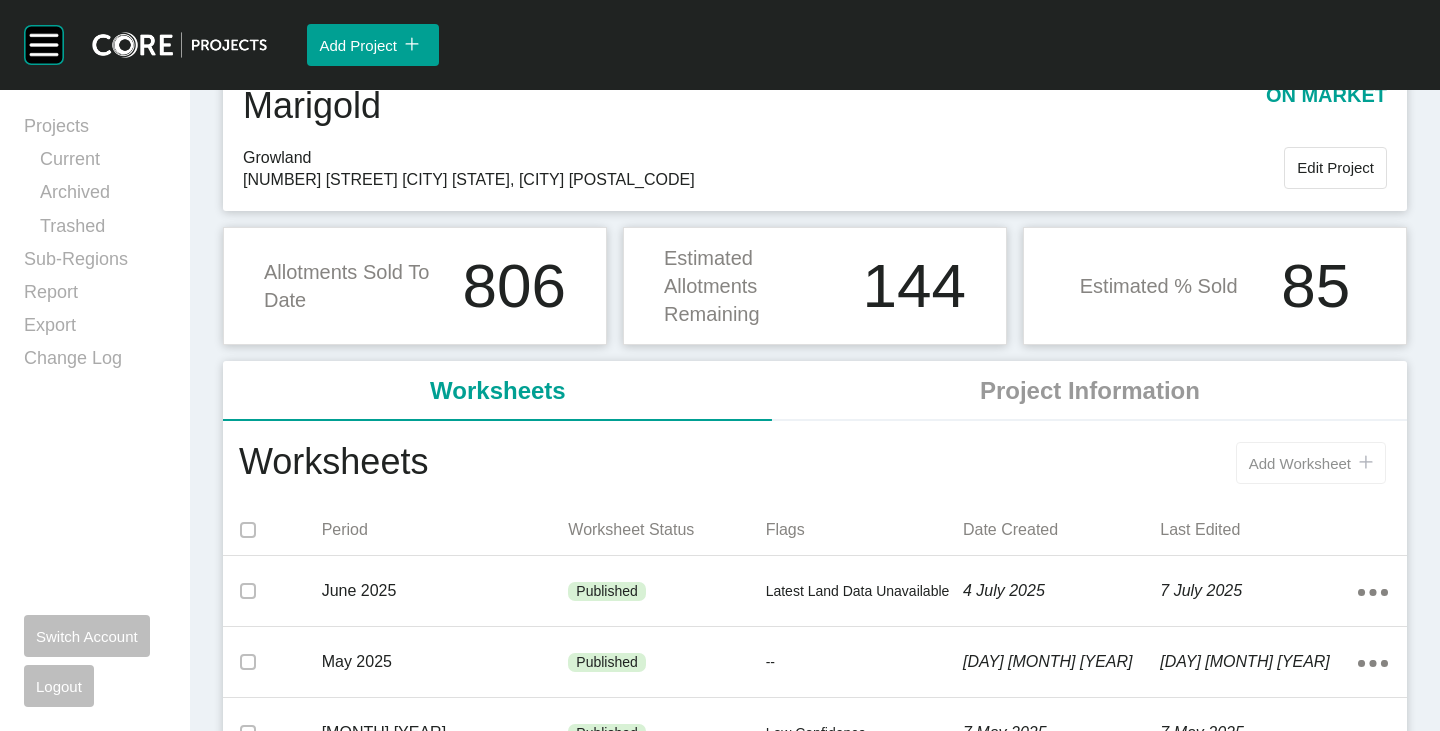 click on "Add Worksheet" at bounding box center (1300, 463) 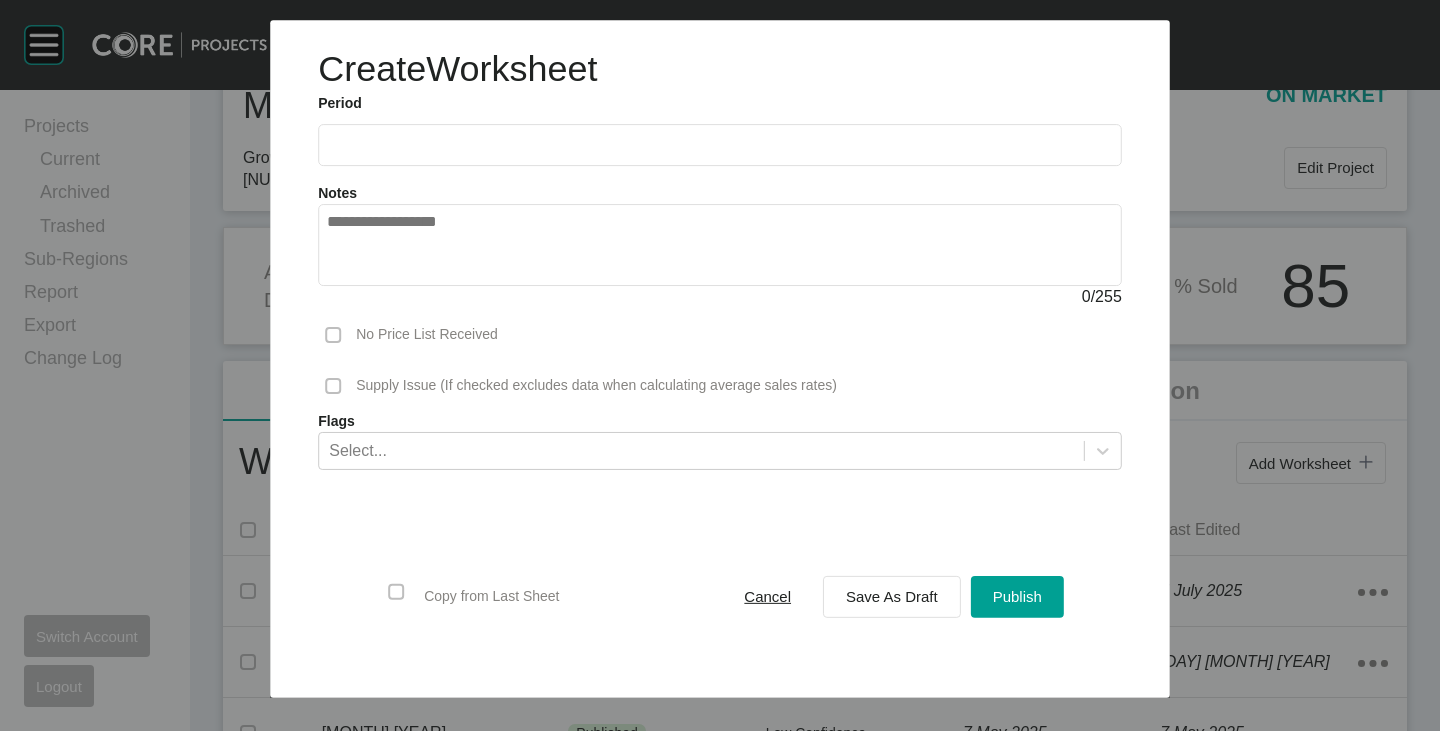 click at bounding box center (720, 145) 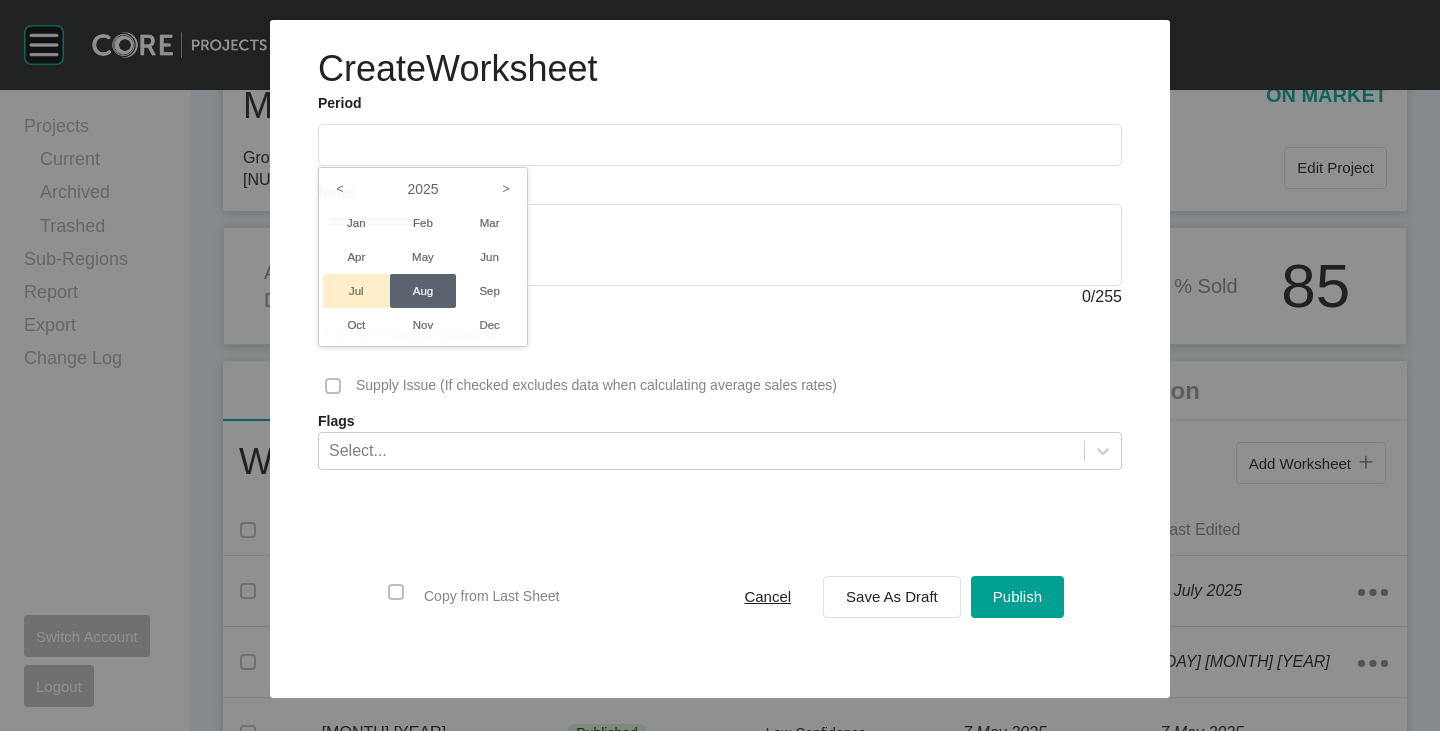 click on "Jul" at bounding box center (356, 291) 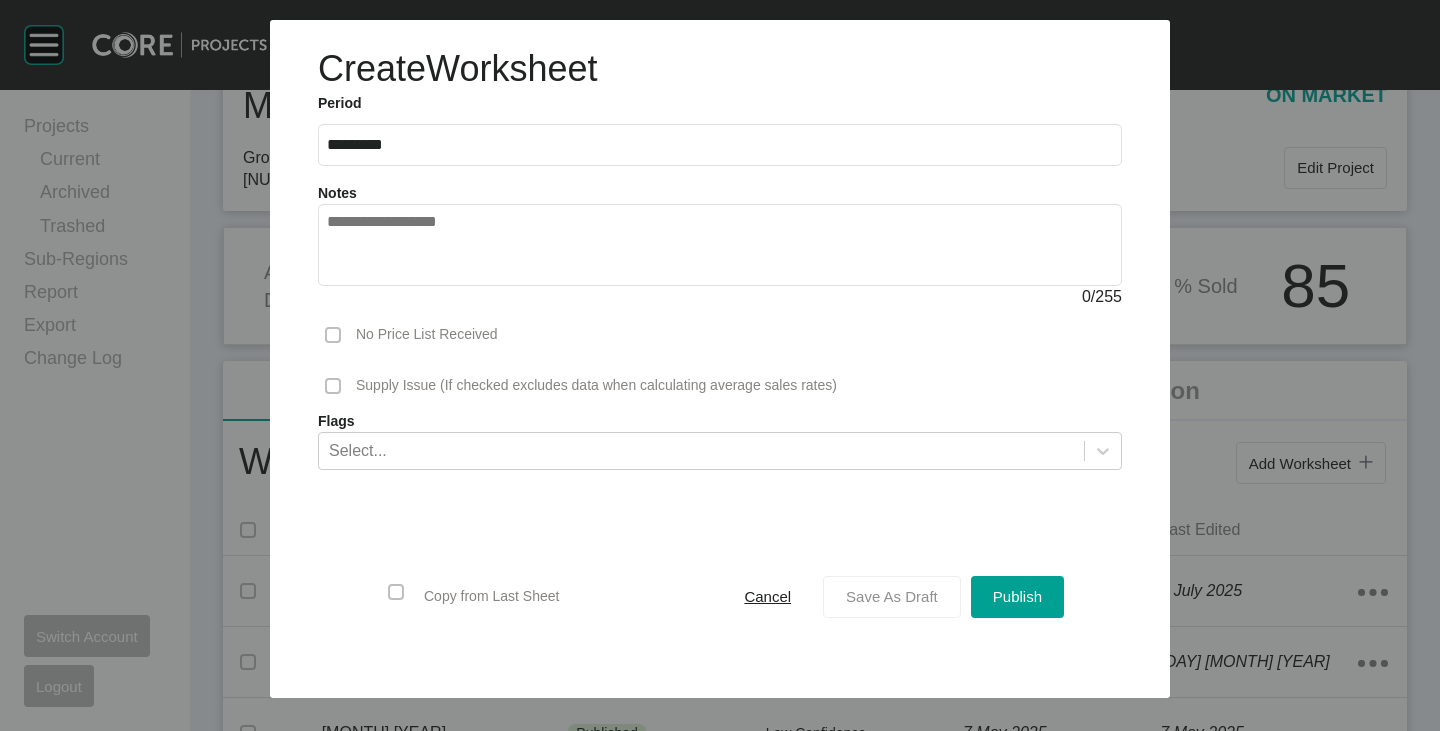 click on "Save As Draft" at bounding box center [892, 596] 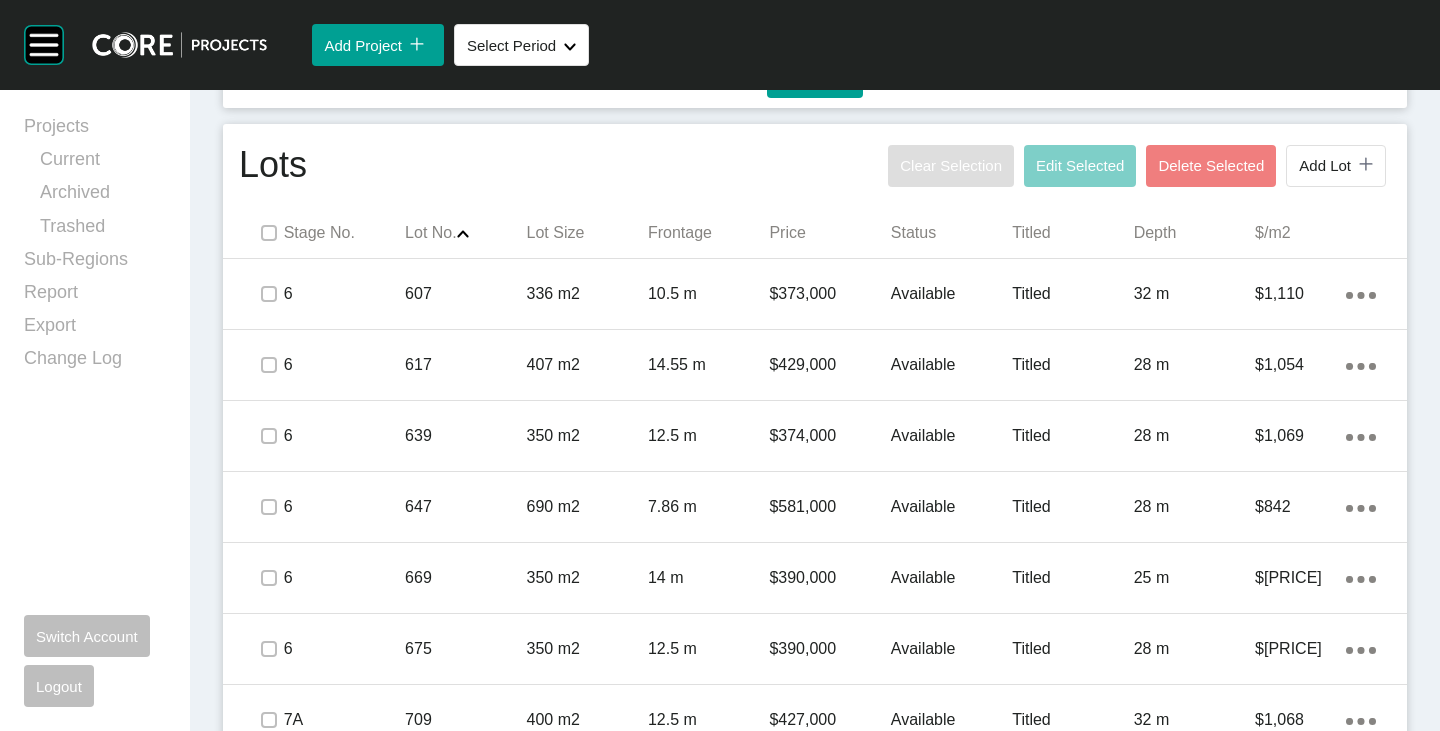 scroll, scrollTop: 1063, scrollLeft: 0, axis: vertical 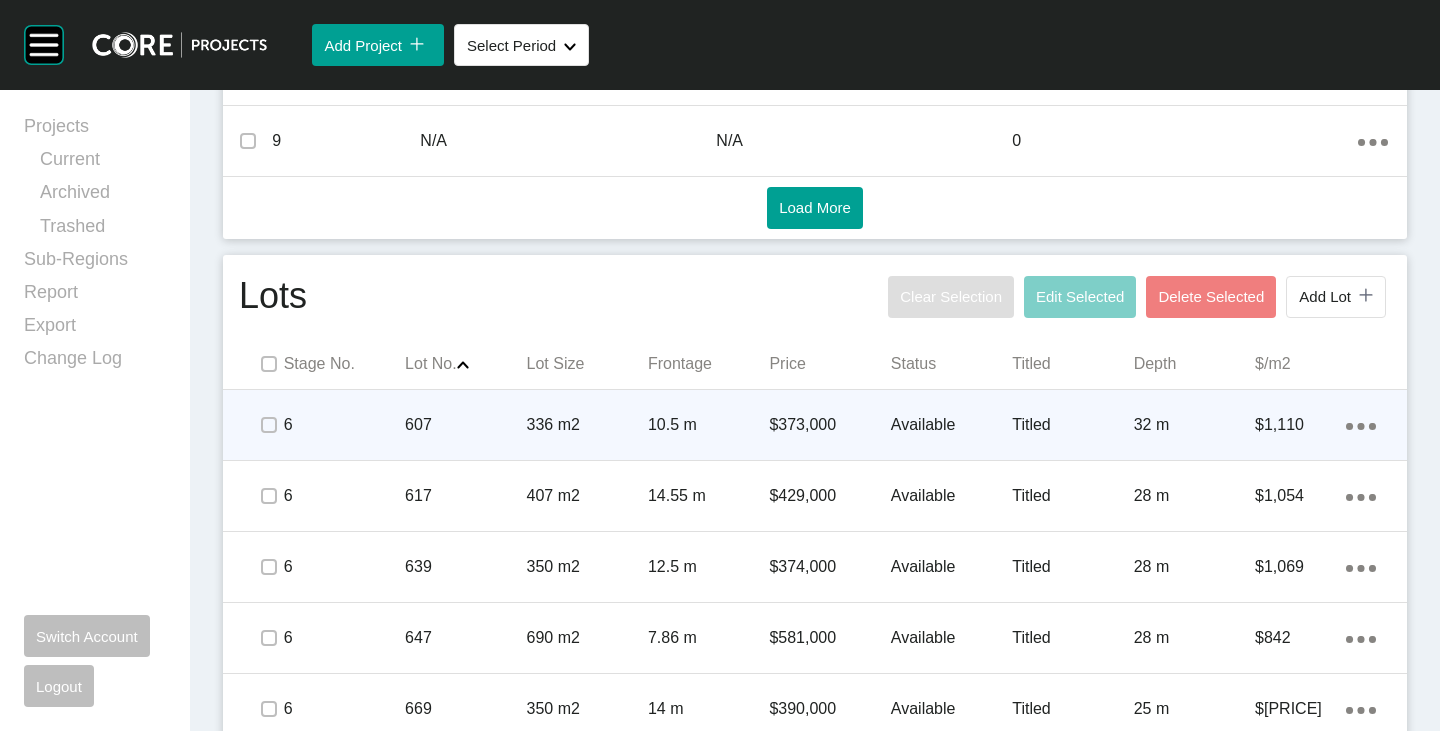 click on "$373,000" at bounding box center (829, 425) 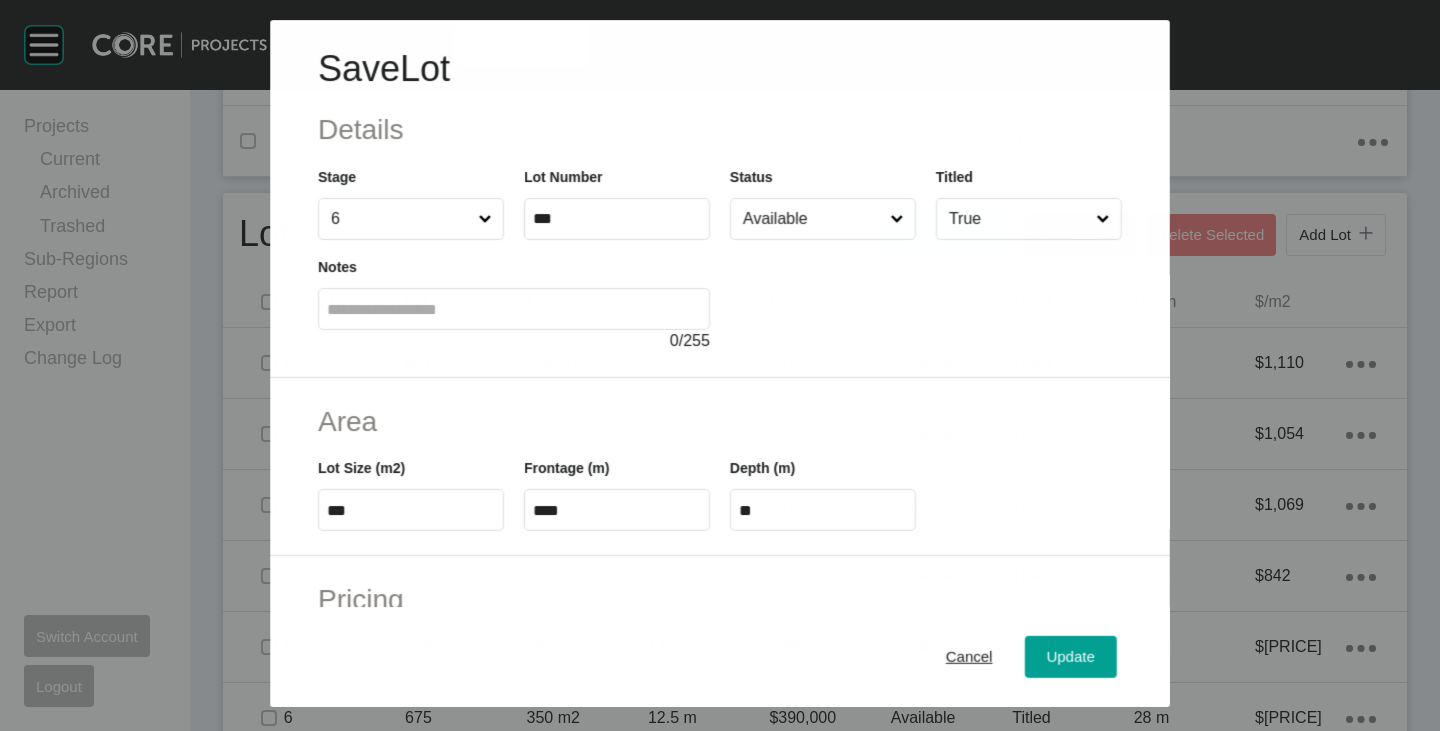 click on "Available" at bounding box center (812, 219) 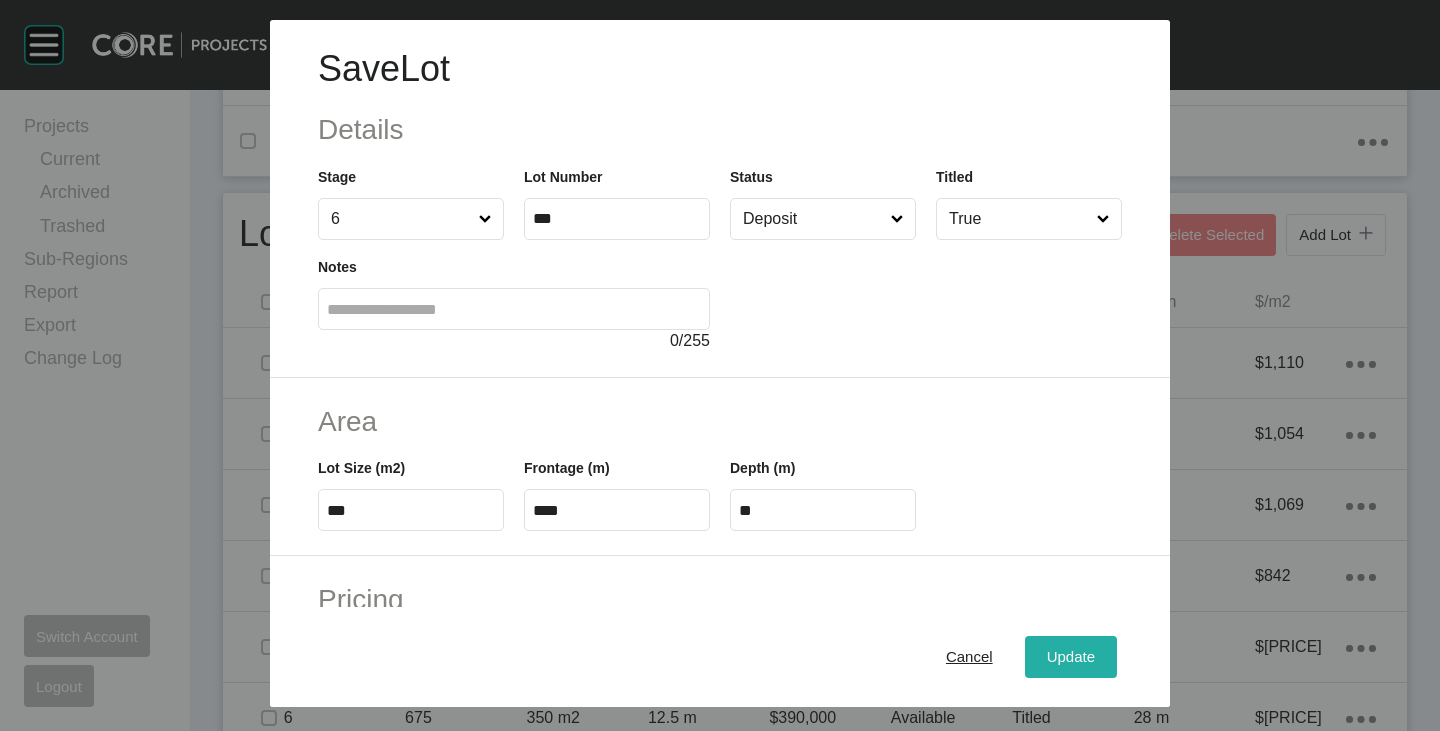 click on "Update" at bounding box center (1071, 657) 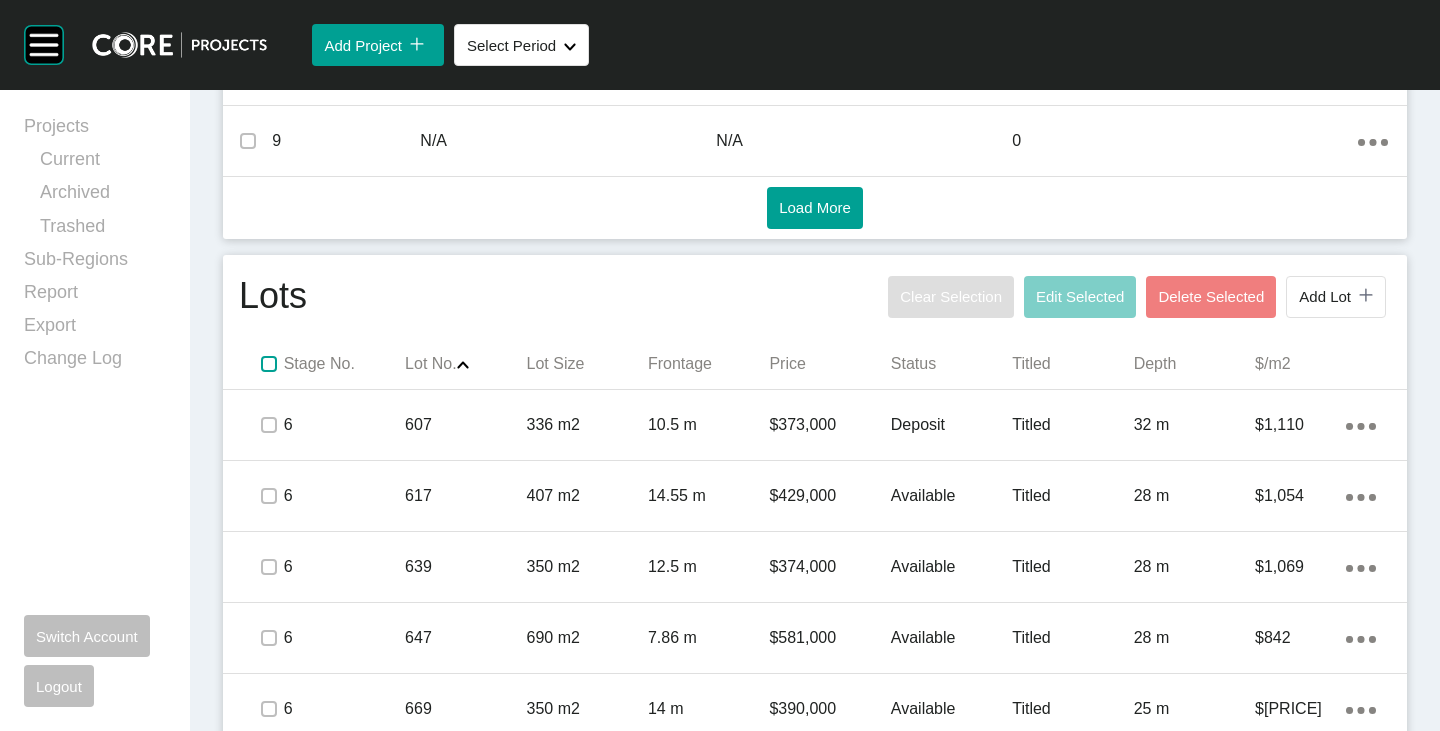 click at bounding box center [269, 364] 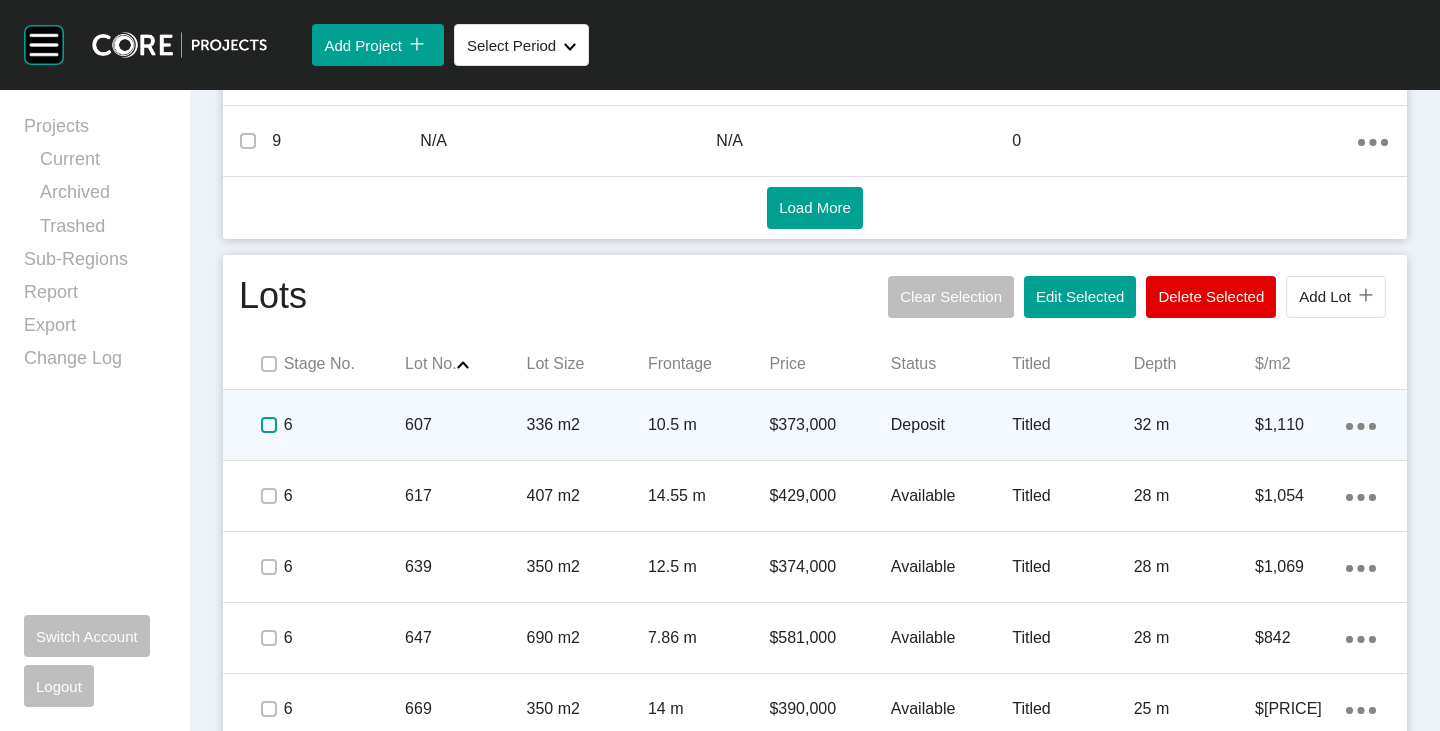 click at bounding box center (269, 425) 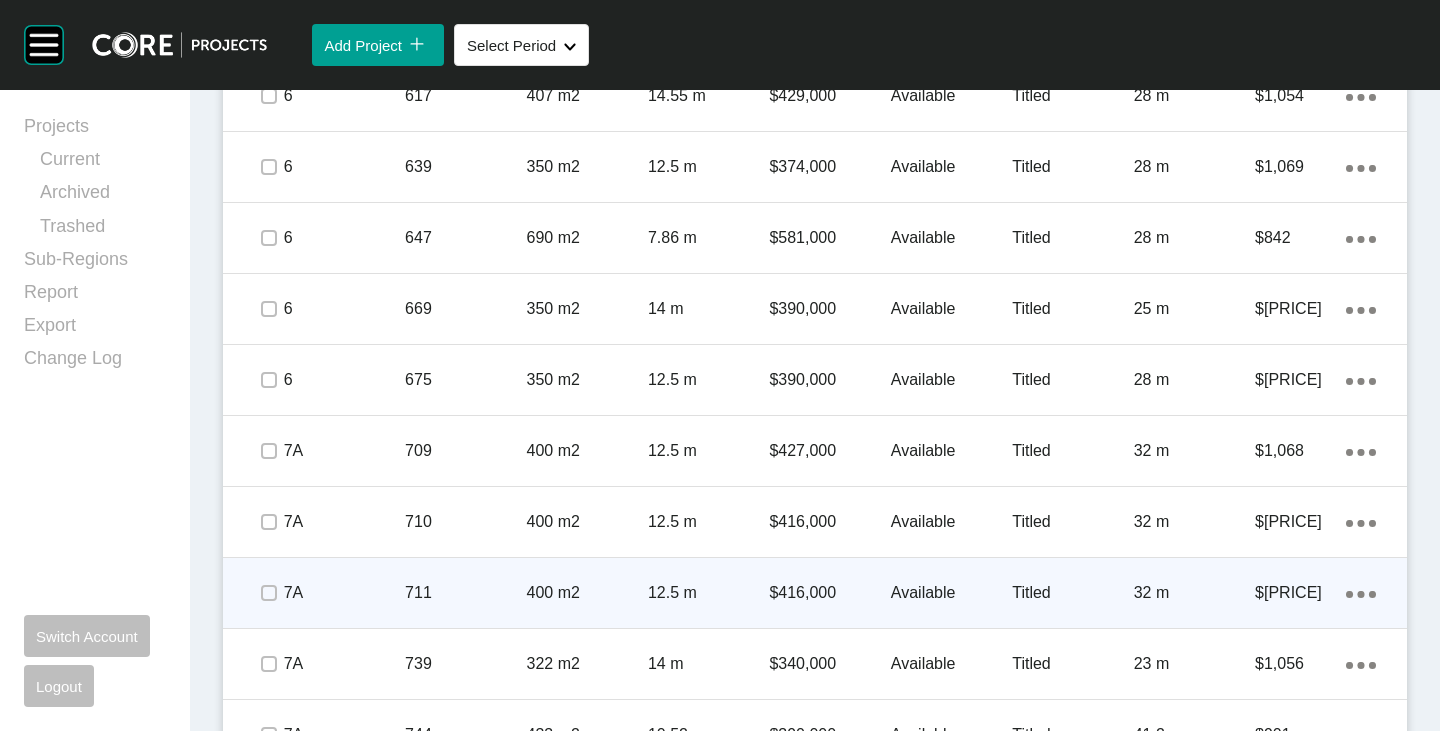 scroll, scrollTop: 1563, scrollLeft: 0, axis: vertical 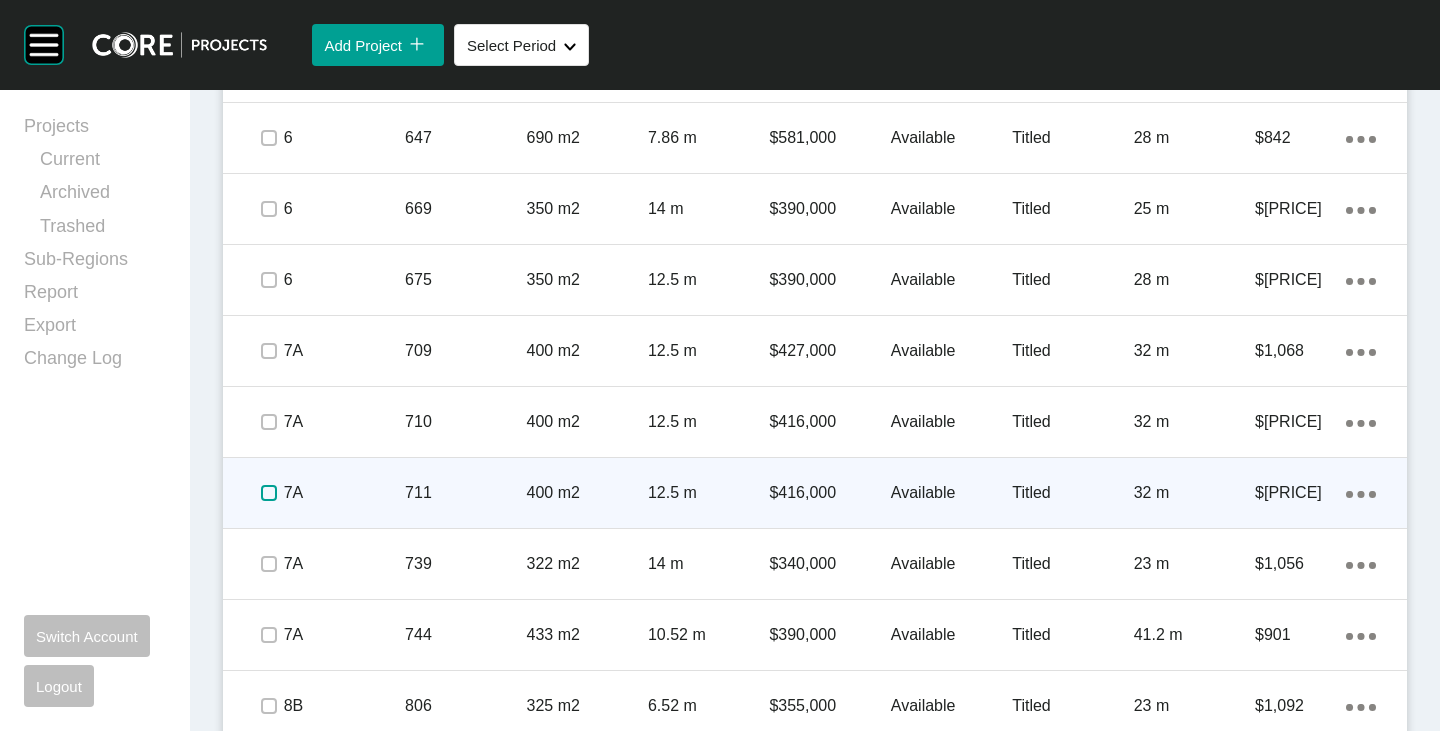 click at bounding box center (269, 493) 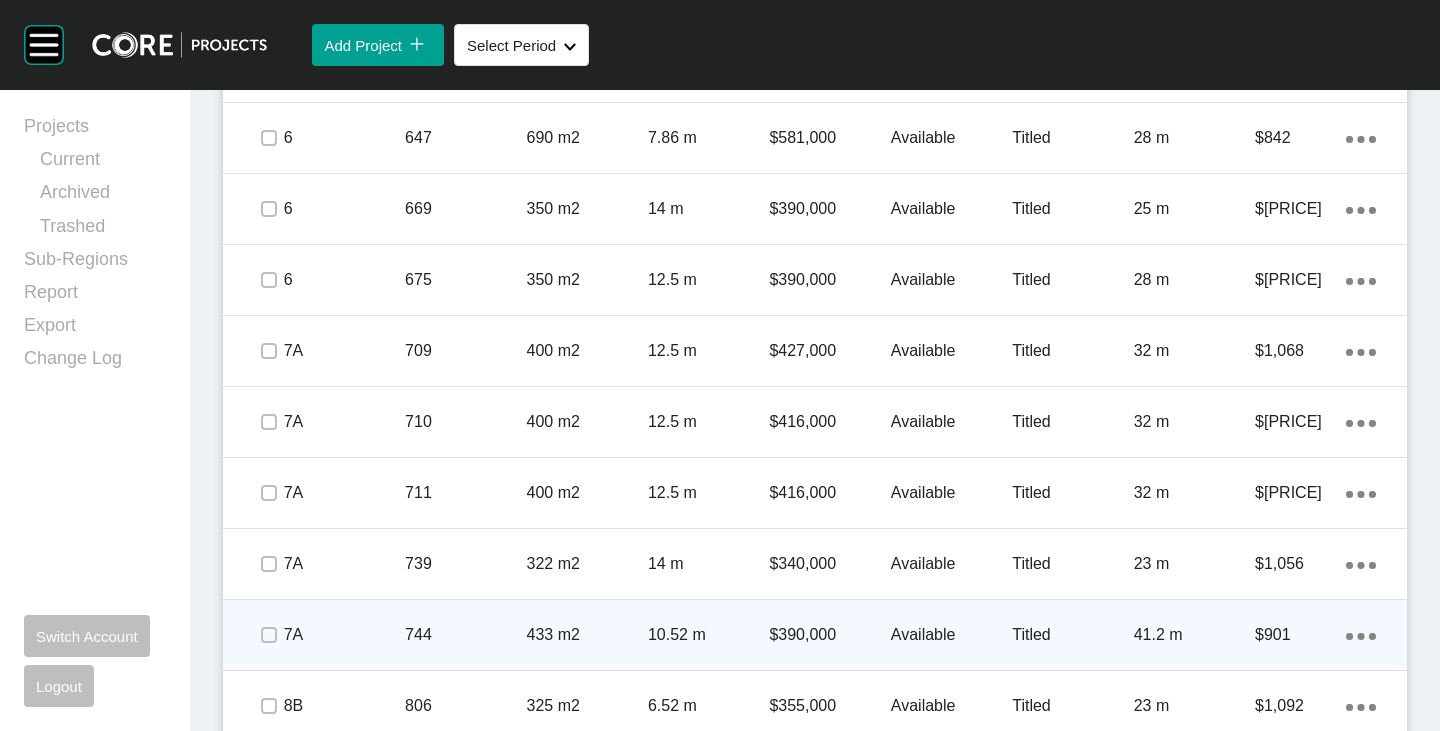 click at bounding box center [268, 635] 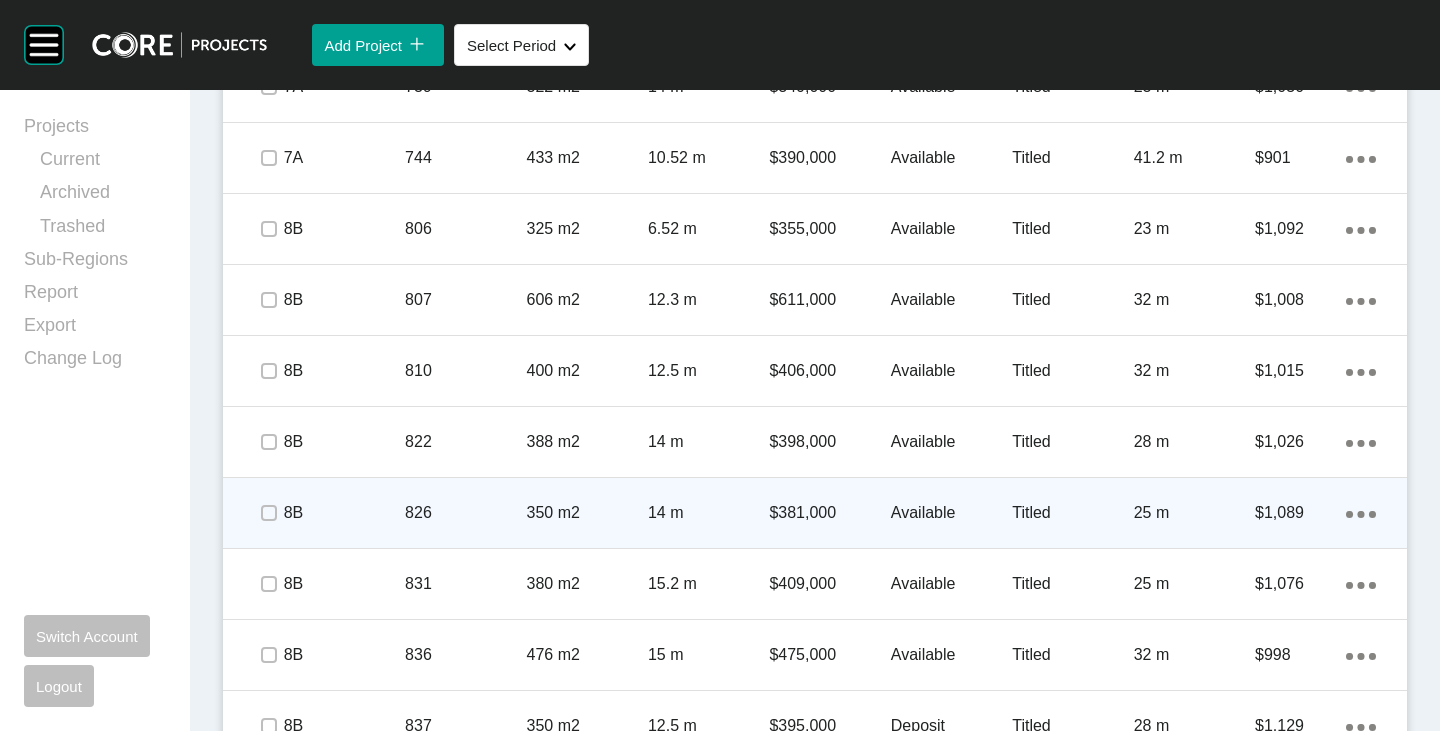 scroll, scrollTop: 2063, scrollLeft: 0, axis: vertical 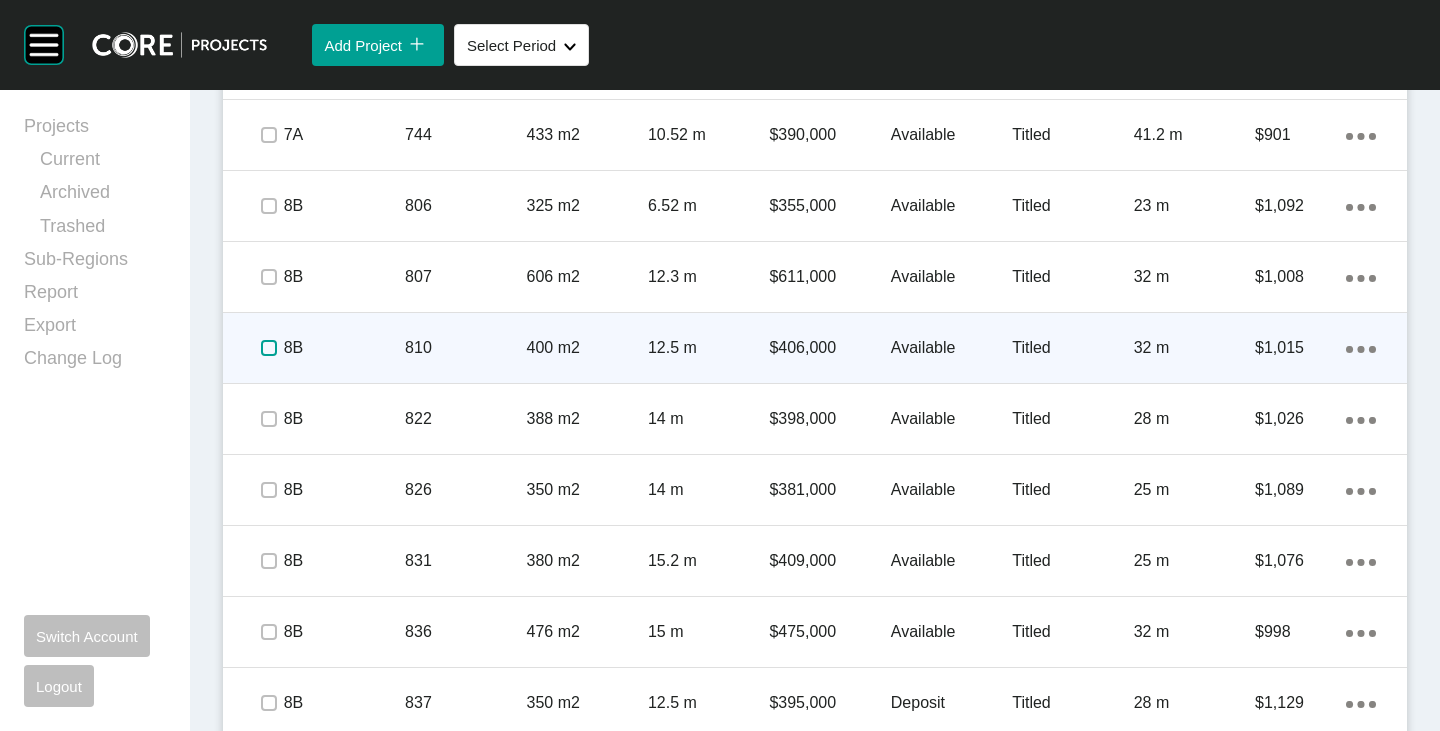 click at bounding box center [269, 348] 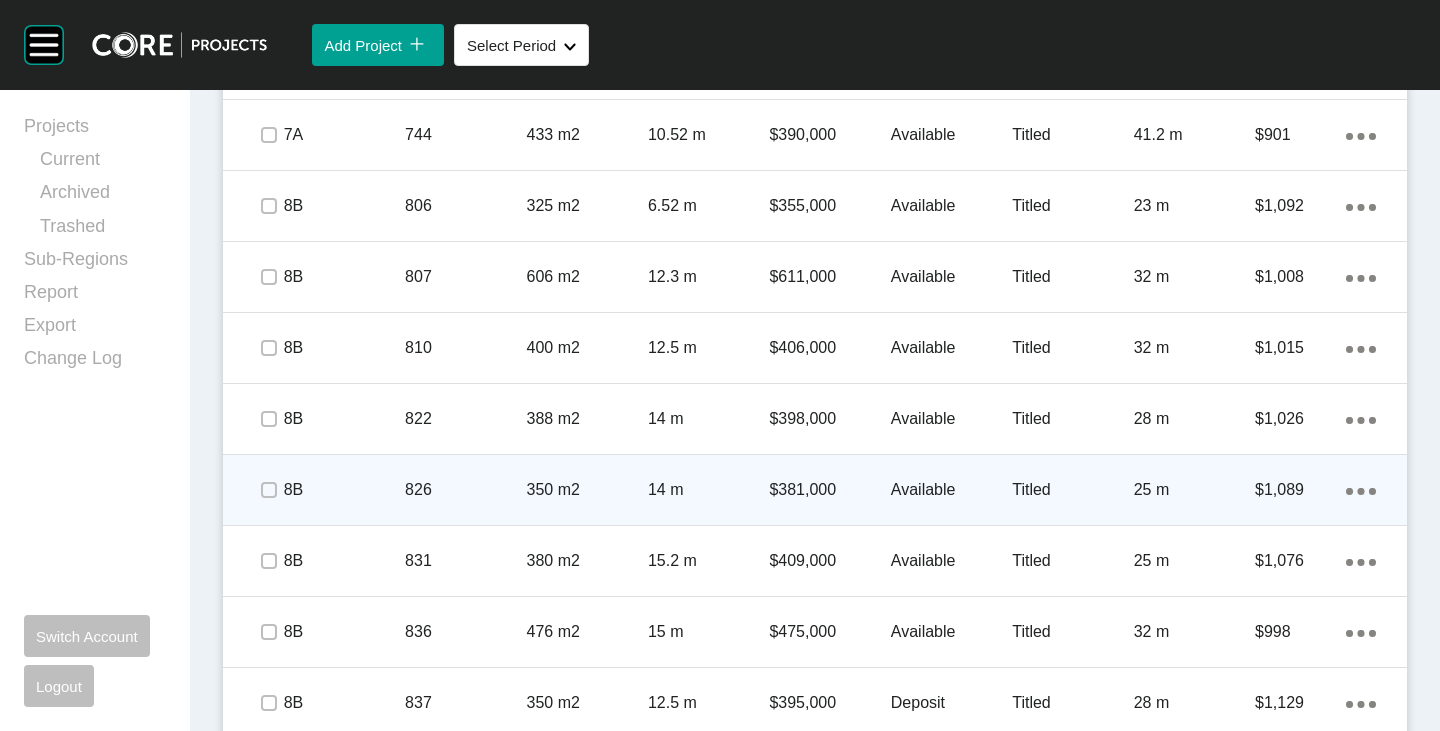 click on "Action Menu Dots Copy 6 Created with Sketch." 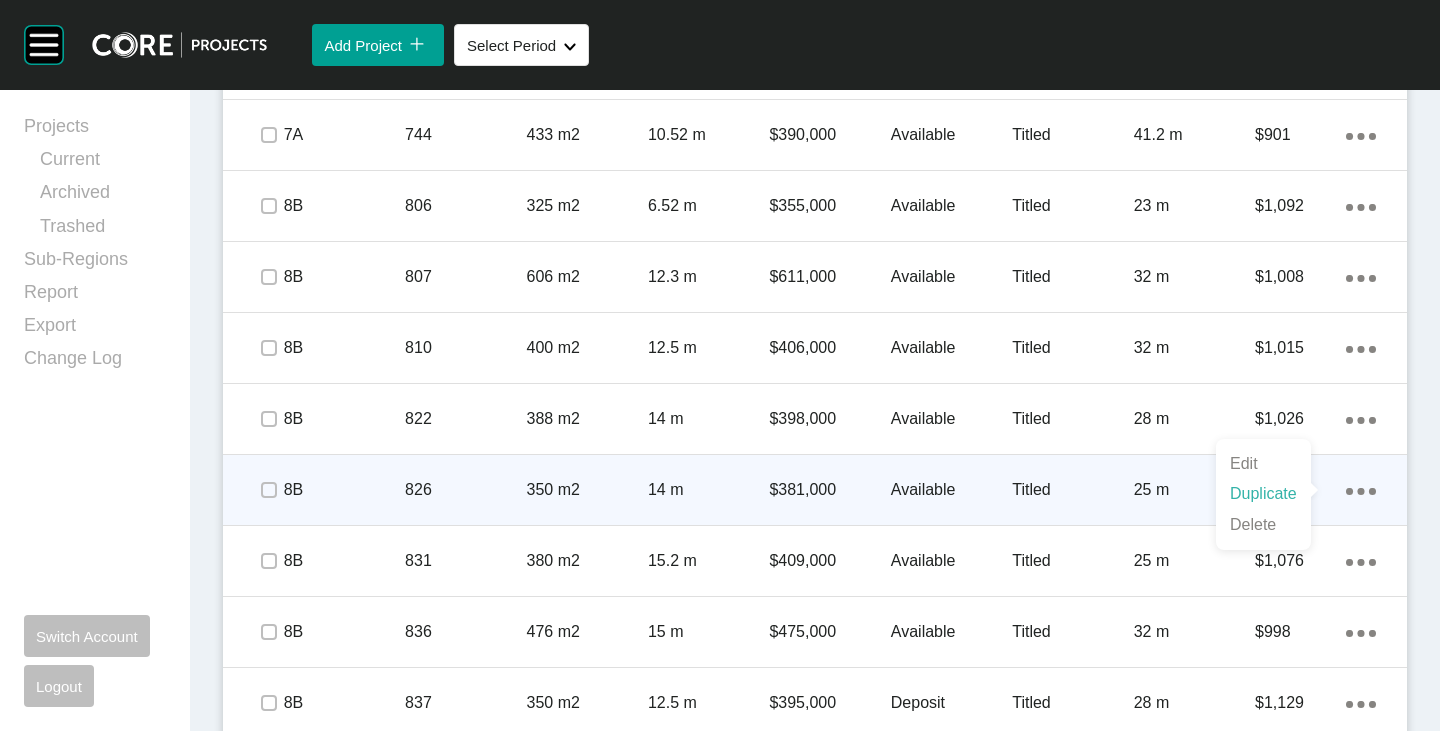 click on "Duplicate" at bounding box center [1263, 494] 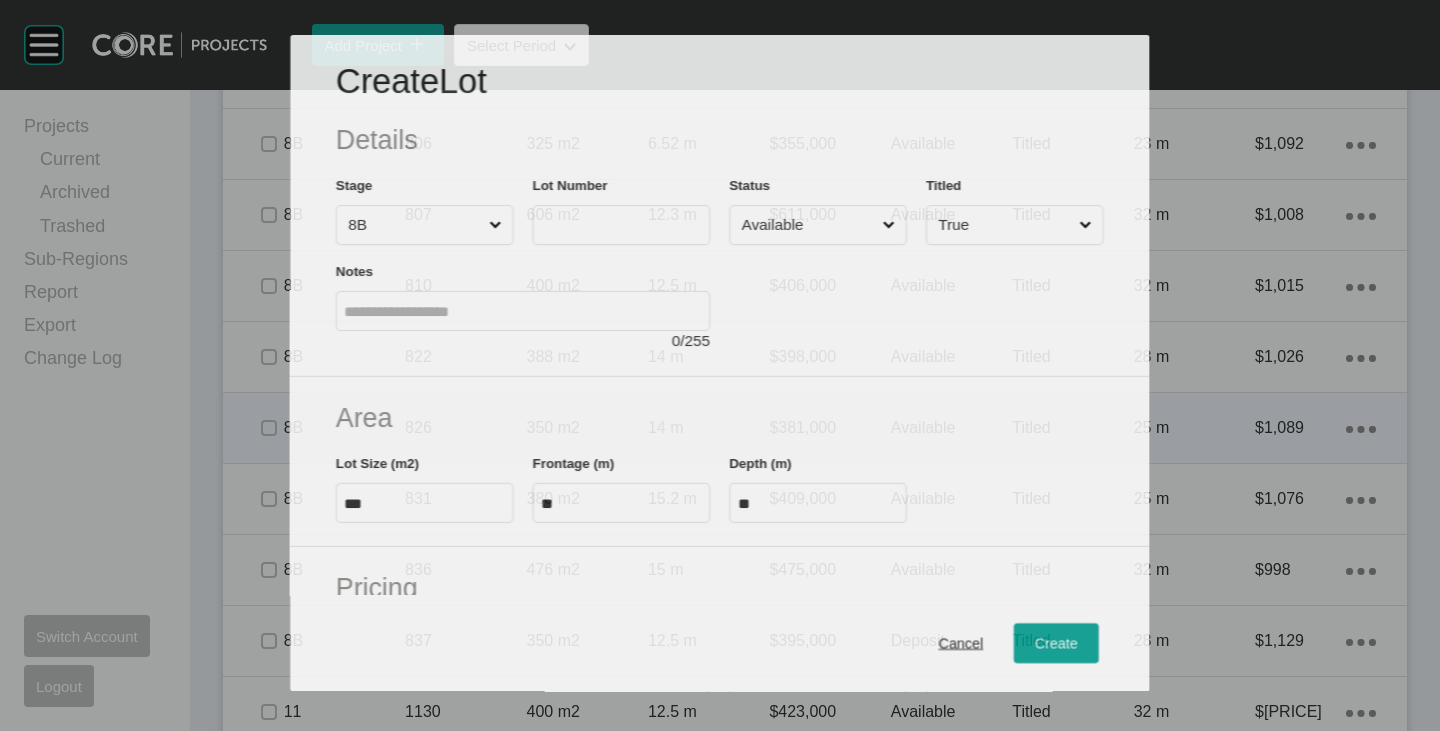 scroll, scrollTop: 2001, scrollLeft: 0, axis: vertical 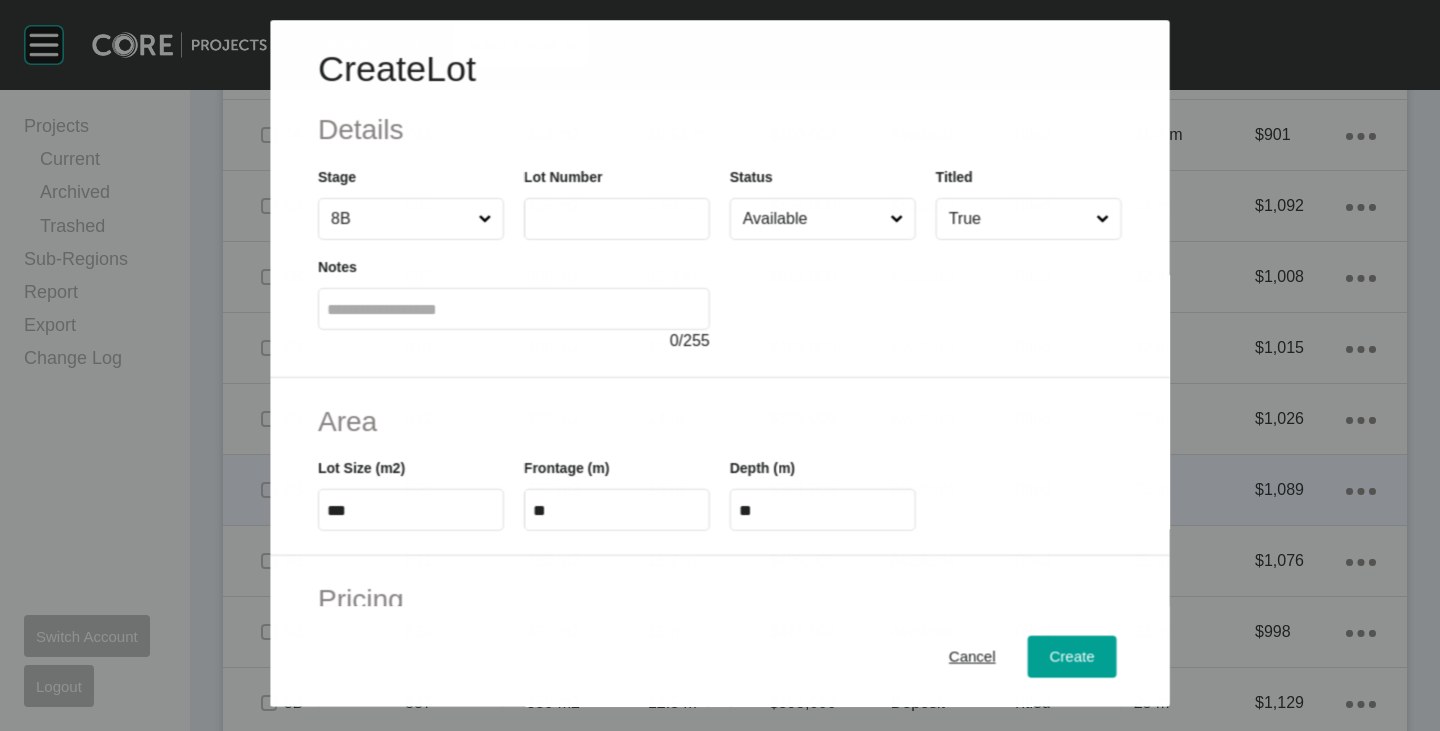 click at bounding box center (617, 219) 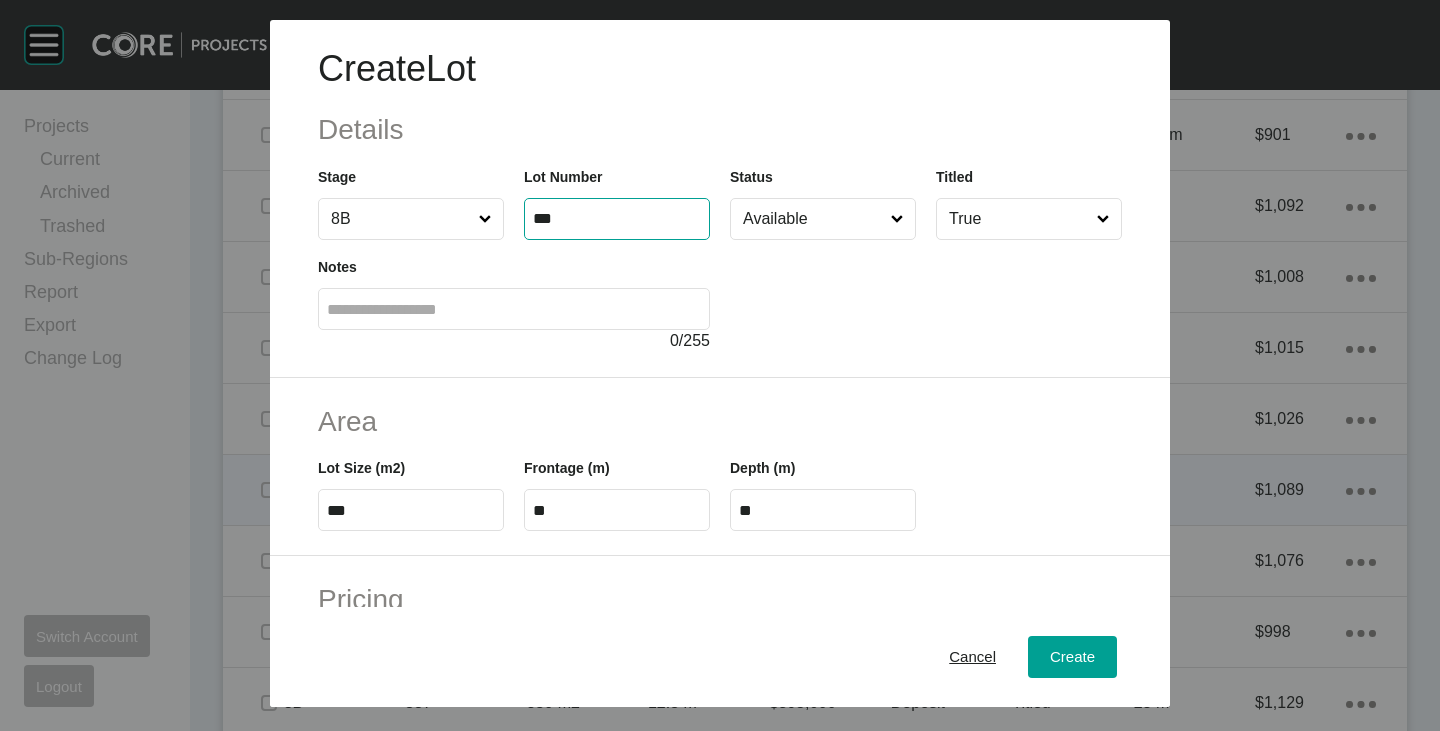 type on "***" 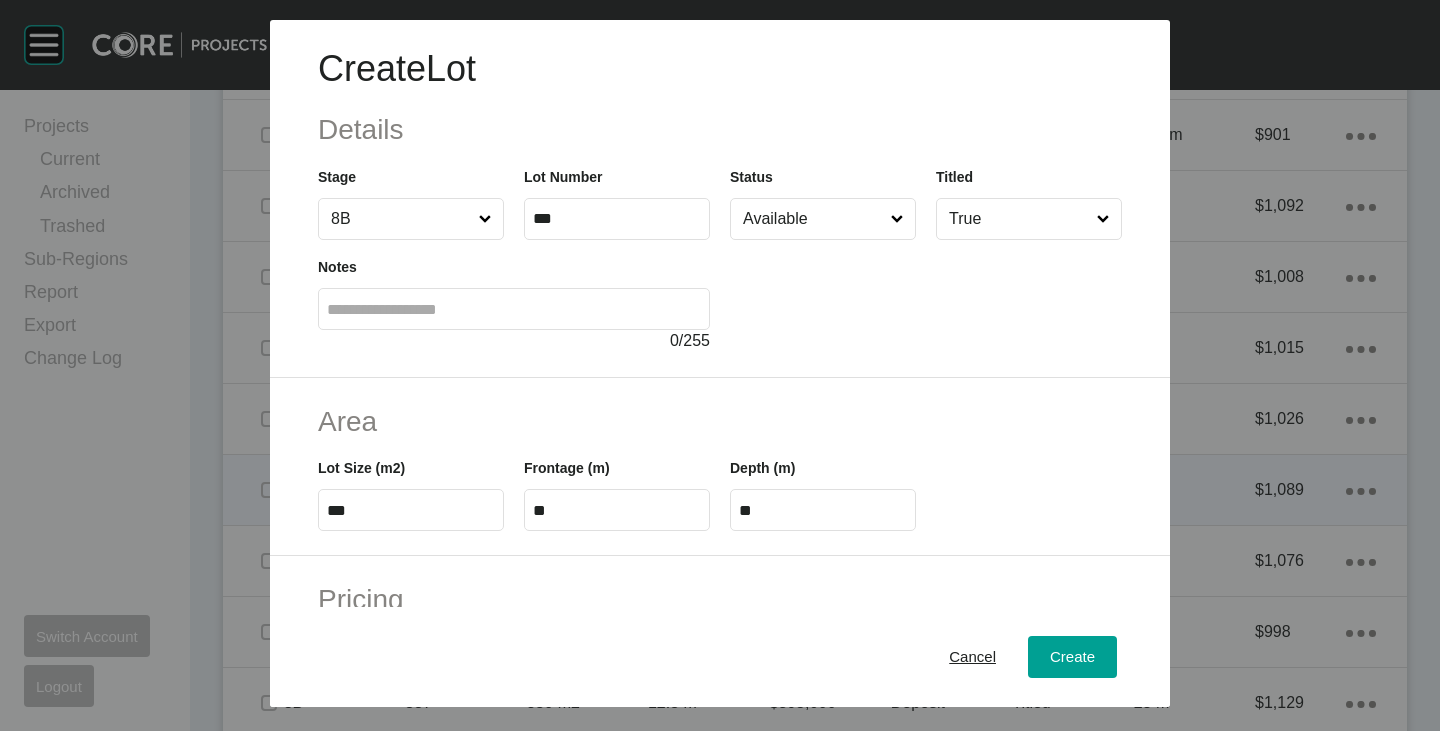 type on "******" 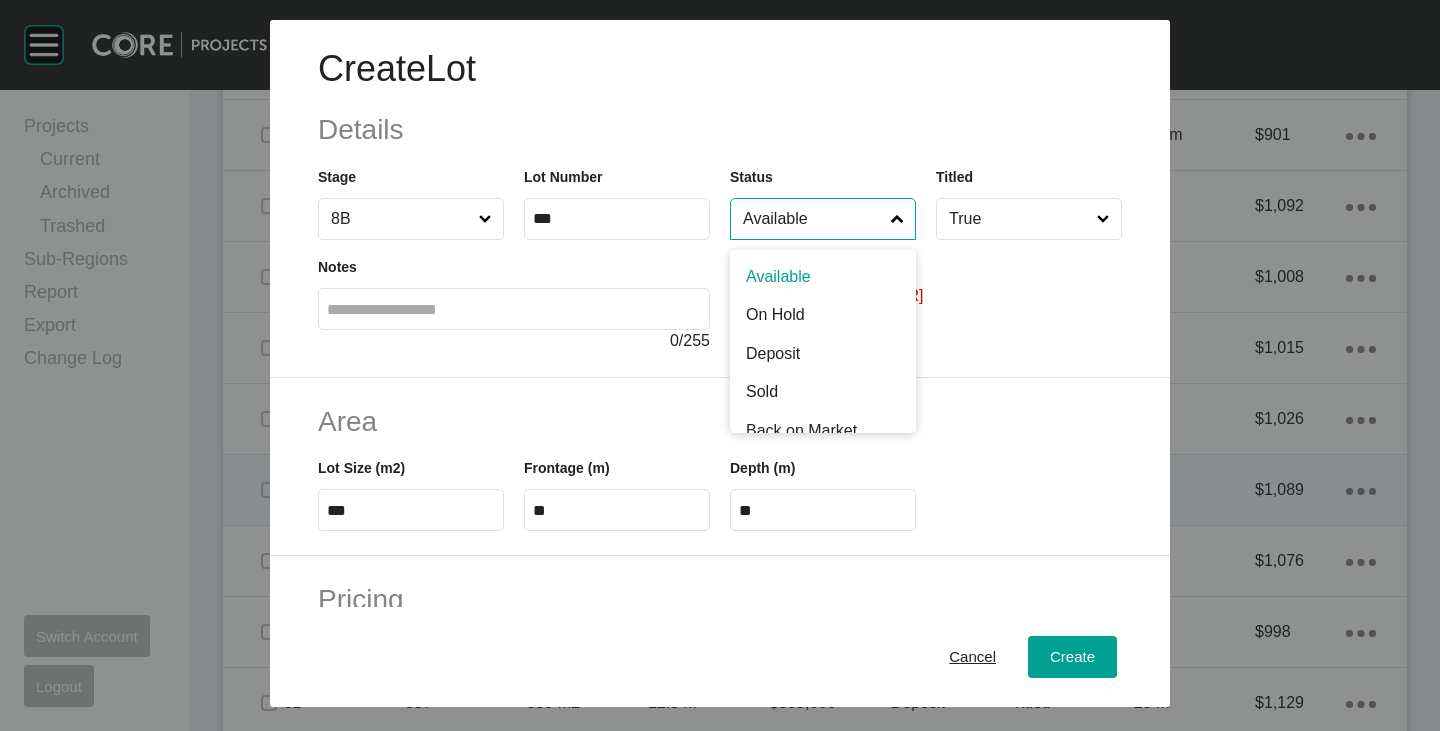 click on "Available" at bounding box center (813, 219) 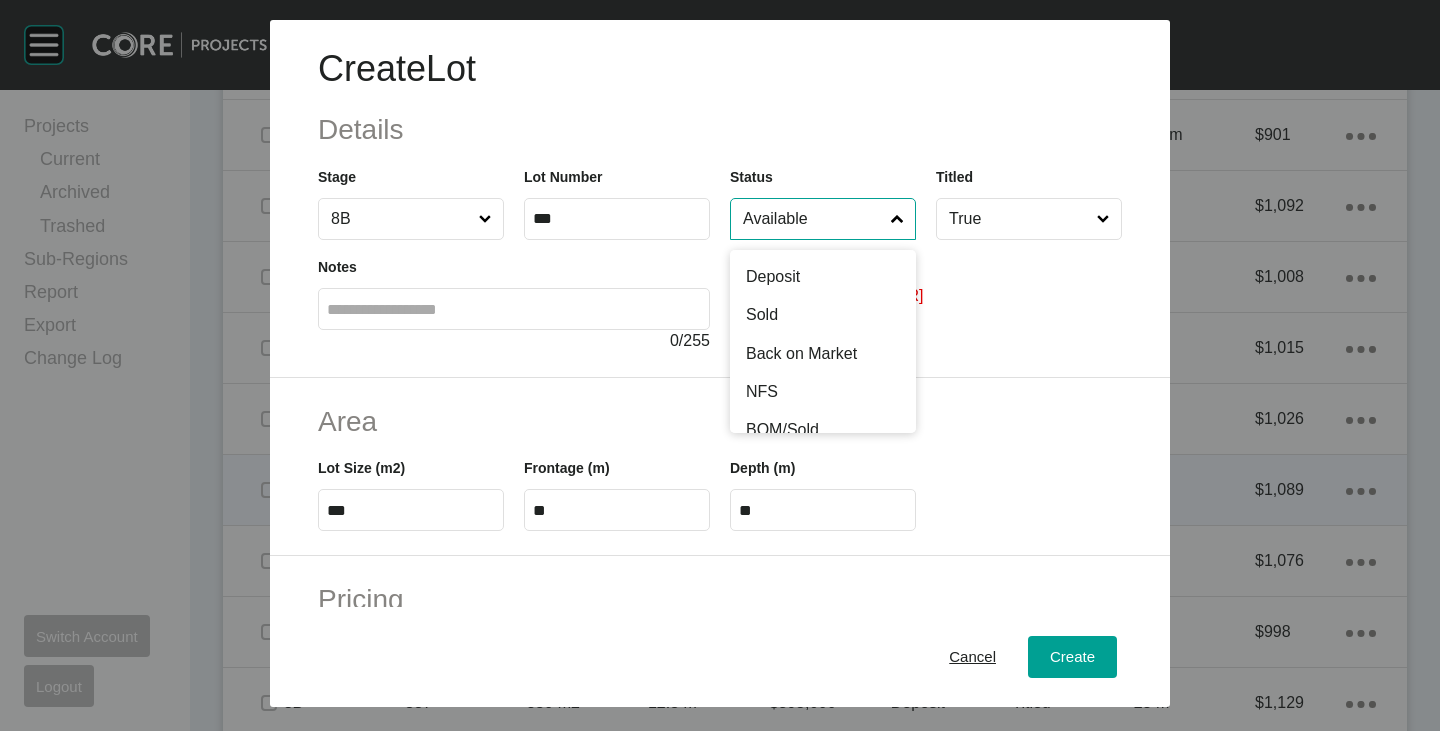 scroll, scrollTop: 100, scrollLeft: 0, axis: vertical 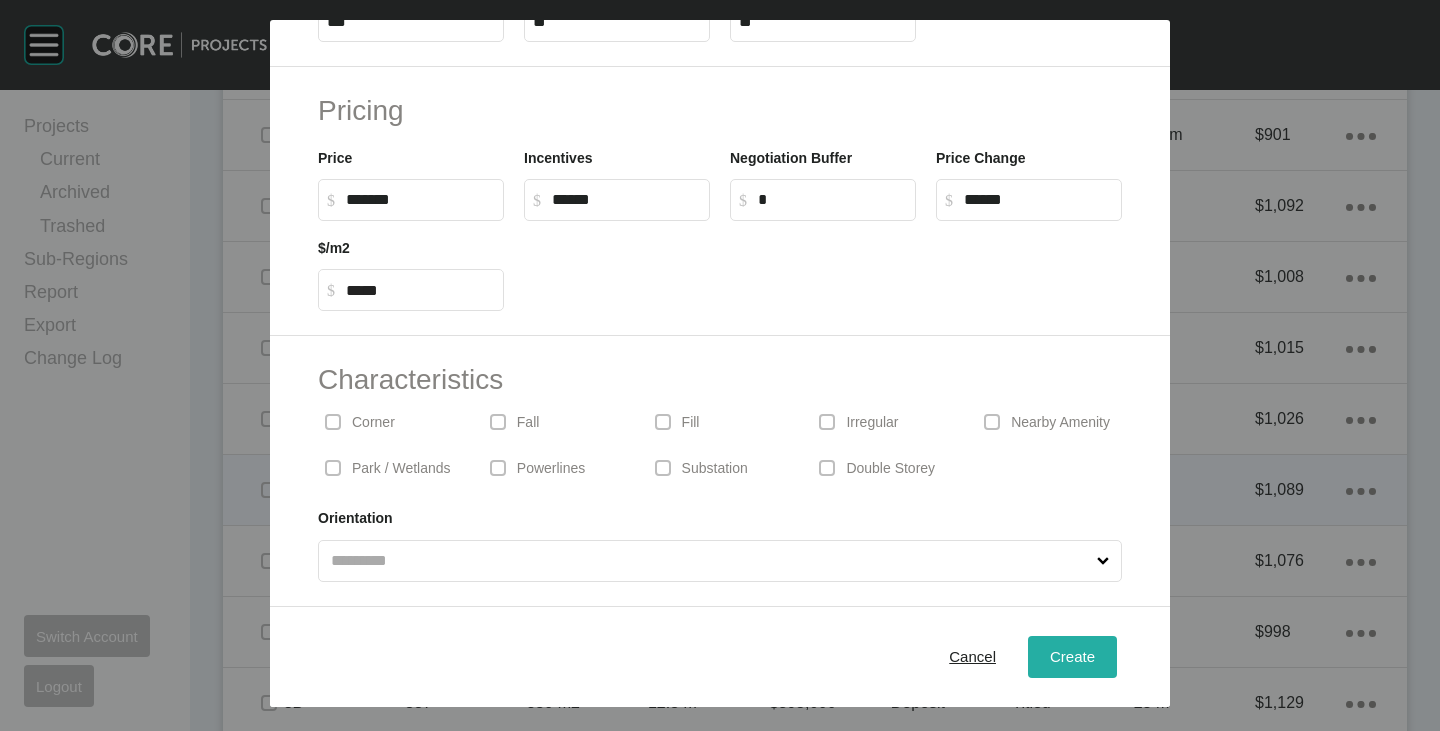 click on "Create" at bounding box center (1072, 656) 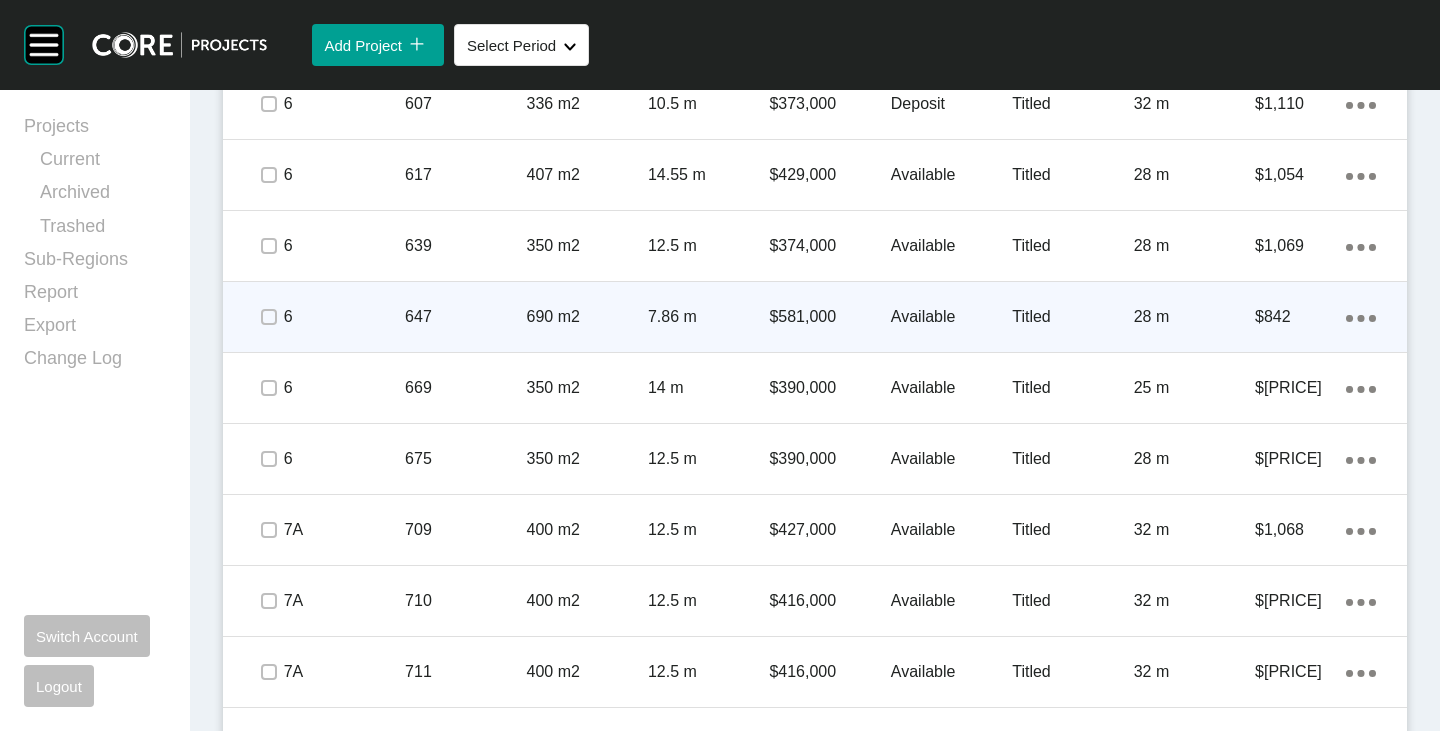 scroll, scrollTop: 1234, scrollLeft: 0, axis: vertical 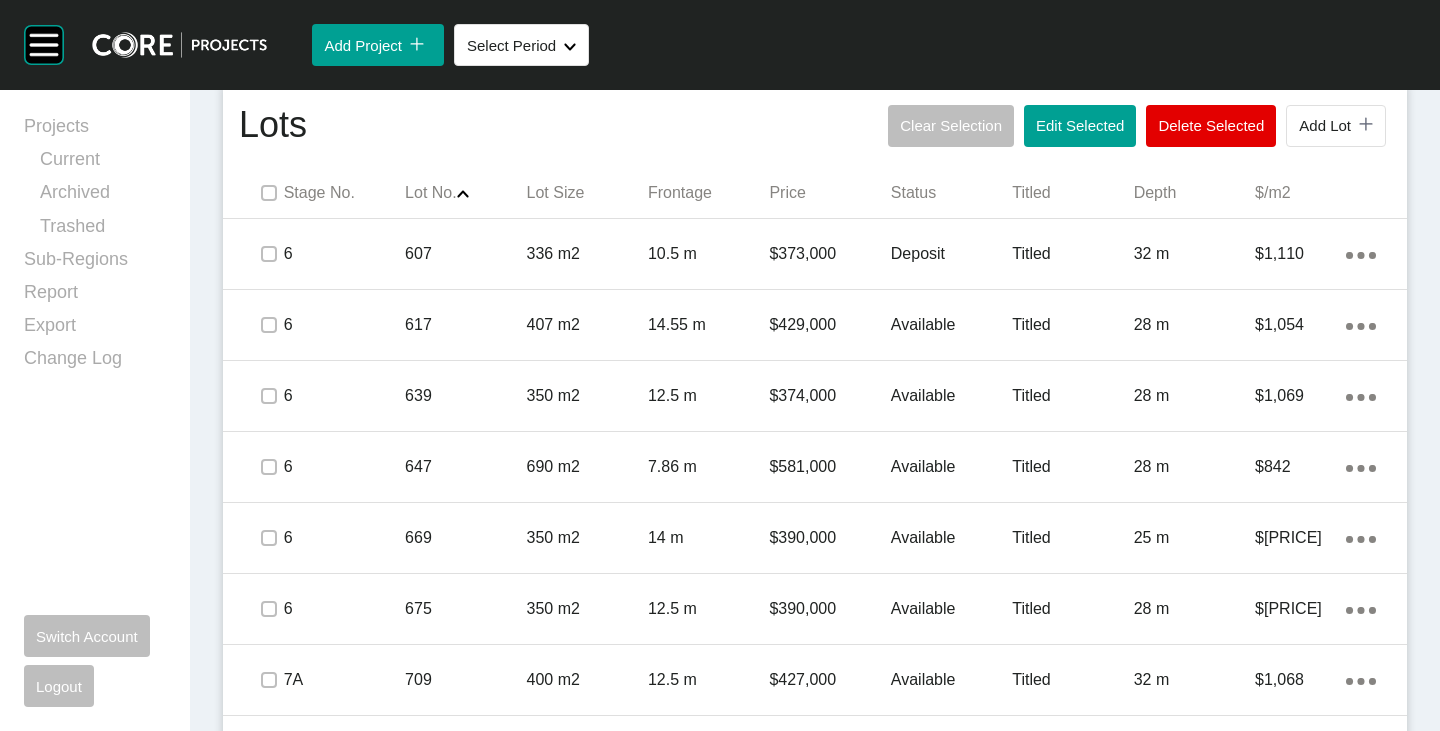 click at bounding box center (268, 193) 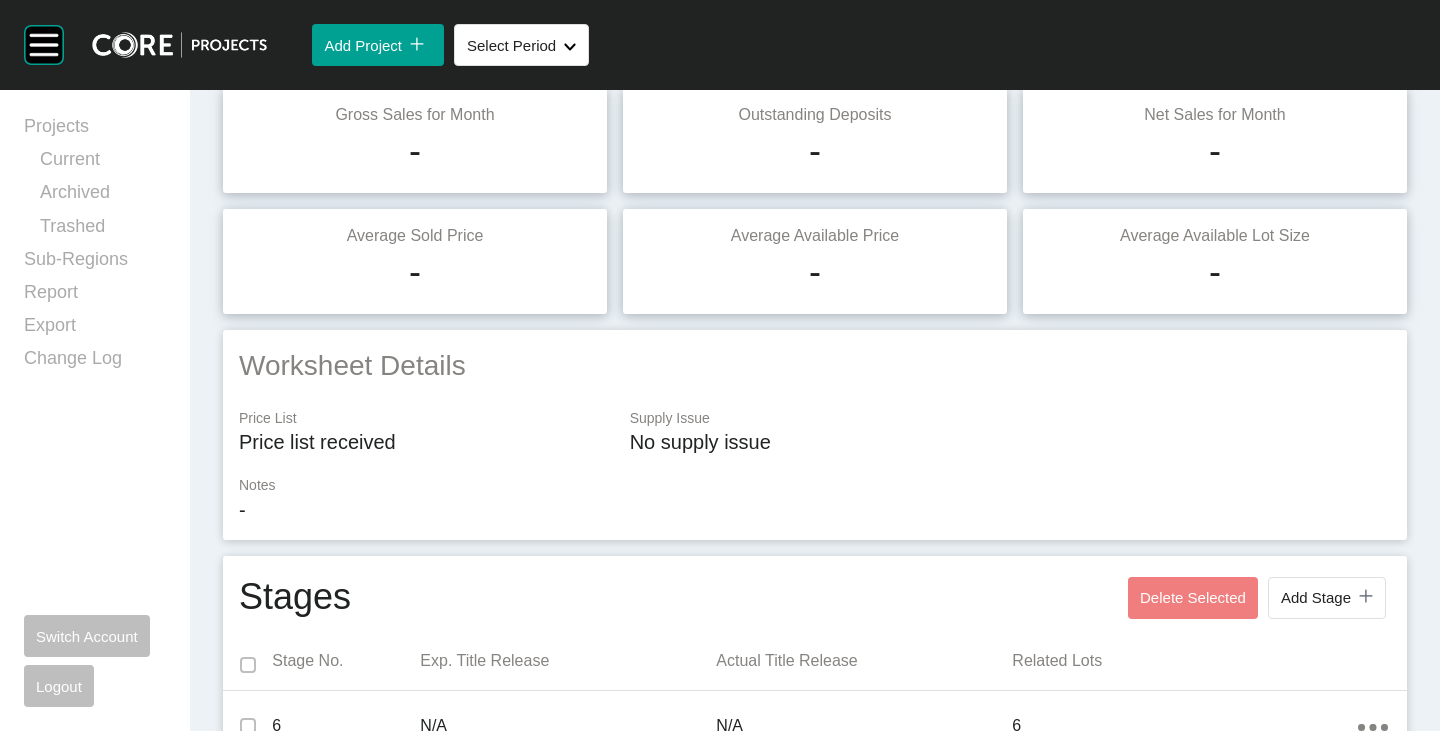 scroll, scrollTop: 0, scrollLeft: 0, axis: both 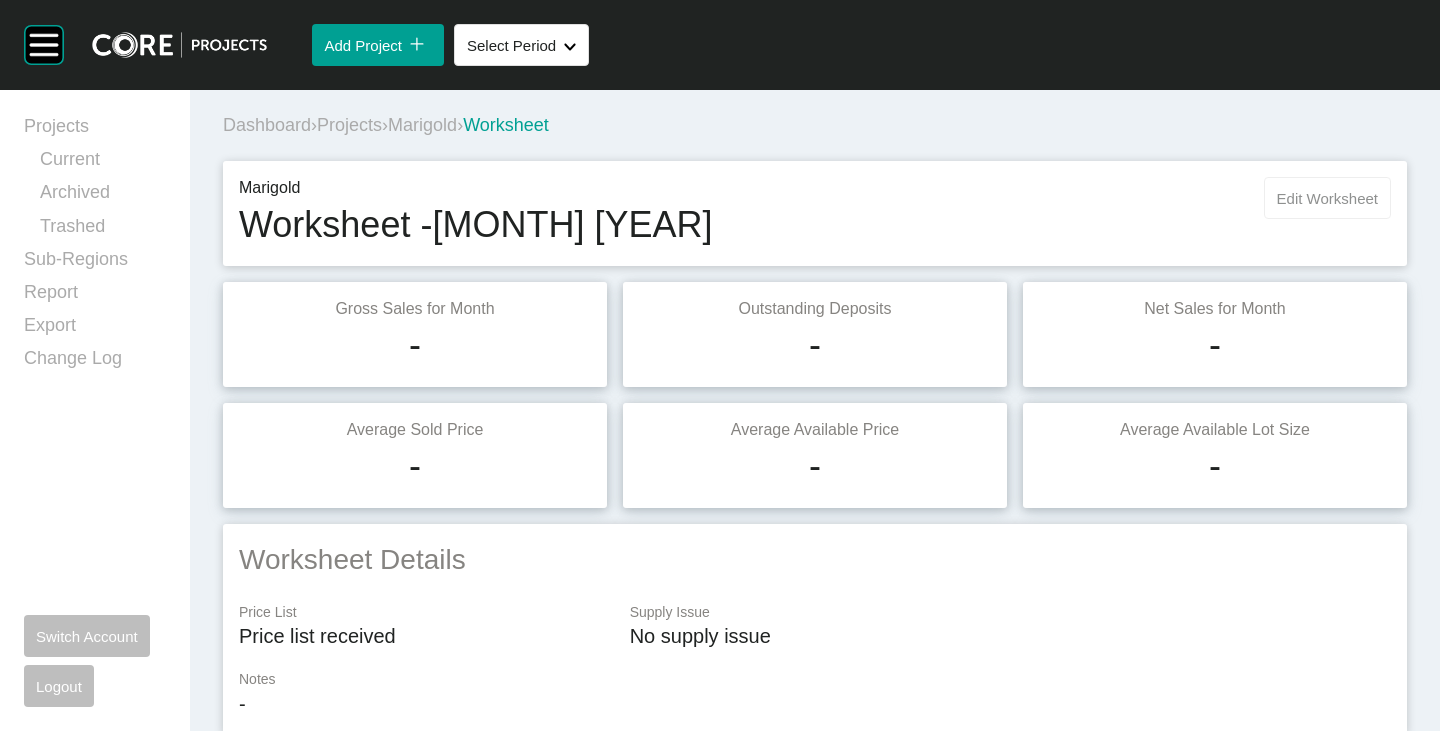 click on "Edit Worksheet" at bounding box center (1327, 198) 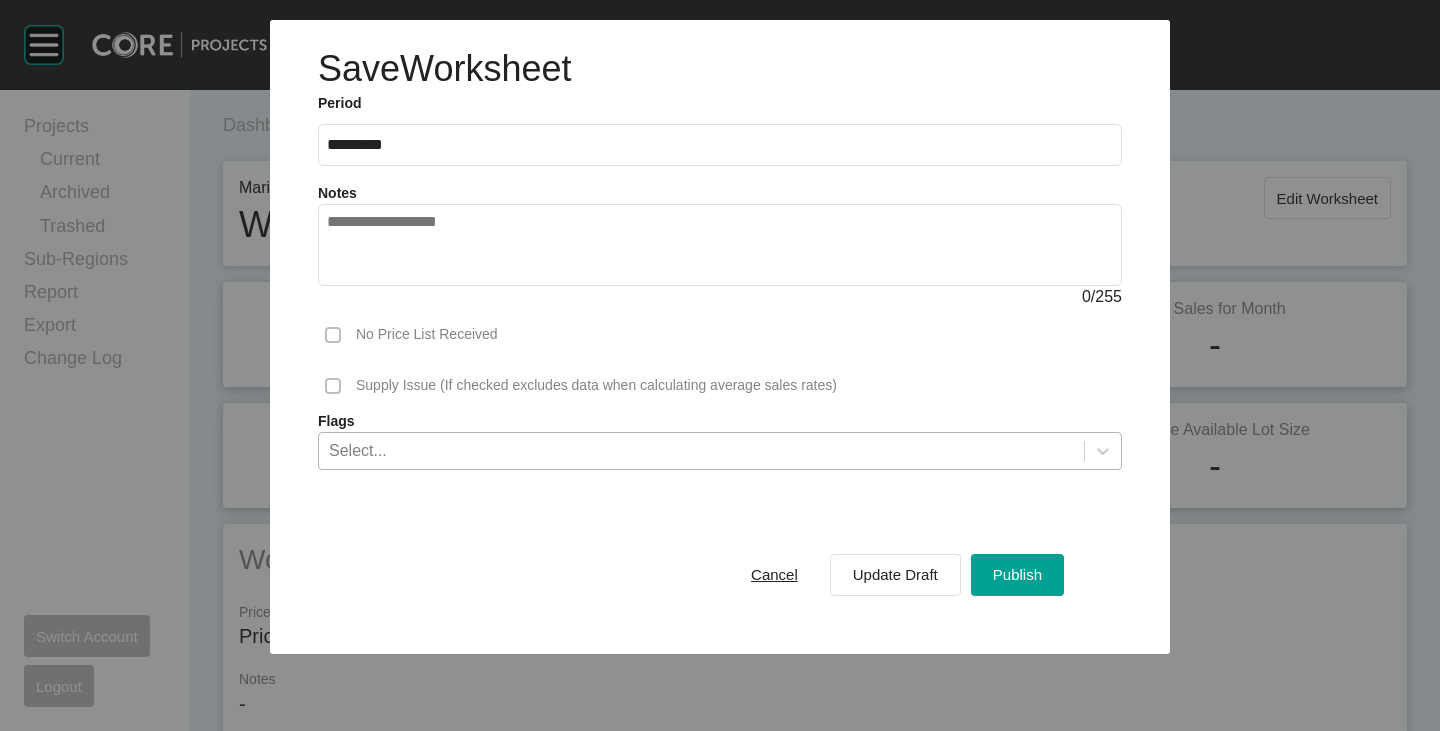 click on "Select..." at bounding box center (720, 451) 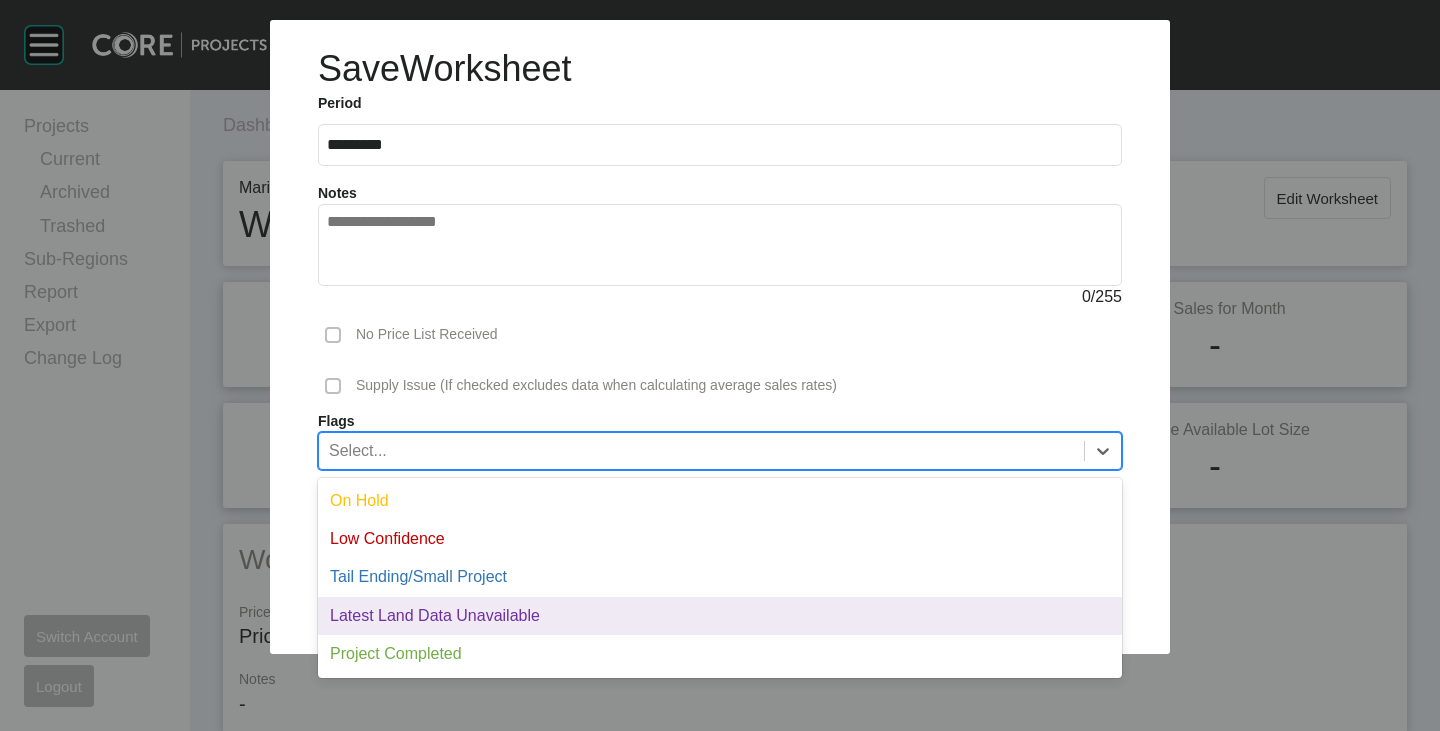 click on "Latest Land Data Unavailable" at bounding box center [720, 616] 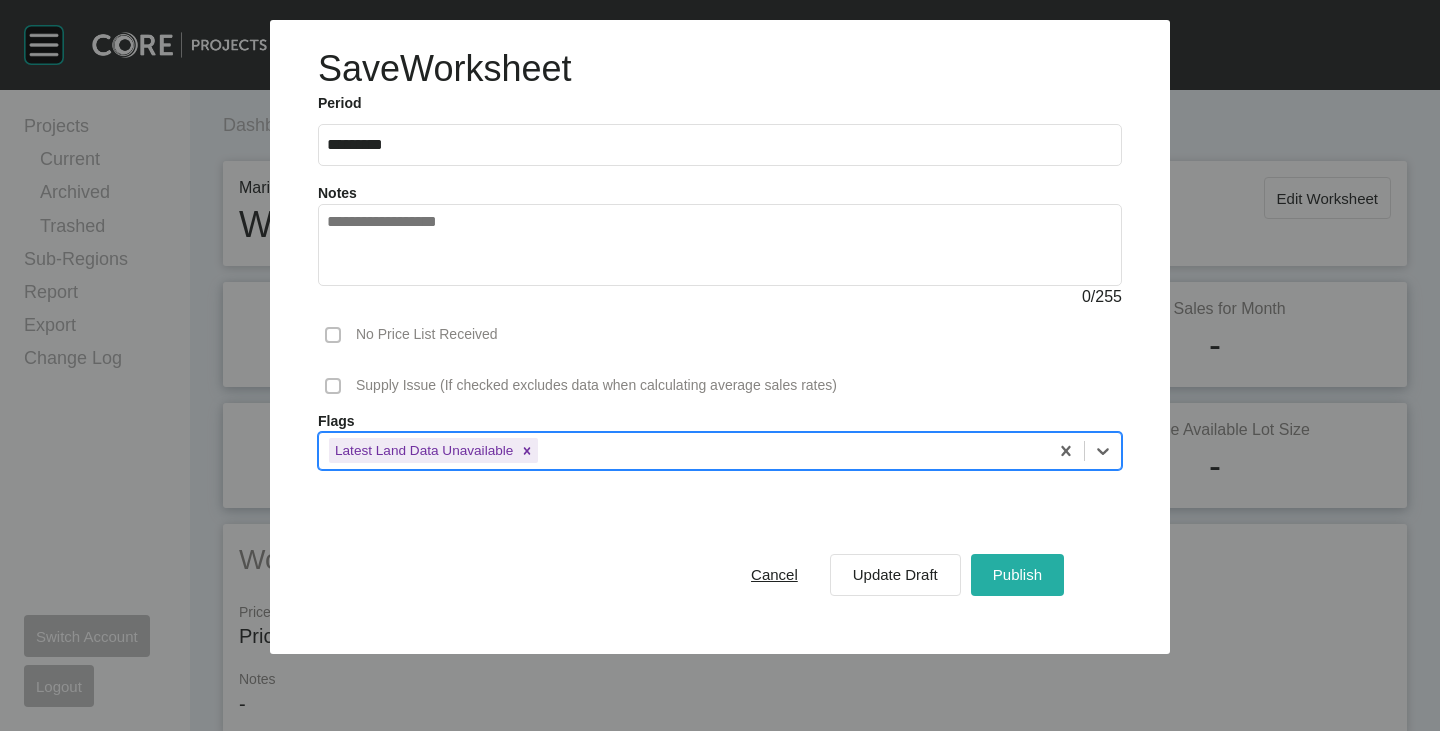 click on "Publish" at bounding box center (1017, 574) 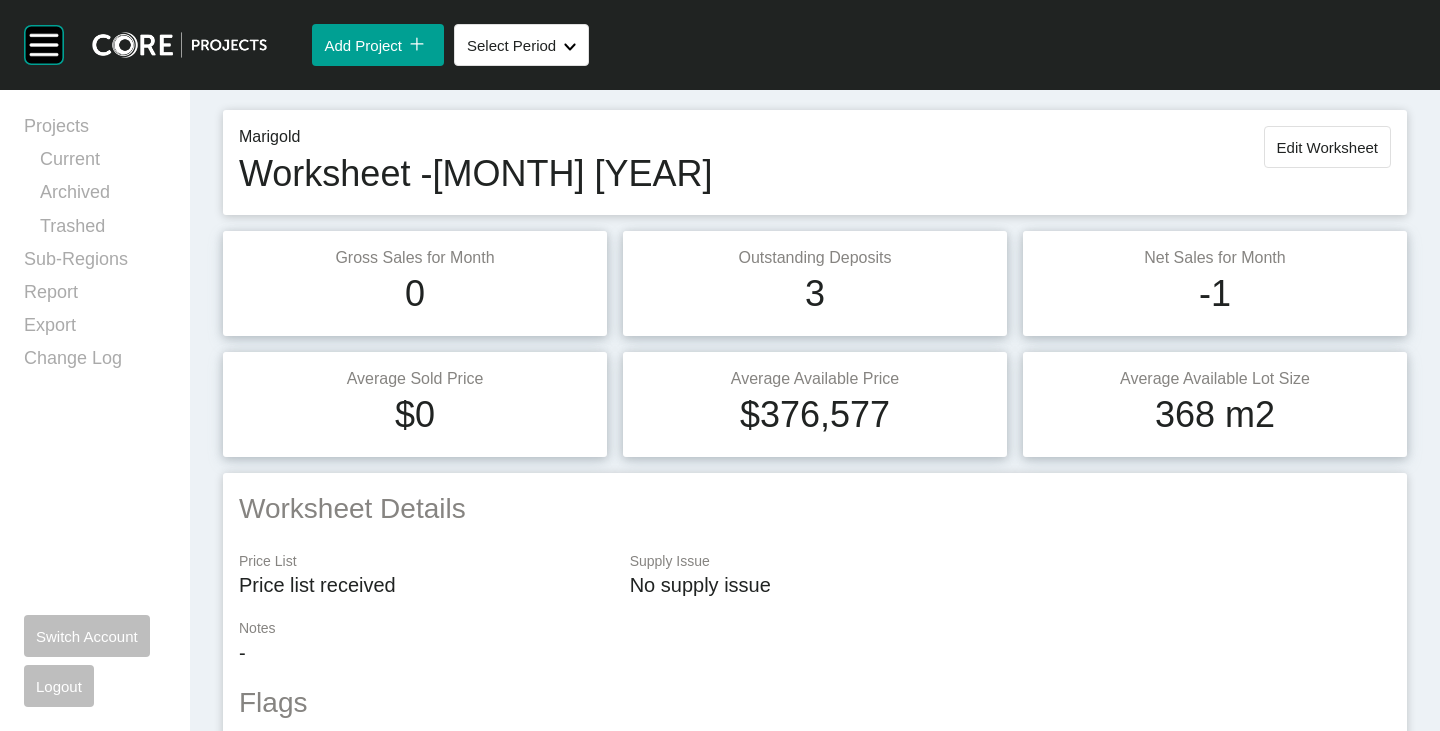 scroll, scrollTop: 0, scrollLeft: 0, axis: both 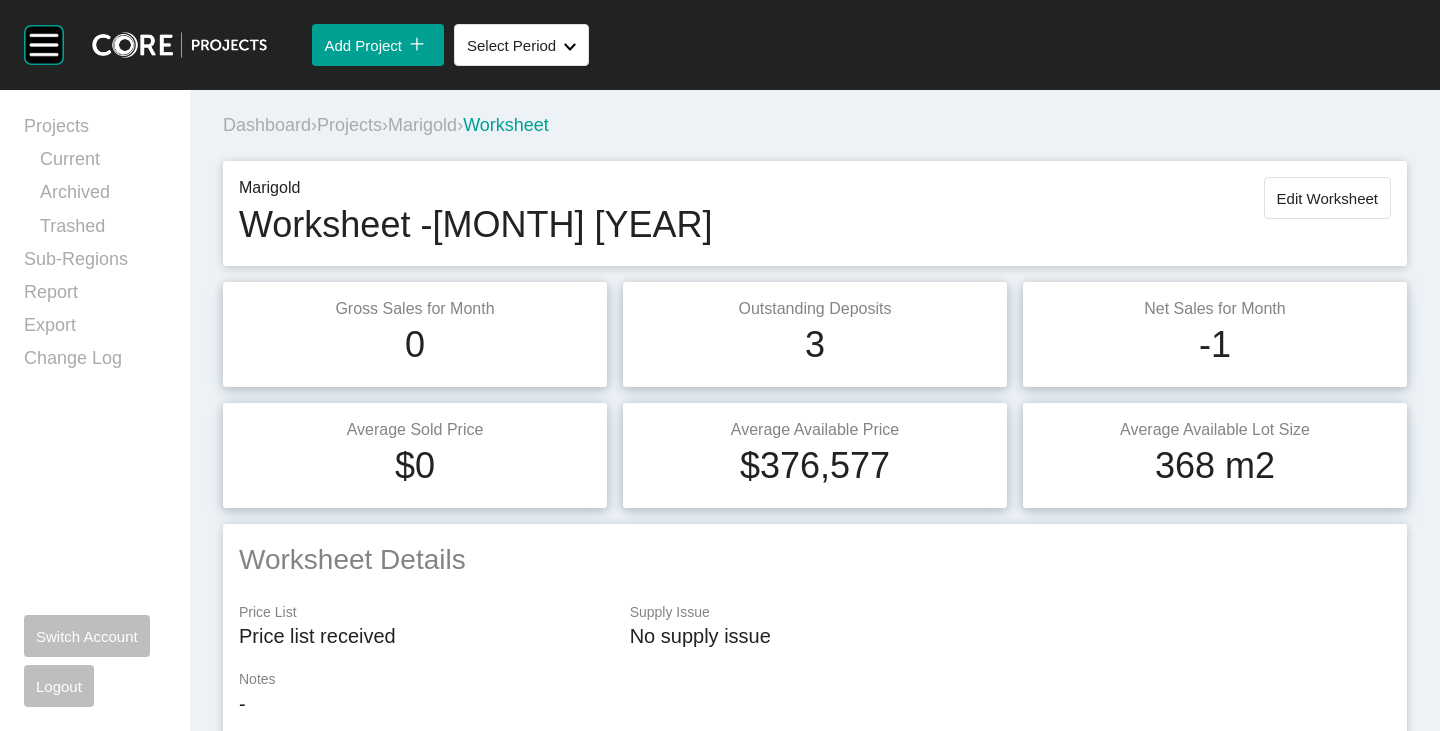 click on "Marigold" at bounding box center (422, 125) 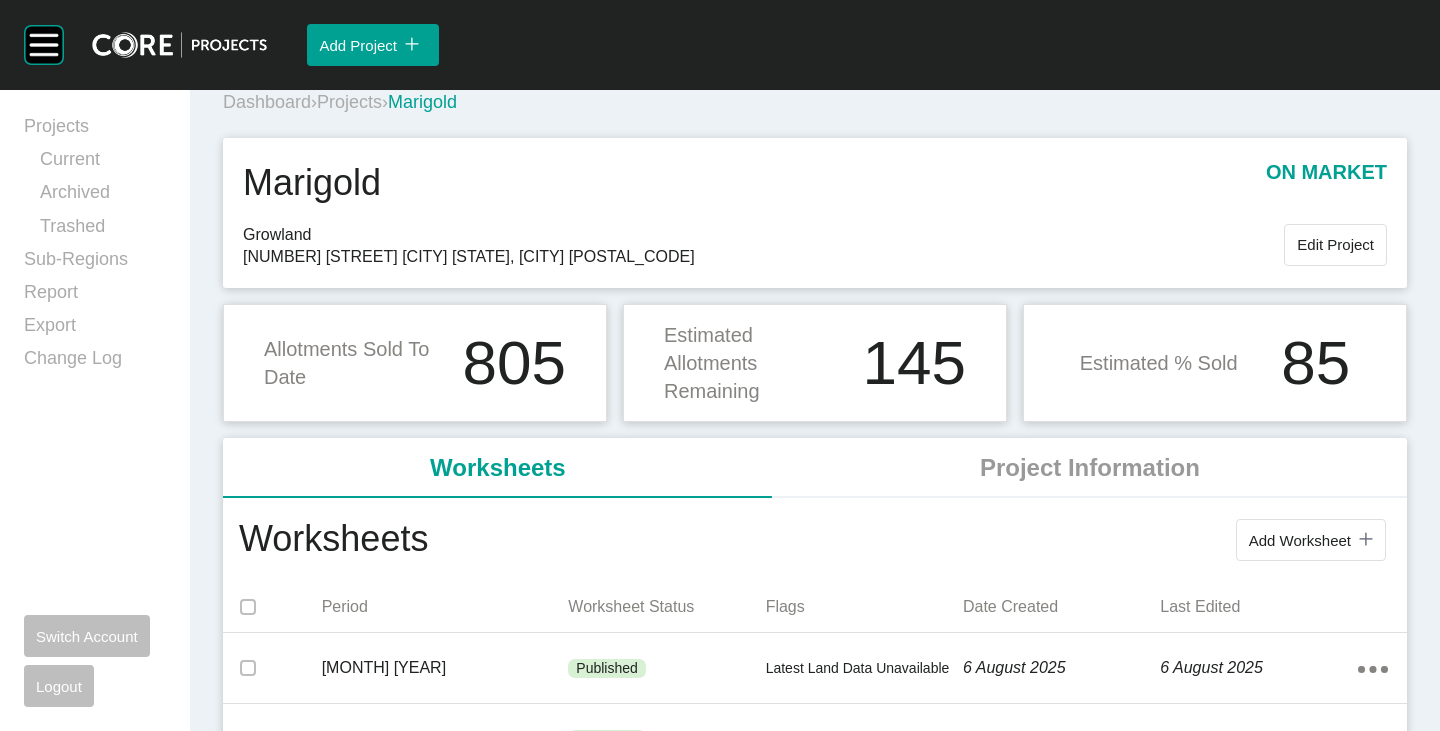 scroll, scrollTop: 0, scrollLeft: 0, axis: both 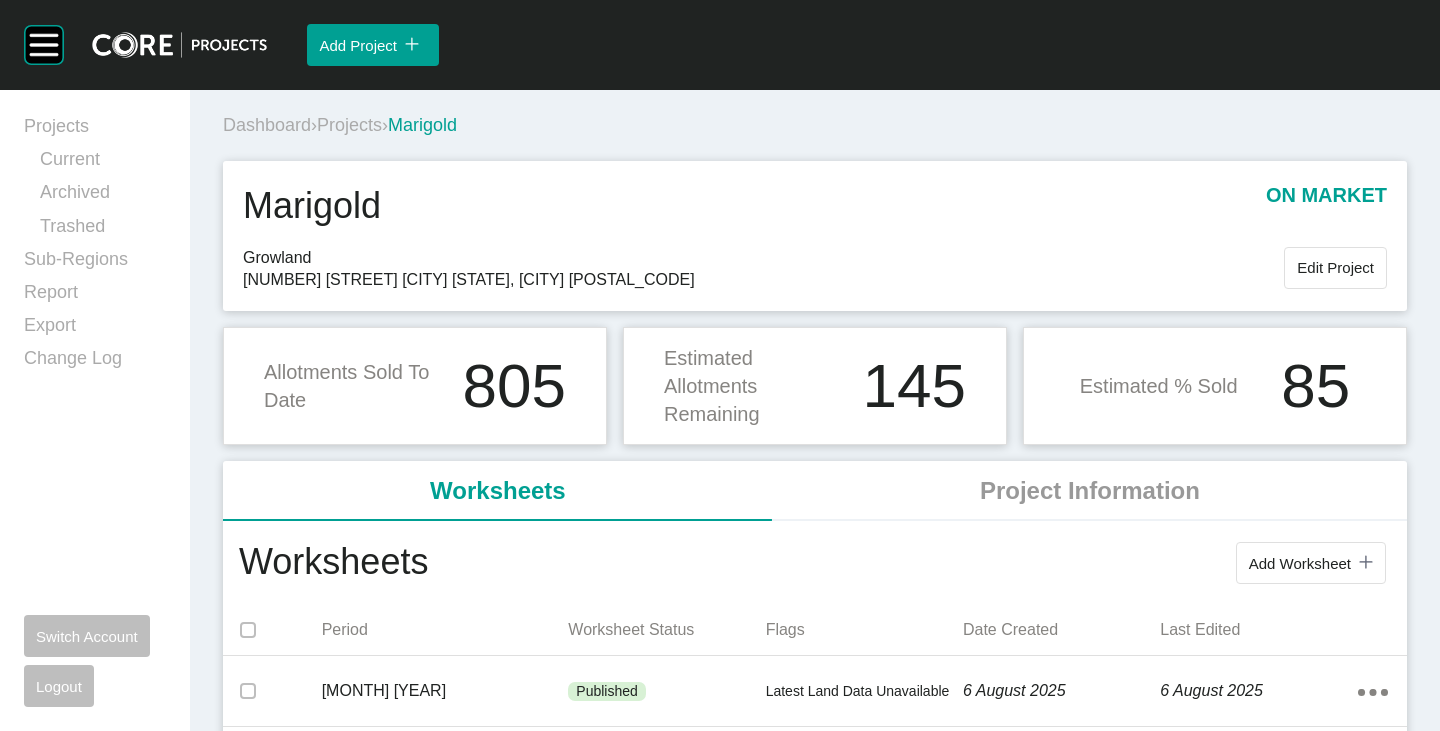 click on "Projects" at bounding box center [349, 125] 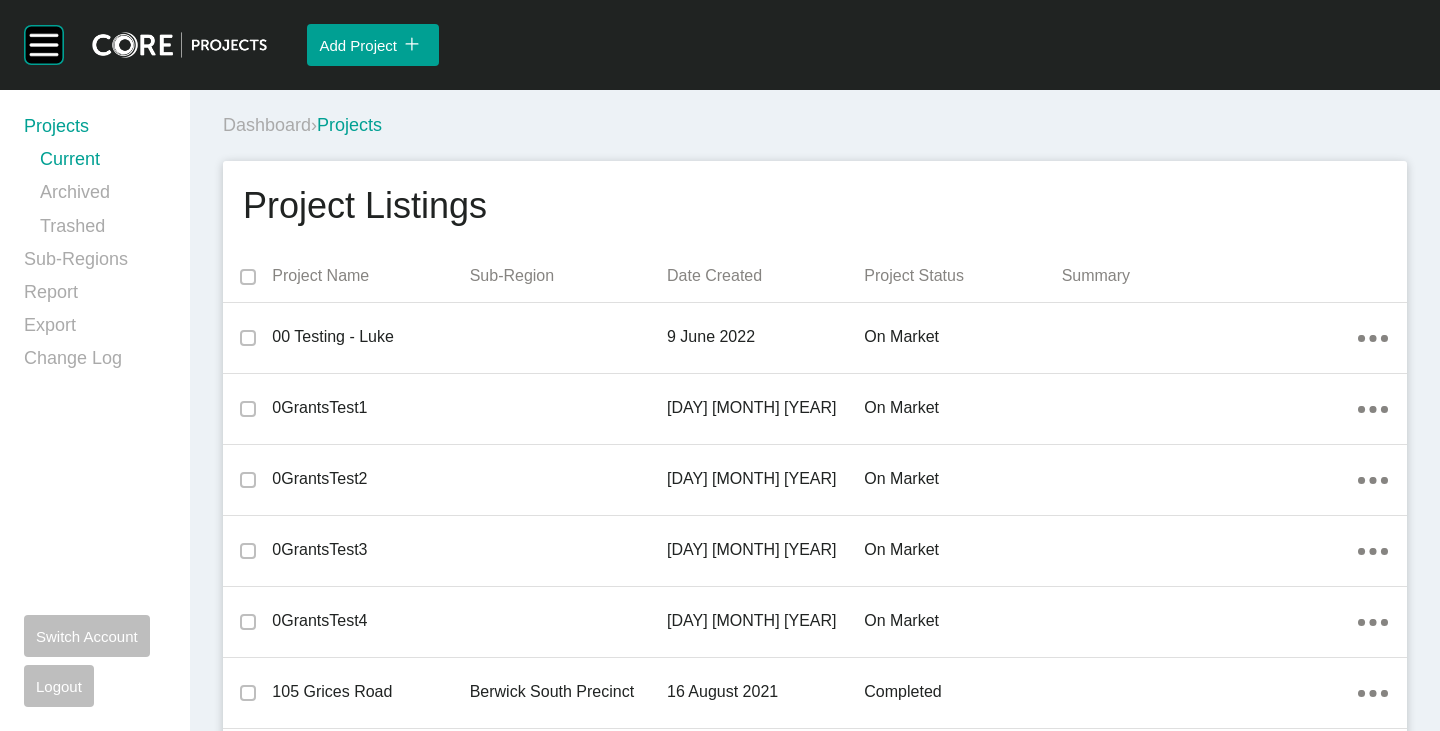 scroll, scrollTop: 28443, scrollLeft: 0, axis: vertical 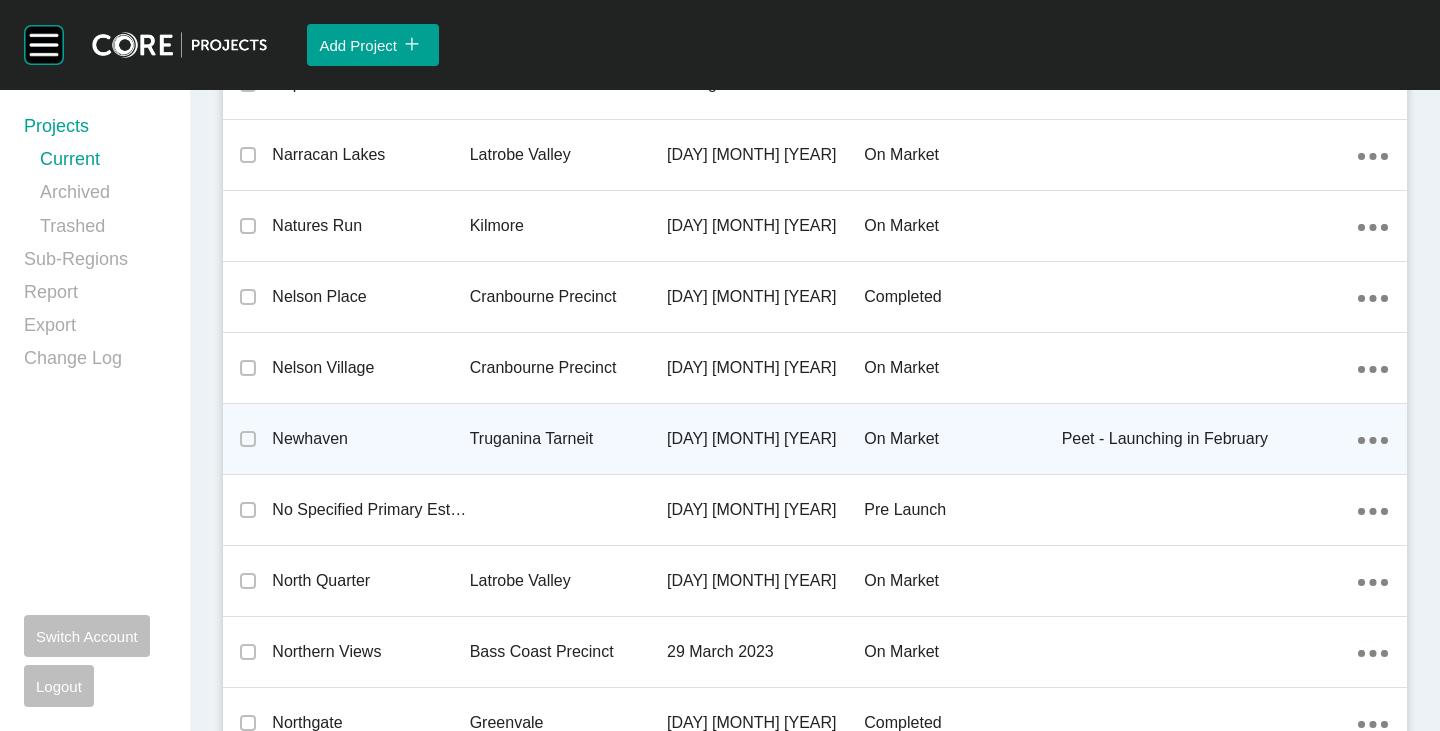 click on "Newhaven" at bounding box center (370, 439) 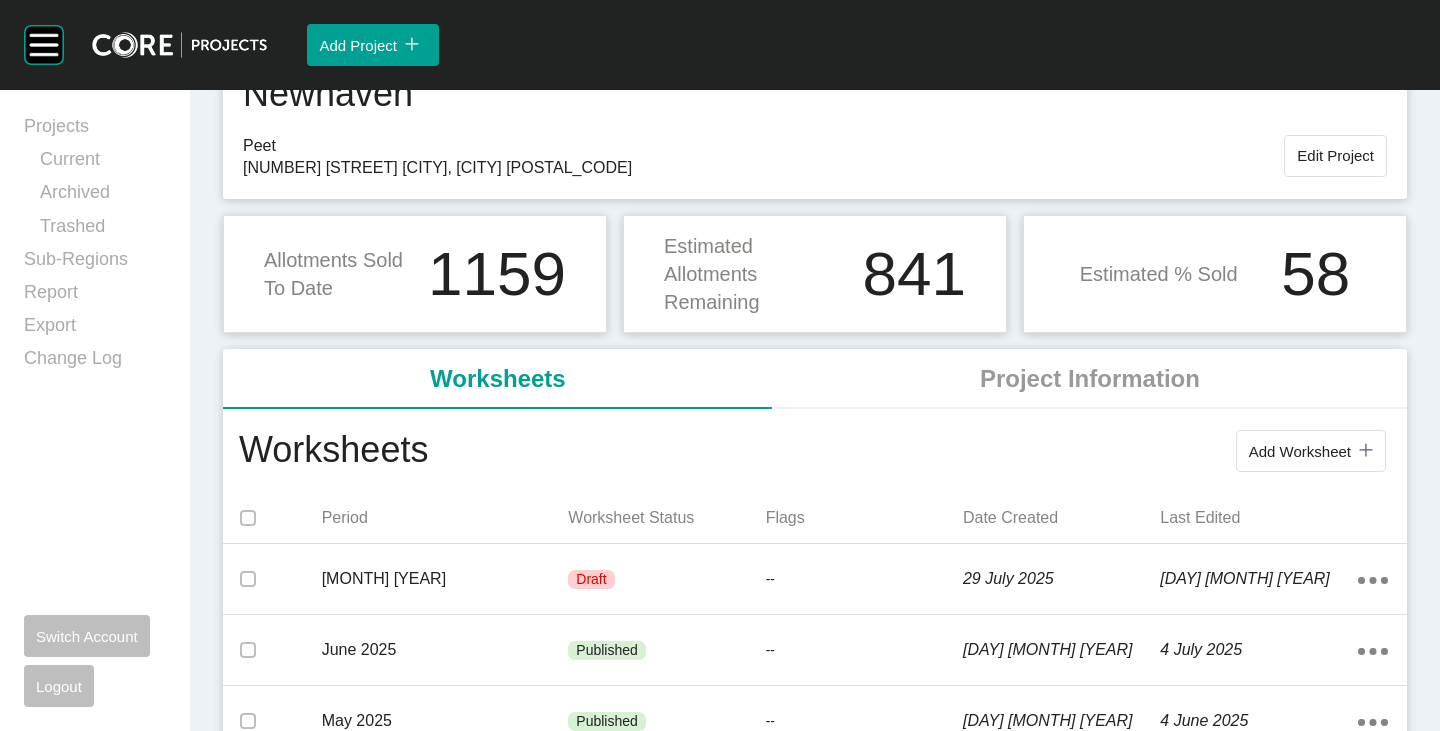 scroll, scrollTop: 200, scrollLeft: 0, axis: vertical 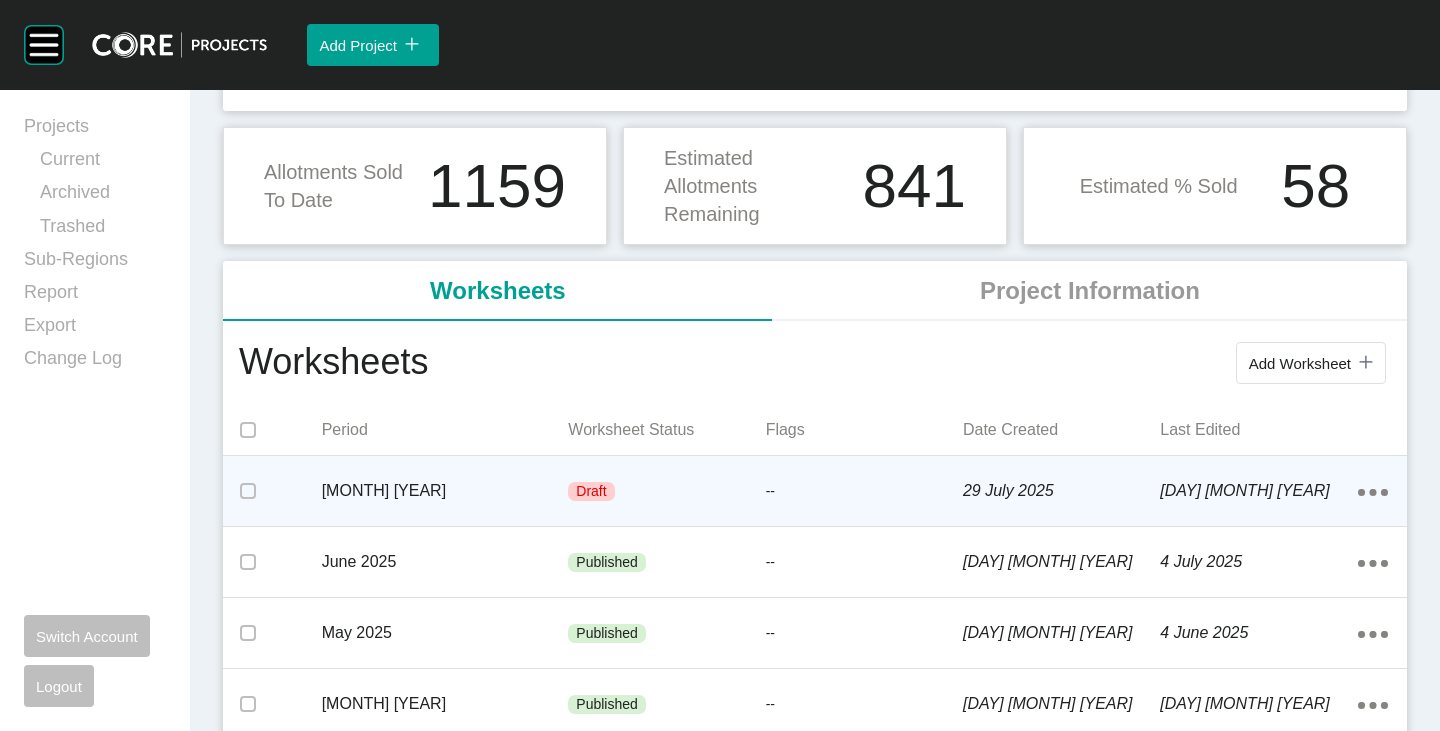 click on "[MONTH] [YEAR]" at bounding box center (445, 491) 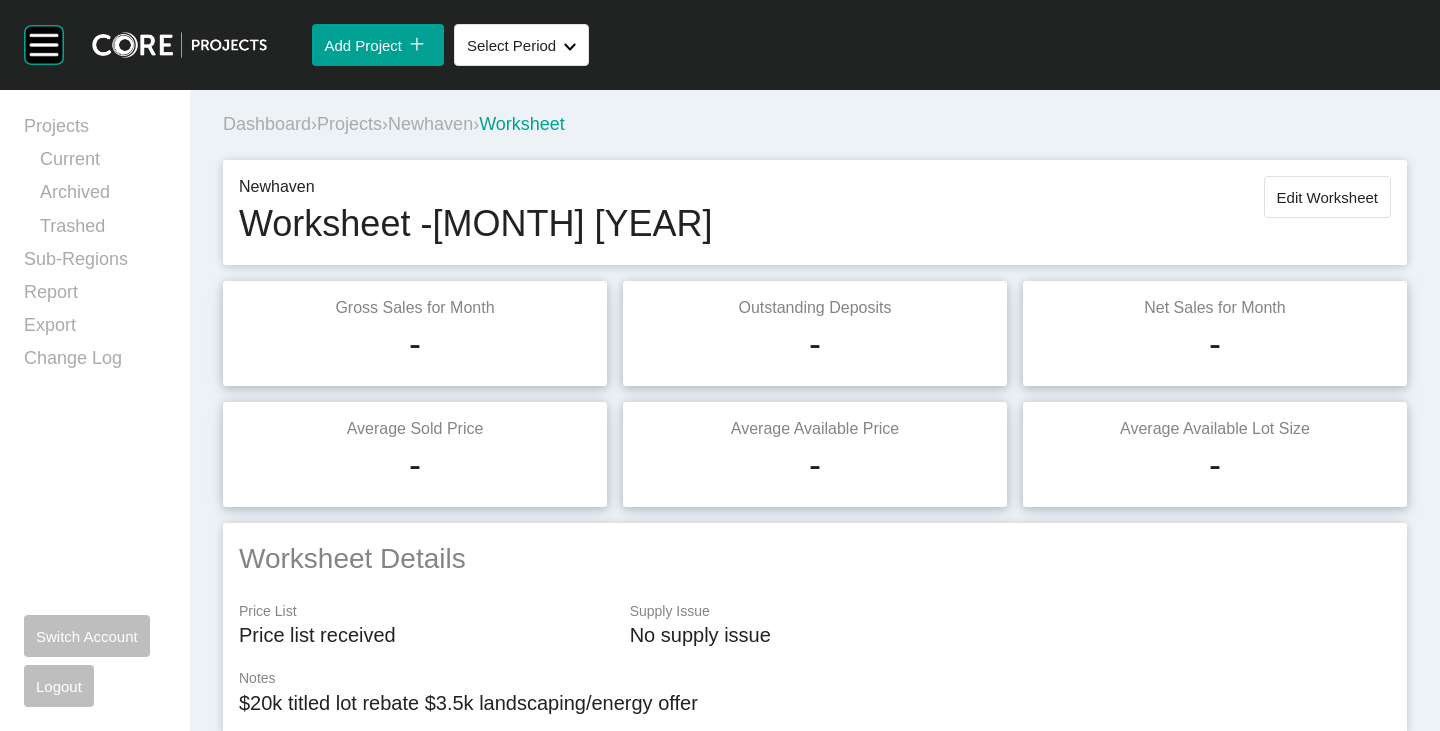 scroll, scrollTop: 0, scrollLeft: 0, axis: both 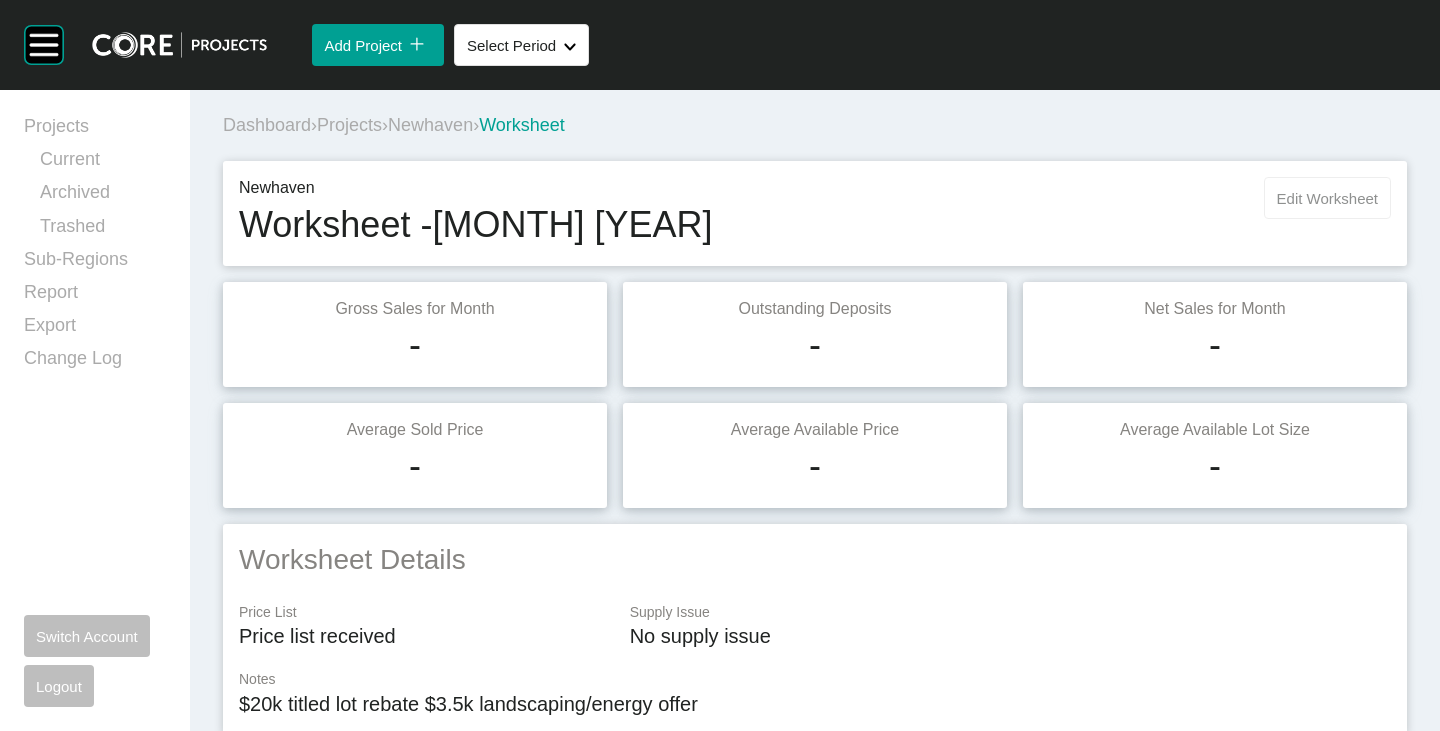 click on "Edit Worksheet" at bounding box center (1327, 198) 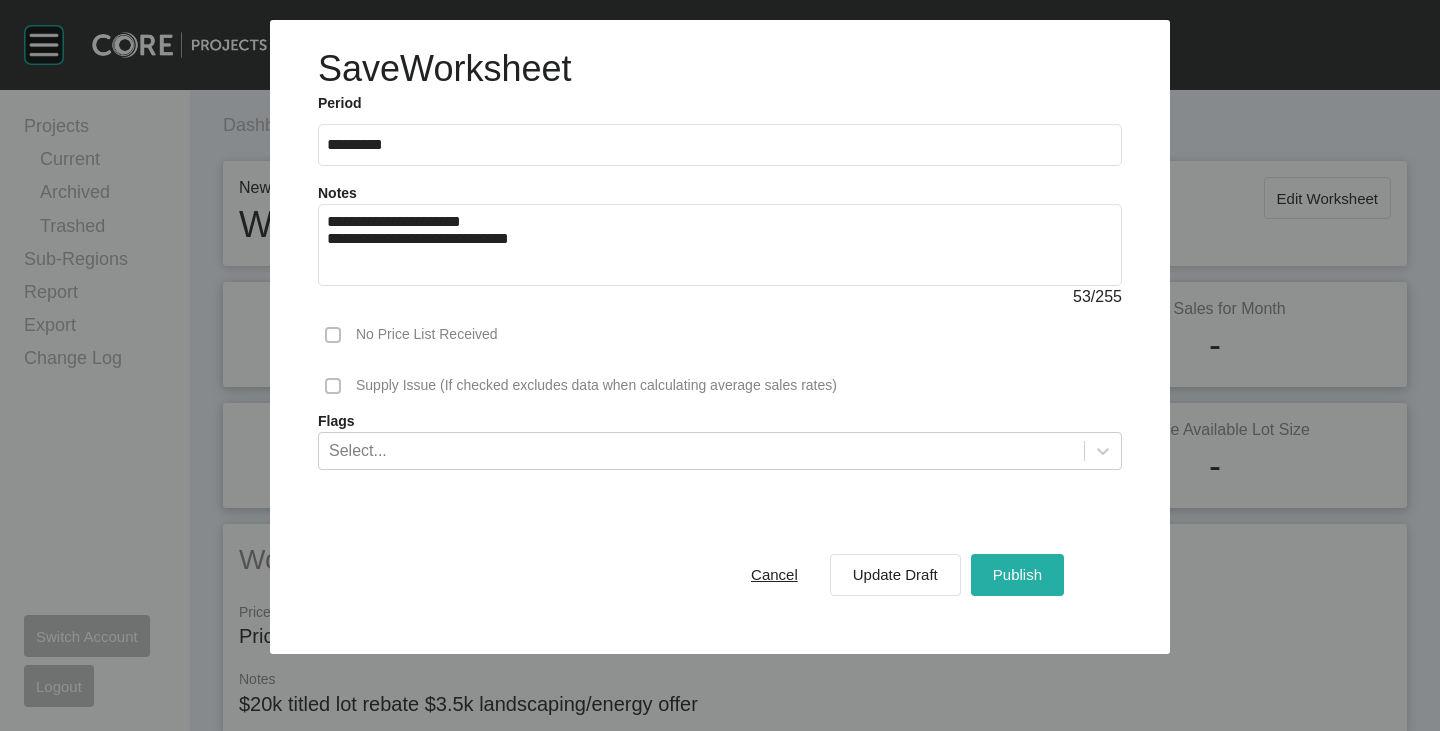click on "Publish" at bounding box center [1017, 574] 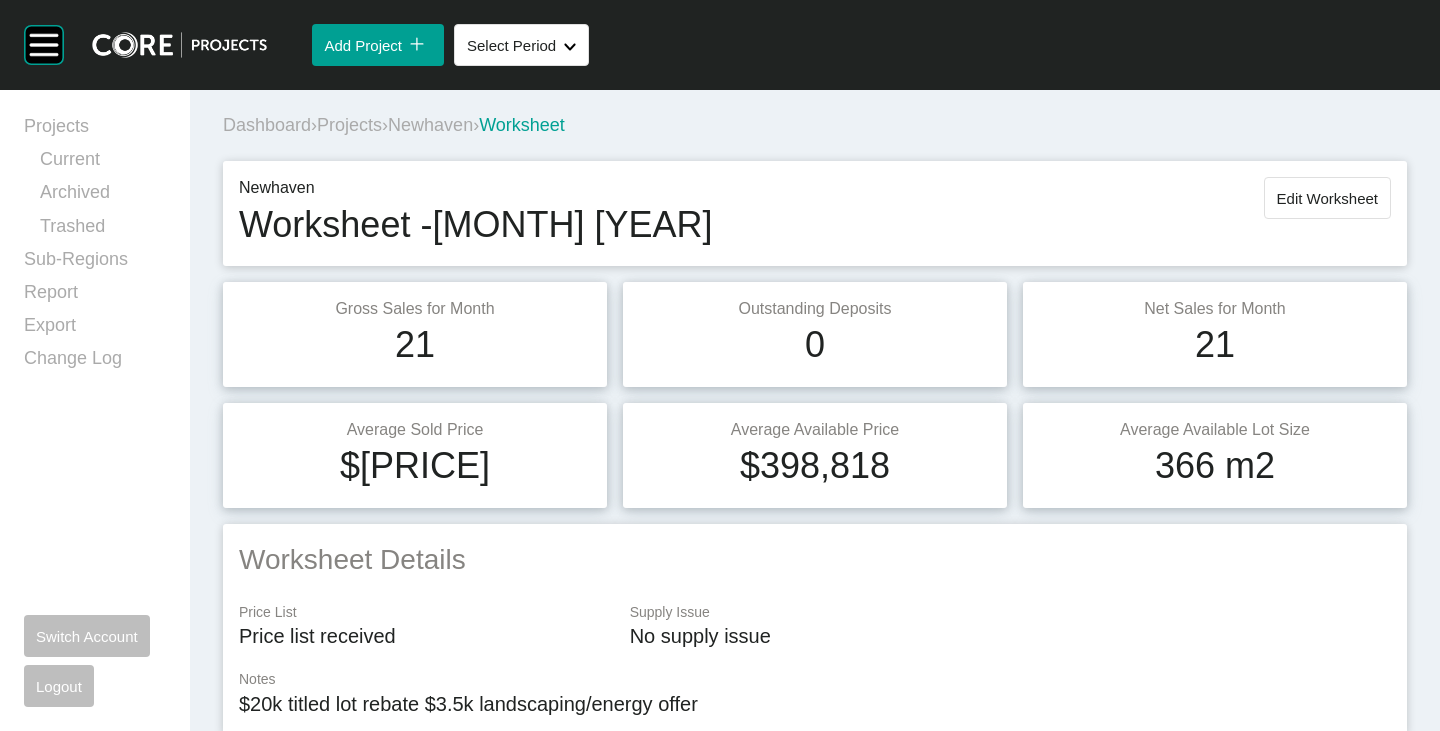 click on "Newhaven" at bounding box center (430, 125) 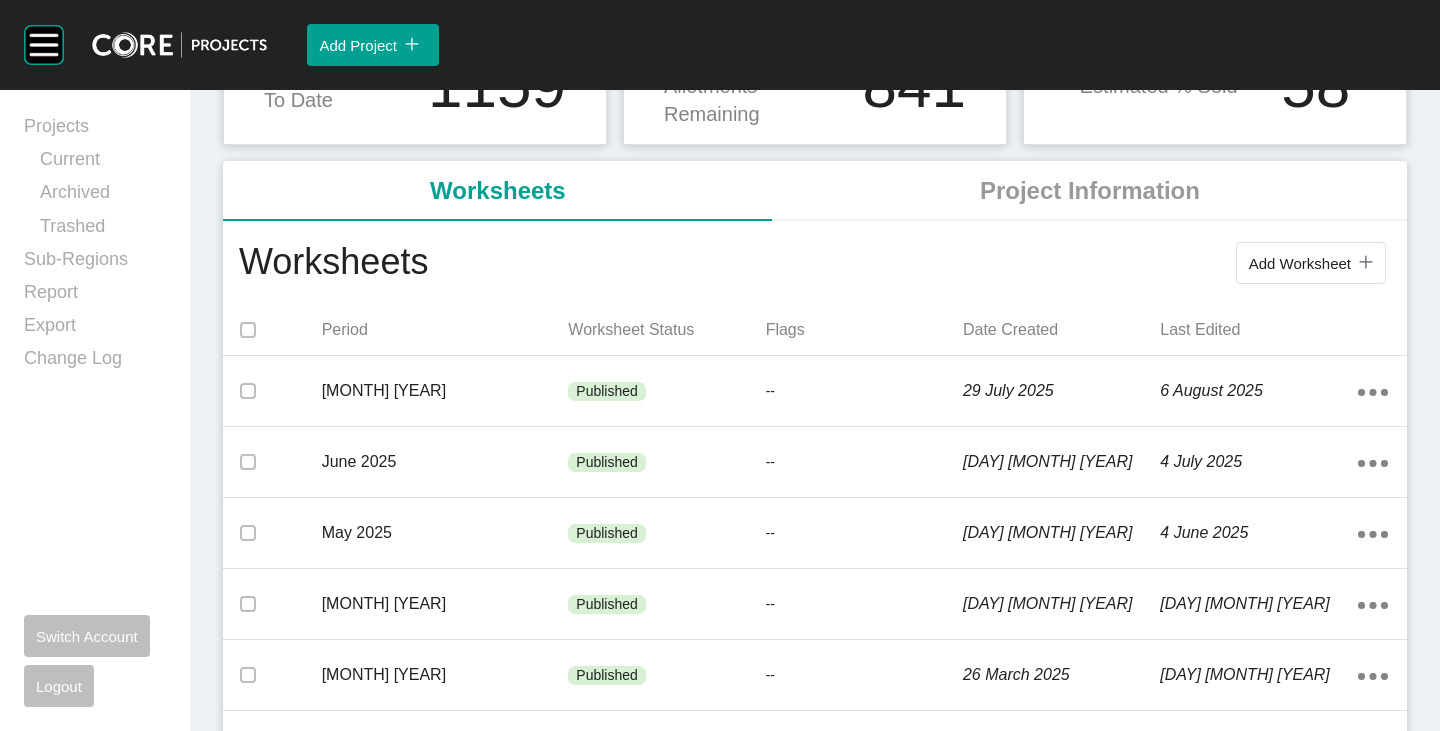 scroll, scrollTop: 0, scrollLeft: 0, axis: both 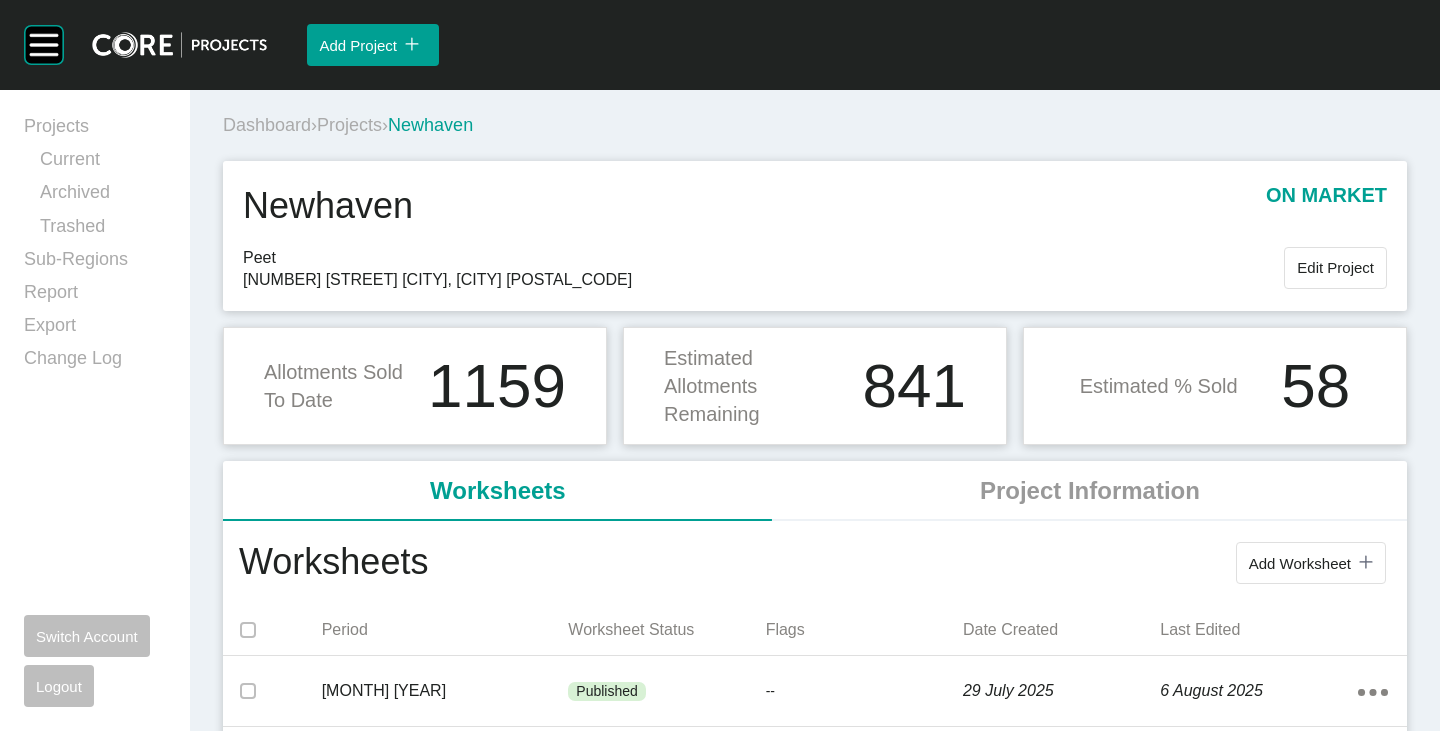 click on "Projects" at bounding box center [349, 125] 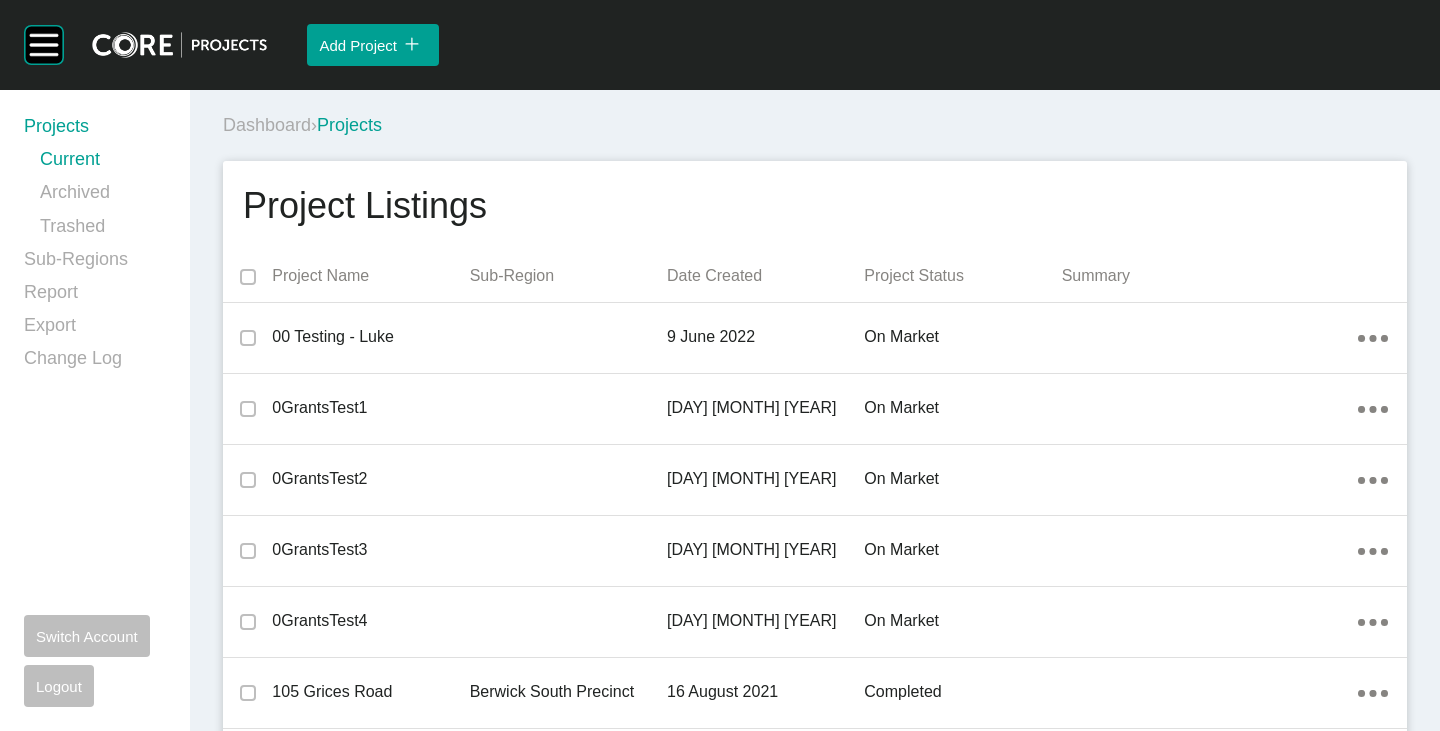 scroll, scrollTop: 28443, scrollLeft: 0, axis: vertical 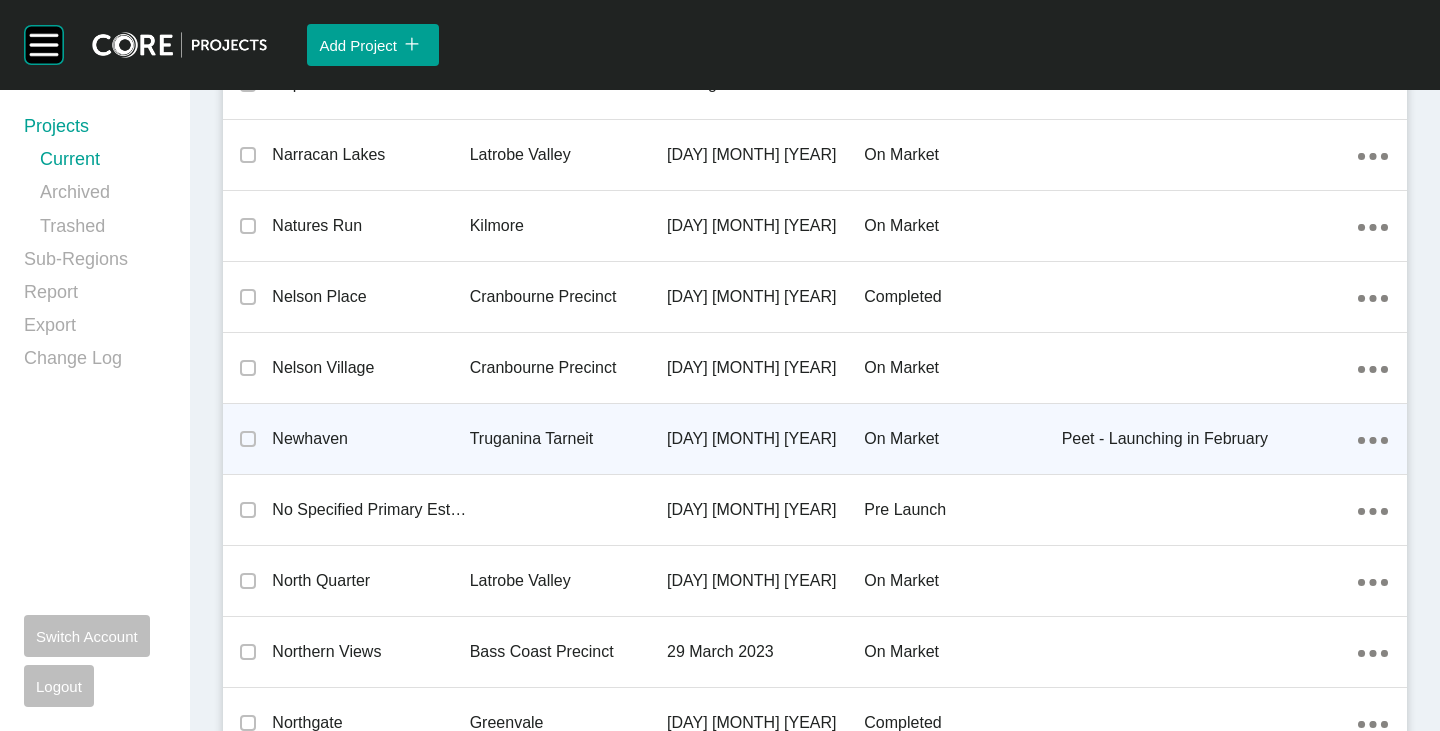 click on "Newhaven" at bounding box center (370, 439) 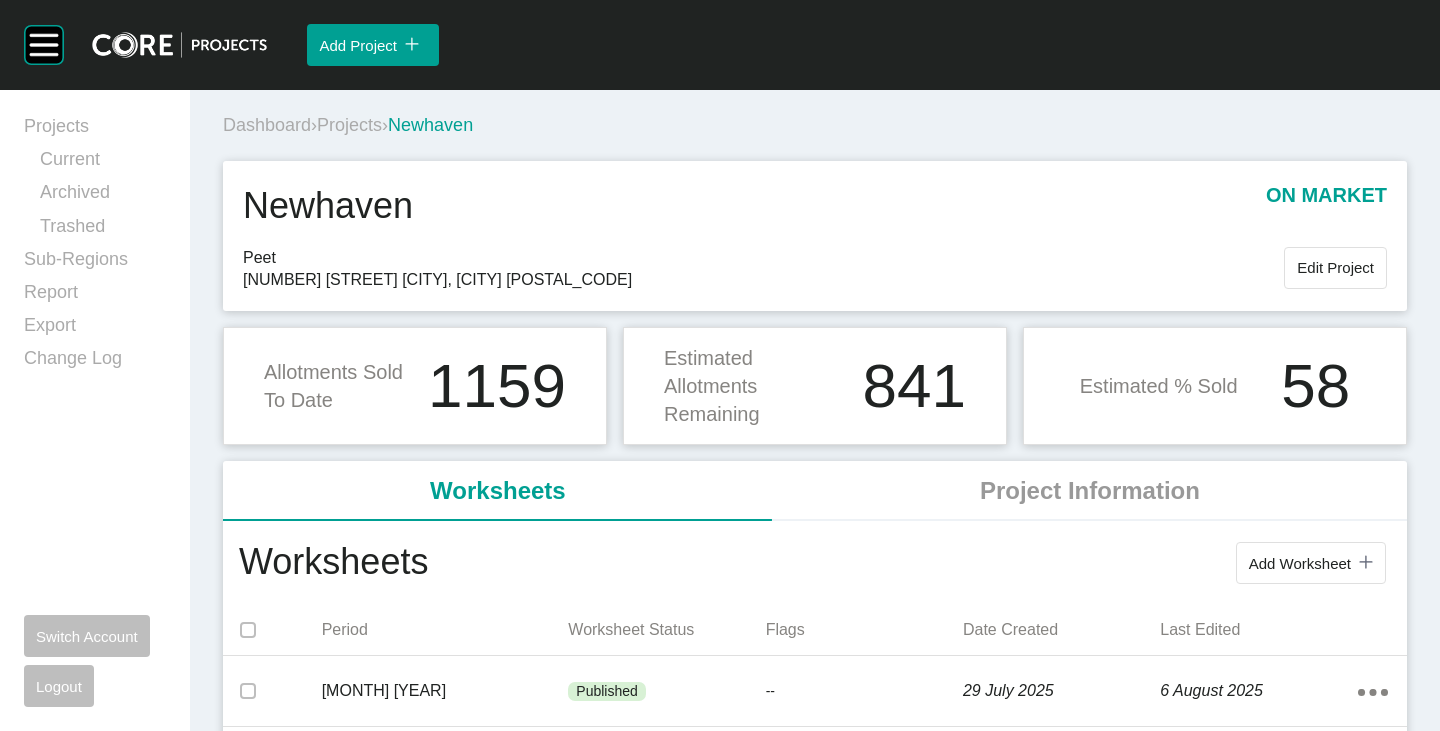 scroll, scrollTop: 200, scrollLeft: 0, axis: vertical 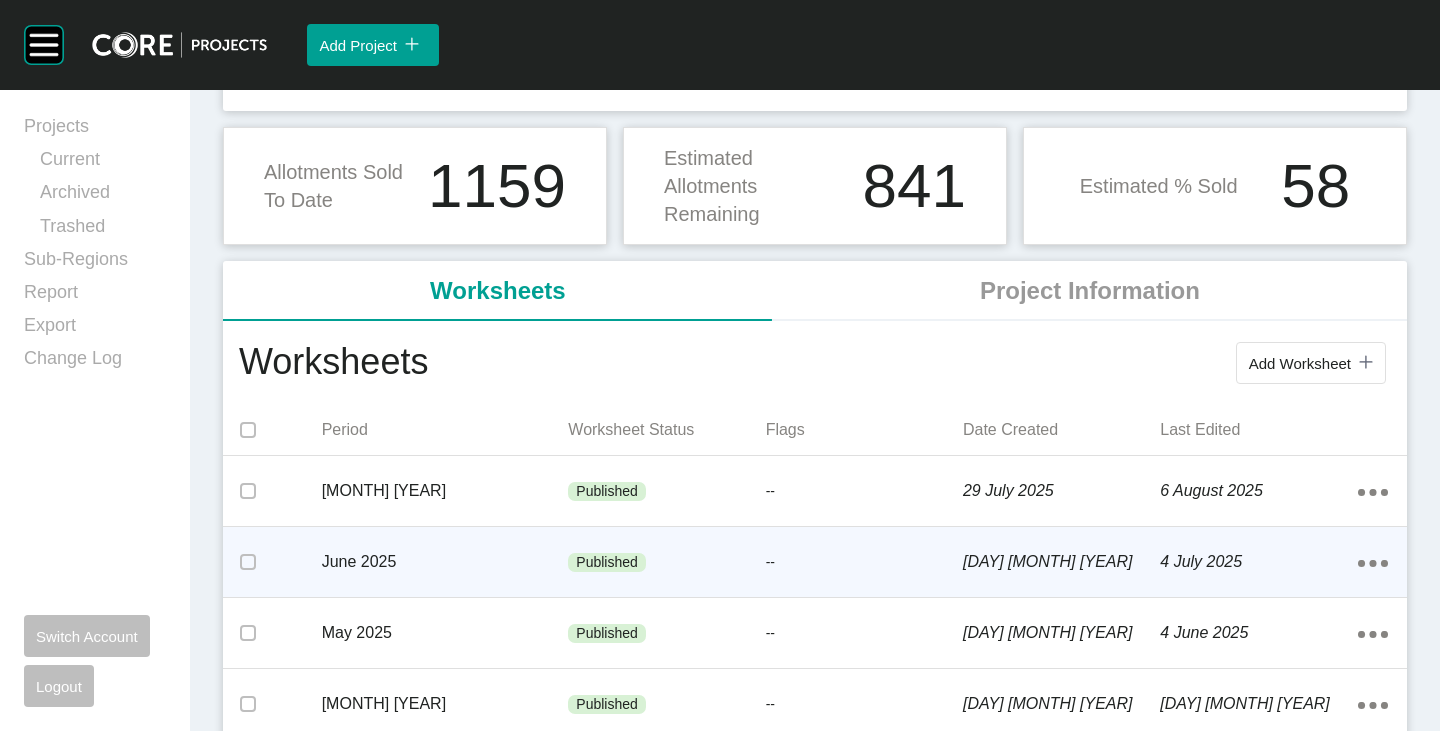 click on "Published" at bounding box center [666, 563] 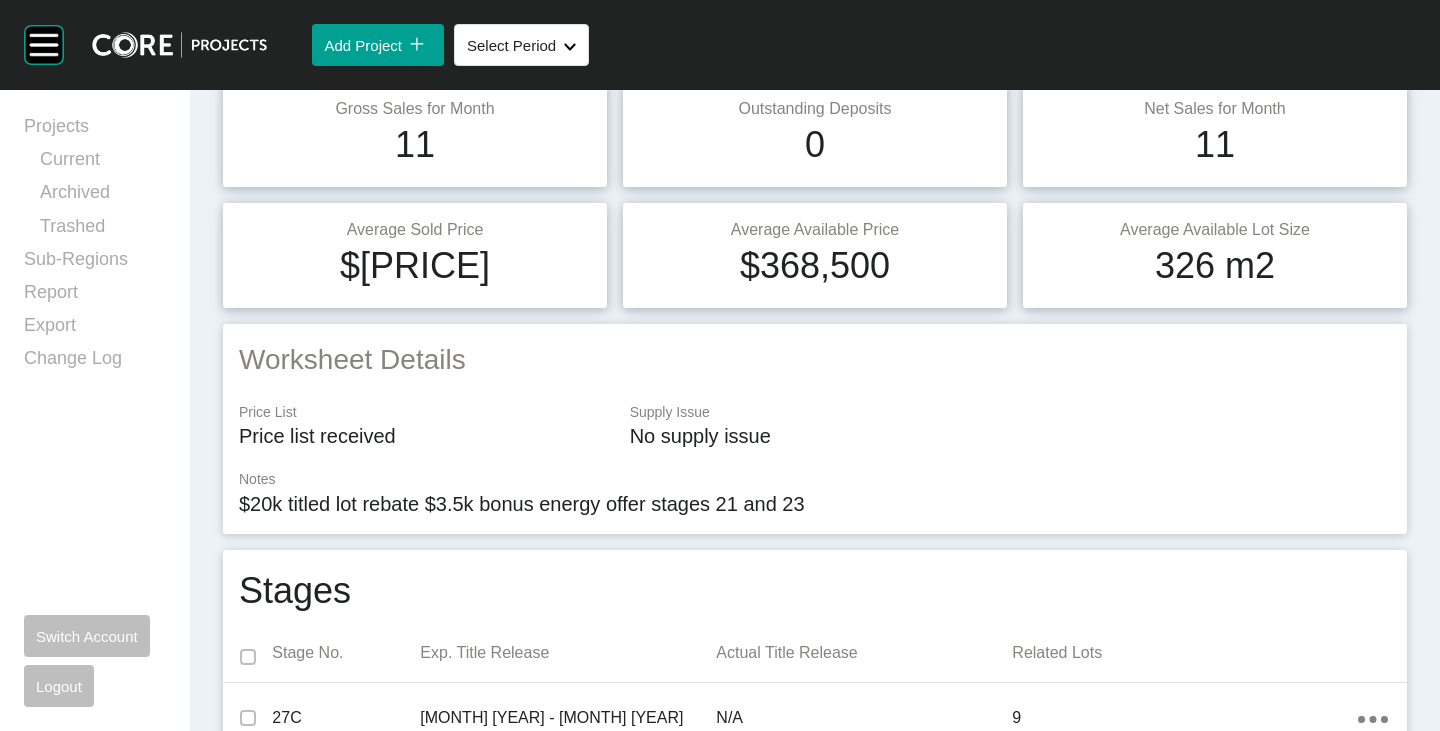 scroll, scrollTop: 0, scrollLeft: 0, axis: both 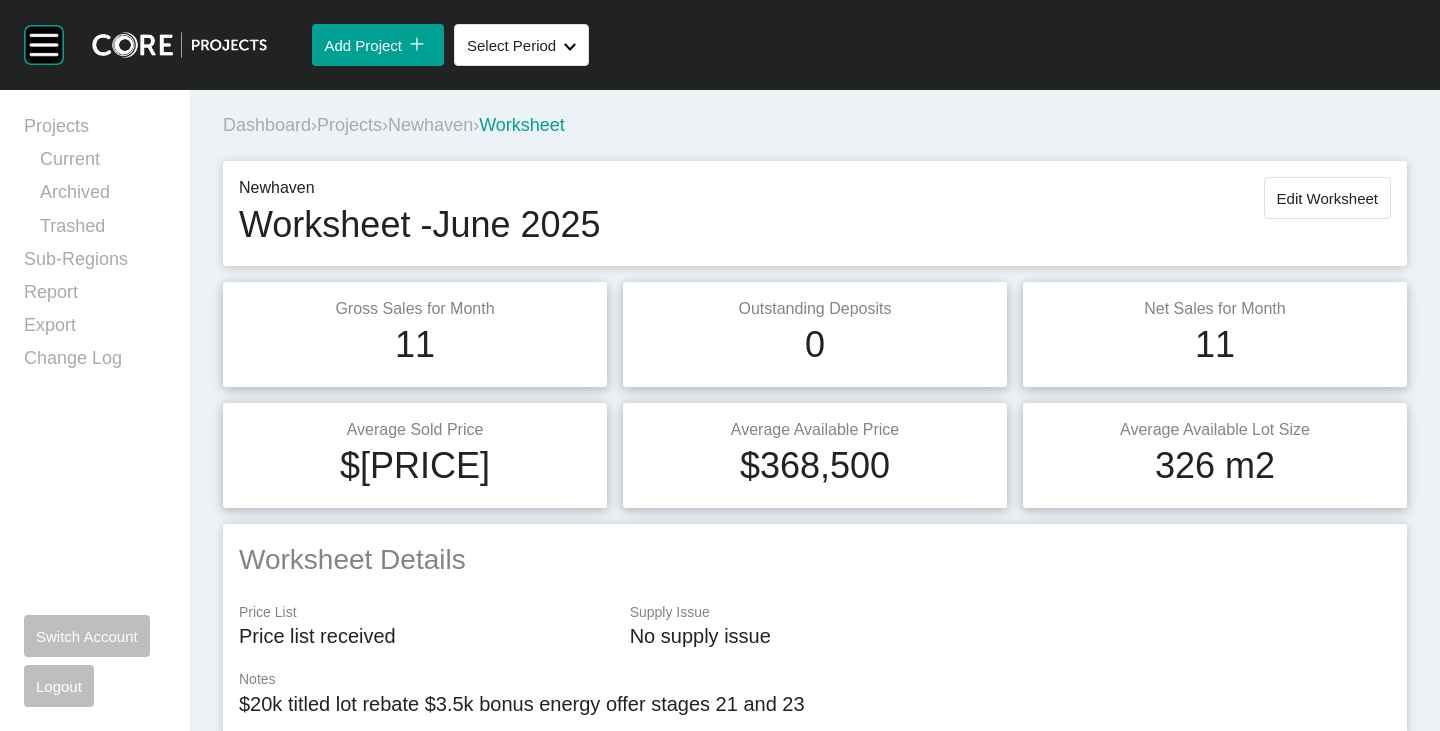 click on "Dashboard  ›  Projects  ›  Newhaven  ›  Worksheet" at bounding box center (819, 125) 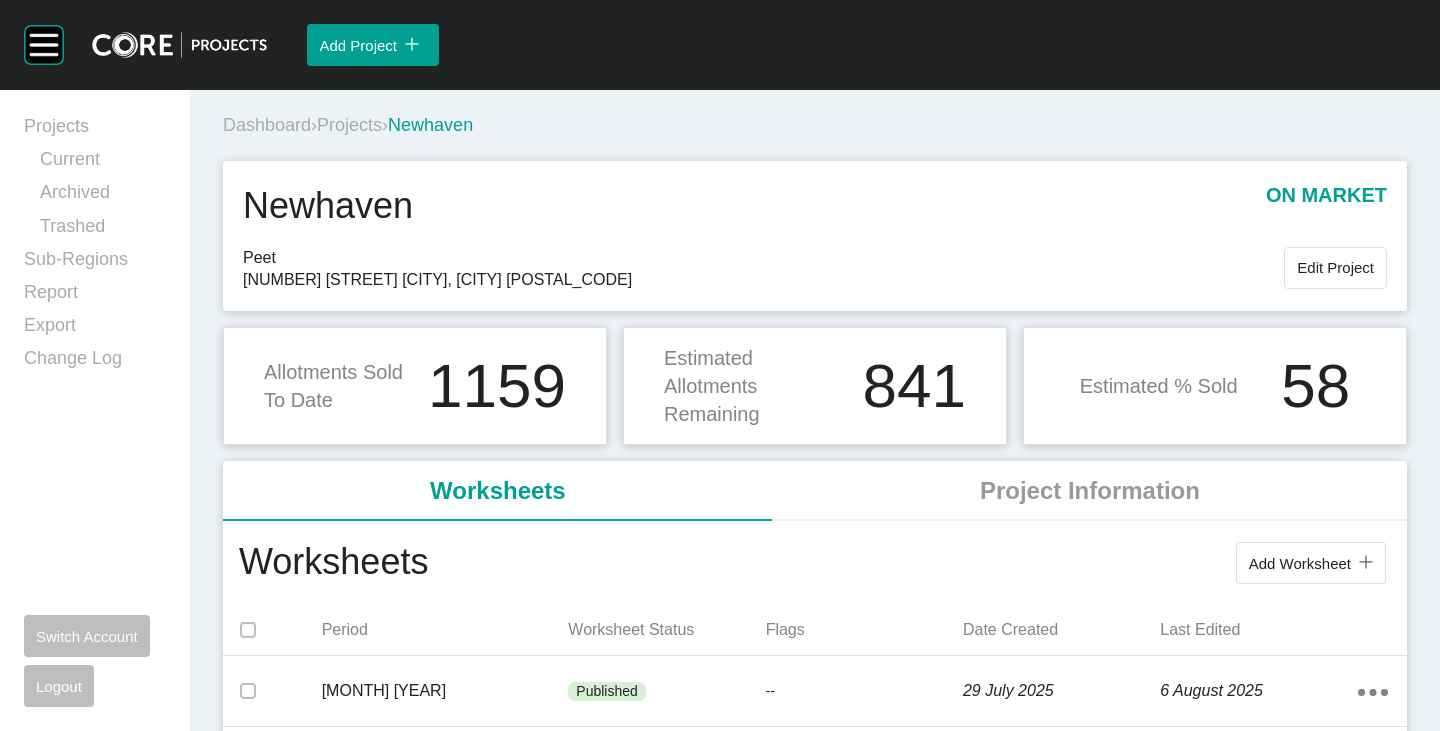 click on "Projects" at bounding box center [349, 125] 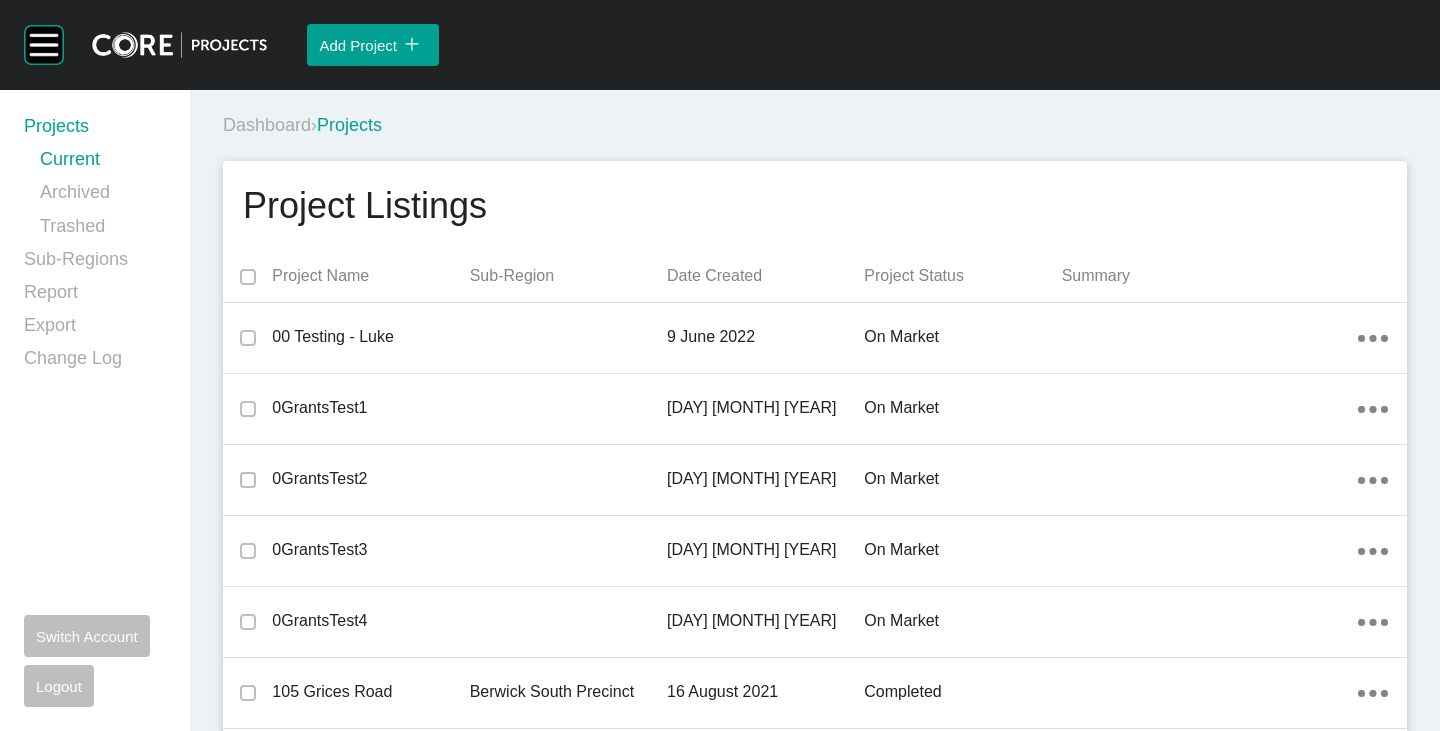 drag, startPoint x: 961, startPoint y: 218, endPoint x: 956, endPoint y: 227, distance: 10.29563 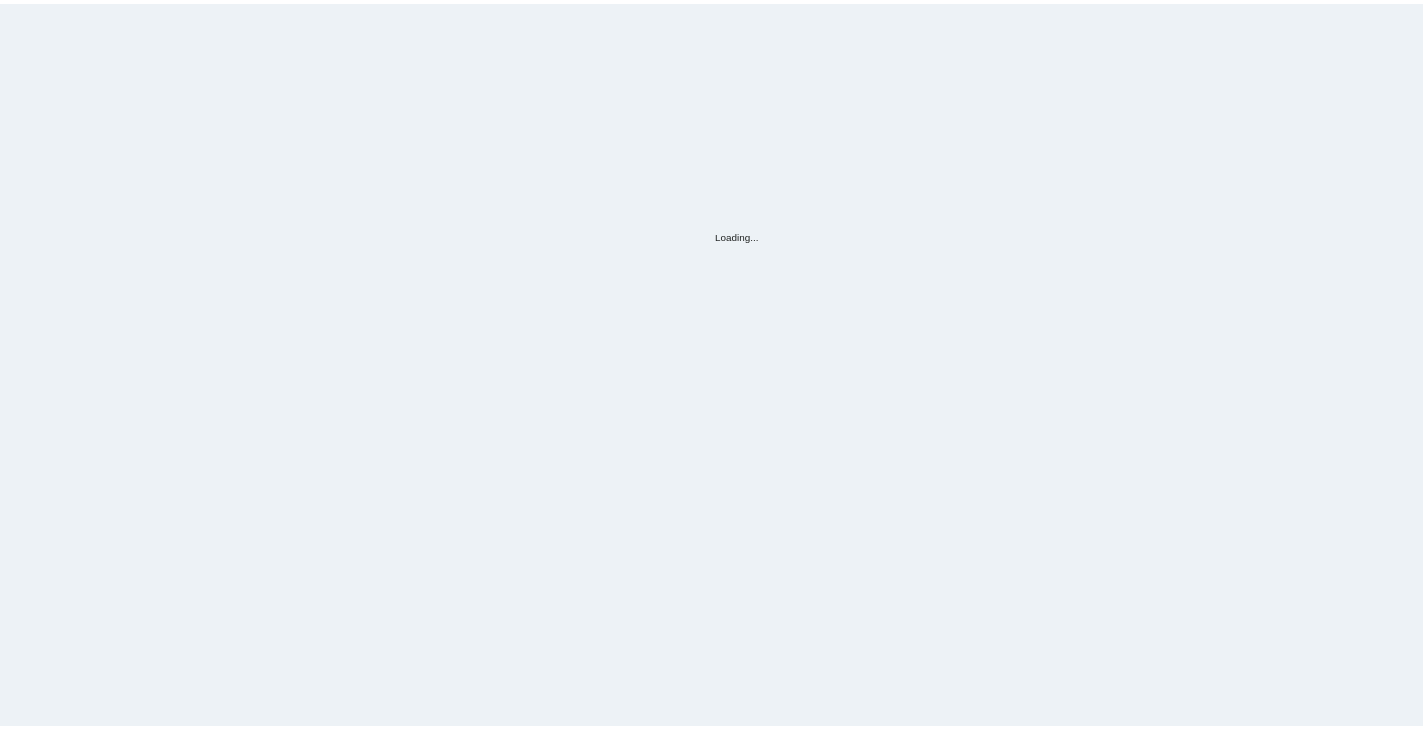 scroll, scrollTop: 0, scrollLeft: 0, axis: both 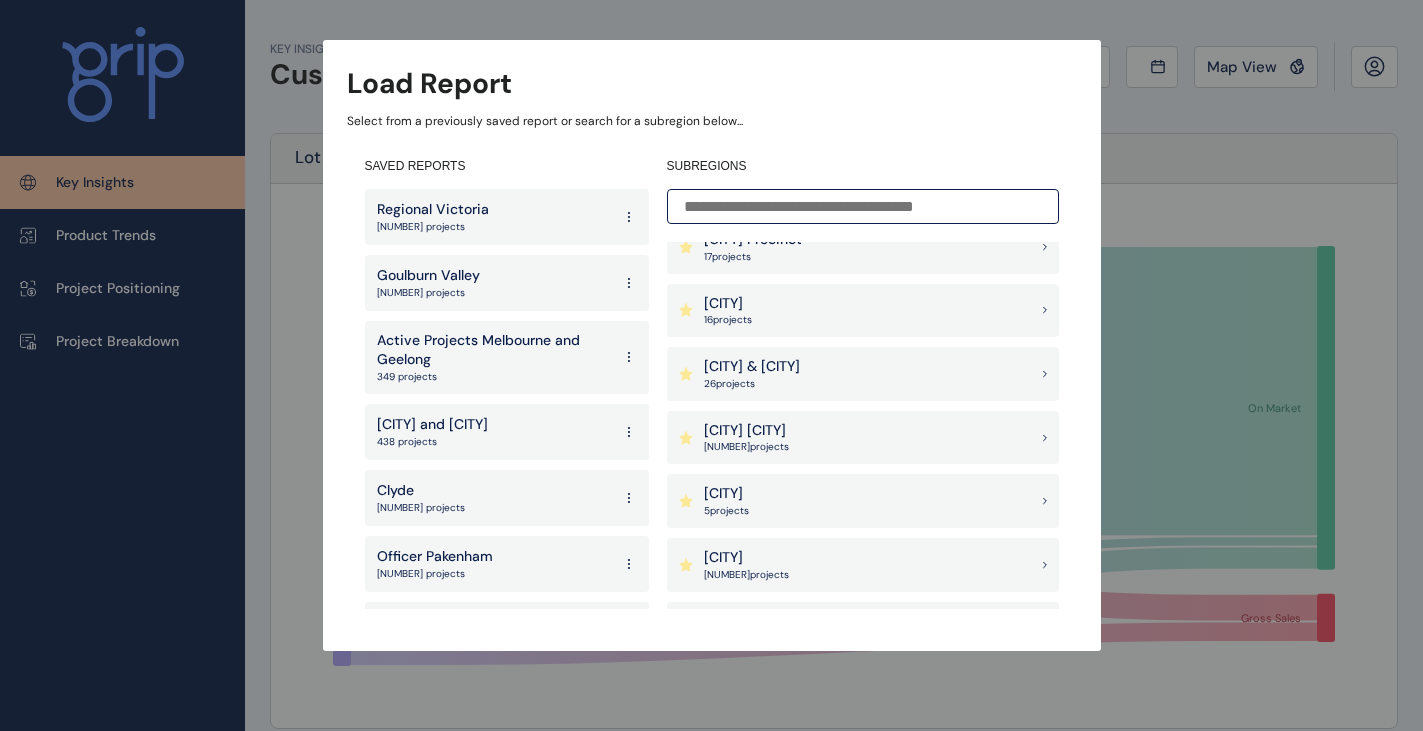 click on "Truganina Tarneit" at bounding box center [746, 431] 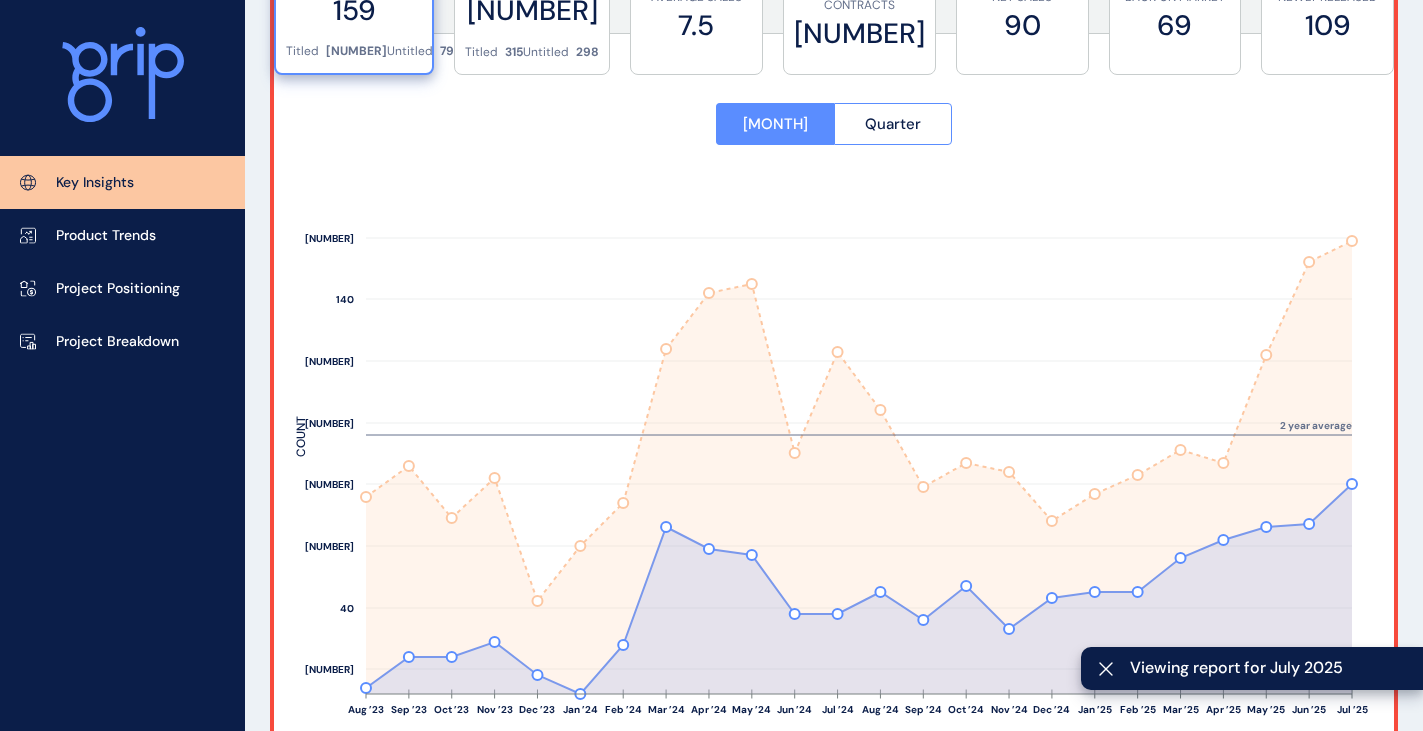 scroll, scrollTop: 900, scrollLeft: 0, axis: vertical 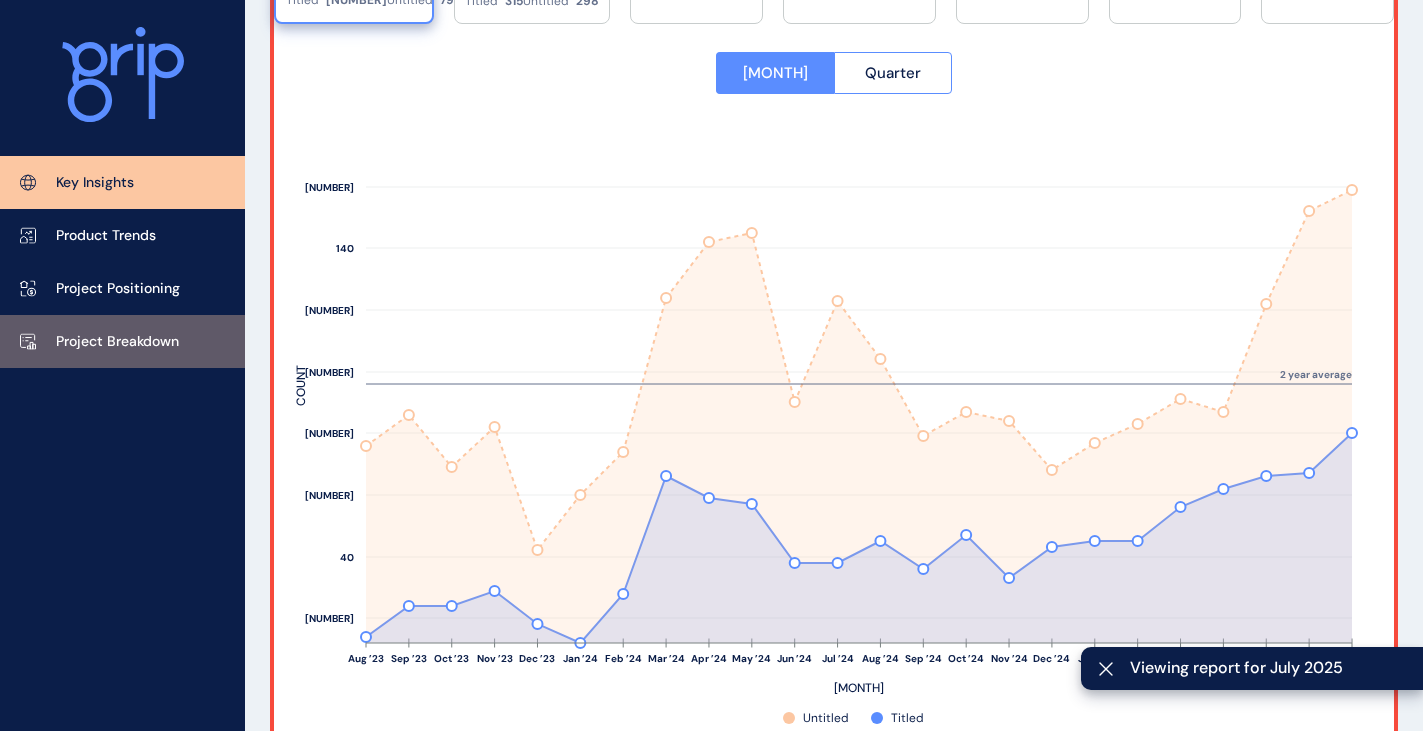 click on "Project Breakdown" at bounding box center [117, 342] 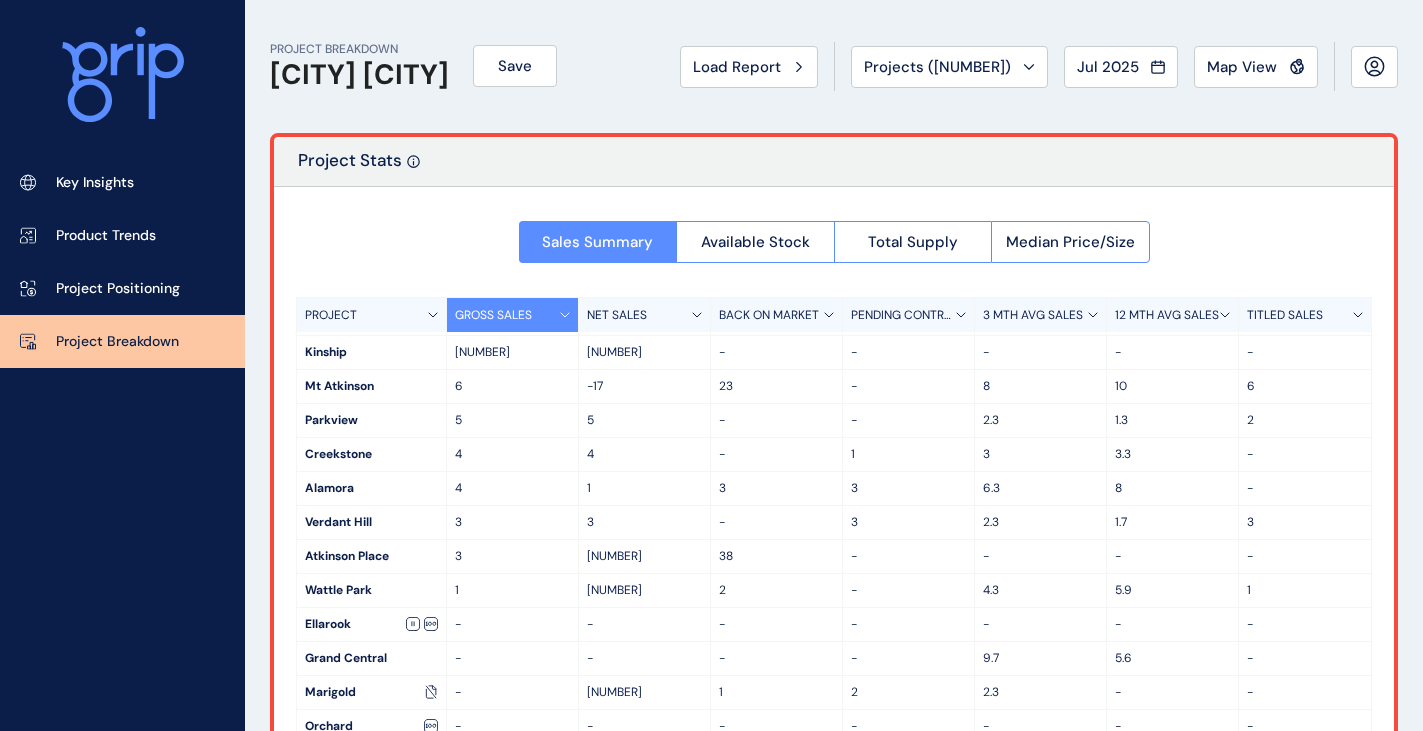scroll, scrollTop: 283, scrollLeft: 0, axis: vertical 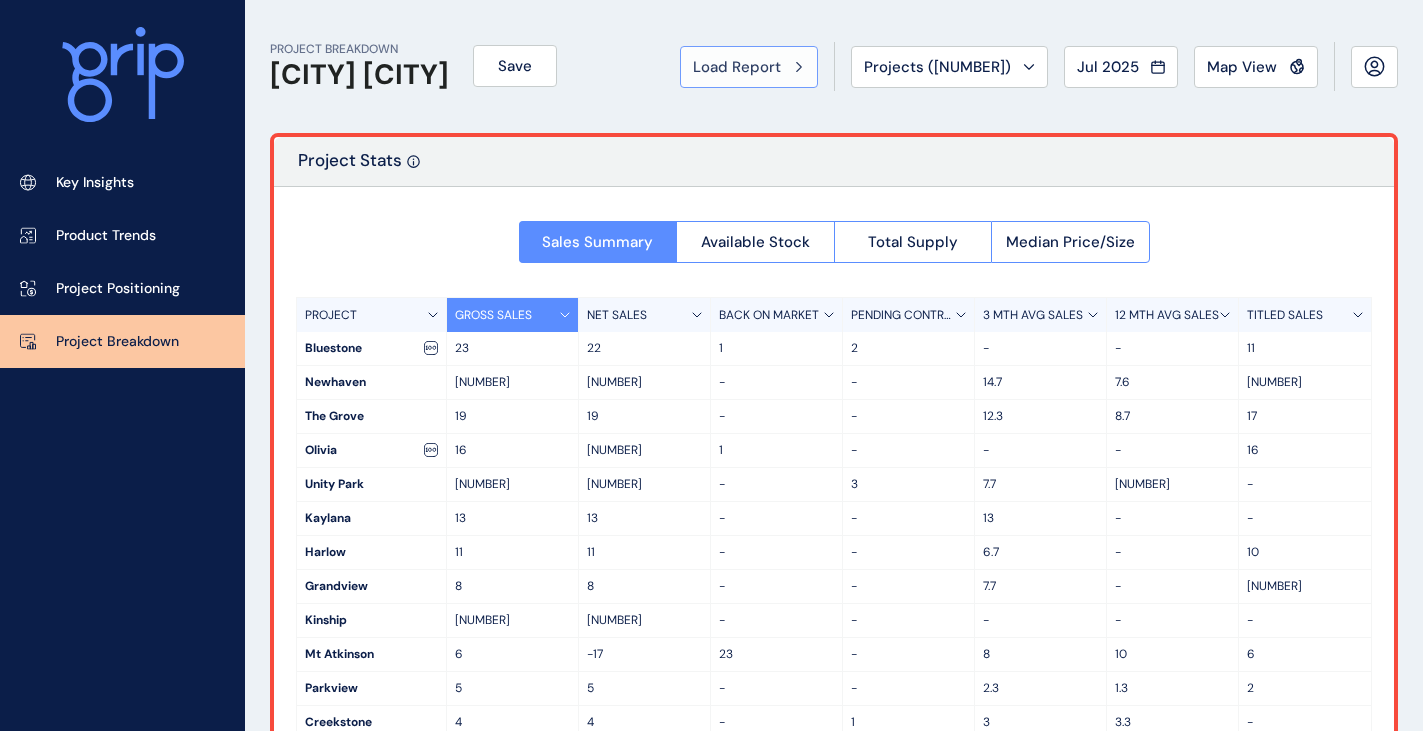 click on "Load Report" at bounding box center (737, 67) 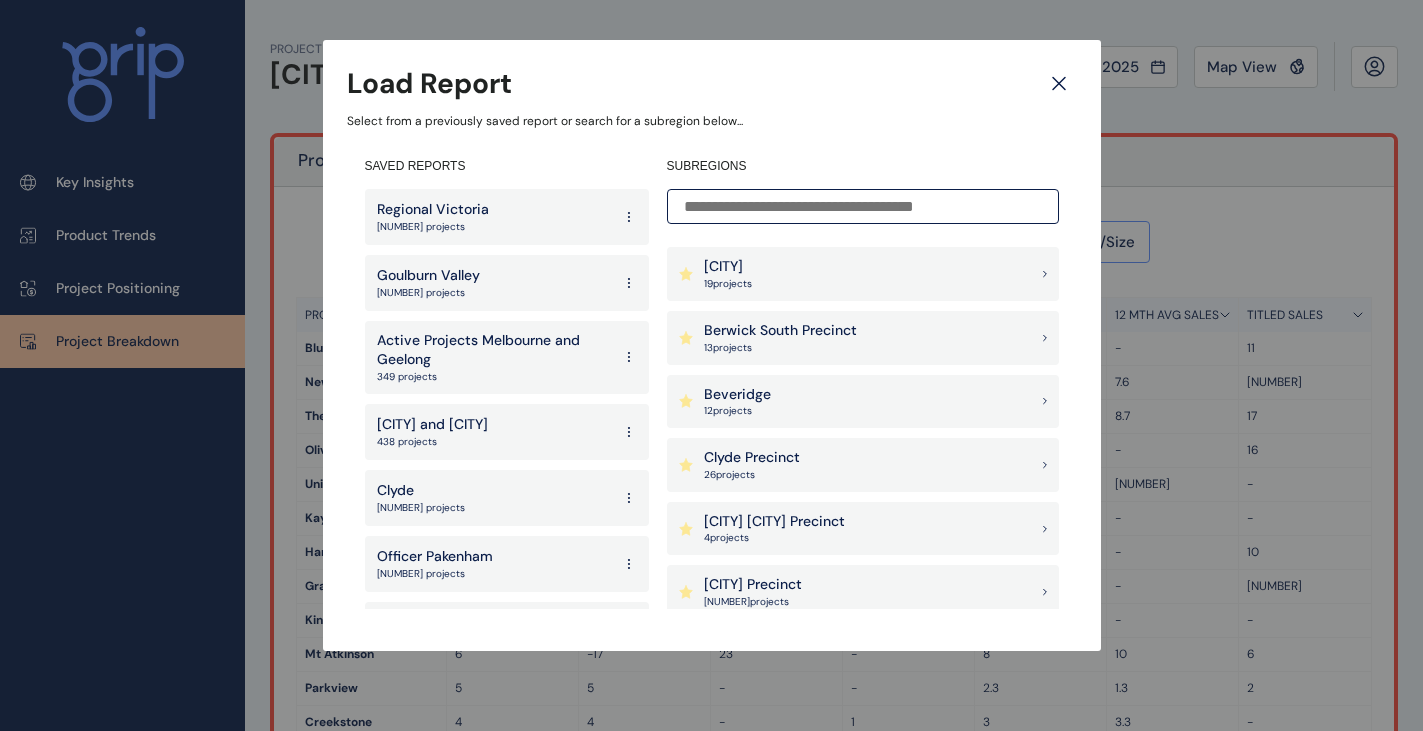 scroll, scrollTop: 400, scrollLeft: 0, axis: vertical 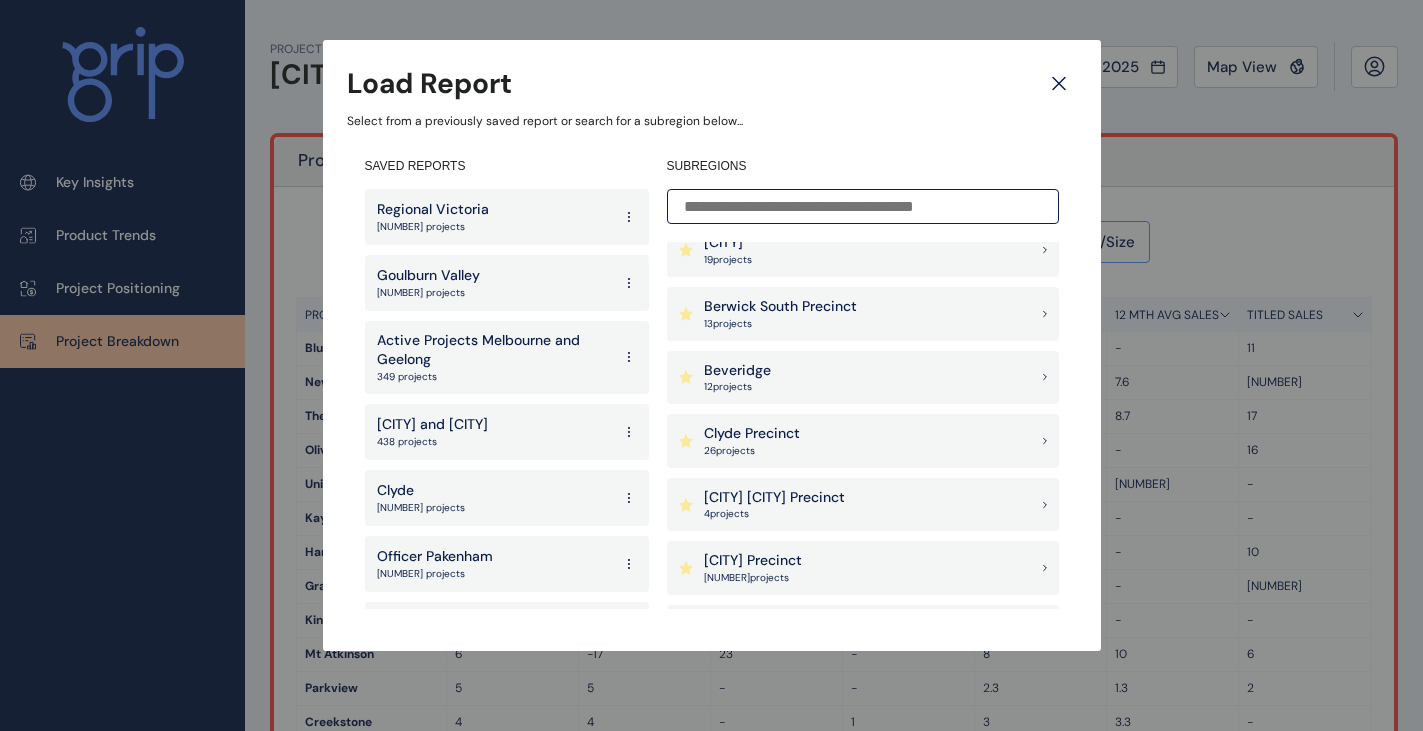 click on "Clyde Precinct" at bounding box center (752, 434) 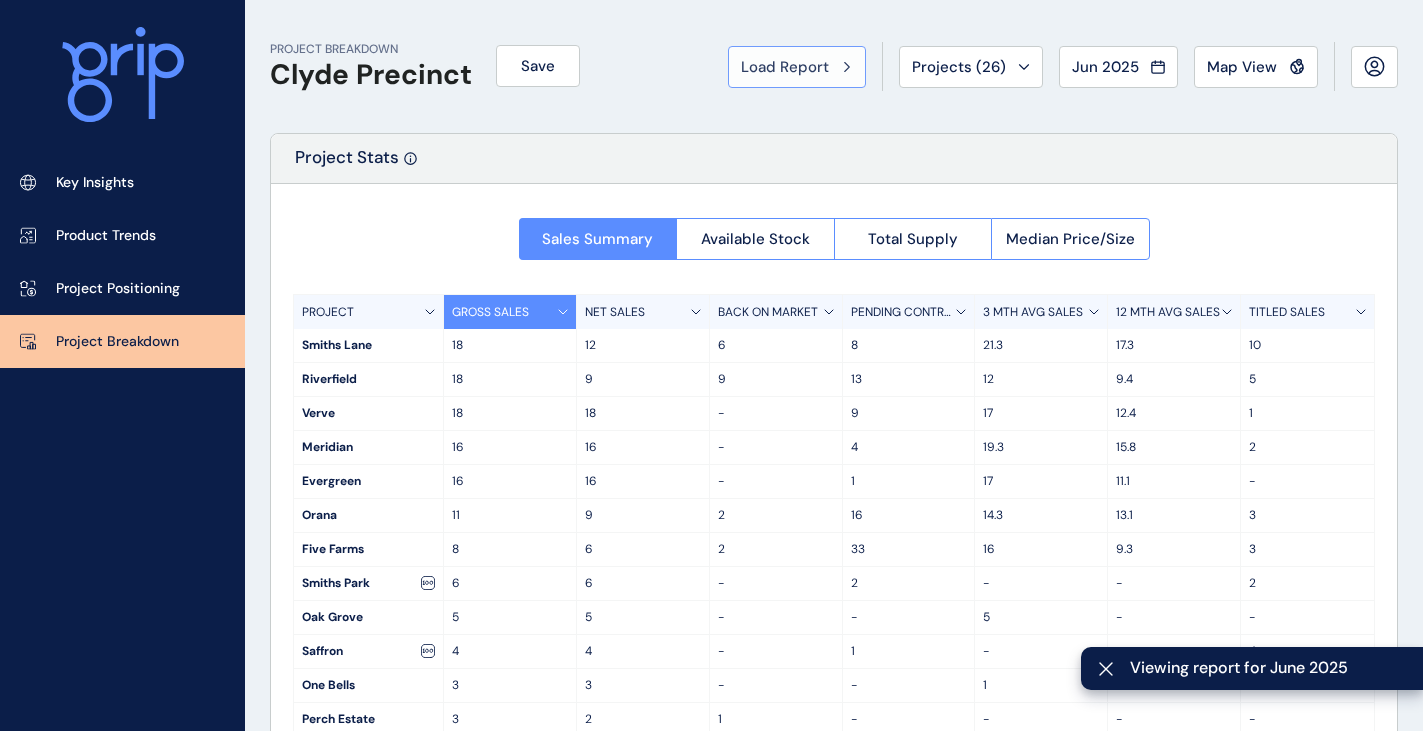 click on "Load Report" at bounding box center (785, 67) 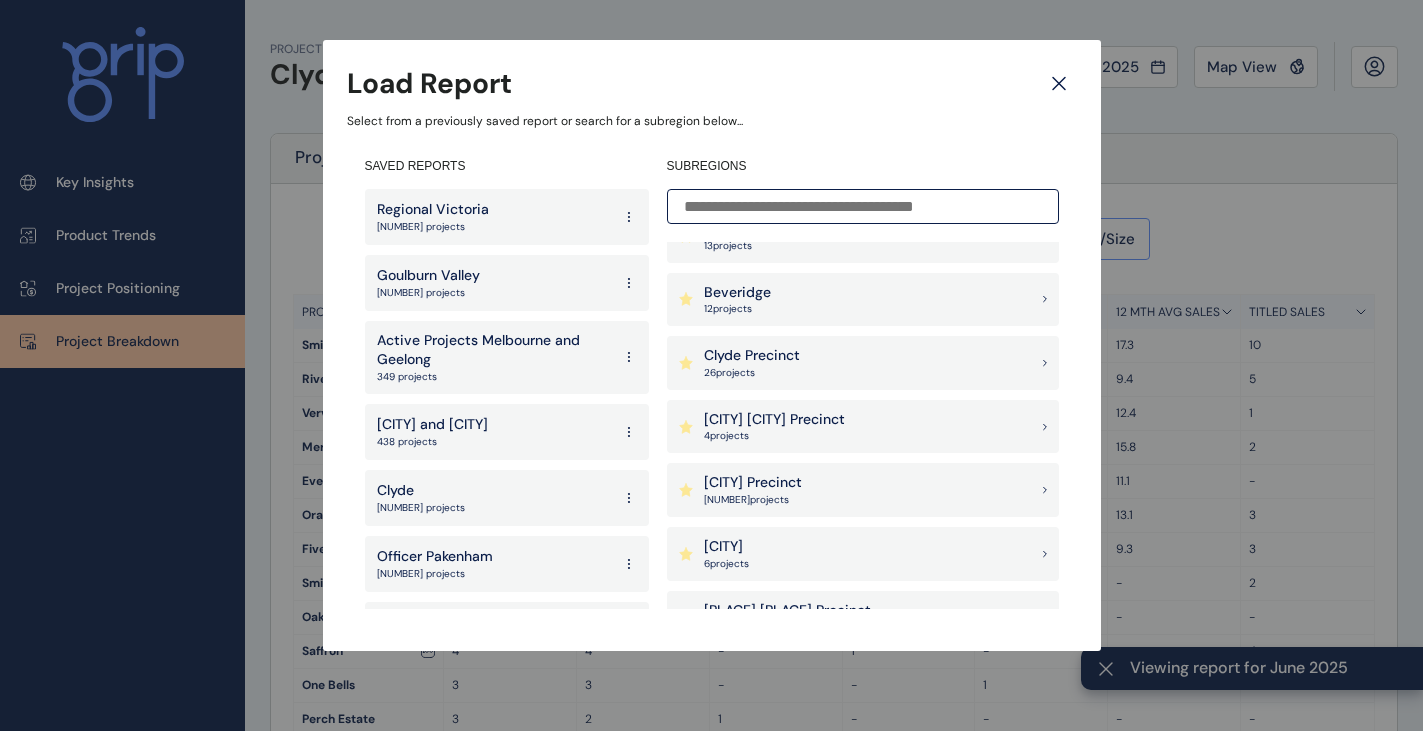 scroll, scrollTop: 600, scrollLeft: 0, axis: vertical 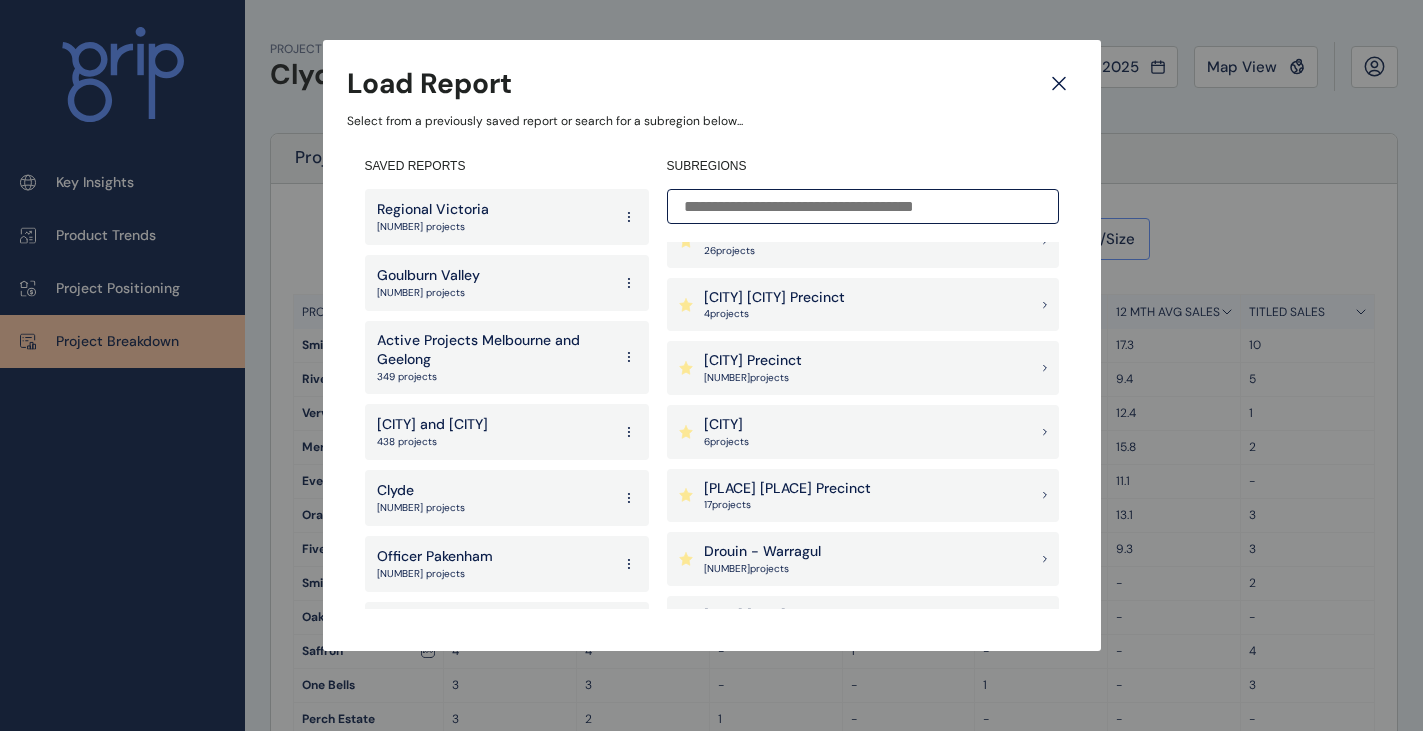 click on "Donnybrook Mickleham Precinct" at bounding box center [787, 489] 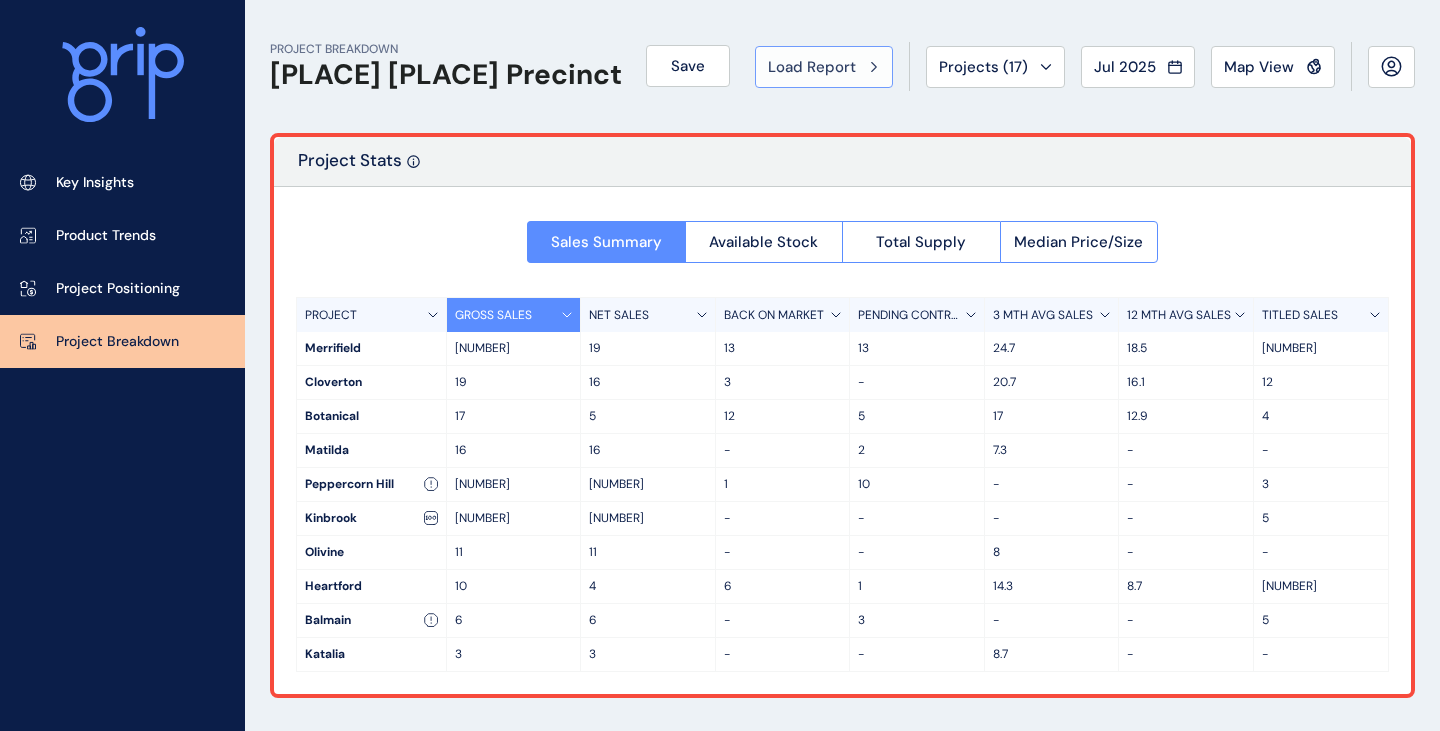 click on "Load Report" at bounding box center [812, 67] 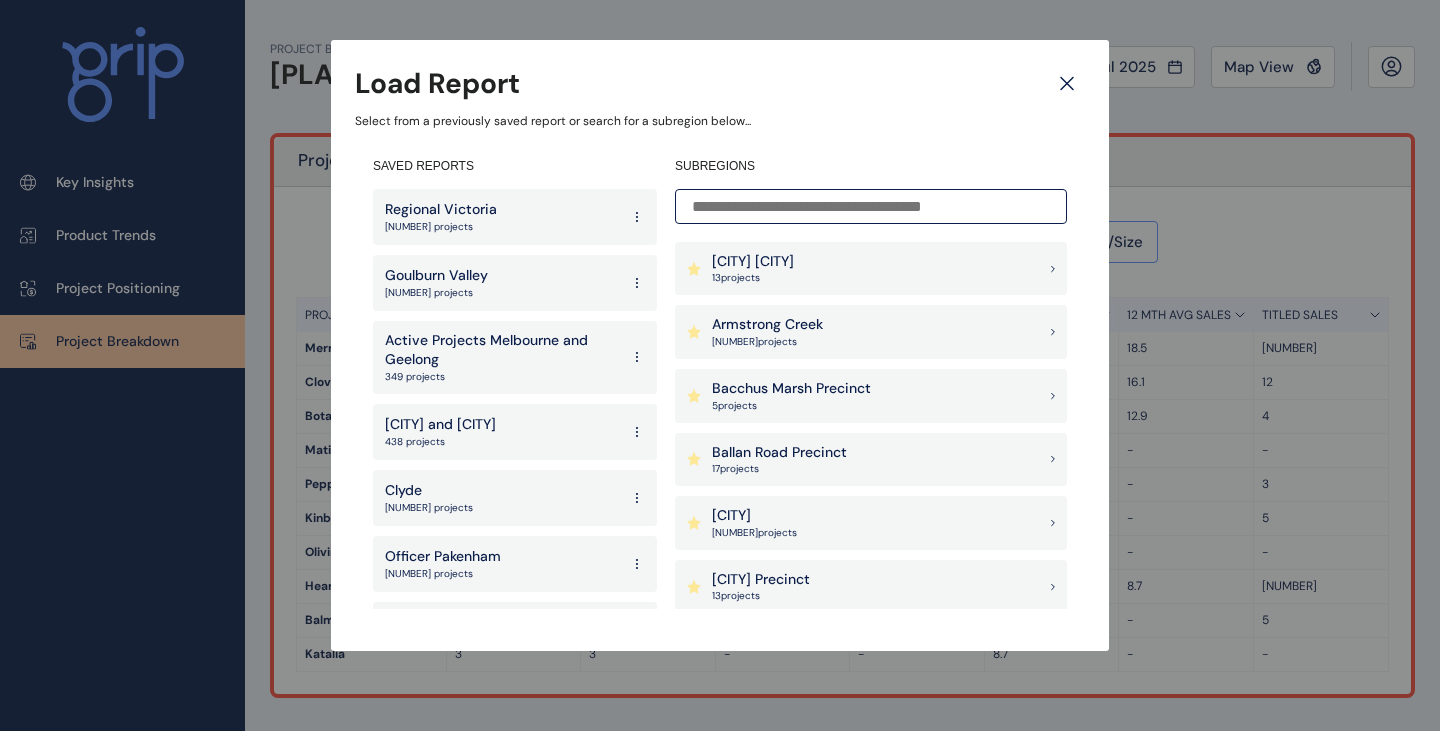 click on "Armstrong Creek" at bounding box center [767, 325] 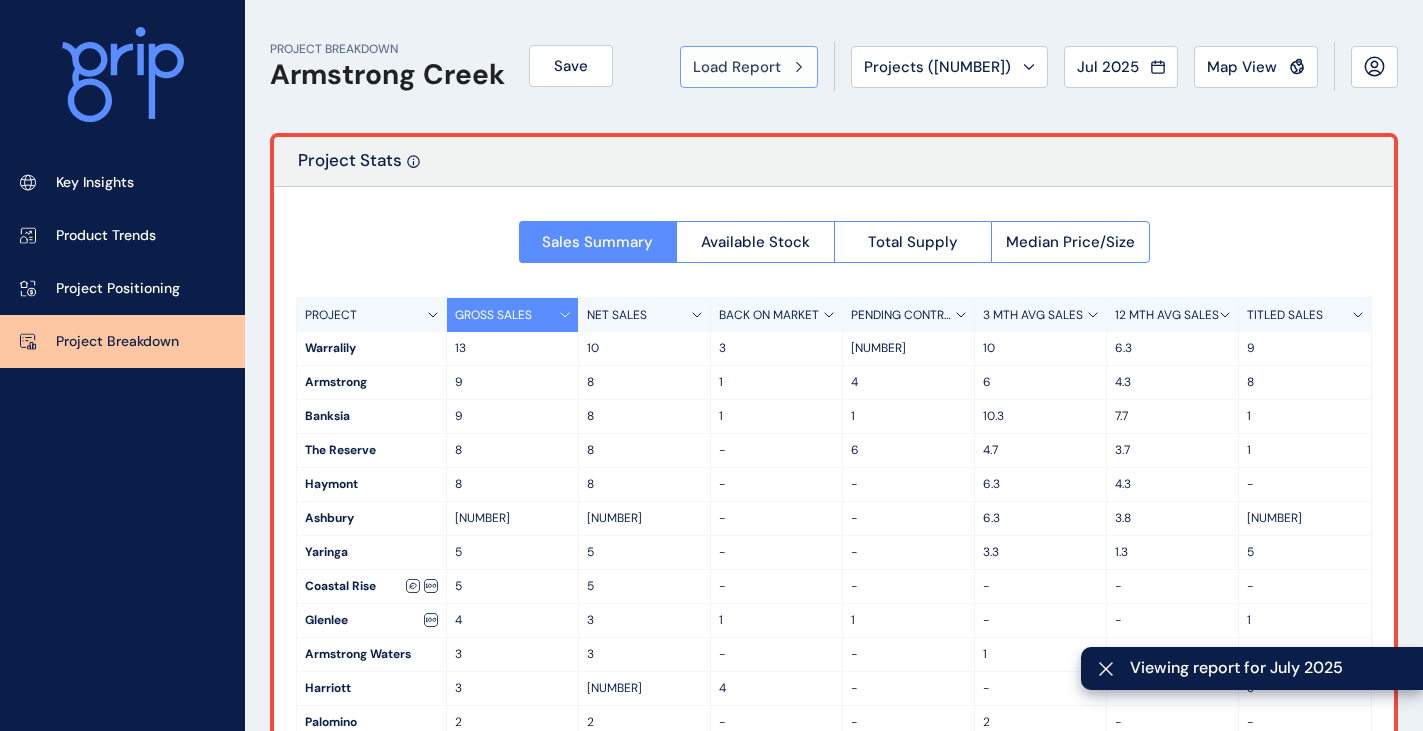 click on "Load Report" at bounding box center [749, 67] 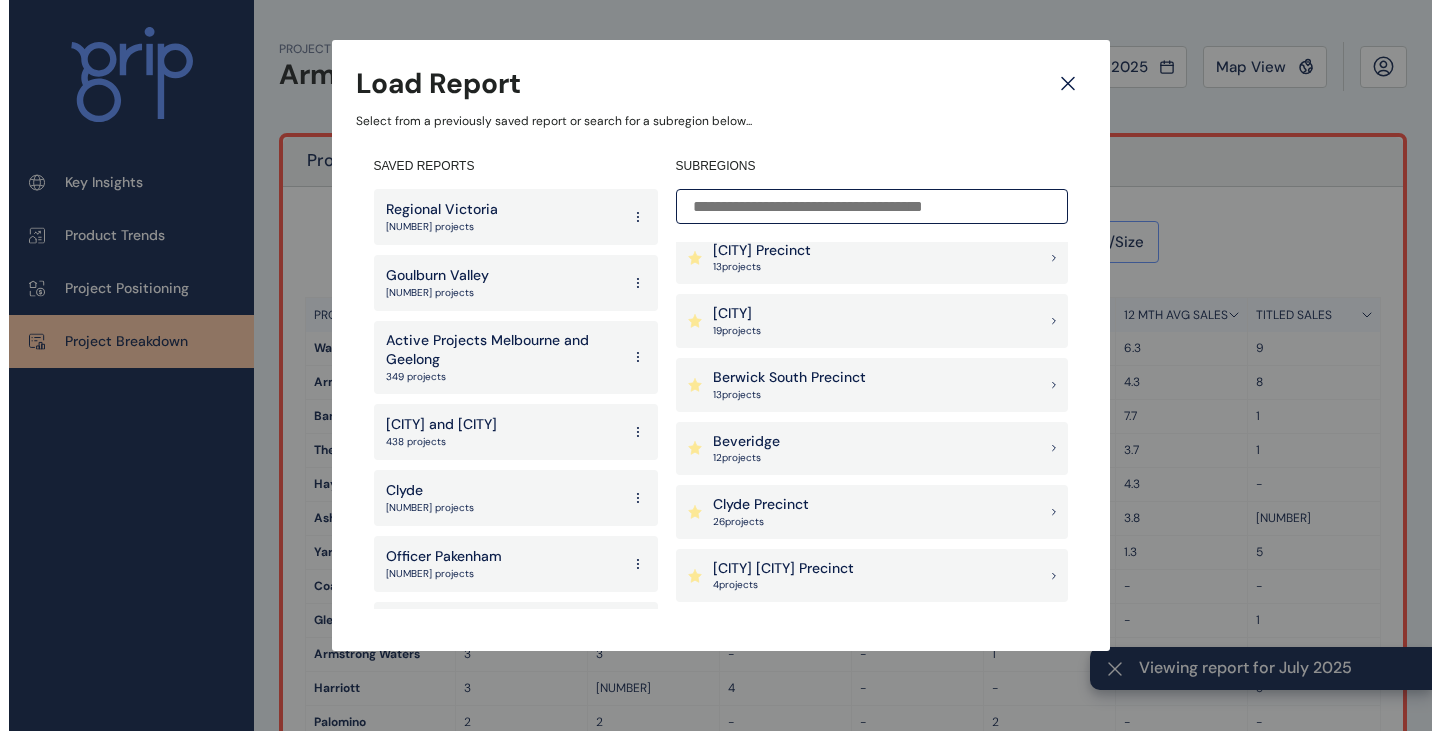 scroll, scrollTop: 400, scrollLeft: 0, axis: vertical 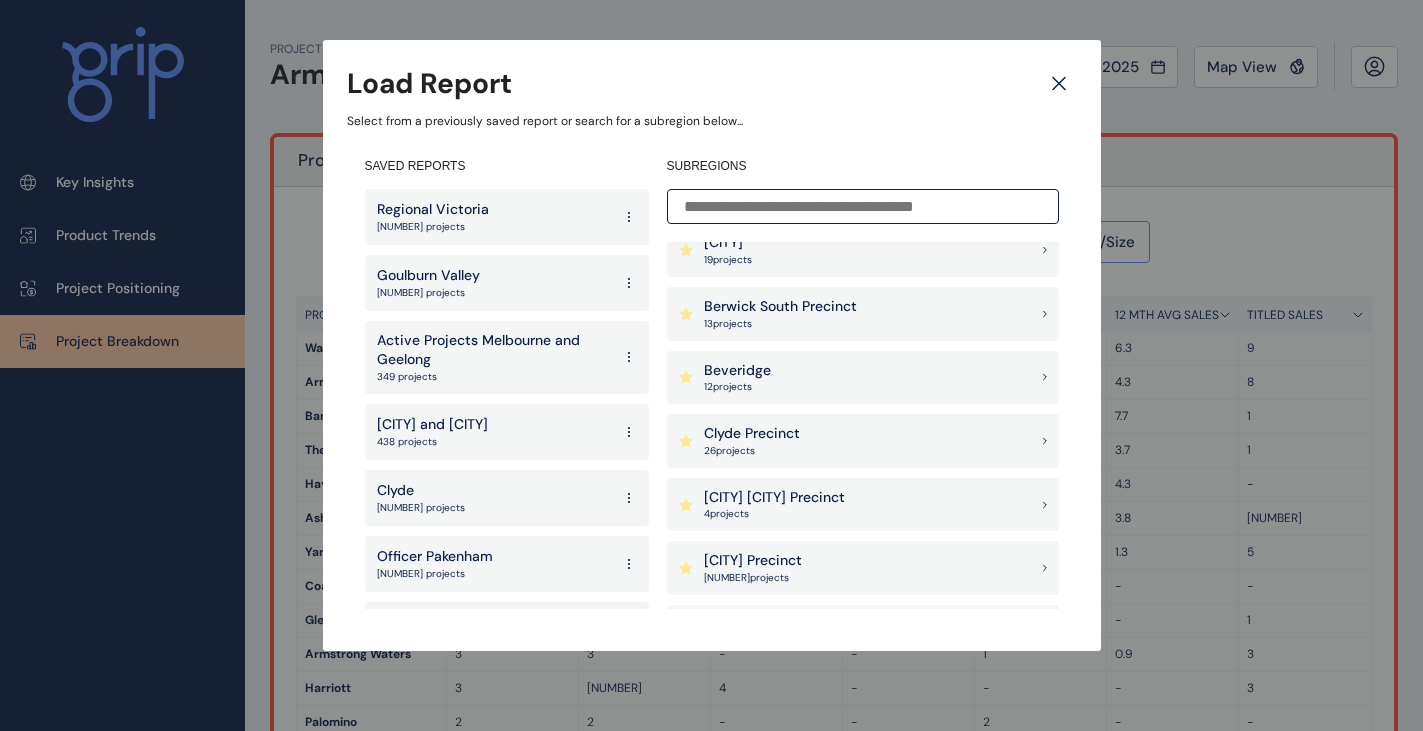 click on "Craigieburn West Precinct" at bounding box center [774, 498] 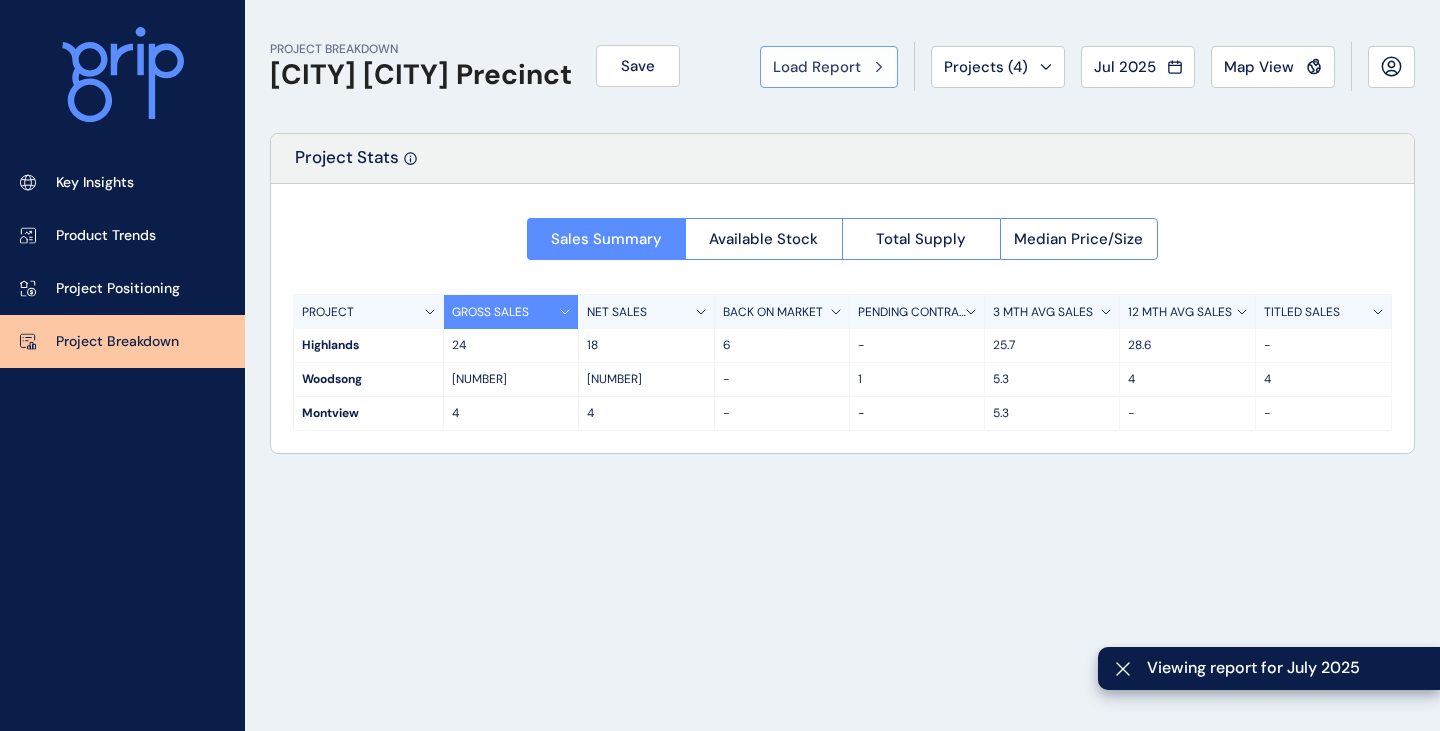 click on "Load Report" at bounding box center [817, 67] 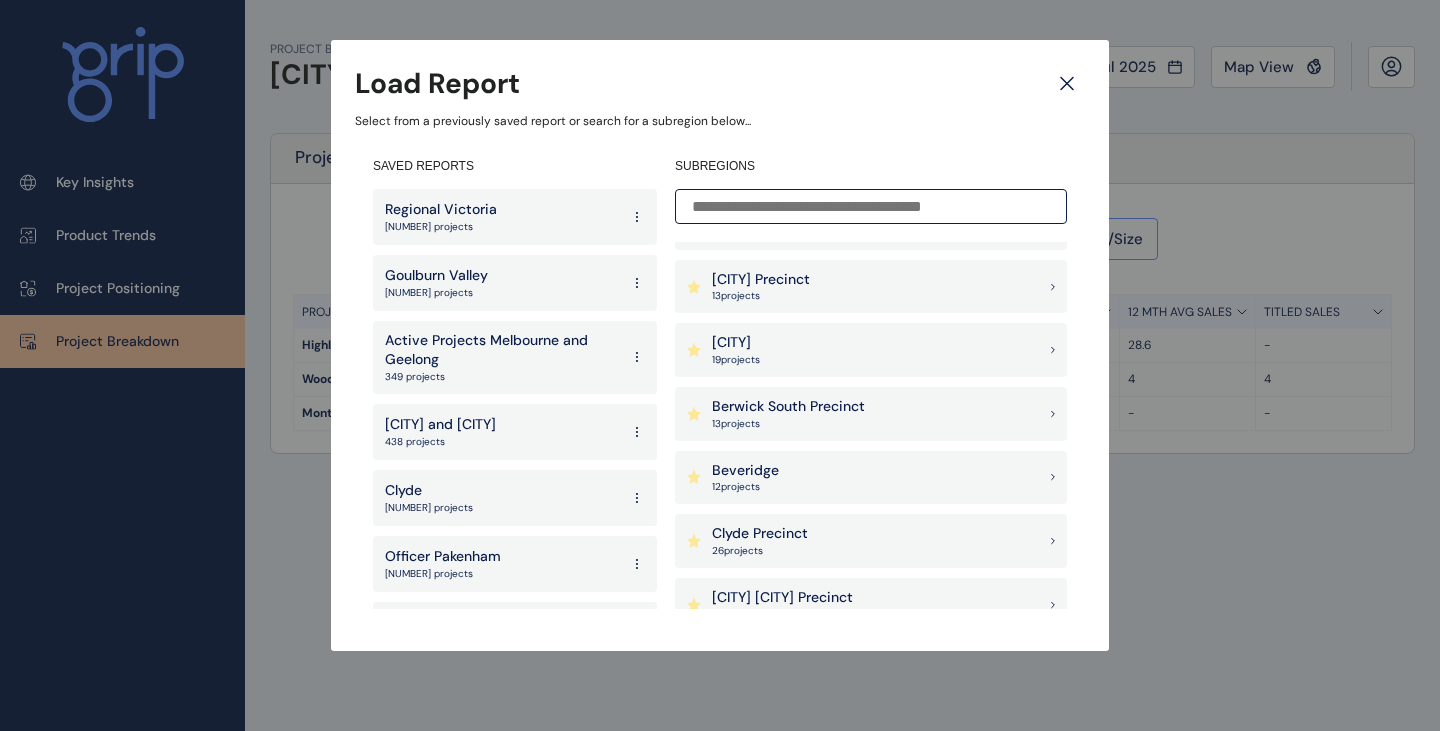 scroll, scrollTop: 400, scrollLeft: 0, axis: vertical 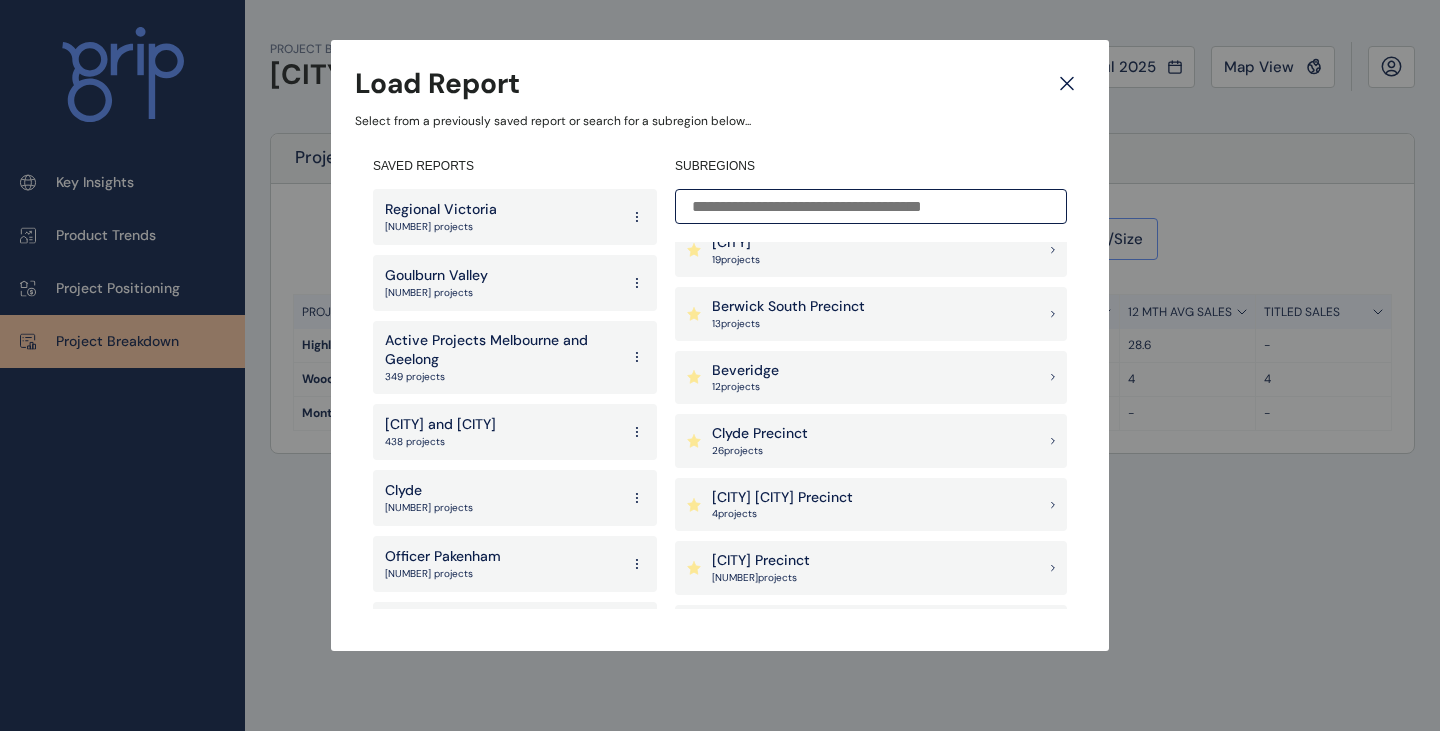 click on "Berwick South Precinct" at bounding box center (788, 307) 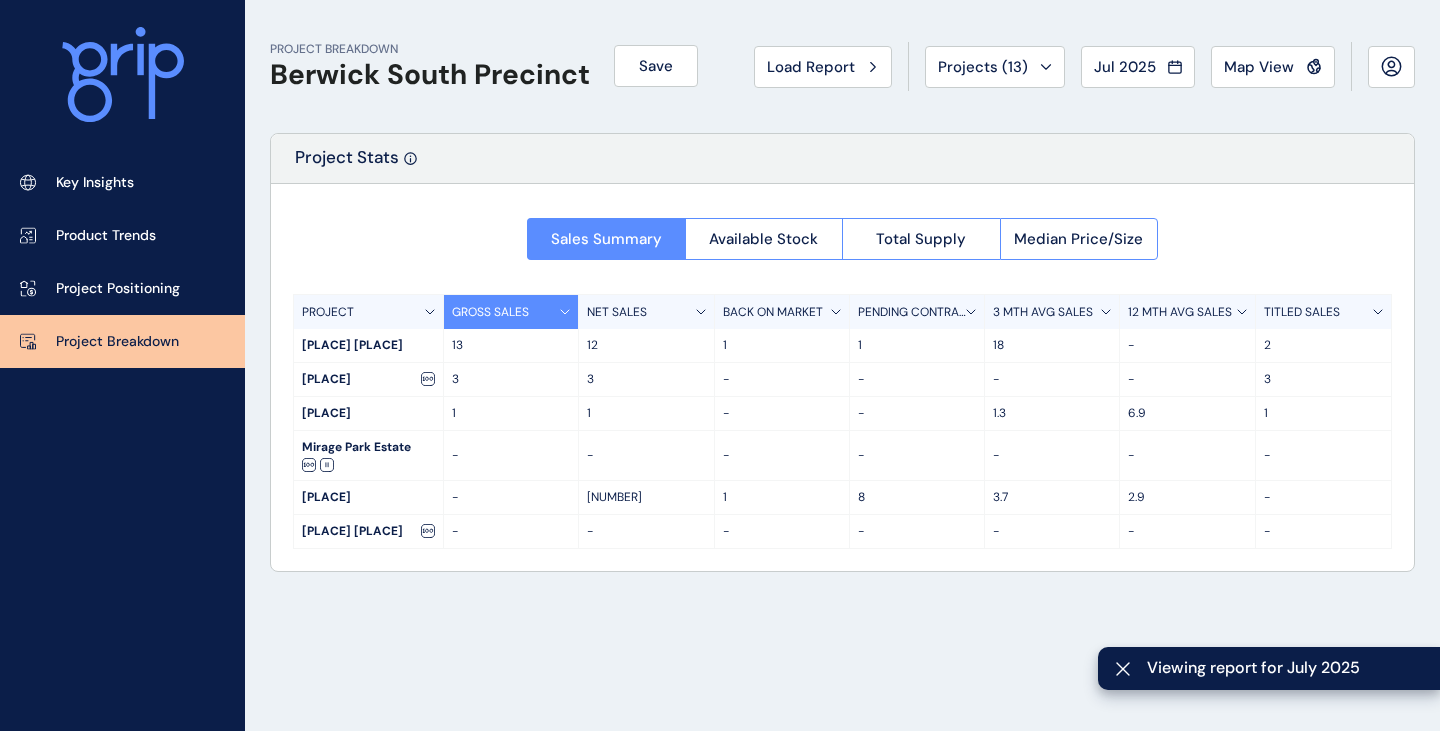 click on "Load Report" at bounding box center [823, 67] 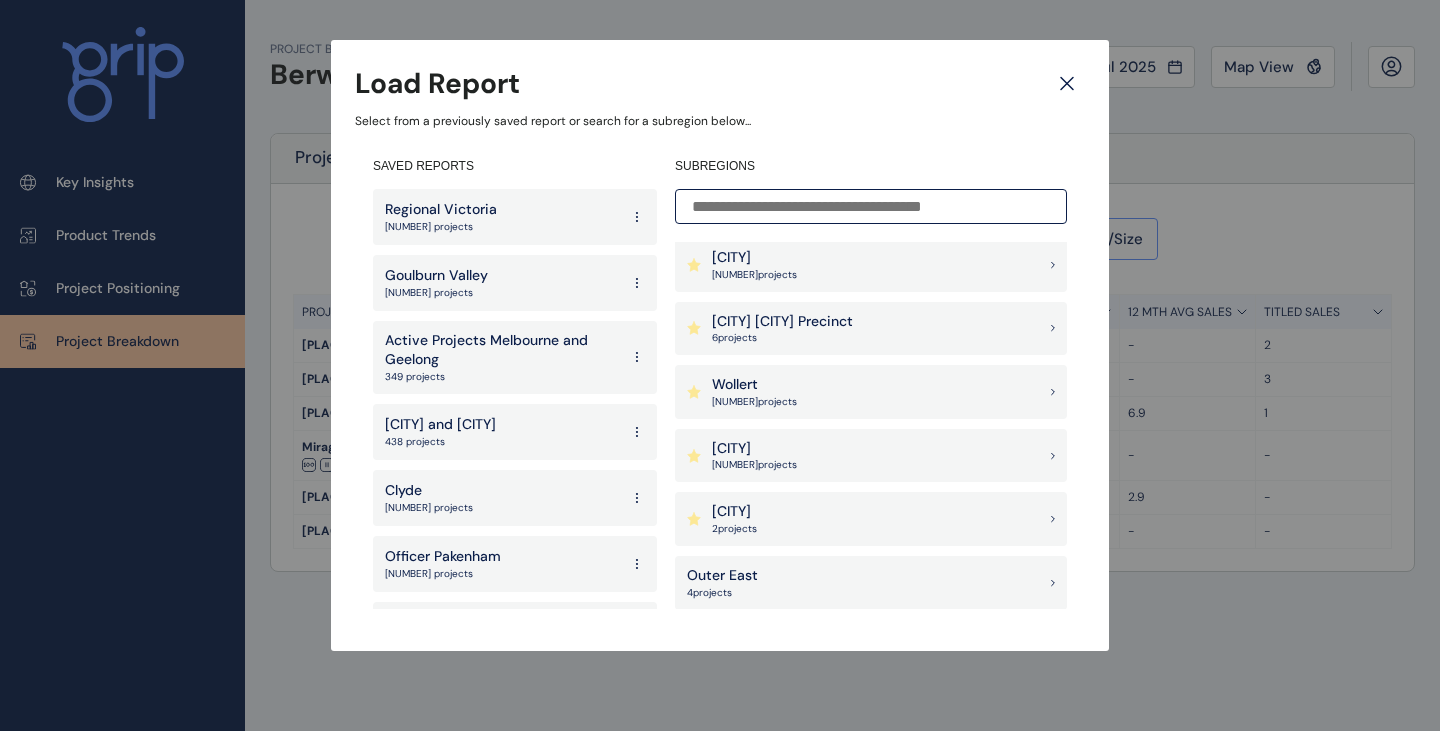scroll, scrollTop: 2066, scrollLeft: 0, axis: vertical 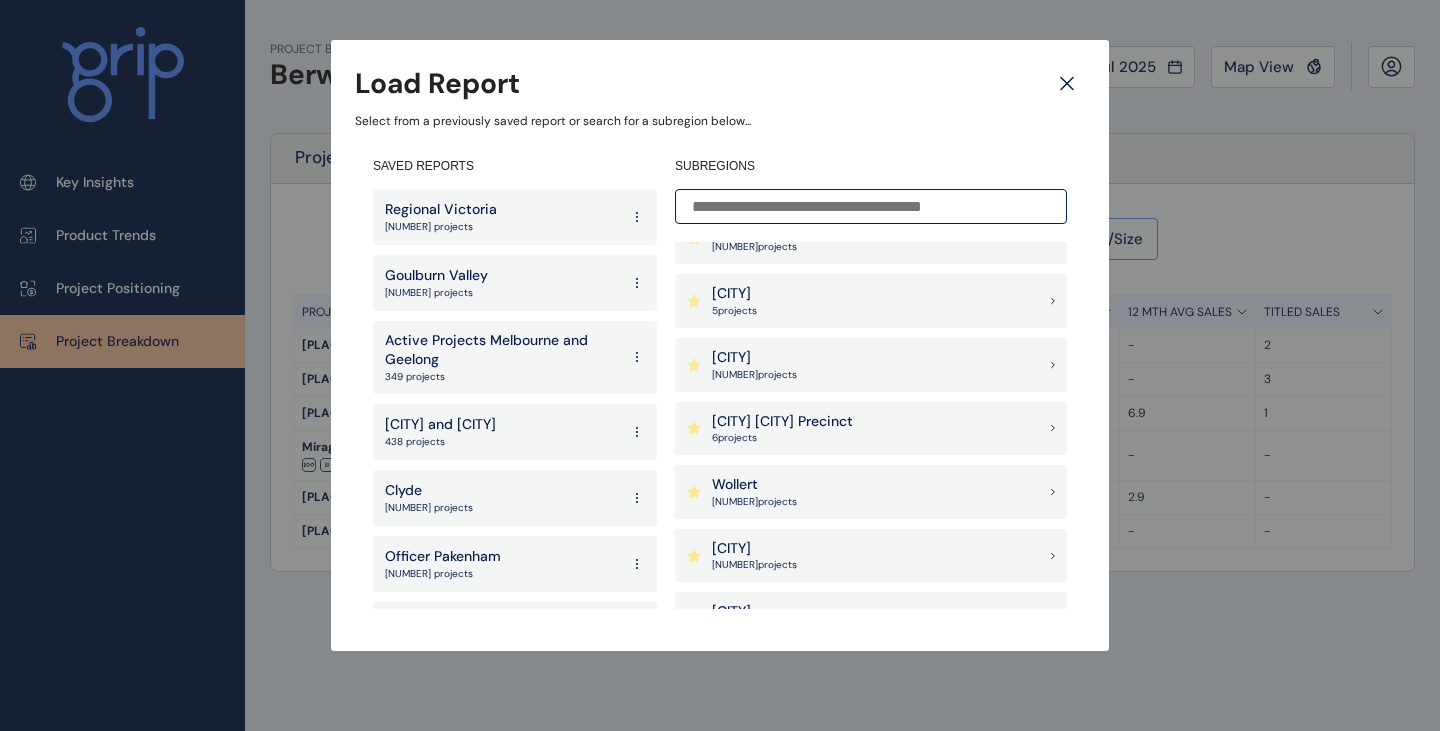 click on "Werribee 7  project s" at bounding box center [871, 365] 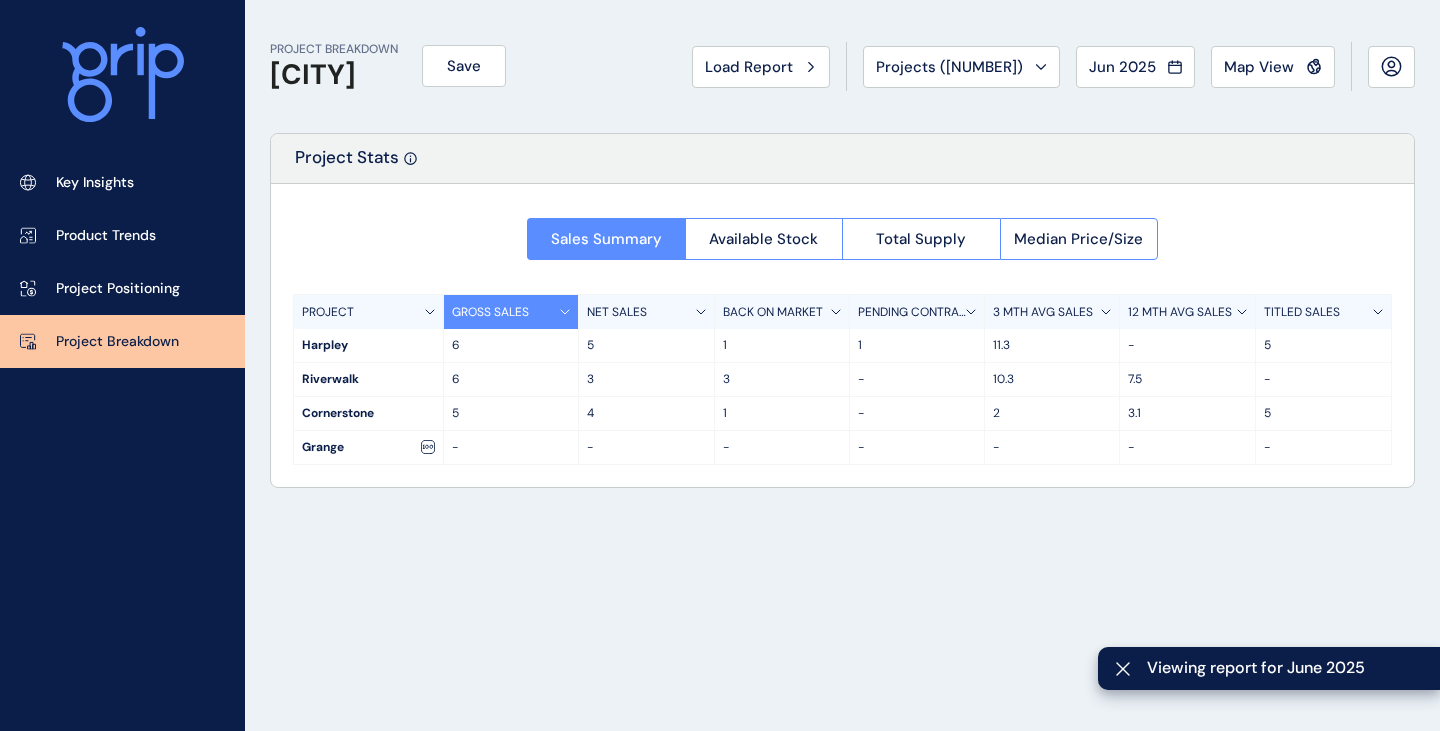 click on "Load Report" at bounding box center [749, 67] 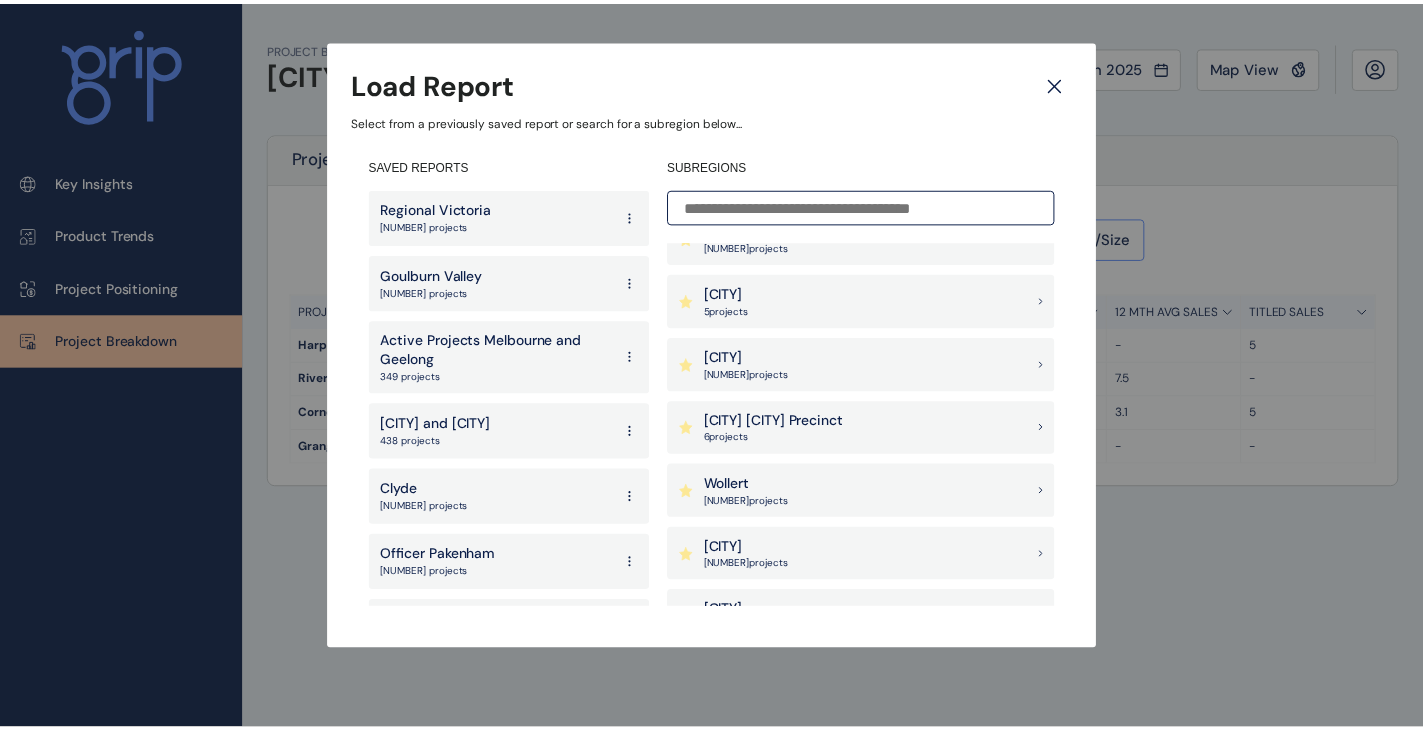 scroll, scrollTop: 1766, scrollLeft: 0, axis: vertical 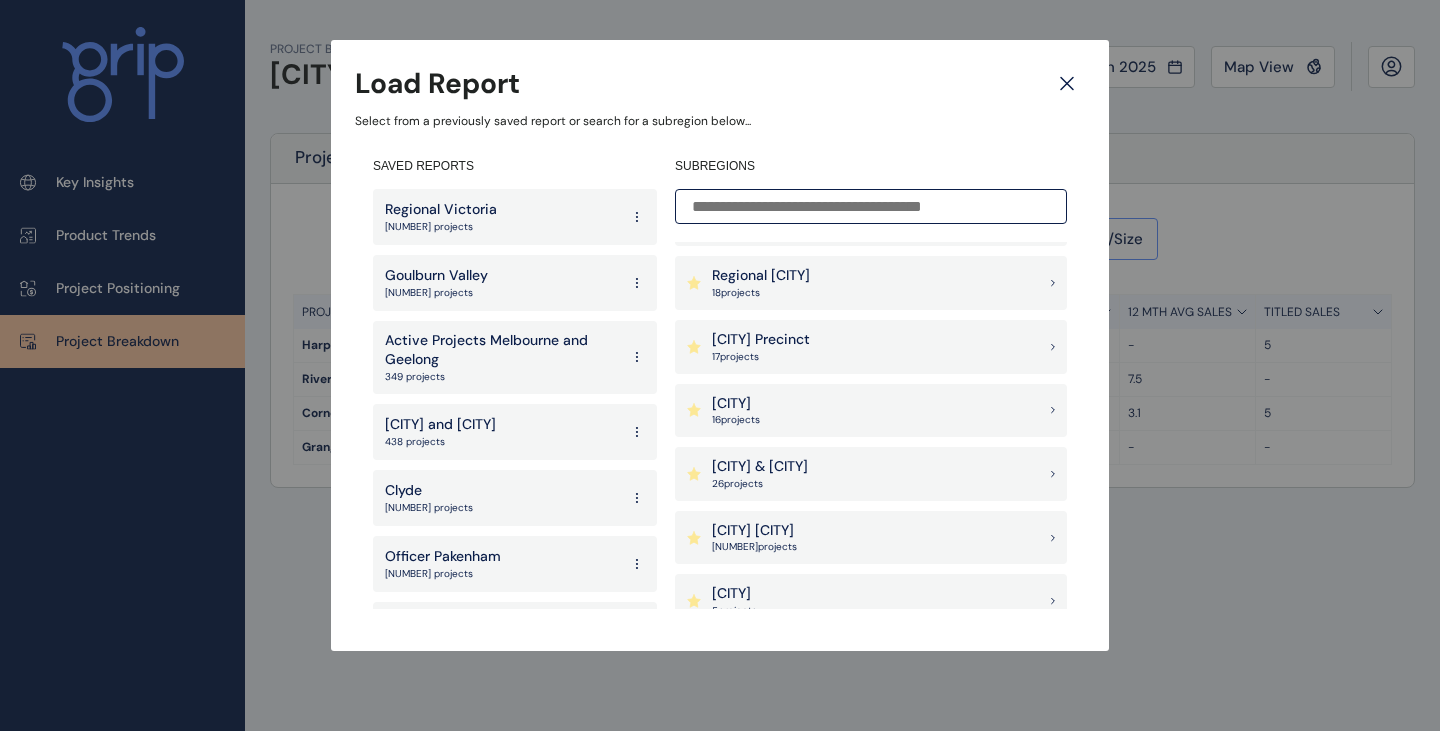 click on "Rockbank Precinct" at bounding box center (761, 340) 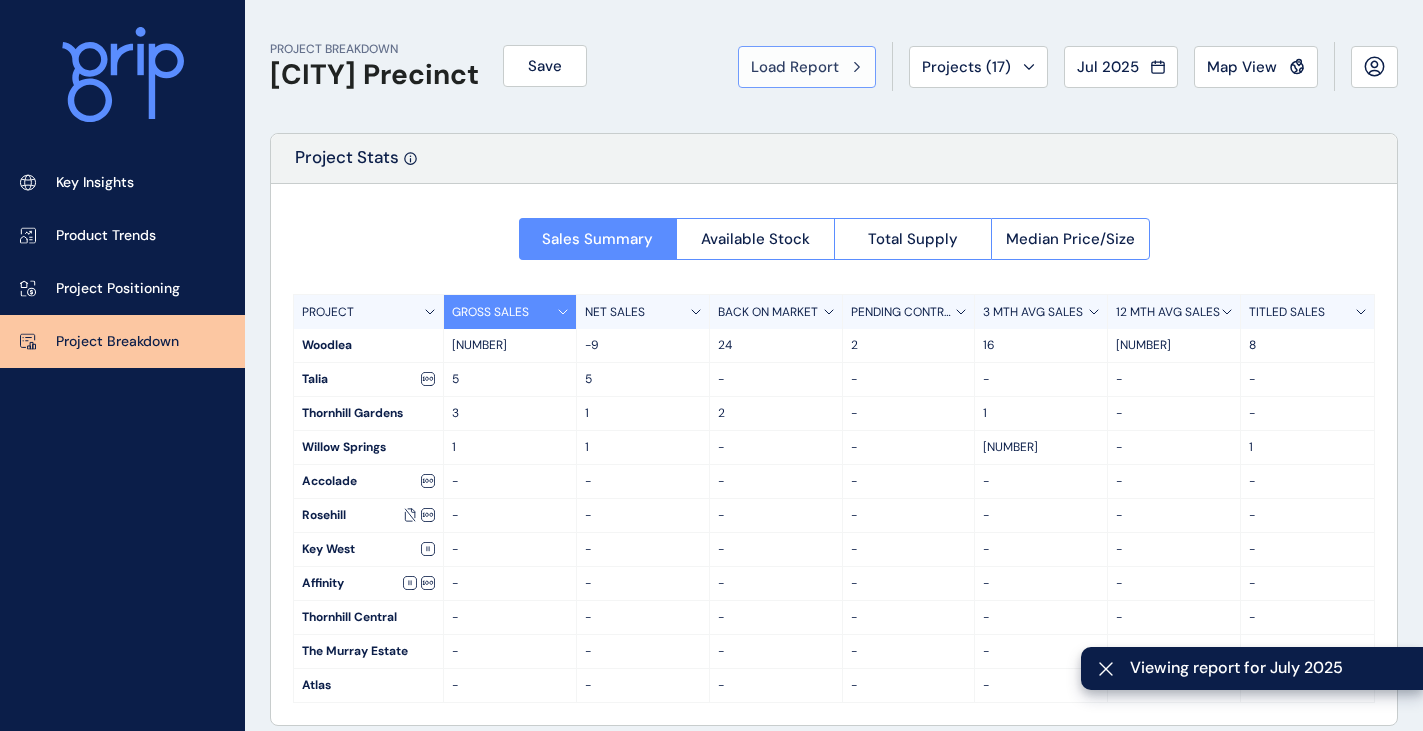 click on "Load Report" at bounding box center [795, 67] 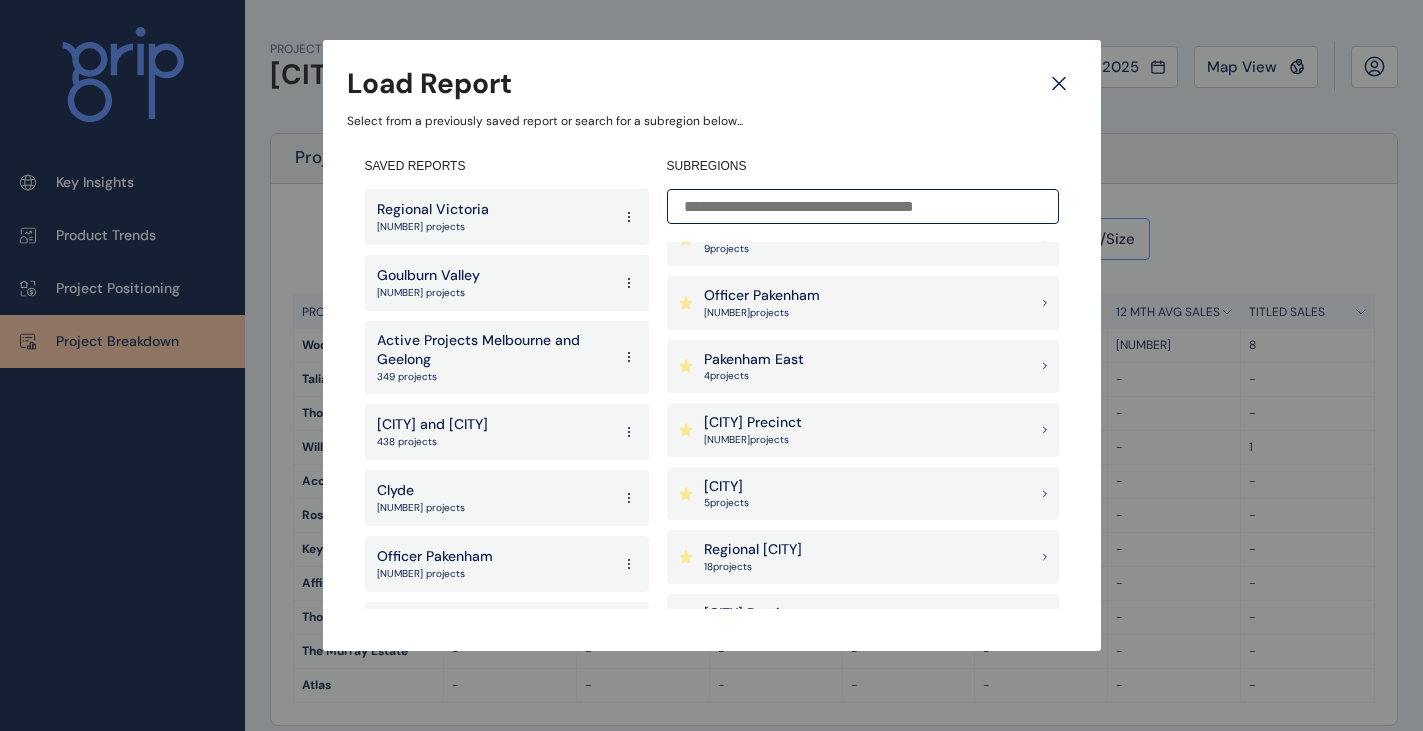 scroll, scrollTop: 1400, scrollLeft: 0, axis: vertical 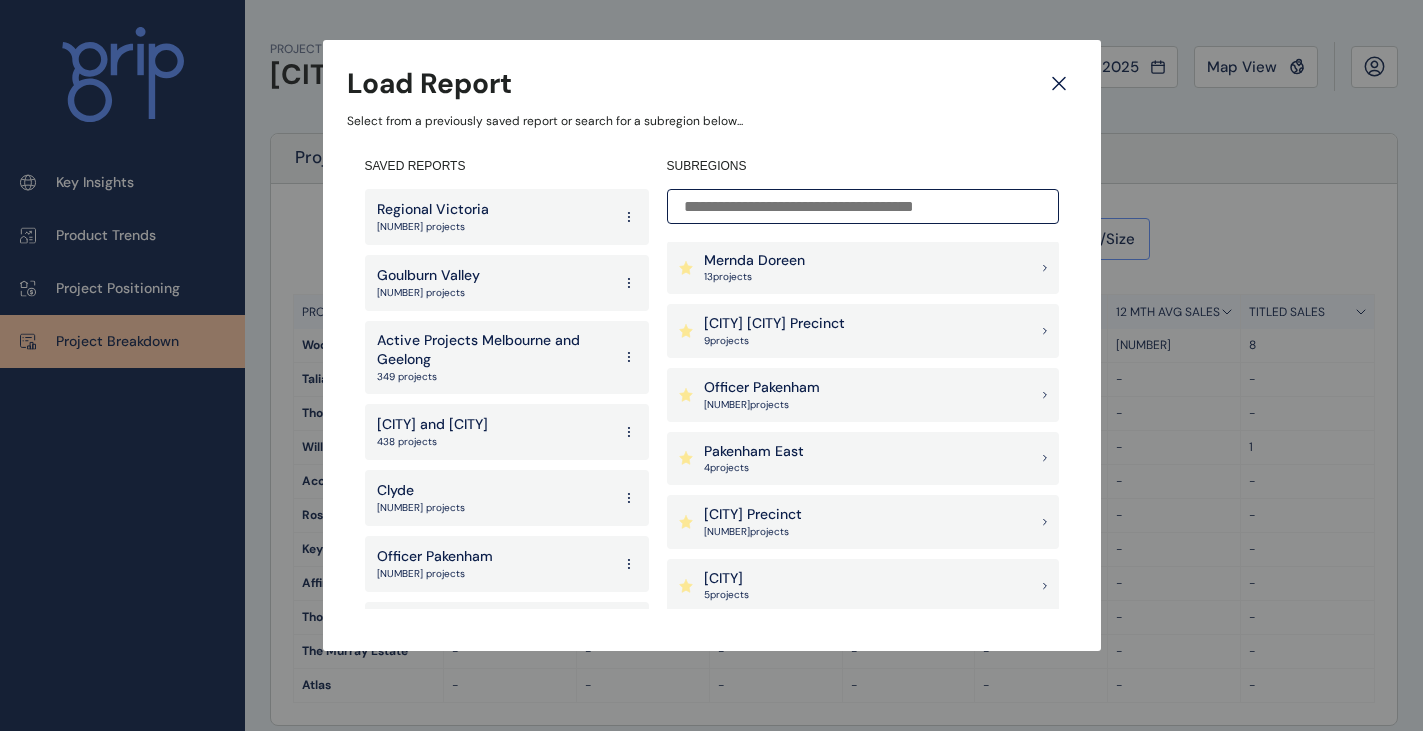click on "35  project s" at bounding box center (762, 405) 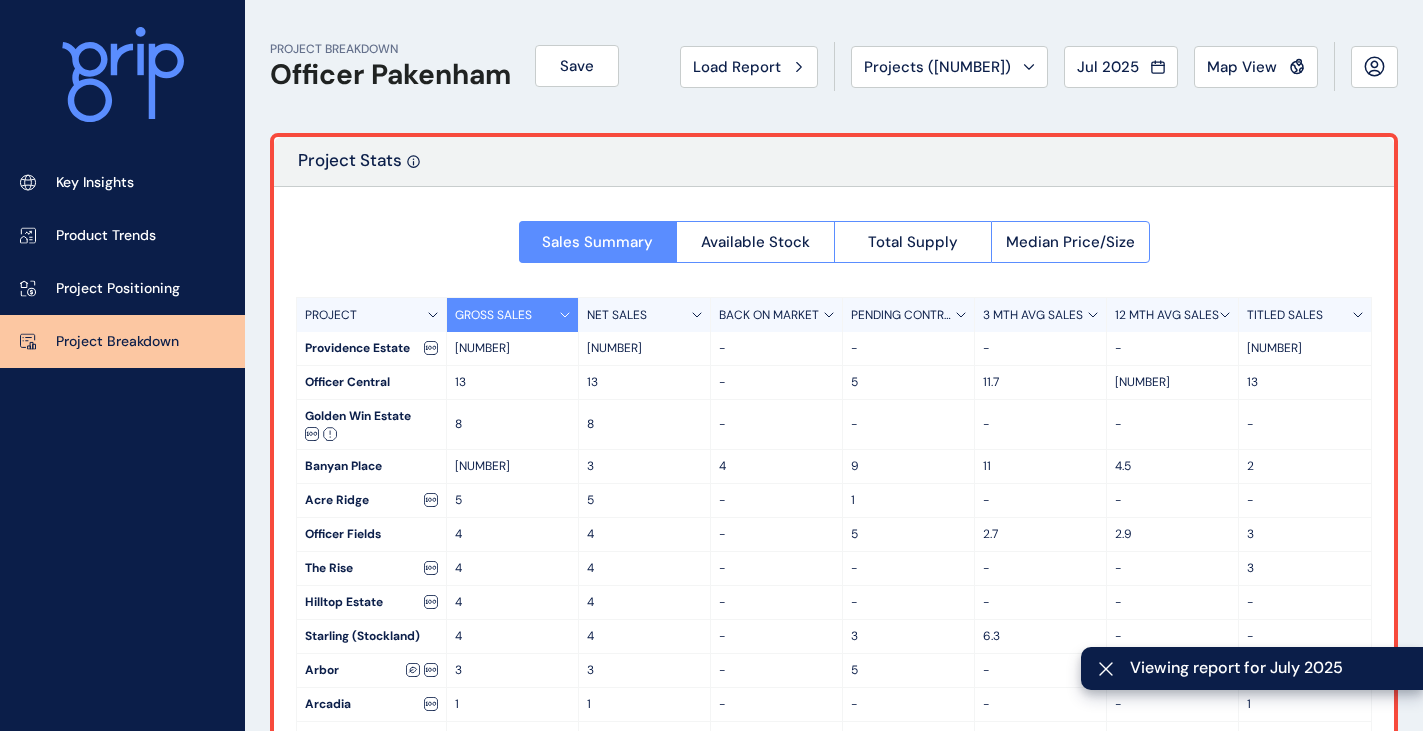 click on "Load Report" at bounding box center [737, 67] 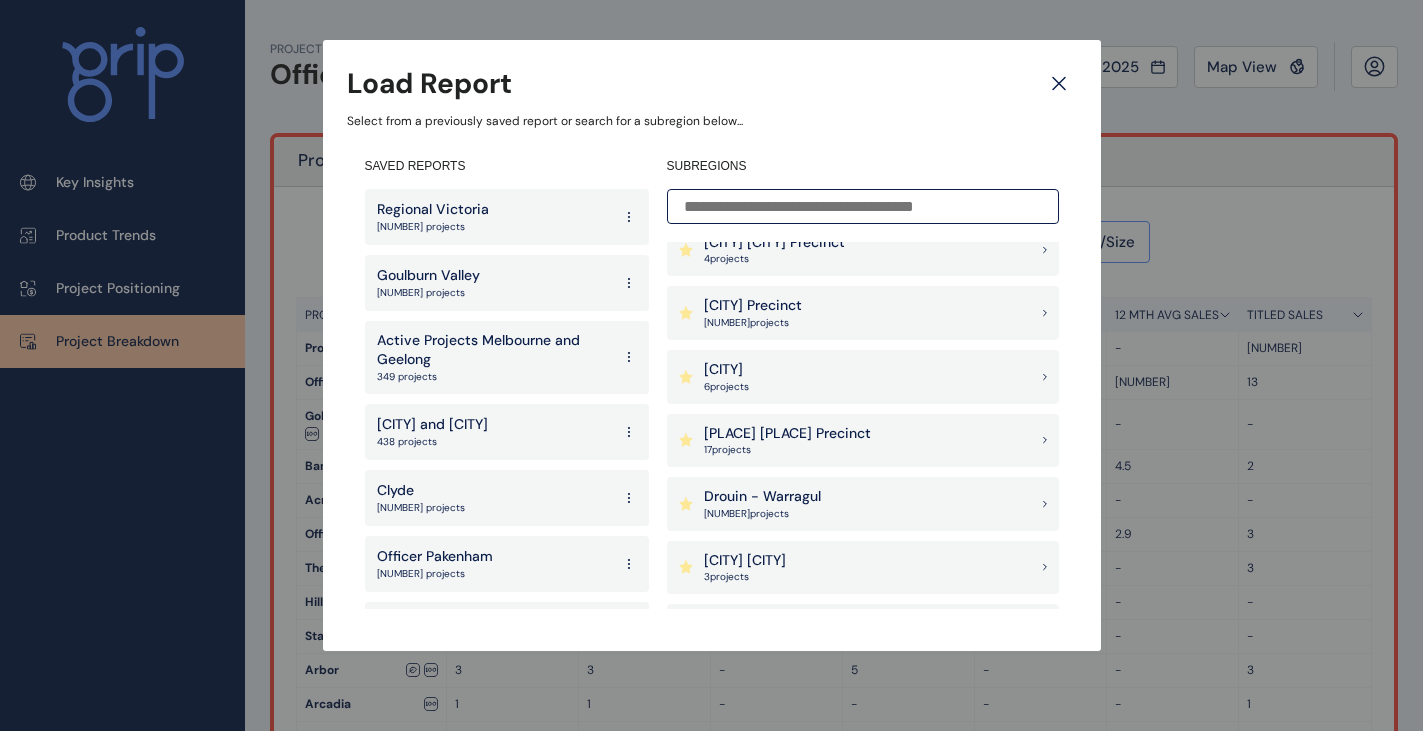 scroll, scrollTop: 600, scrollLeft: 0, axis: vertical 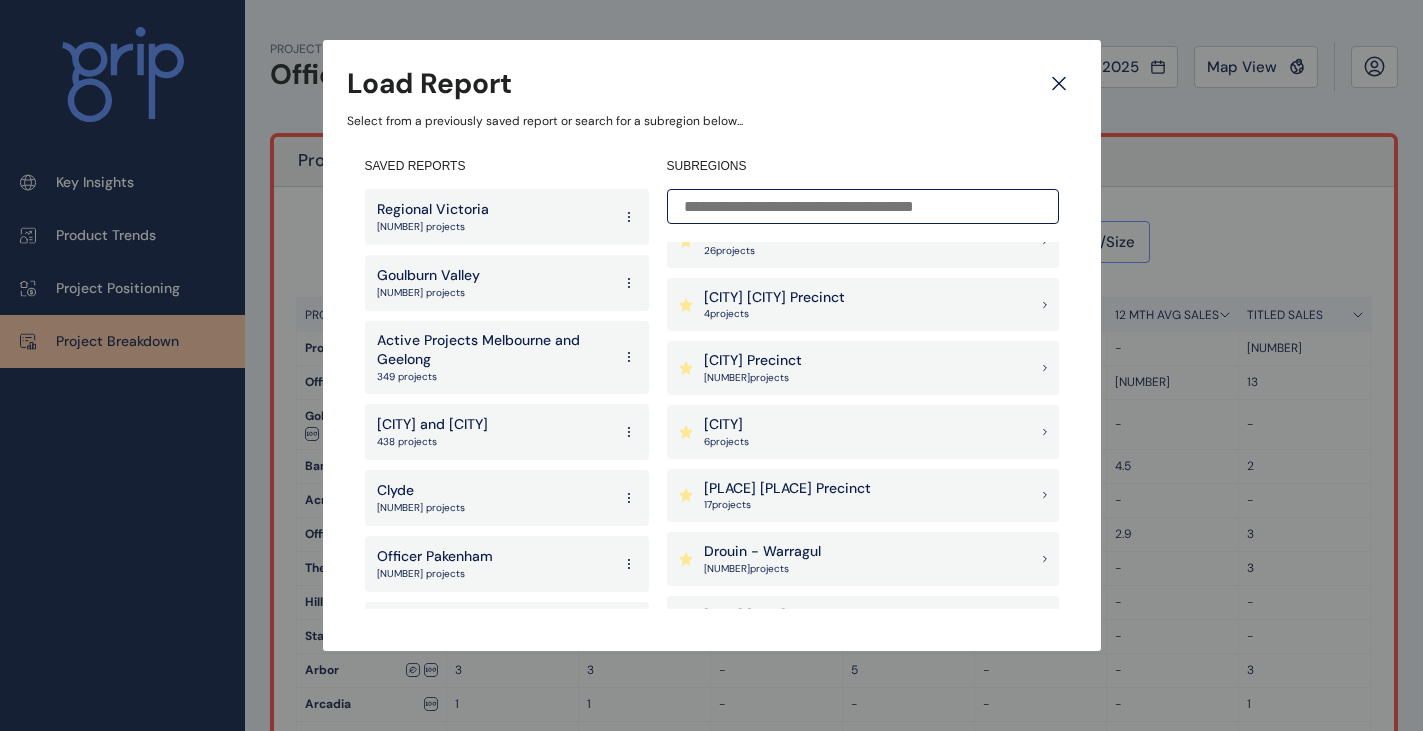 click on "Cranbourne Precinct" at bounding box center [753, 361] 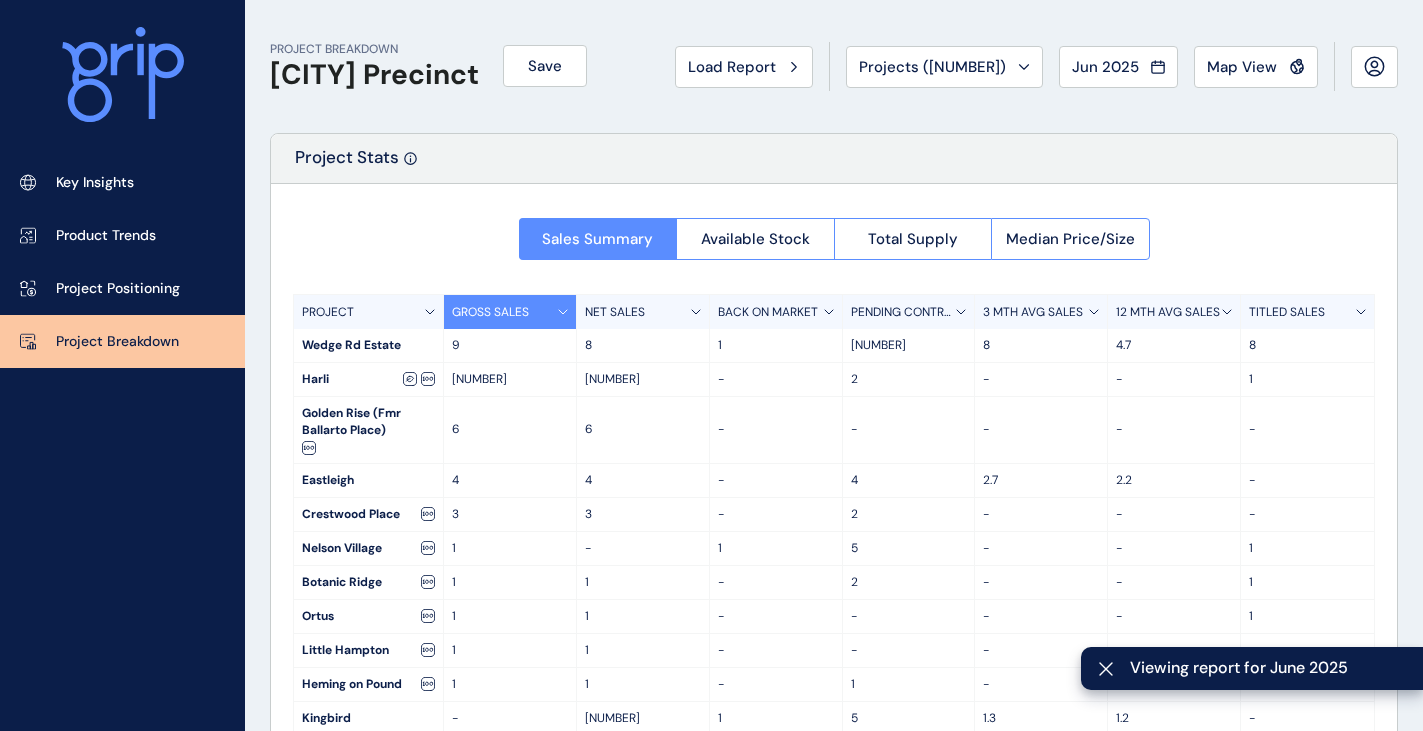 click on "Load Report" at bounding box center (732, 67) 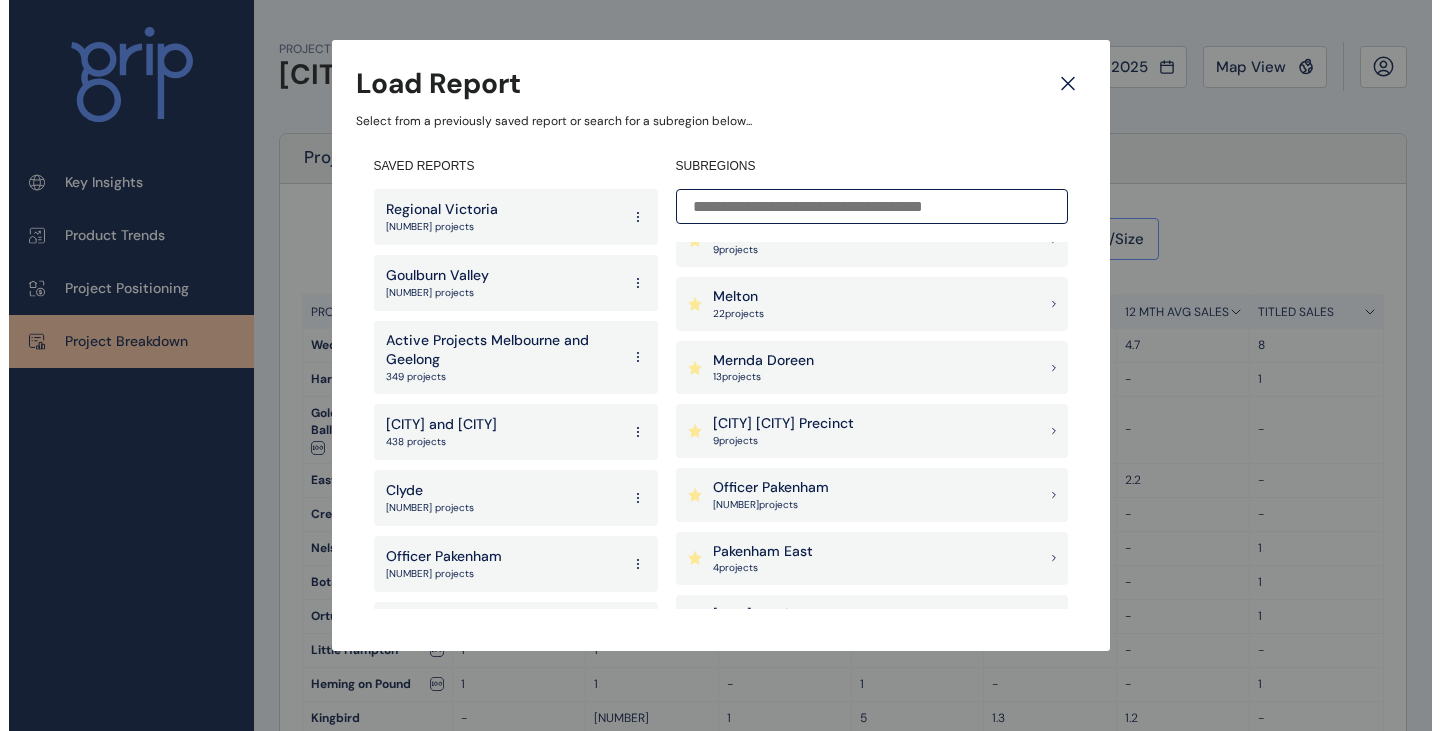 scroll, scrollTop: 1400, scrollLeft: 0, axis: vertical 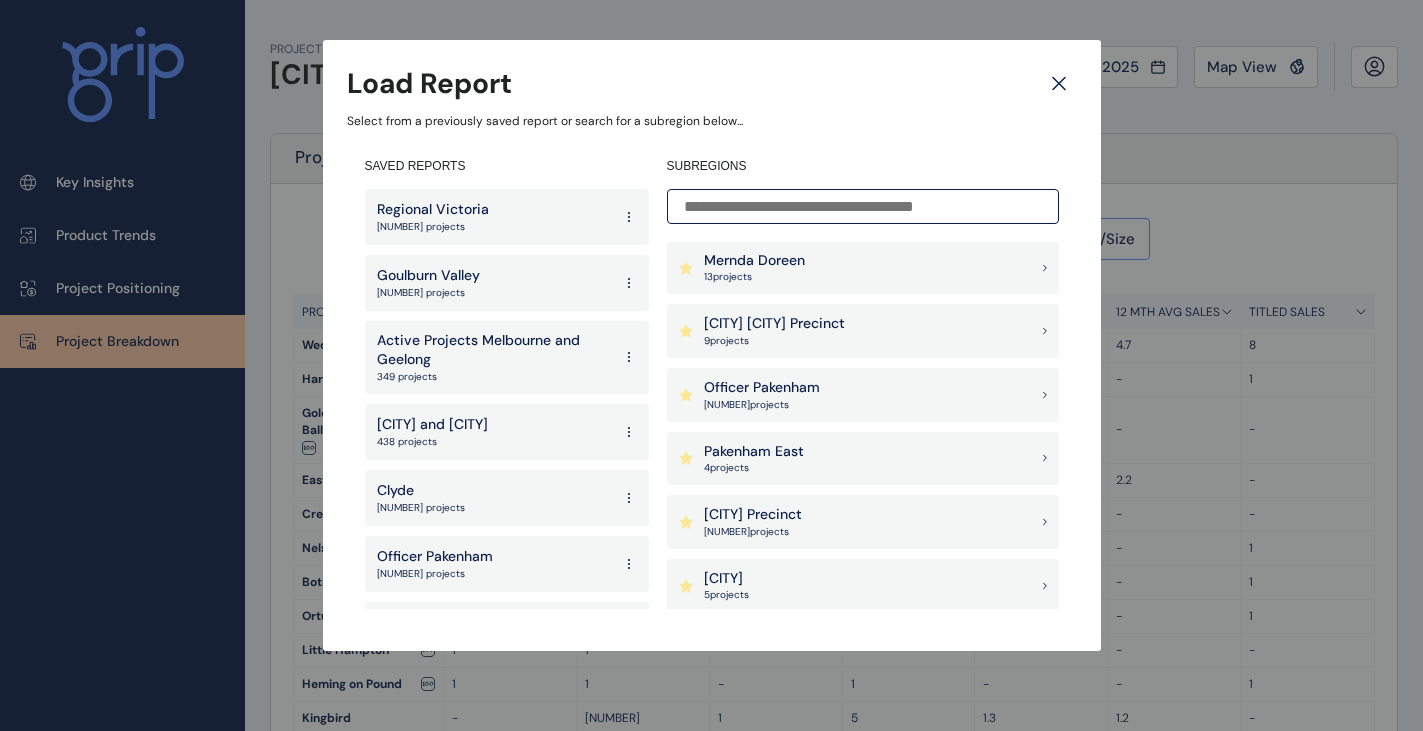 click on "Pakenham East 4  project s" at bounding box center [863, 459] 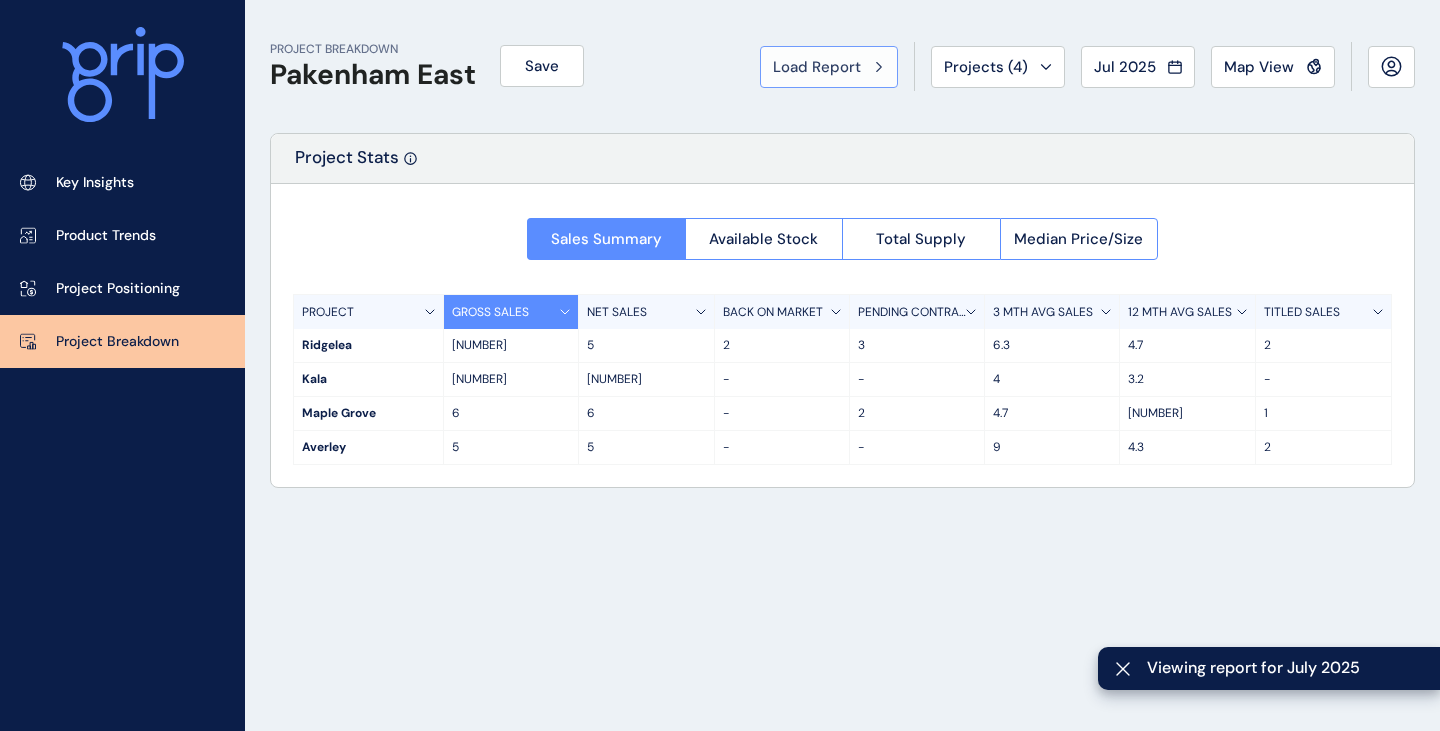 click on "Load Report" at bounding box center (817, 67) 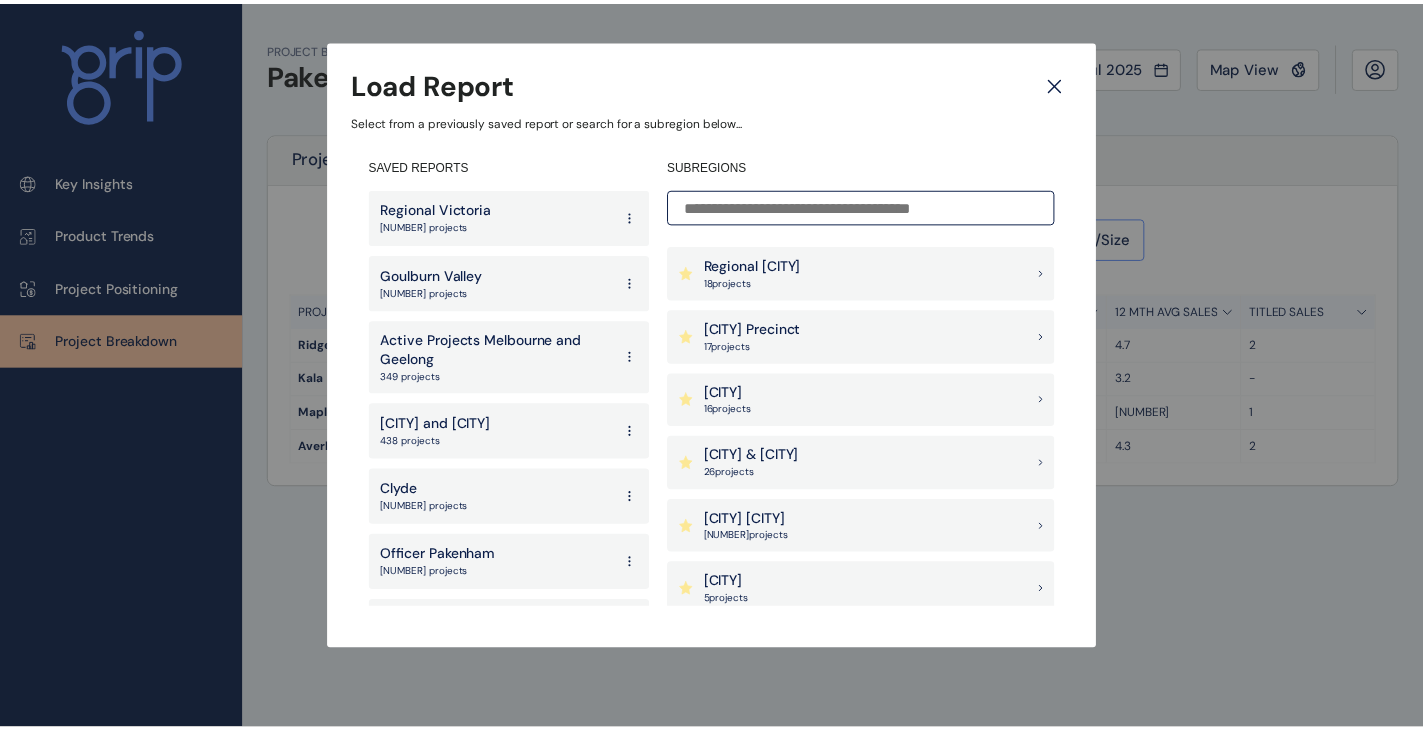 scroll, scrollTop: 1800, scrollLeft: 0, axis: vertical 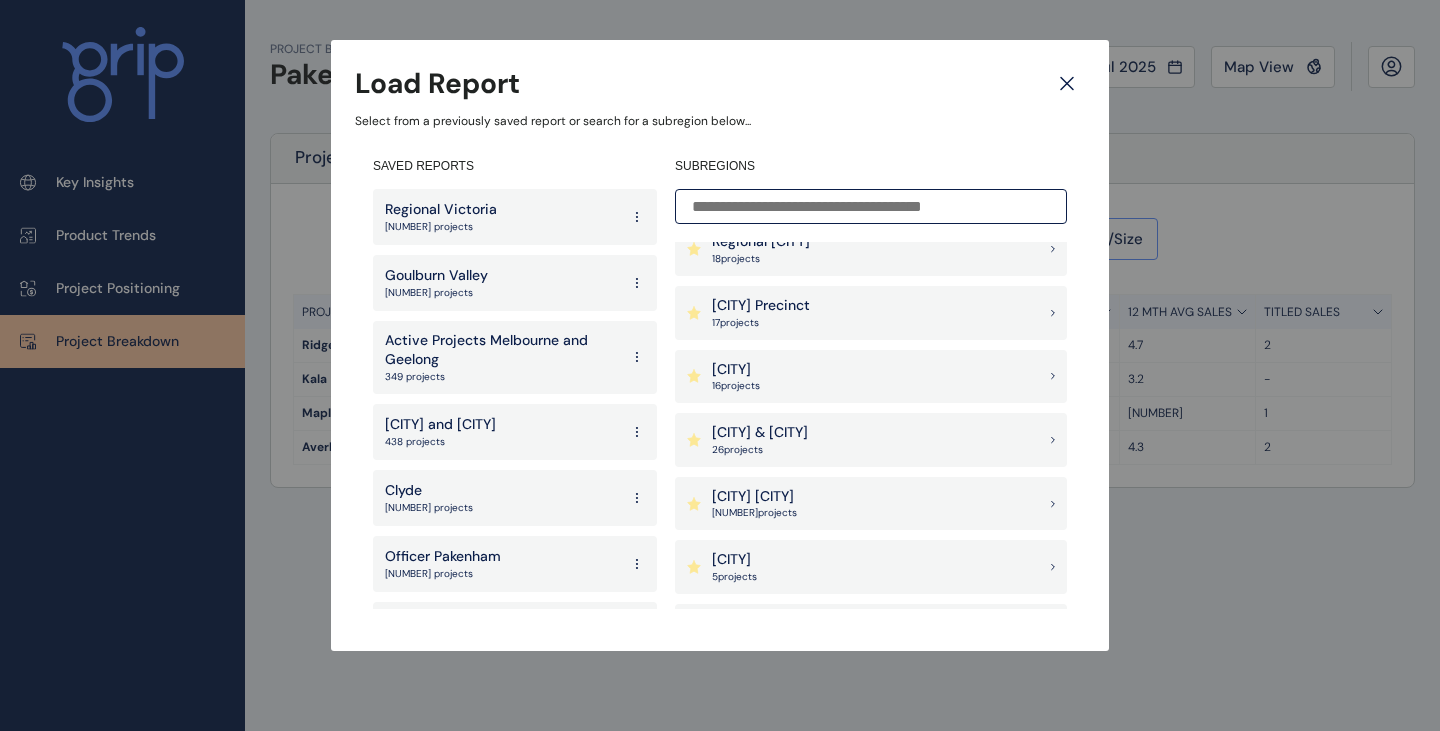 click on "Truganina Tarneit" at bounding box center [754, 497] 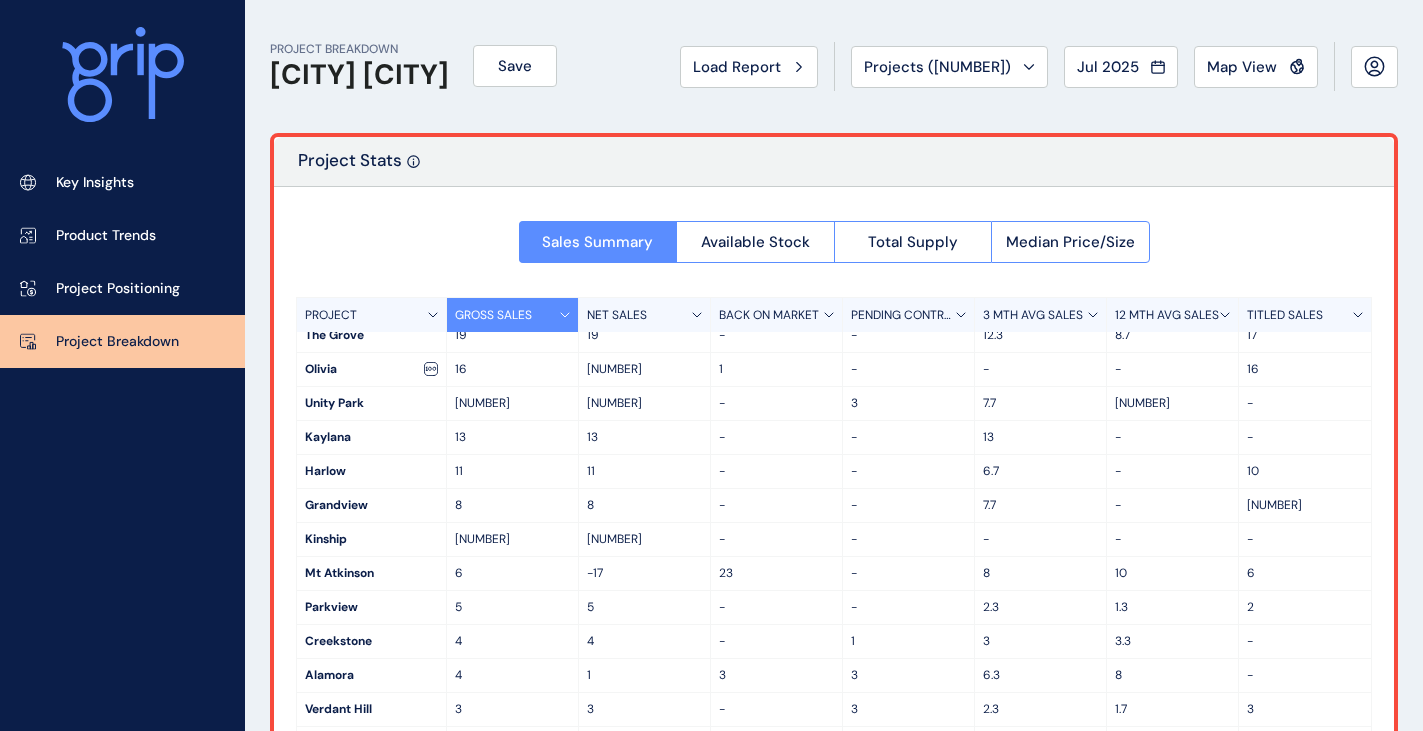 scroll, scrollTop: 0, scrollLeft: 0, axis: both 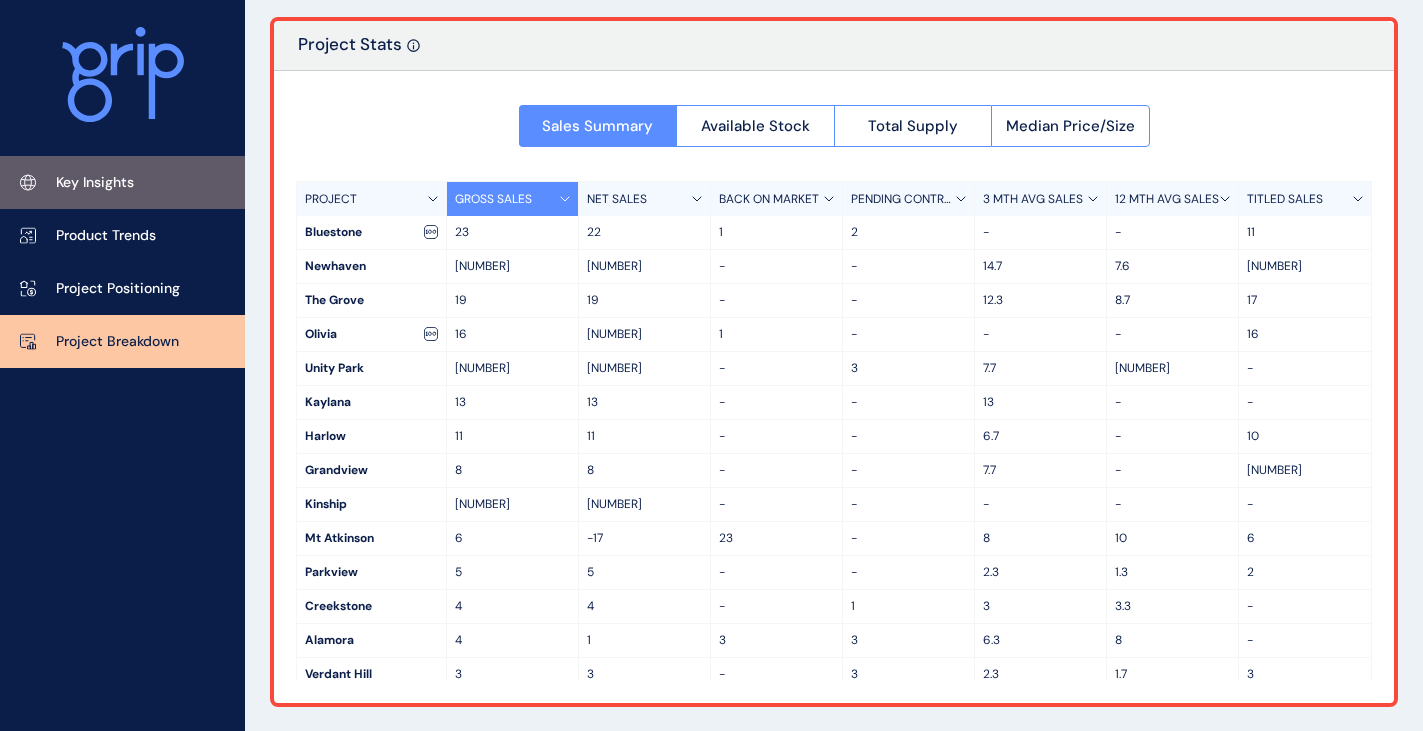 click on "Key Insights" at bounding box center [95, 183] 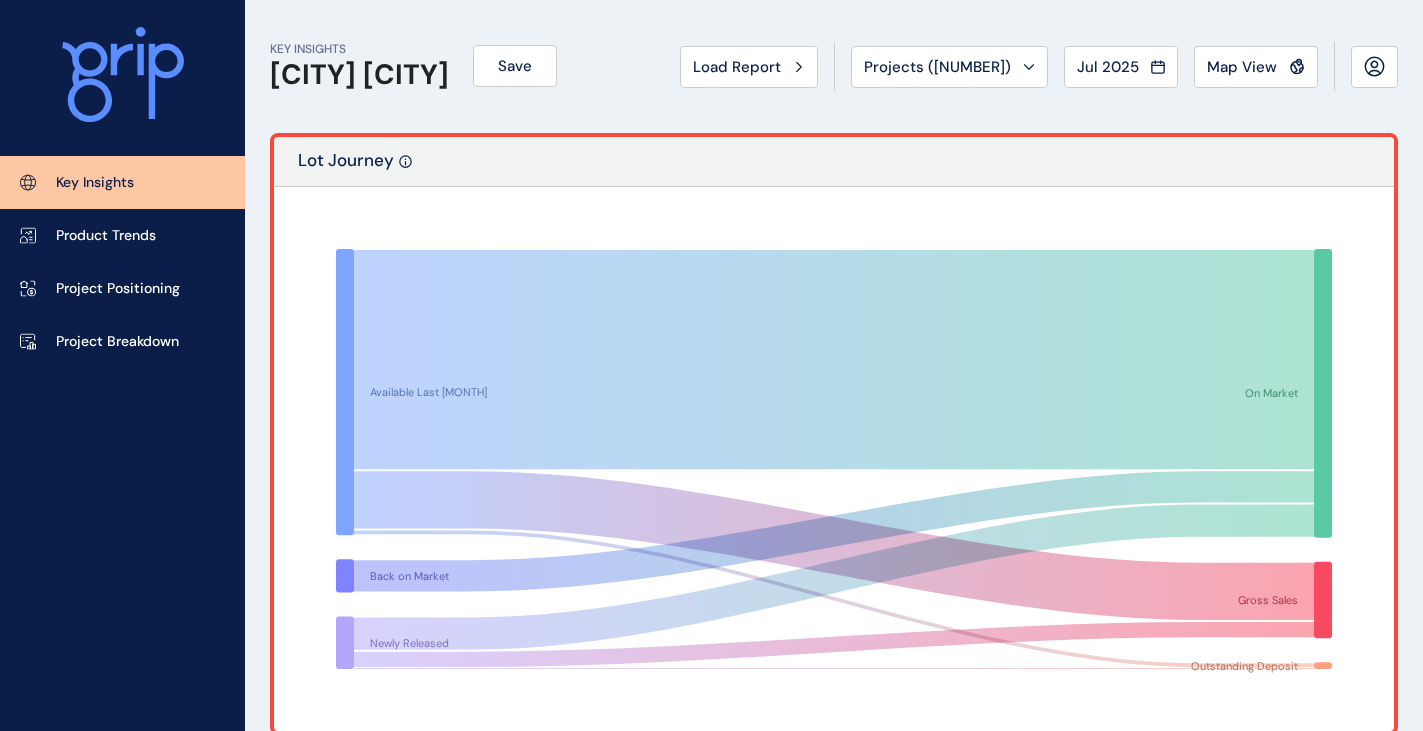 scroll, scrollTop: 400, scrollLeft: 0, axis: vertical 